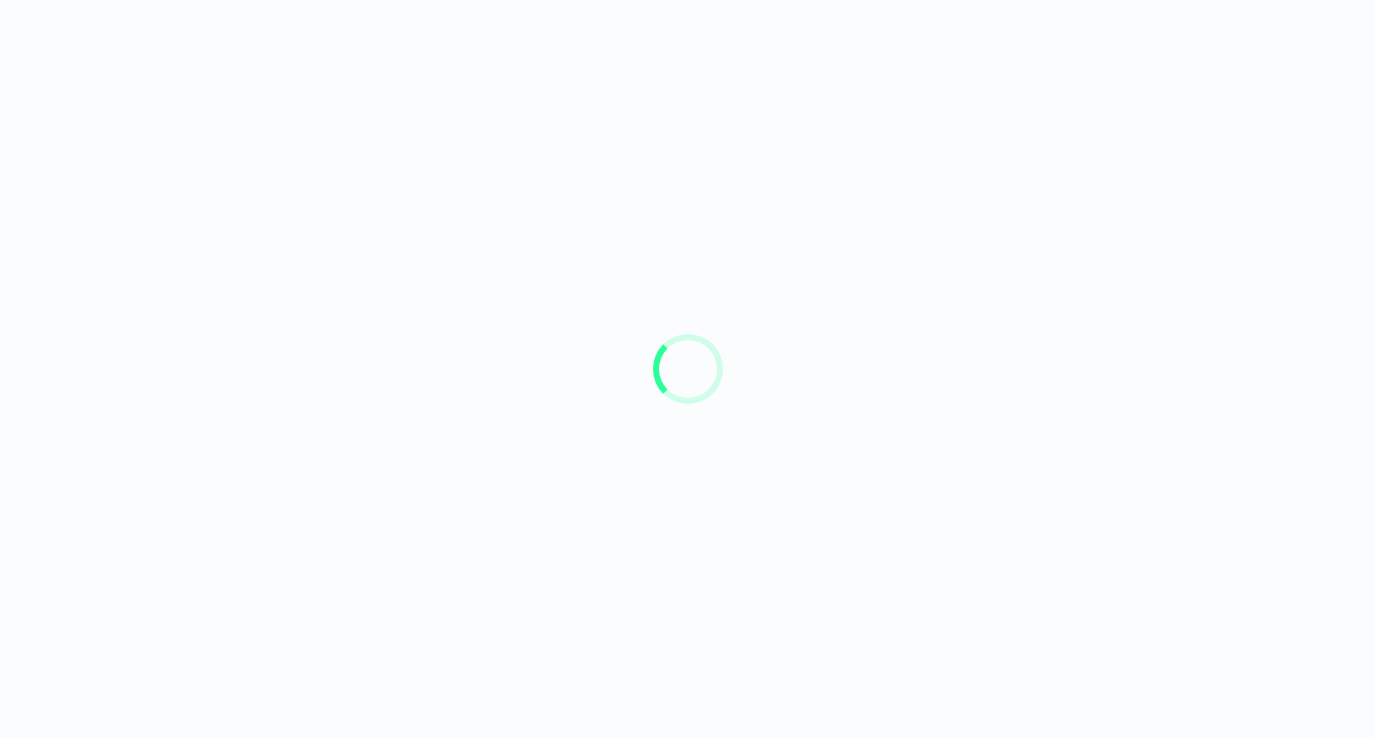 scroll, scrollTop: 0, scrollLeft: 0, axis: both 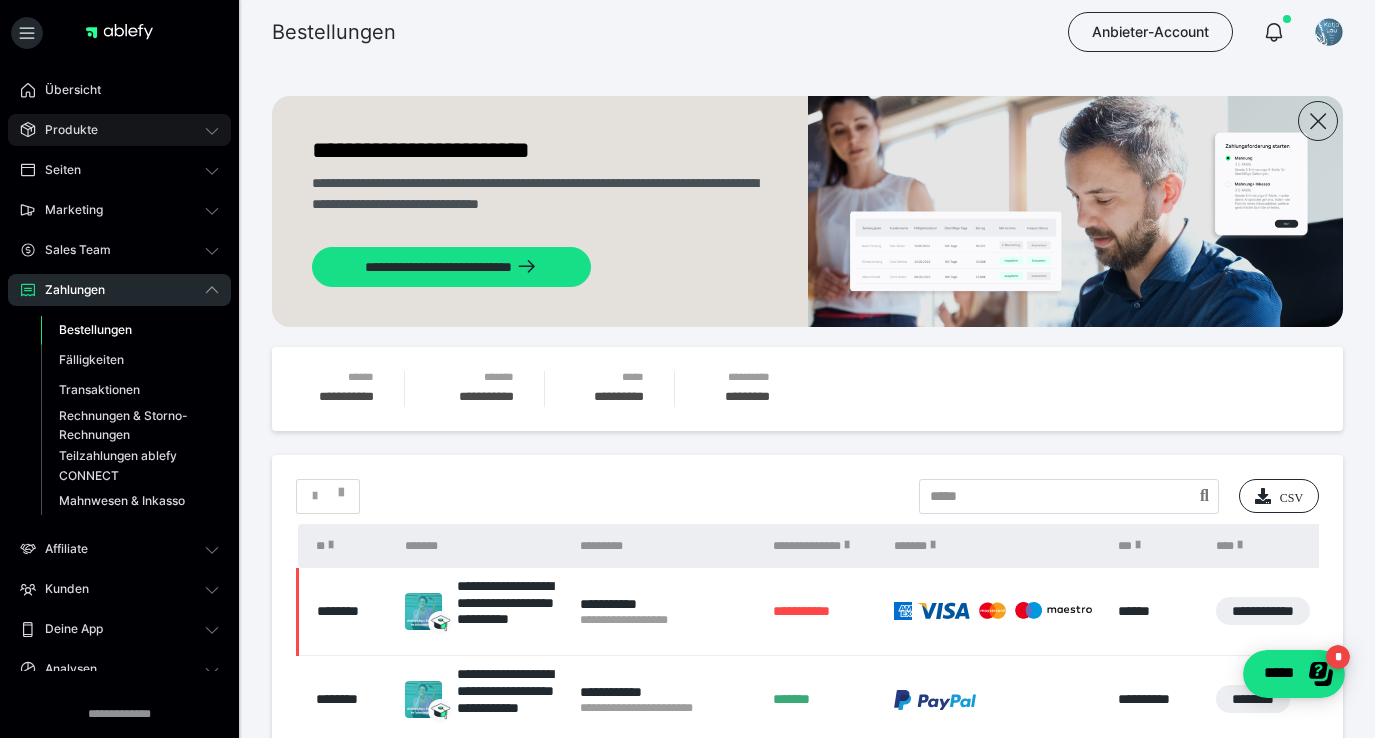 click on "Produkte" at bounding box center (64, 130) 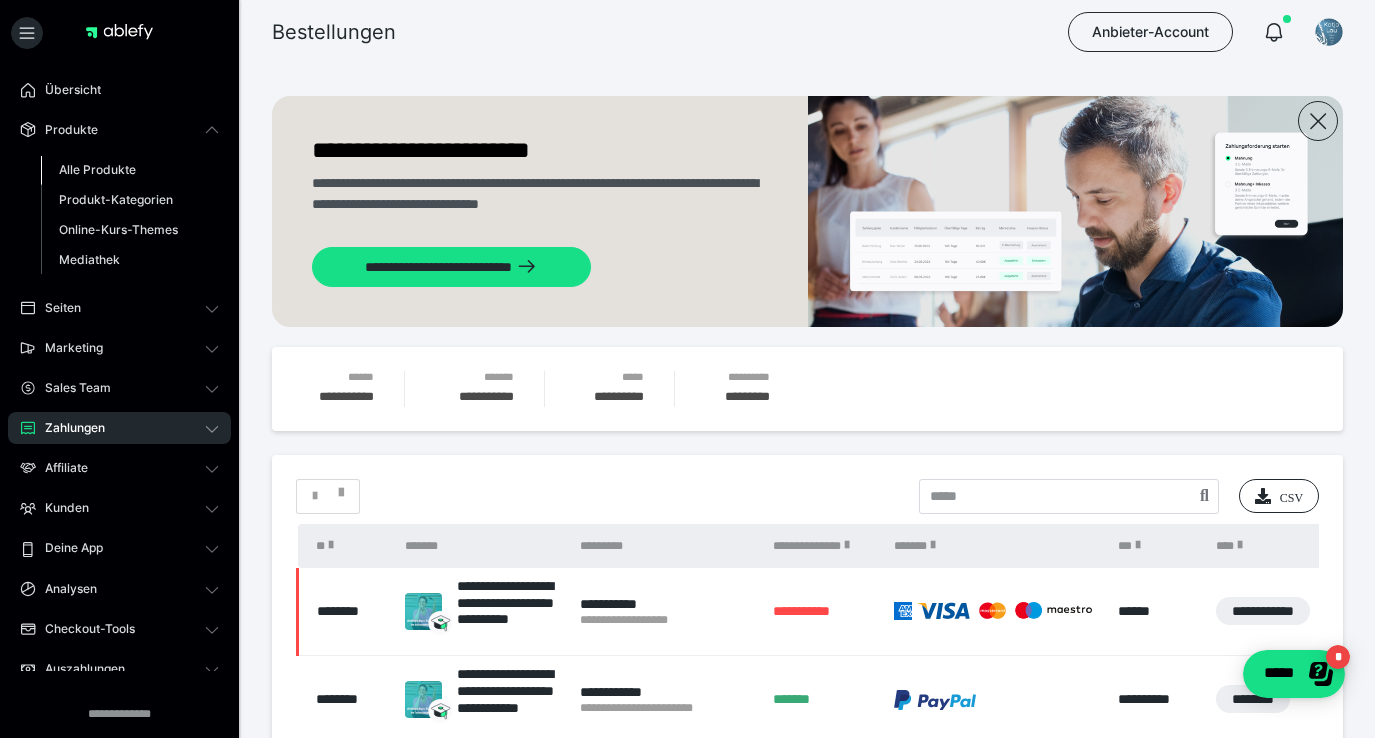 click on "Alle Produkte" at bounding box center [97, 169] 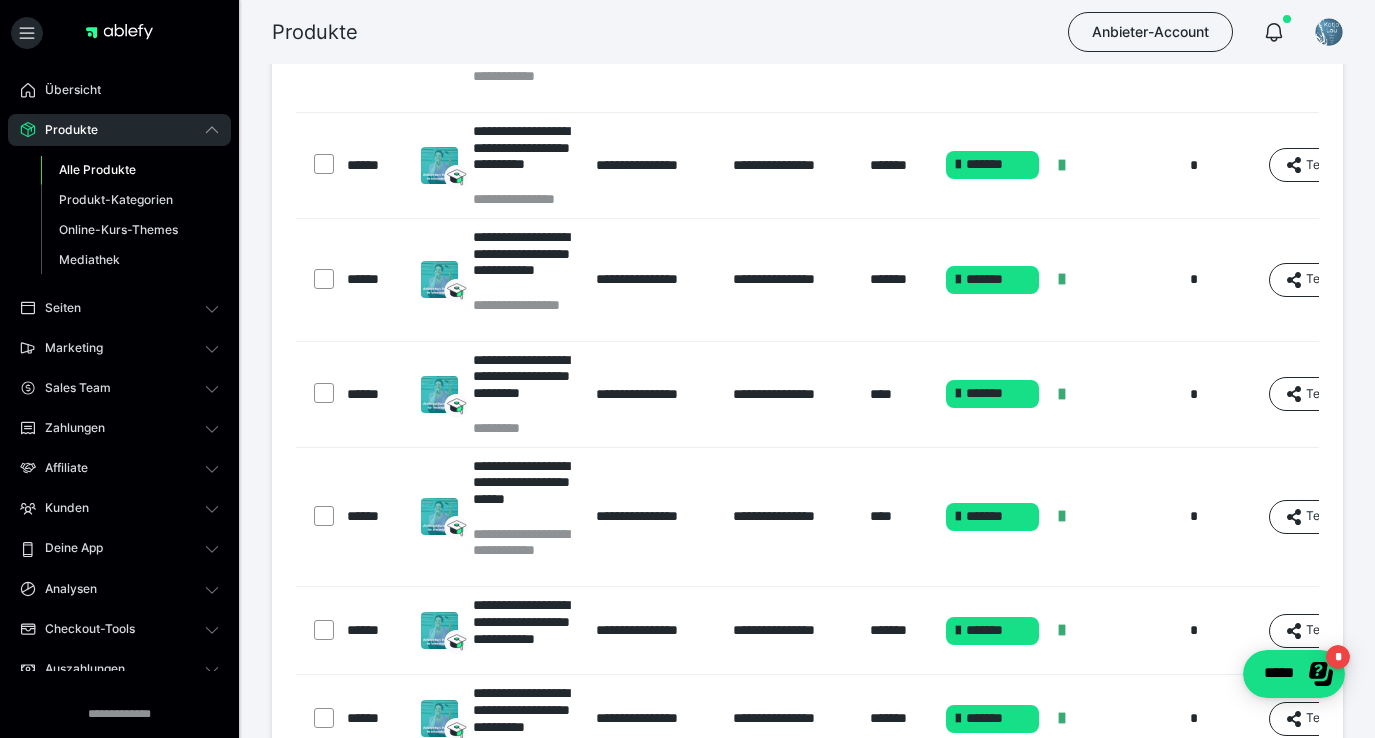 scroll, scrollTop: 443, scrollLeft: 0, axis: vertical 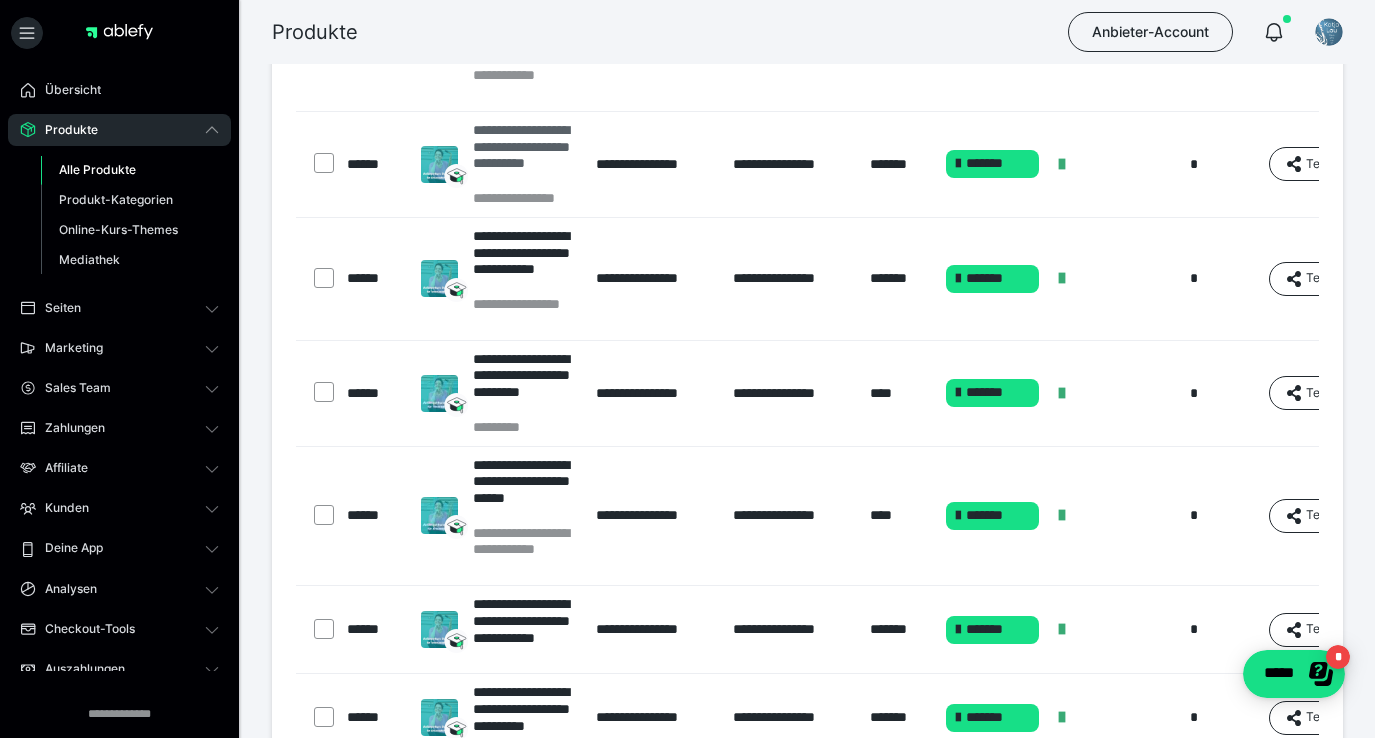 click on "**********" at bounding box center (525, 155) 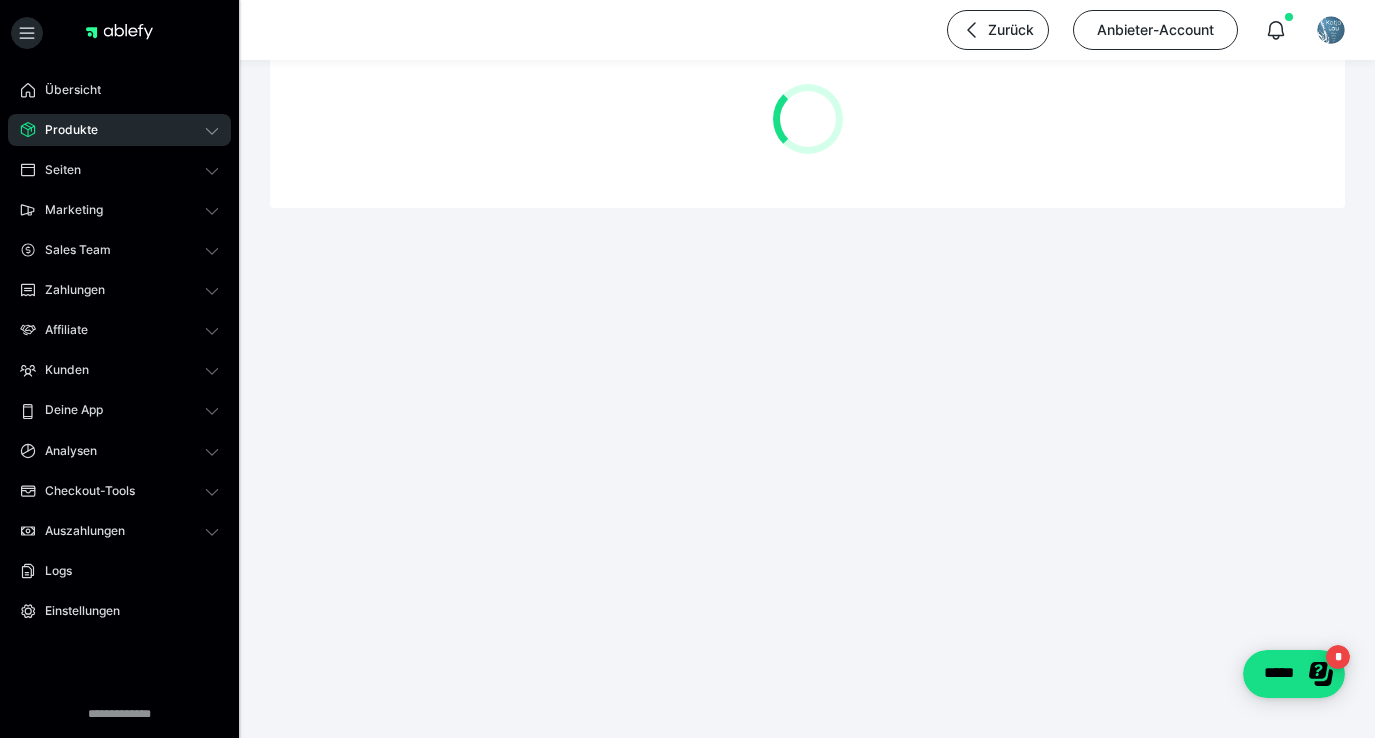 scroll, scrollTop: 0, scrollLeft: 0, axis: both 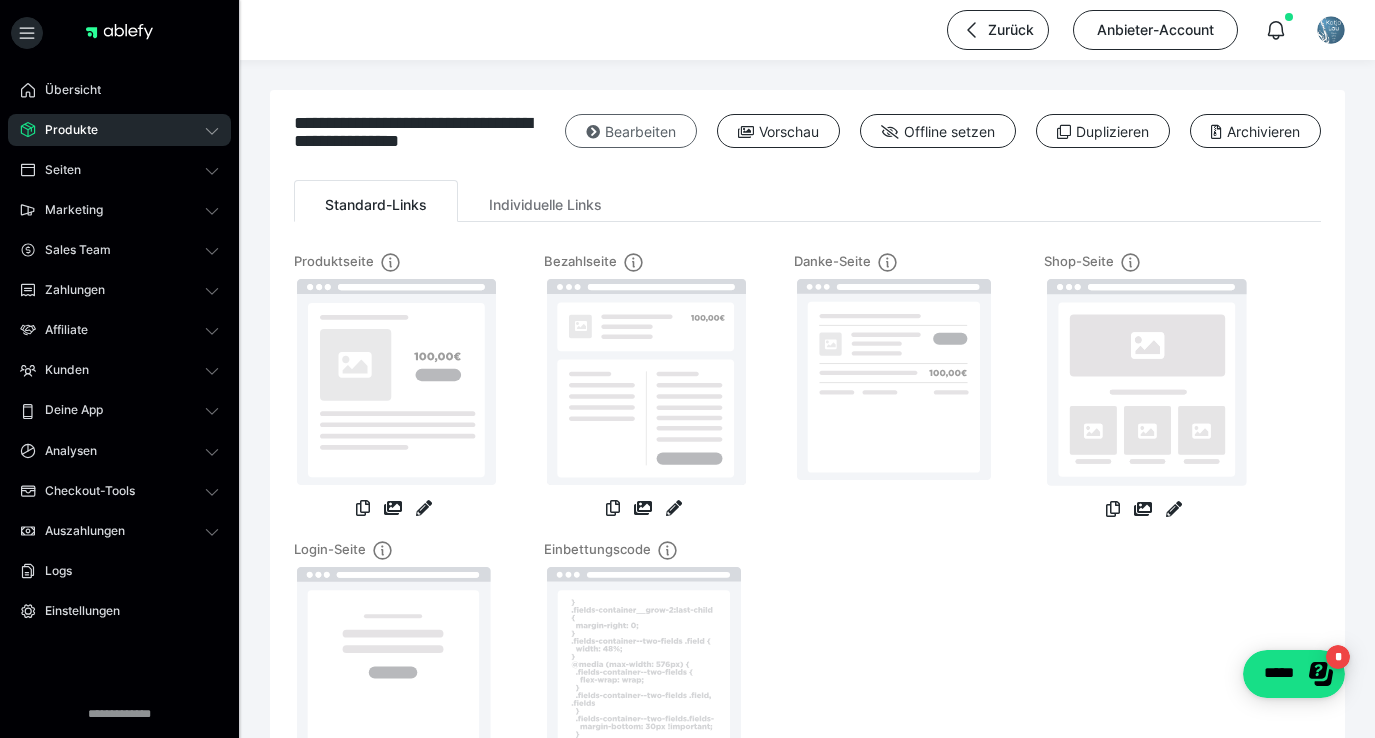 click on "Bearbeiten" at bounding box center [631, 131] 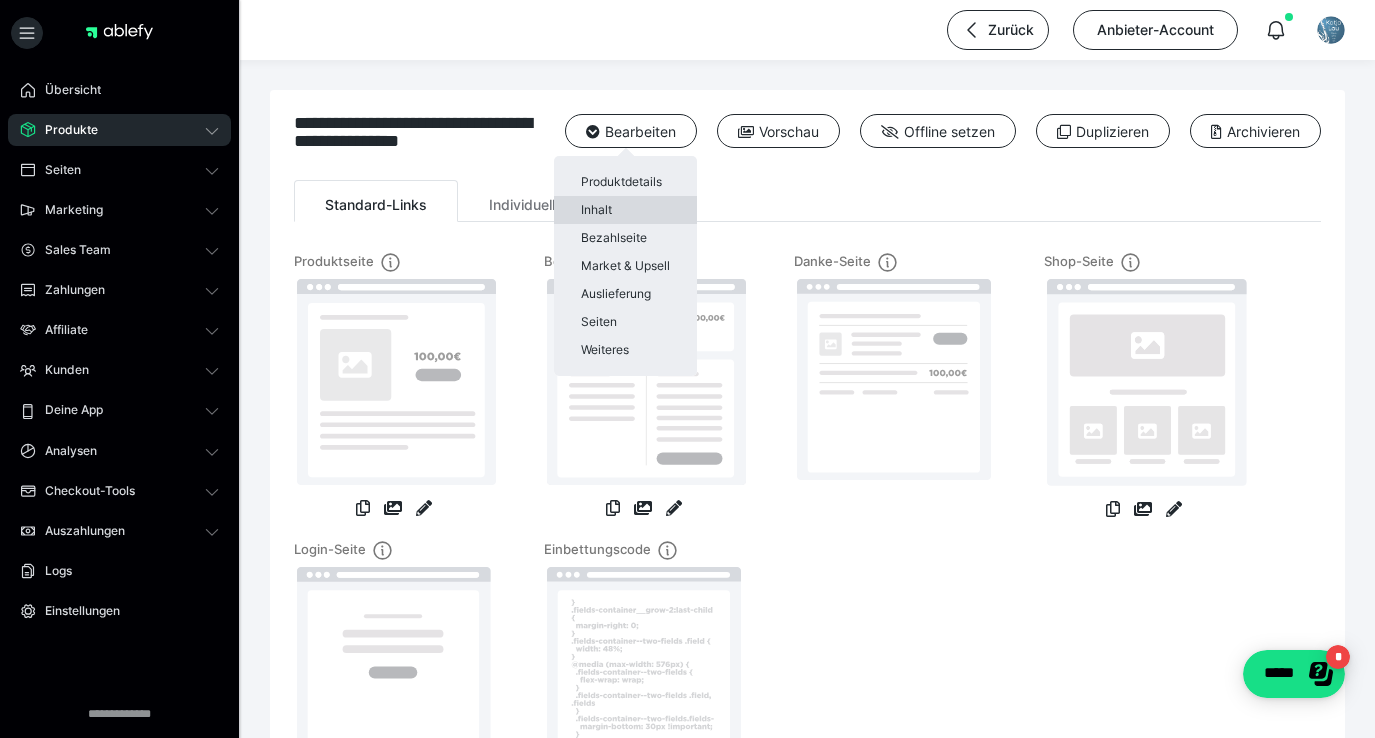 click on "Inhalt" at bounding box center [625, 210] 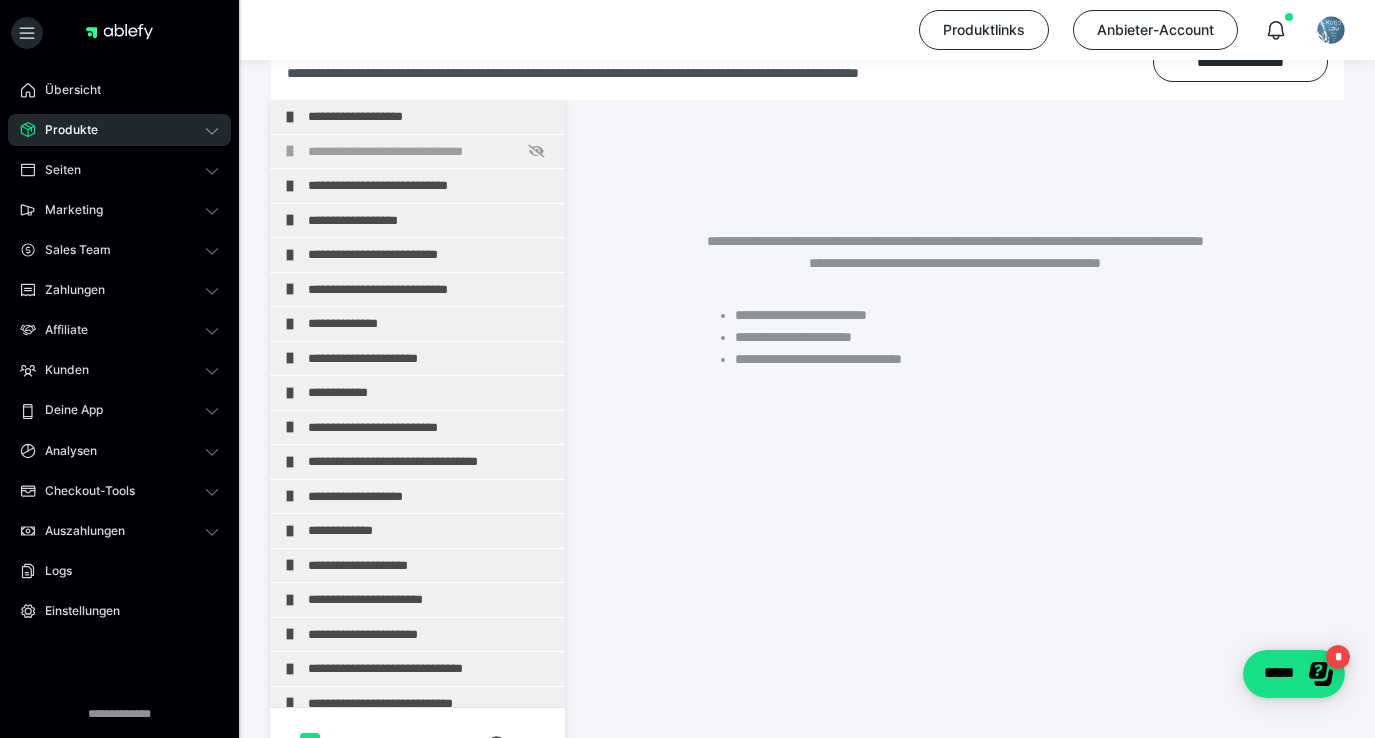 scroll, scrollTop: 374, scrollLeft: 0, axis: vertical 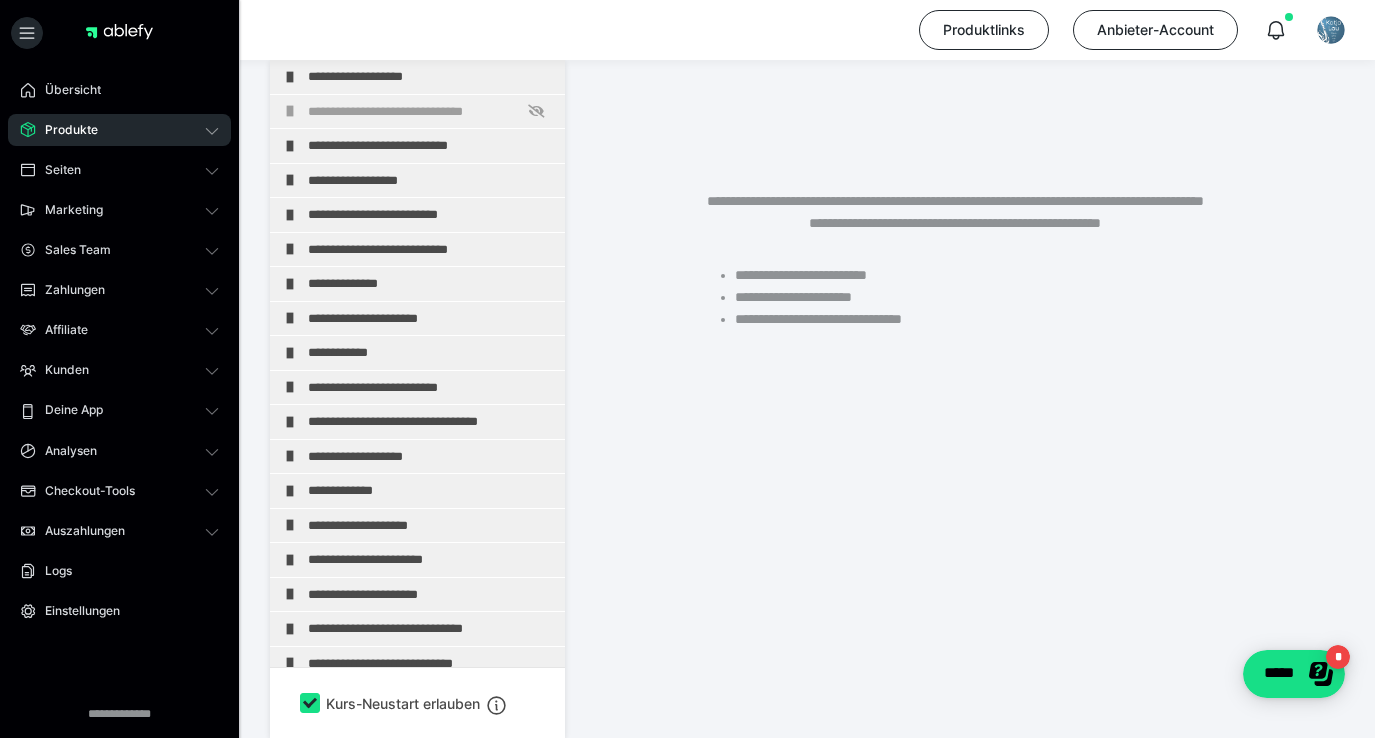 click on "**********" at bounding box center (955, 268) 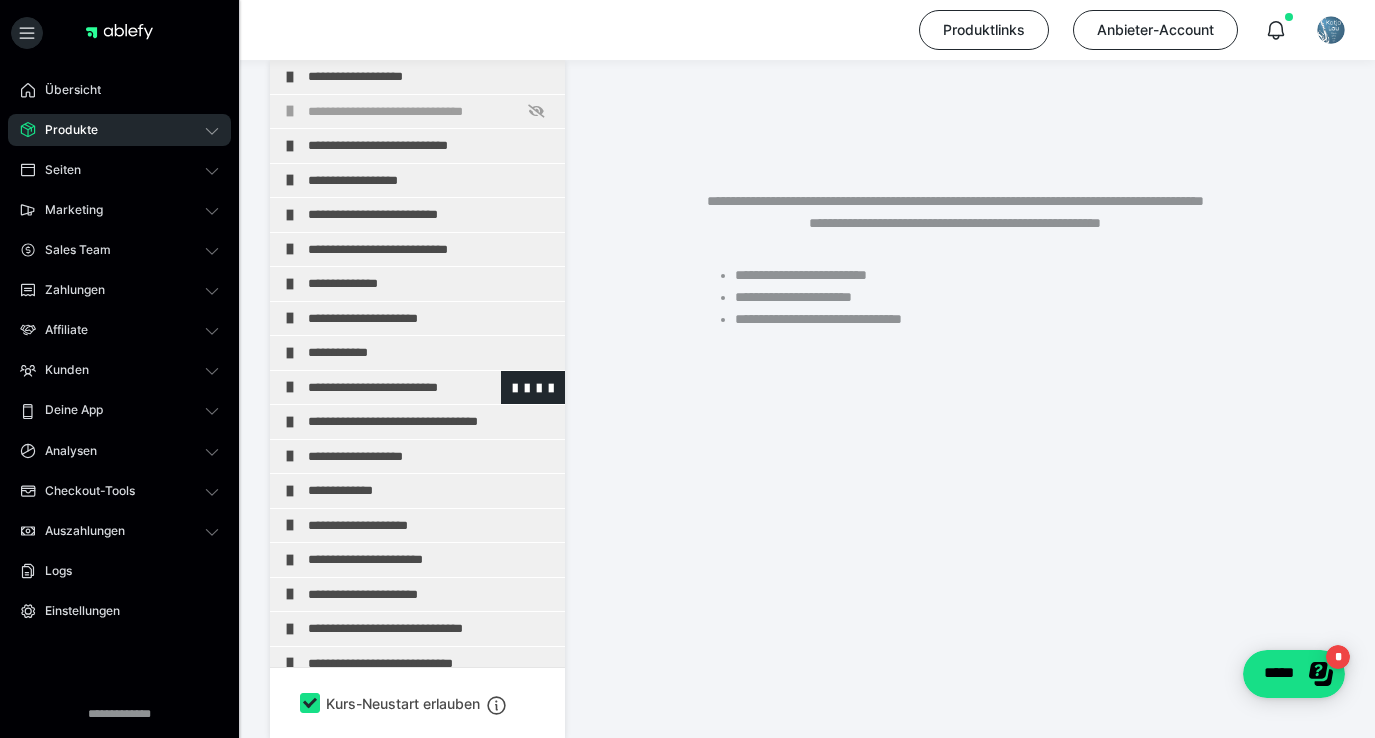 click on "**********" at bounding box center [431, 388] 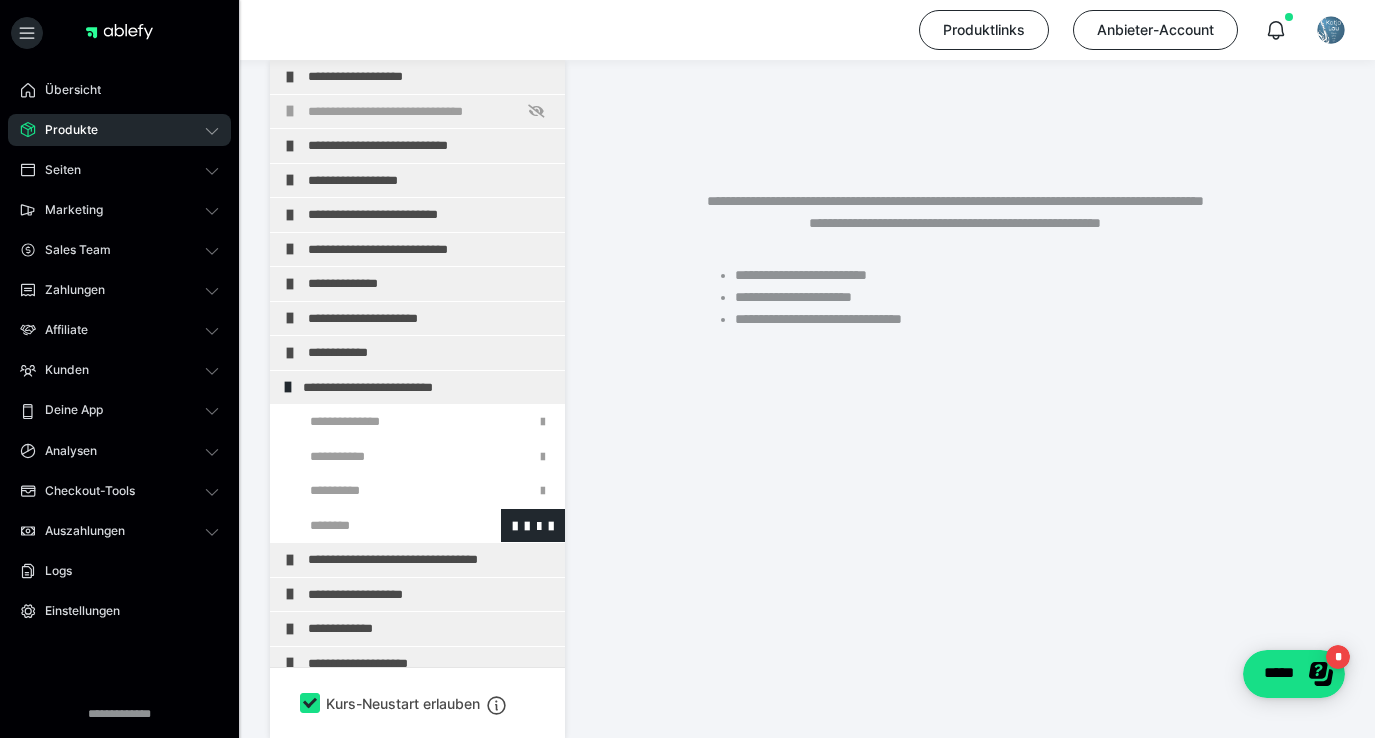 click at bounding box center [375, 526] 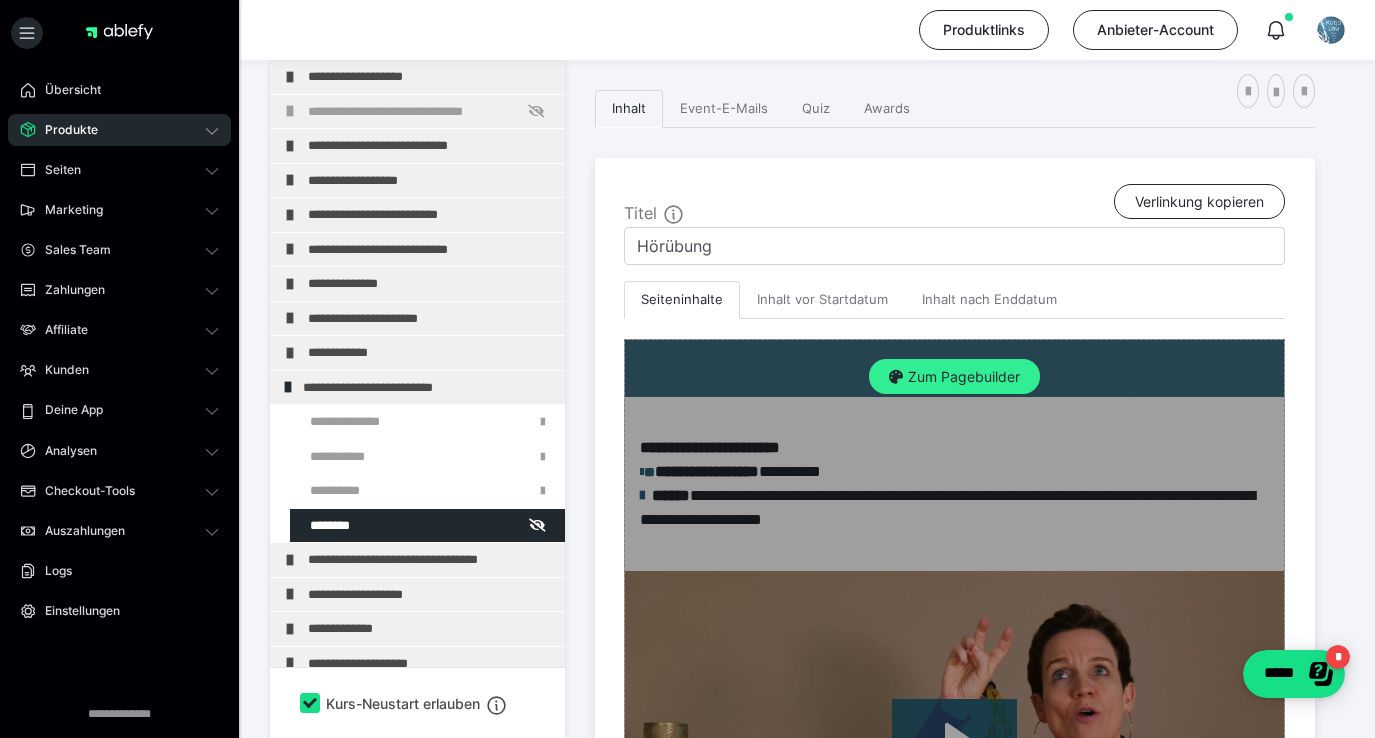 click on "Zum Pagebuilder" at bounding box center (954, 377) 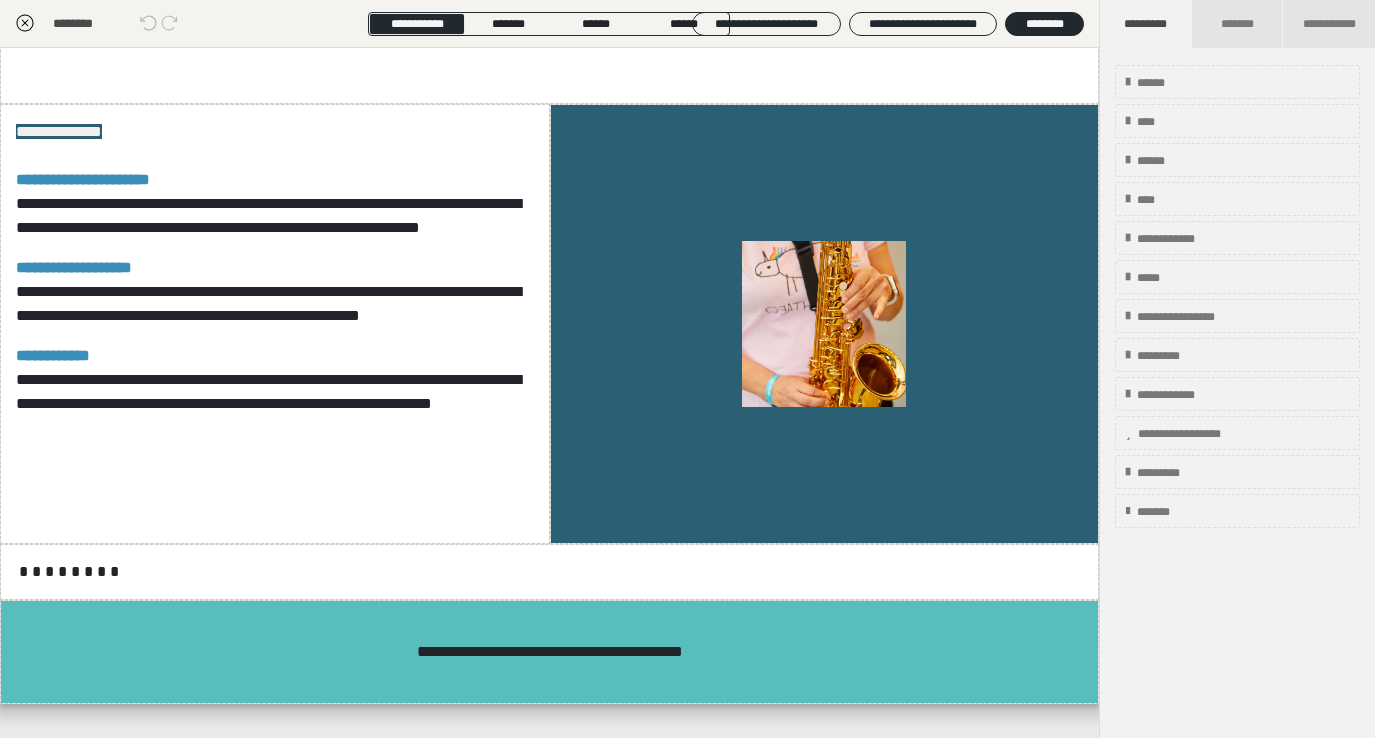scroll, scrollTop: 1369, scrollLeft: 0, axis: vertical 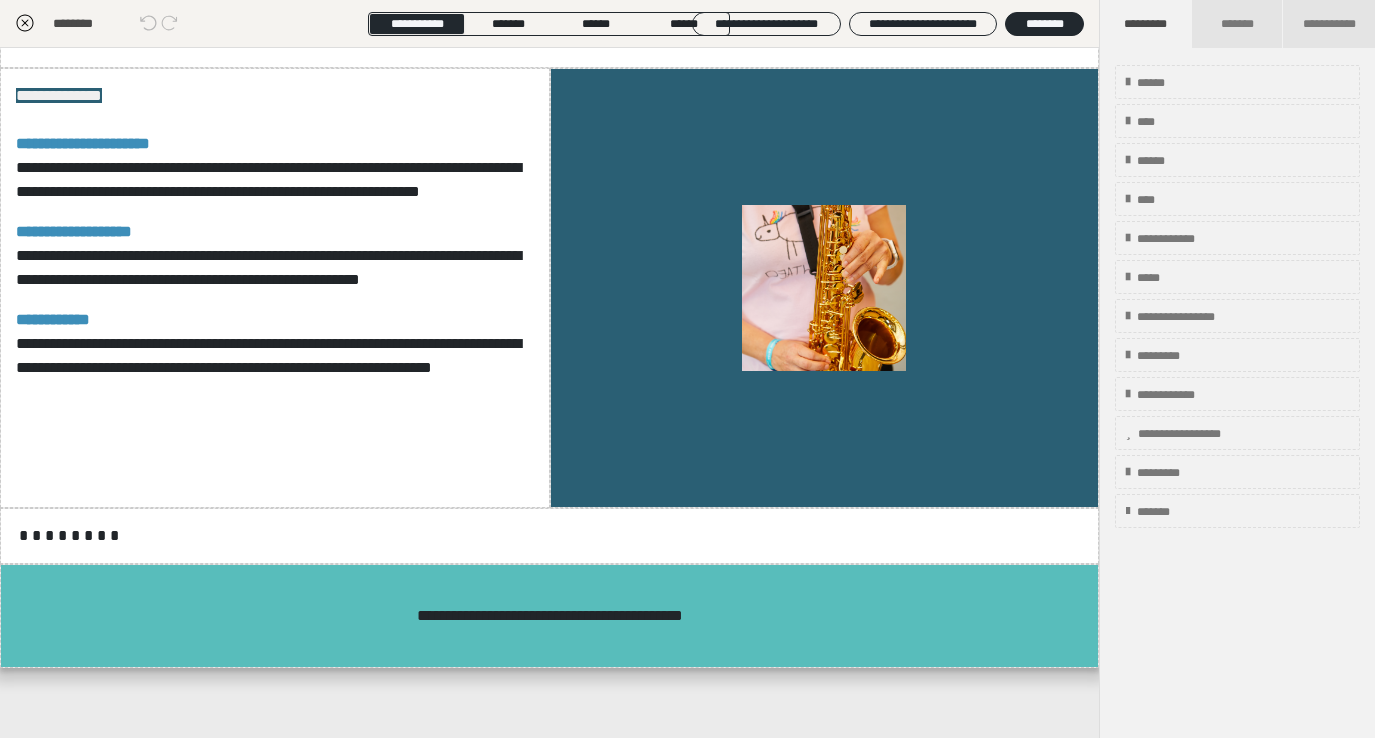 click 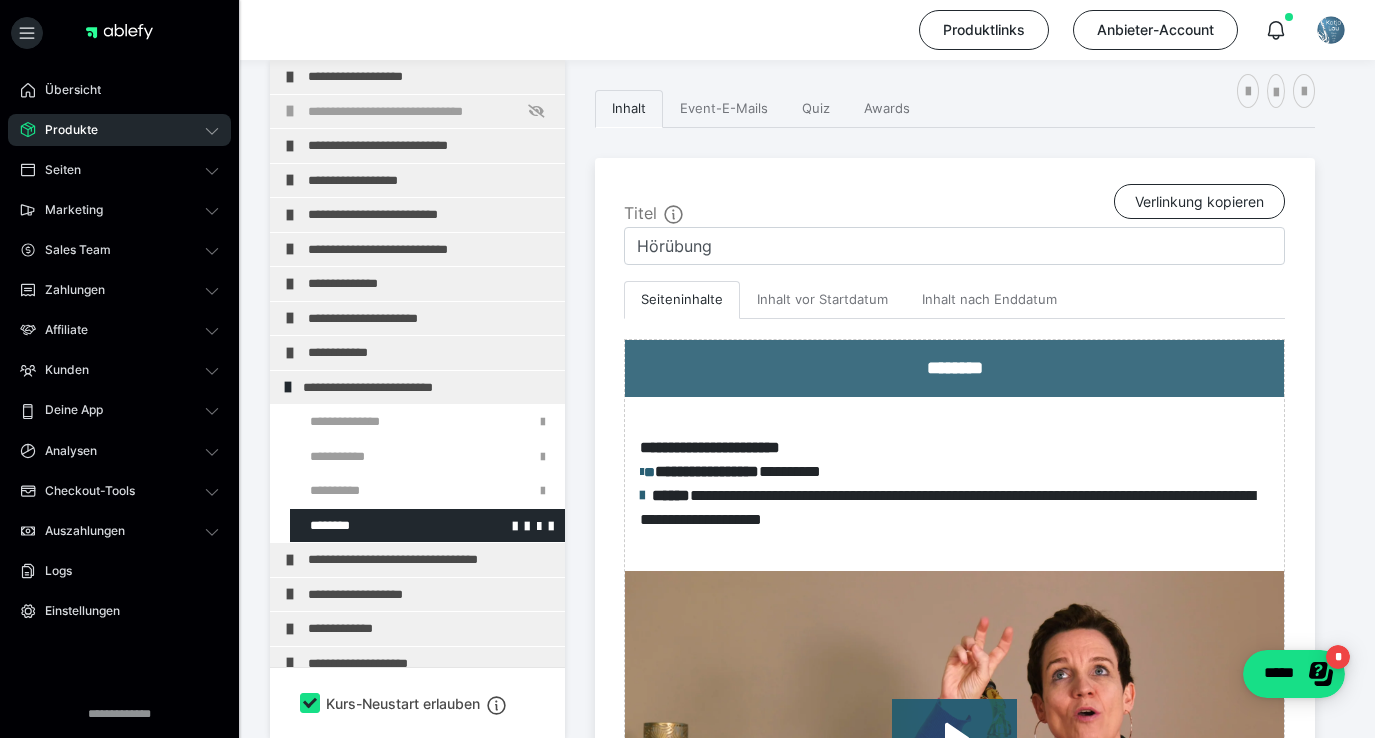 click at bounding box center [375, 526] 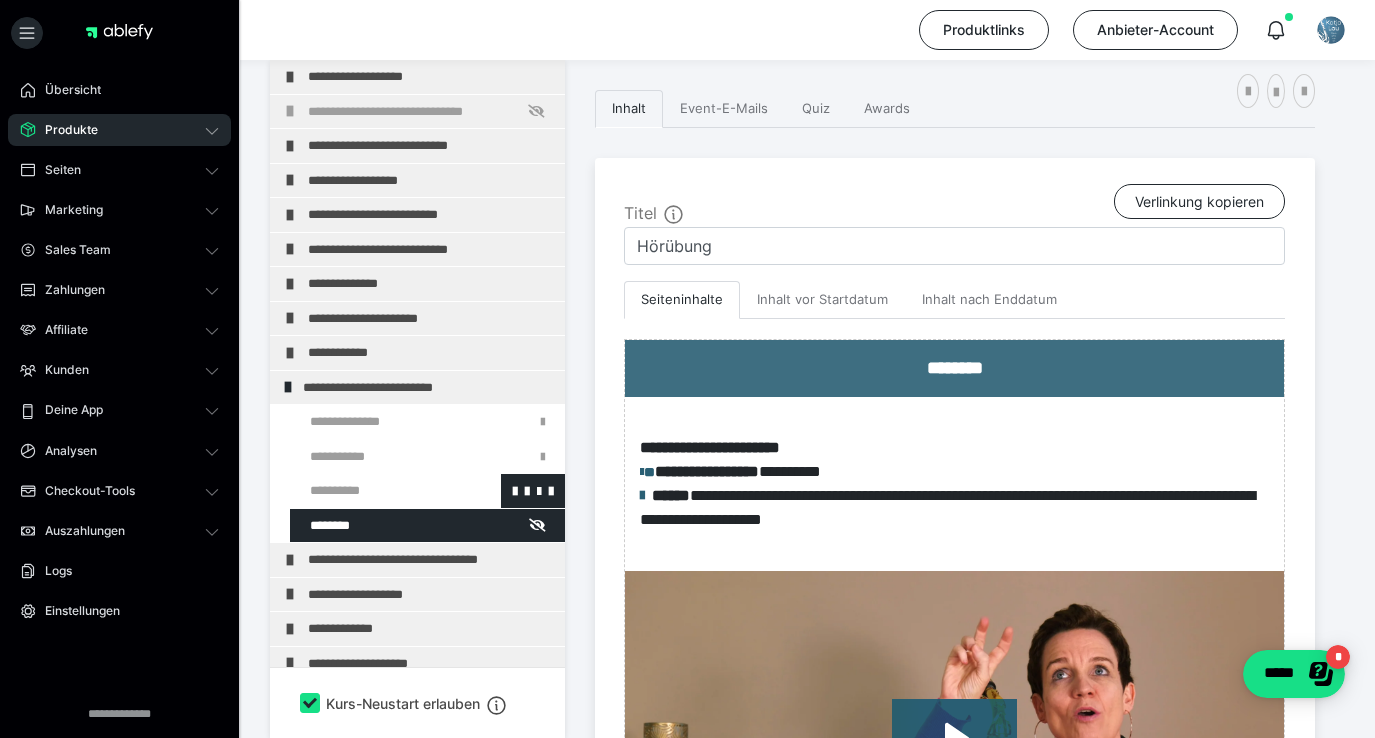 click at bounding box center [375, 491] 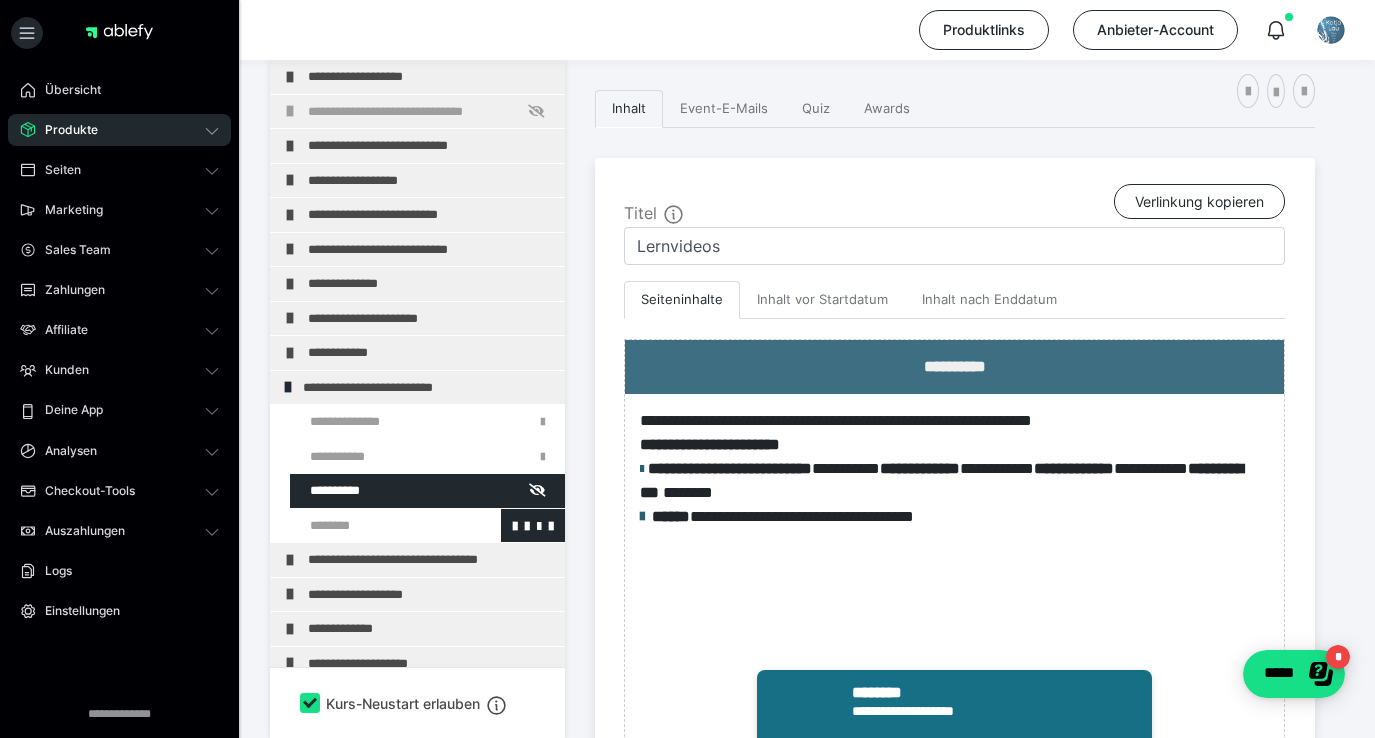 click at bounding box center [375, 526] 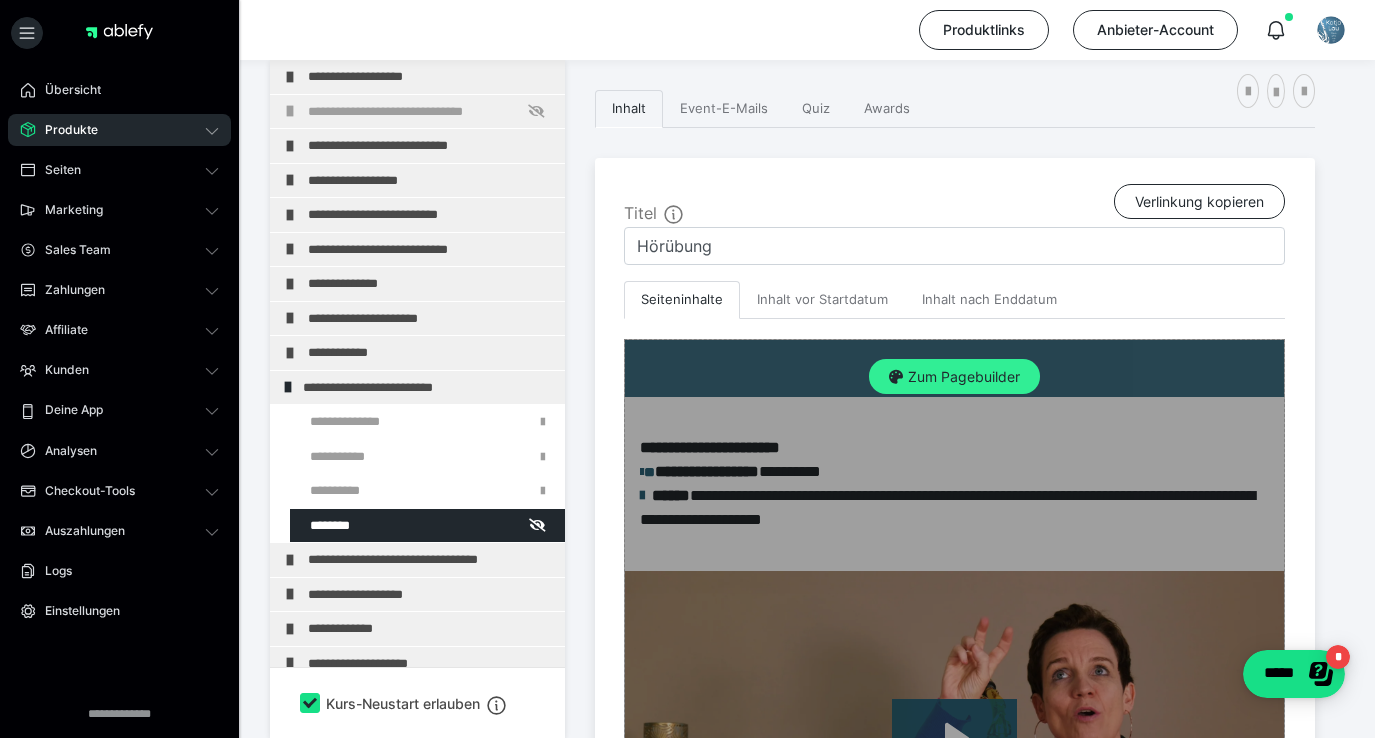 click at bounding box center (896, 377) 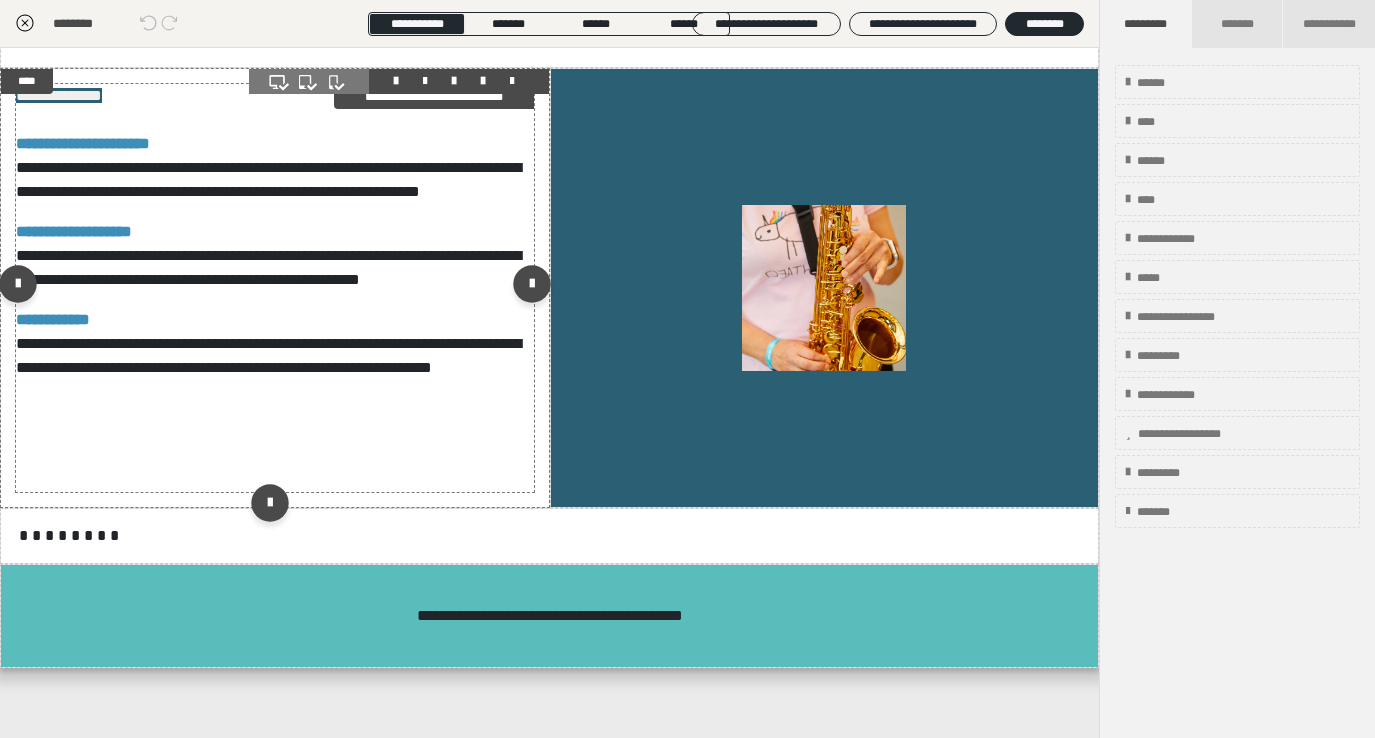 scroll, scrollTop: 1304, scrollLeft: 0, axis: vertical 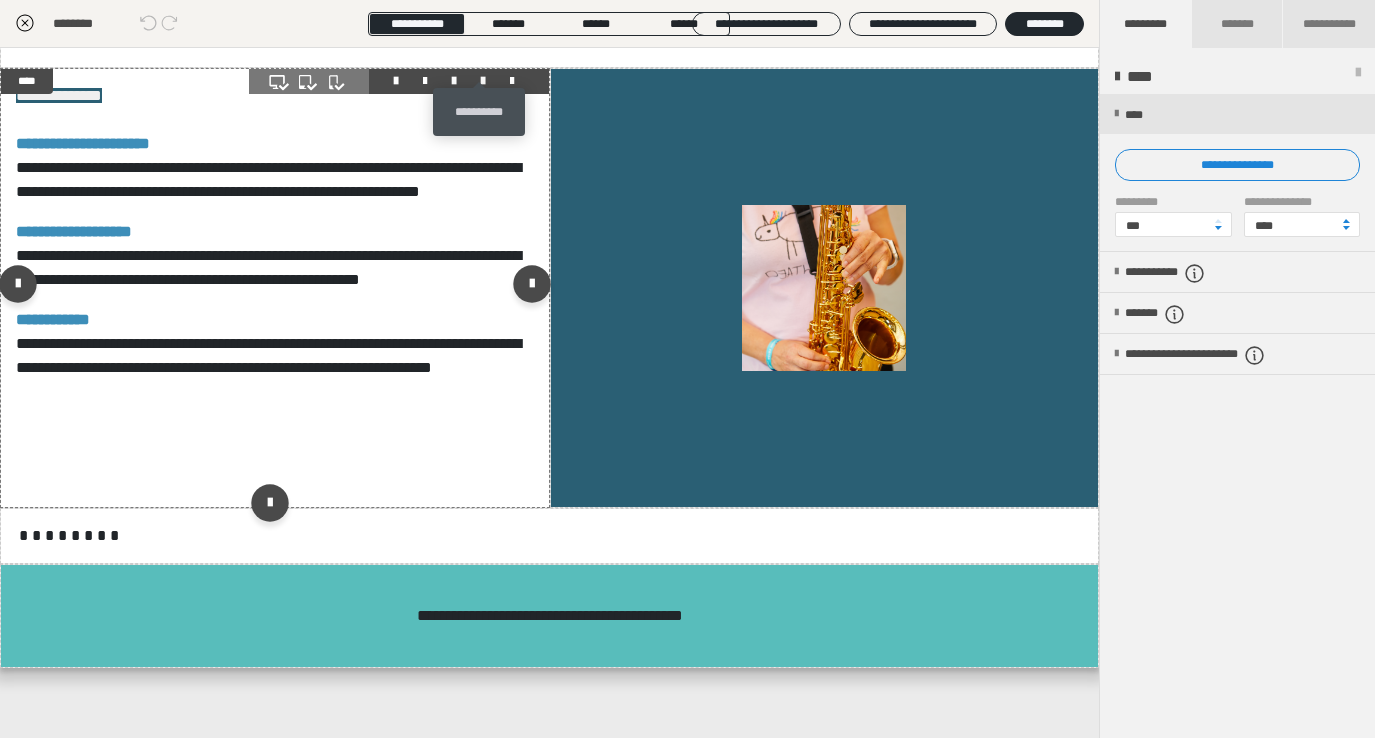 click at bounding box center [483, 81] 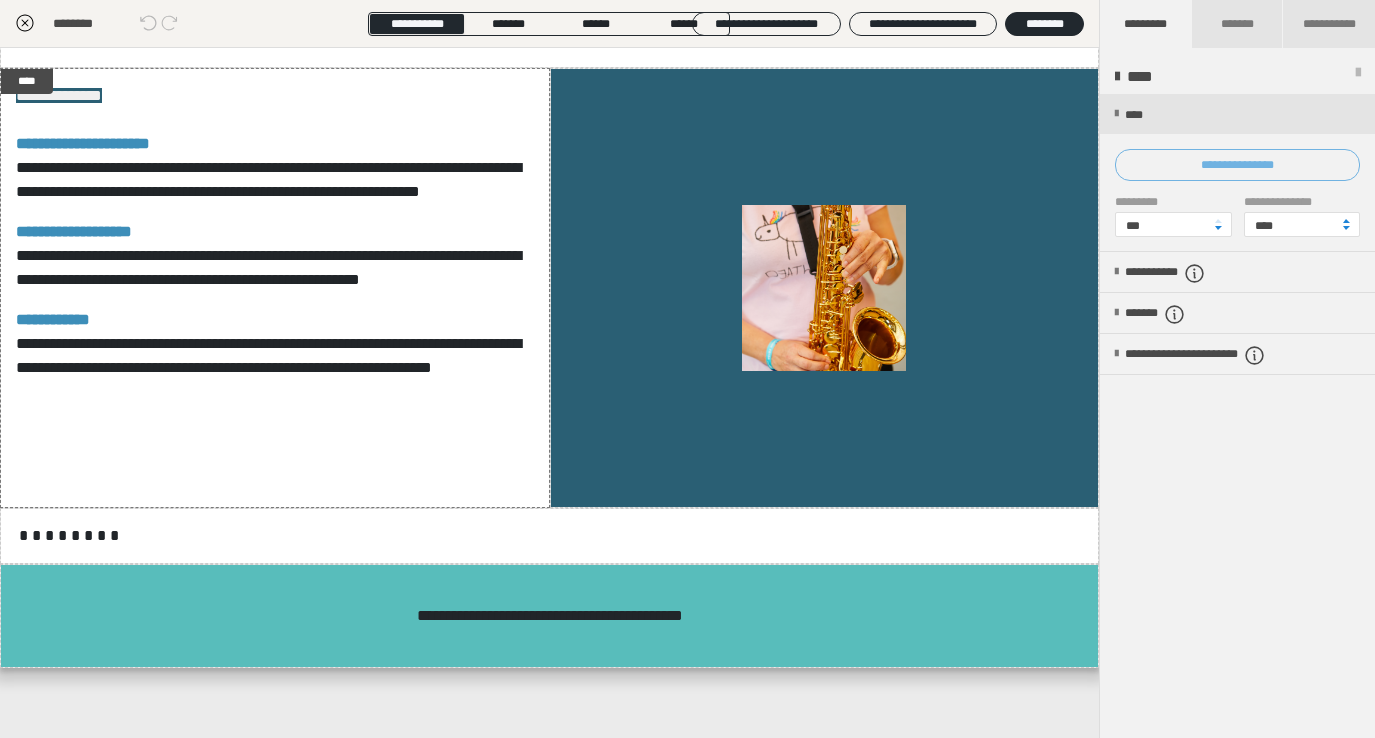 click on "**********" at bounding box center [1237, 165] 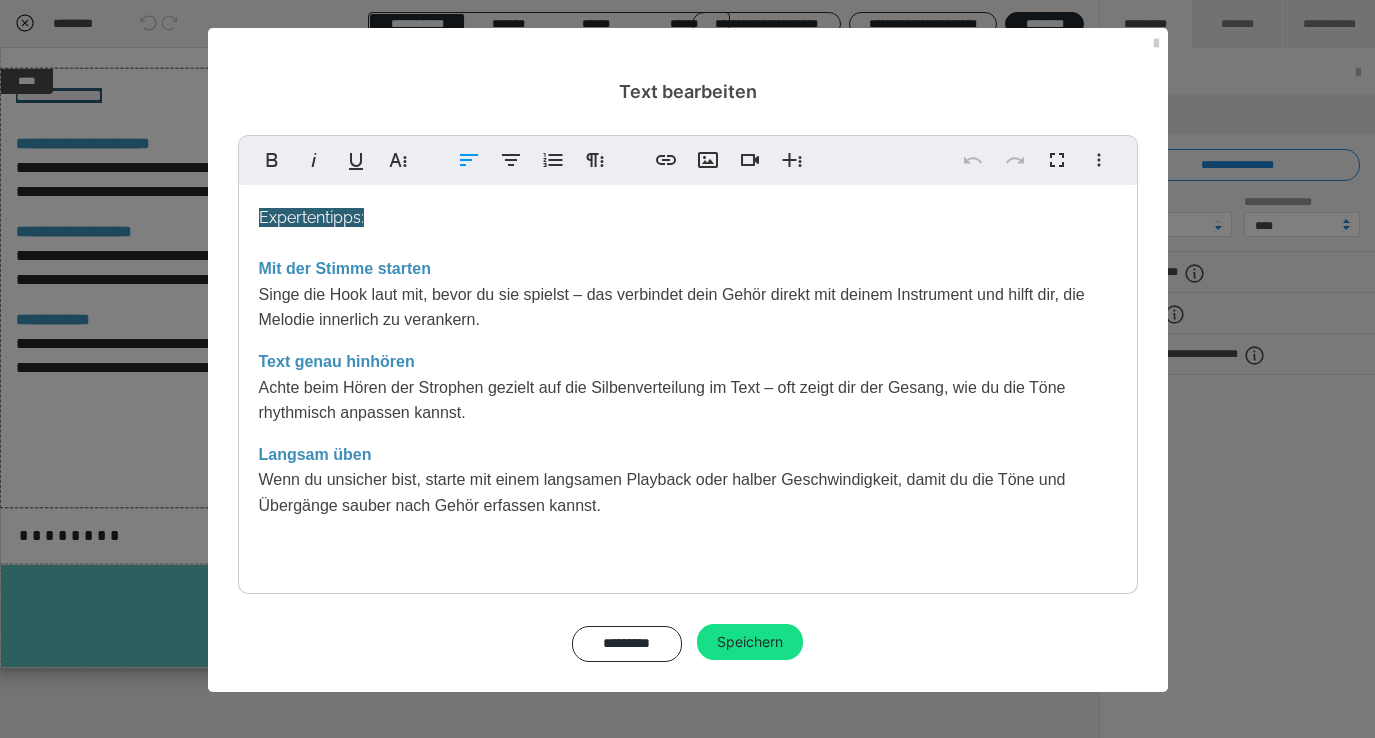click on "Langsam üben Wenn du unsicher bist, starte mit einem langsamen Playback oder halber Geschwindigkeit, damit du die Töne und Übergänge sauber nach Gehör erfassen kannst." at bounding box center (688, 480) 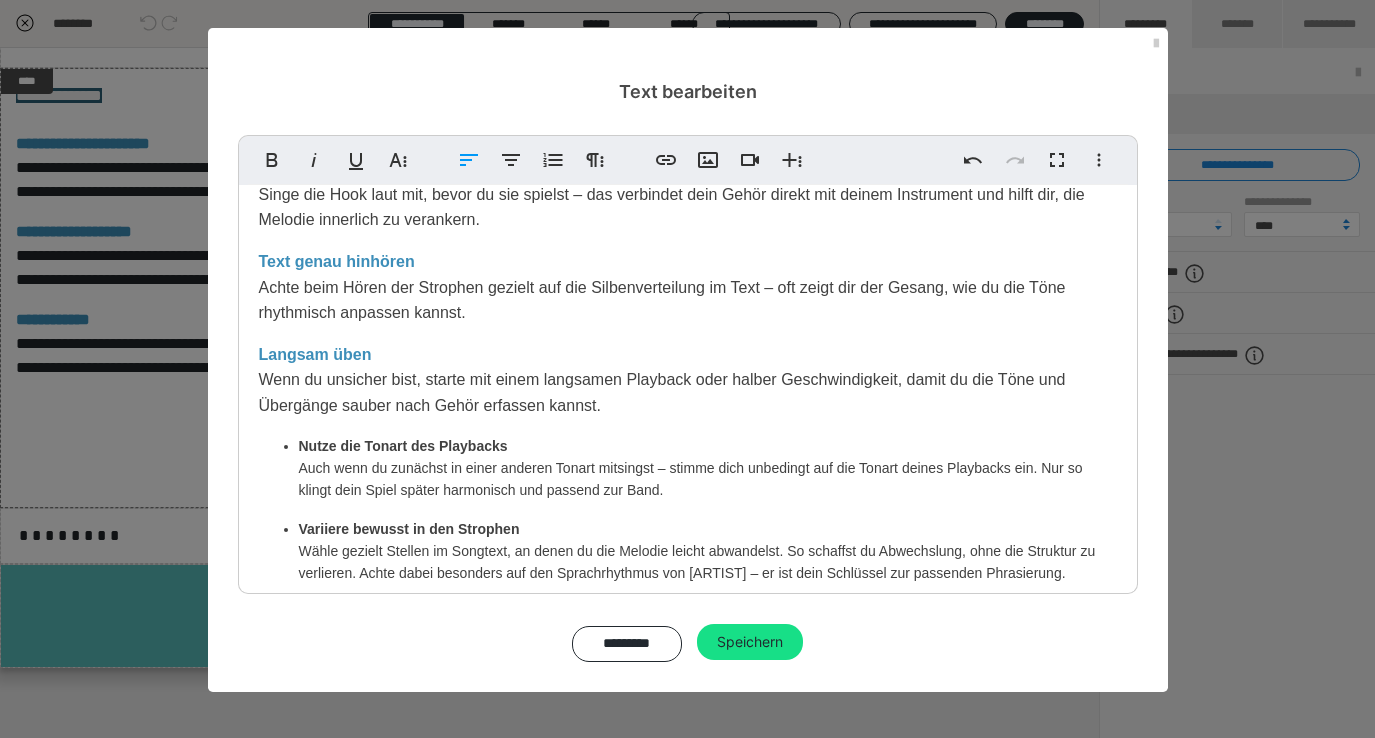 scroll, scrollTop: 157, scrollLeft: 0, axis: vertical 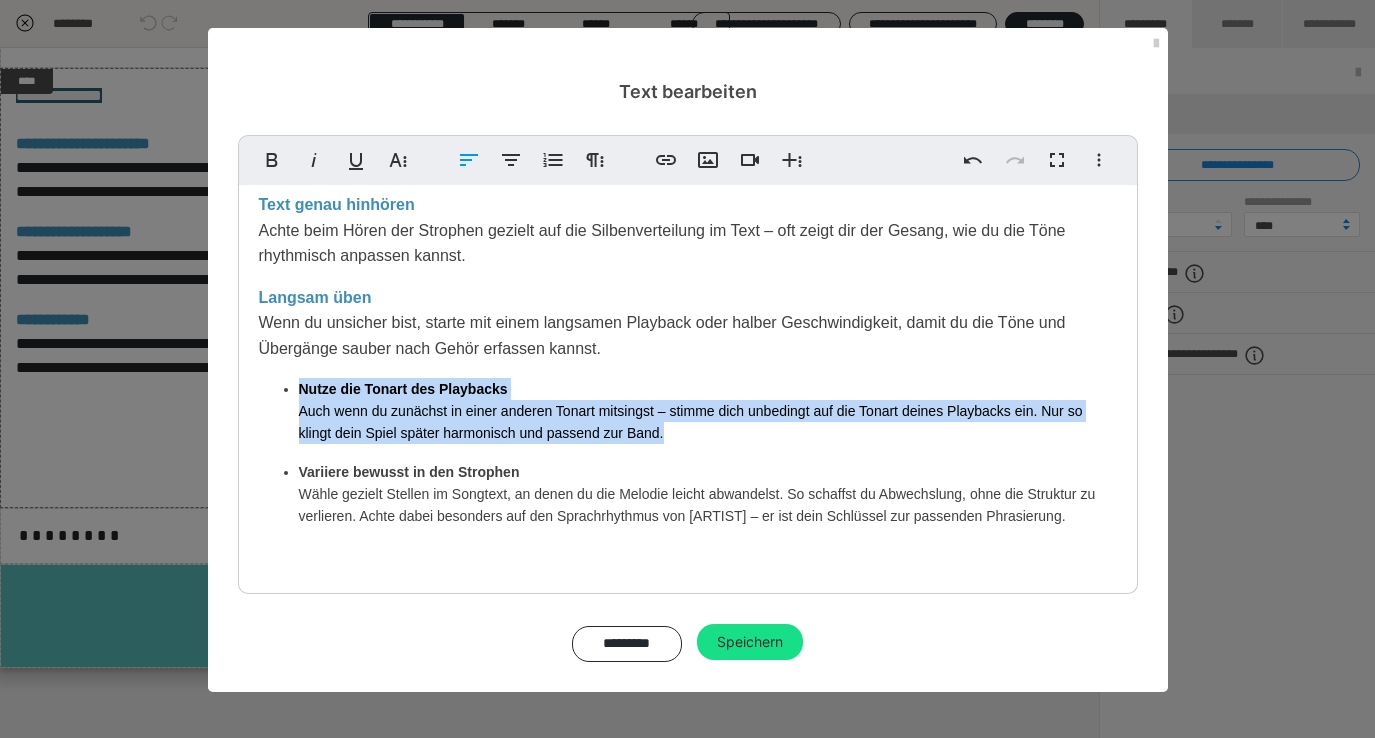 drag, startPoint x: 673, startPoint y: 437, endPoint x: 294, endPoint y: 387, distance: 382.28394 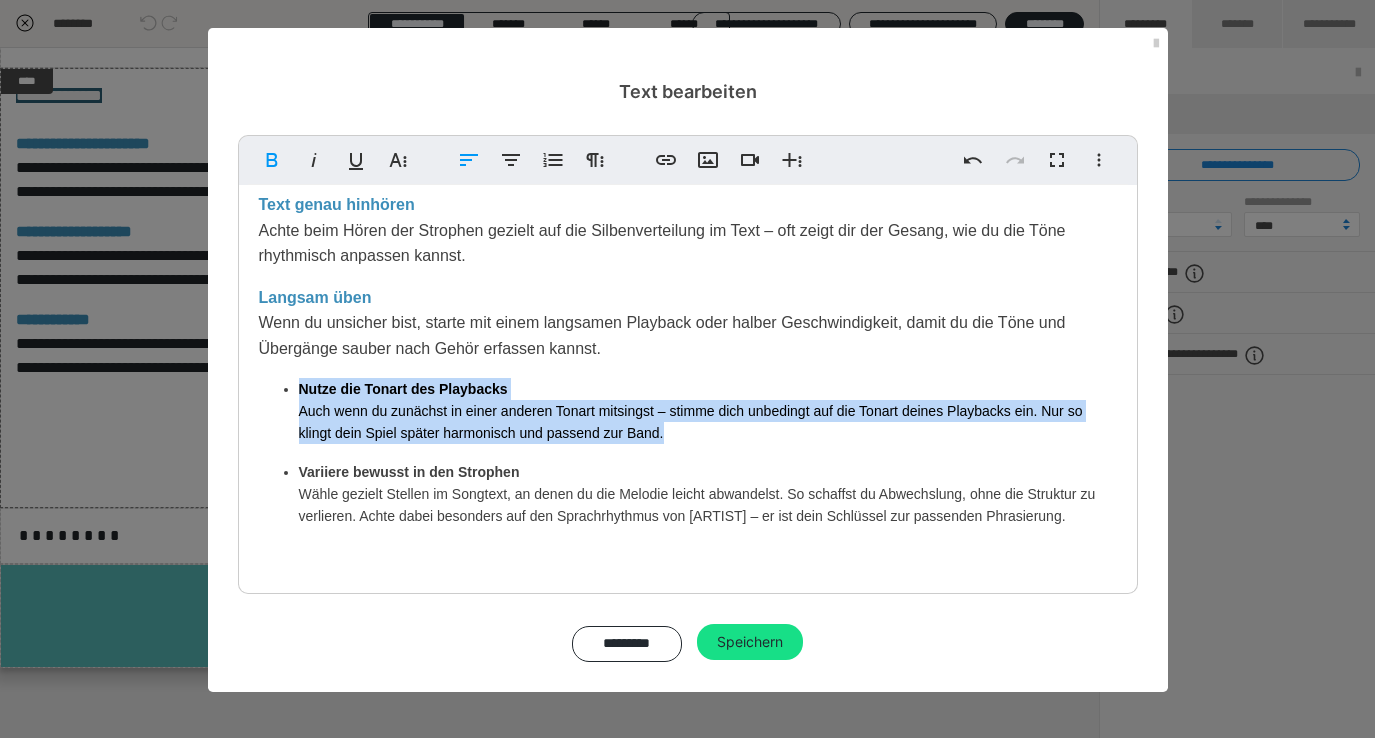 copy on "Nutze die Tonart des Playbacks Auch wenn du zunächst in einer anderen Tonart mitsingst – stimme dich unbedingt auf die Tonart deines Playbacks ein. Nur so klingt dein Spiel später harmonisch und passend zur Band." 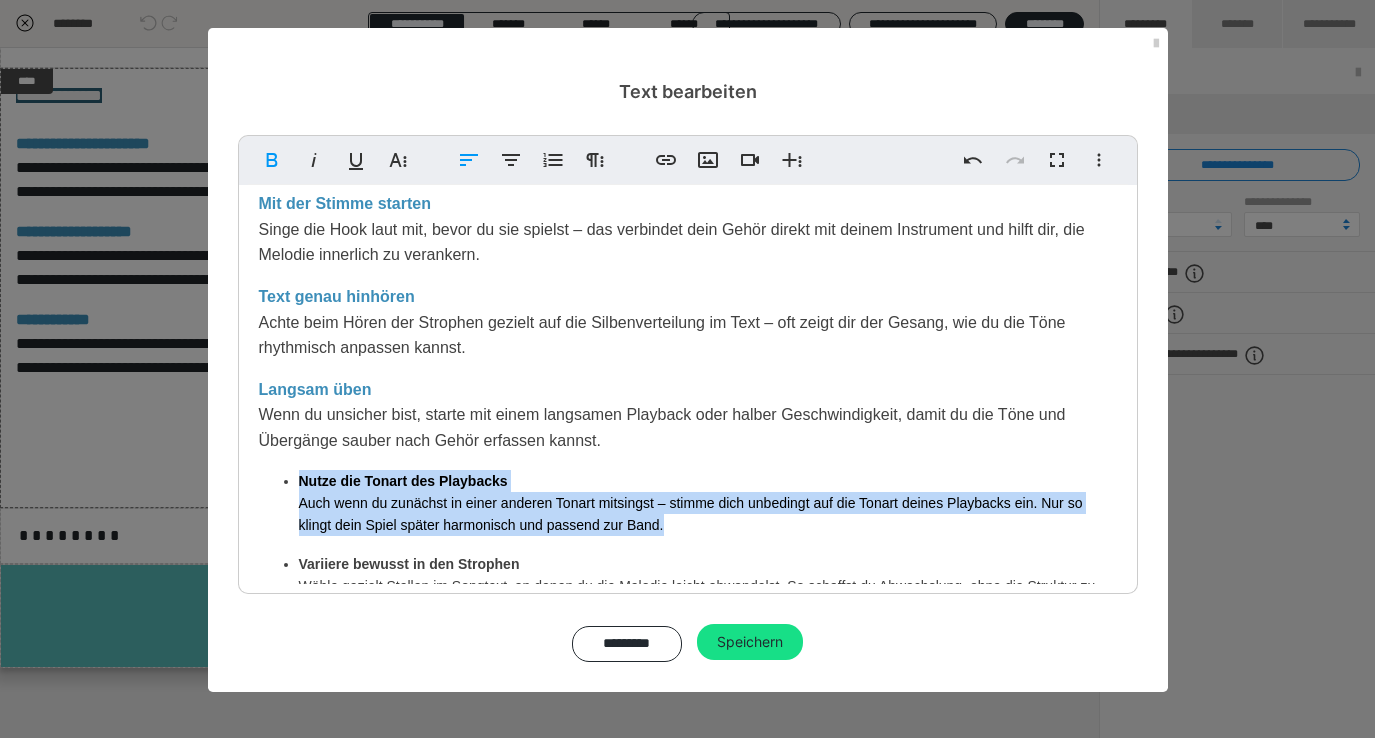scroll, scrollTop: 9, scrollLeft: 0, axis: vertical 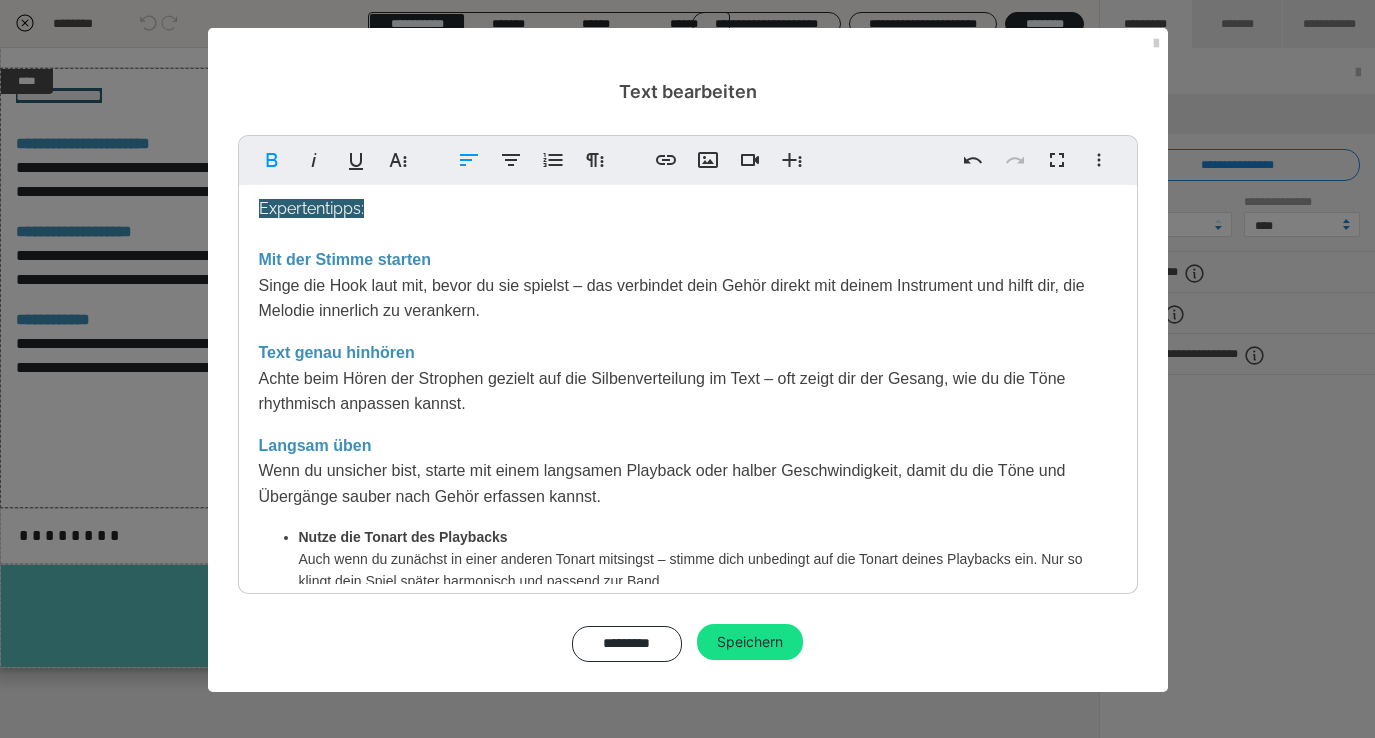 click on "Mit der Stimme starten Singe die Hook laut mit, bevor du sie spielst – das verbindet dein Gehör direkt mit deinem Instrument und hilft dir, die Melodie innerlich zu verankern." at bounding box center (688, 285) 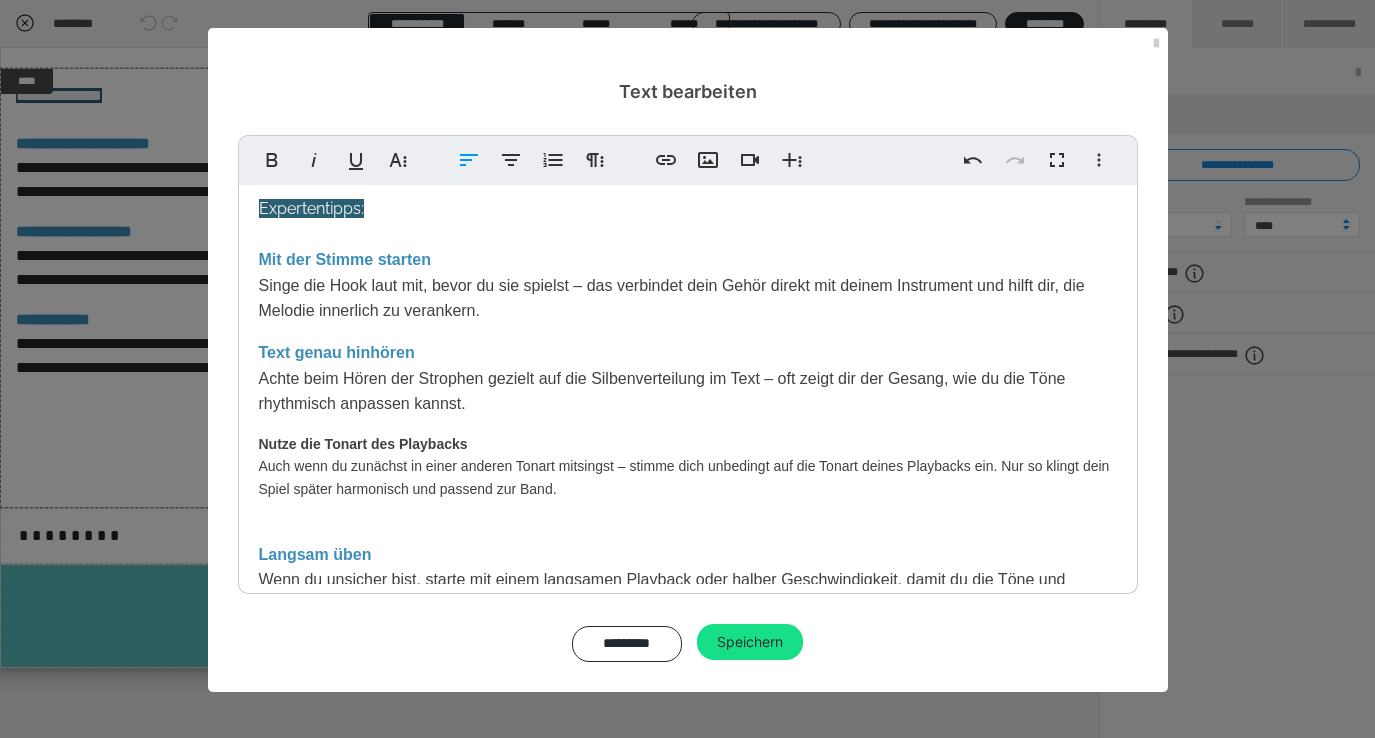 click on "Expertentipps:  Mit der Stimme starten Singe die Hook laut mit, bevor du sie spielst – das verbindet dein Gehör direkt mit deinem Instrument und hilft dir, die Melodie innerlich zu verankern. Text genau hinhören Achte beim Hören der Strophen gezielt auf die Silbenverteilung im Text – oft zeigt dir der Gesang, wie du die Töne rhythmisch anpassen kannst. Nutze die Tonart des Playbacks Auch wenn du zunächst in einer anderen Tonart mitsingst – stimme dich unbedingt auf die Tonart deines Playbacks ein. Nur so klingt dein Spiel später harmonisch und passend zur Band. ​ Langsam üben Wenn du unsicher bist, starte mit einem langsamen Playback oder halber Geschwindigkeit, damit du die Töne und Übergänge sauber nach Gehör erfassen kannst. Nutze die Tonart des Playbacks Auch wenn du zunächst in einer anderen Tonart mitsingst – stimme dich unbedingt auf die Tonart deines Playbacks ein. Nur so klingt dein Spiel später harmonisch und passend zur Band. Variiere bewusst in den Strophen ​" at bounding box center [688, 557] 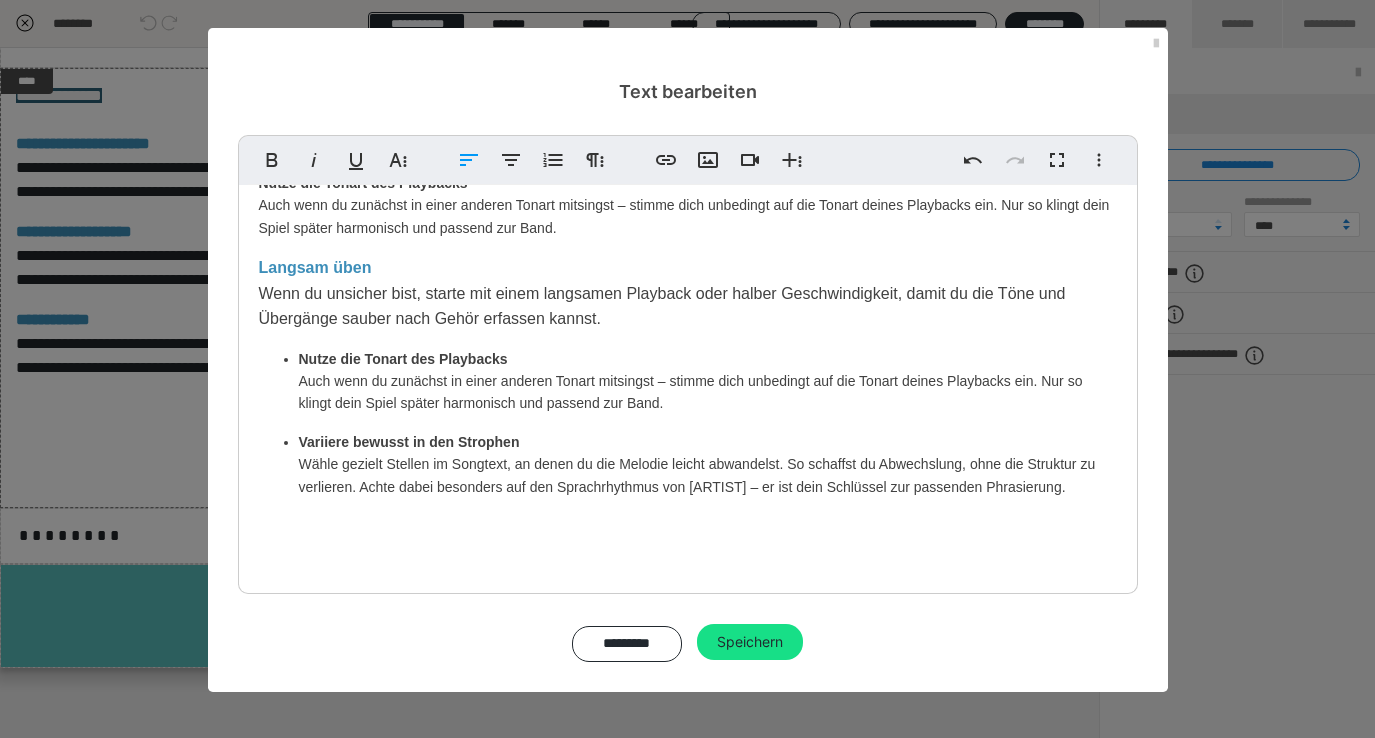 scroll, scrollTop: 280, scrollLeft: 0, axis: vertical 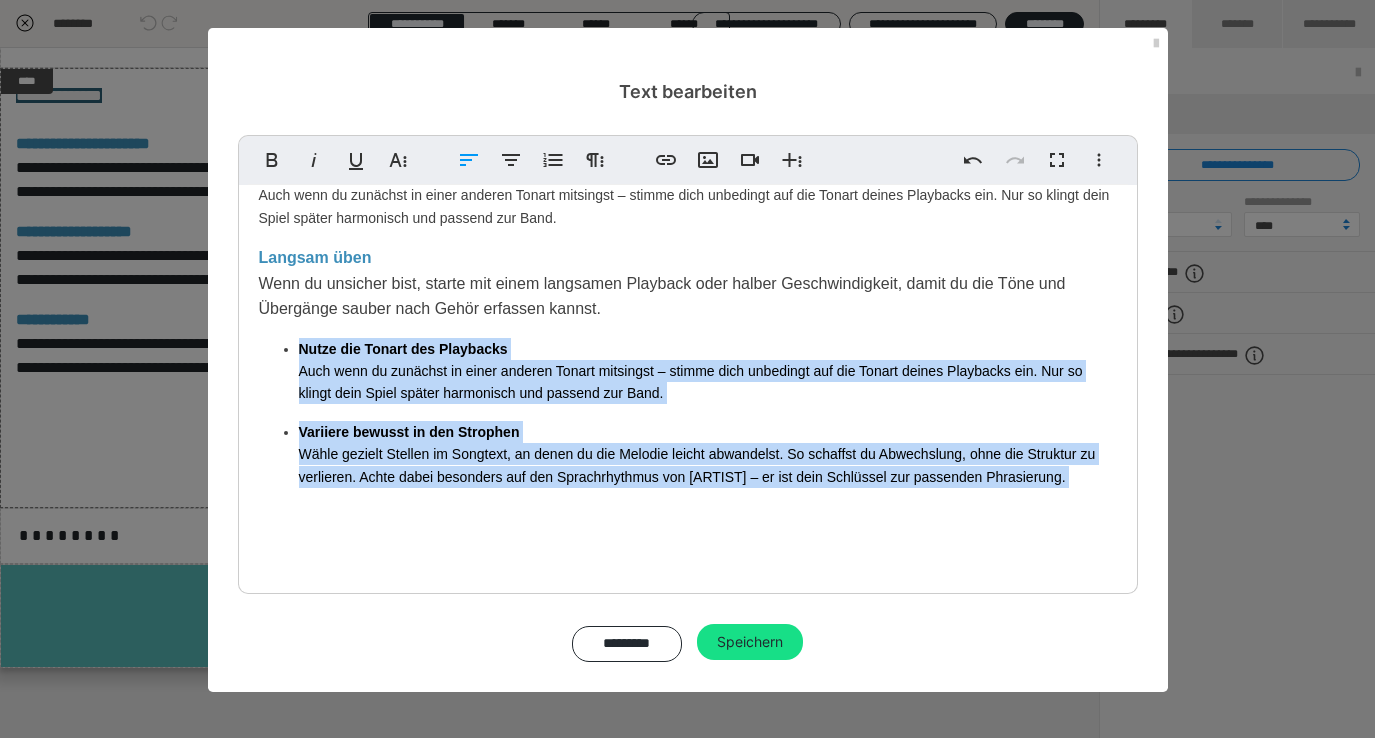 drag, startPoint x: 1080, startPoint y: 488, endPoint x: 260, endPoint y: 337, distance: 833.7872 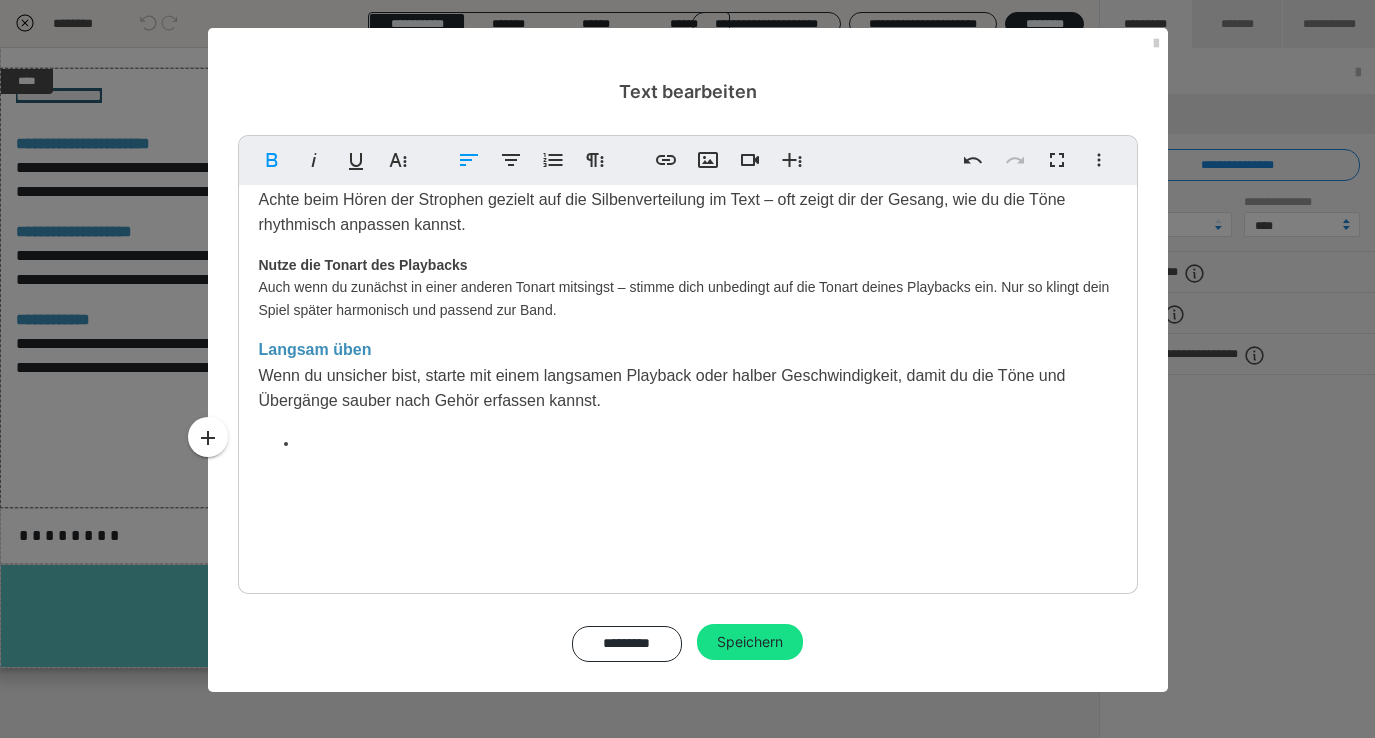 scroll, scrollTop: 189, scrollLeft: 0, axis: vertical 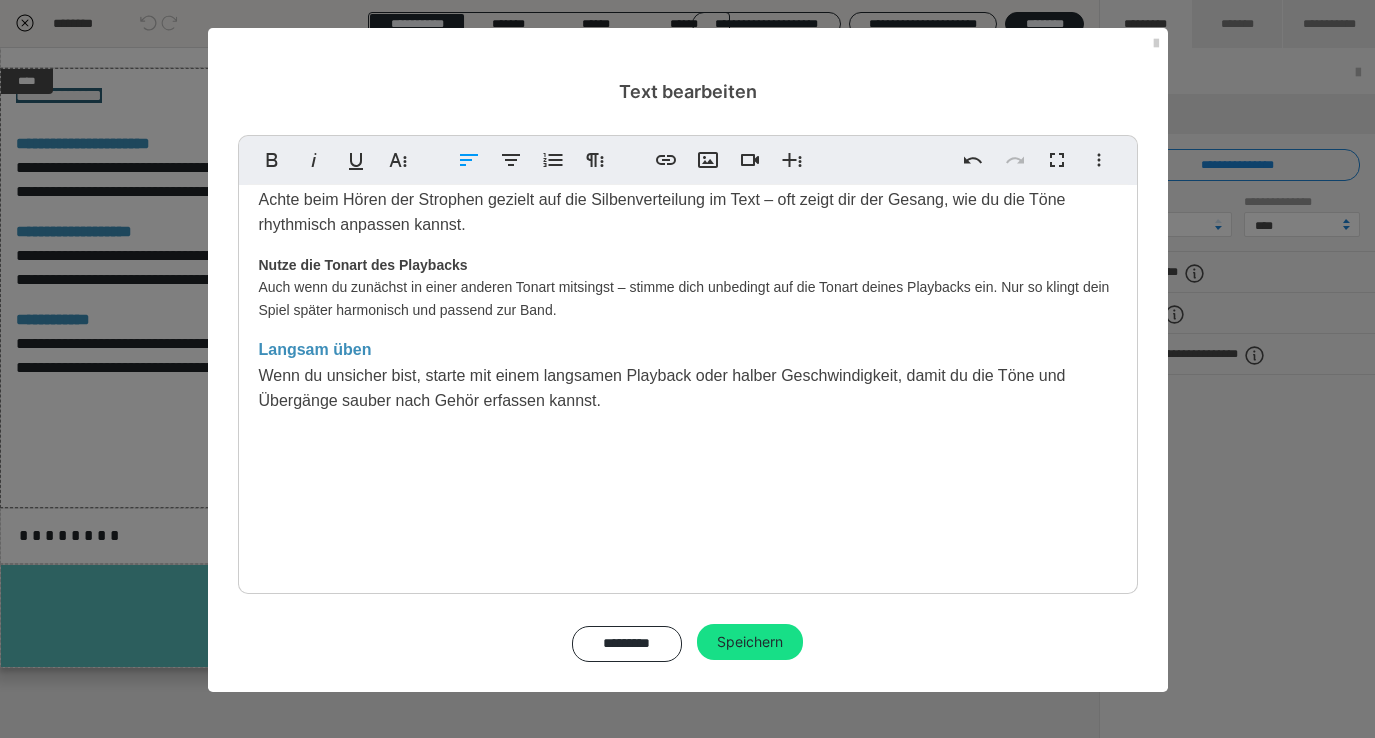click on "Expertentipps: Mit der Stimme starten Singe die Hook laut mit, bevor du sie spielst – das verbindet dein Gehör direkt mit deinem Instrument und hilft dir, die Melodie innerlich zu verankern. Text genau hinhören Achte beim Hören der Strophen gezielt auf die Silbenverteilung im Text – oft zeigt dir der Gesang, wie du die Töne rhythmisch anpassen kannst. Nutze die Tonart des Playbacks Auch wenn du zunächst in einer anderen Tonart mitsingst – stimme dich unbedingt auf die Tonart deines Playbacks ein. Nur so klingt dein Spiel später harmonisch und passend zur Band. Langsam üben Wenn du unsicher bist, starte mit einem langsamen Playback oder halber Geschwindigkeit, damit du die Töne und Übergänge sauber nach Gehör erfassen kannst." at bounding box center (688, 290) 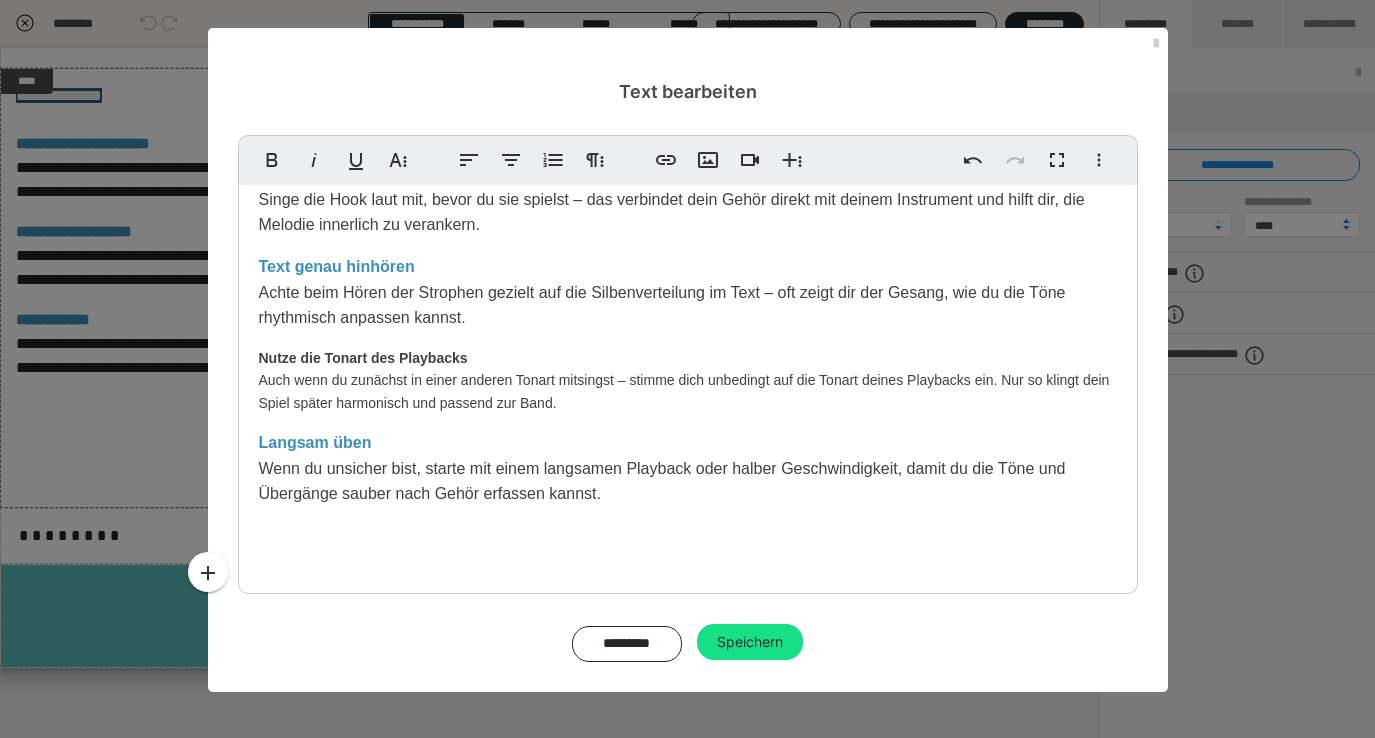 scroll, scrollTop: 53, scrollLeft: 0, axis: vertical 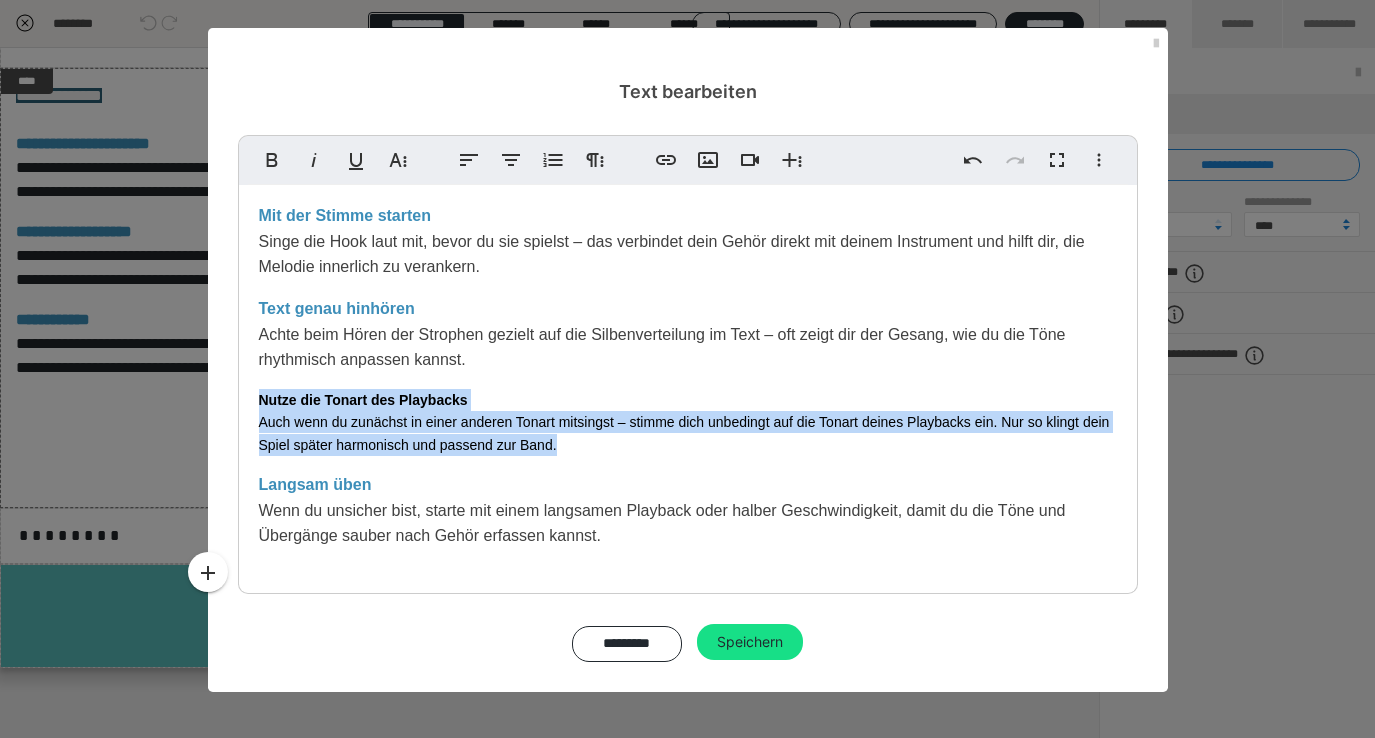 drag, startPoint x: 569, startPoint y: 446, endPoint x: 222, endPoint y: 395, distance: 350.7278 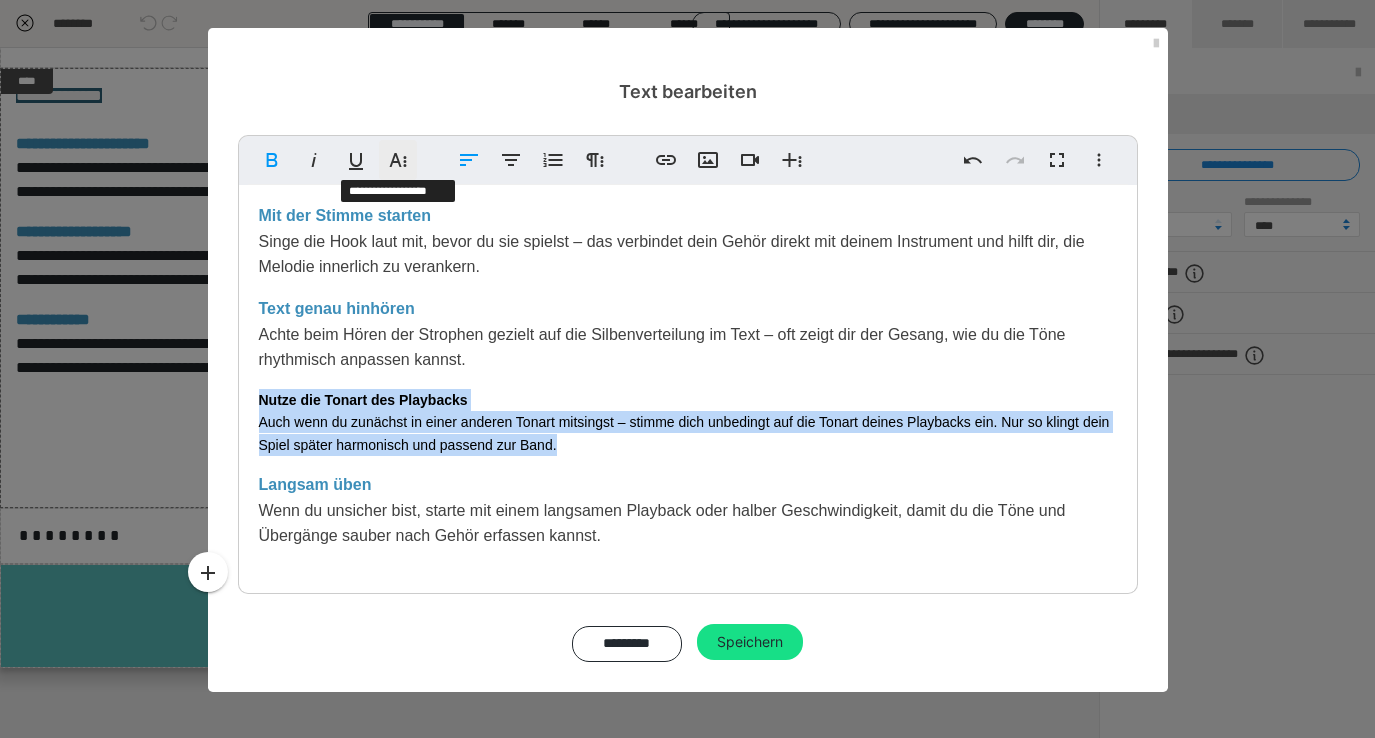 click on "Weitere Textformate" at bounding box center (398, 160) 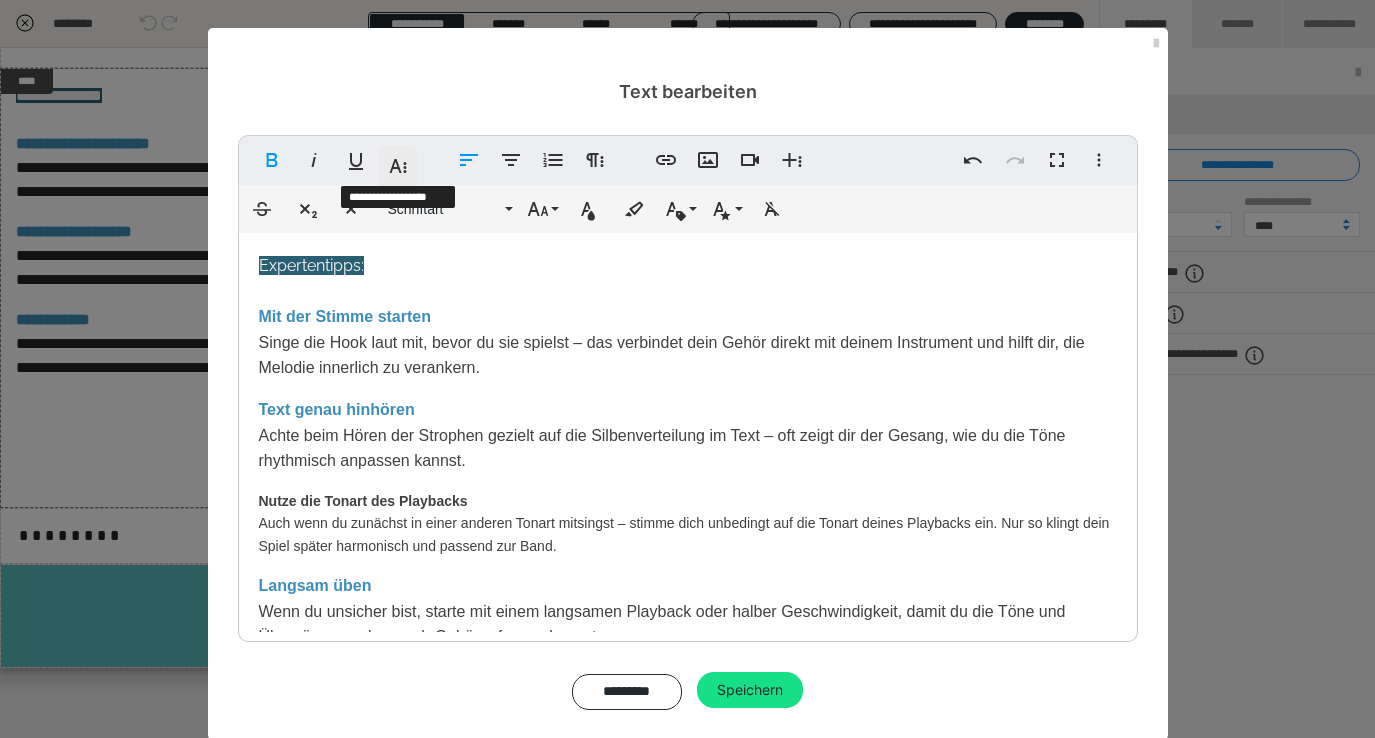 scroll, scrollTop: 53, scrollLeft: 0, axis: vertical 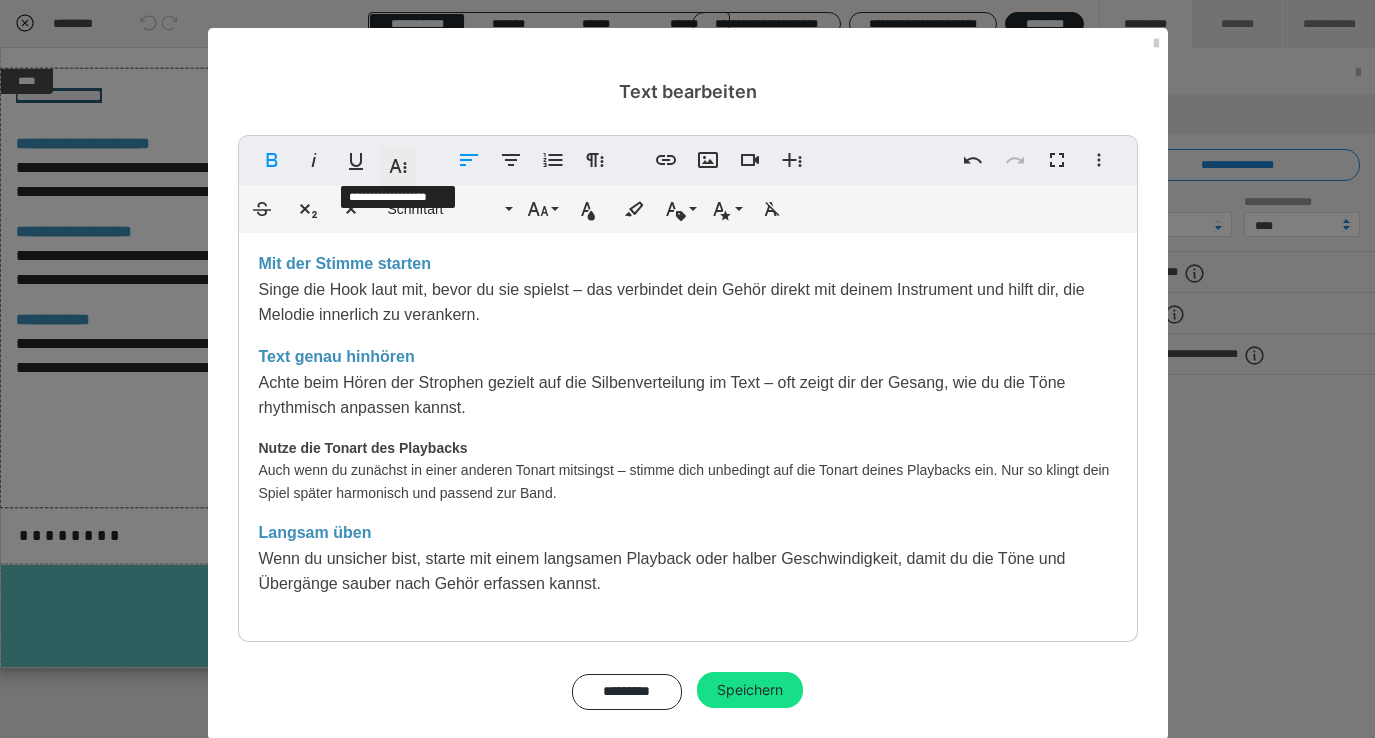 click 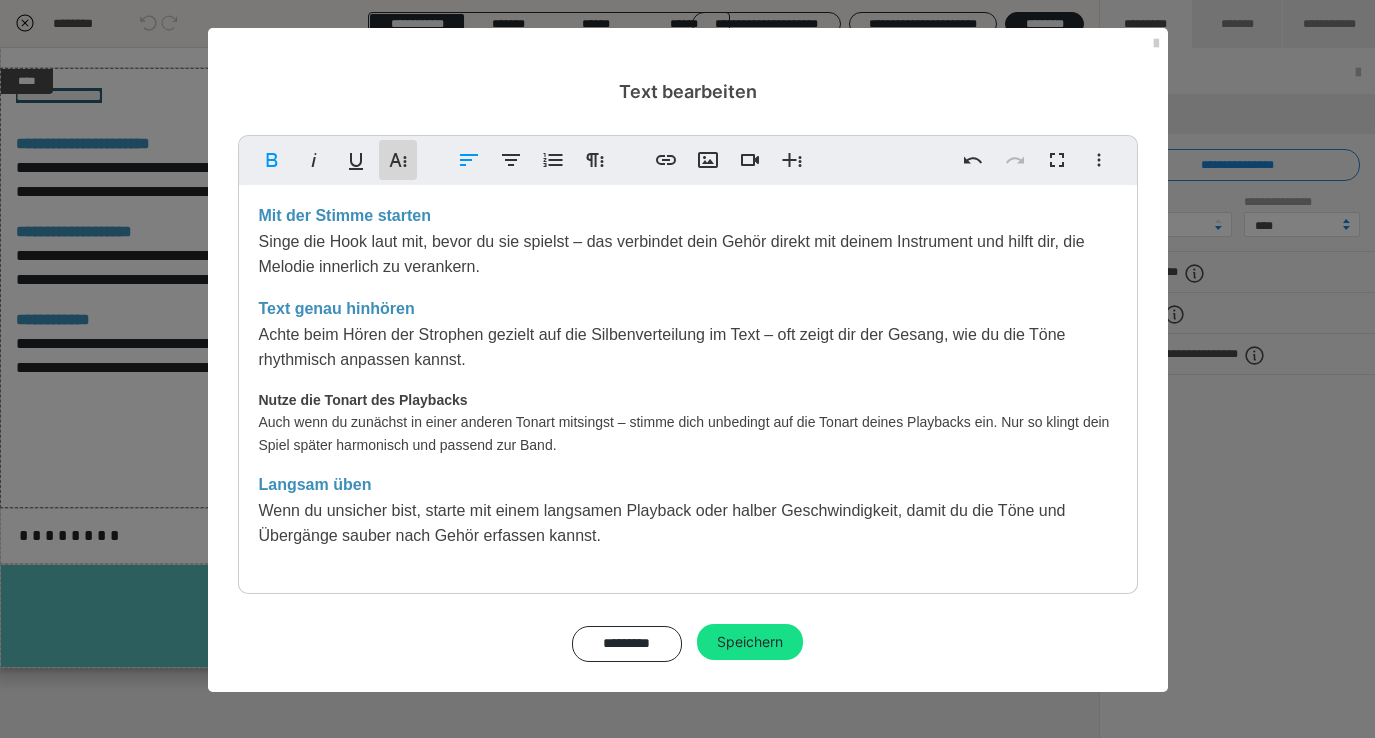 click 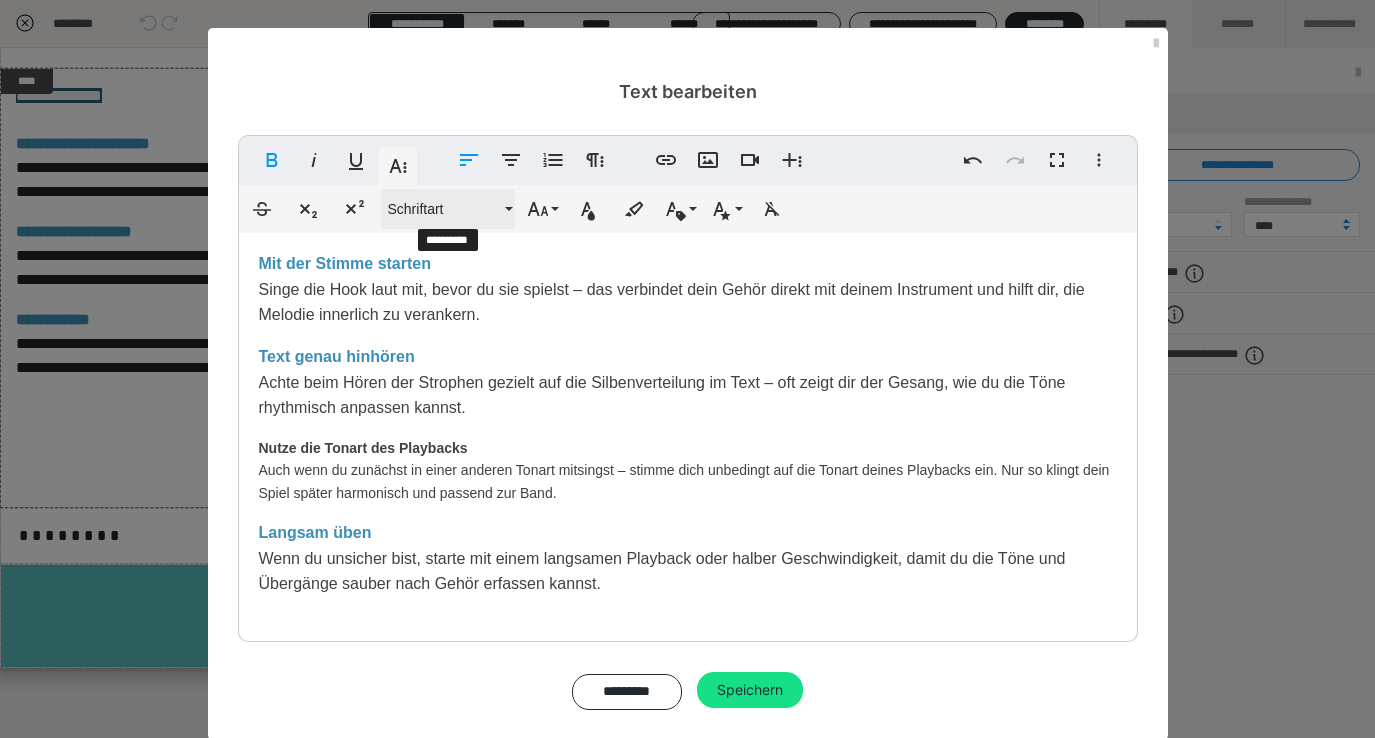 click on "Schriftart" at bounding box center [448, 209] 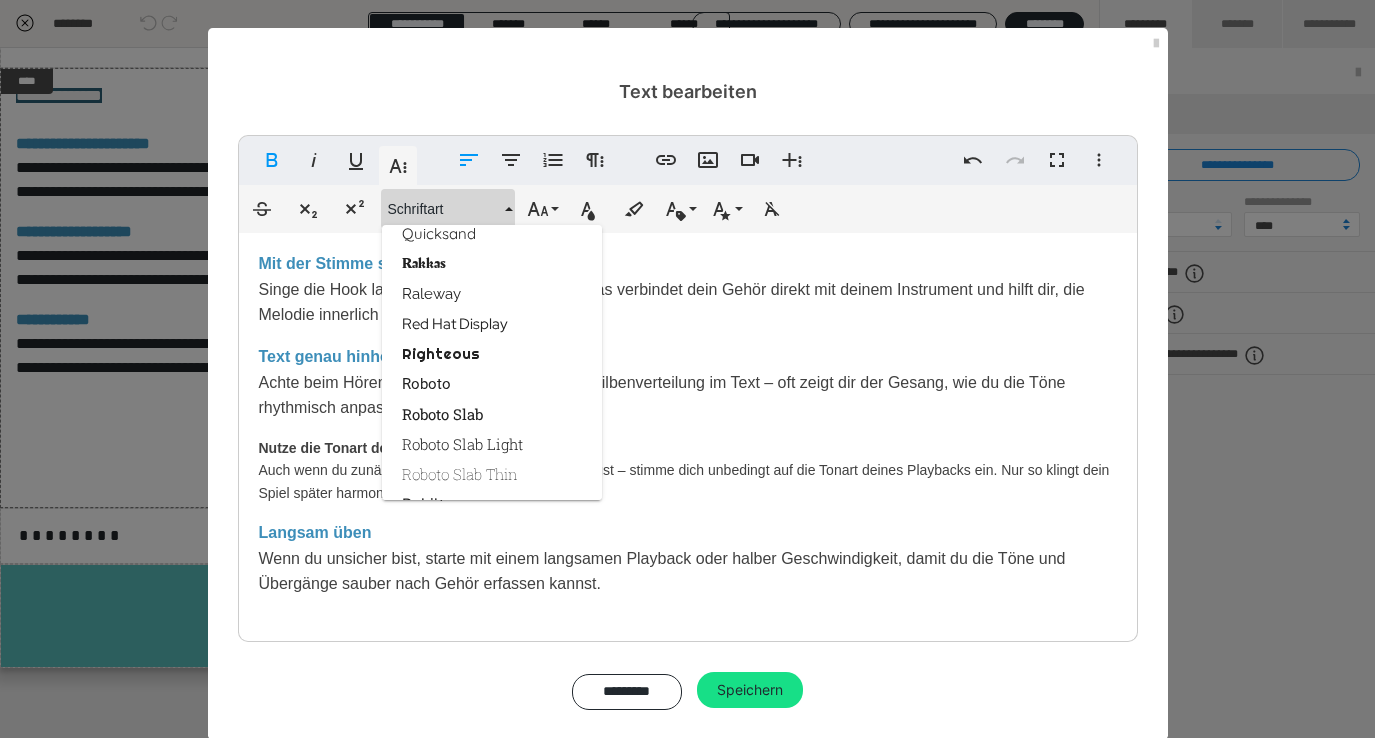 scroll, scrollTop: 2660, scrollLeft: 0, axis: vertical 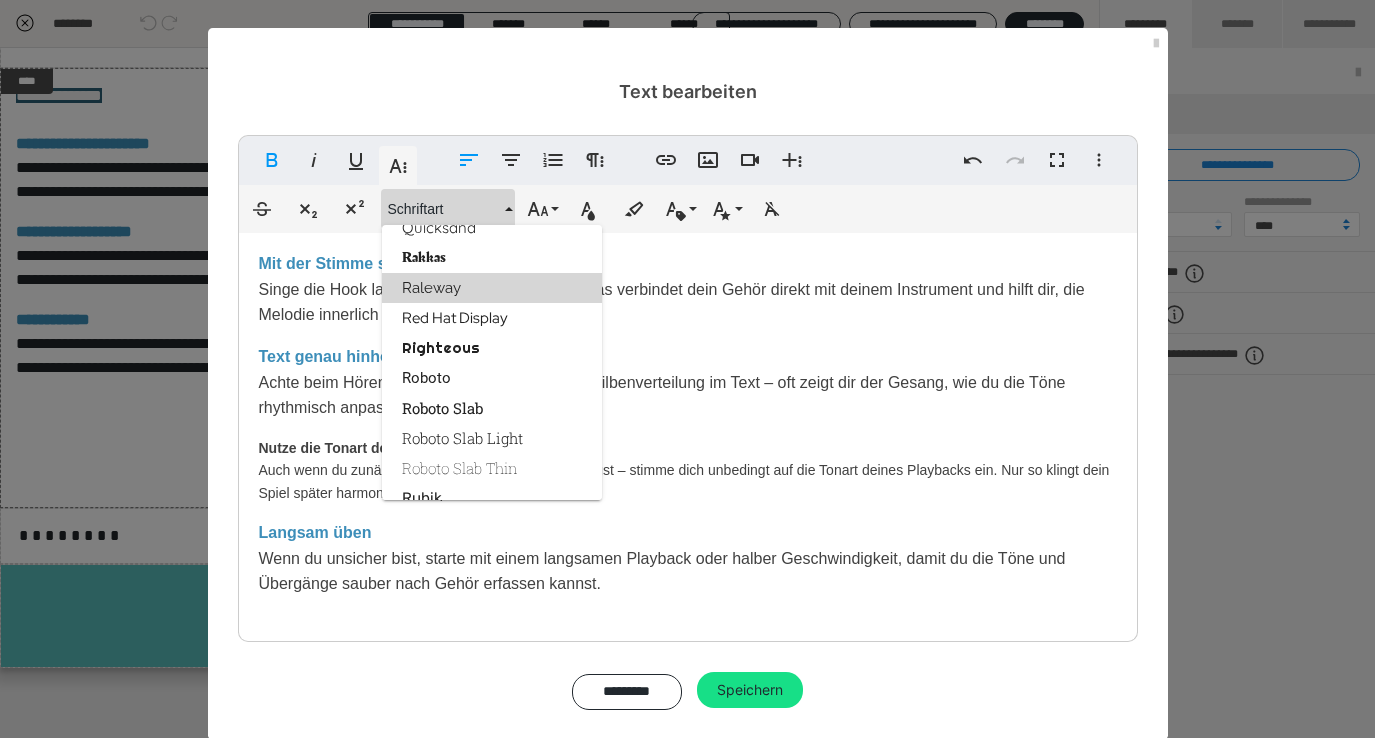 click on "Raleway" at bounding box center [492, 288] 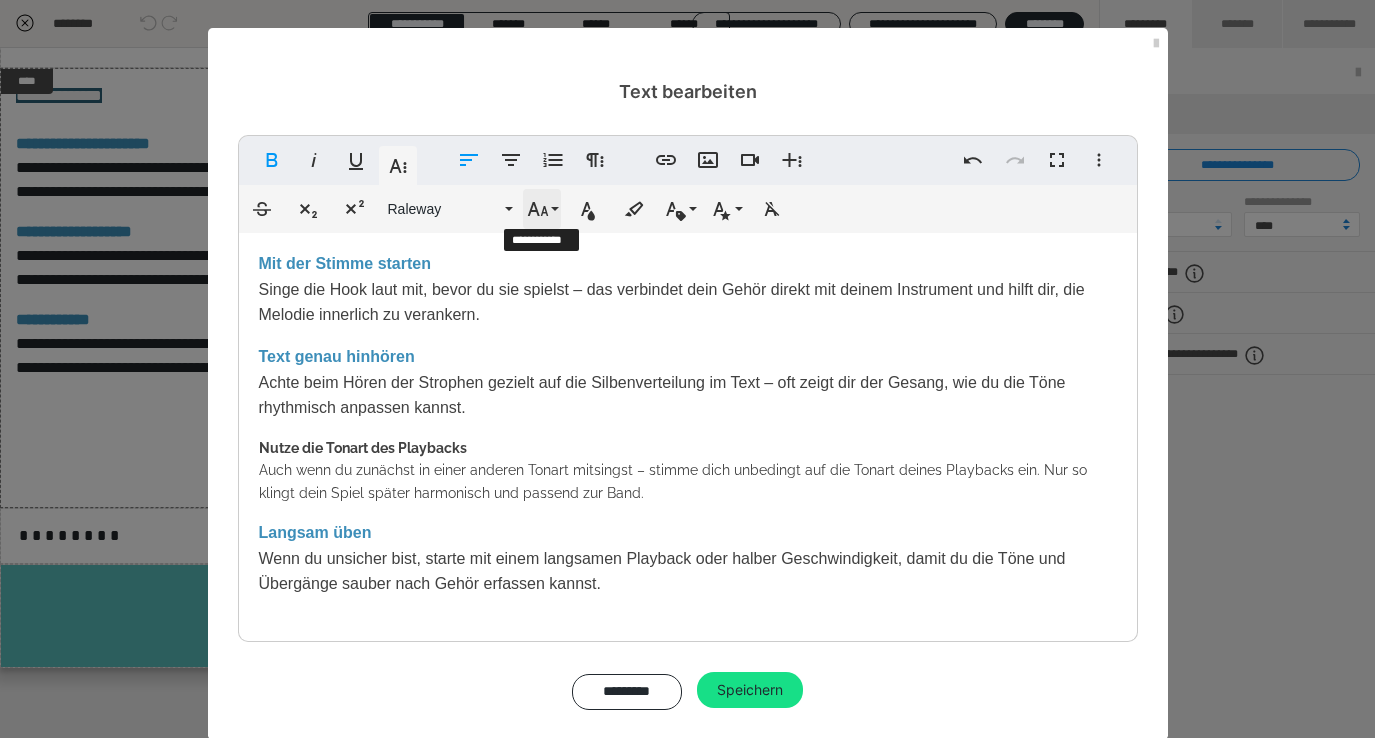 click on "Schriftgröße" at bounding box center (542, 209) 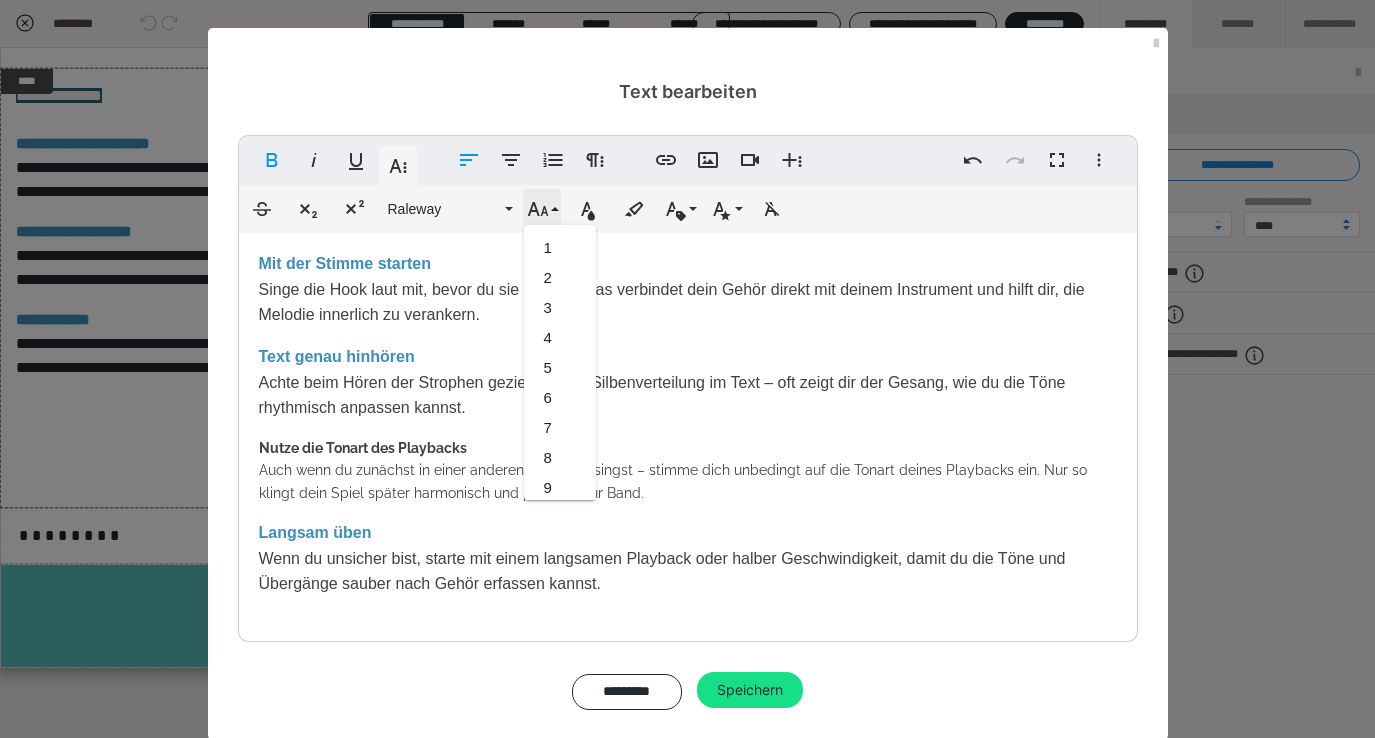 scroll, scrollTop: 413, scrollLeft: 0, axis: vertical 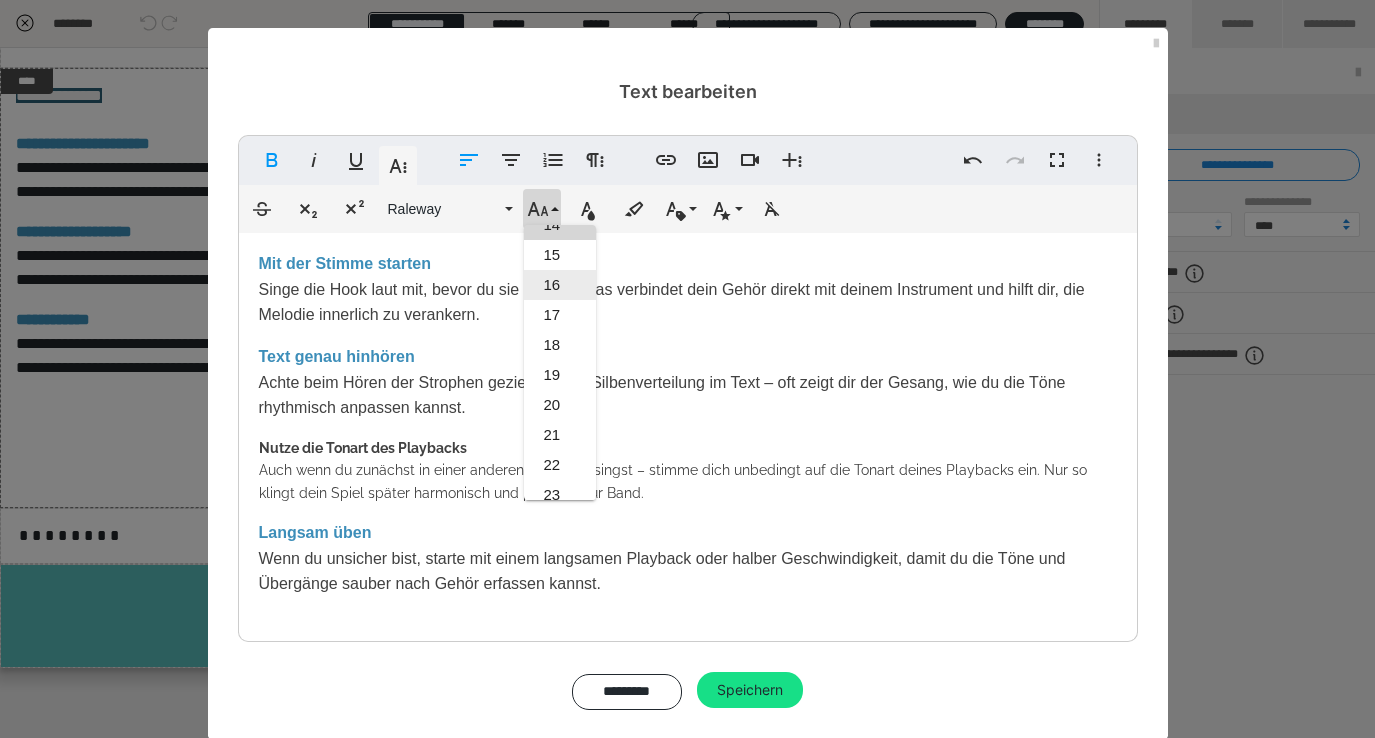 click on "16" at bounding box center [560, 285] 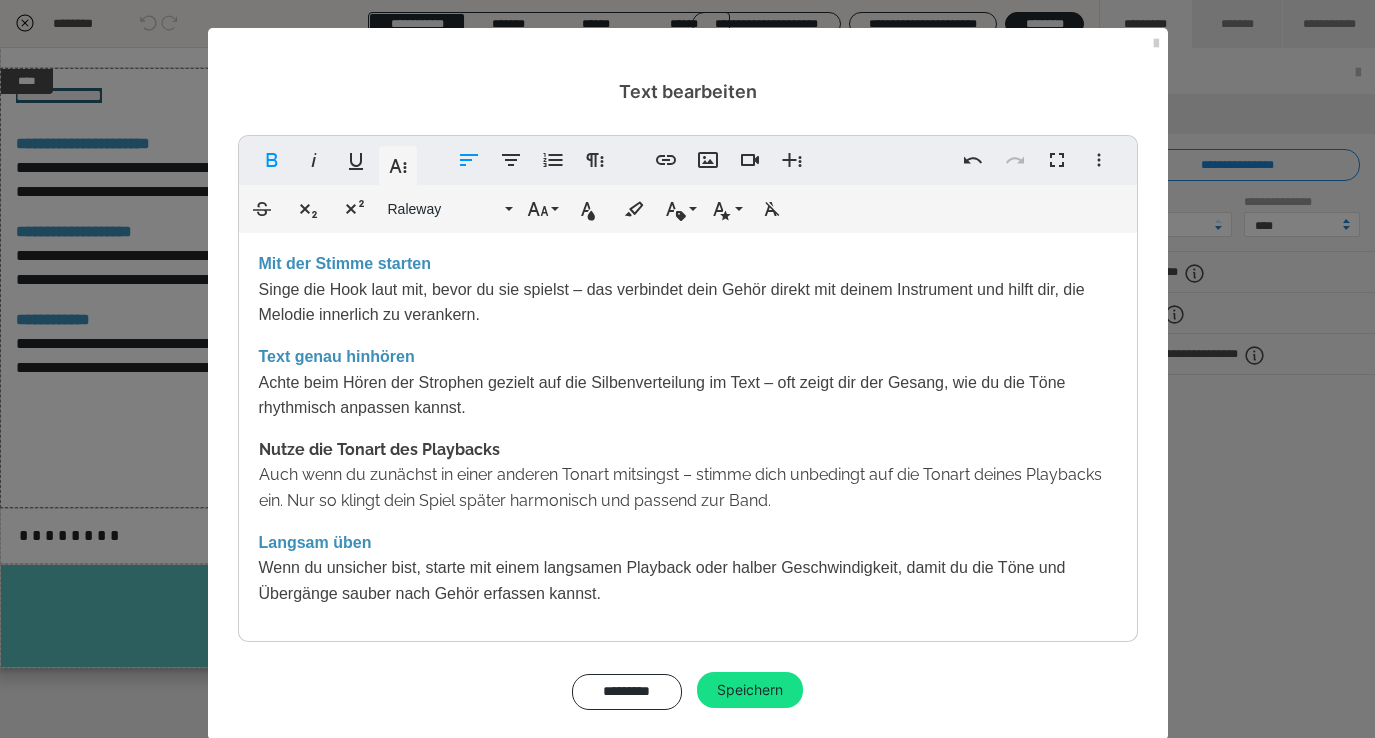 click on "Text genau hinhören Achte beim Hören der Strophen gezielt auf die Silbenverteilung im Text – oft zeigt dir der Gesang, wie du die Töne rhythmisch anpassen kannst." at bounding box center (688, 382) 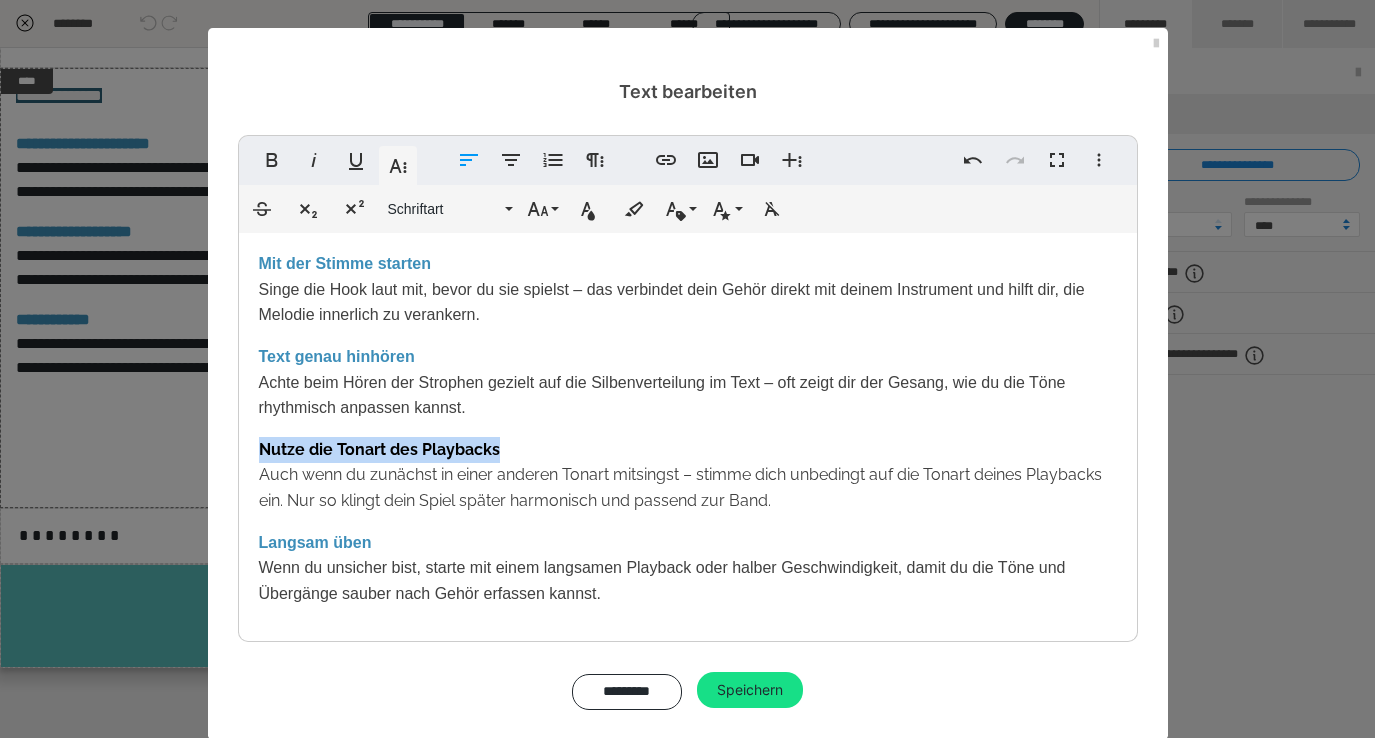 drag, startPoint x: 507, startPoint y: 446, endPoint x: 241, endPoint y: 442, distance: 266.03006 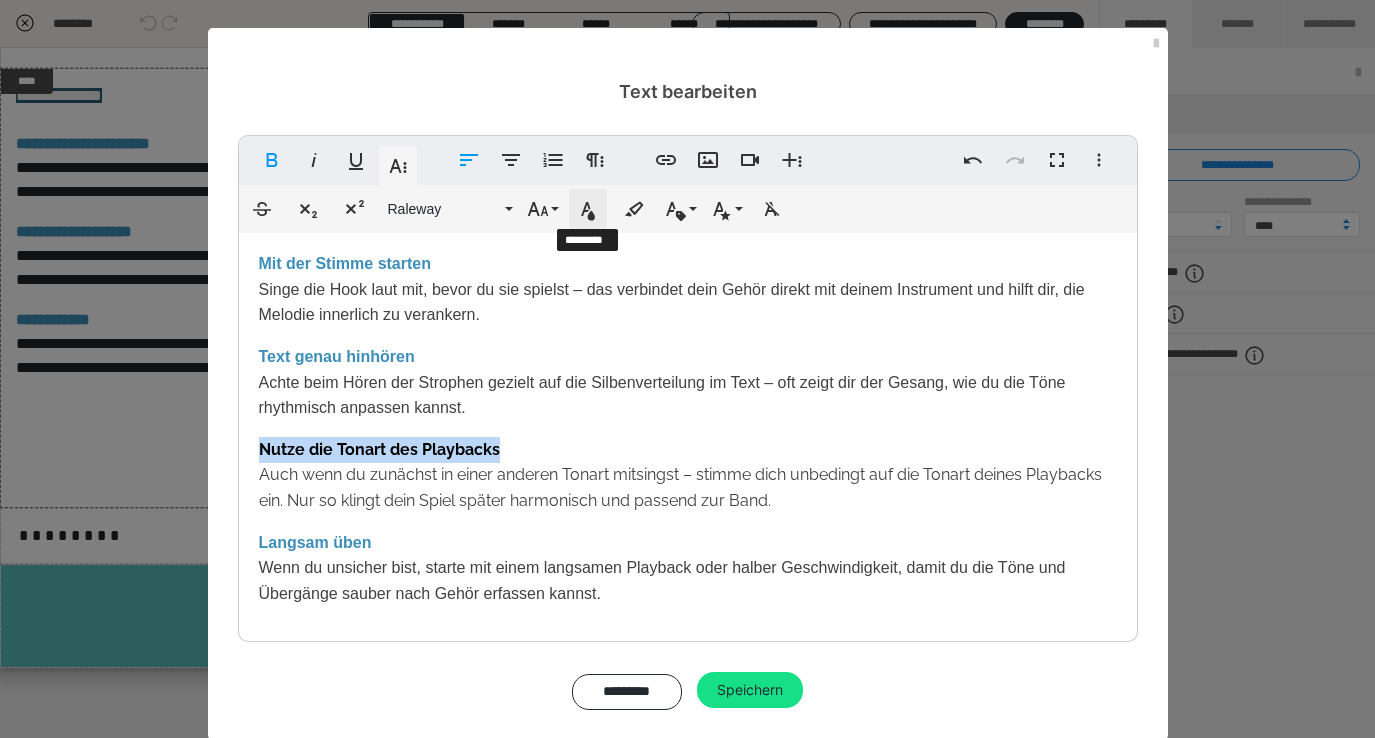 click 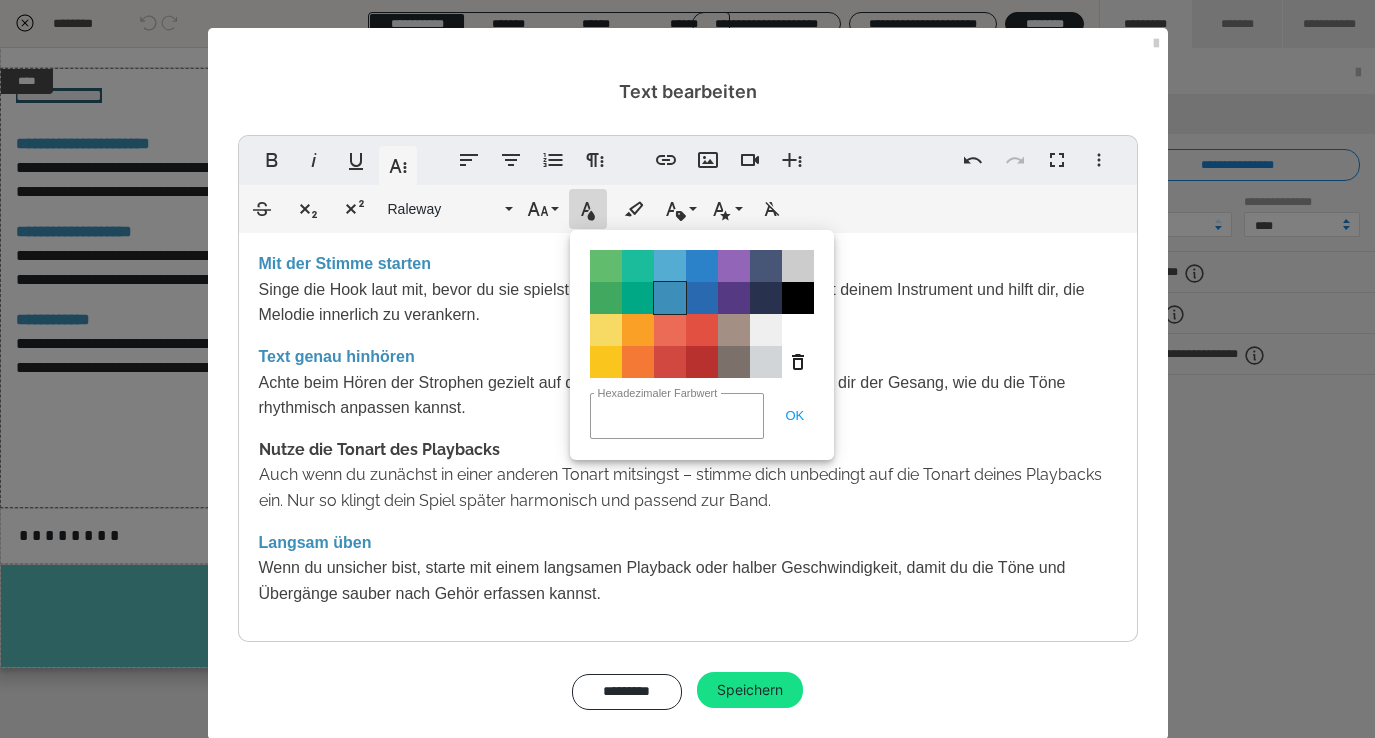click on "Color#3D8EB9" at bounding box center (670, 298) 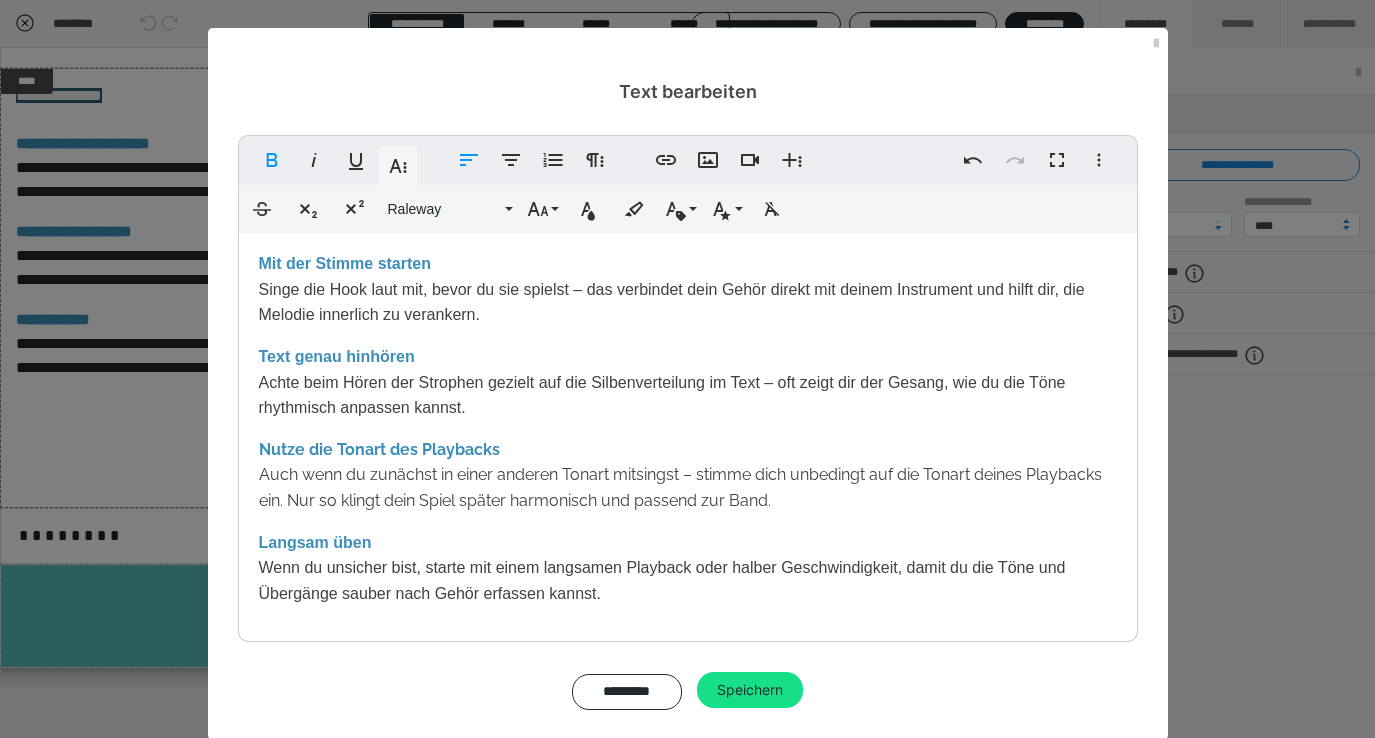 click on "Auch wenn du zunächst in einer anderen Tonart mitsingst – stimme dich unbedingt auf die Tonart deines Playbacks ein. Nur so klingt dein Spiel später harmonisch und passend zur Band." at bounding box center [680, 487] 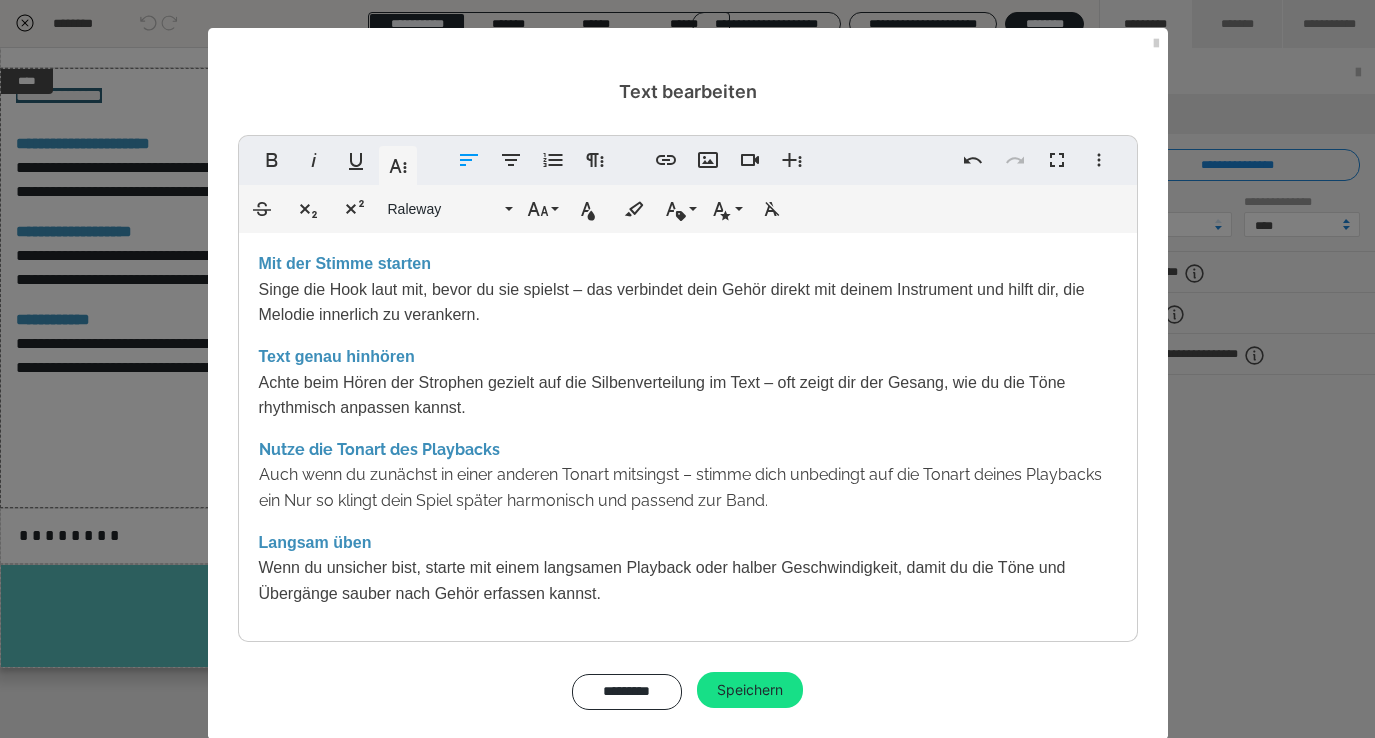 type 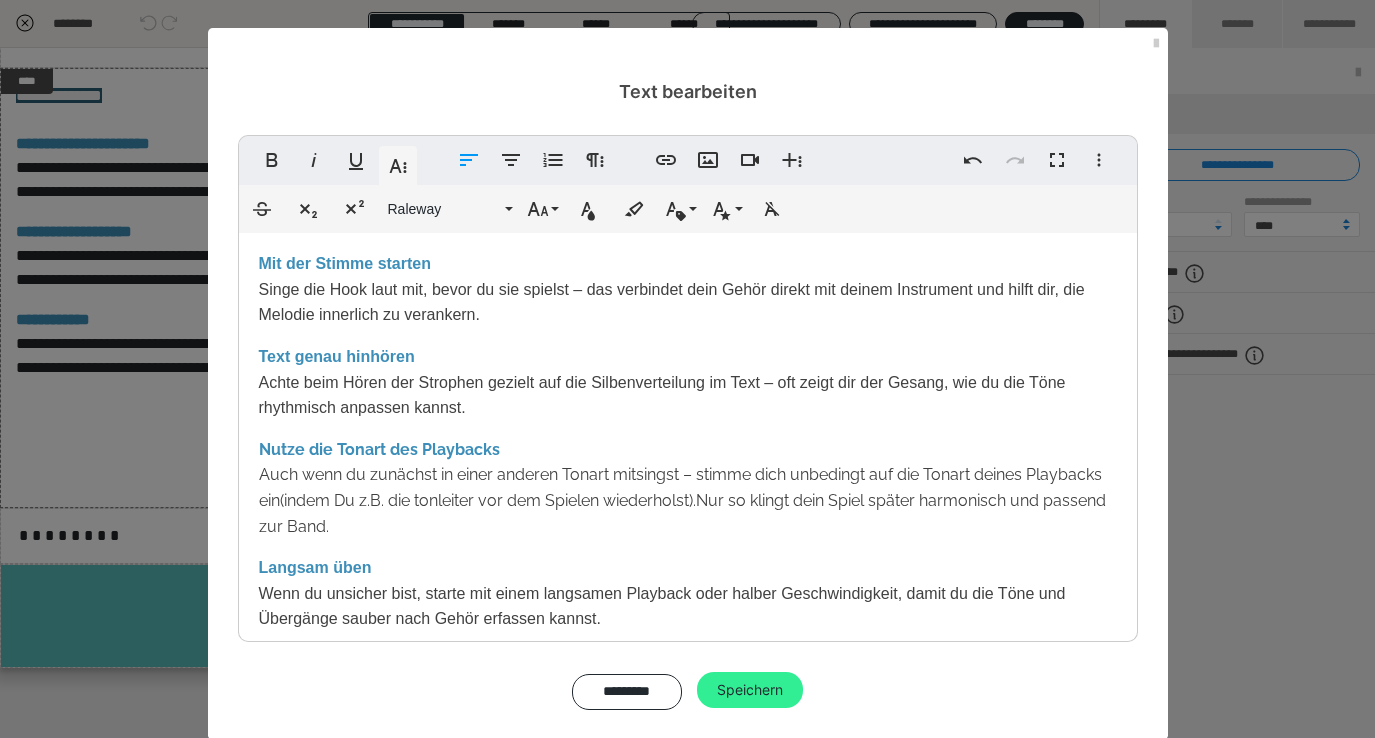 click on "Speichern" at bounding box center (750, 690) 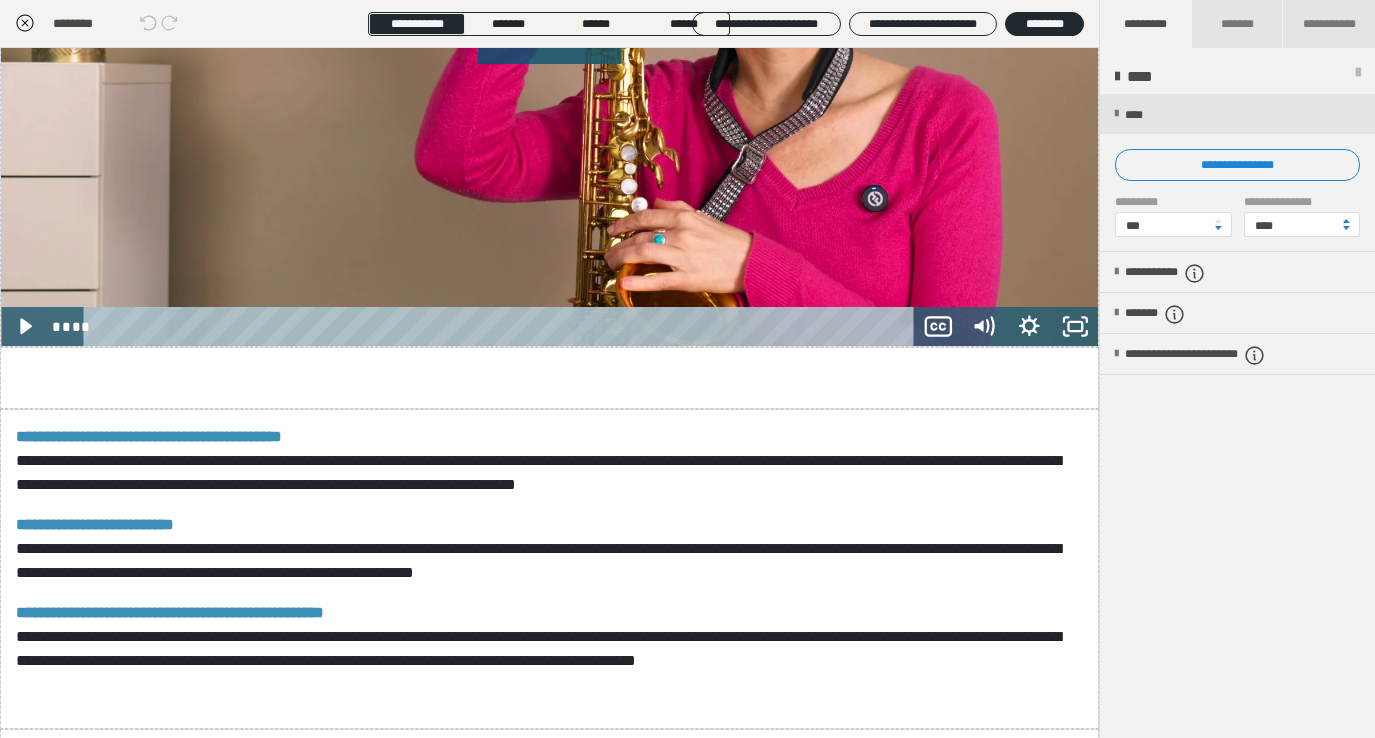 scroll, scrollTop: 0, scrollLeft: 0, axis: both 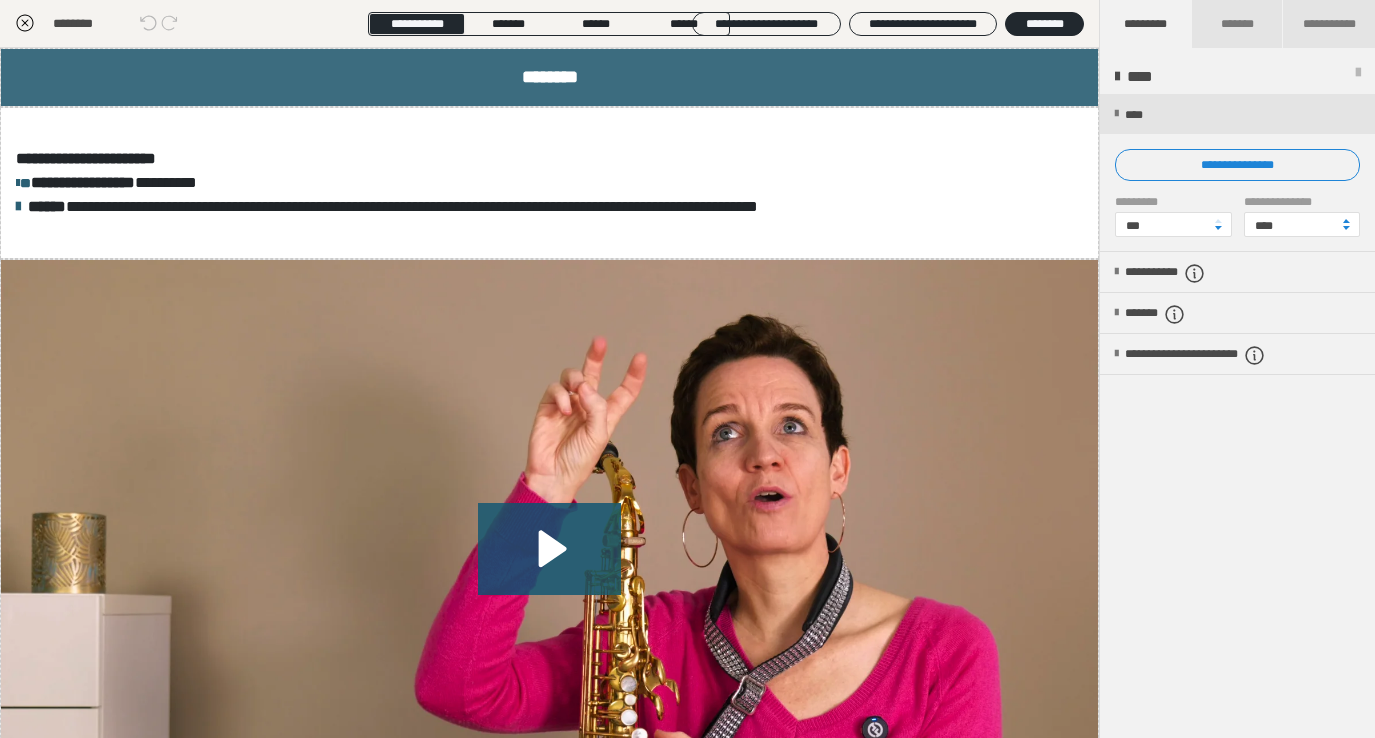 click 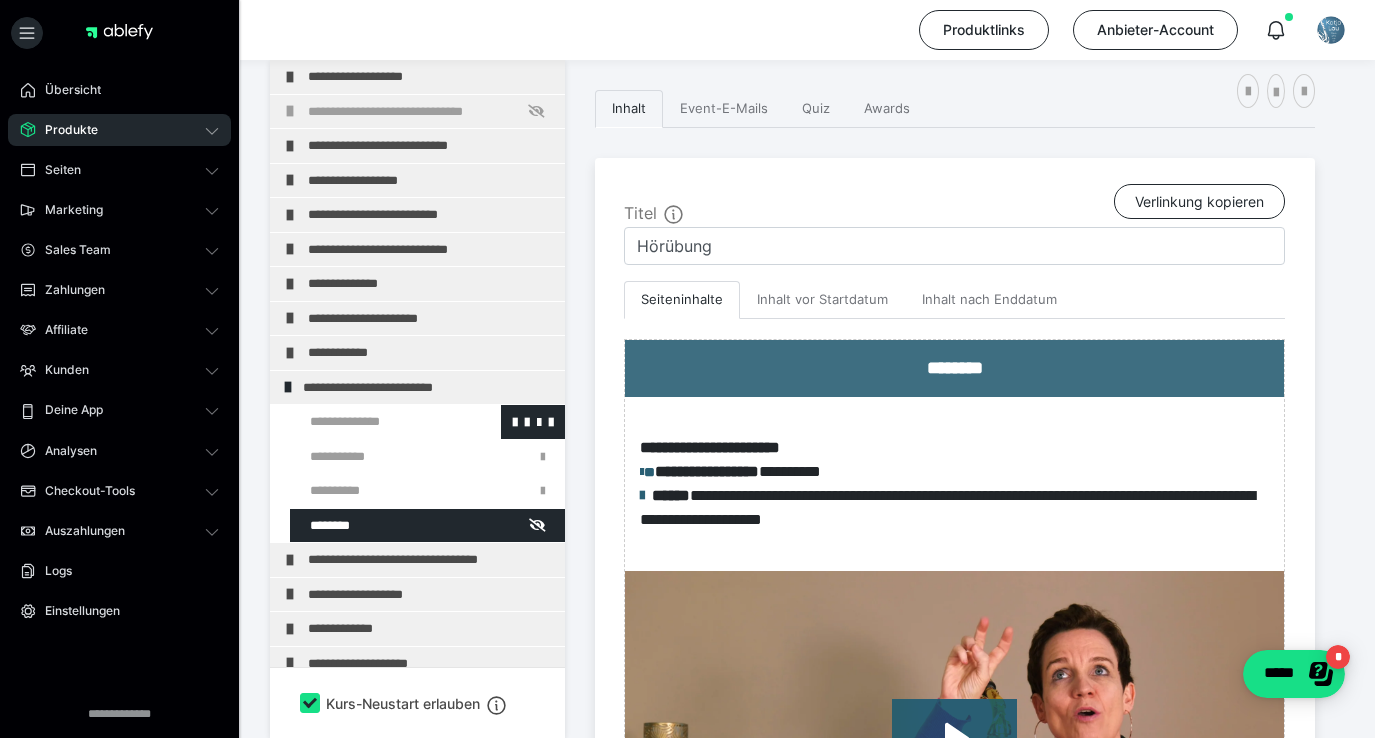 click at bounding box center [375, 422] 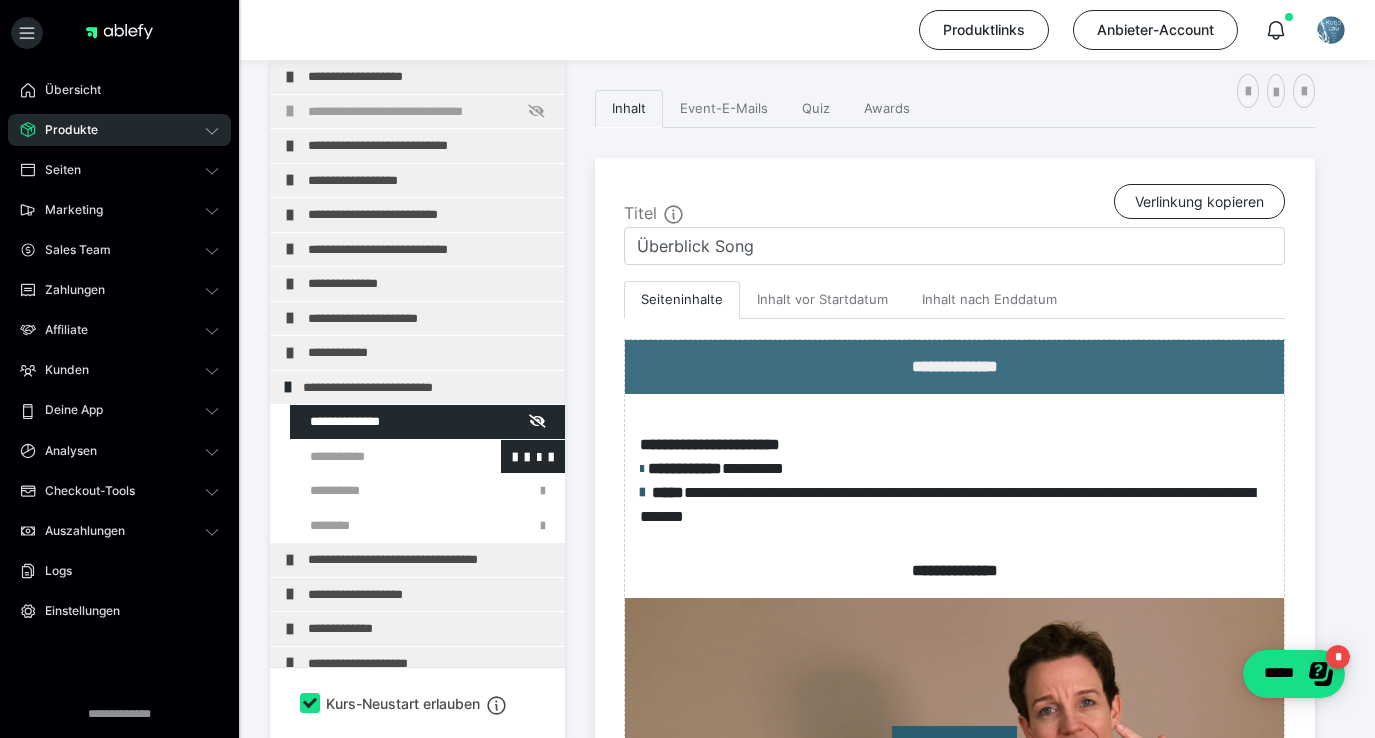 click at bounding box center [375, 457] 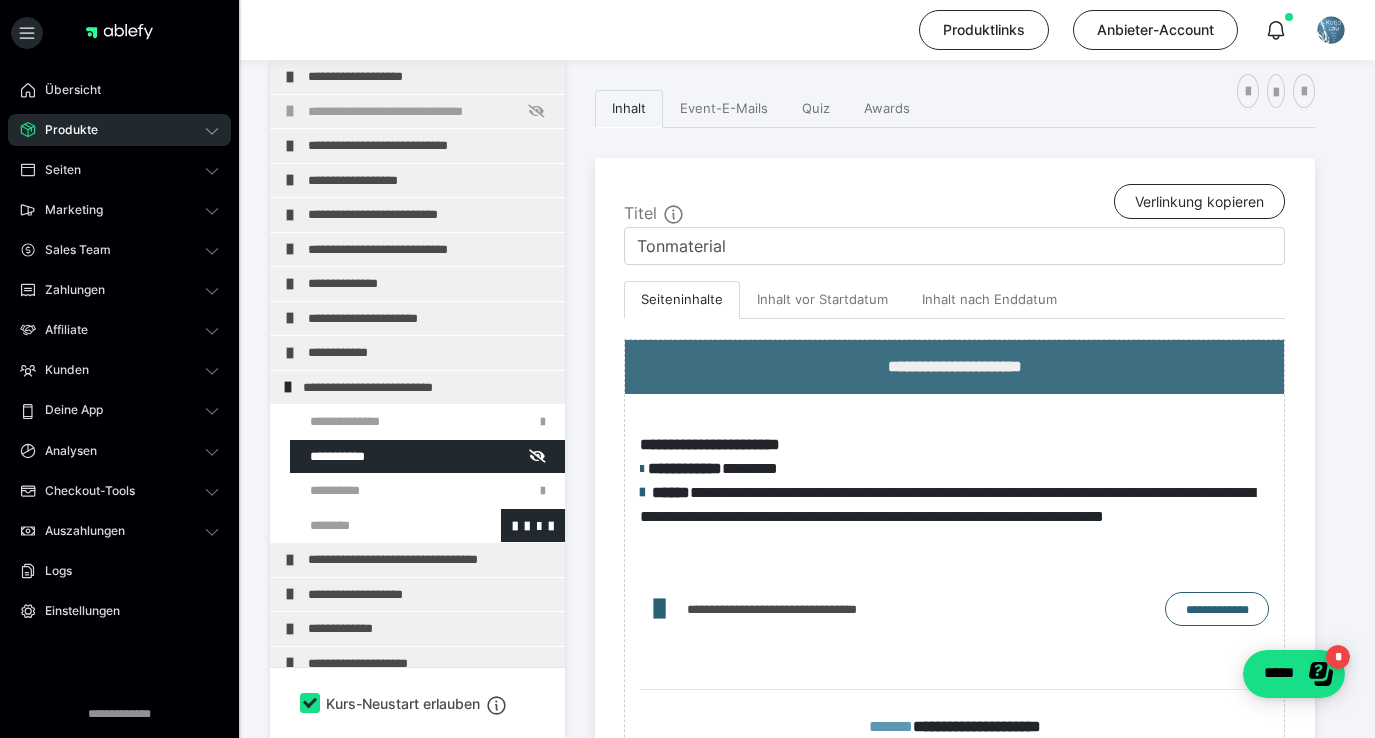 click at bounding box center (375, 526) 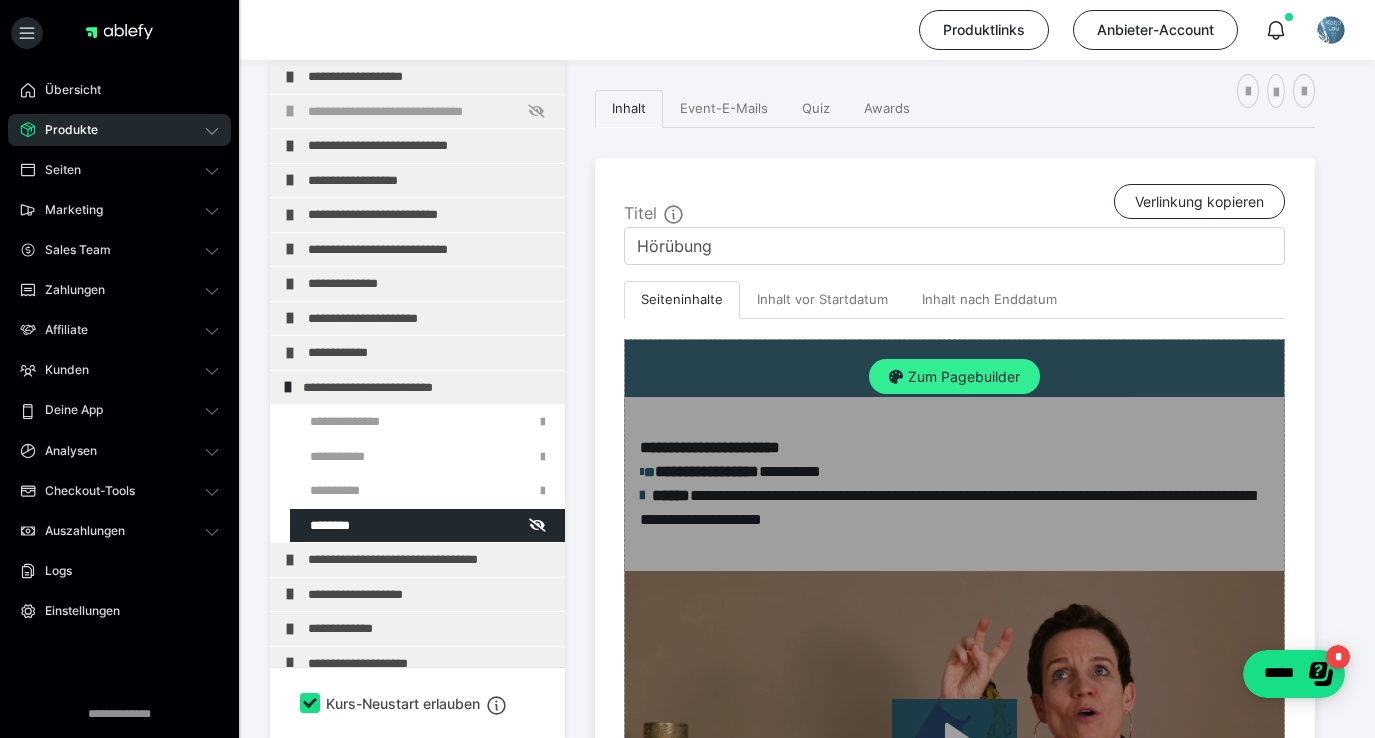click on "Zum Pagebuilder" at bounding box center [954, 377] 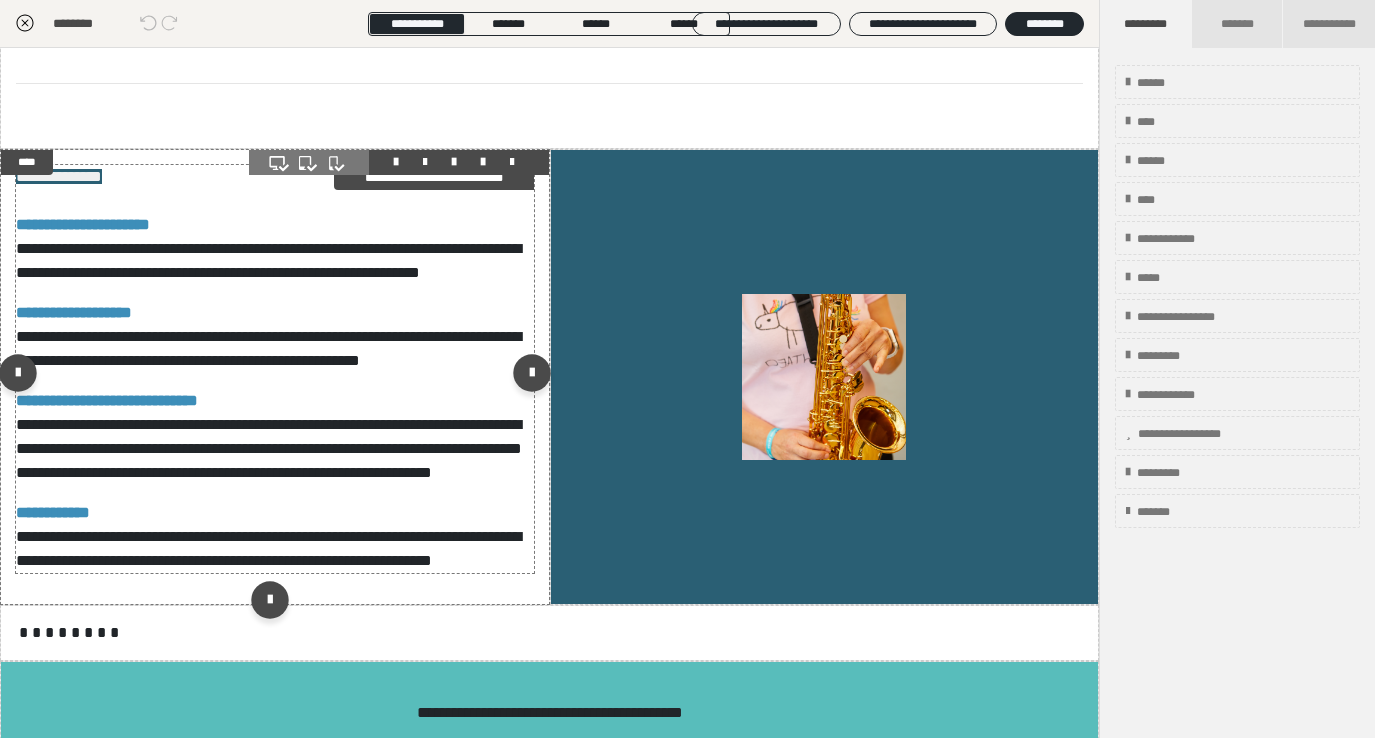scroll, scrollTop: 1128, scrollLeft: 0, axis: vertical 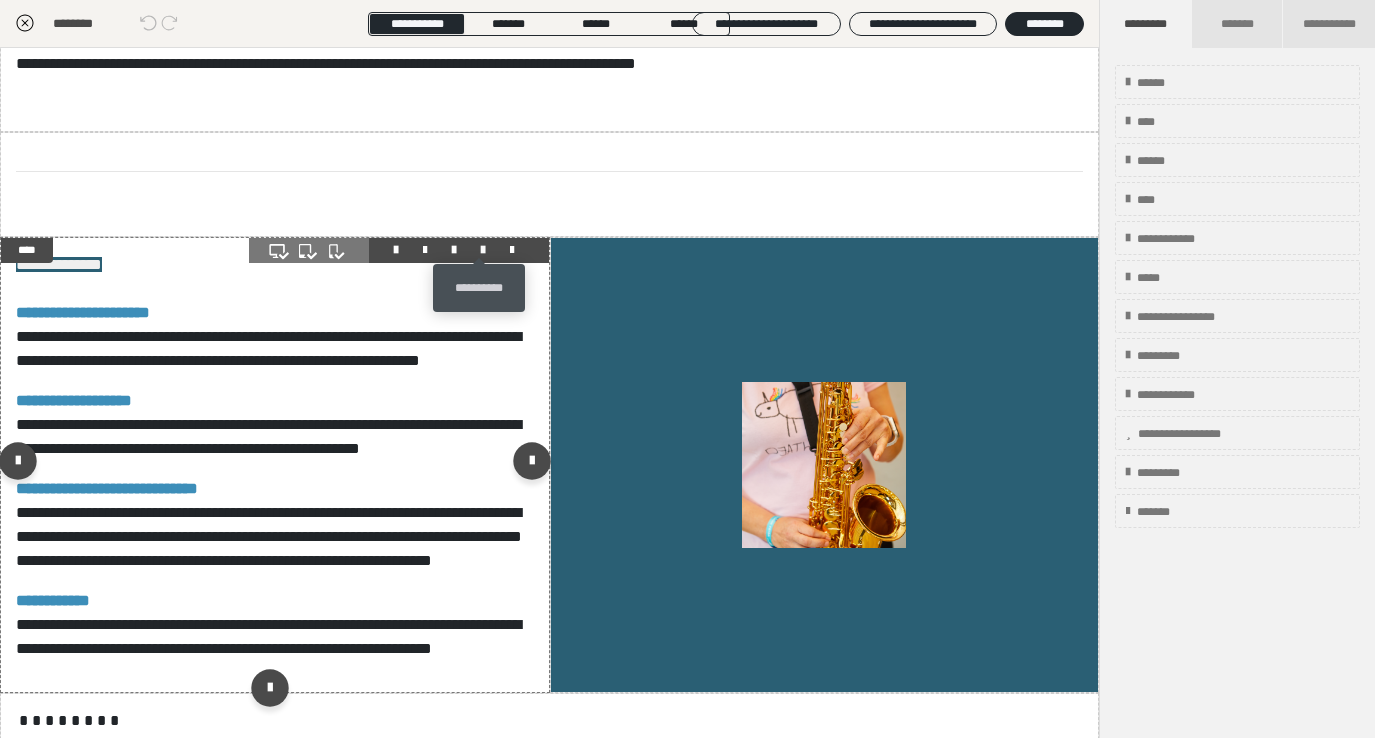 click at bounding box center (483, 250) 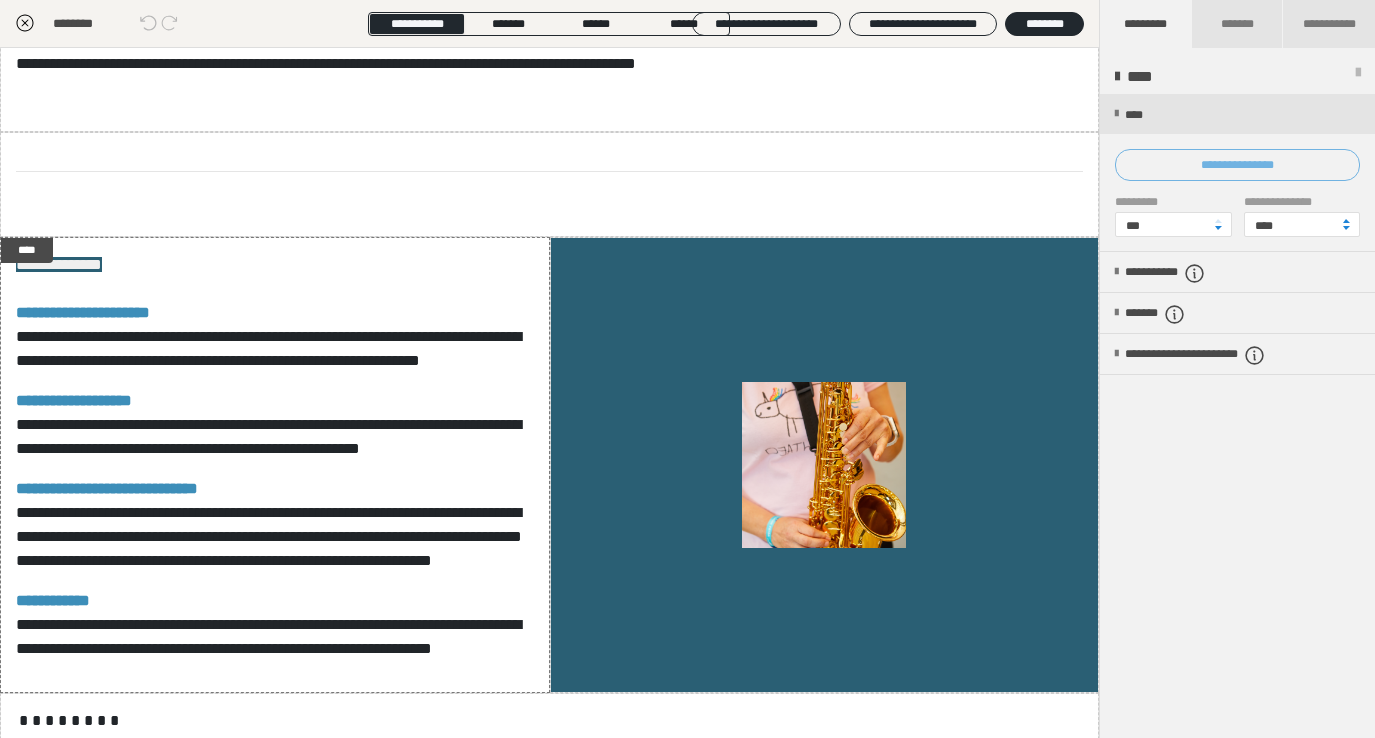 click on "**********" at bounding box center [1237, 165] 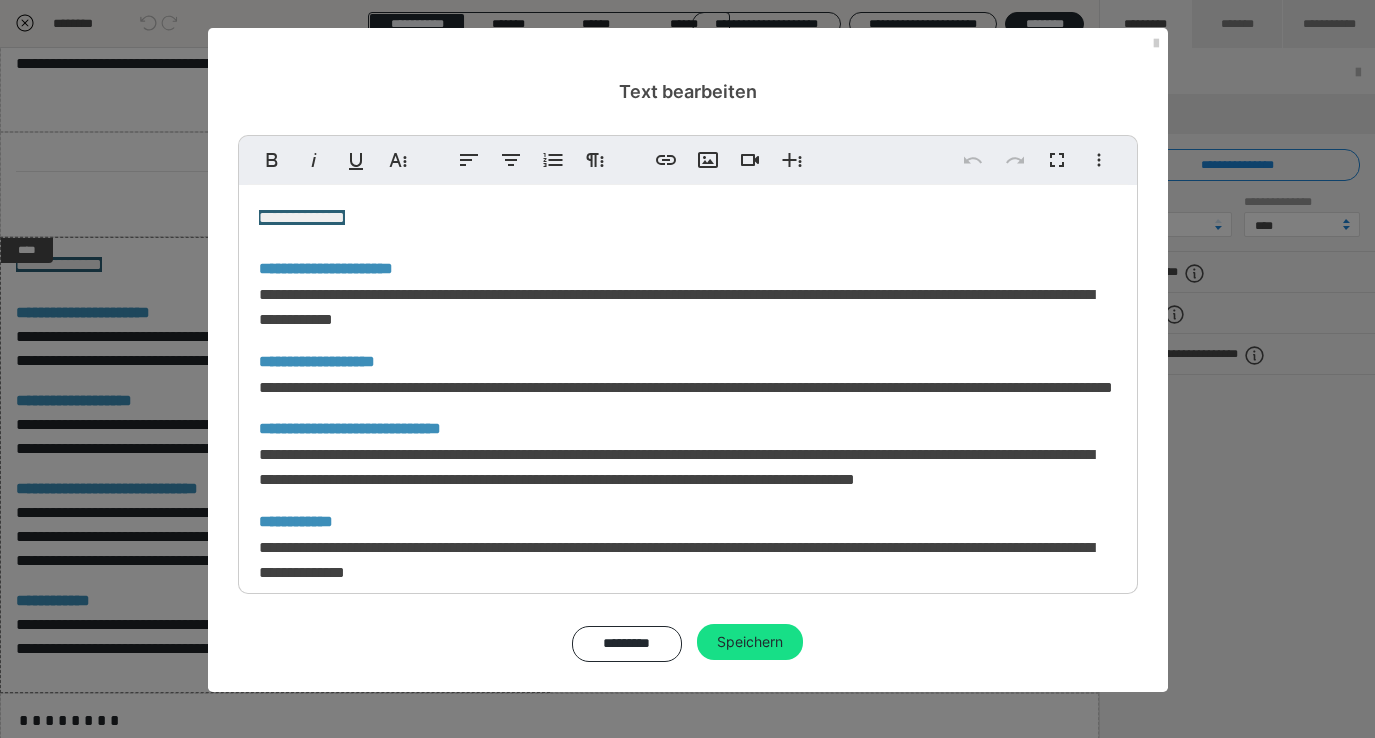 click on "**********" at bounding box center [676, 467] 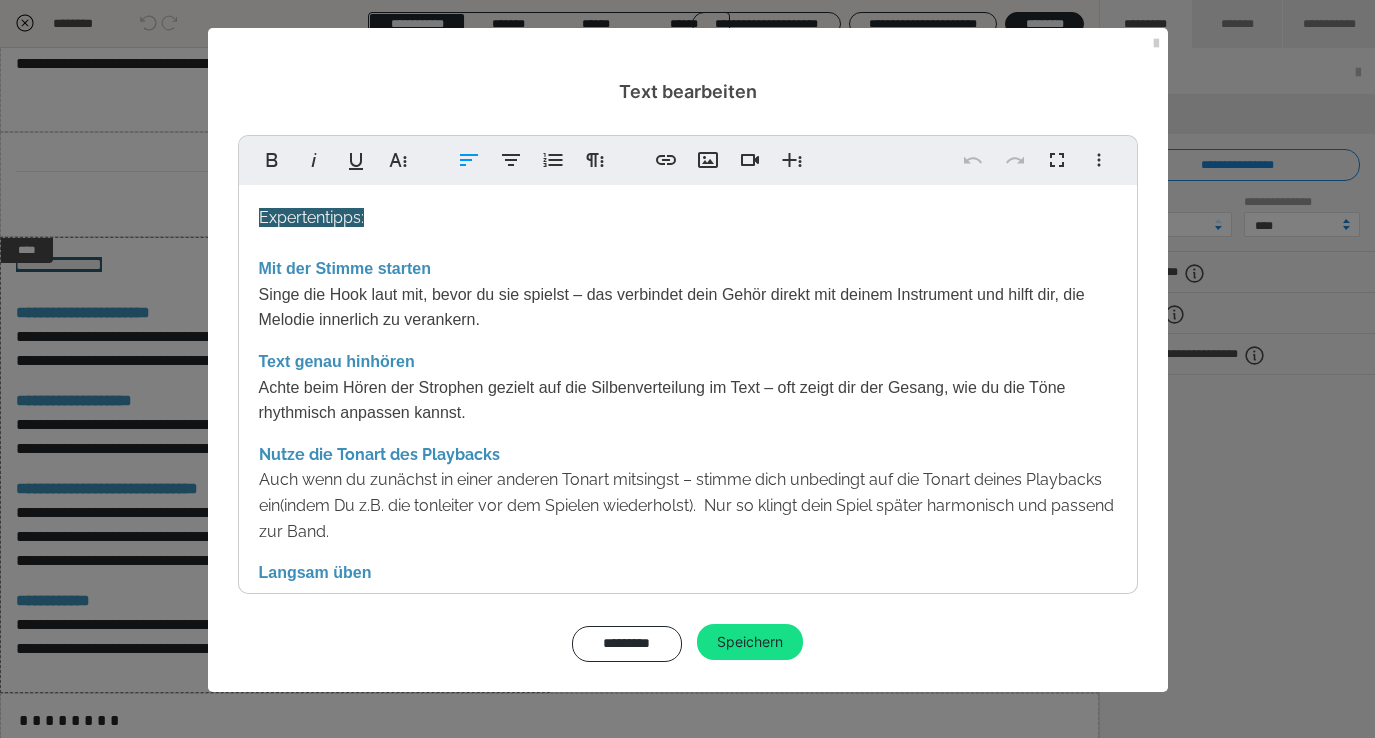 type 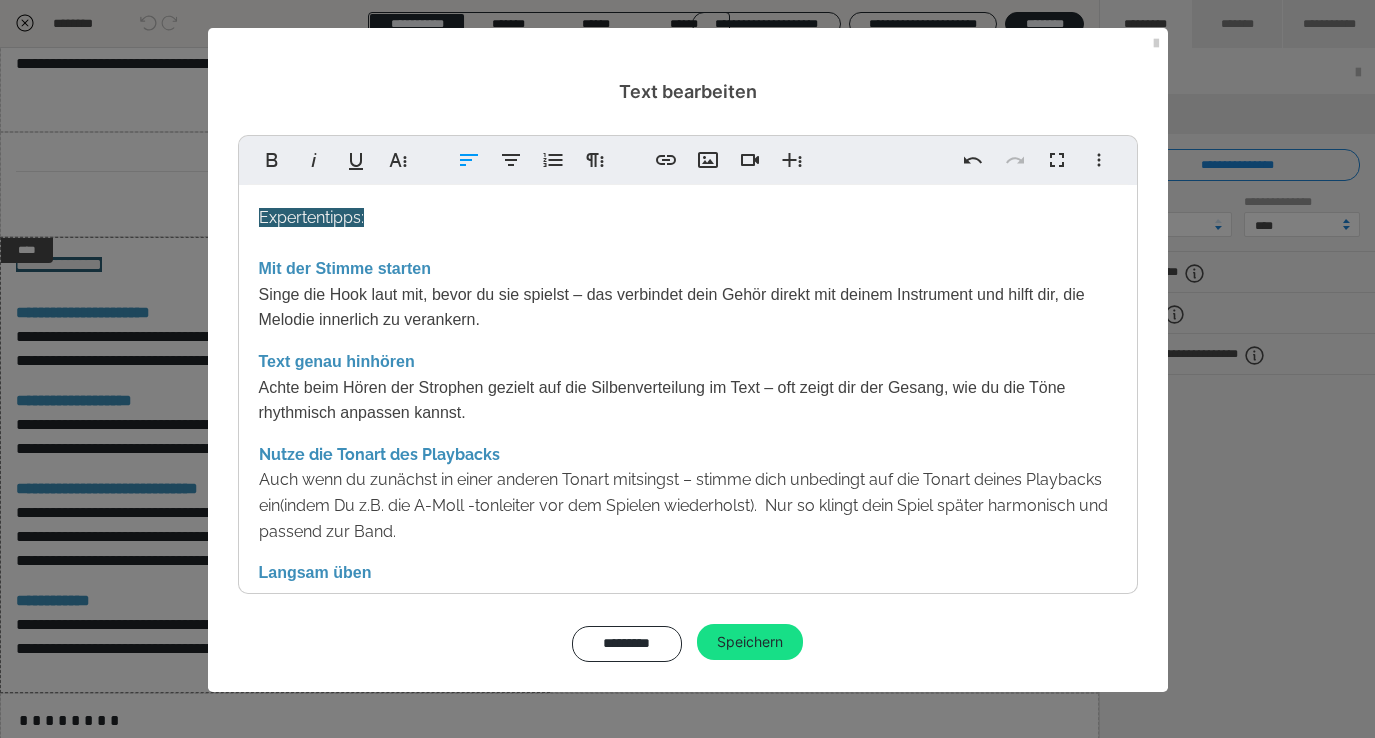 click on "Auch wenn du zunächst in einer anderen Tonart mitsingst – stimme dich unbedingt auf die Tonart deines Playbacks ein(indem Du z.B. die A-Moll -  tonleiter vor dem Spielen wiederholst).  Nur so klingt dein Spiel später harmonisch und passend zur Band." at bounding box center [683, 505] 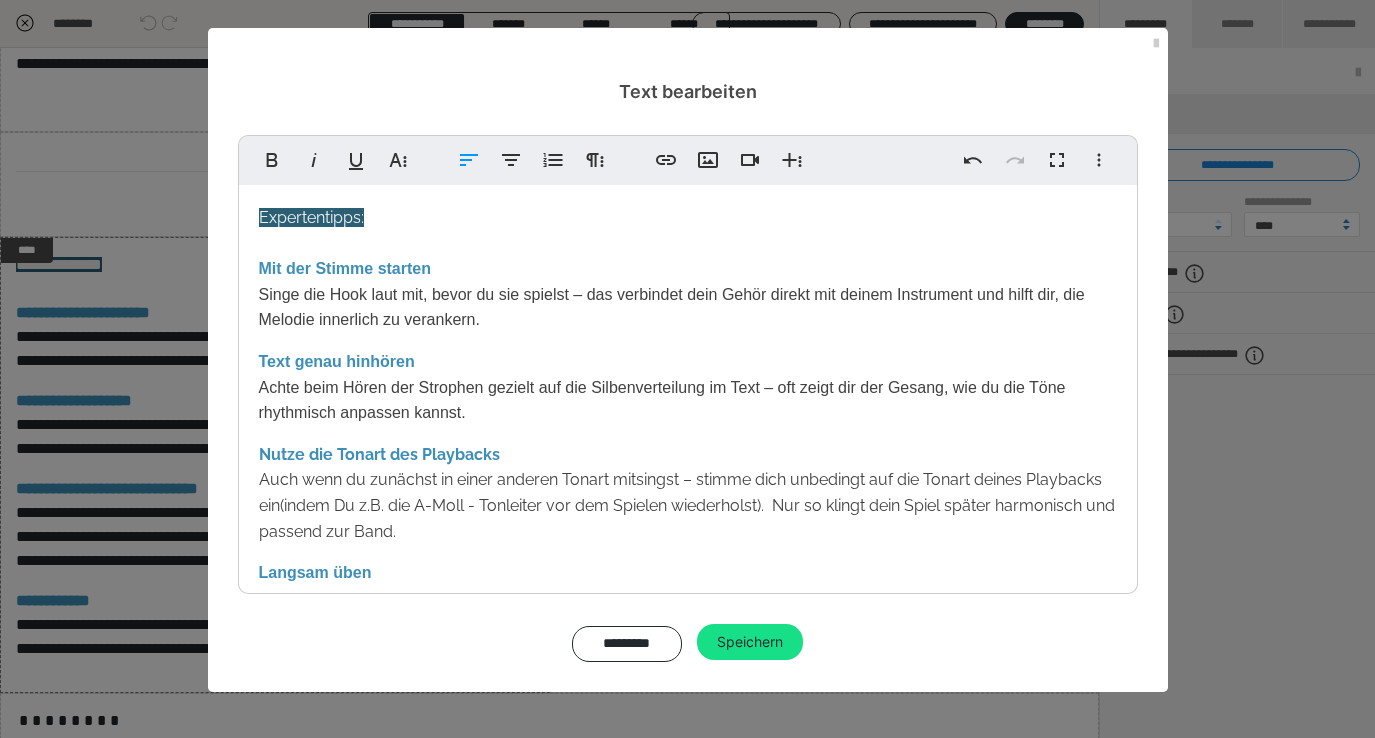click on "Auch wenn du zunächst in einer anderen Tonart mitsingst – stimme dich unbedingt auf die Tonart deines Playbacks ein(indem Du z.B. die A-Moll - Tonleiter vor dem Spielen wiederholst).  Nur so klingt dein Spiel später harmonisch und passend zur Band." at bounding box center [687, 505] 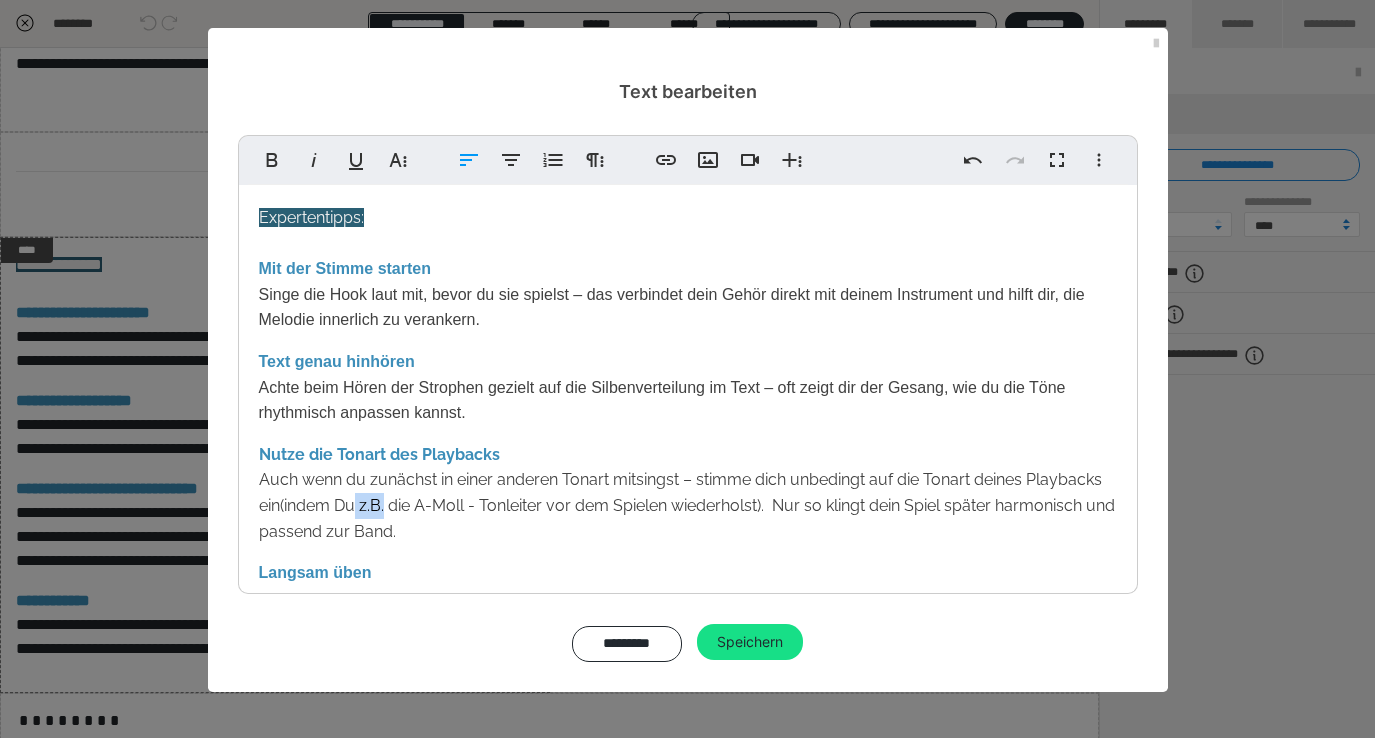 drag, startPoint x: 390, startPoint y: 507, endPoint x: 362, endPoint y: 508, distance: 28.01785 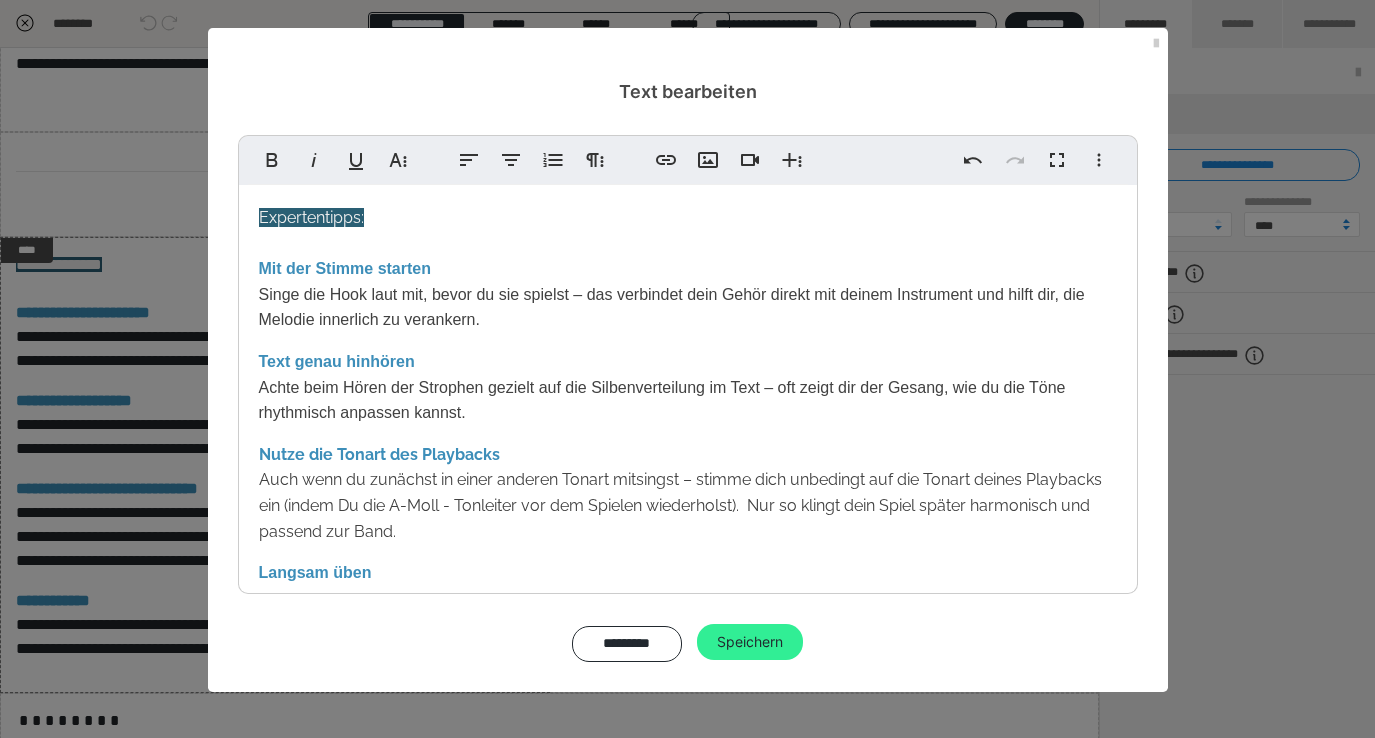 click on "Speichern" at bounding box center [750, 642] 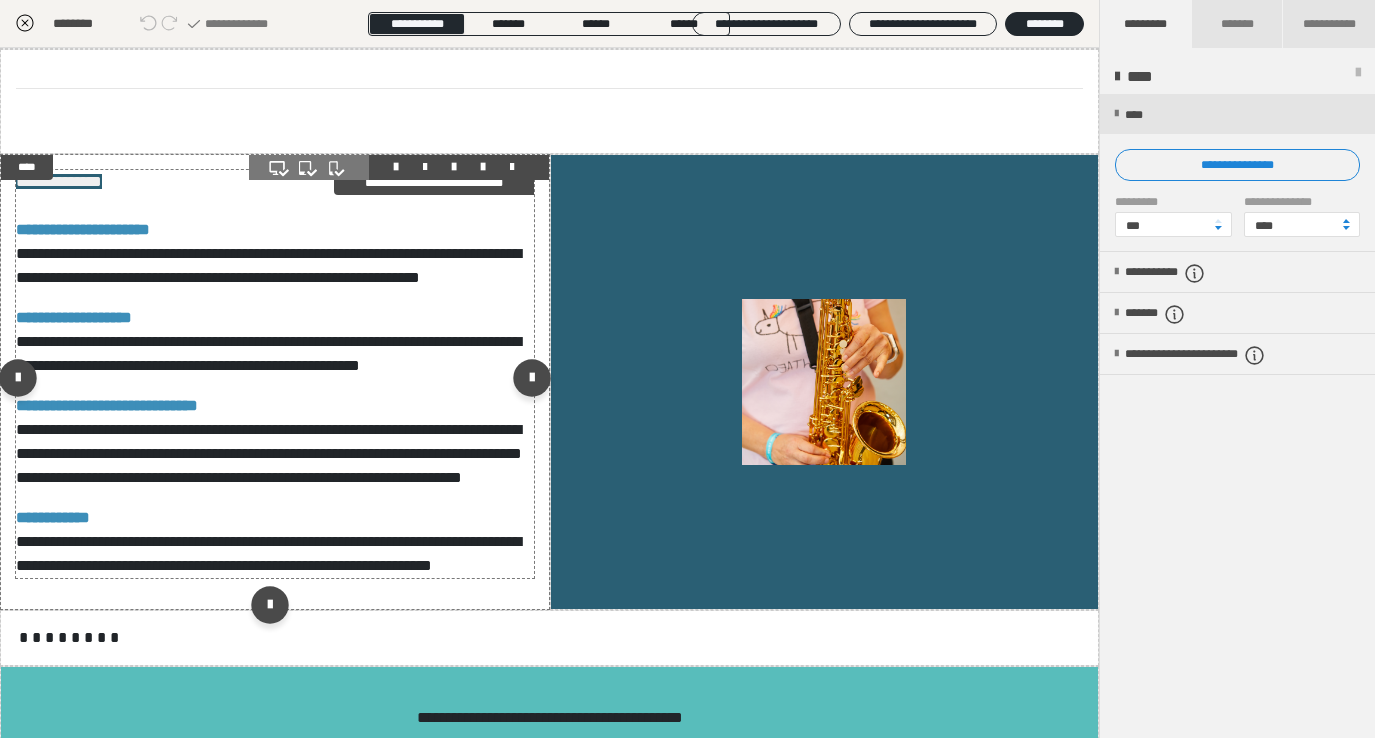 scroll, scrollTop: 1409, scrollLeft: 0, axis: vertical 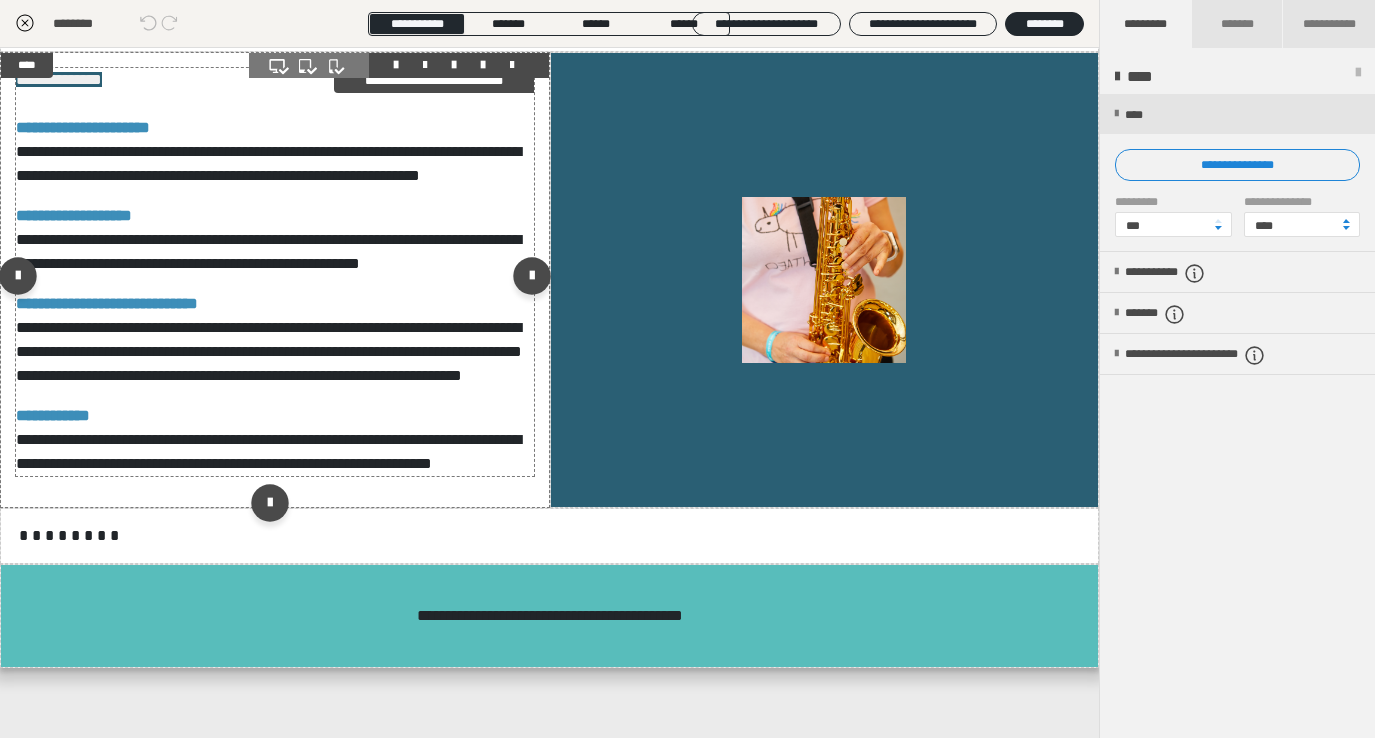click on "**********" at bounding box center (269, 351) 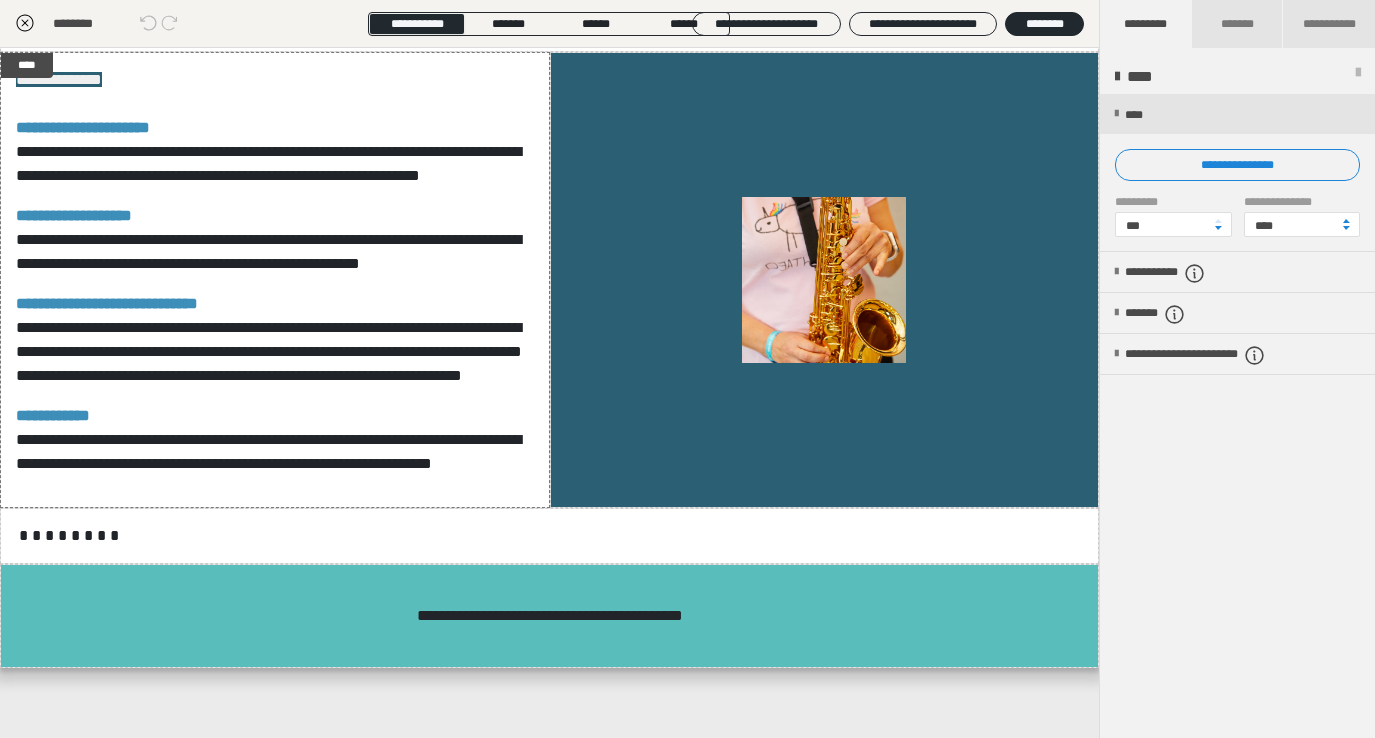 click 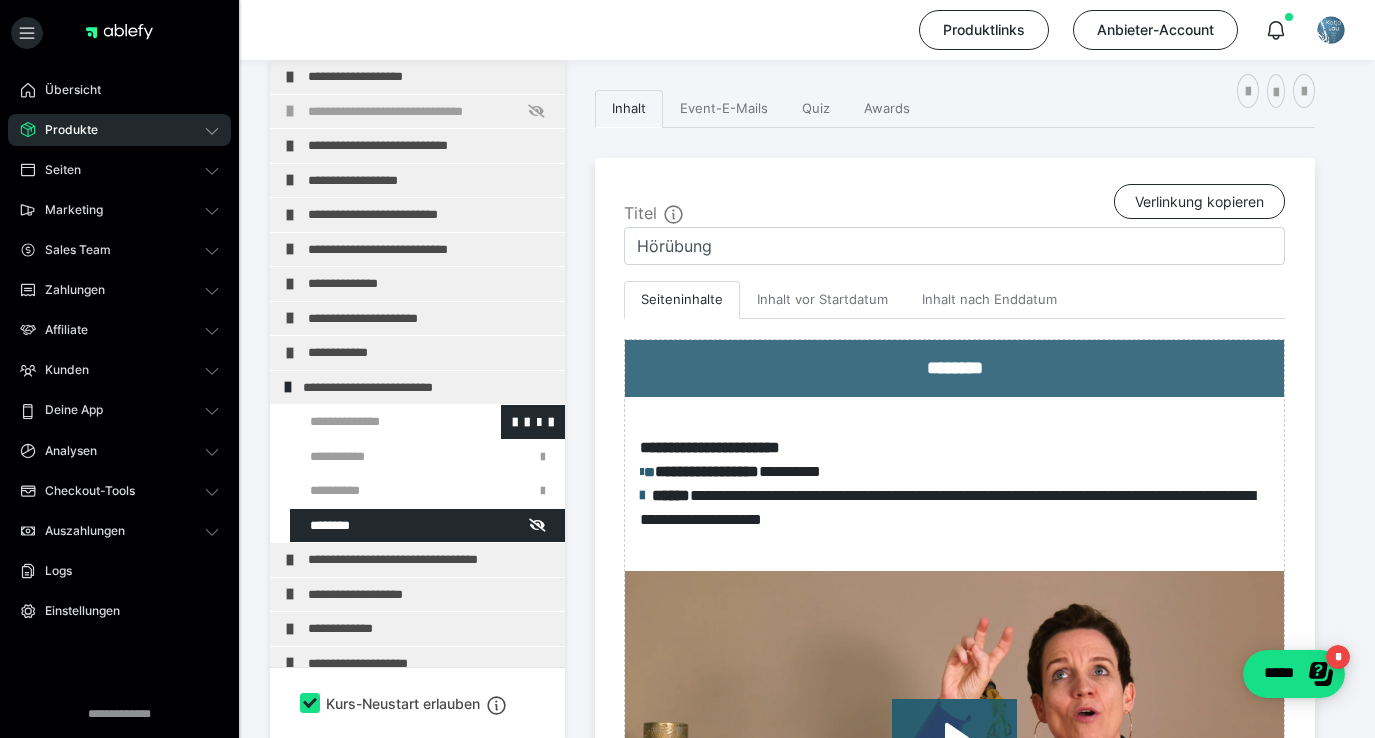click at bounding box center [375, 422] 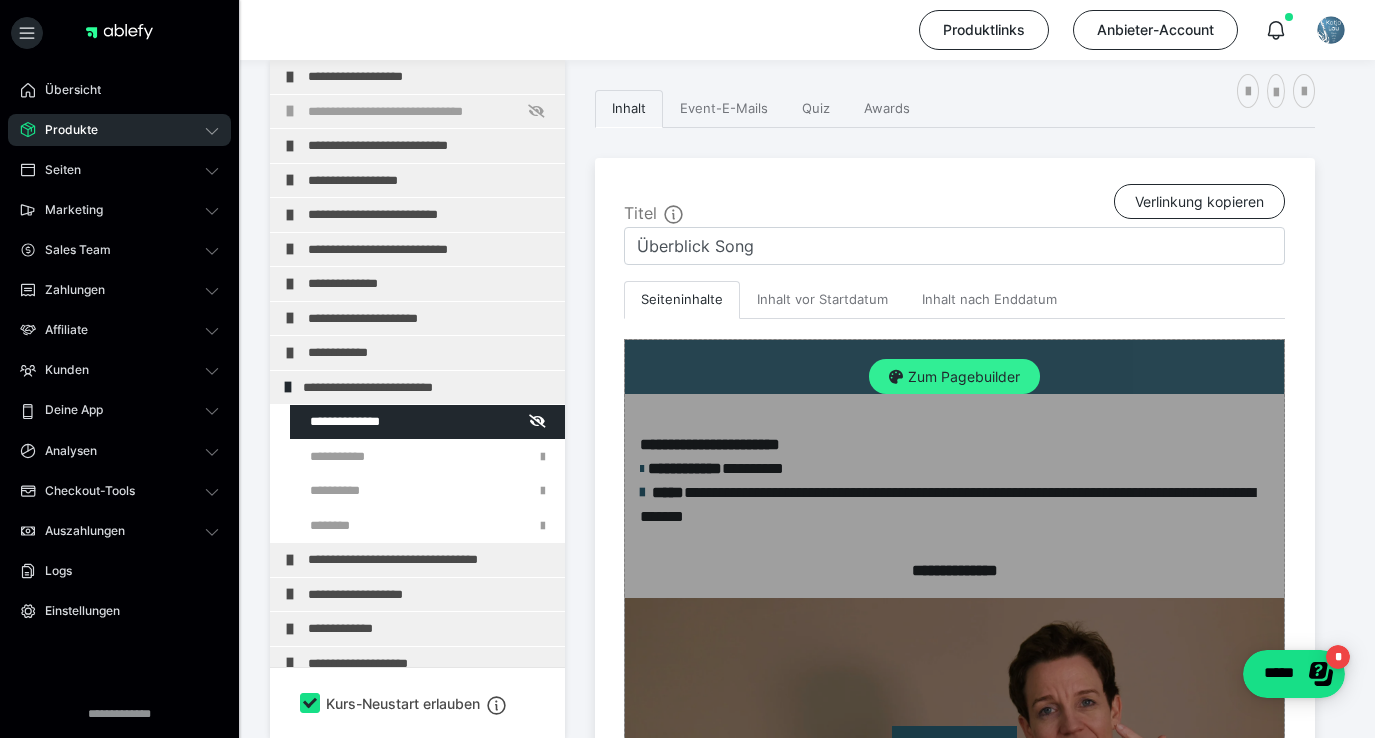 click on "Zum Pagebuilder" at bounding box center [954, 377] 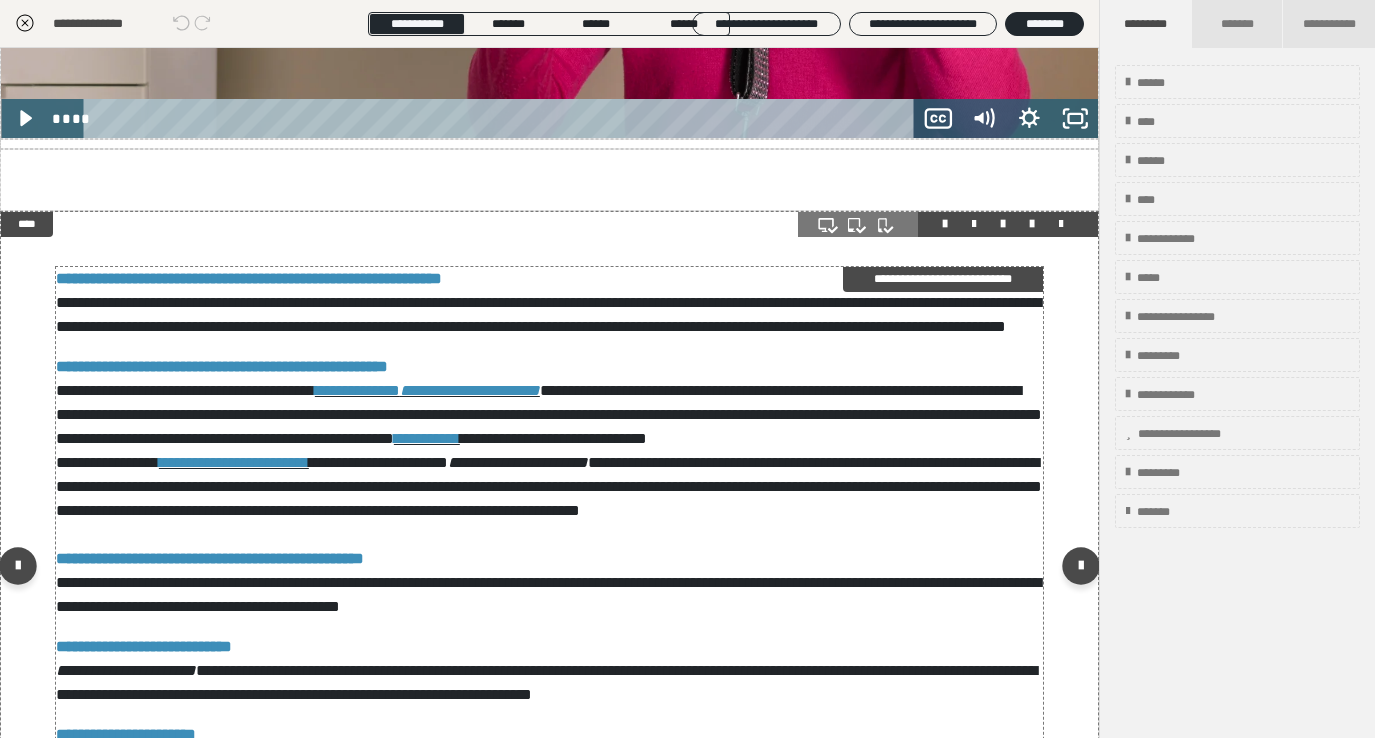scroll, scrollTop: 781, scrollLeft: 0, axis: vertical 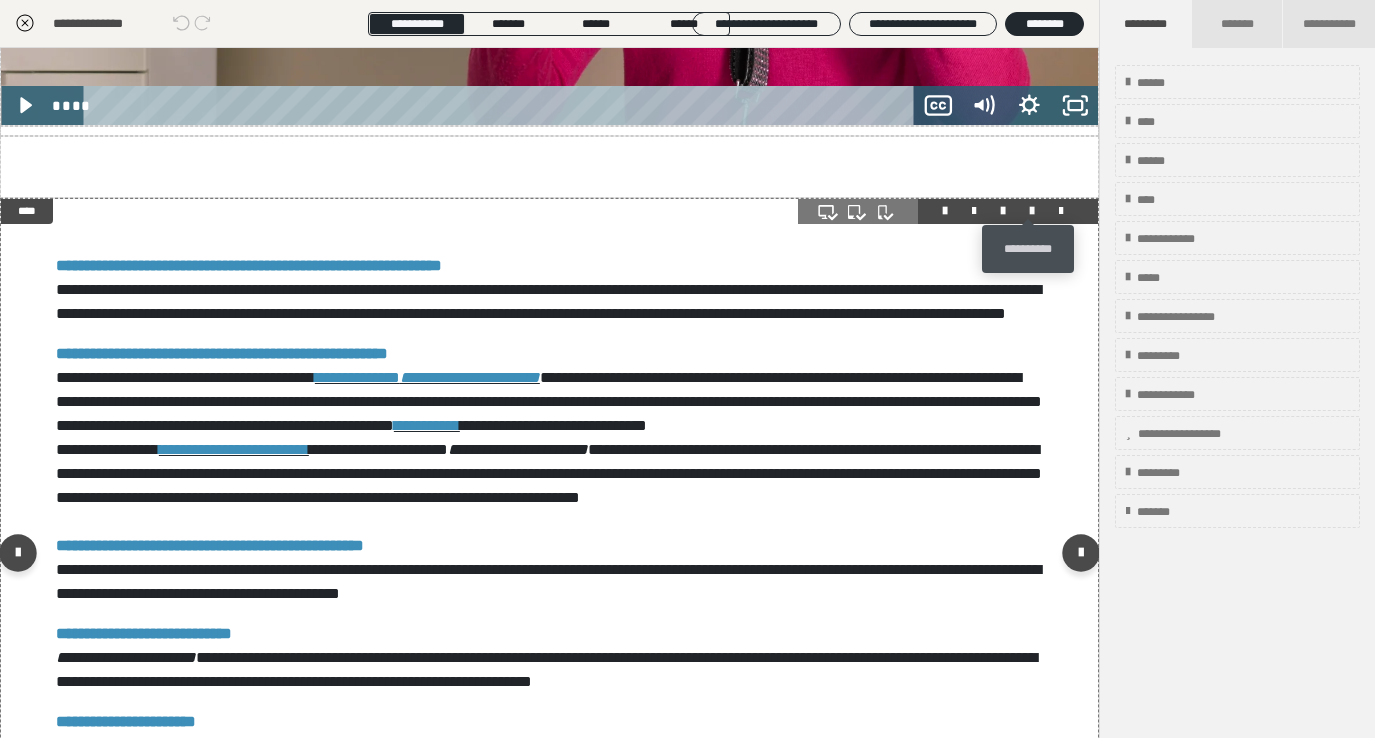 click at bounding box center [1032, 211] 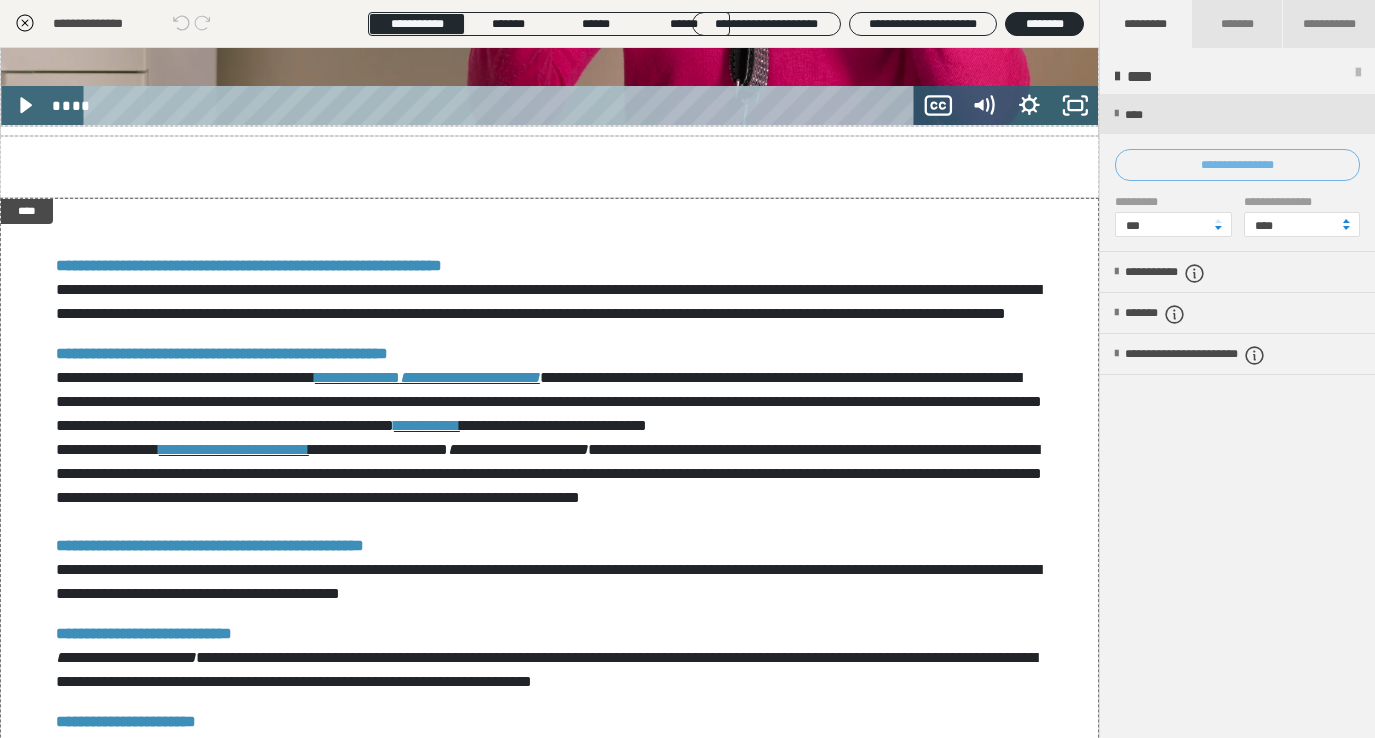 click on "**********" at bounding box center (1237, 165) 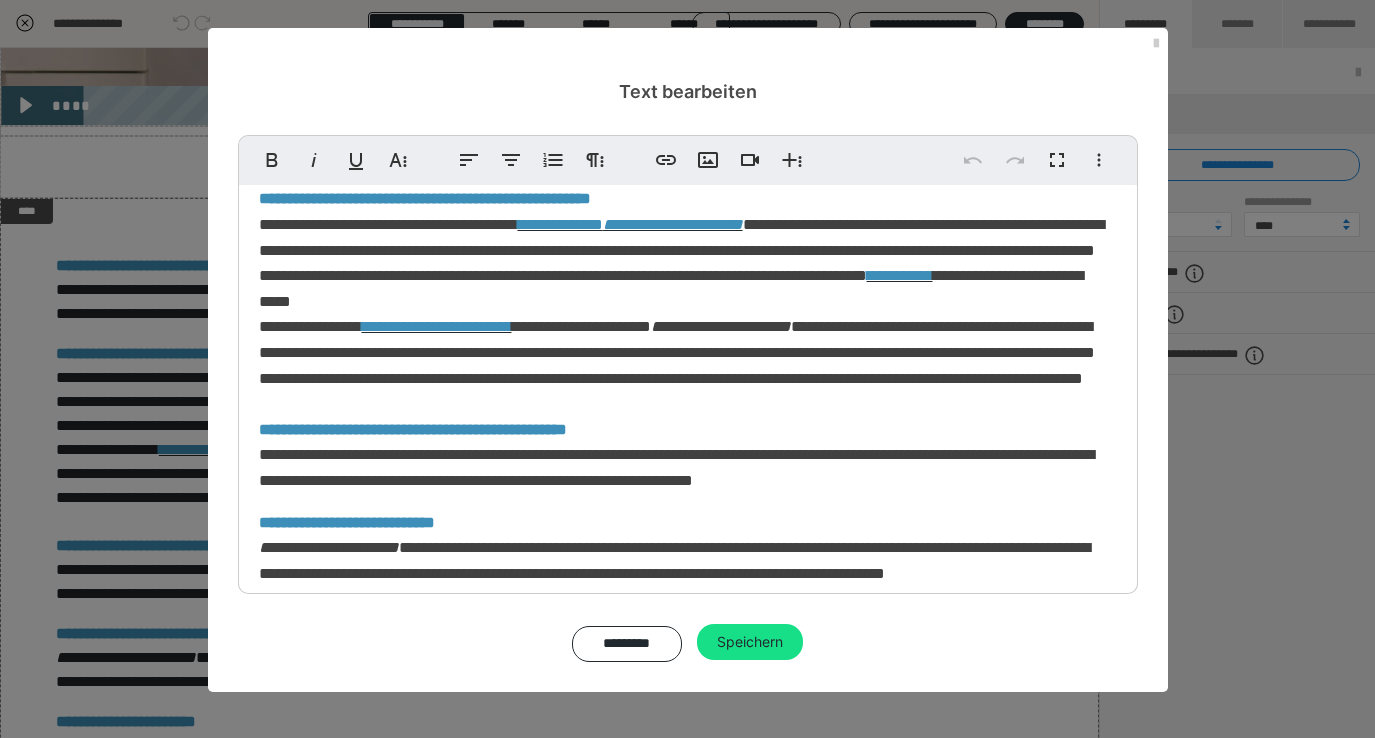 scroll, scrollTop: 437, scrollLeft: 0, axis: vertical 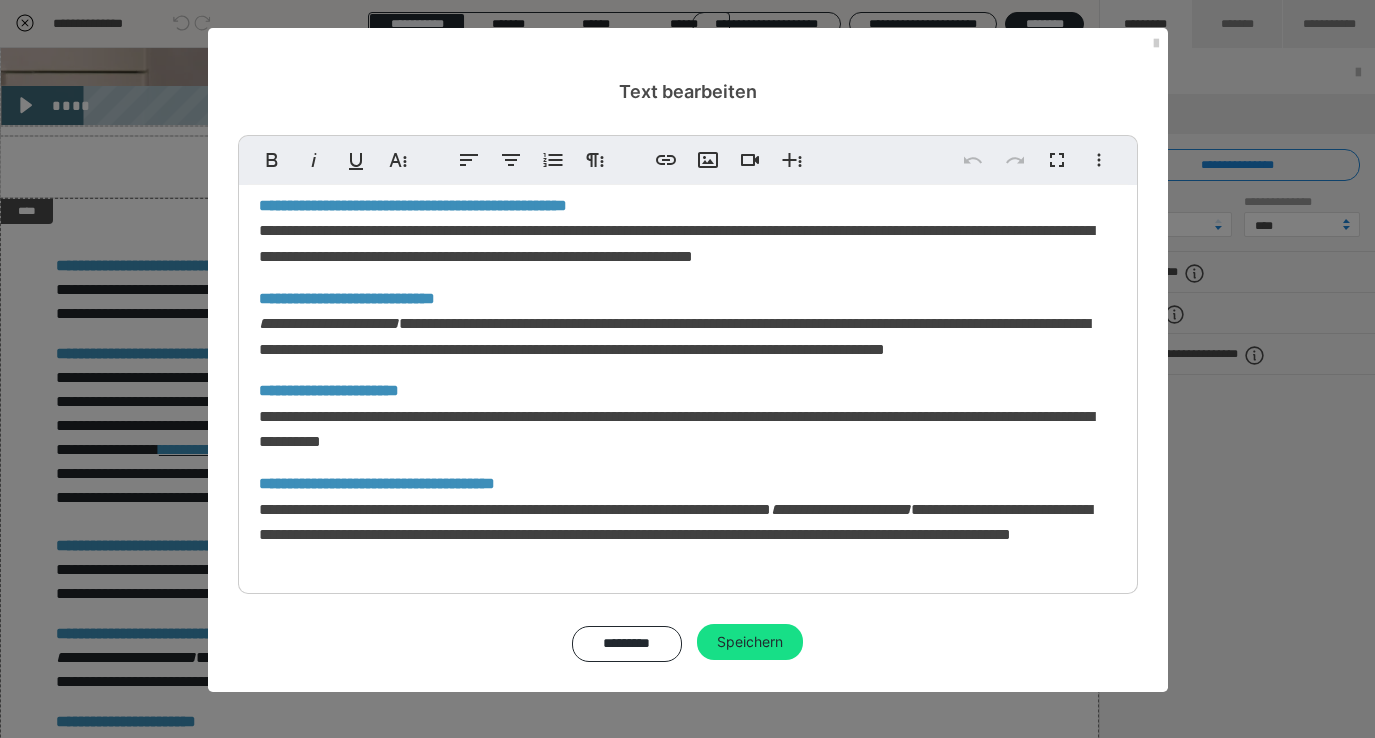 click on "**********" at bounding box center (688, 204) 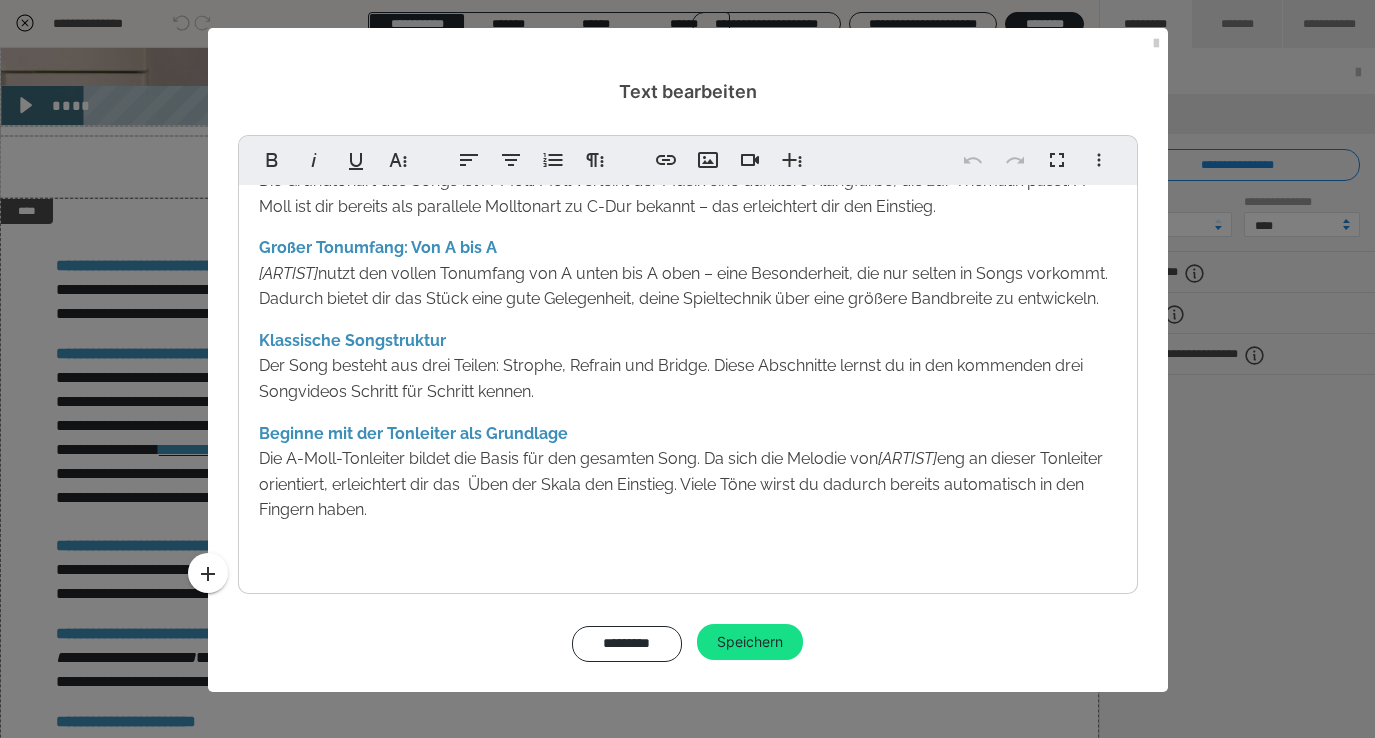 scroll, scrollTop: 440, scrollLeft: 0, axis: vertical 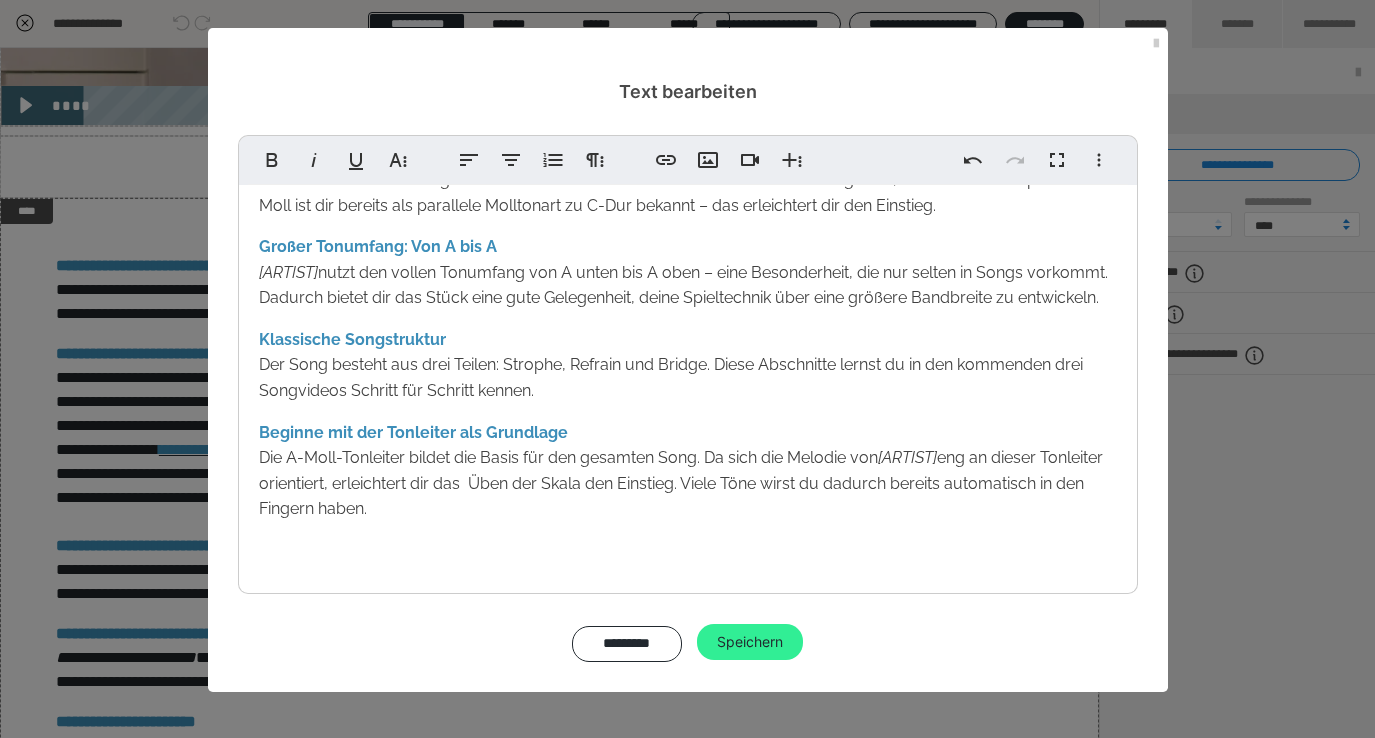 click on "Speichern" at bounding box center (750, 642) 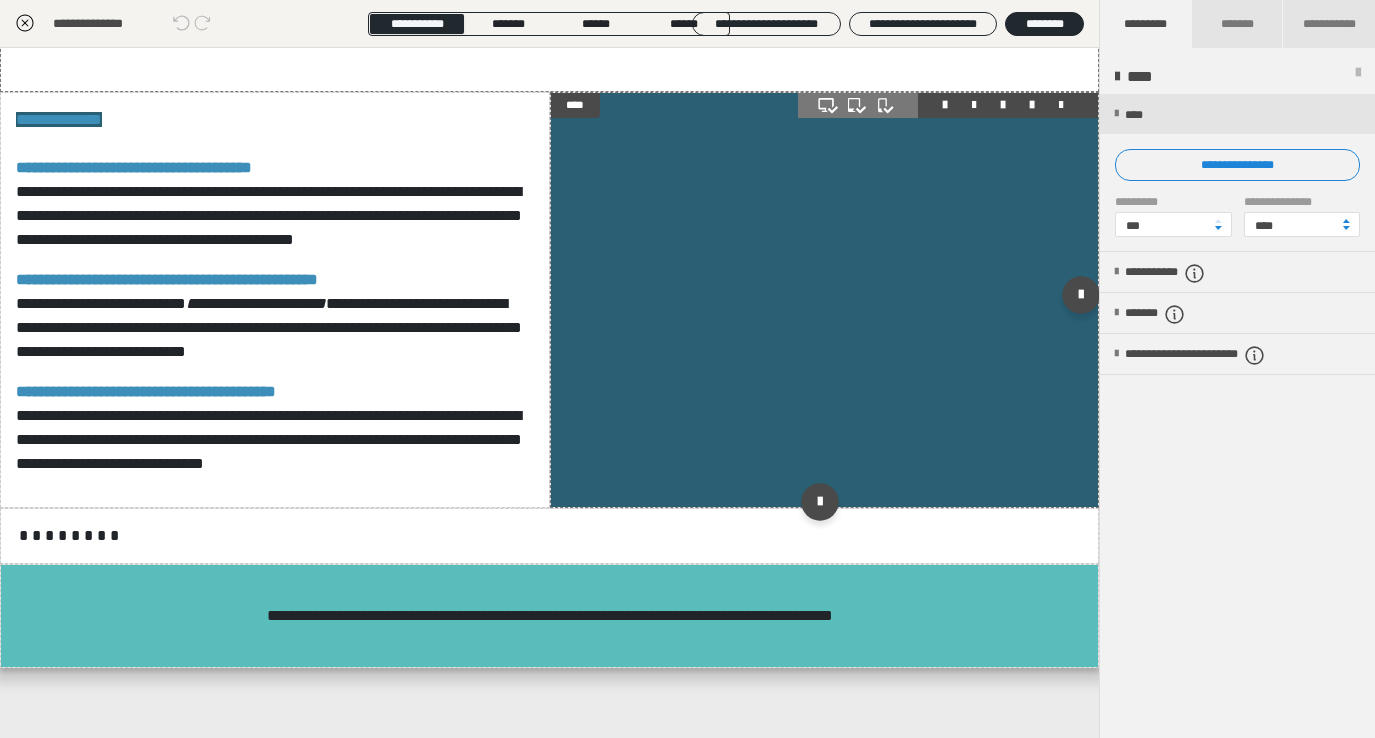 scroll, scrollTop: 1751, scrollLeft: 0, axis: vertical 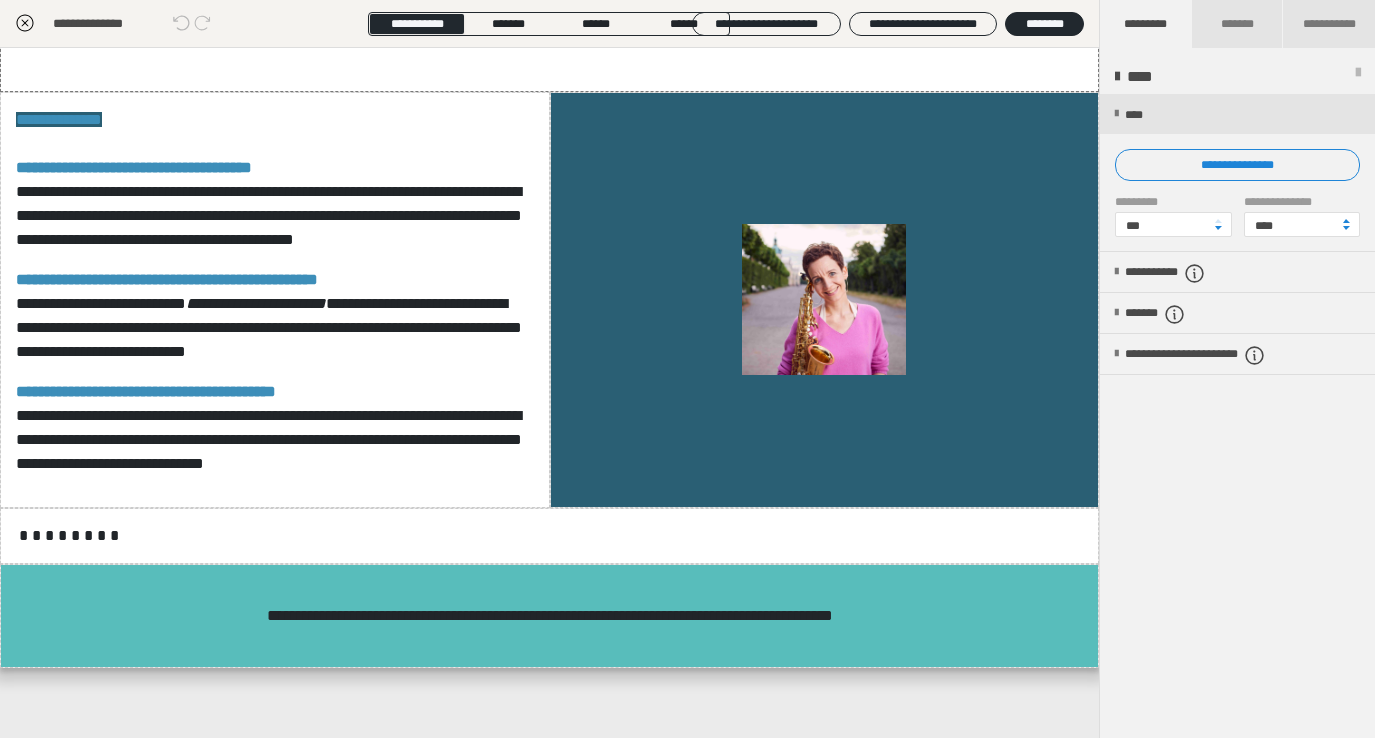 click 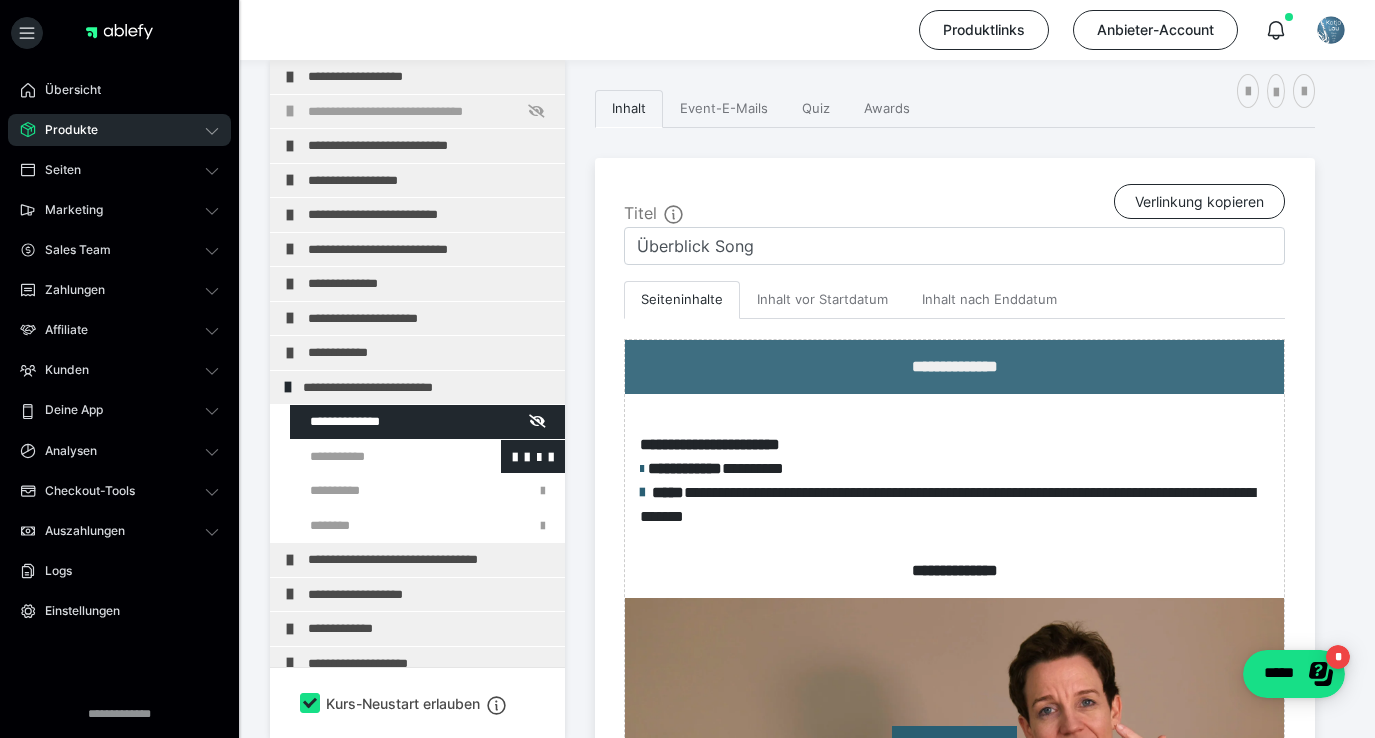 click at bounding box center (375, 457) 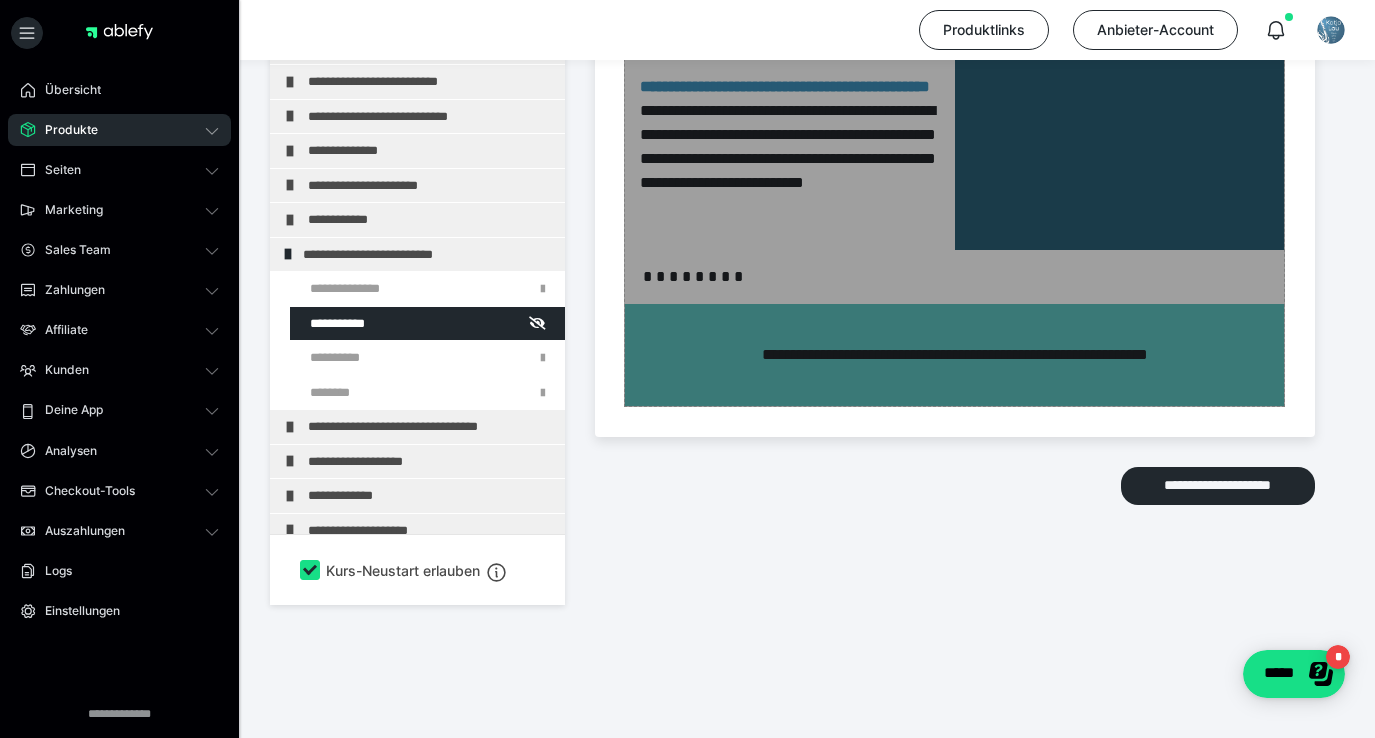 scroll, scrollTop: 2394, scrollLeft: 0, axis: vertical 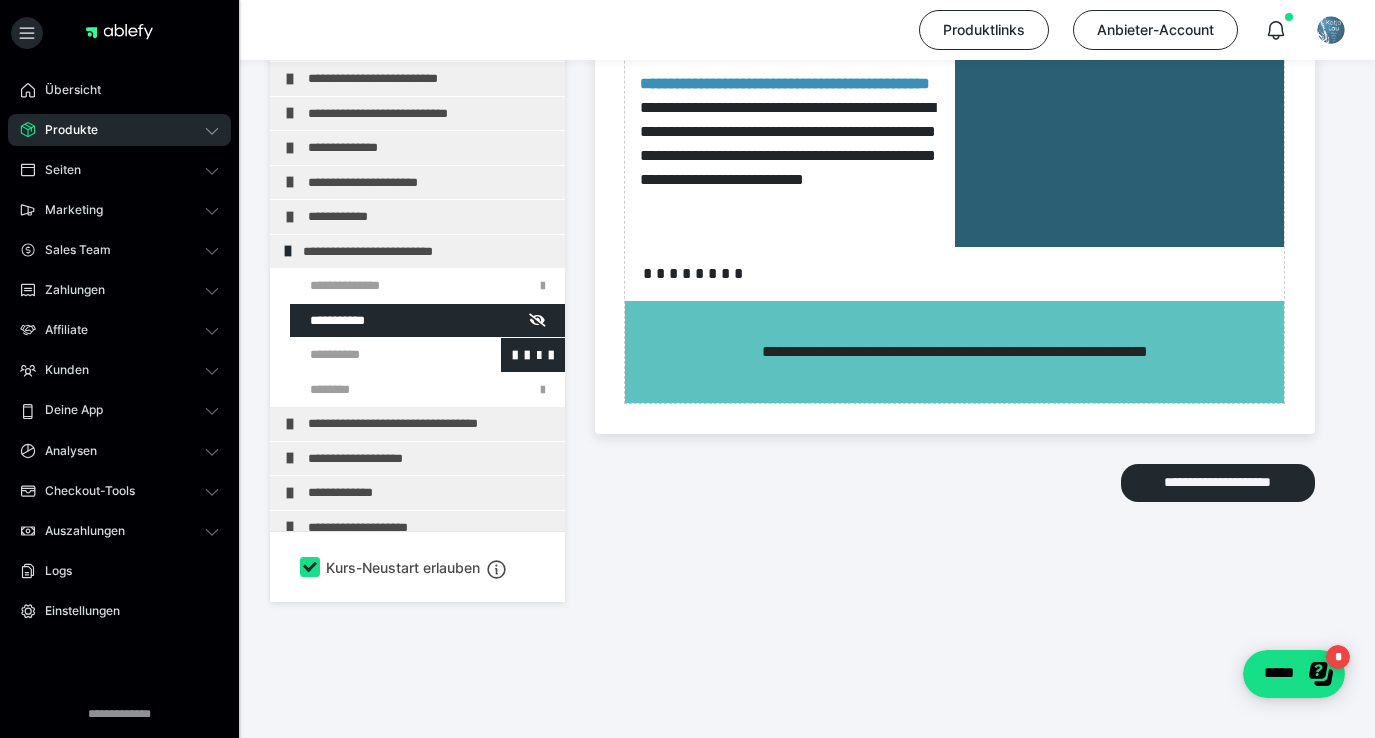 click at bounding box center [375, 355] 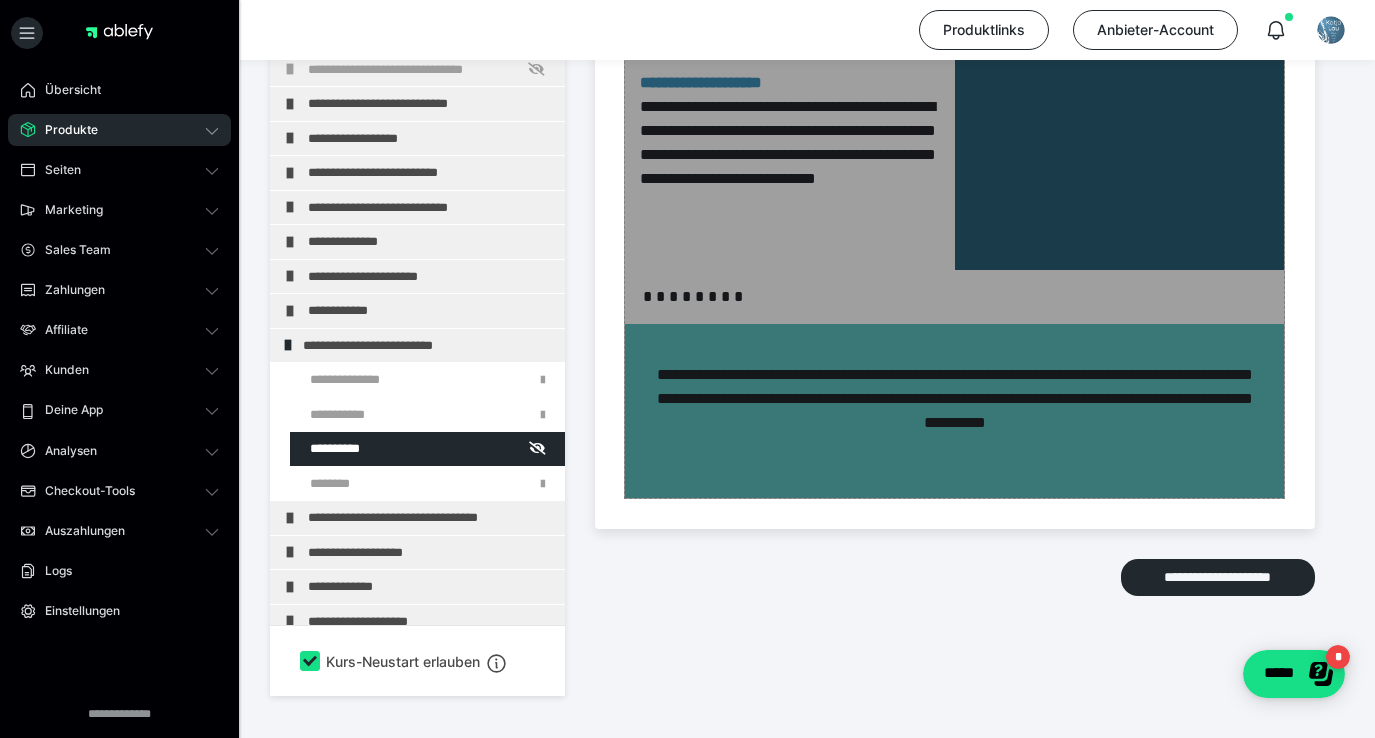 scroll, scrollTop: 5179, scrollLeft: 0, axis: vertical 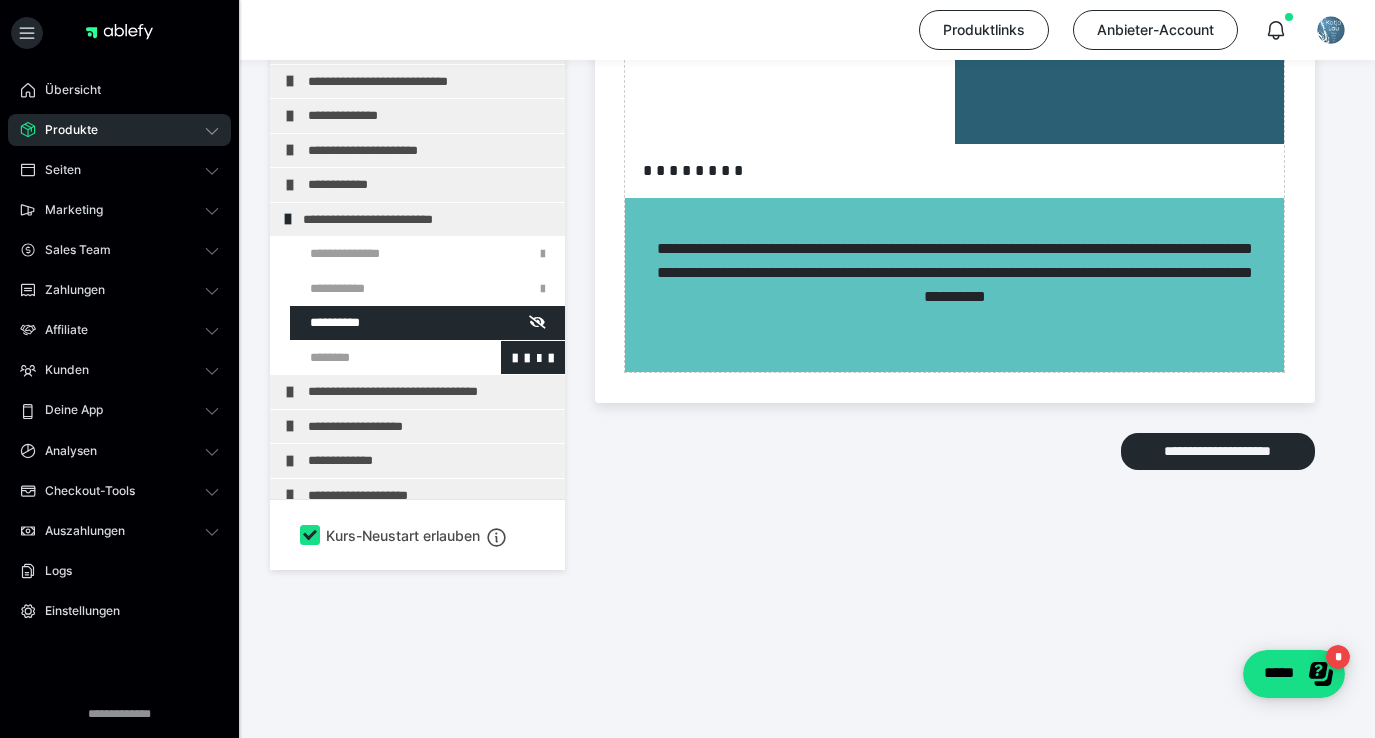 click at bounding box center (375, 358) 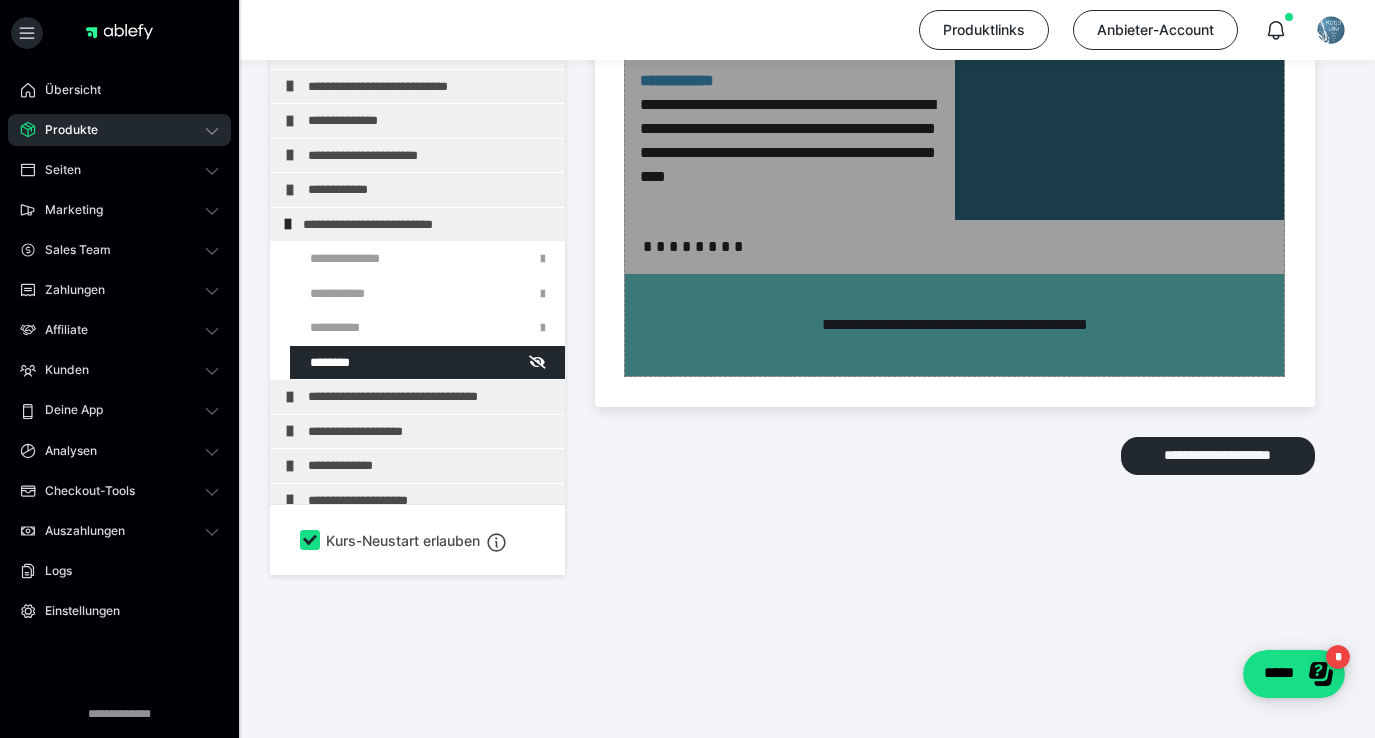 scroll, scrollTop: 2299, scrollLeft: 0, axis: vertical 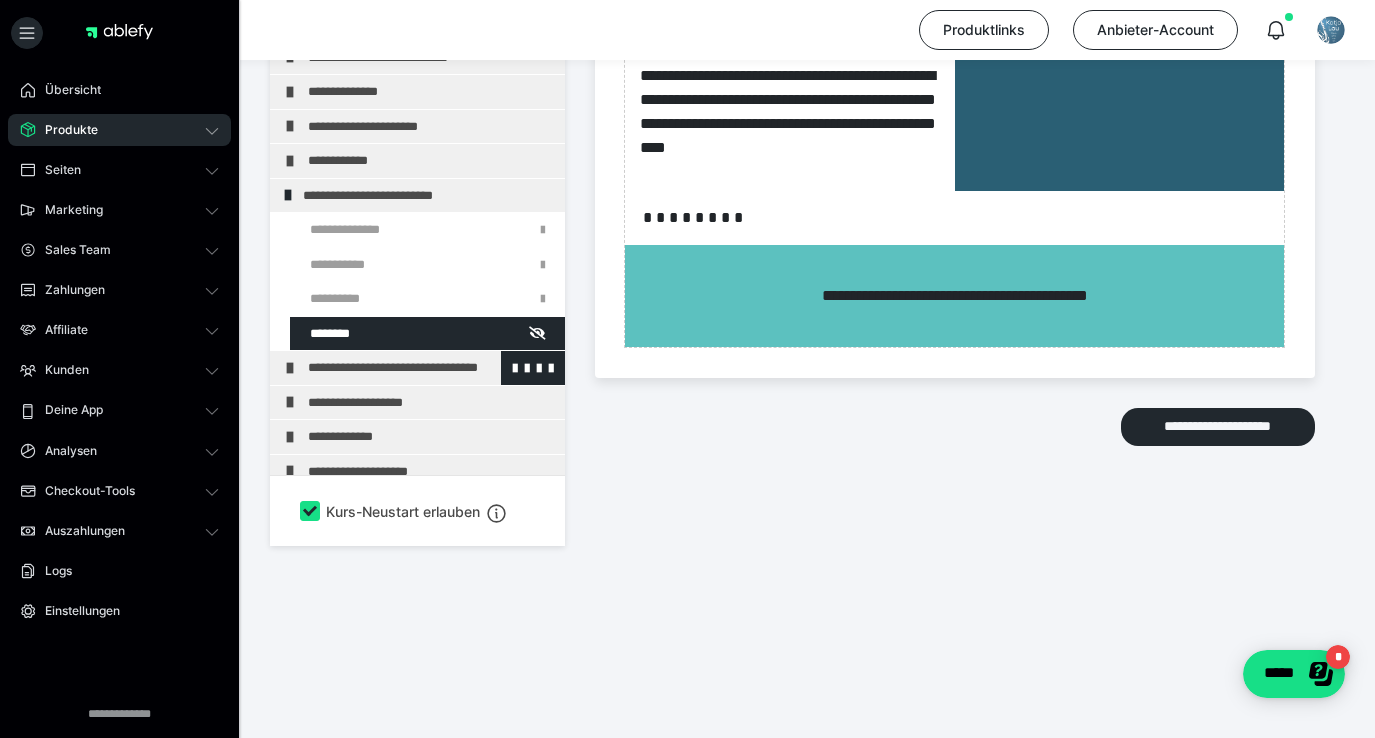 click on "**********" at bounding box center [431, 368] 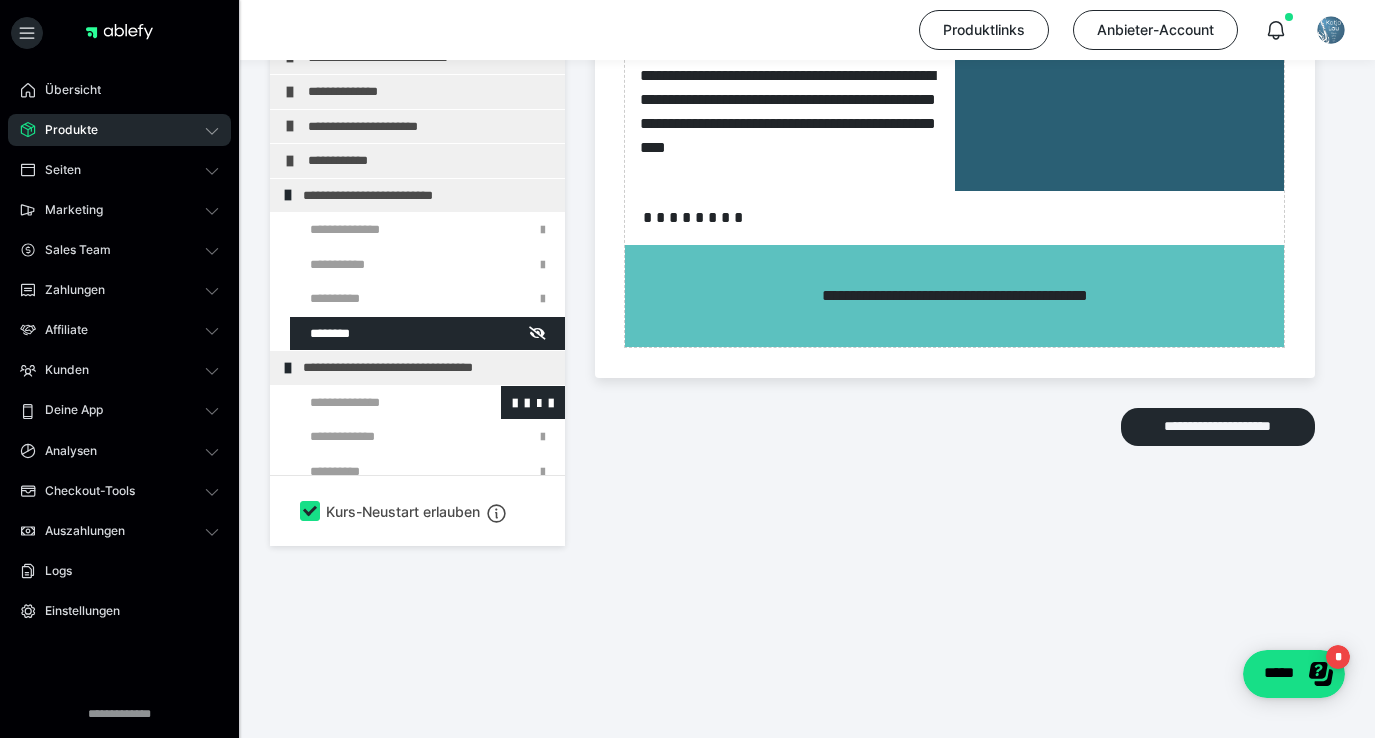 click at bounding box center (375, 403) 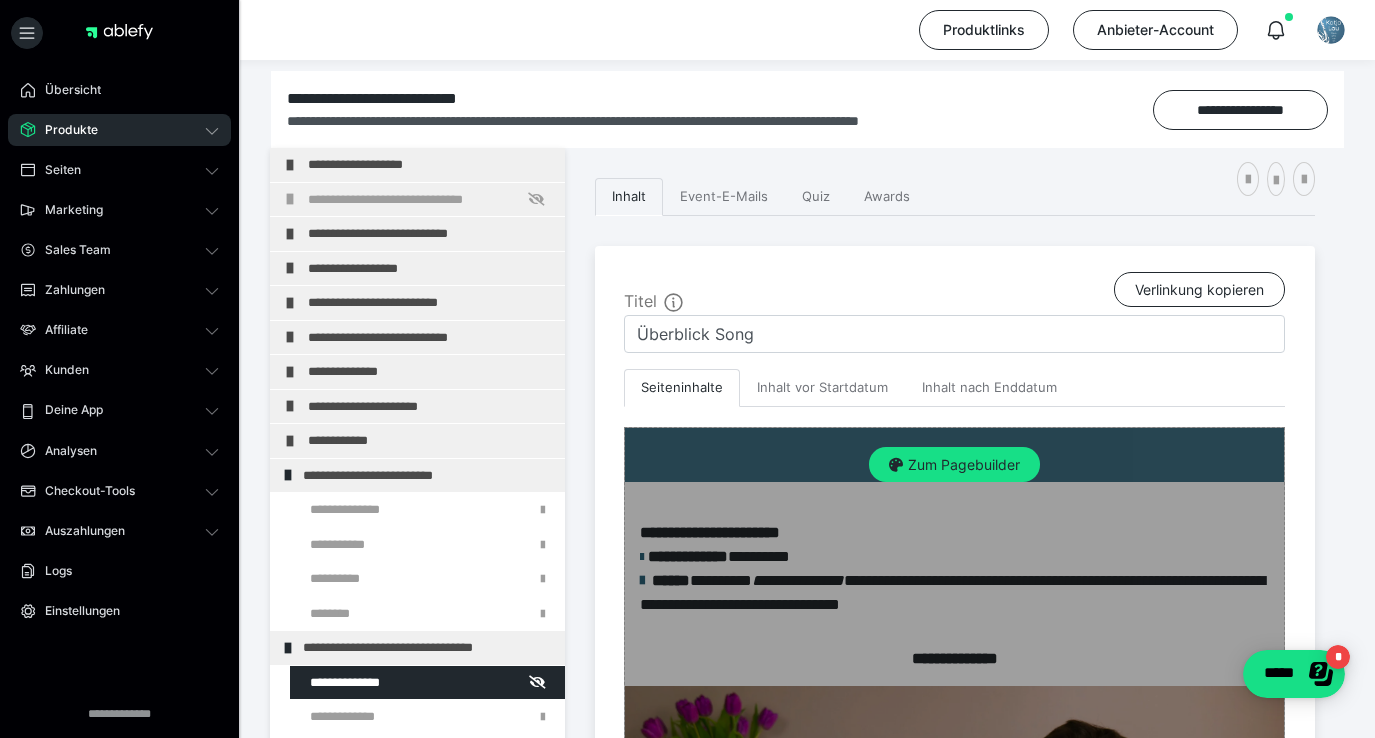 scroll, scrollTop: 279, scrollLeft: 0, axis: vertical 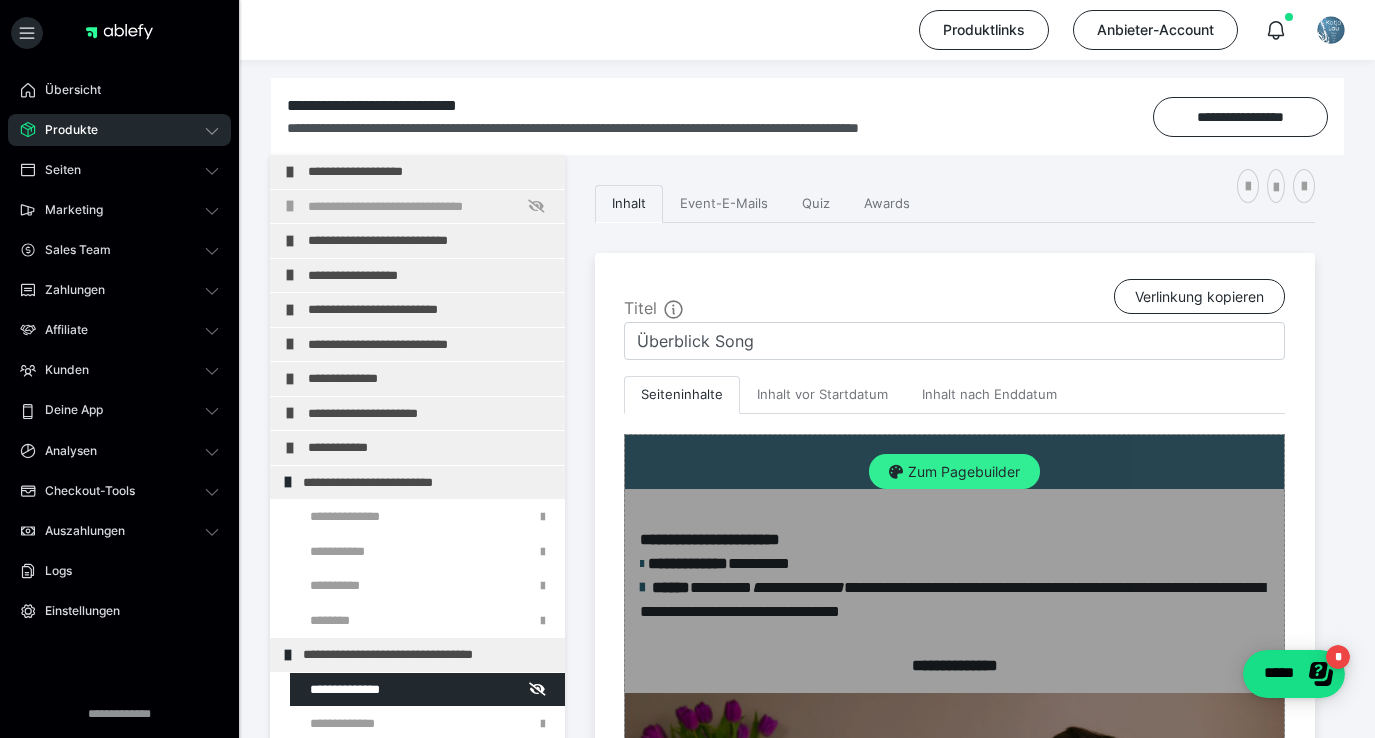 click on "Zum Pagebuilder" at bounding box center [954, 472] 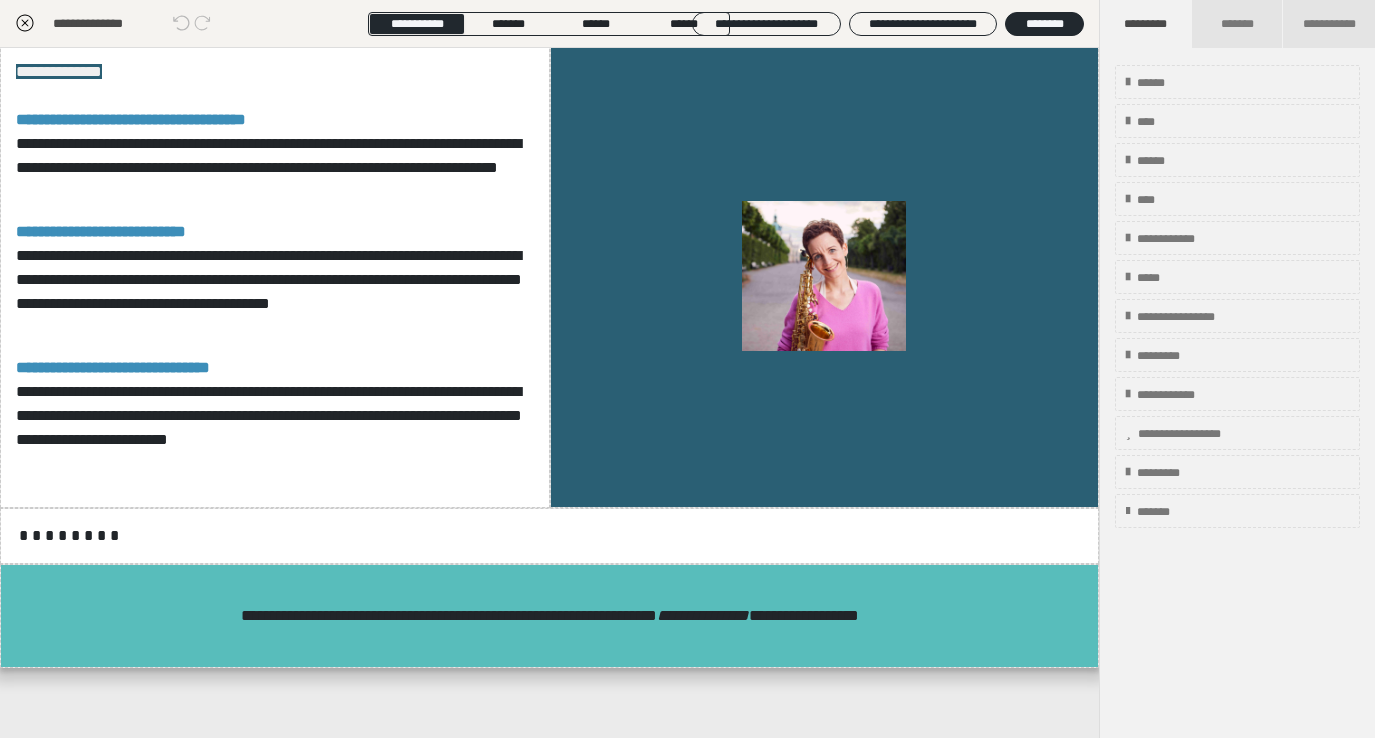 scroll, scrollTop: 1517, scrollLeft: 0, axis: vertical 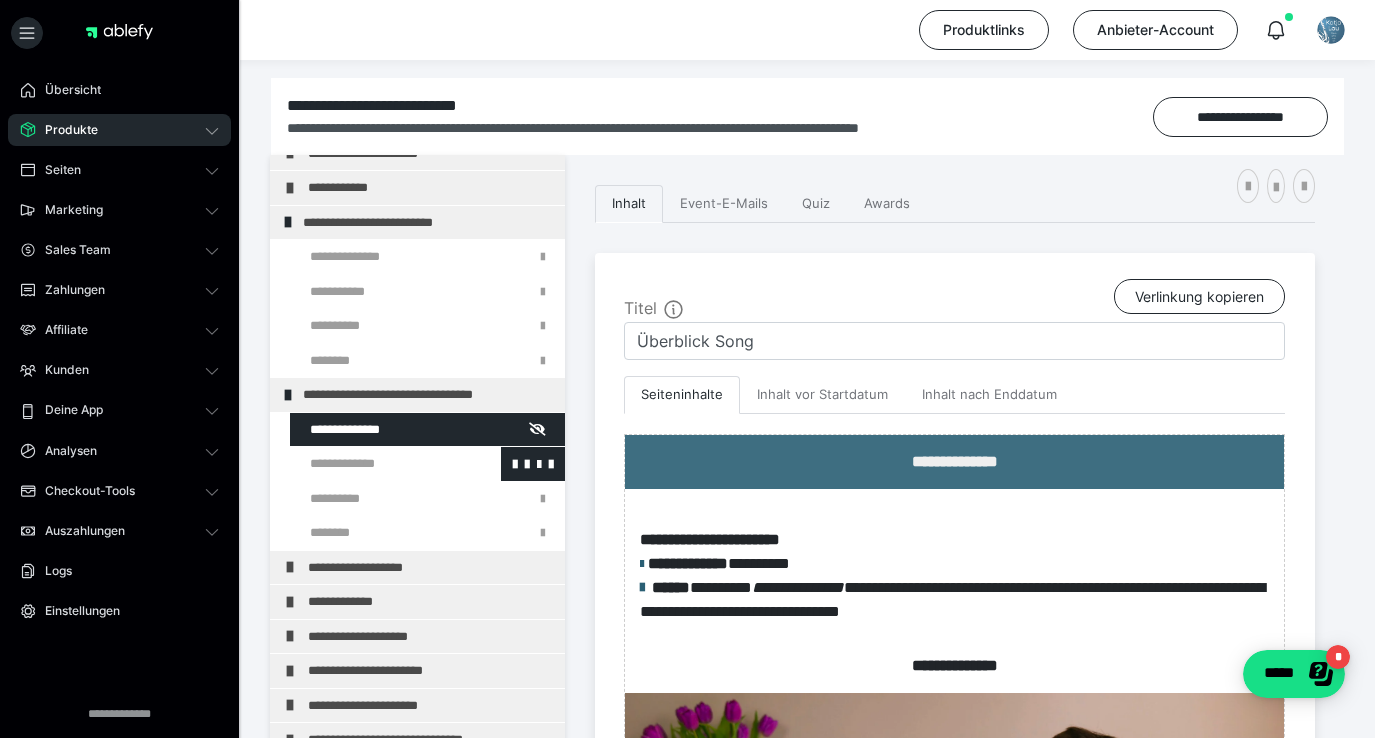 click at bounding box center (375, 464) 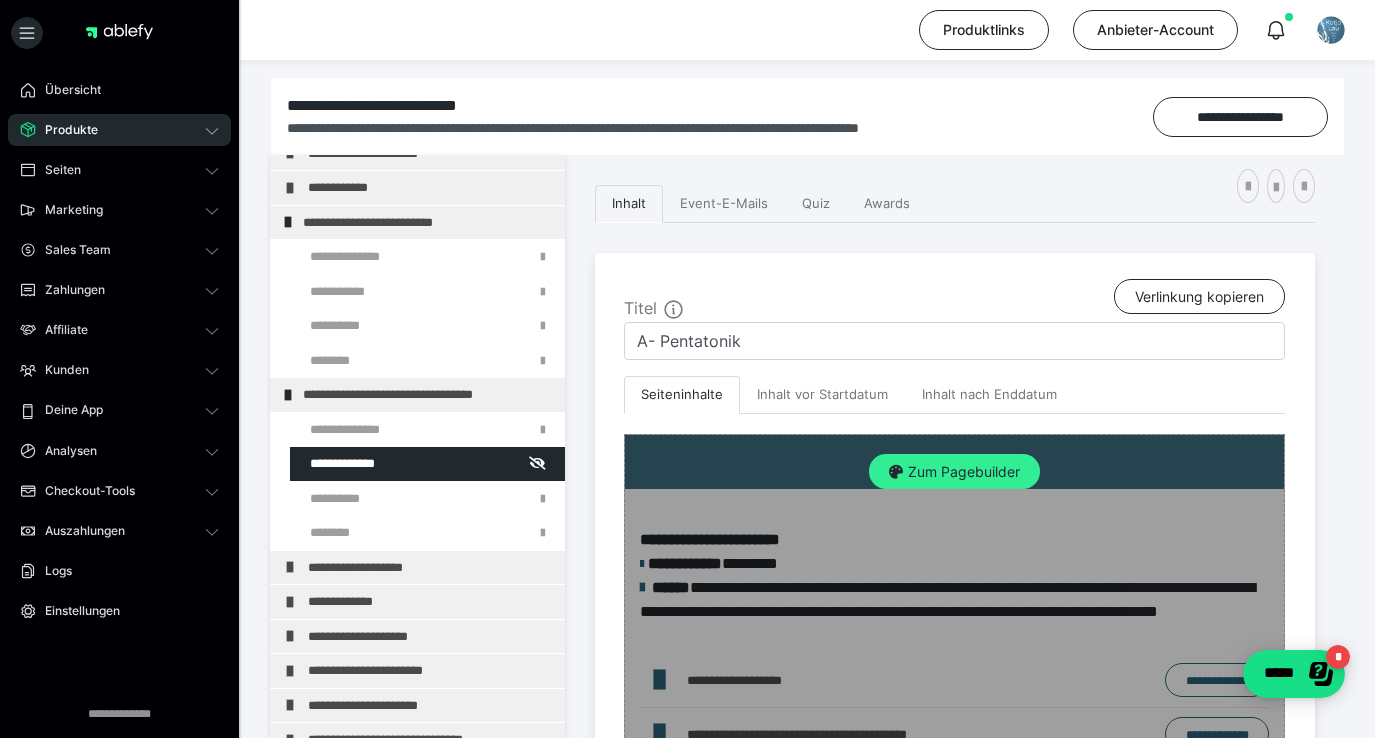 click on "Zum Pagebuilder" at bounding box center (954, 472) 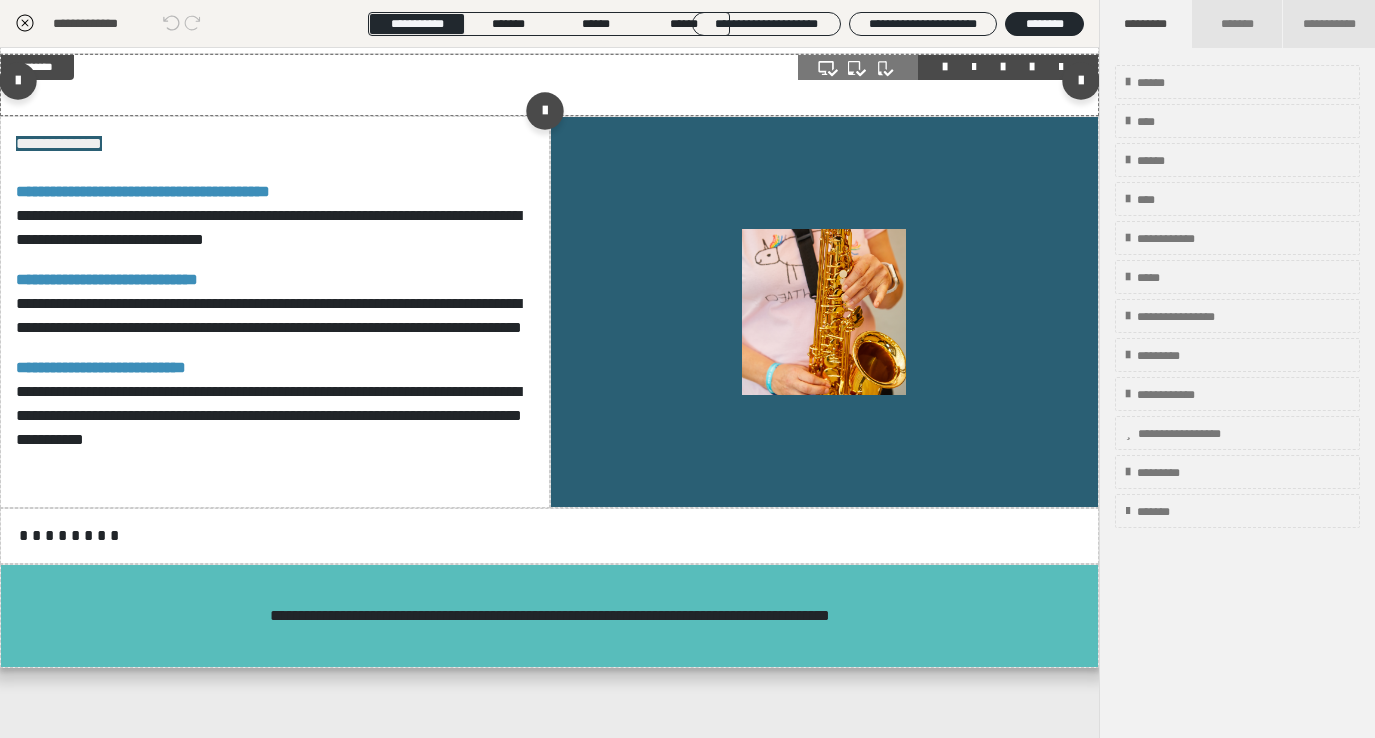 scroll, scrollTop: 1569, scrollLeft: 0, axis: vertical 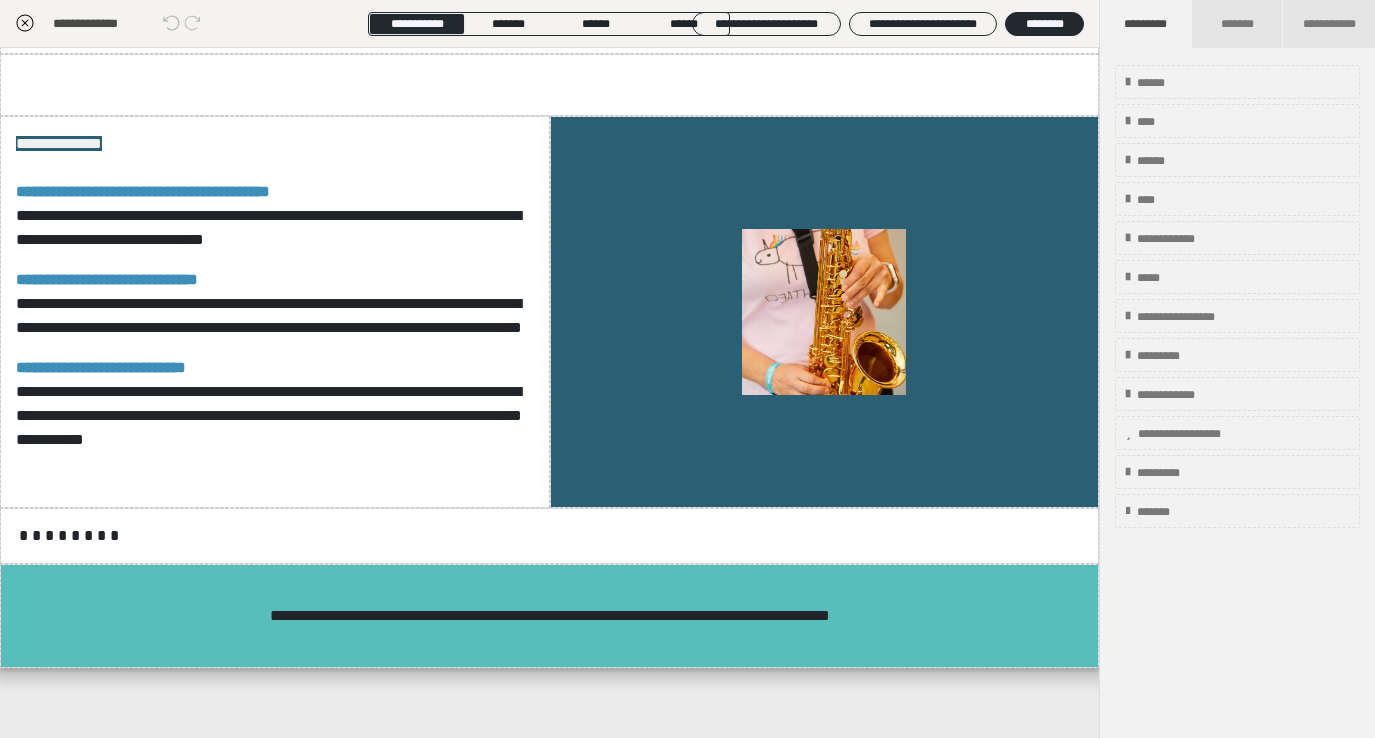 click 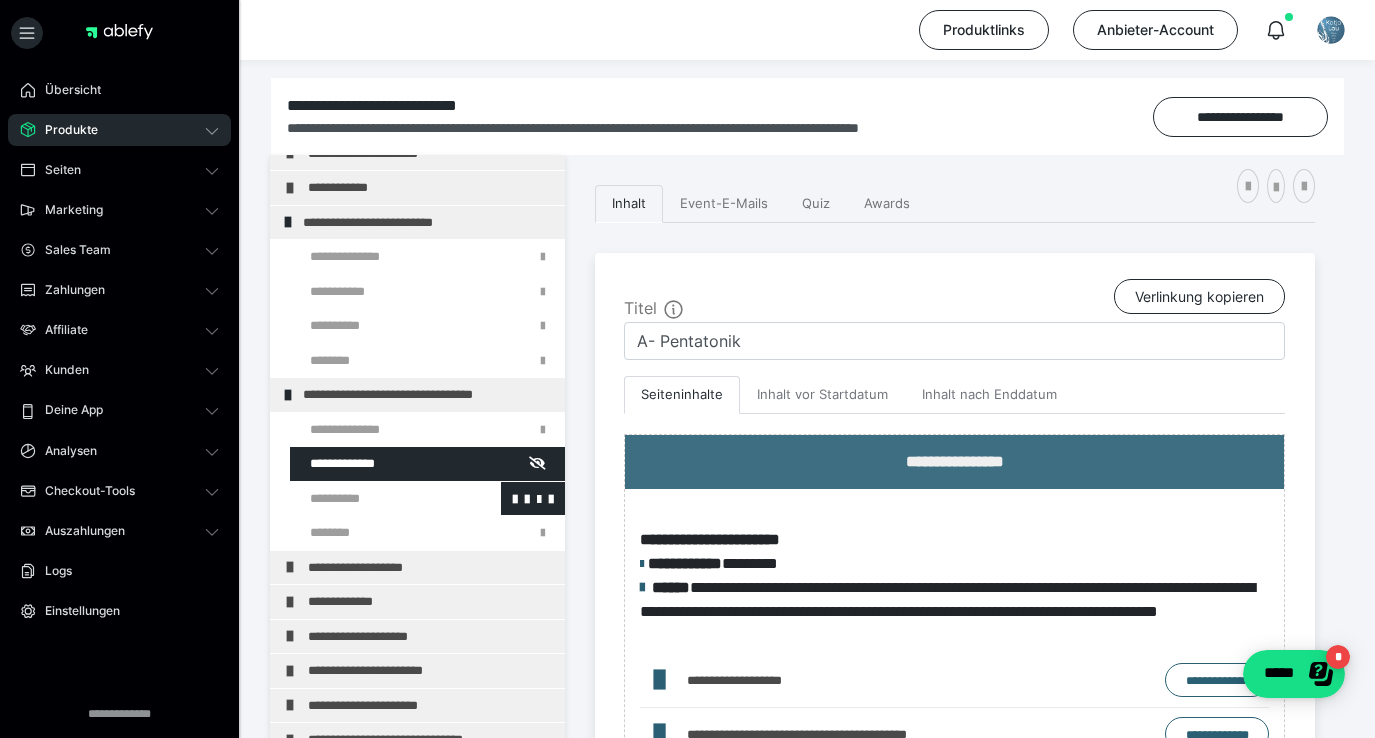 click at bounding box center (375, 499) 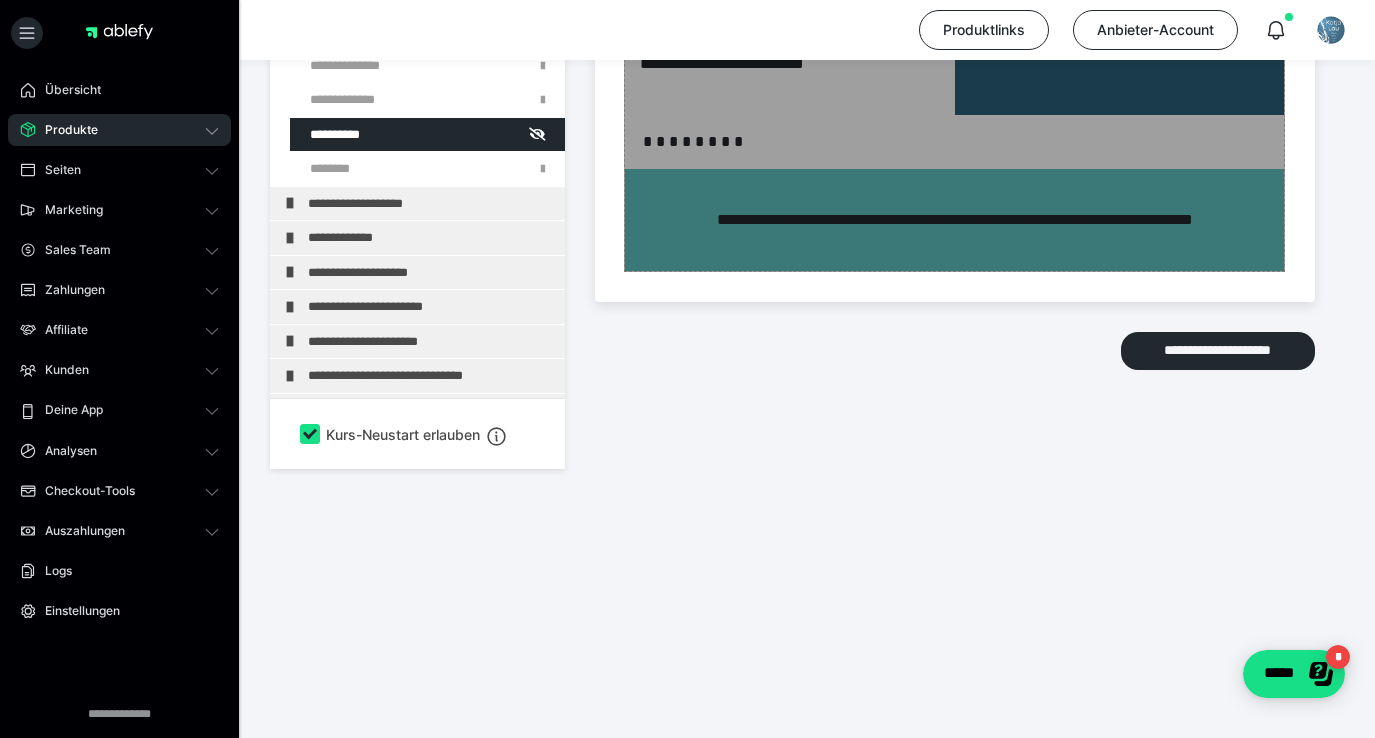 scroll, scrollTop: 4688, scrollLeft: 0, axis: vertical 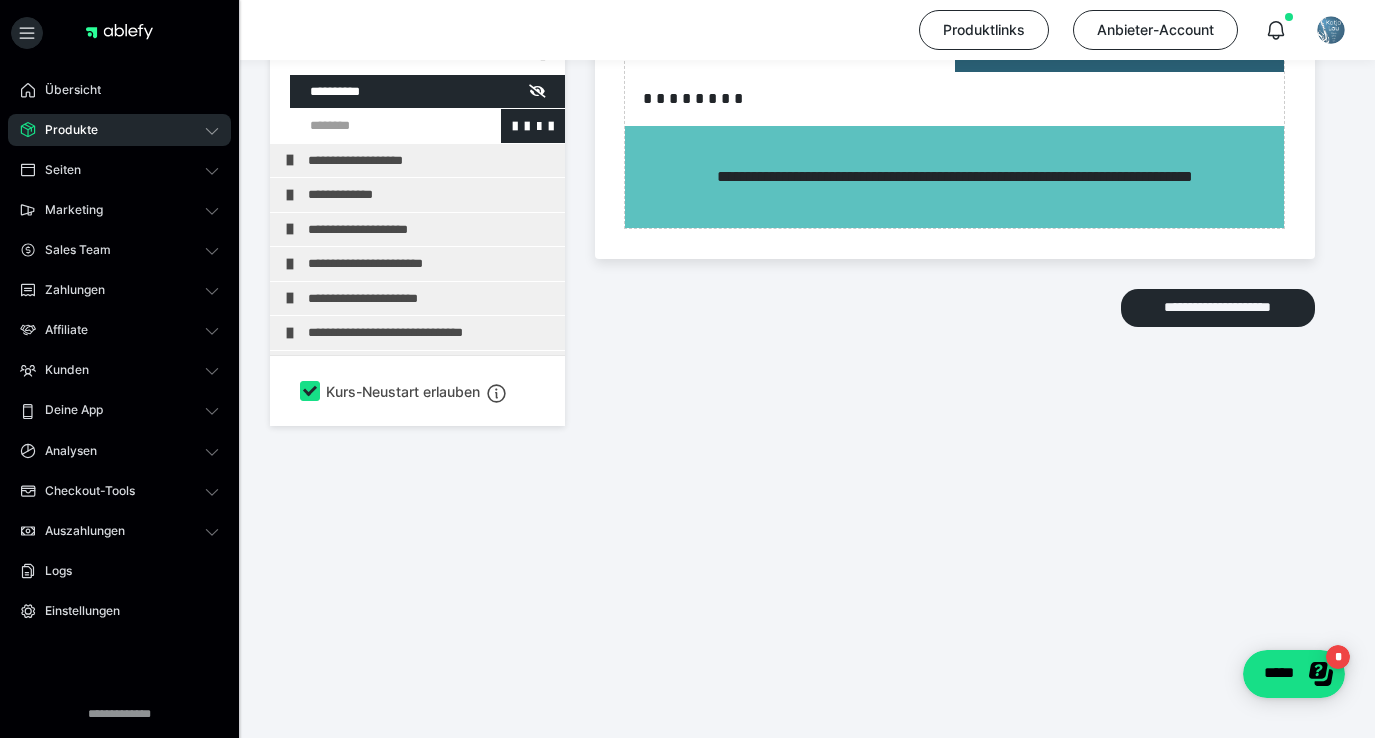 click at bounding box center [375, 127] 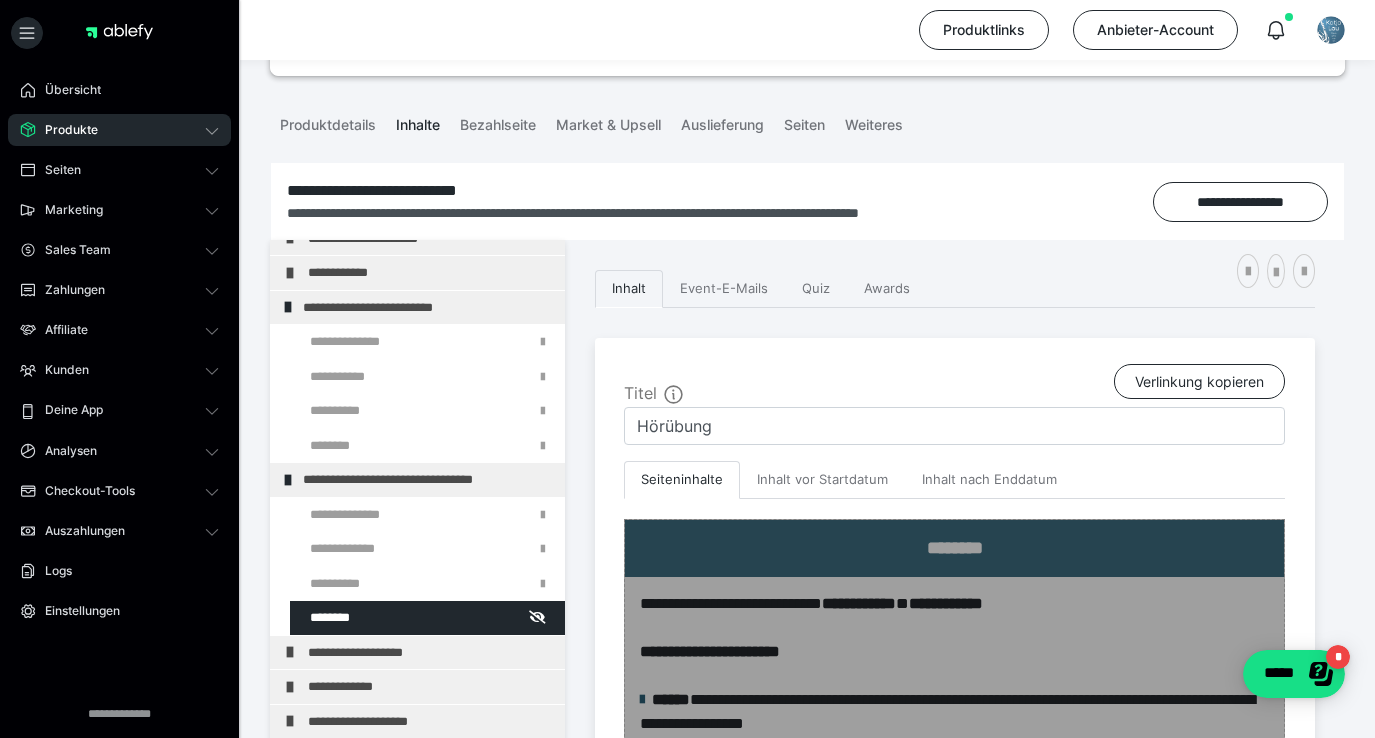 scroll, scrollTop: 192, scrollLeft: 0, axis: vertical 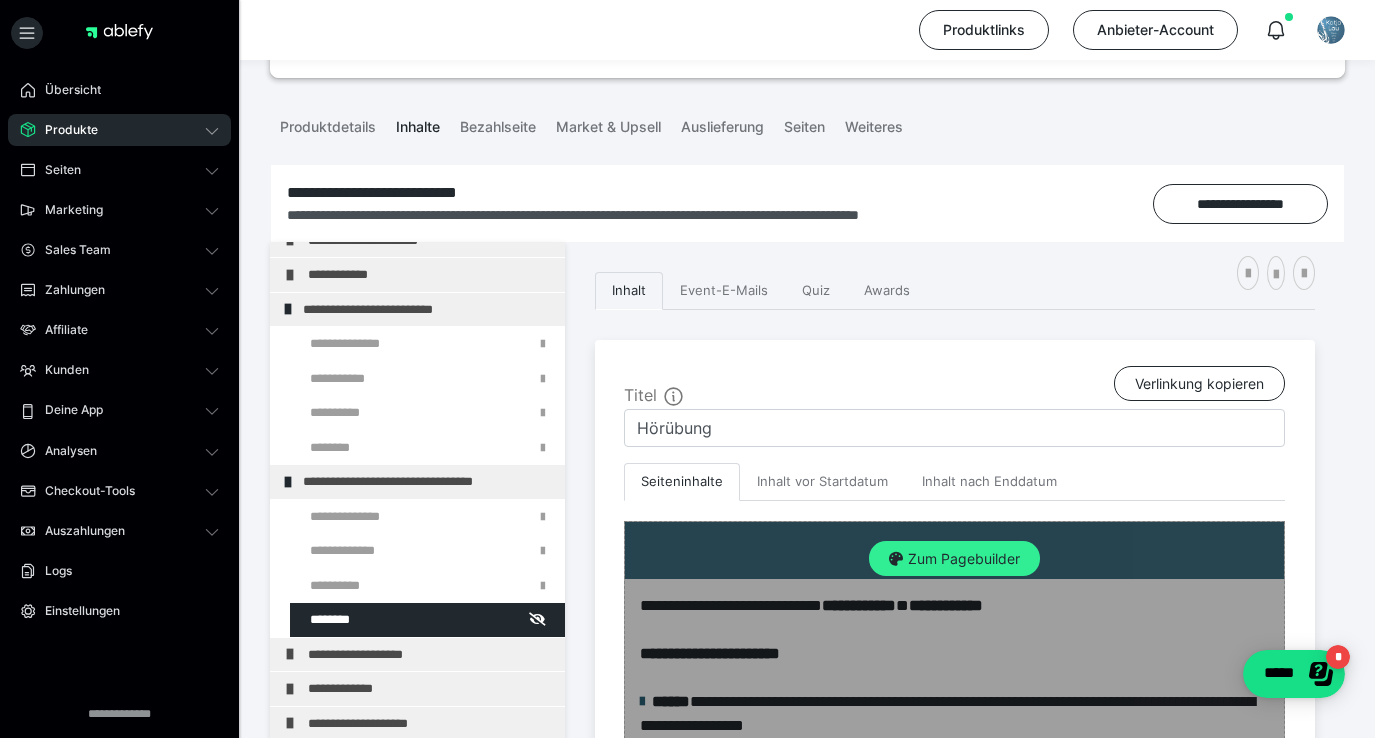 click on "Zum Pagebuilder" at bounding box center (954, 559) 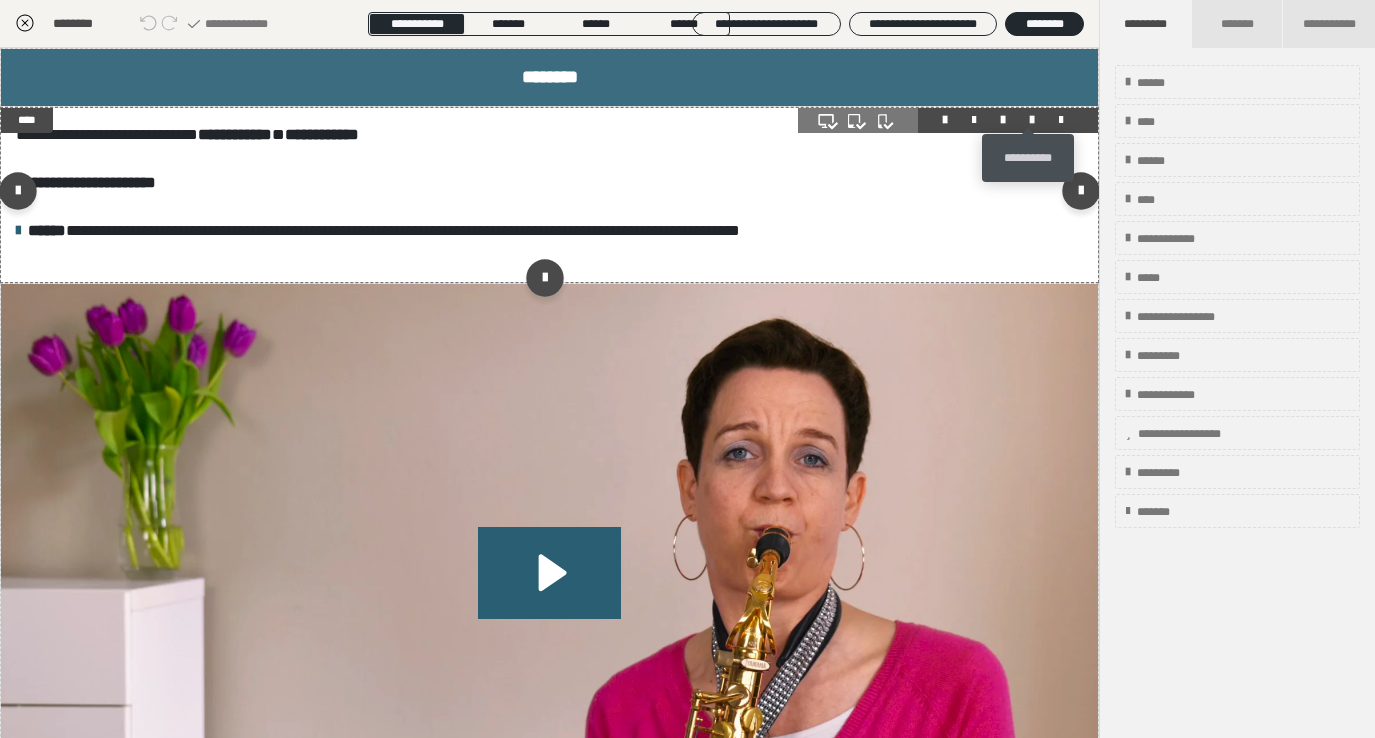 click at bounding box center (1032, 120) 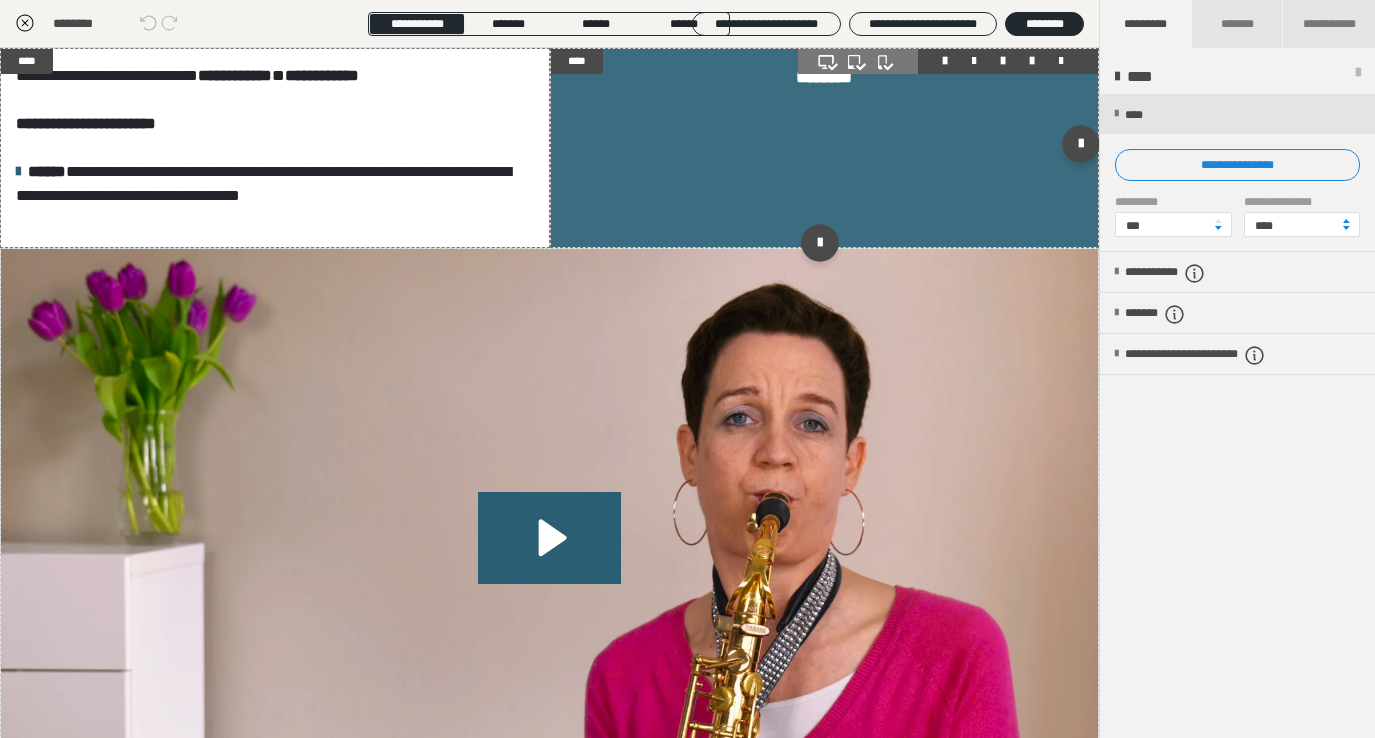 click on "****" at bounding box center [577, 61] 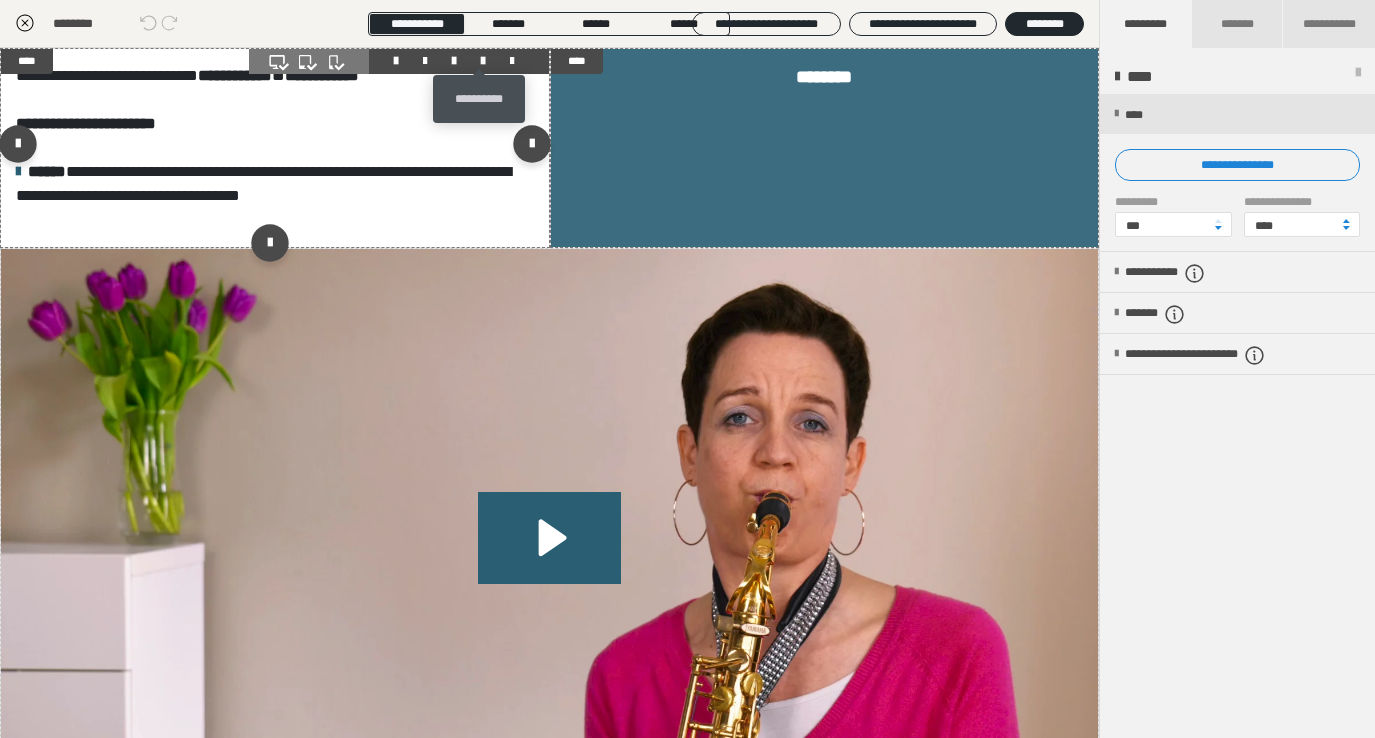 click at bounding box center [483, 61] 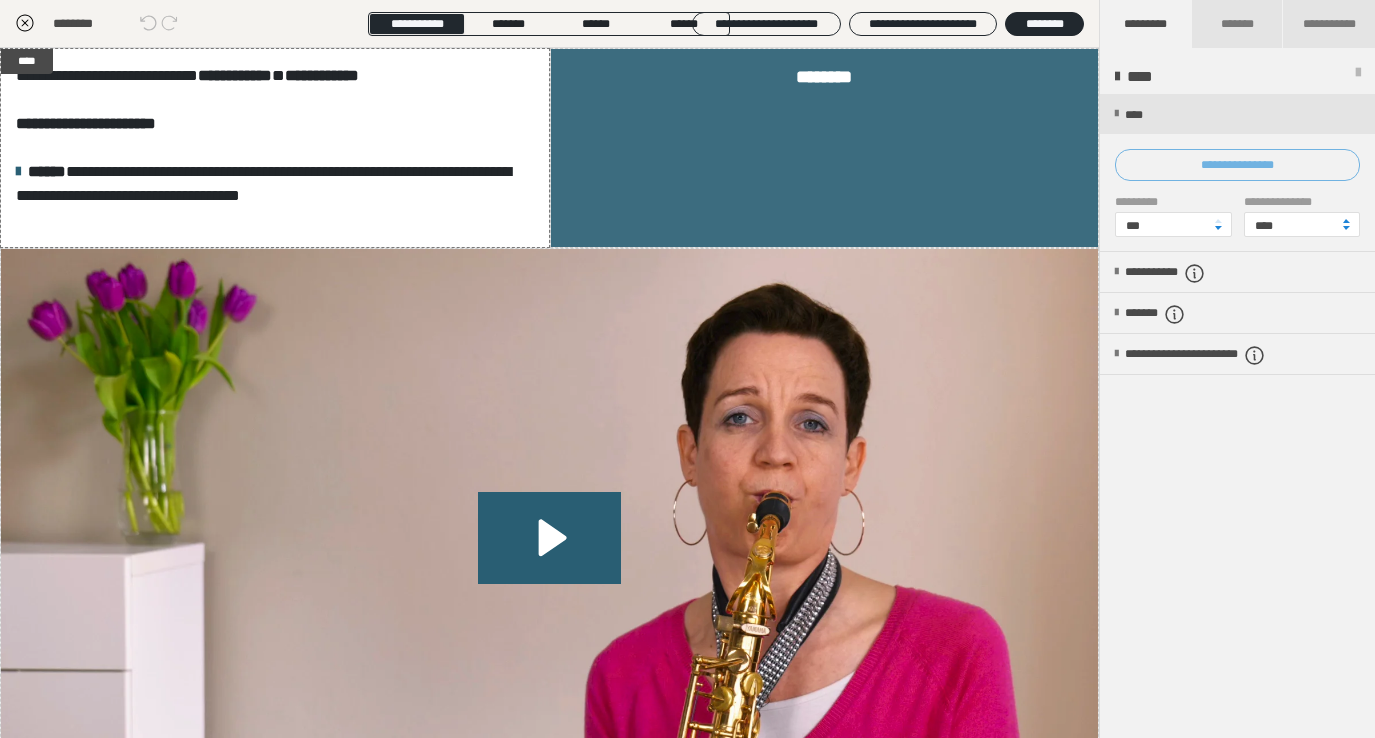 click on "**********" at bounding box center [1237, 165] 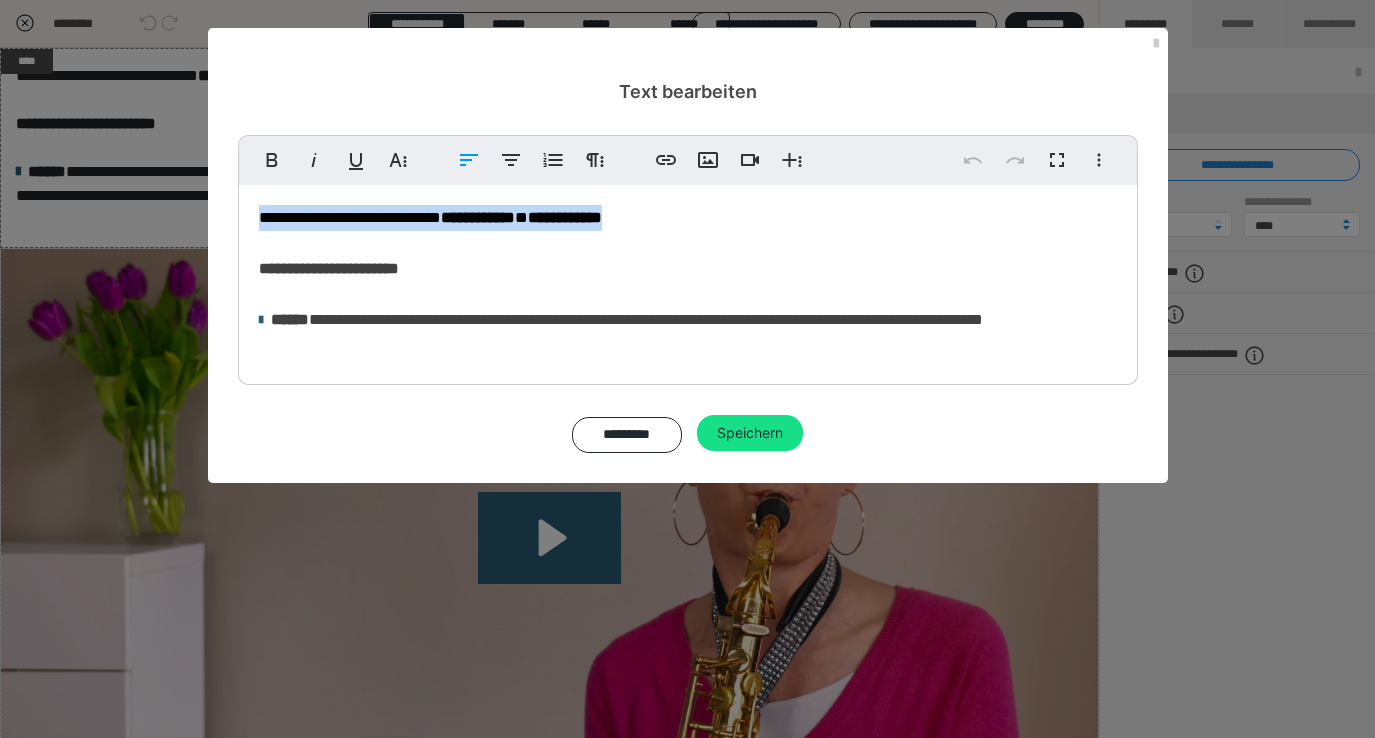 drag, startPoint x: 716, startPoint y: 225, endPoint x: 275, endPoint y: 201, distance: 441.6526 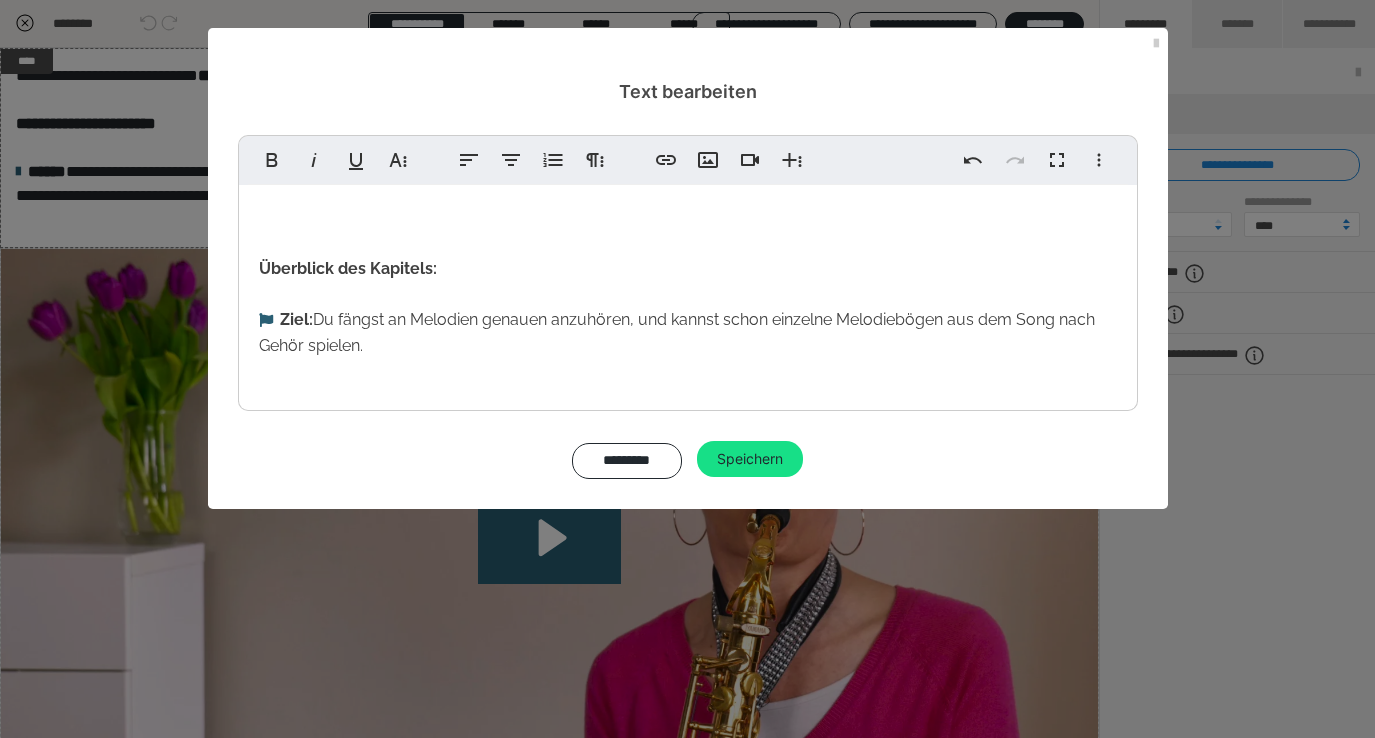 click on "Überblick des Kapitels:         Ziel:  Du fängst an Melodien genauen anzuhören, und kannst schon einzelne Melodiebögen aus dem Song nach Gehör spielen." at bounding box center (688, 293) 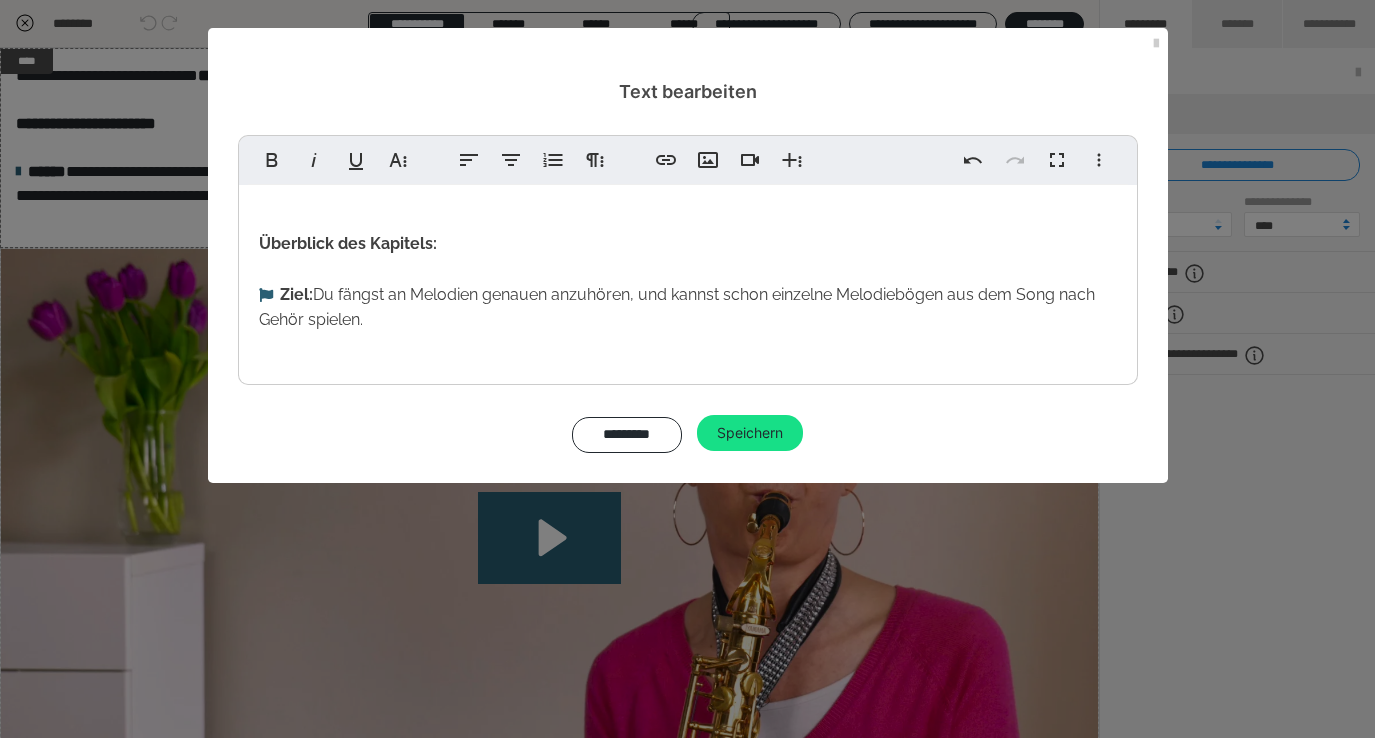 click at bounding box center [265, 268] 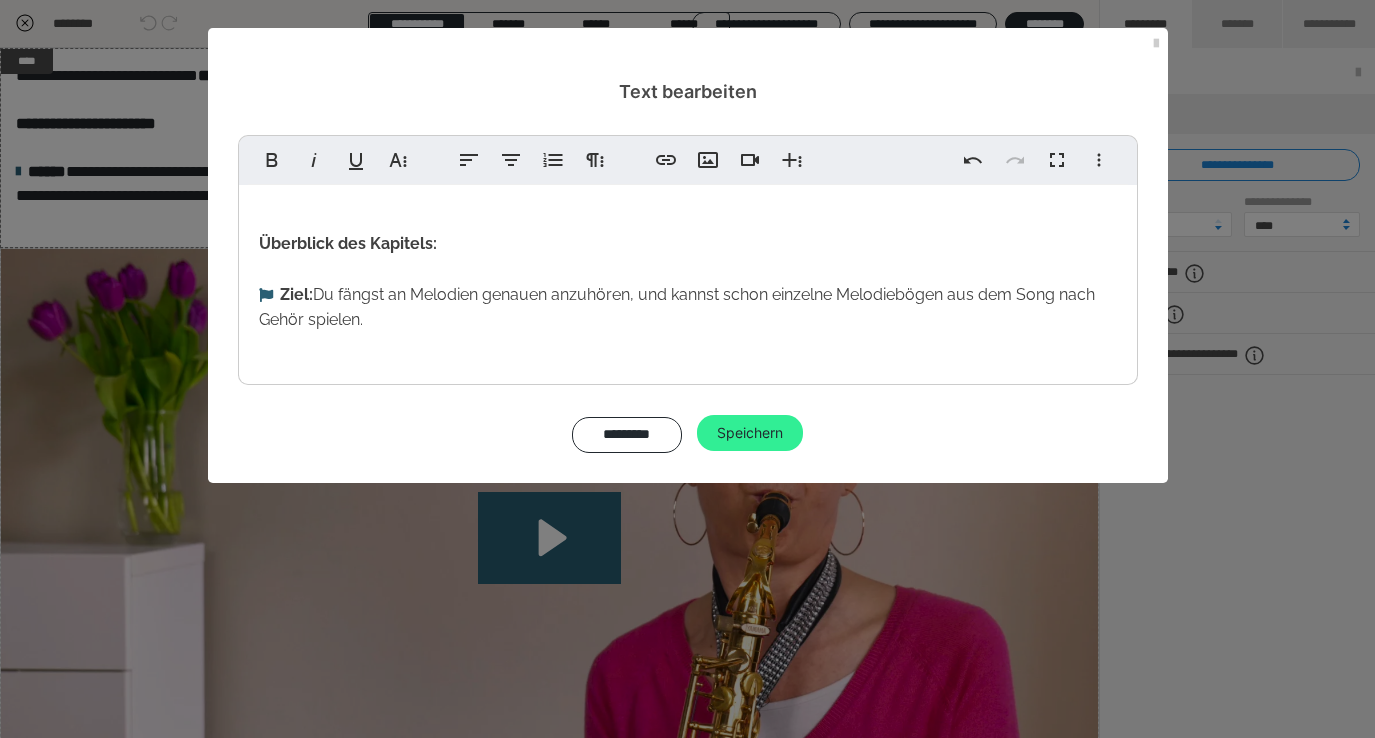 click on "Speichern" at bounding box center (750, 433) 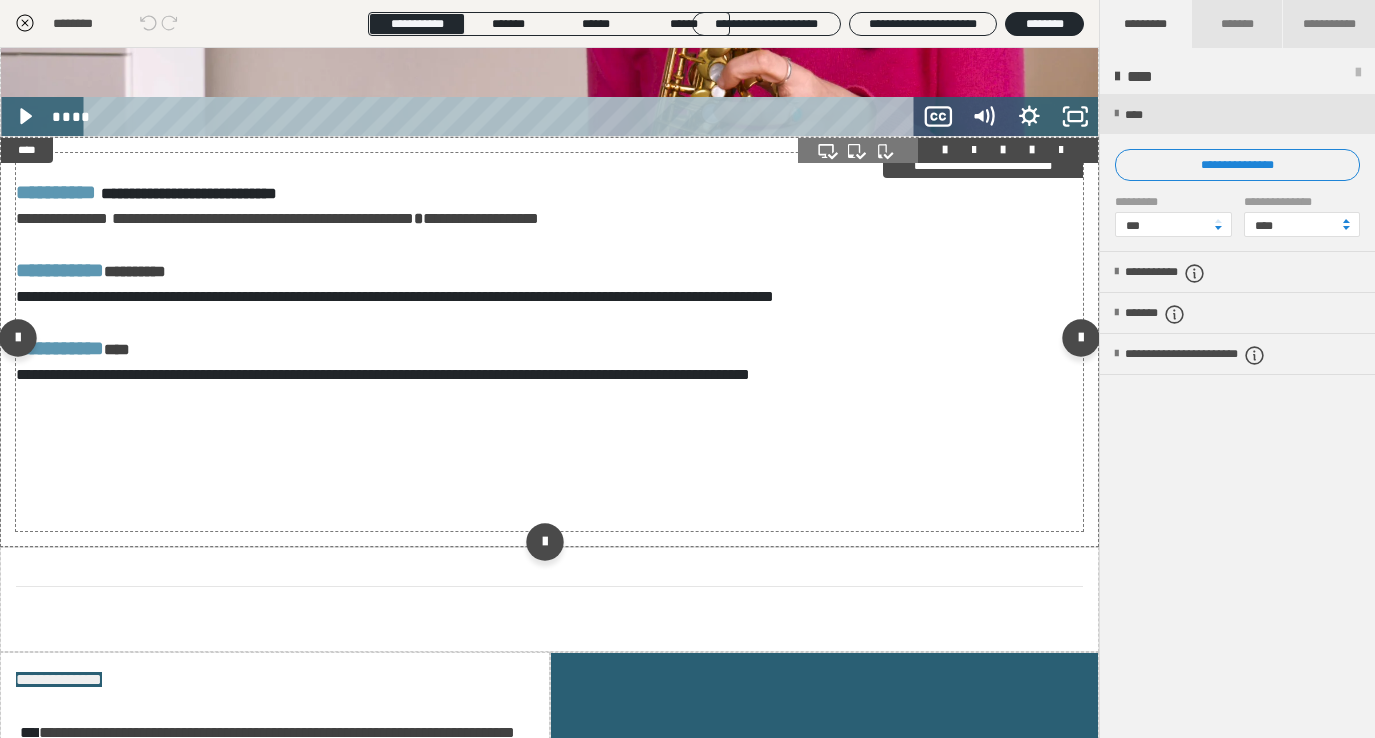 scroll, scrollTop: 719, scrollLeft: 0, axis: vertical 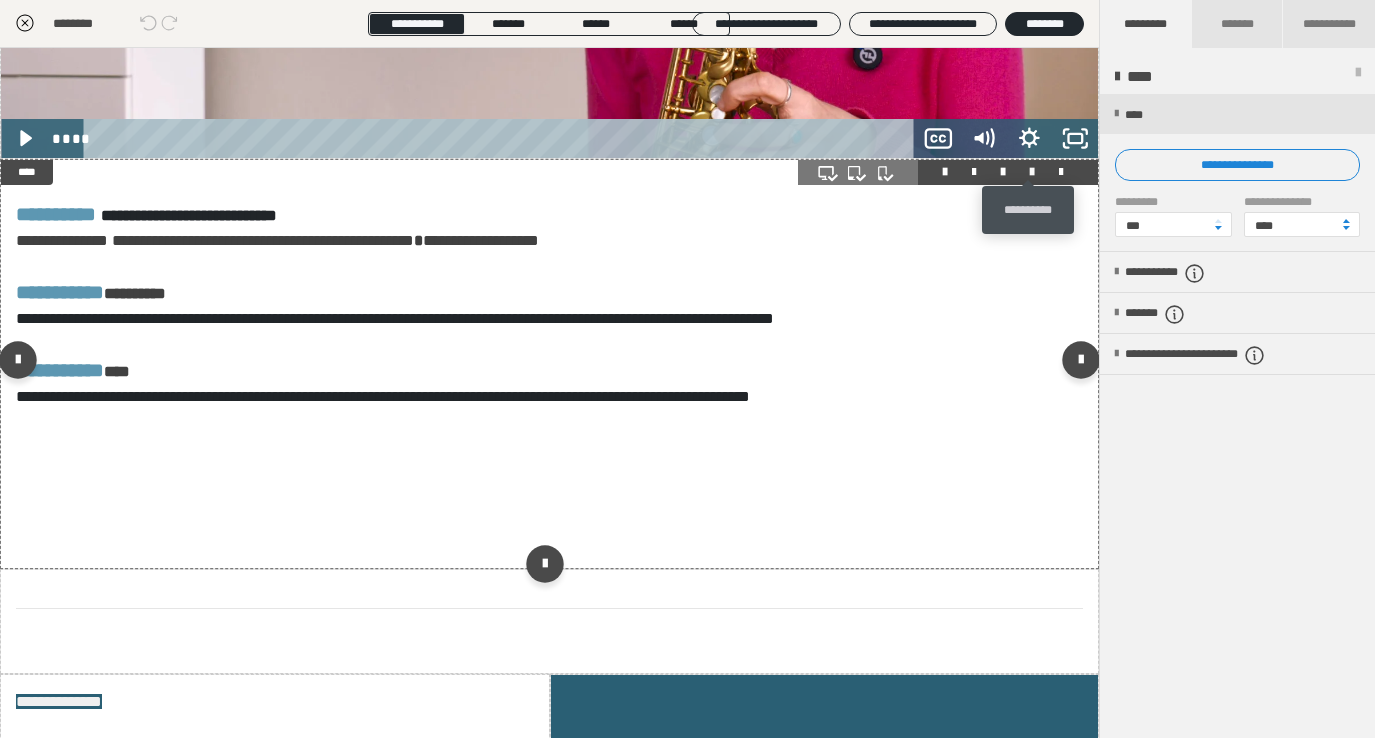 click at bounding box center (1032, 172) 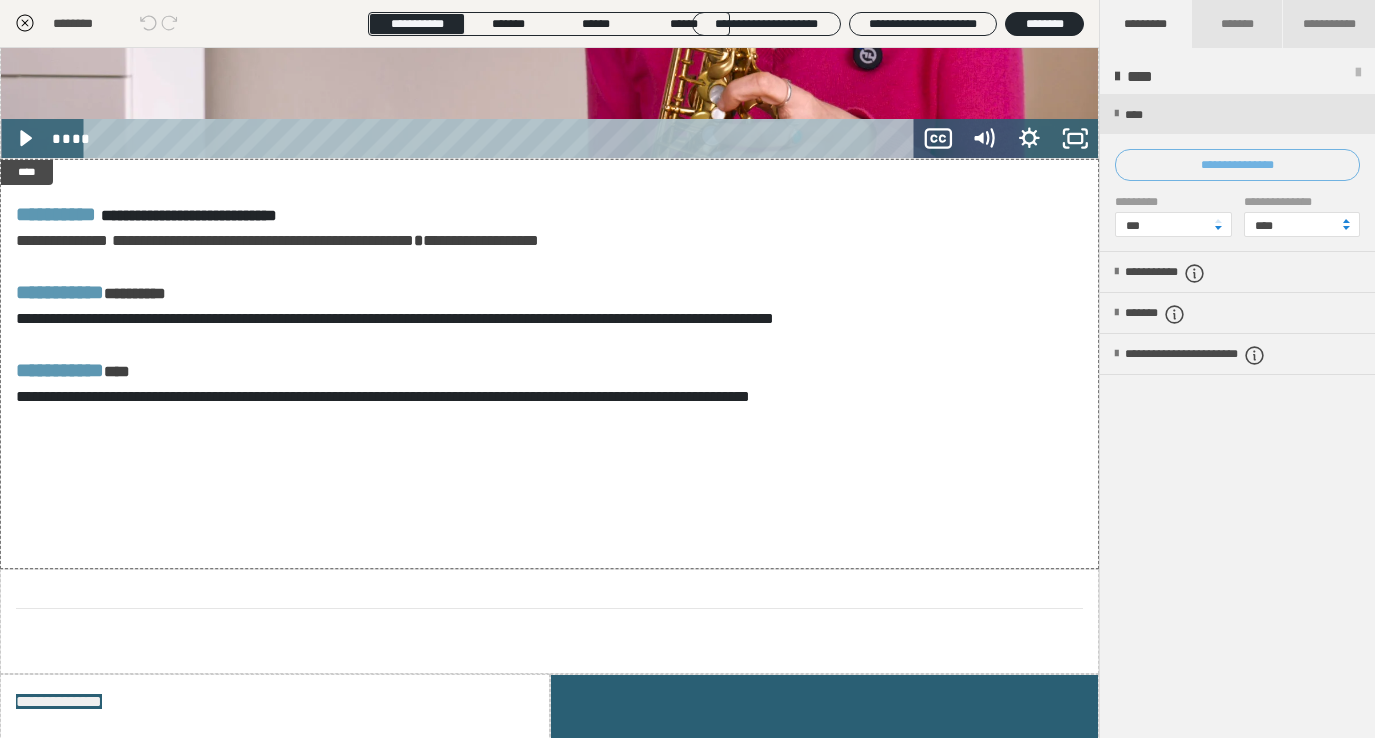 click on "**********" at bounding box center (1237, 165) 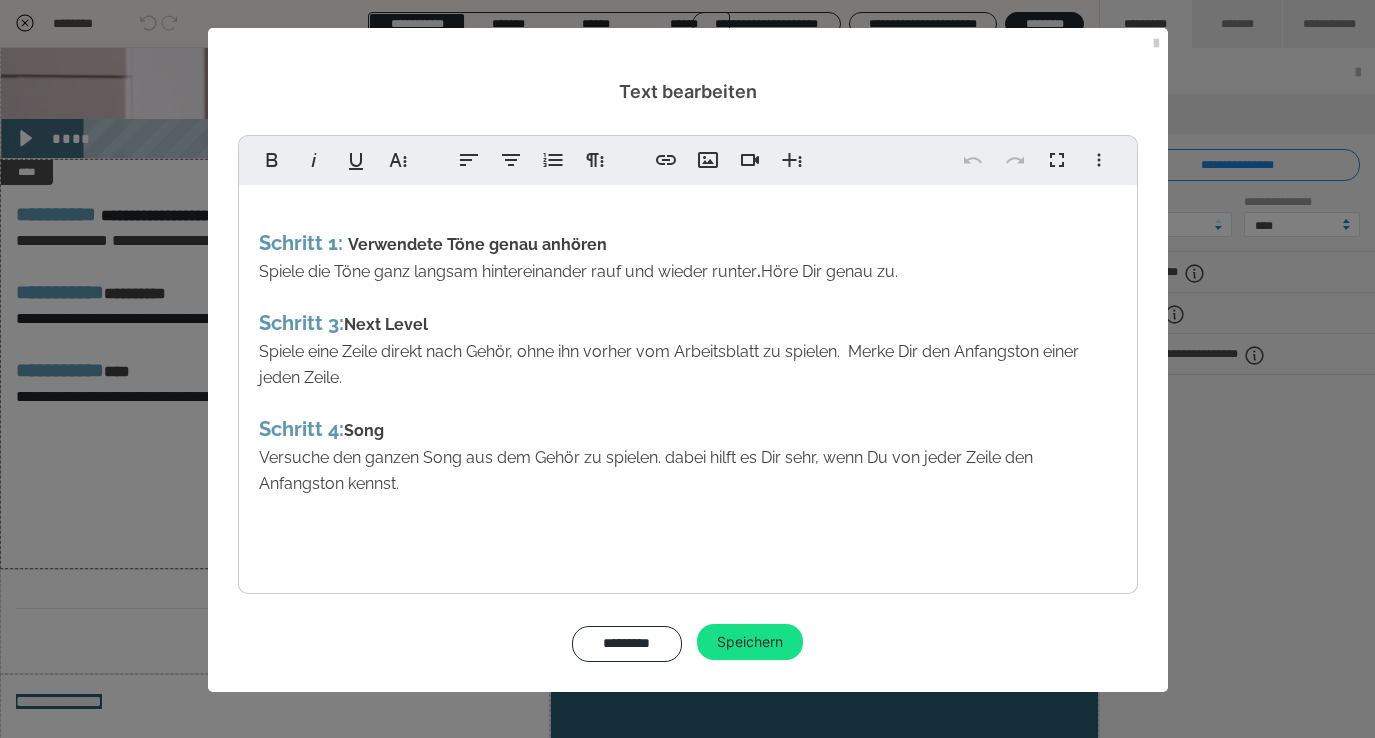 drag, startPoint x: 423, startPoint y: 492, endPoint x: 177, endPoint y: 183, distance: 394.96457 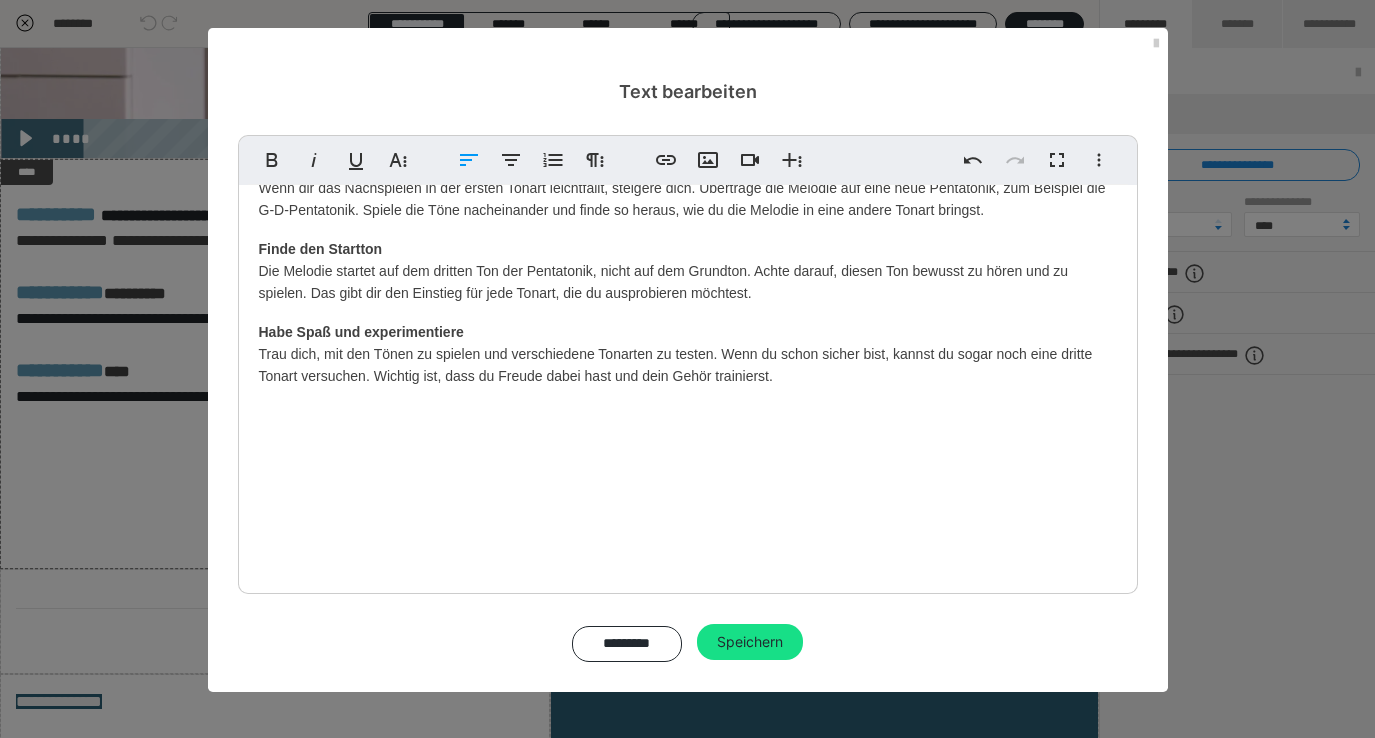 scroll, scrollTop: 215, scrollLeft: 0, axis: vertical 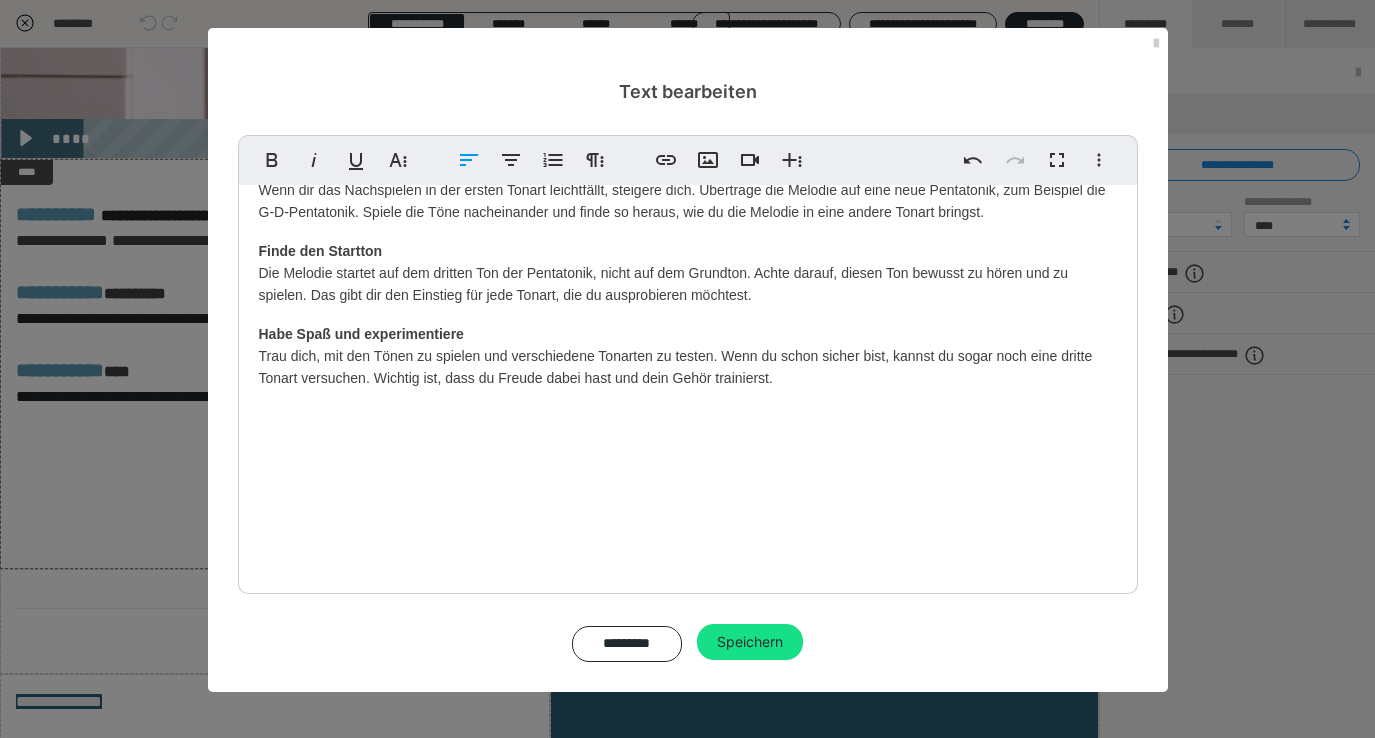 click on "Spiele das Lied nach Gehör Dieses Stück ist ideal für eine Hörübung, weil es ausschließlich auf der Pentatonik basiert. Das bedeutet, du hast nur fünf Töne zur Verfügung und musst nicht lange suchen. Nutze diese Steilvorlage und probiere, die Melodie allein nach deinem Gehör zu spielen. Fange mit einzelnen Zeilen an Du musst nicht das ganze Stück auf einmal schaffen. Jede einzelne Zeile, die du nachspielst, ist ein Erfolg. Wiederholungen im Song helfen dir dabei, die Töne schnell zu erkennen und ein Gefühl für die Melodie zu bekommen. Erweitere deine Übung Wenn dir das Nachspielen in der ersten Tonart leichtfällt, steigere dich. Übertrage die Melodie auf eine neue Pentatonik, zum Beispiel die G-D-Pentatonik. Spiele die Töne nacheinander und finde so heraus, wie du die Melodie in eine andere Tonart bringst. Finde den Startton Habe Spaß und experimentiere" at bounding box center (688, 278) 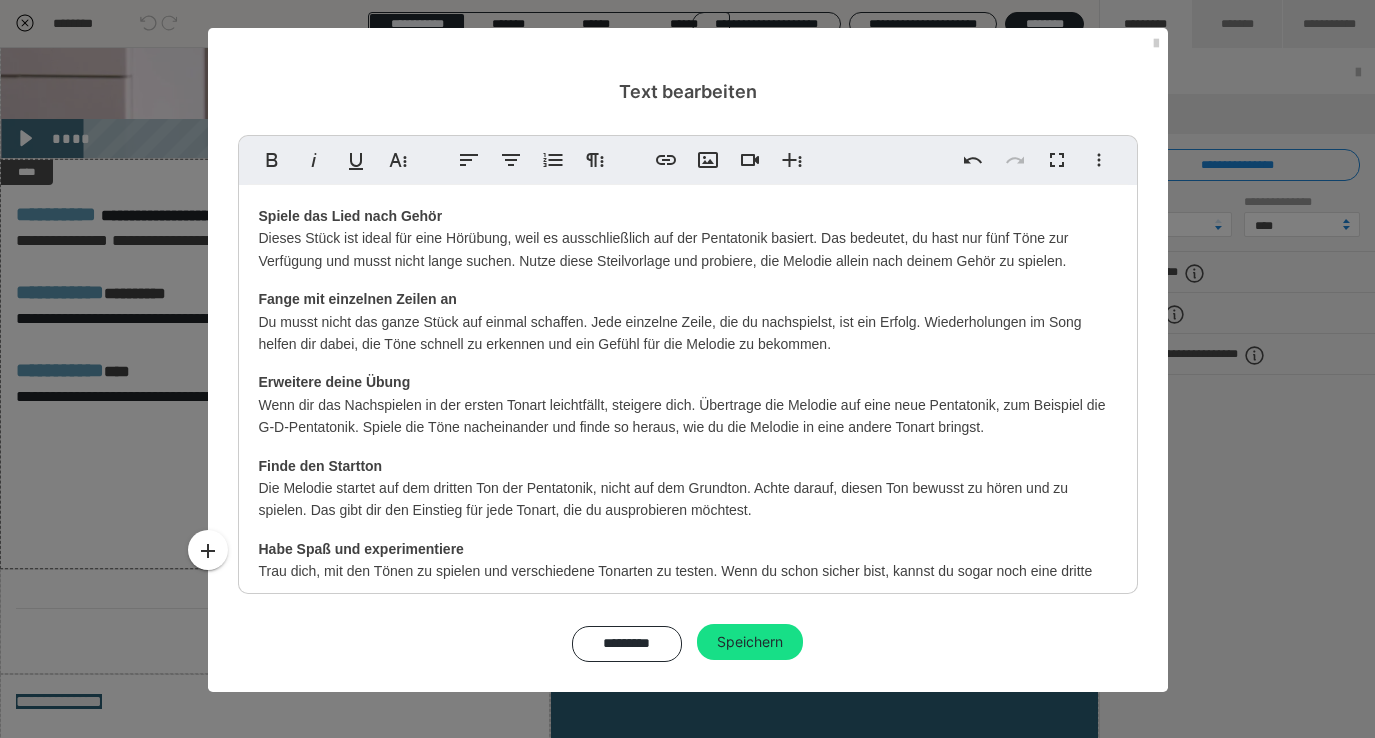 scroll, scrollTop: 82, scrollLeft: 0, axis: vertical 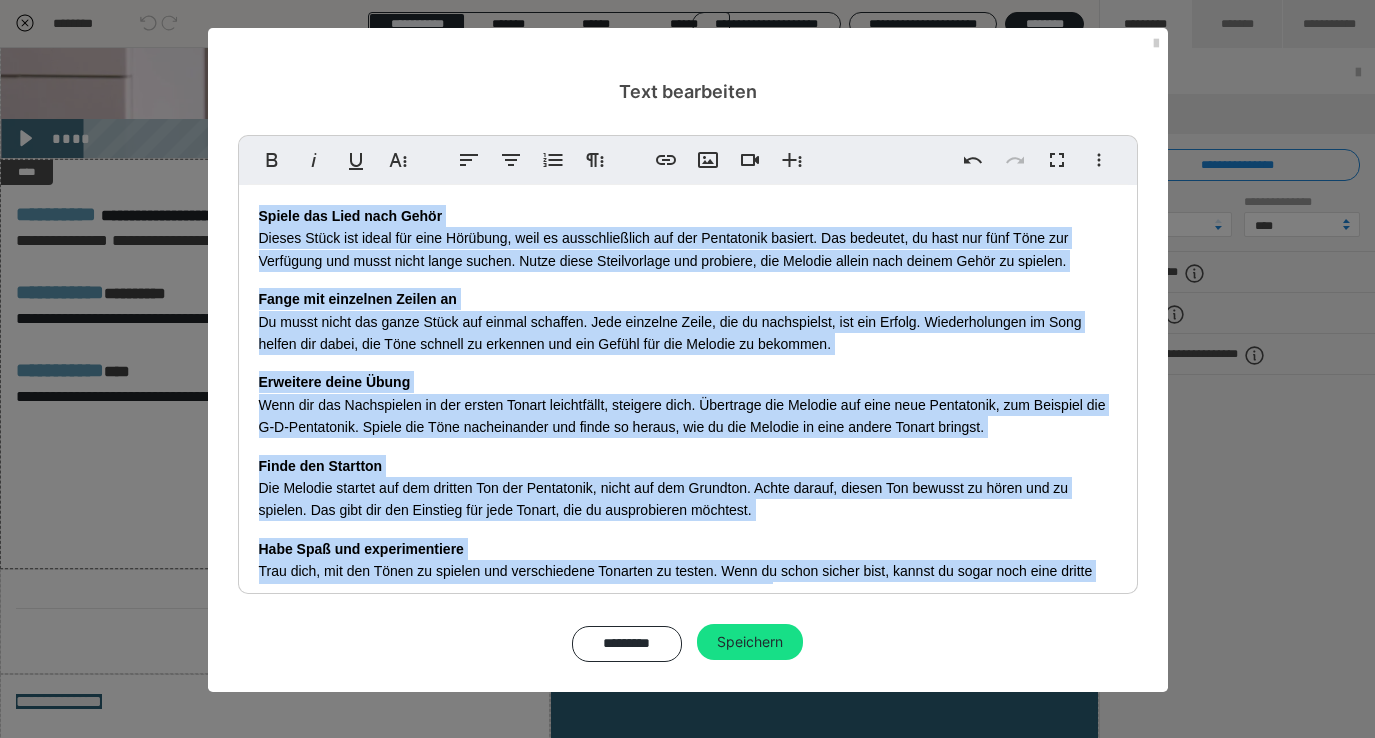 drag, startPoint x: 788, startPoint y: 517, endPoint x: 242, endPoint y: 205, distance: 628.8561 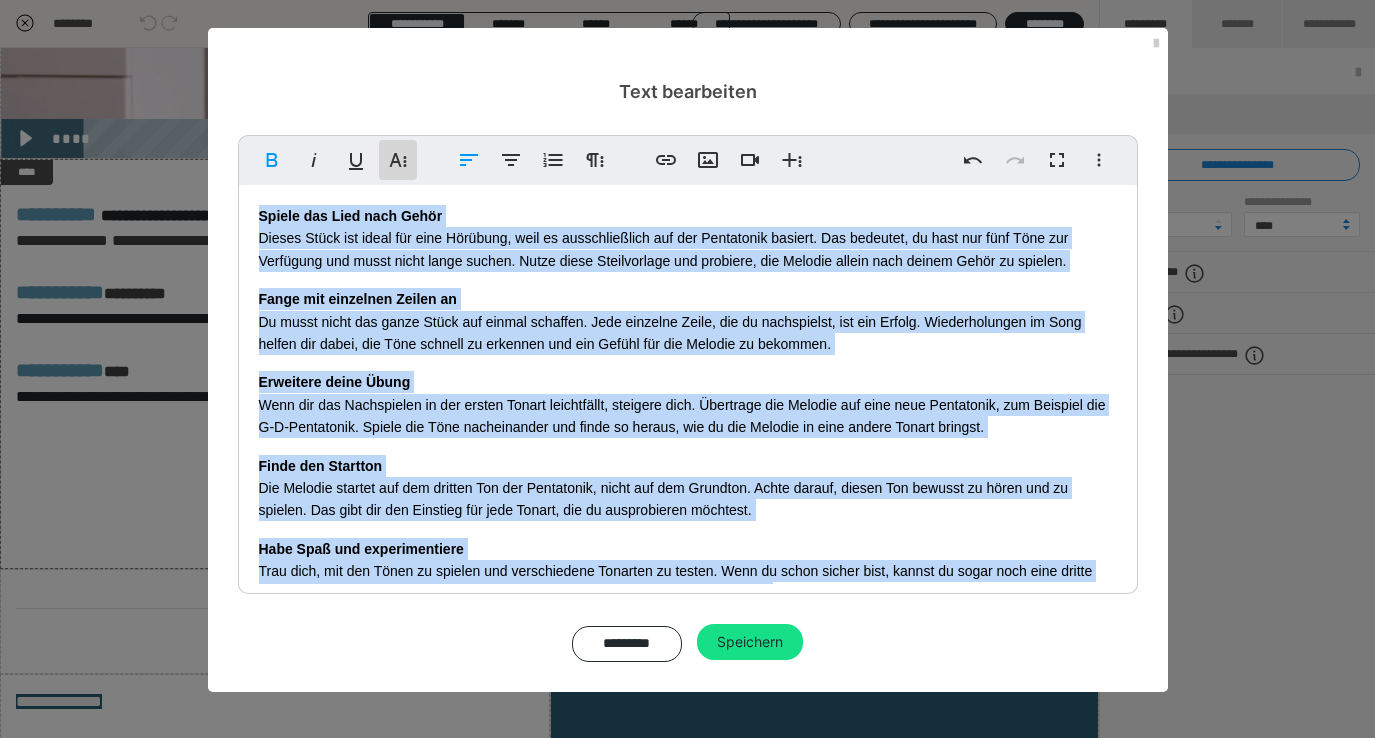 click on "Weitere Textformate" at bounding box center [398, 160] 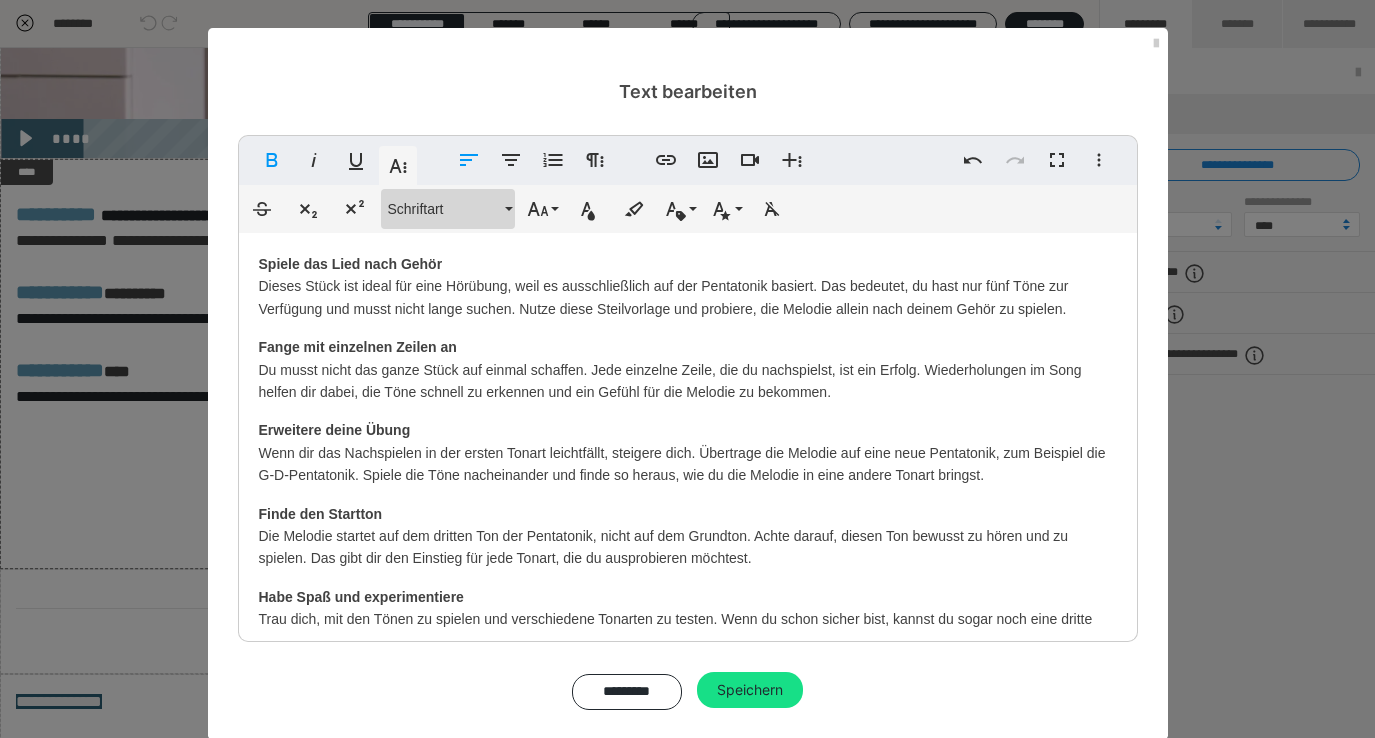 click on "Schriftart" at bounding box center [448, 209] 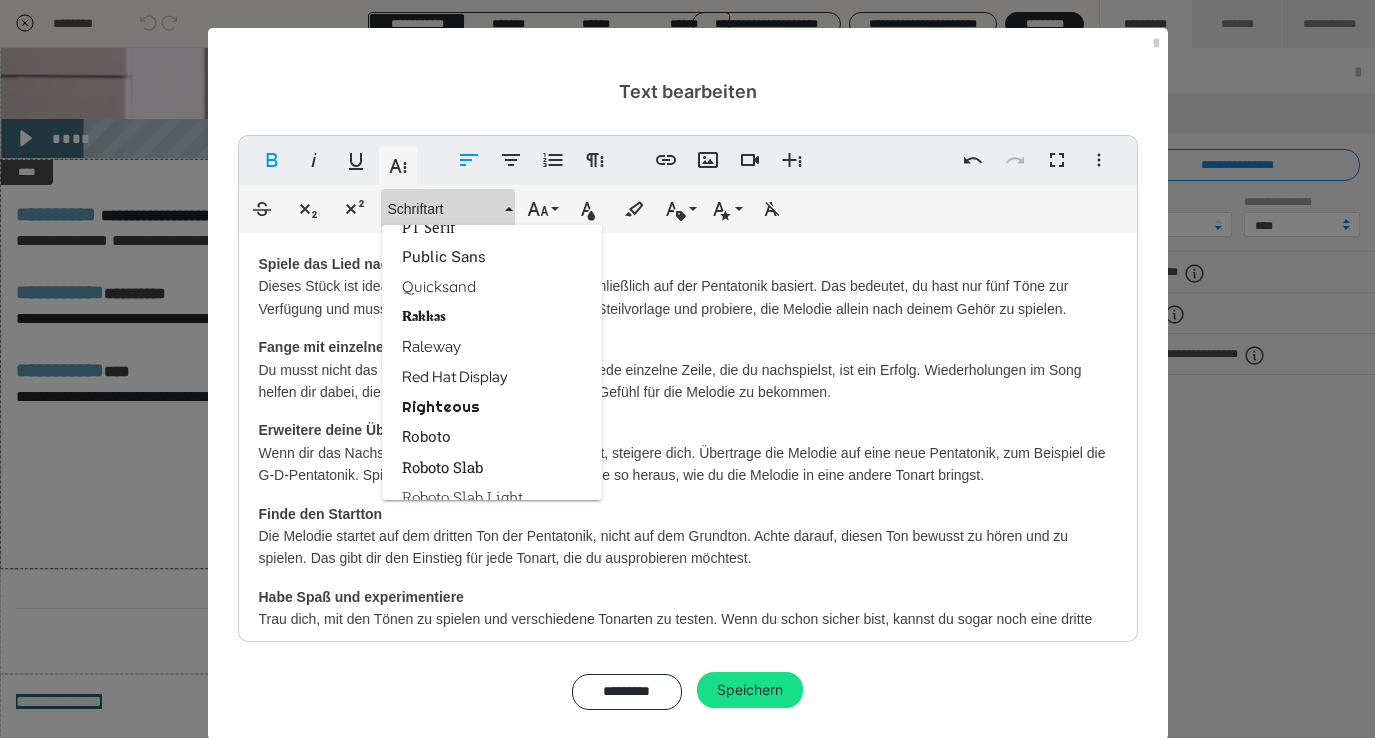 scroll, scrollTop: 2594, scrollLeft: 0, axis: vertical 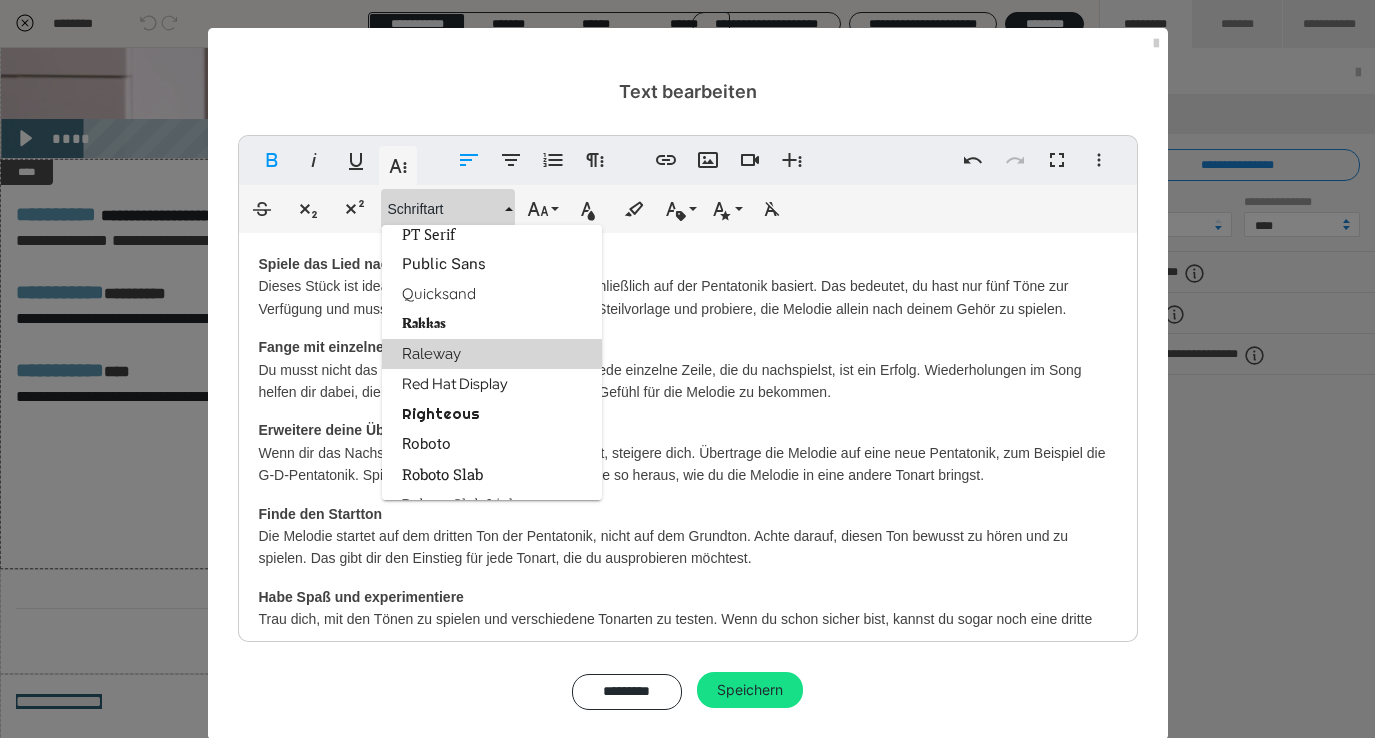 click on "Raleway" at bounding box center [492, 354] 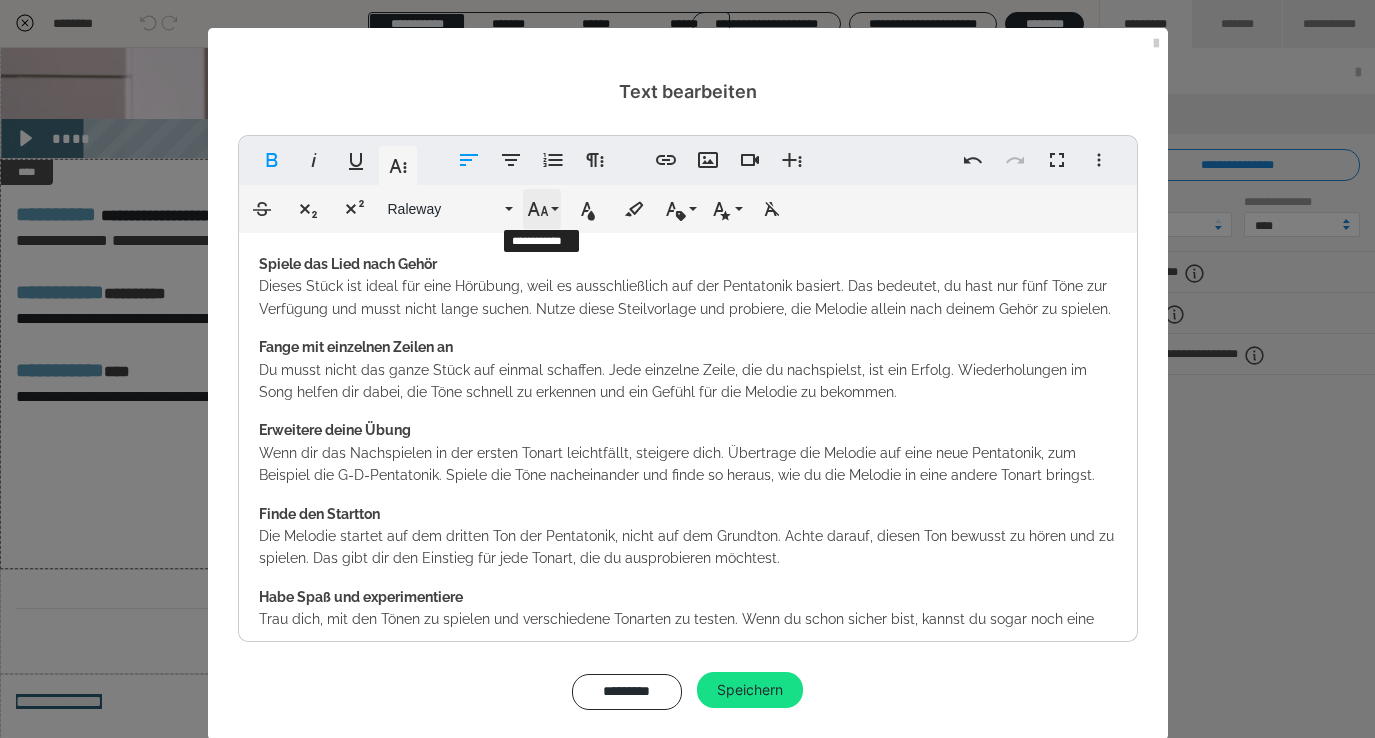 click on "Schriftgröße" at bounding box center (542, 209) 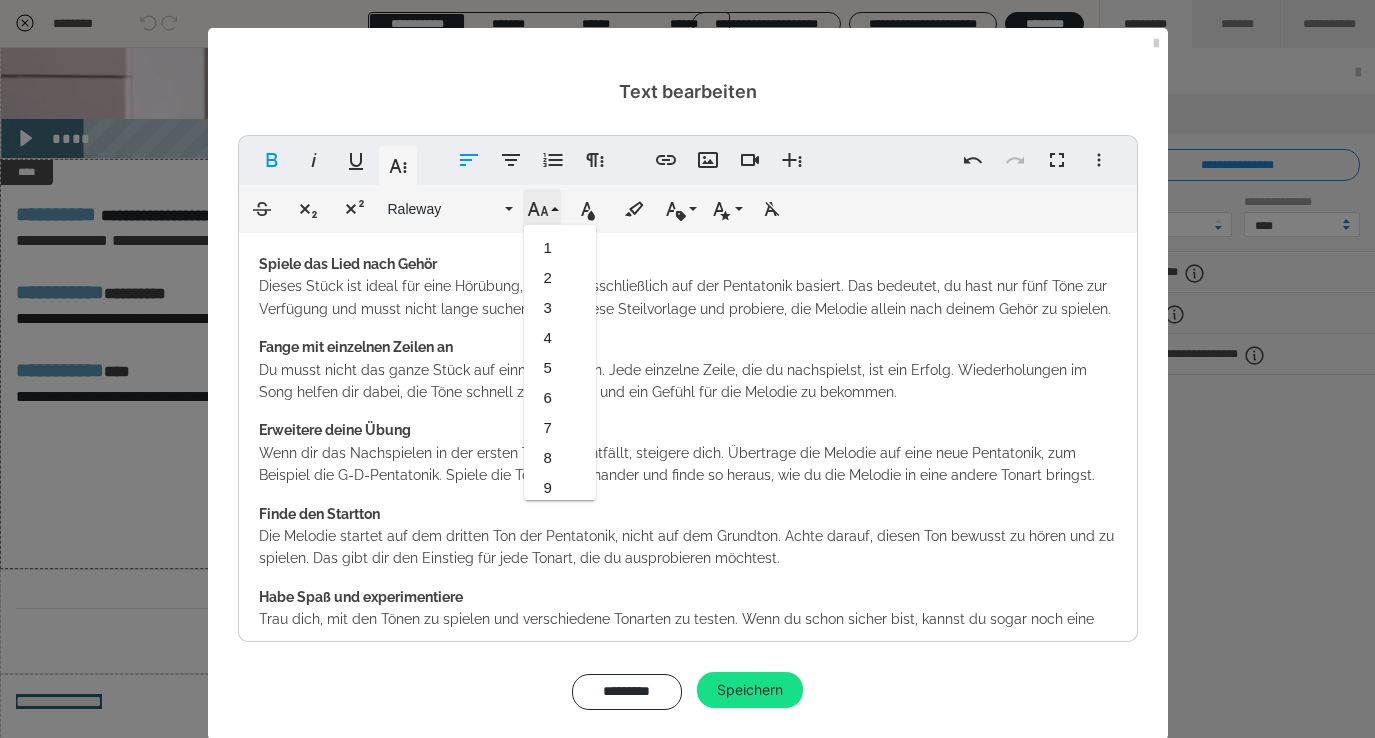scroll, scrollTop: 413, scrollLeft: 0, axis: vertical 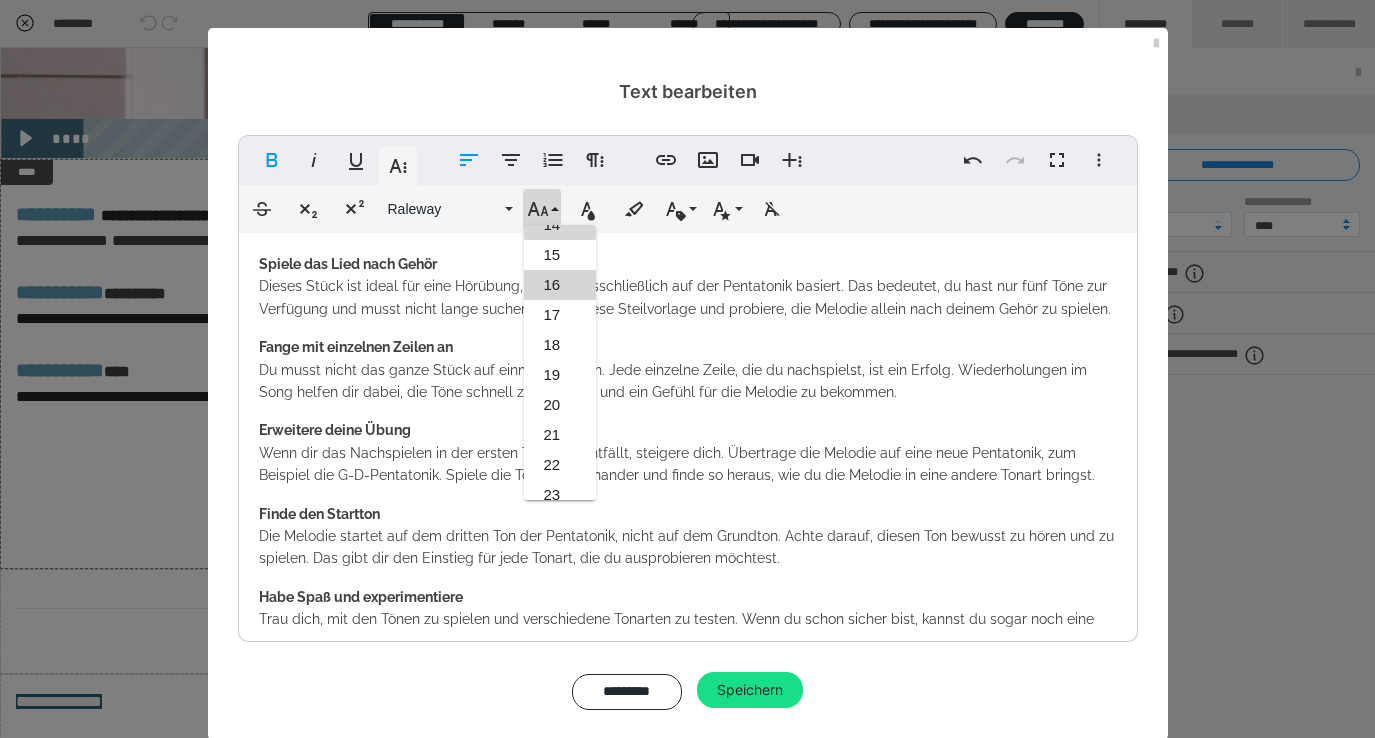click on "16" at bounding box center (560, 285) 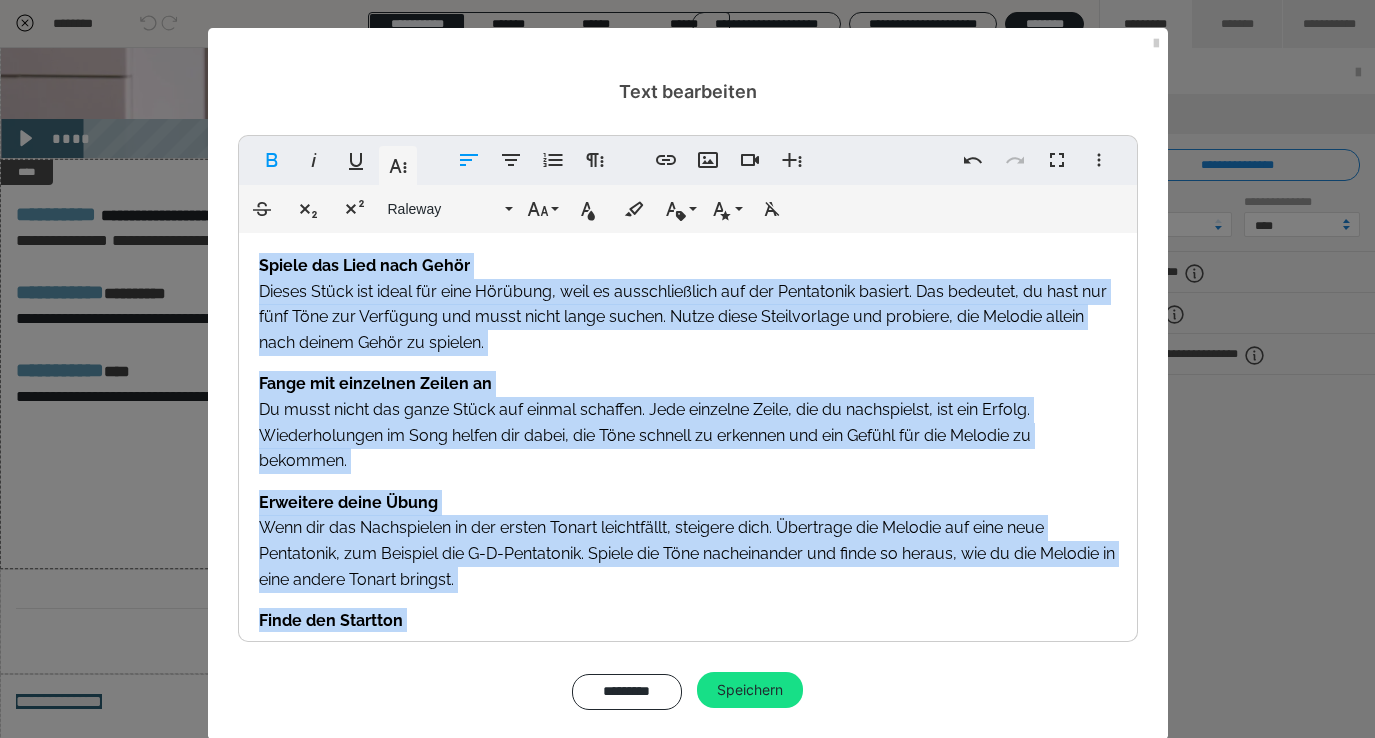 click on "Spiele das Lied nach Gehör Dieses Stück ist ideal für eine Hörübung, weil es ausschließlich auf der Pentatonik basiert. Das bedeutet, du hast nur fünf Töne zur Verfügung und musst nicht lange suchen. Nutze diese Steilvorlage und probiere, die Melodie allein nach deinem Gehör zu spielen." at bounding box center [688, 304] 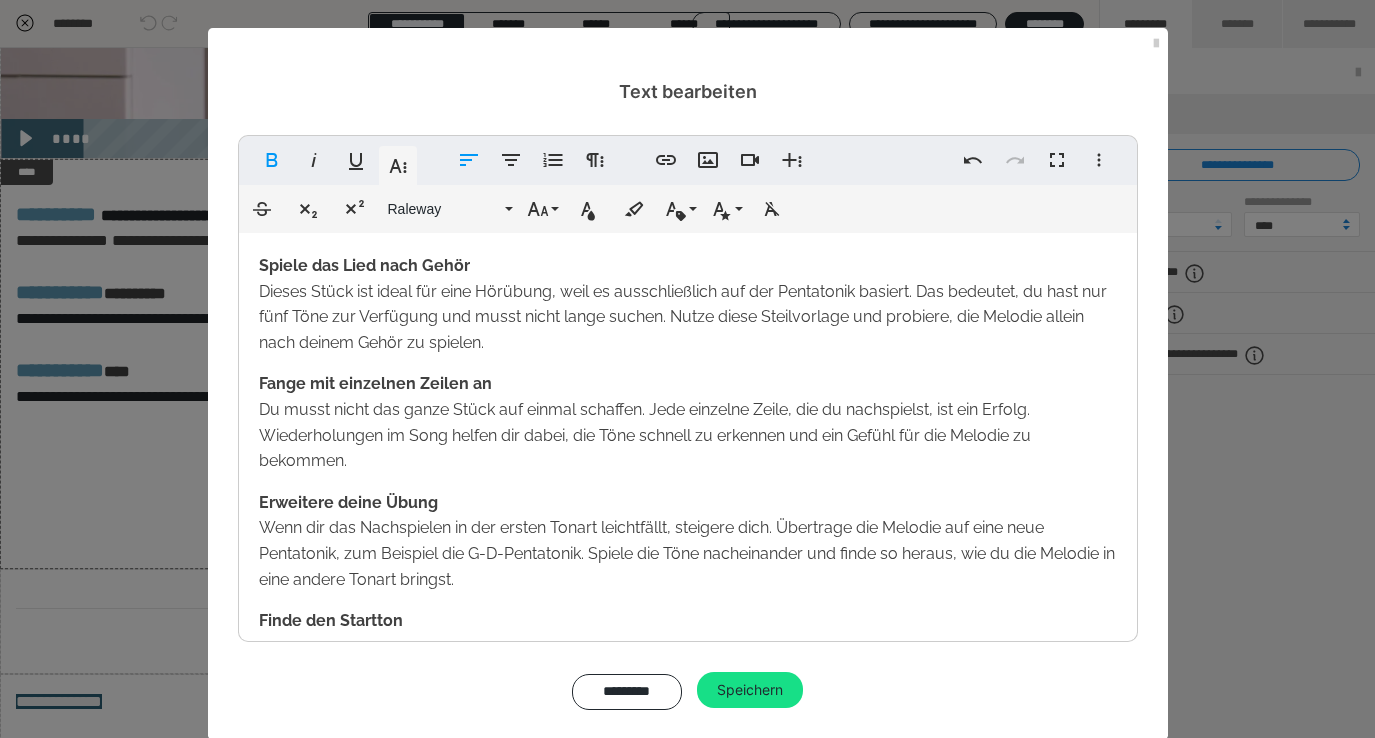 click on "Spiele das Lied nach Gehör" at bounding box center [364, 265] 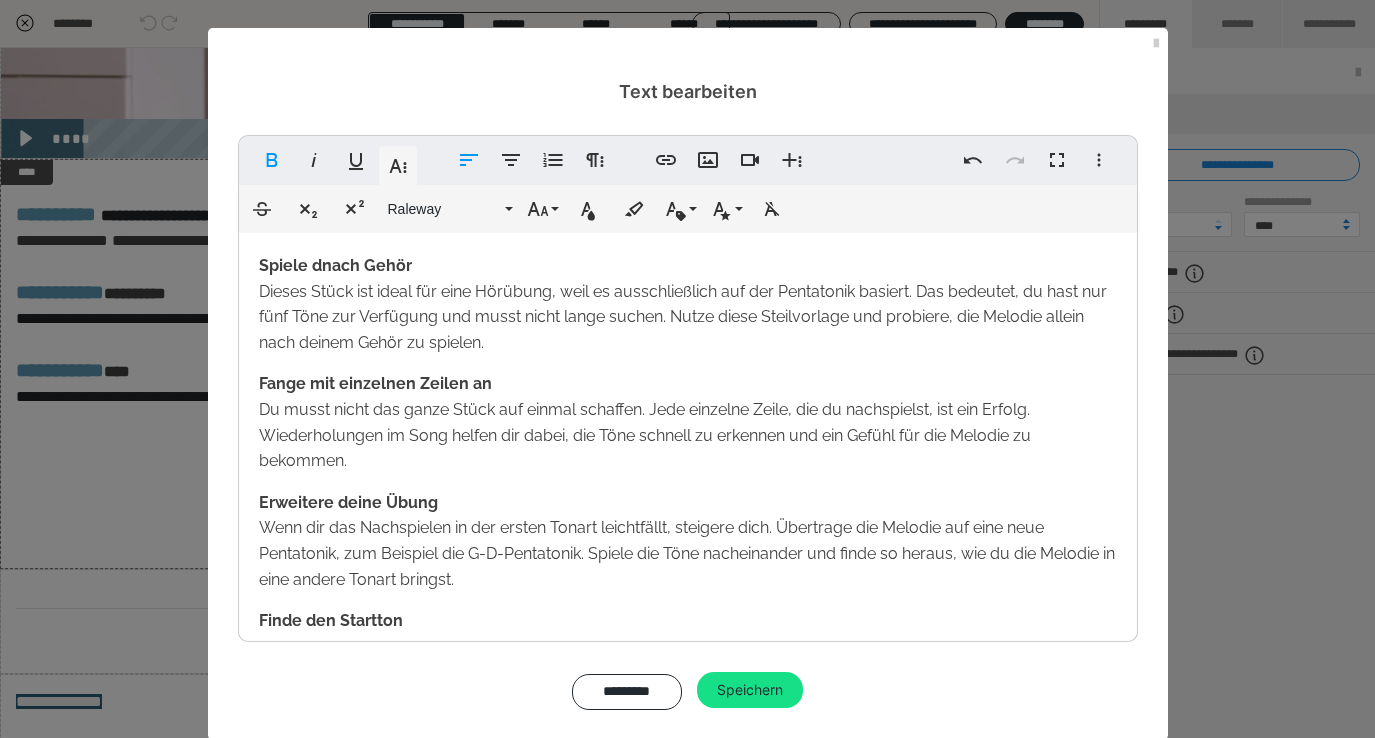type 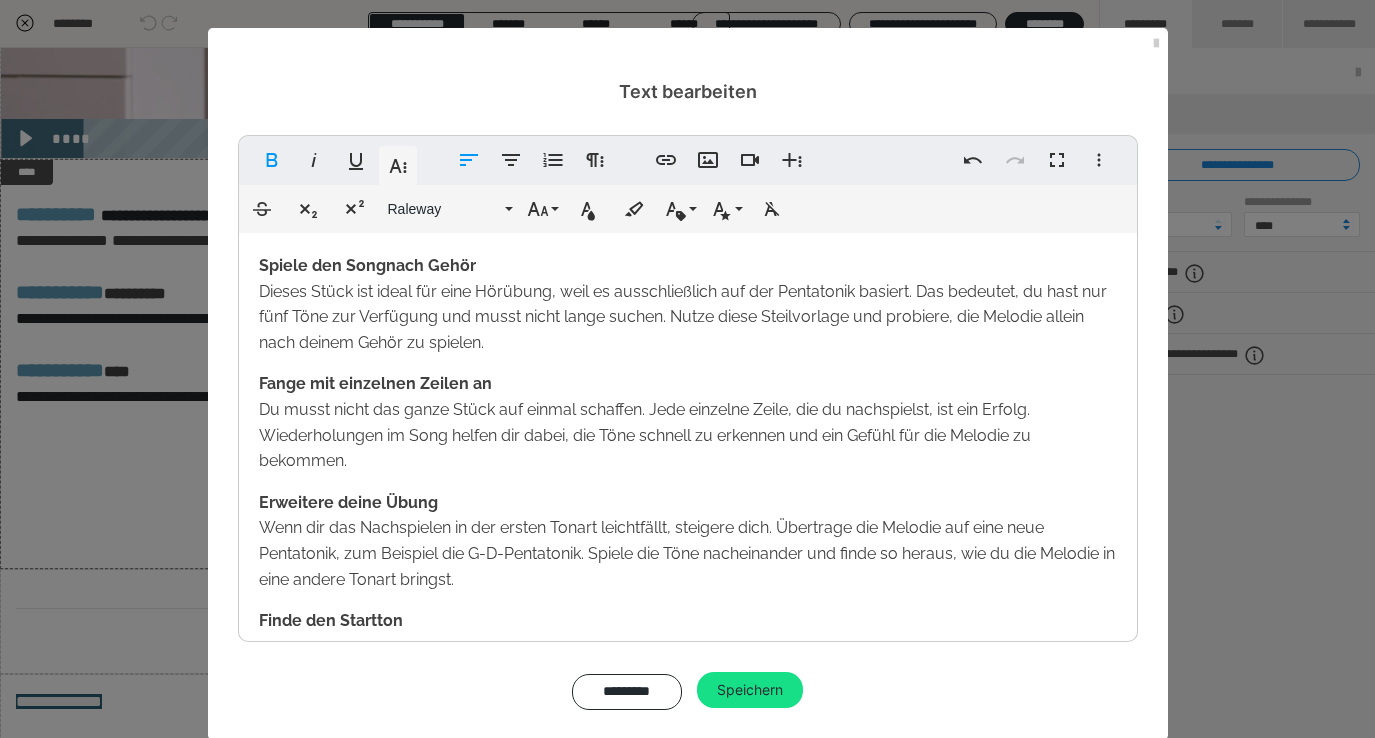 click on "Dieses Stück ist ideal für eine Hörübung, weil es ausschließlich auf der Pentatonik basiert. Das bedeutet, du hast nur fünf Töne zur Verfügung und musst nicht lange suchen. Nutze diese Steilvorlage und probiere, die Melodie allein nach deinem Gehör zu spielen." at bounding box center [683, 317] 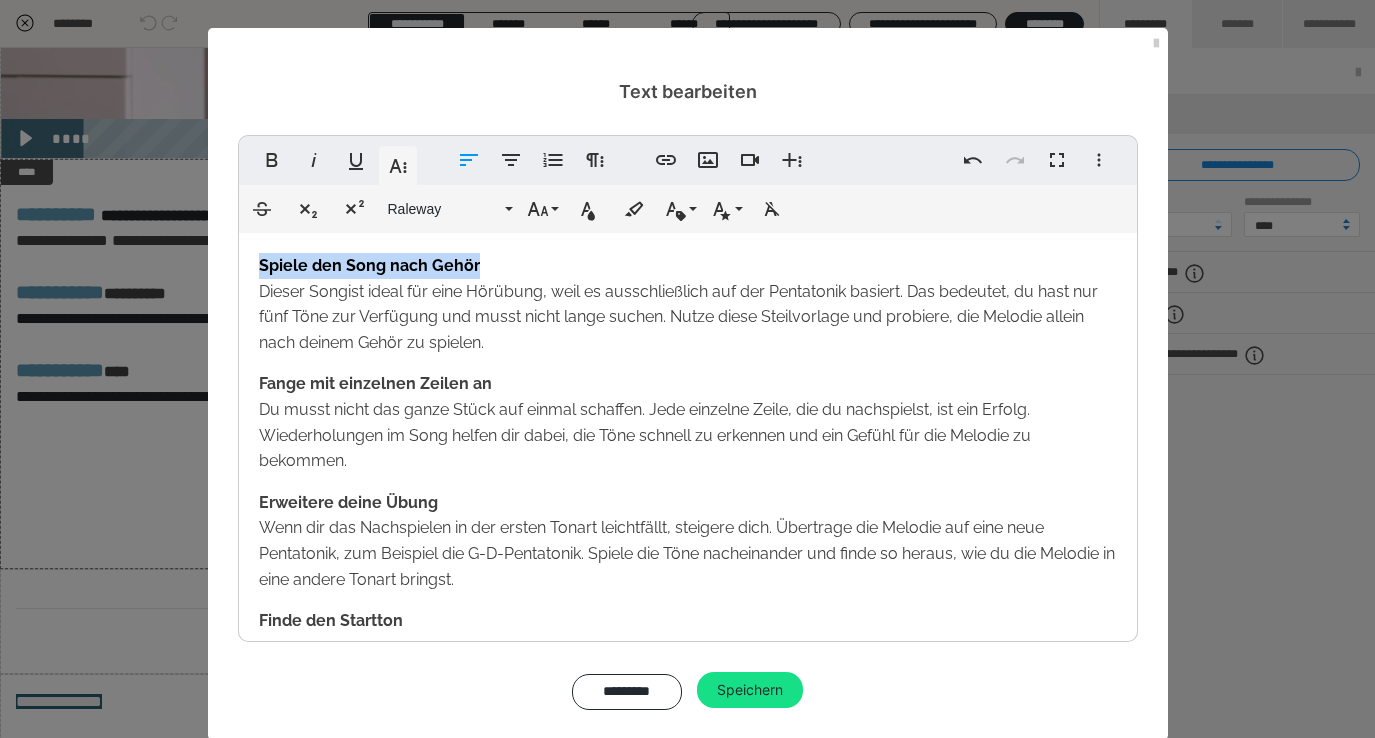 drag, startPoint x: 494, startPoint y: 268, endPoint x: 245, endPoint y: 272, distance: 249.03212 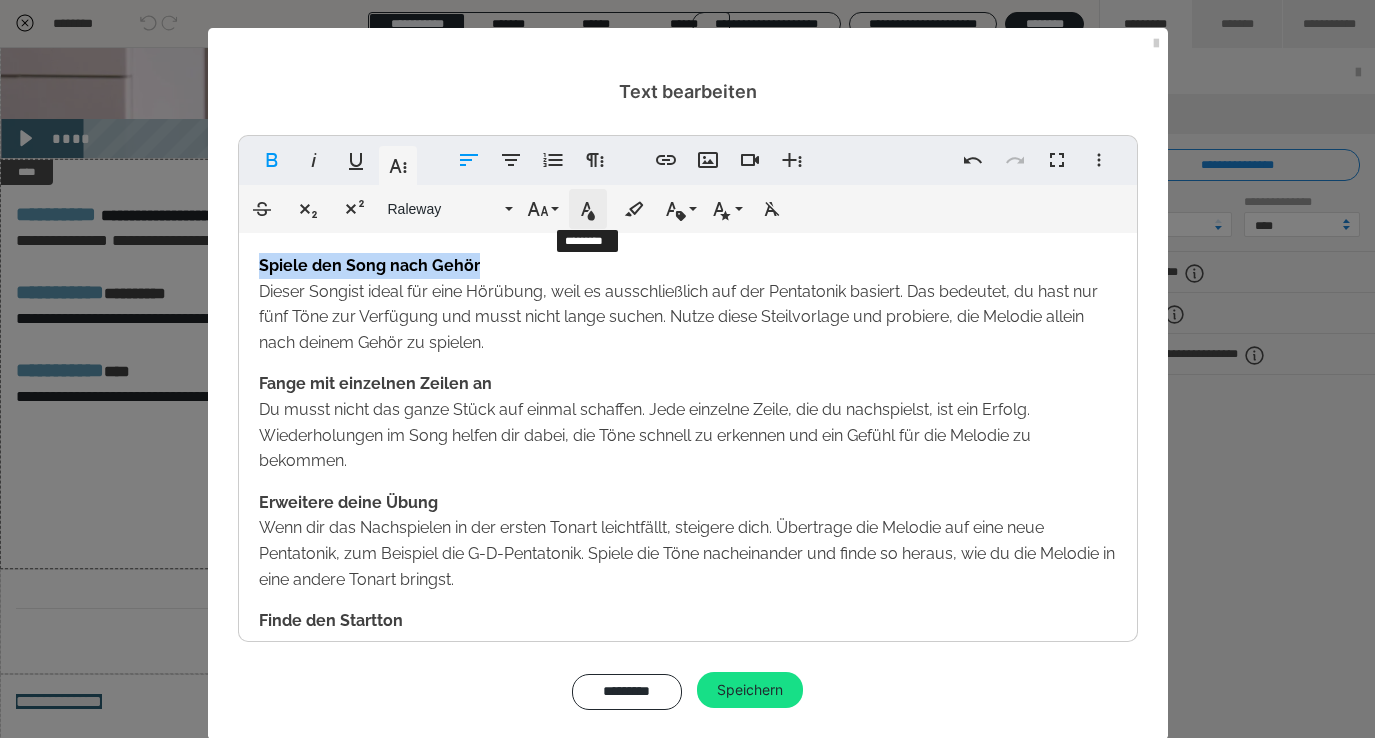 click 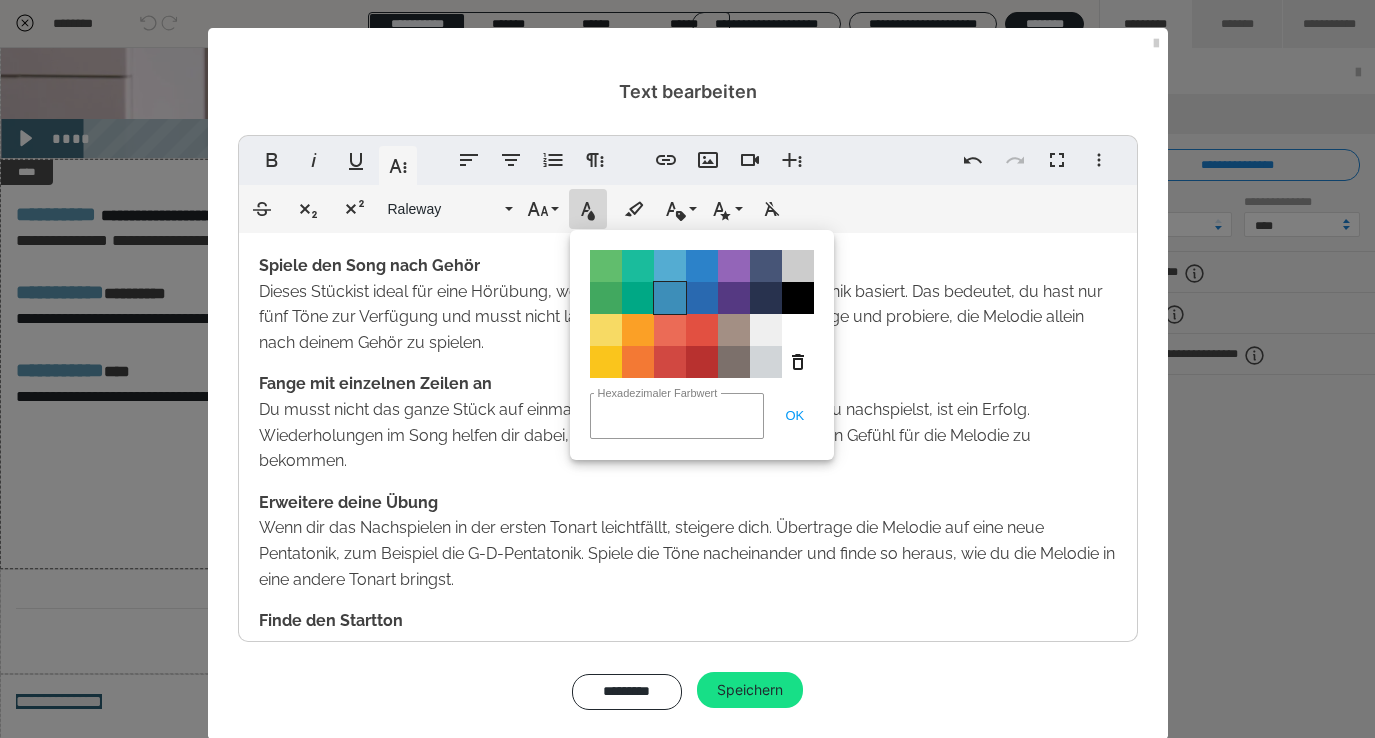 click on "Color#3D8EB9" at bounding box center [670, 298] 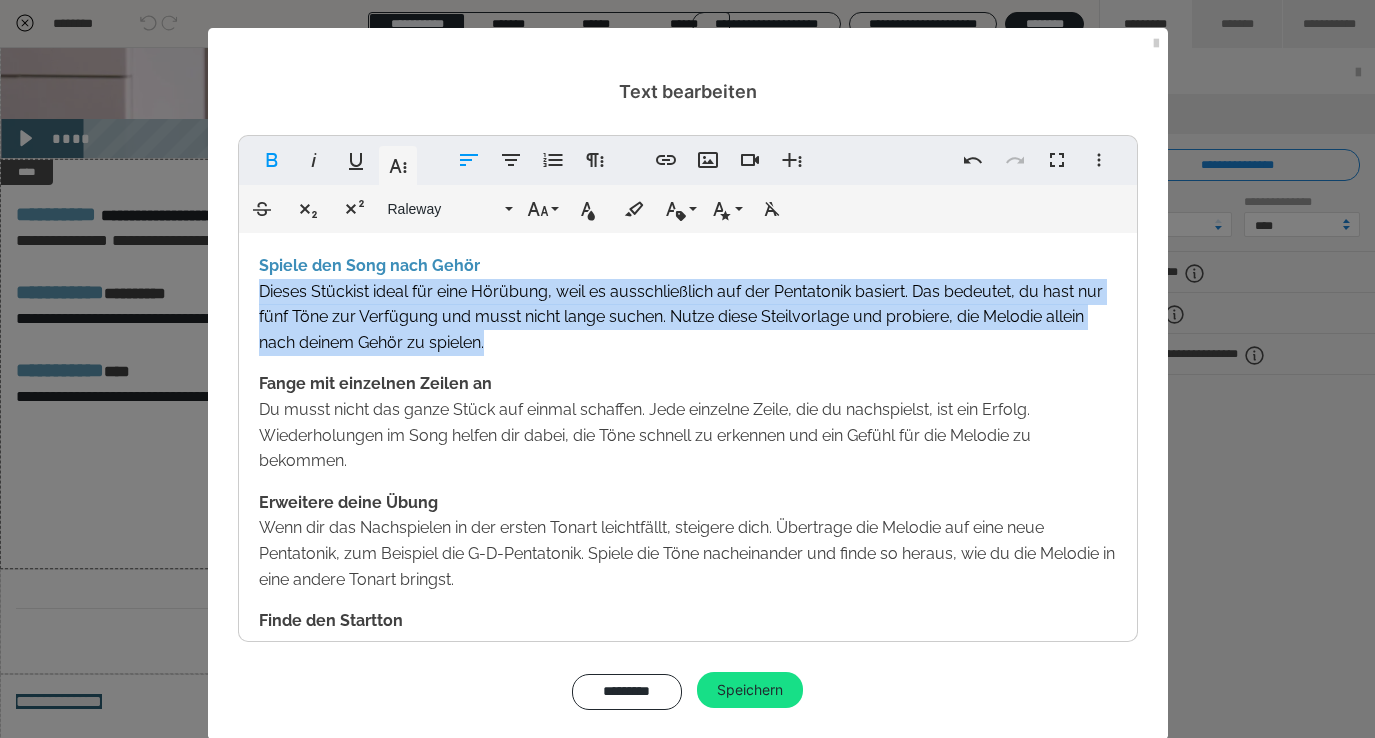 drag, startPoint x: 491, startPoint y: 342, endPoint x: 260, endPoint y: 284, distance: 238.1701 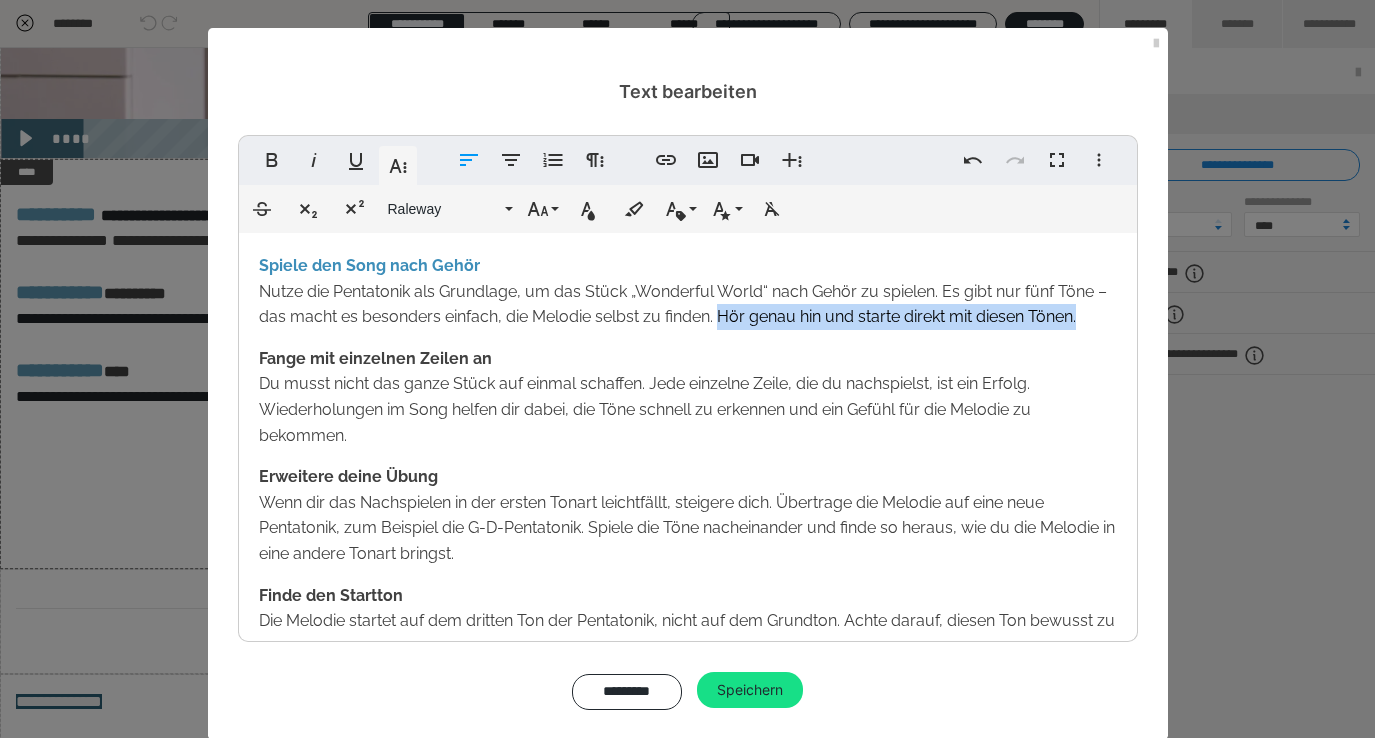 drag, startPoint x: 1086, startPoint y: 320, endPoint x: 718, endPoint y: 316, distance: 368.02173 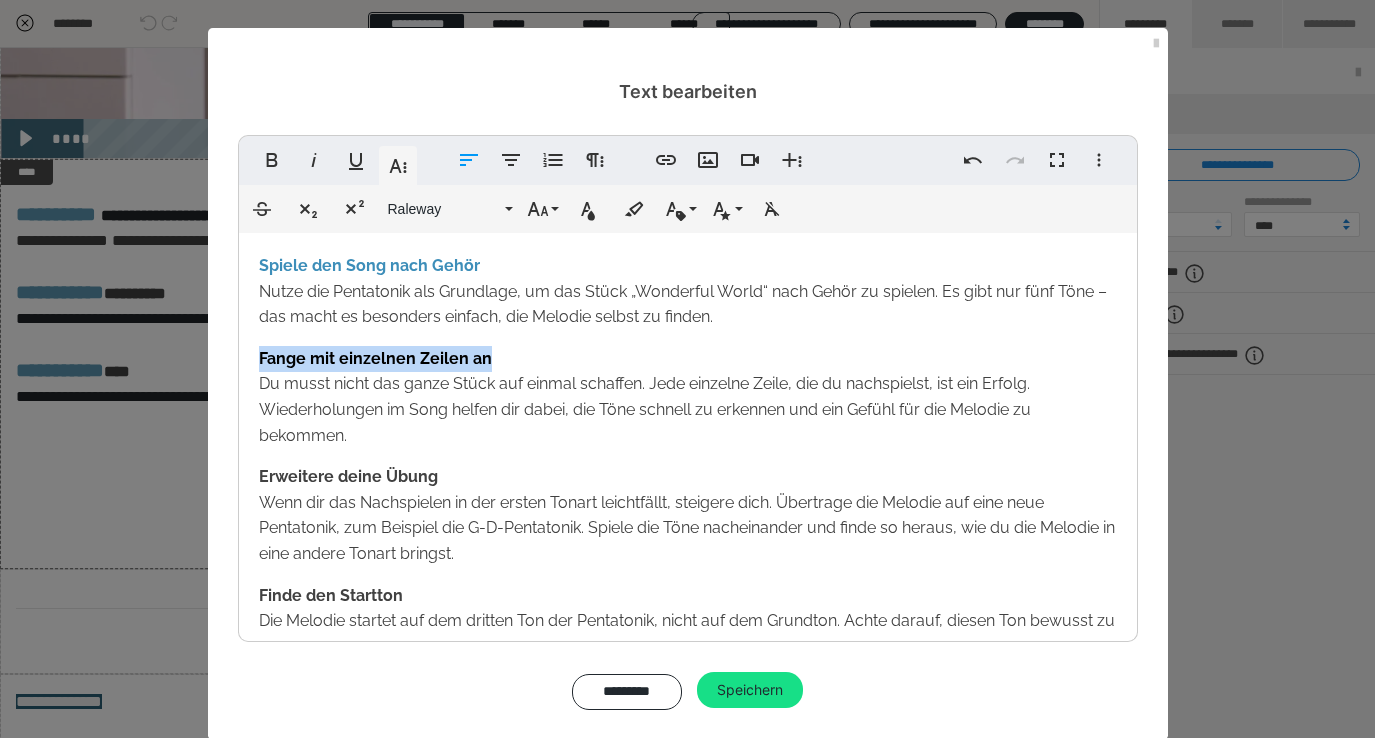 drag, startPoint x: 504, startPoint y: 357, endPoint x: 236, endPoint y: 351, distance: 268.06717 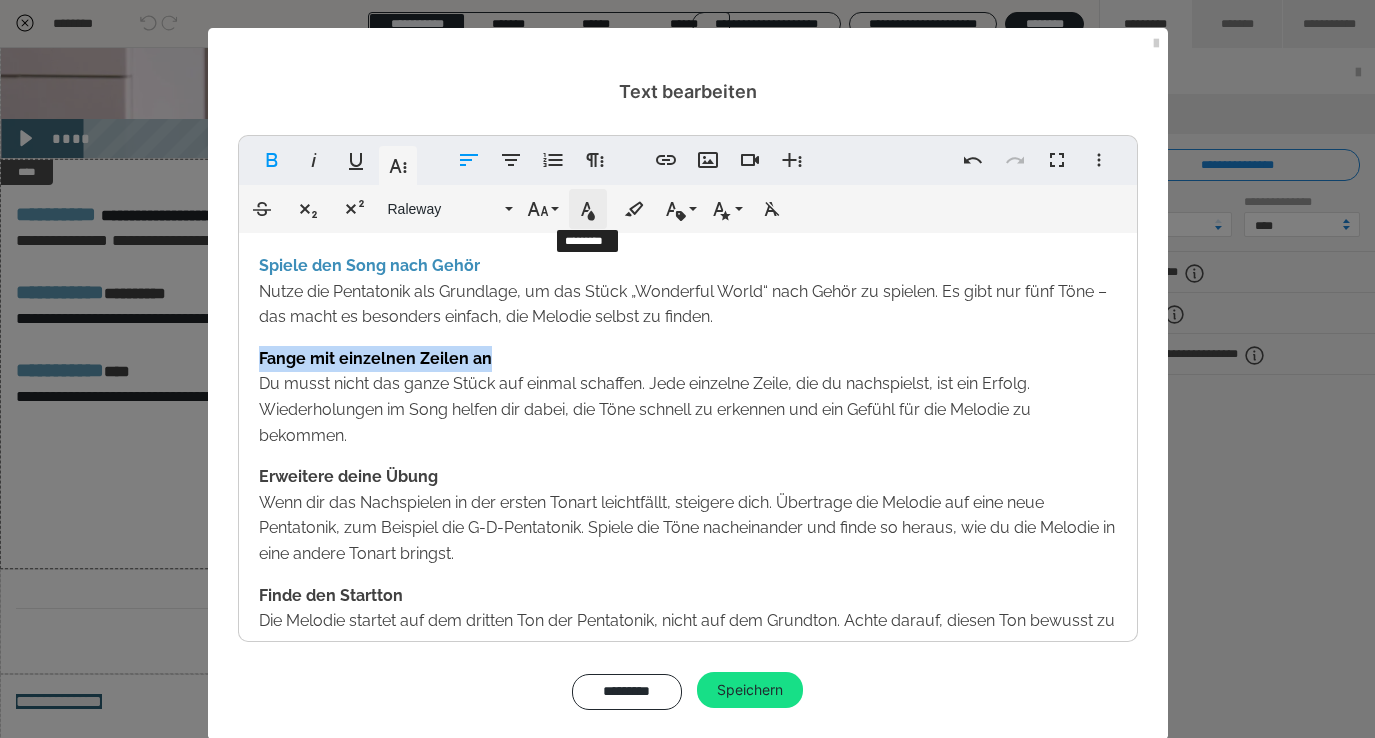 click 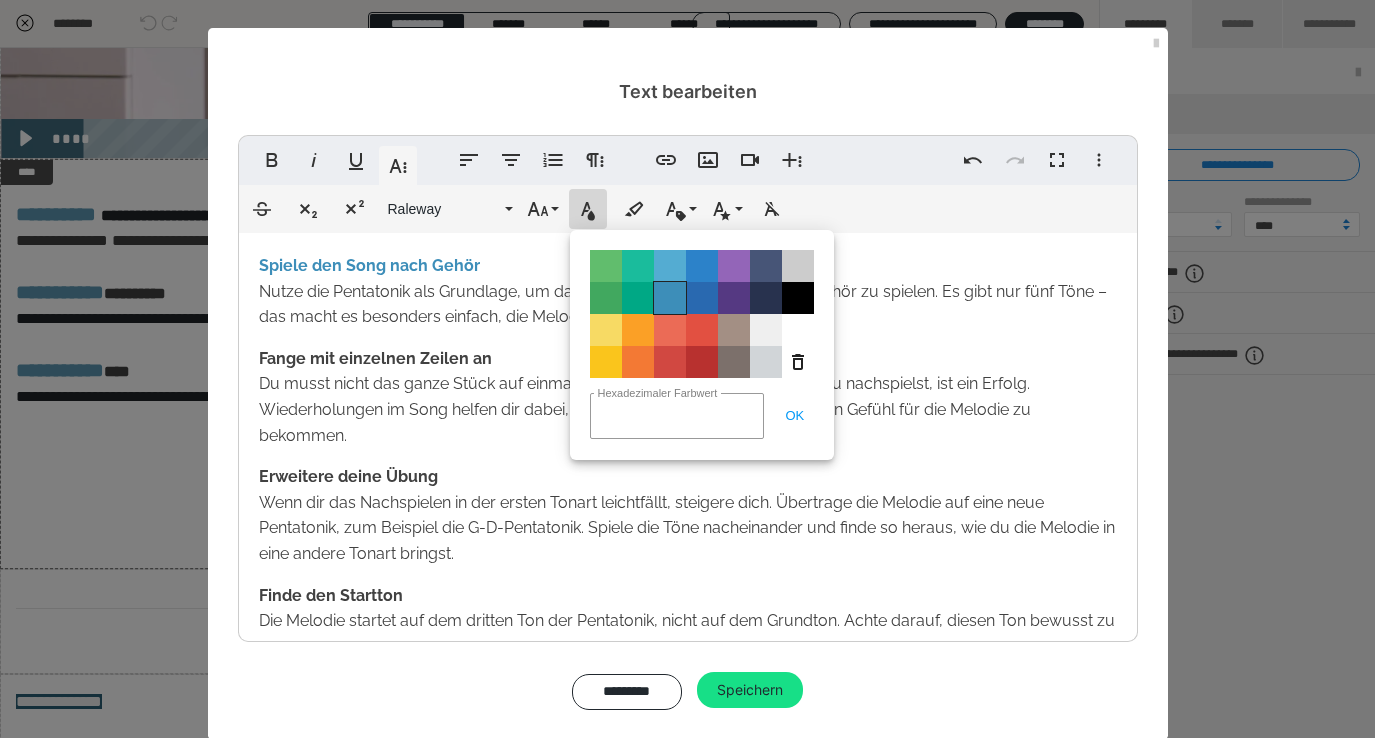 click on "Color#3D8EB9" at bounding box center [670, 298] 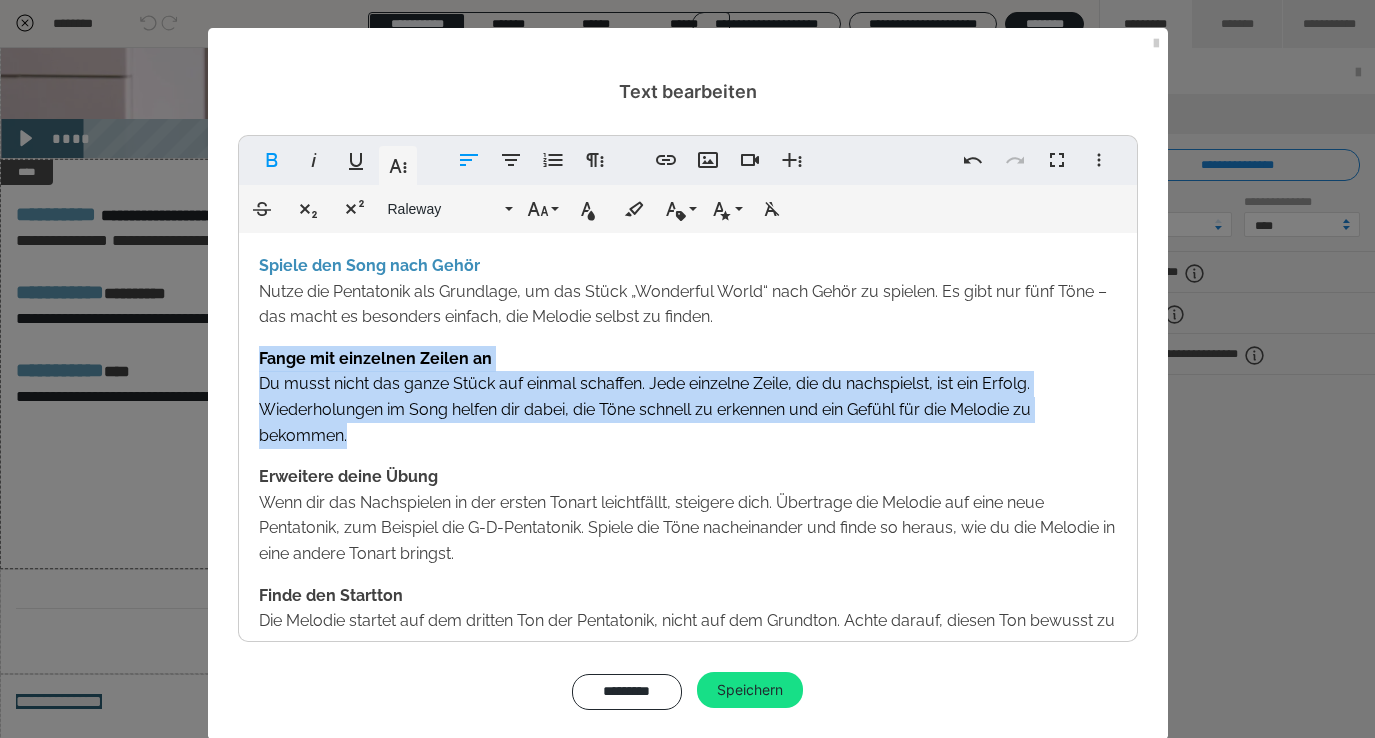 drag, startPoint x: 350, startPoint y: 436, endPoint x: 254, endPoint y: 357, distance: 124.32619 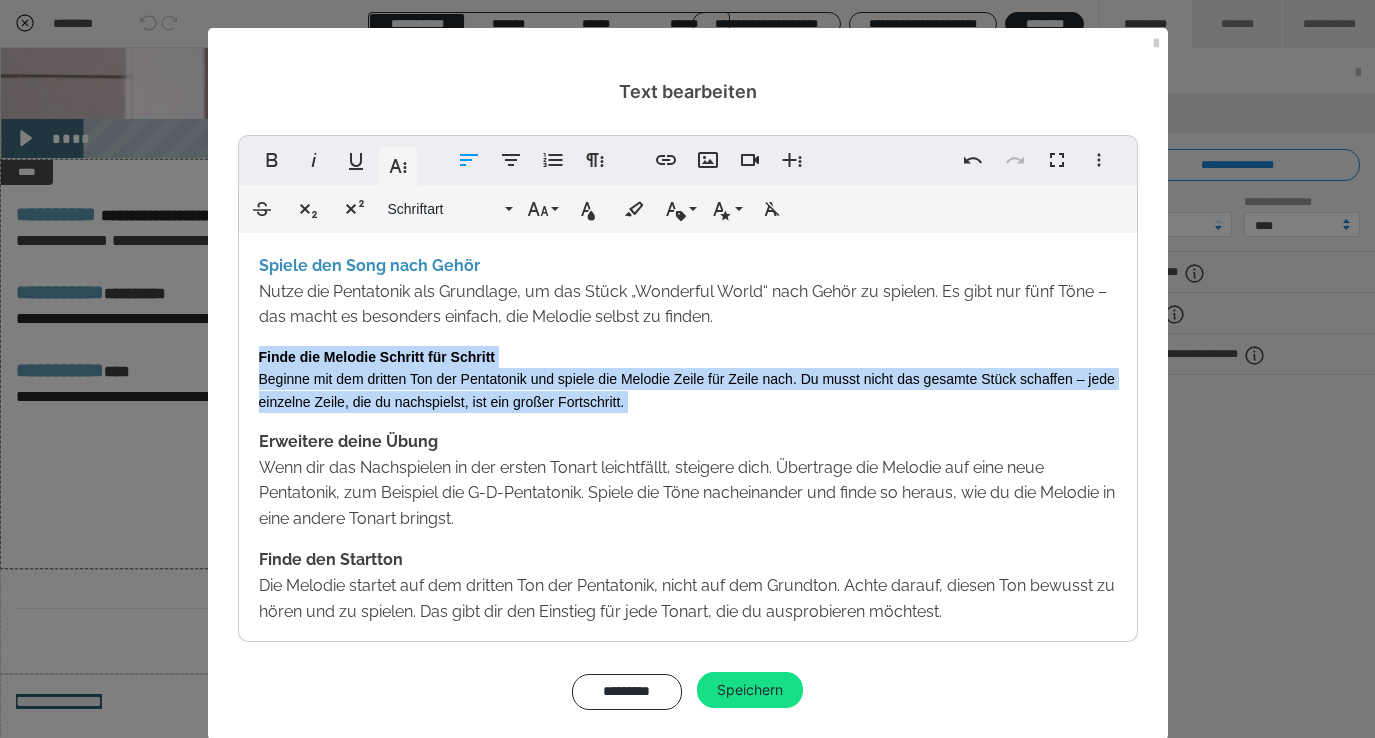 drag, startPoint x: 630, startPoint y: 413, endPoint x: 238, endPoint y: 355, distance: 396.26758 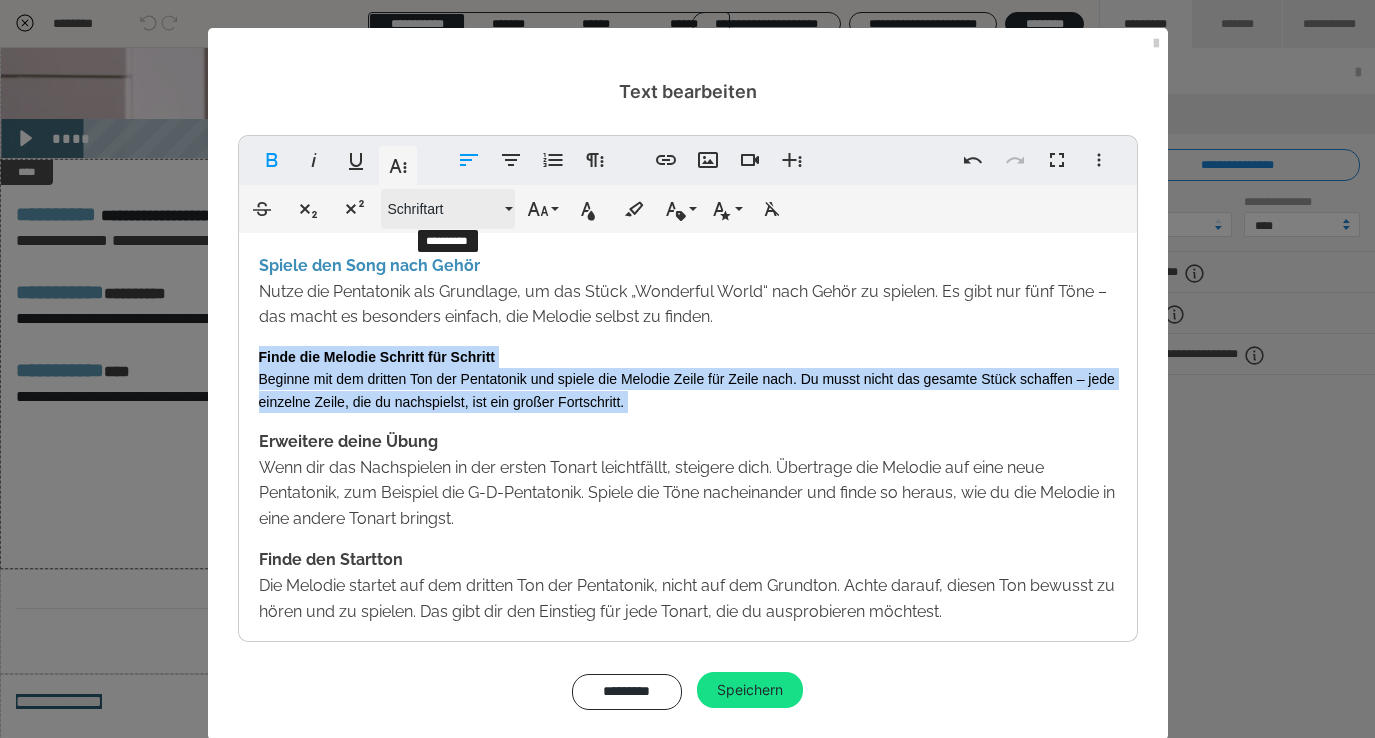 click on "Schriftart" at bounding box center (448, 209) 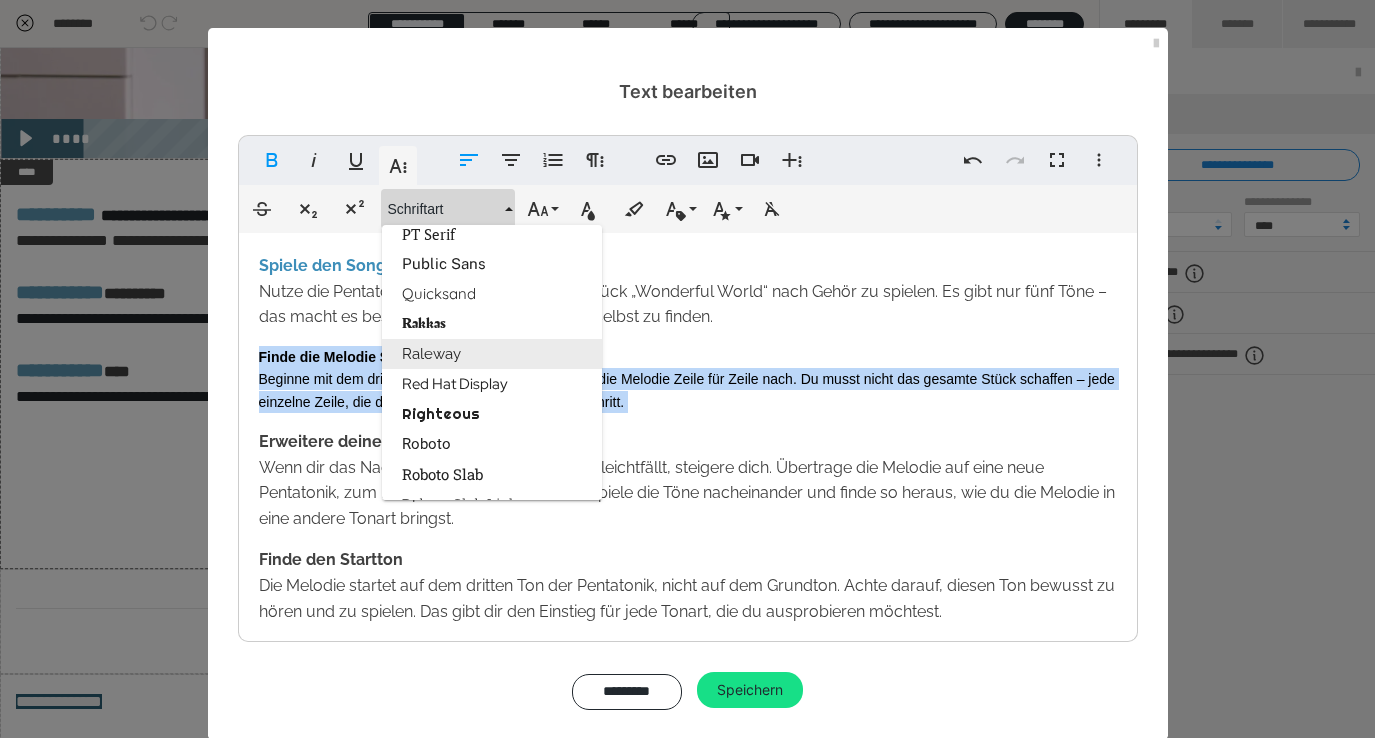 click on "Raleway" at bounding box center (492, 354) 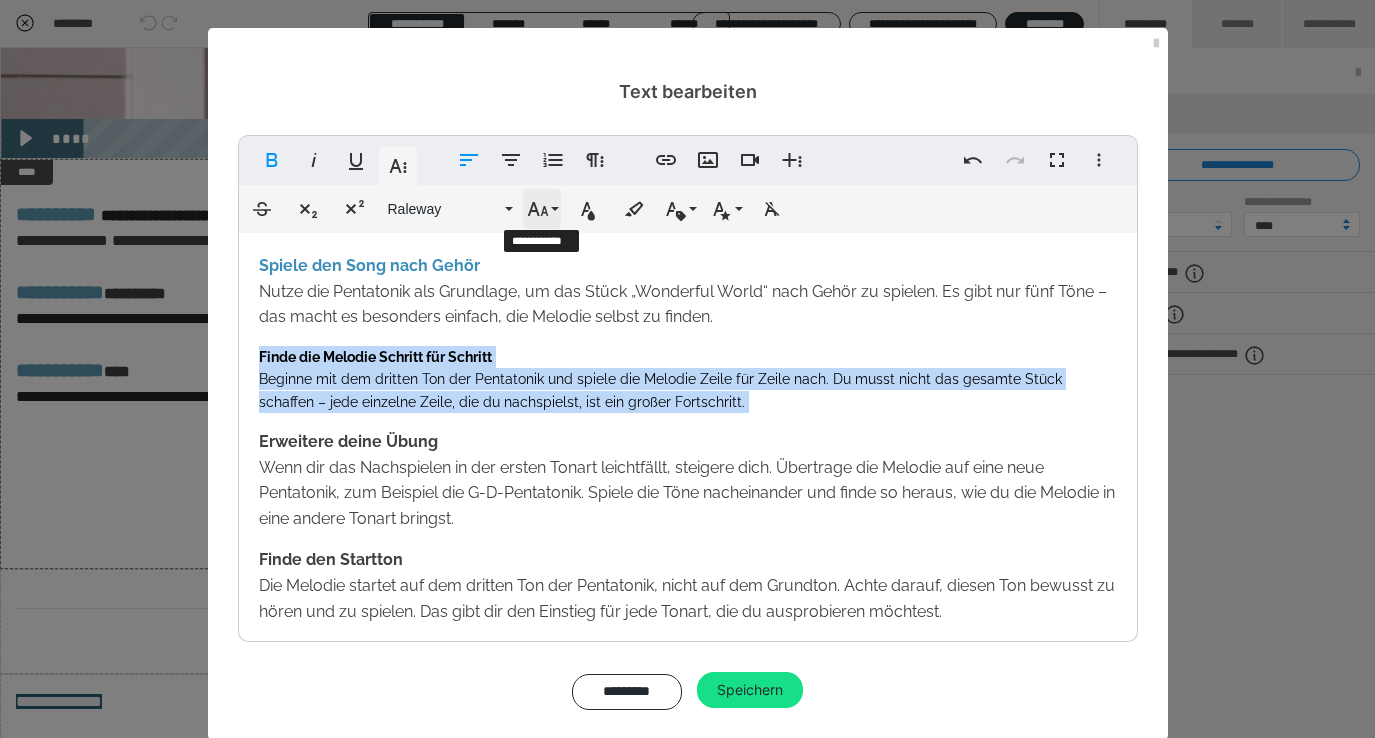 click on "Schriftgröße" at bounding box center (542, 209) 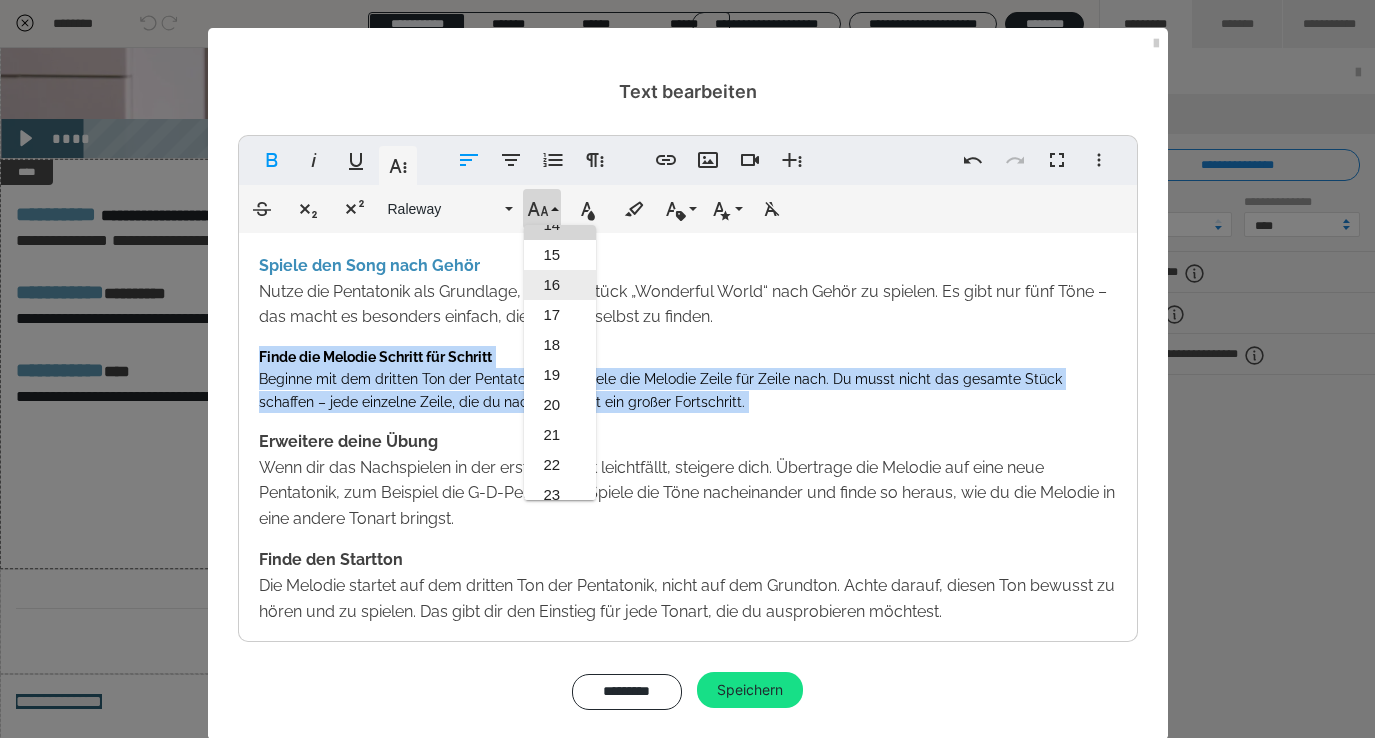 click on "16" at bounding box center [560, 285] 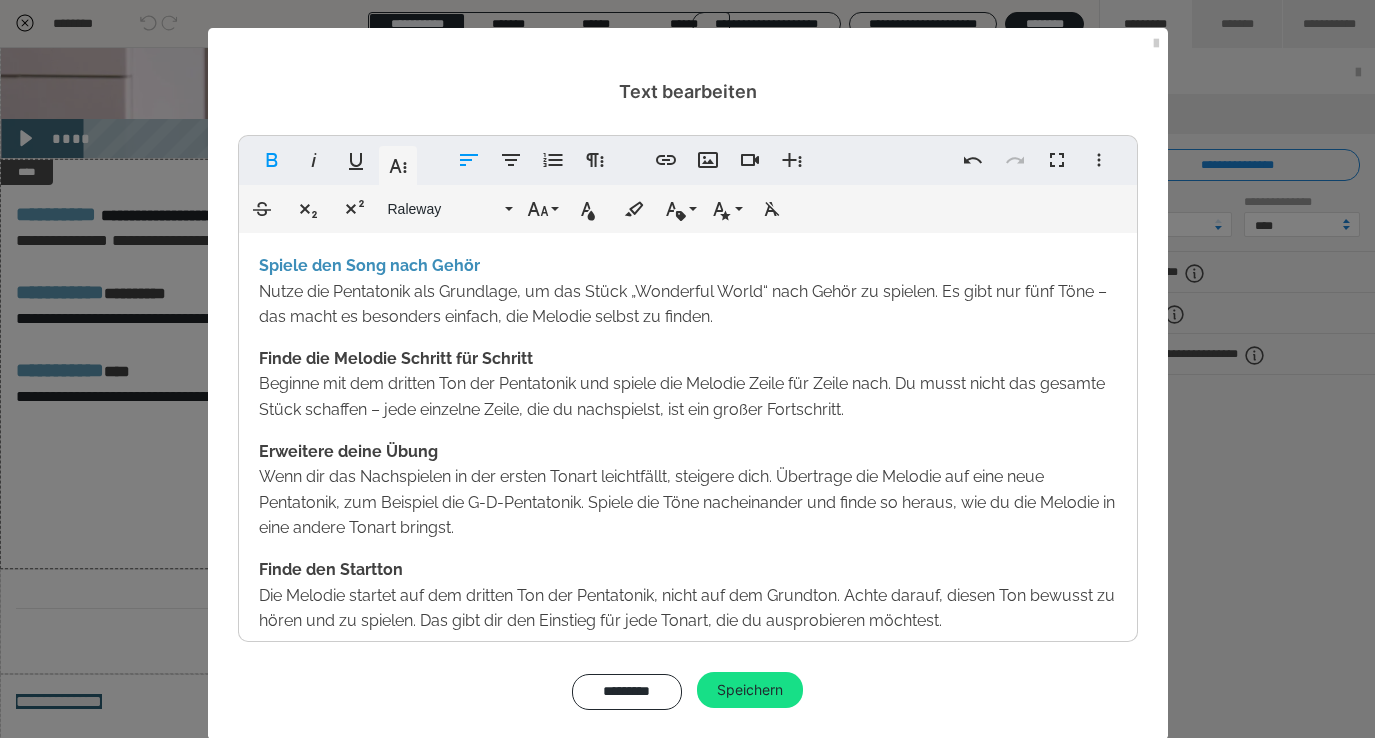click on "Spiele den Song nach Gehör Nutze die Pentatonik als Grundlage, um das Stück „Wonderful World“ nach Gehör zu spielen. Es gibt nur fünf Töne – das macht es besonders einfach, die Melodie selbst zu finden.  Finde die Melodie Schritt für Schritt Beginne mit dem dritten Ton der Pentatonik und spiele die Melodie Zeile für Zeile nach. Du musst nicht das gesamte Stück schaffen – jede einzelne Zeile, die du nachspielst, ist ein großer Fortschritt. Erweitere deine Übung Wenn dir das Nachspielen in der ersten Tonart leichtfällt, steigere dich. Übertrage die Melodie auf eine neue Pentatonik, zum Beispiel die G-D-Pentatonik. Spiele die Töne nacheinander und finde so heraus, wie du die Melodie in eine andere Tonart bringst. Finde den Startton Die Melodie startet auf dem dritten Ton der Pentatonik, nicht auf dem Grundton. Achte darauf, diesen Ton bewusst zu hören und zu spielen. Das gibt dir den Einstieg für jede Tonart, die du ausprobieren möchtest. Habe Spaß und experimentiere" at bounding box center (688, 510) 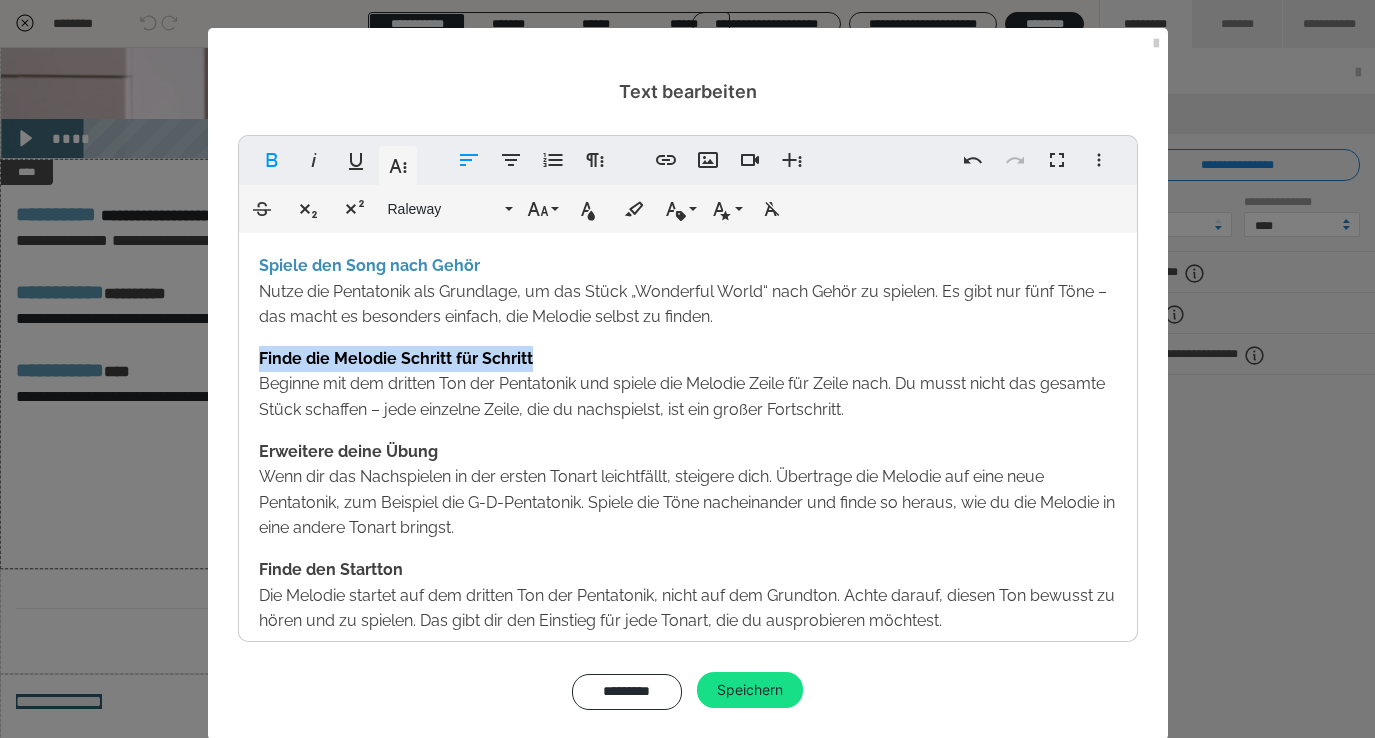 drag, startPoint x: 545, startPoint y: 359, endPoint x: 249, endPoint y: 361, distance: 296.00674 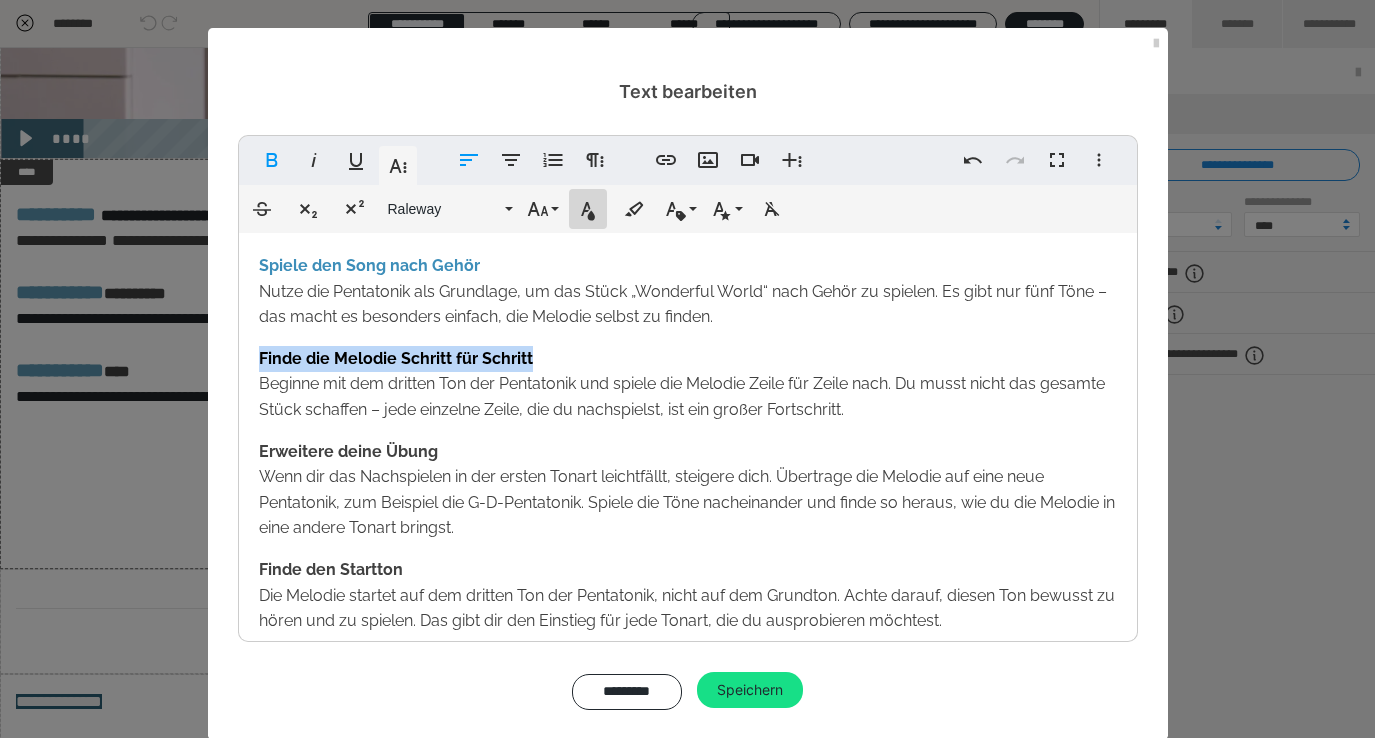click 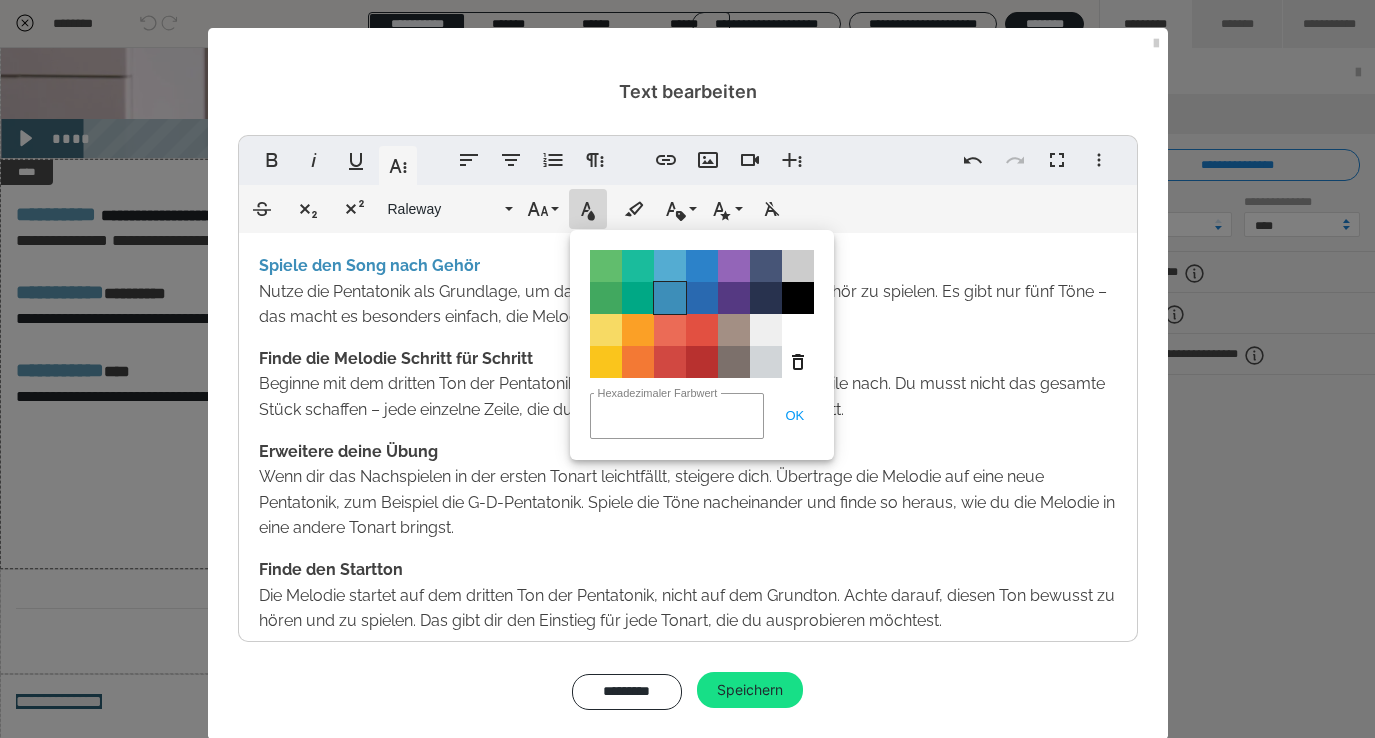 click on "Color#3D8EB9" at bounding box center [670, 298] 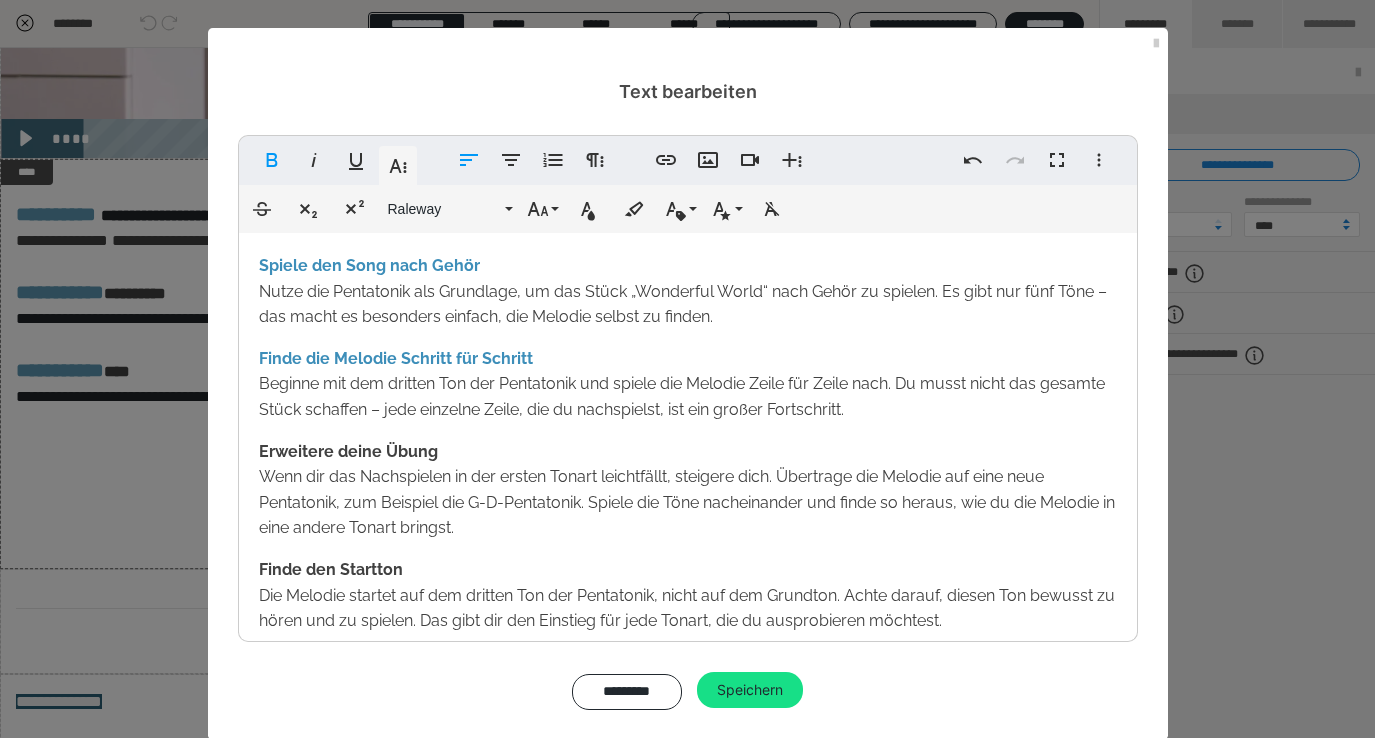 click on "Spiele den Song nach Gehör Nutze die Pentatonik als Grundlage, um das Stück „Wonderful World“ nach Gehör zu spielen. Es gibt nur fünf Töne – das macht es besonders einfach, die Melodie selbst zu finden.  Finde die Melodie Schritt für Schritt Beginne mit dem dritten Ton der Pentatonik und spiele die Melodie Zeile für Zeile nach. Du musst nicht das gesamte Stück schaffen – jede einzelne Zeile, die du nachspielst, ist ein großer Fortschritt. Erweitere deine Übung Wenn dir das Nachspielen in der ersten Tonart leichtfällt, steigere dich. Übertrage die Melodie auf eine neue Pentatonik, zum Beispiel die G-D-Pentatonik. Spiele die Töne nacheinander und finde so heraus, wie du die Melodie in eine andere Tonart bringst. Finde den Startton Die Melodie startet auf dem dritten Ton der Pentatonik, nicht auf dem Grundton. Achte darauf, diesen Ton bewusst zu hören und zu spielen. Das gibt dir den Einstieg für jede Tonart, die du ausprobieren möchtest. Habe Spaß und experimentiere" at bounding box center [688, 510] 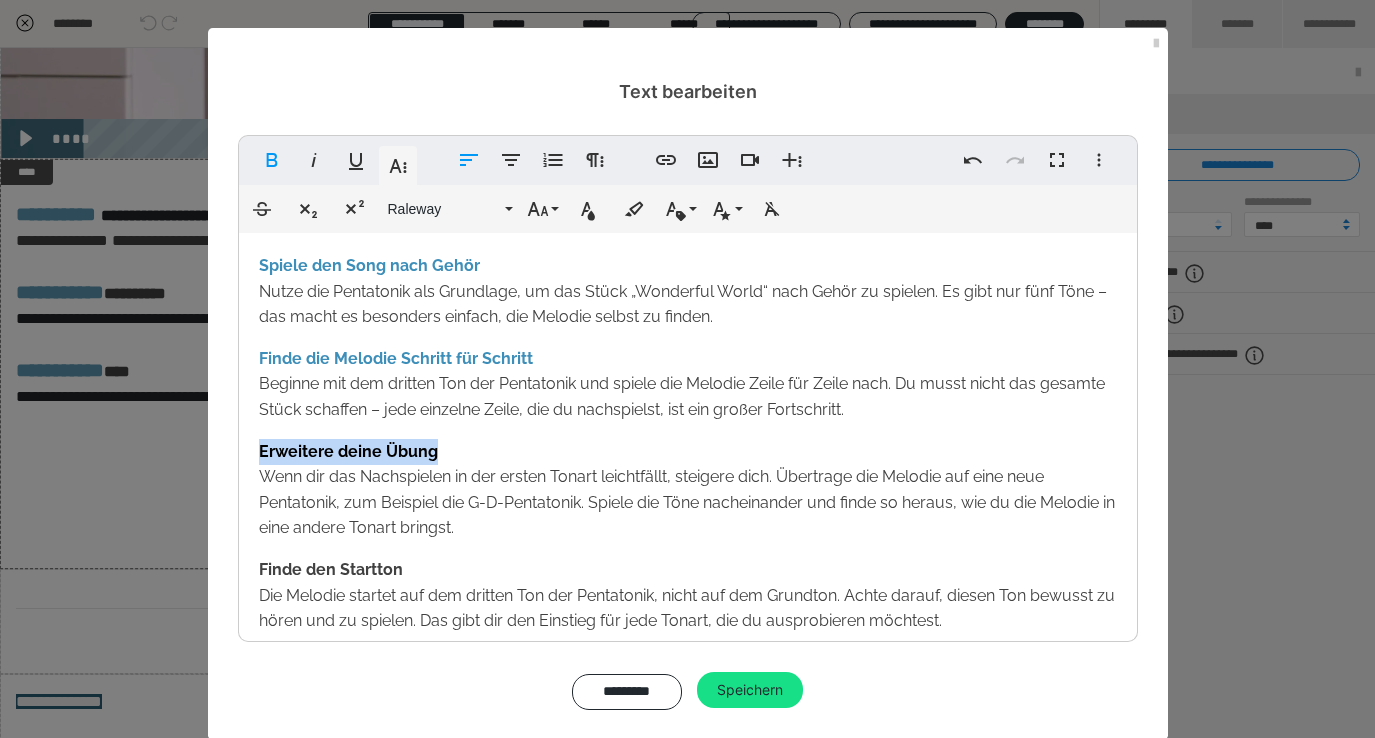 drag, startPoint x: 447, startPoint y: 445, endPoint x: 245, endPoint y: 448, distance: 202.02228 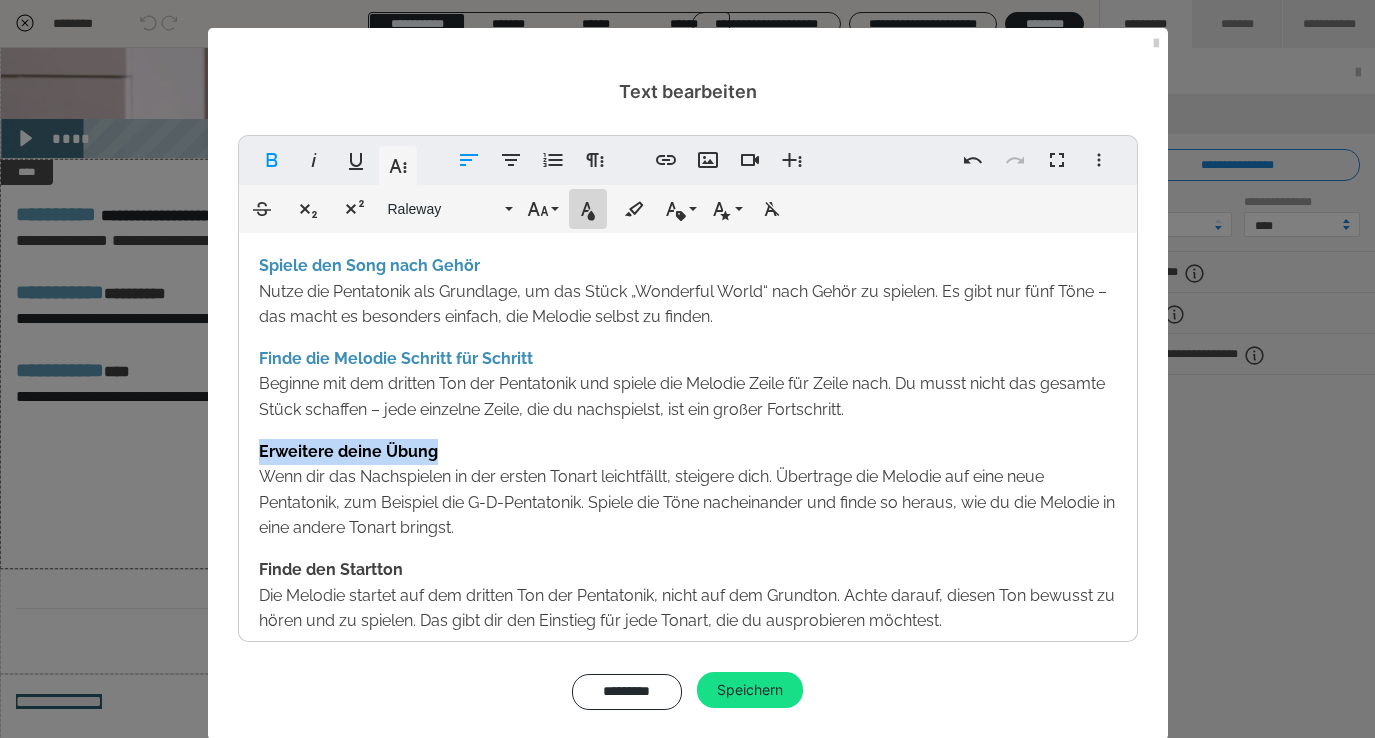 click 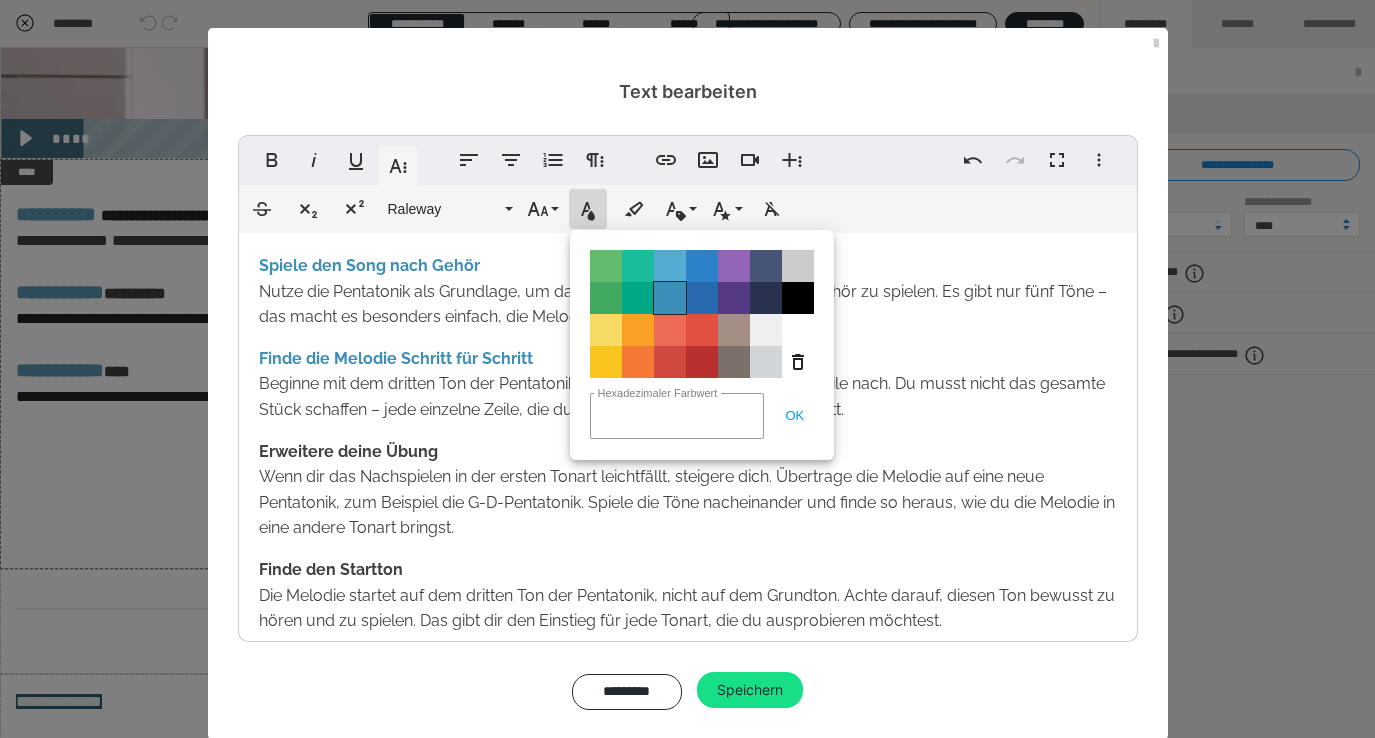 click on "Color#3D8EB9" at bounding box center (670, 298) 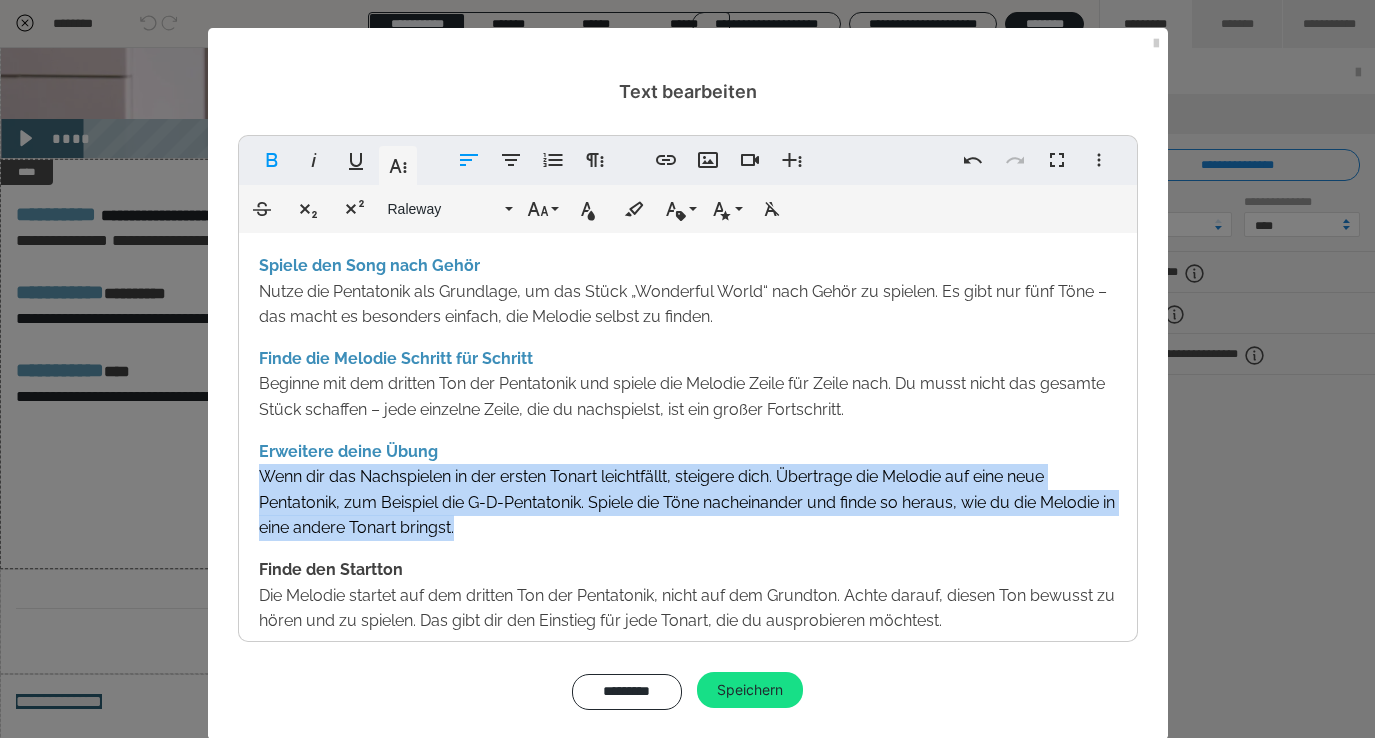 drag, startPoint x: 488, startPoint y: 525, endPoint x: 242, endPoint y: 470, distance: 252.0734 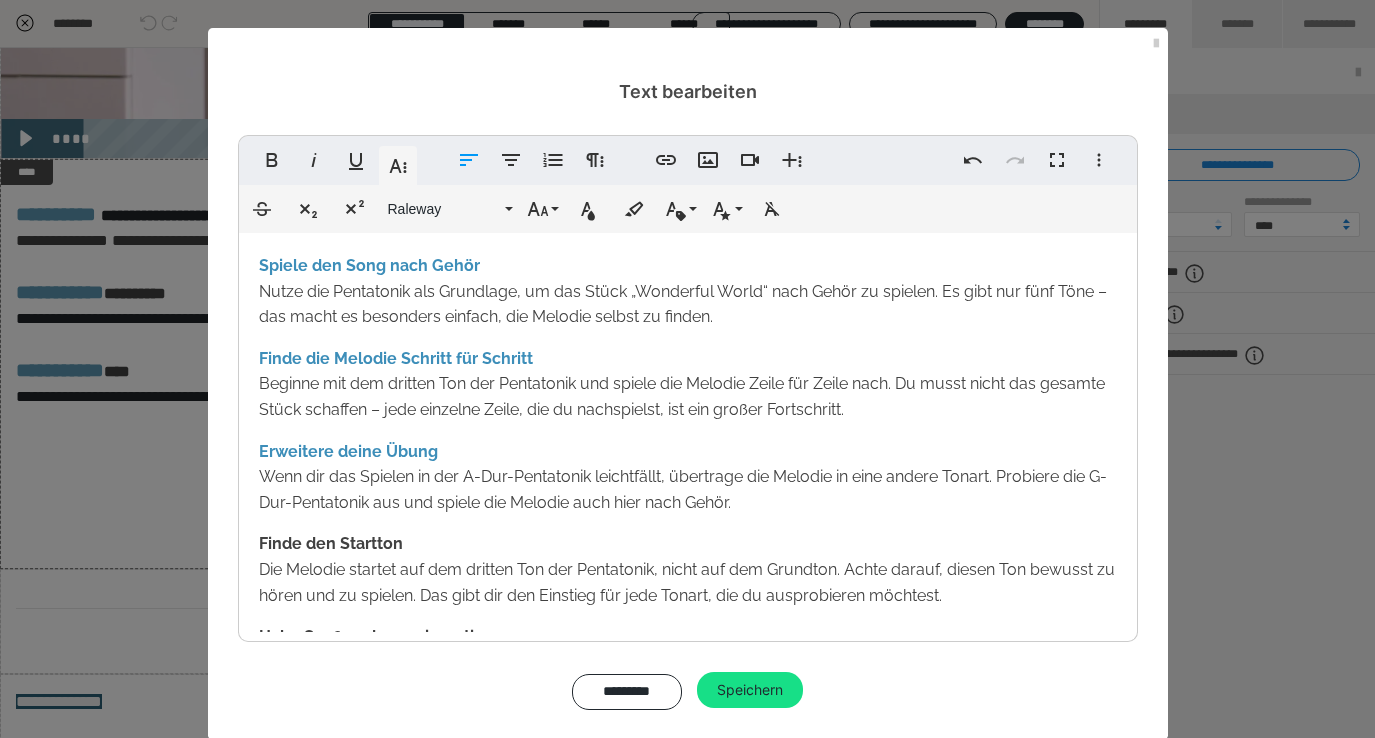 click on "Erweitere deine Übung Wenn dir das Spielen in der A-Dur-Pentatonik leichtfällt, übertrage die Melodie in eine andere Tonart. Probiere die G-Dur-Pentatonik aus und spiele die Melodie auch hier nach Gehör." at bounding box center [683, 477] 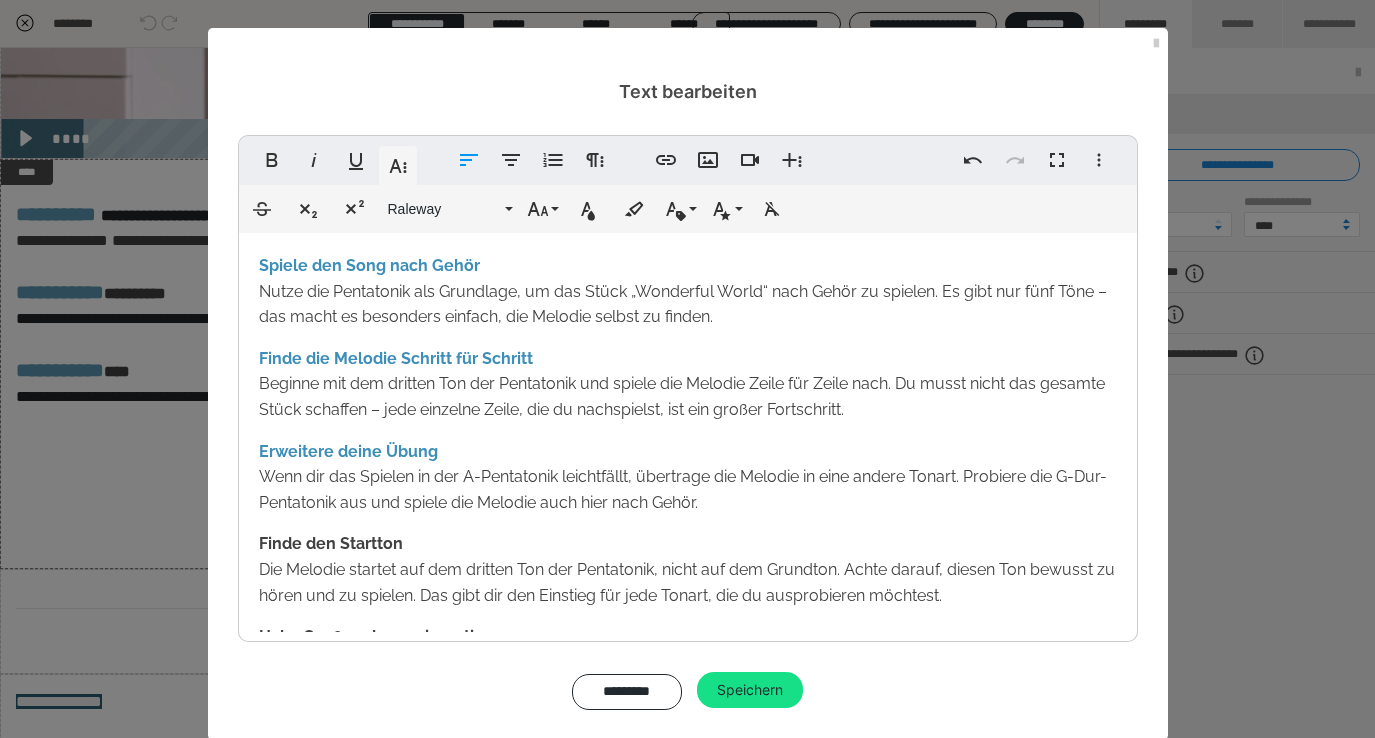 click on "Erweitere deine Übung Wenn dir das Spielen in der A-Pentatonik leichtfällt, übertrage die Melodie in eine andere Tonart. Probiere die G-Dur-Pentatonik aus und spiele die Melodie auch hier nach Gehör." at bounding box center (683, 477) 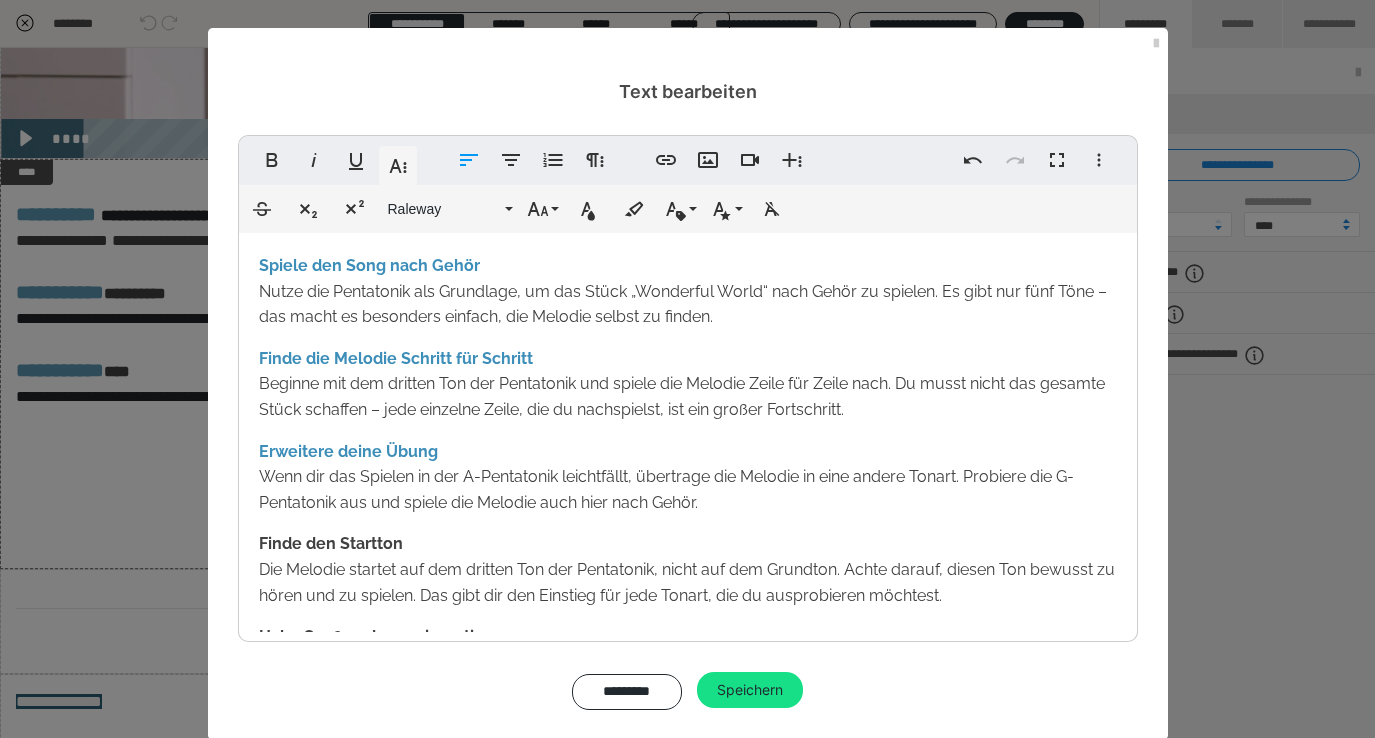 click on "Spiele den Song nach Gehör Nutze die Pentatonik als Grundlage, um das Stück „Wonderful World“ nach Gehör zu spielen. Es gibt nur fünf Töne – das macht es besonders einfach, die Melodie selbst zu finden.  Finde die Melodie Schritt für Schritt Beginne mit dem dritten Ton der Pentatonik und spiele die Melodie Zeile für Zeile nach. Du musst nicht das gesamte Stück schaffen – jede einzelne Zeile, die du nachspielst, ist ein großer Fortschritt. Erweitere deine Übung Wenn dir das Spielen in der A-Pentatonik leichtfällt, übertrage die Melodie in eine andere Tonart. Probiere die G-Pentatonik aus und spiele die Melodie auch hier nach Gehör. Finde den Startton Die Melodie startet auf dem dritten Ton der Pentatonik, nicht auf dem Grundton. Achte darauf, diesen Ton bewusst zu hören und zu spielen. Das gibt dir den Einstieg für jede Tonart, die du ausprobieren möchtest. Habe Spaß und experimentiere" at bounding box center [688, 498] 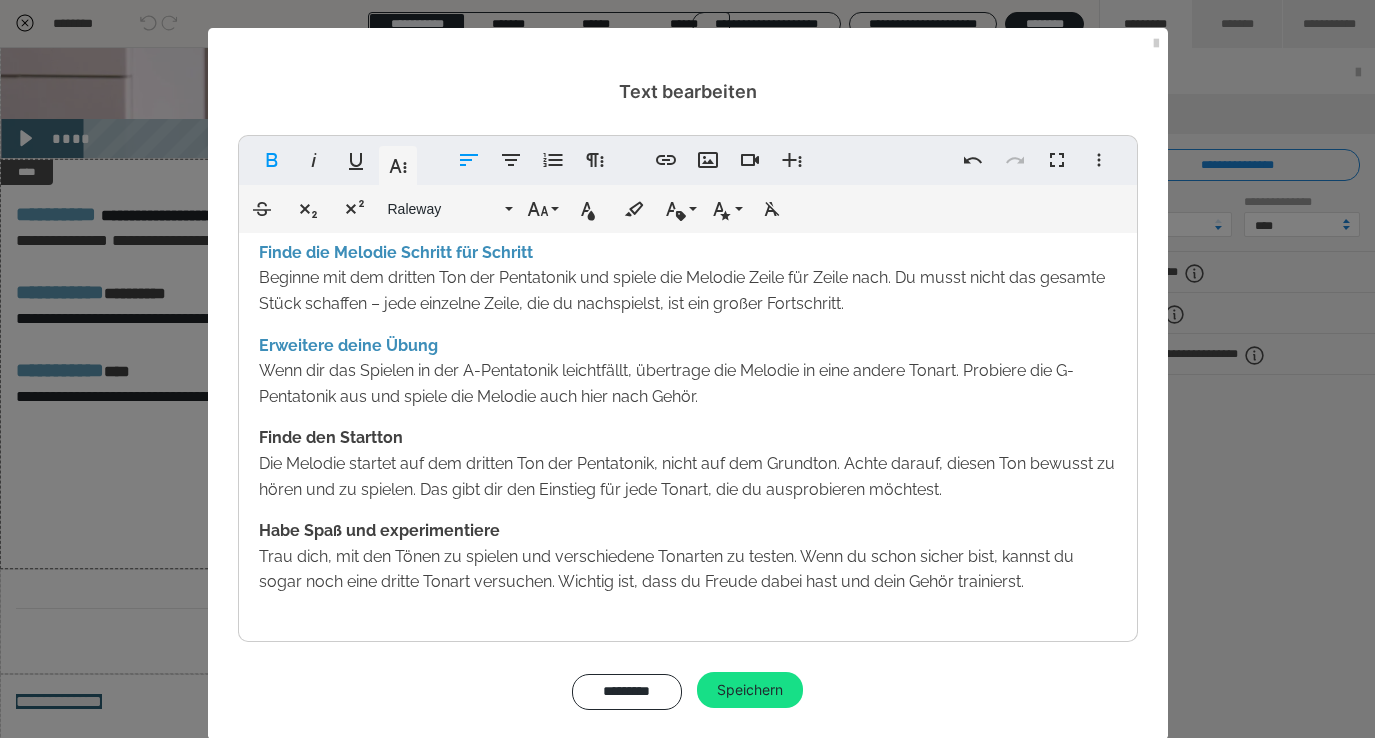 scroll, scrollTop: 125, scrollLeft: 0, axis: vertical 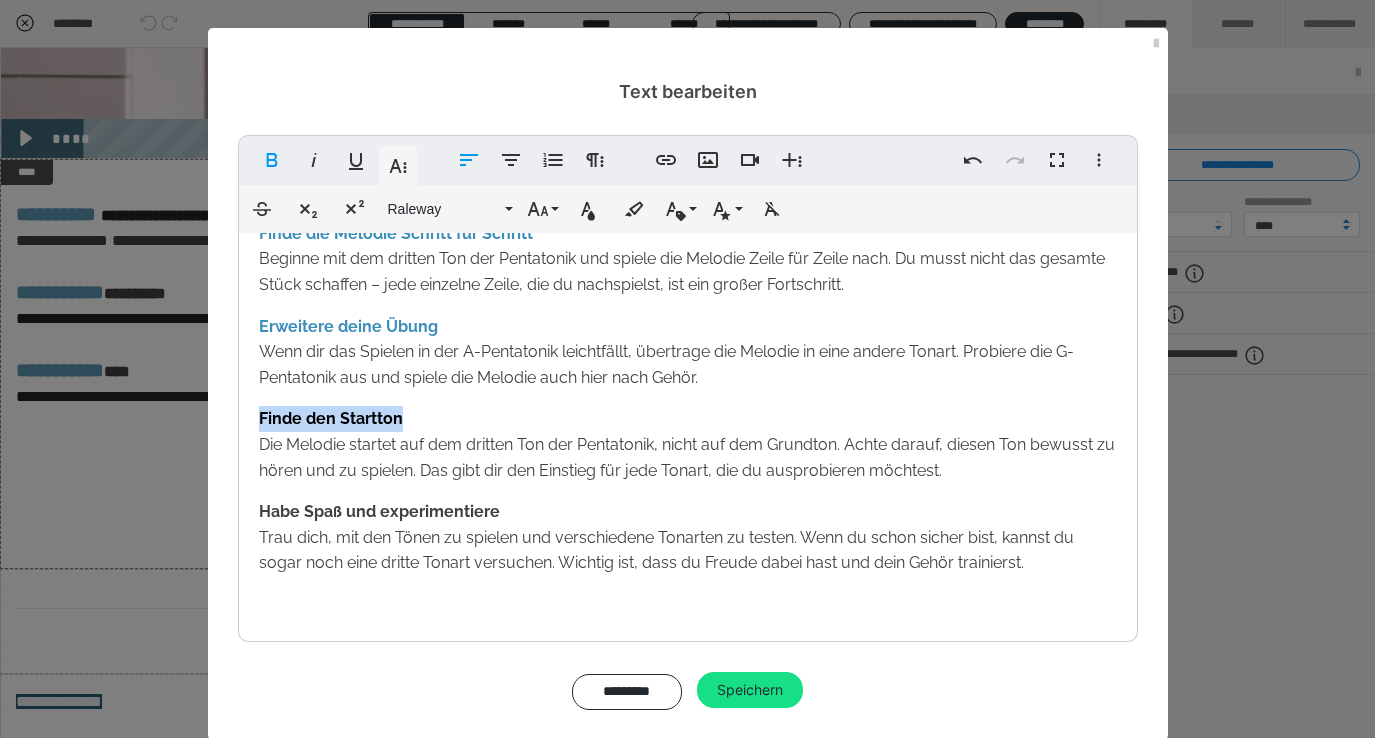 drag, startPoint x: 422, startPoint y: 416, endPoint x: 241, endPoint y: 412, distance: 181.04419 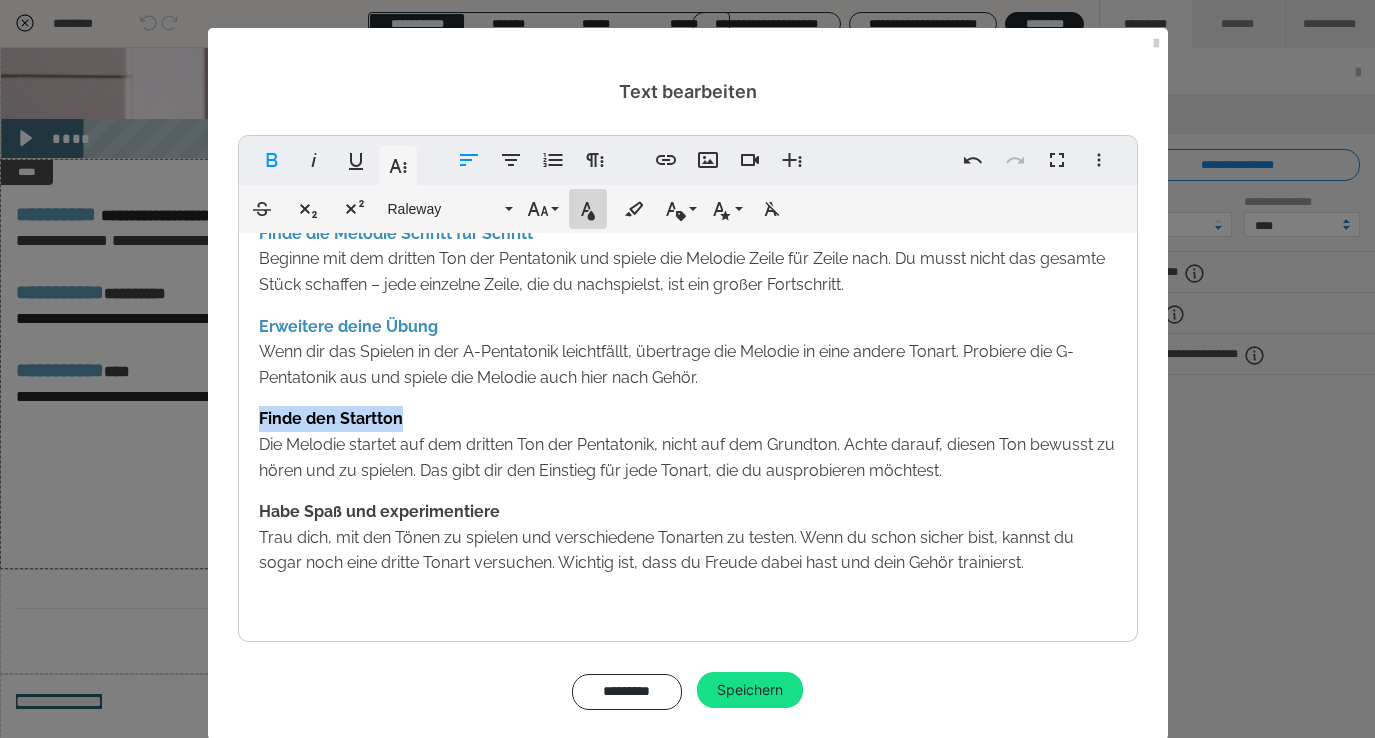 click 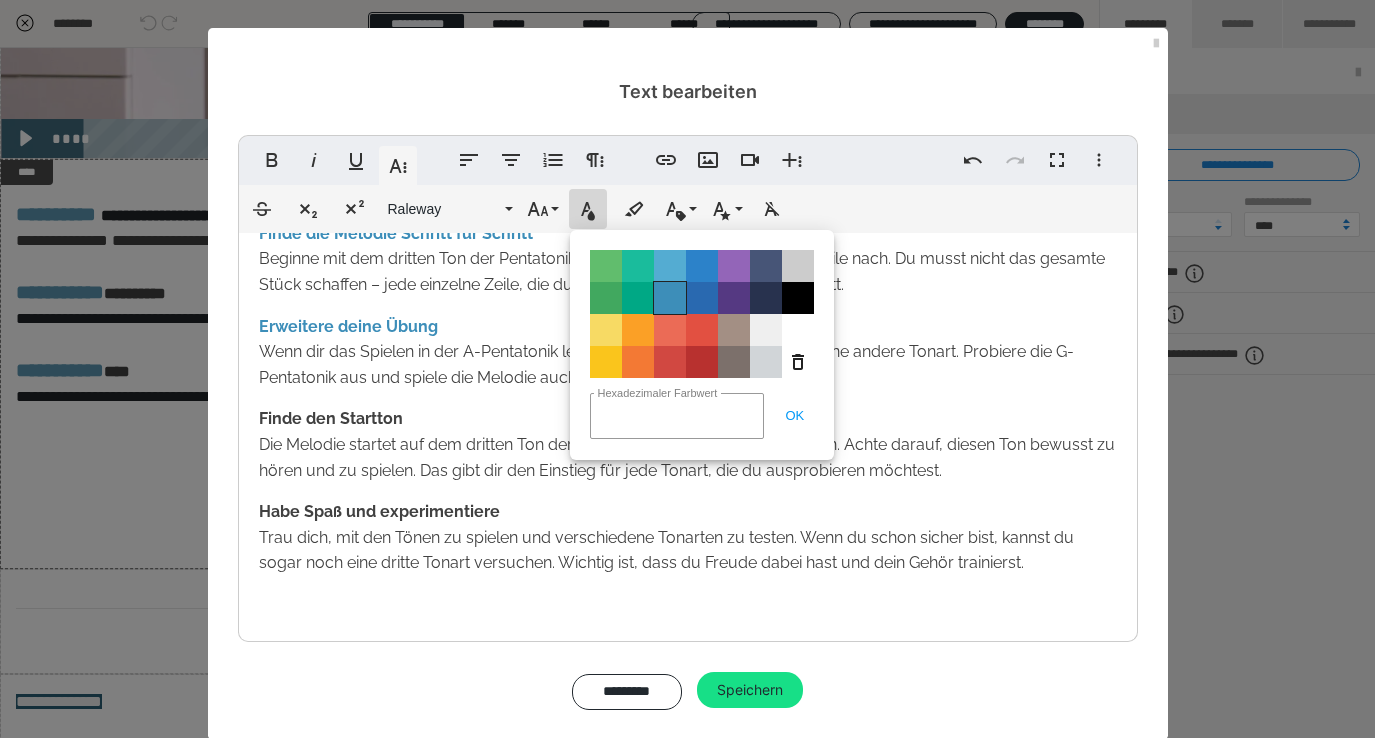 click on "Color#3D8EB9" at bounding box center (670, 298) 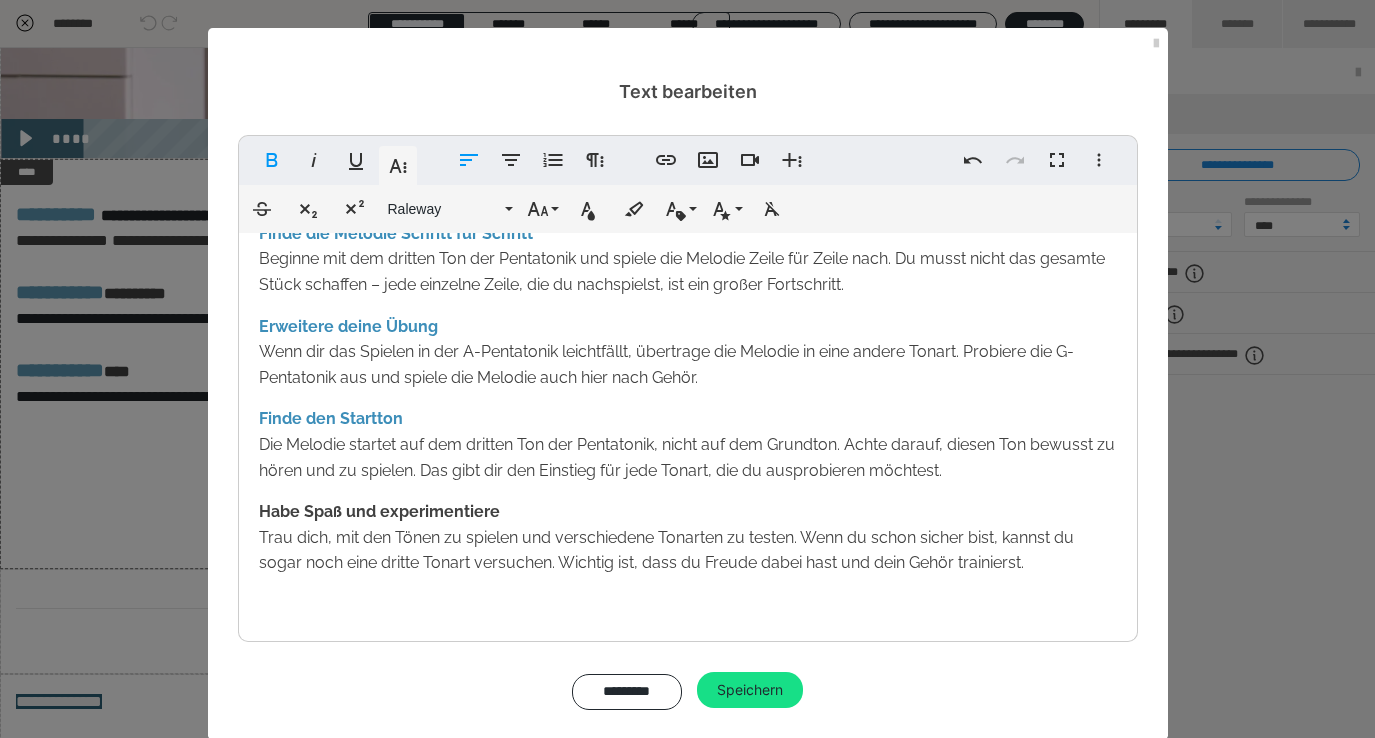 click on "Habe Spaß und experimentiere Trau dich, mit den Tönen zu spielen und verschiedene Tonarten zu testen. Wenn du schon sicher bist, kannst du sogar noch eine dritte Tonart versuchen. Wichtig ist, dass du Freude dabei hast und dein Gehör trainierst." at bounding box center (688, 537) 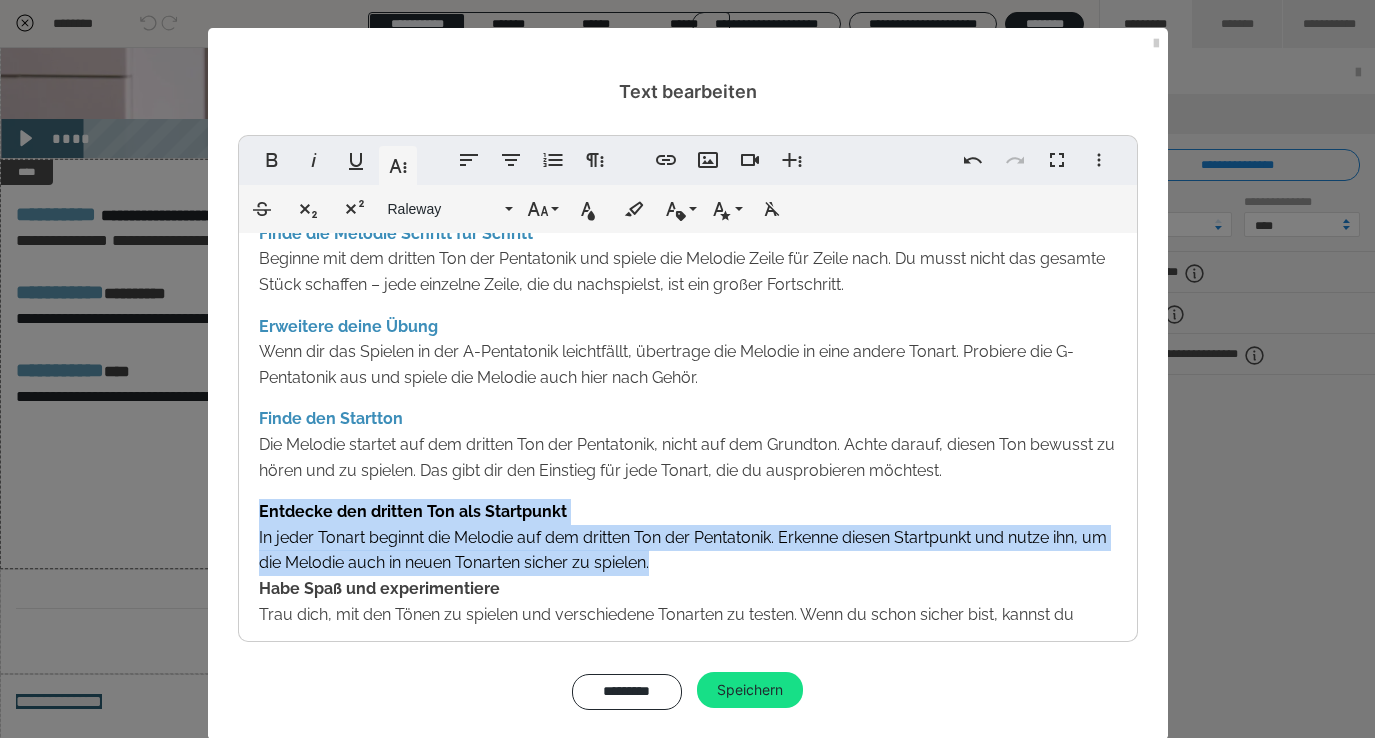 drag, startPoint x: 702, startPoint y: 569, endPoint x: 251, endPoint y: 494, distance: 457.1936 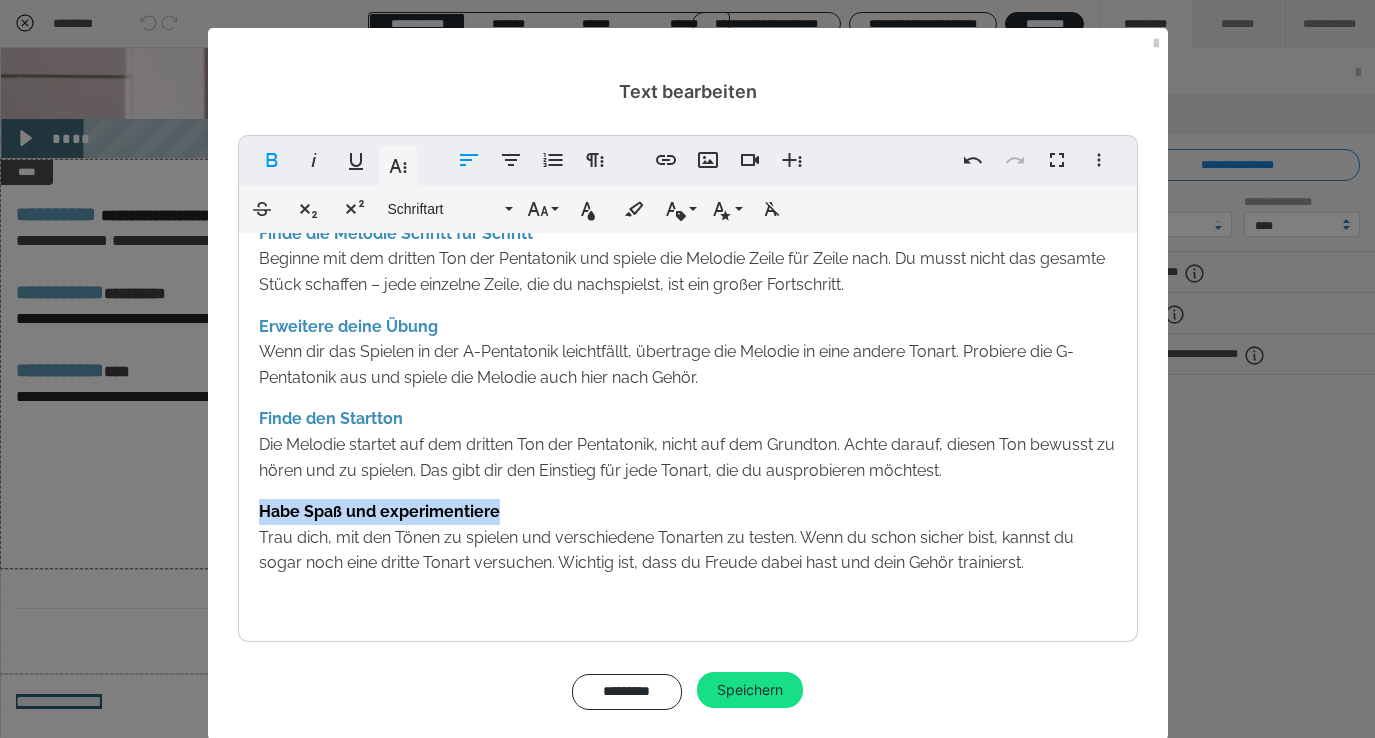 drag, startPoint x: 500, startPoint y: 511, endPoint x: 223, endPoint y: 511, distance: 277 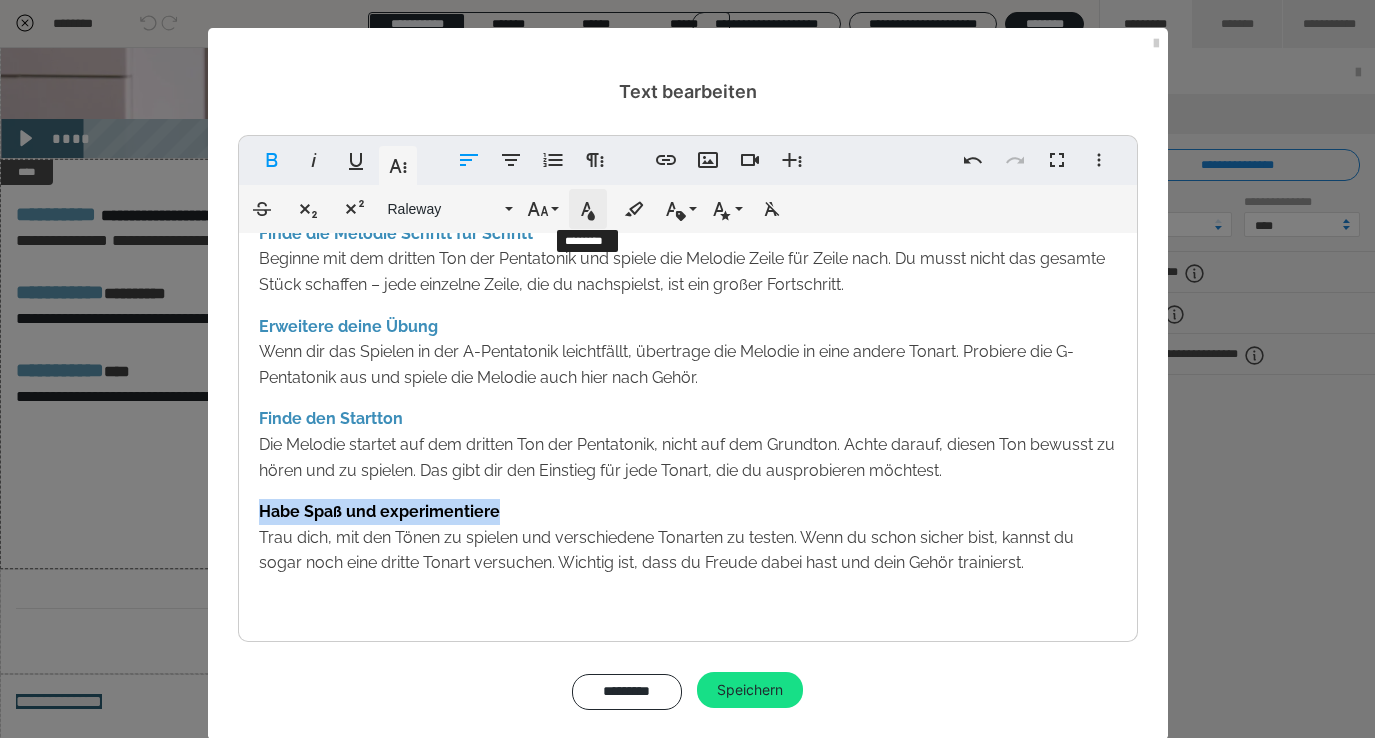 click 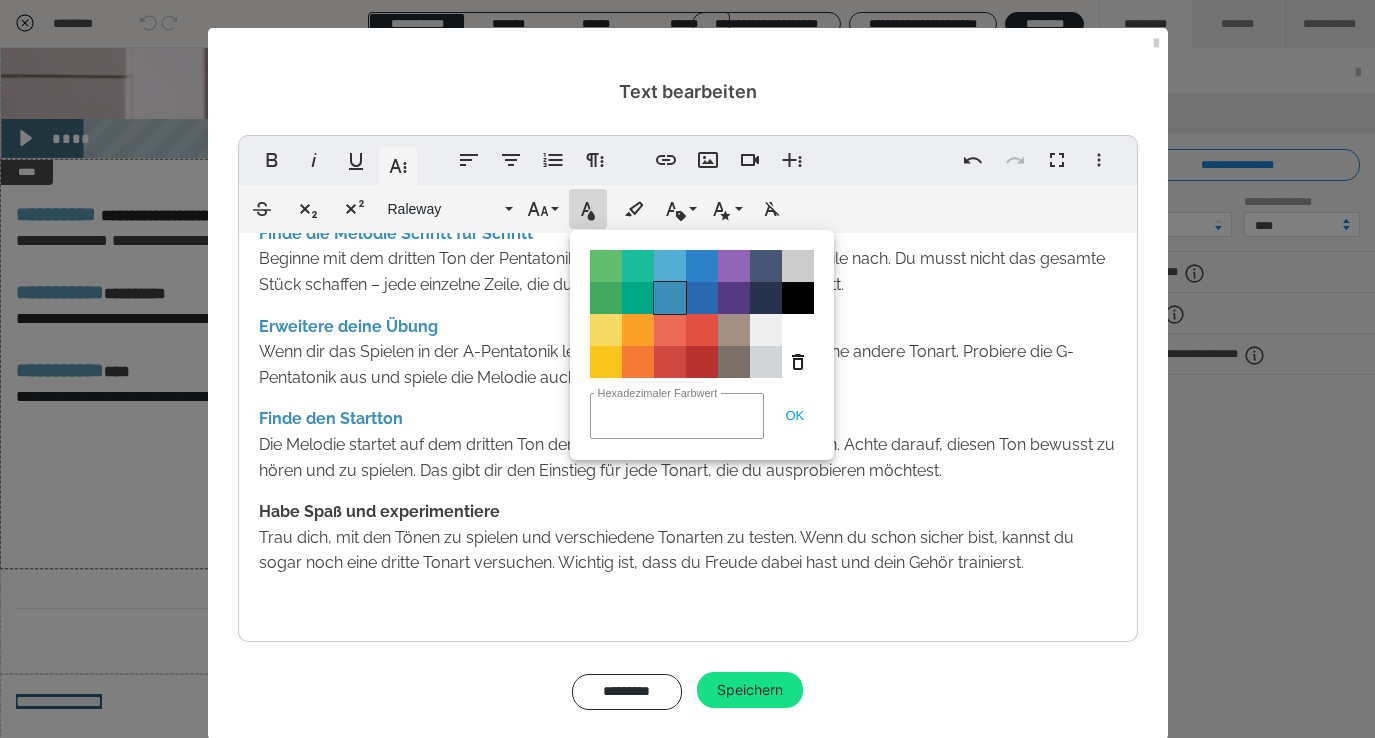 click on "Color#3D8EB9" at bounding box center (670, 298) 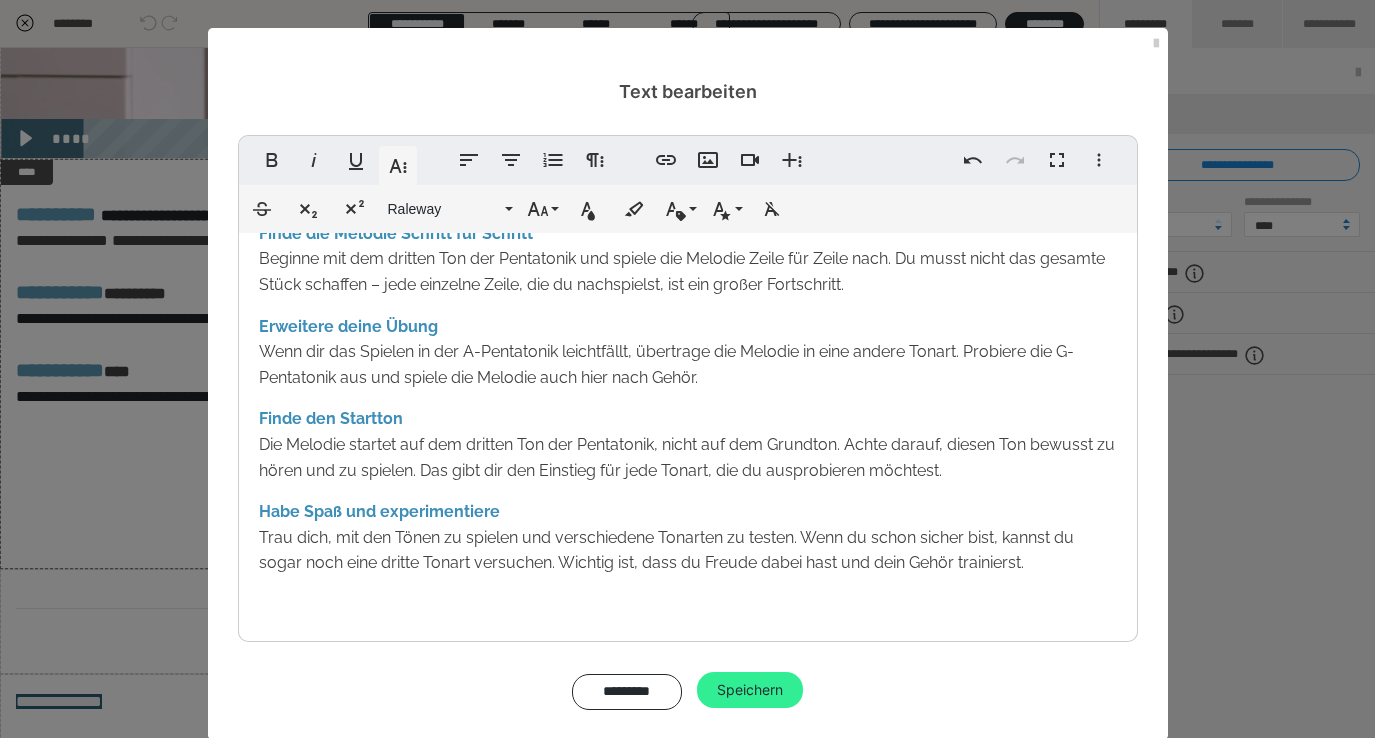 click on "Speichern" at bounding box center [750, 690] 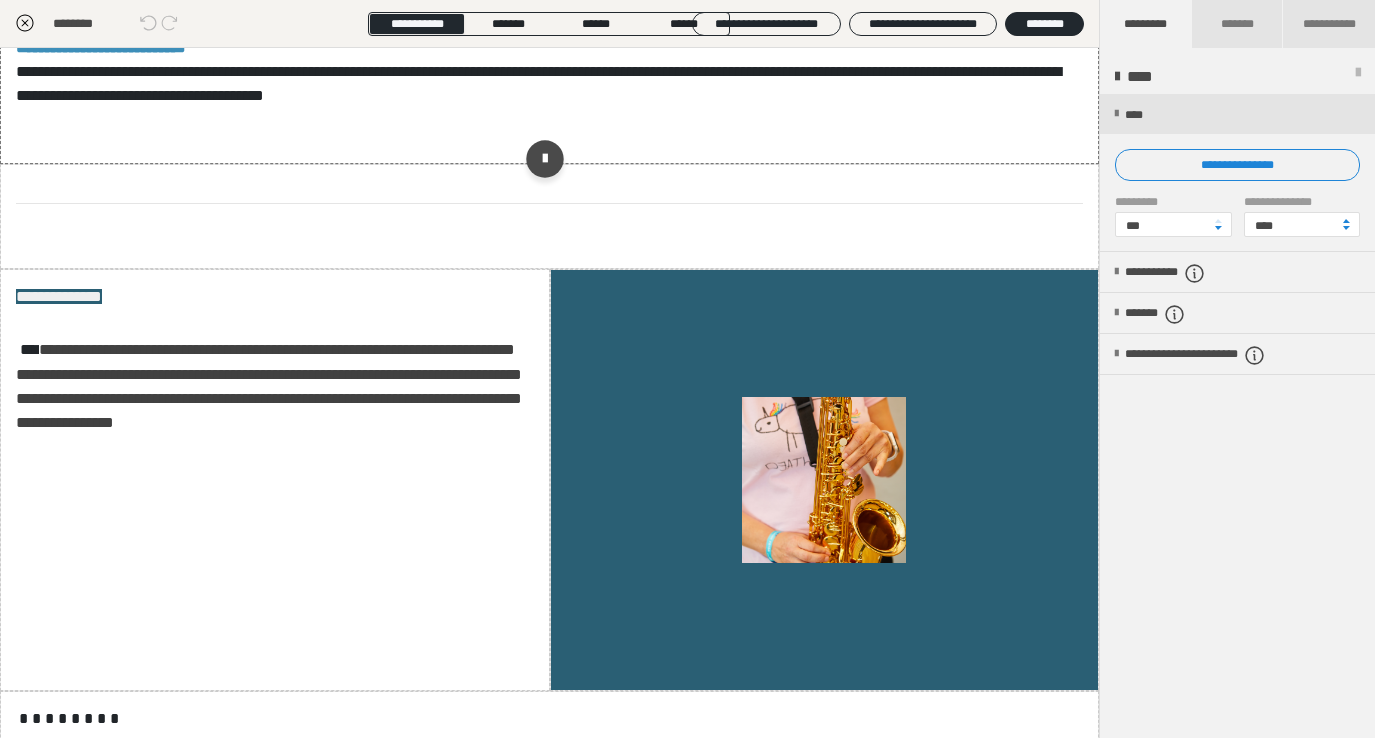 scroll, scrollTop: 1250, scrollLeft: 0, axis: vertical 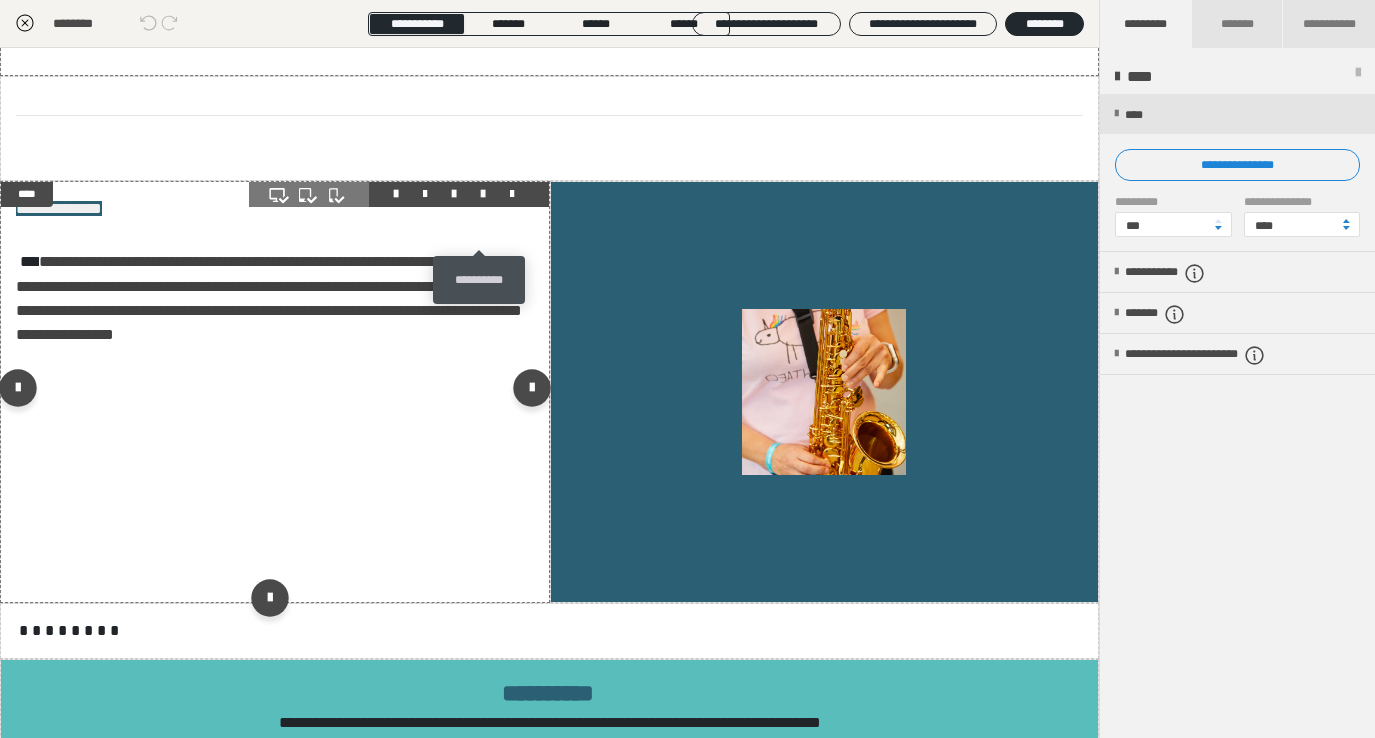 click at bounding box center (483, 194) 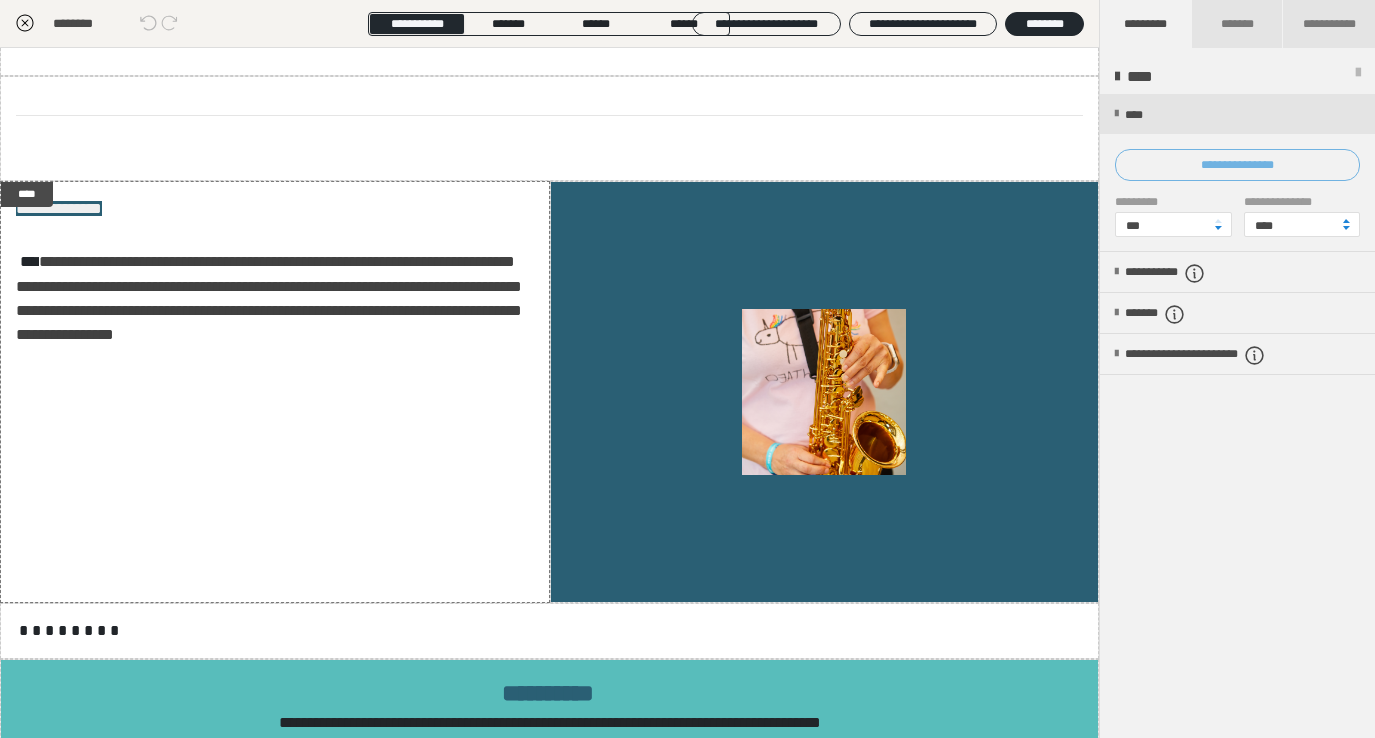click on "**********" at bounding box center (1237, 165) 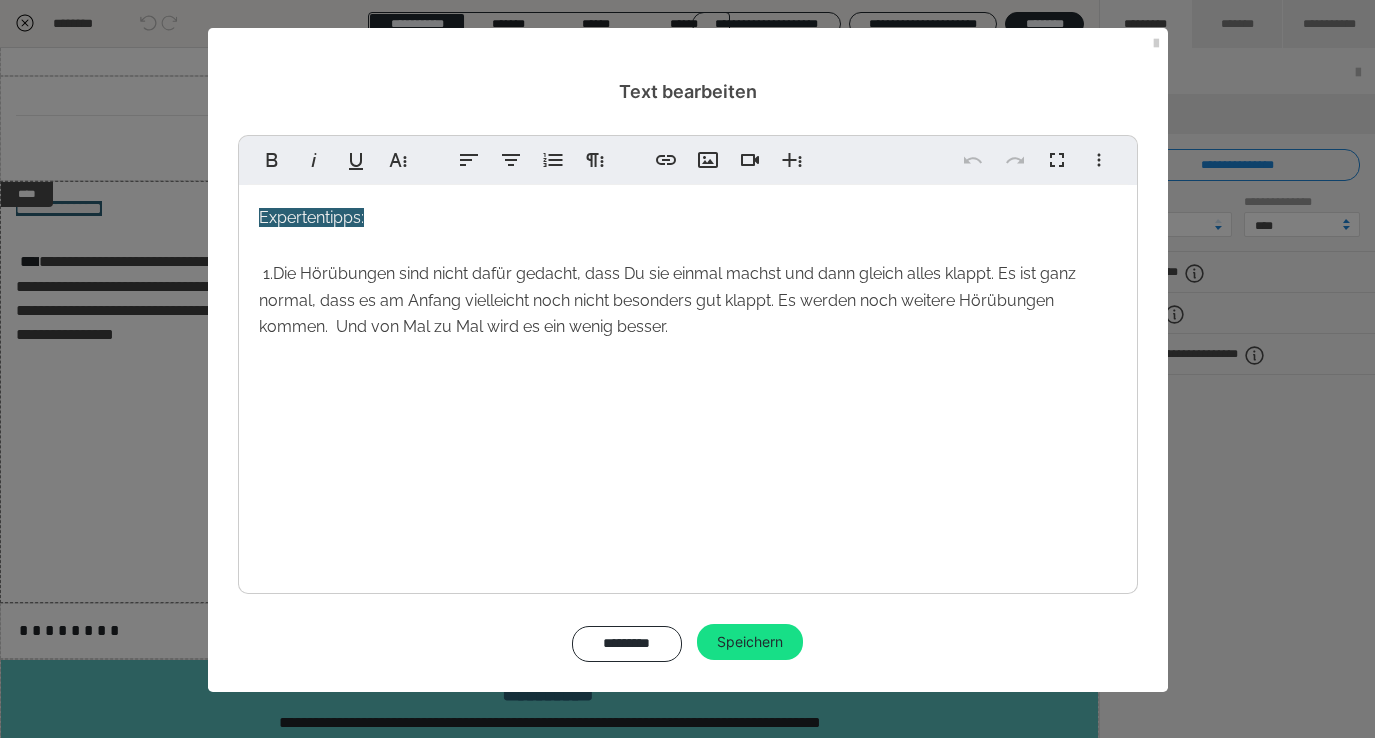 drag, startPoint x: 706, startPoint y: 339, endPoint x: 572, endPoint y: 368, distance: 137.10216 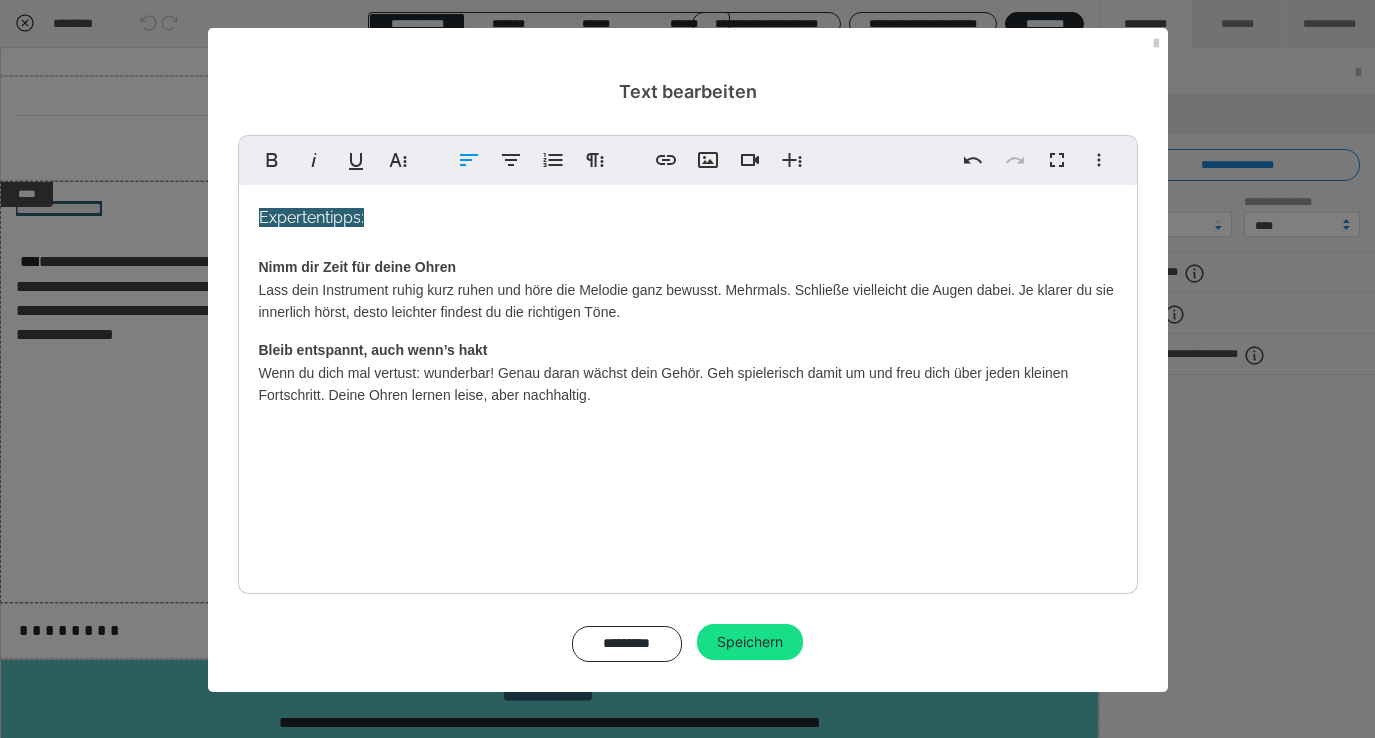 click on "Bleib entspannt, auch wenn’s hakt Wenn du dich mal vertust: wunderbar! Genau daran wächst dein Gehör. Geh spielerisch damit um und freu dich über jeden kleinen Fortschritt. Deine Ohren lernen leise, aber nachhaltig." at bounding box center (688, 372) 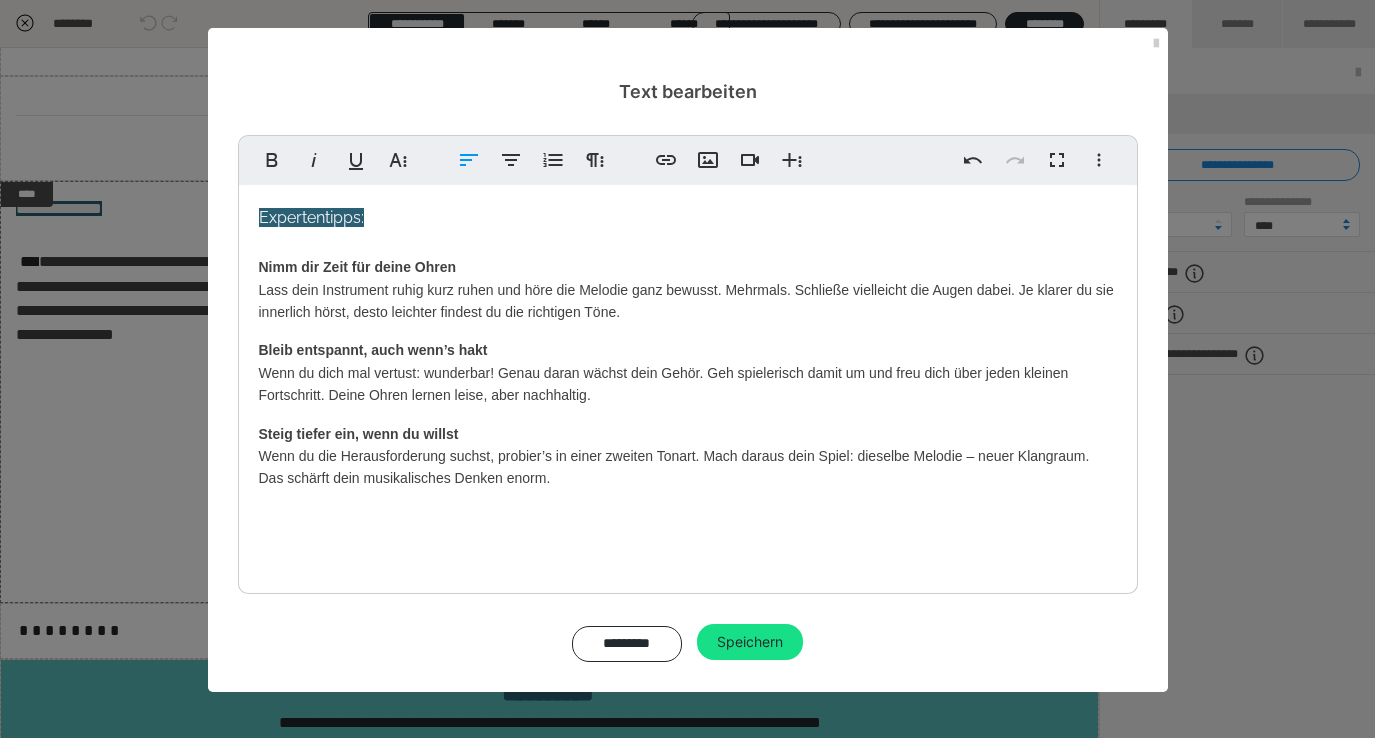 click on "Expertentipps:  Nimm dir Zeit für deine Ohren Lass dein Instrument ruhig kurz ruhen und höre die Melodie ganz bewusst. Mehrmals. Schließe vielleicht die Augen dabei. Je klarer du sie innerlich hörst, desto leichter findest du die richtigen Töne. Bleib entspannt, auch wenn’s hakt Wenn du dich mal vertust: wunderbar! Genau daran wächst dein Gehör. Geh spielerisch damit um und freu dich über jeden kleinen Fortschritt. Deine Ohren lernen leise, aber nachhaltig. Steig tiefer ein, wenn du willst Wenn du die Herausforderung suchst, probier’s in einer zweiten Tonart. Mach daraus dein Spiel: dieselbe Melodie – neuer Klangraum. Das schärft dein musikalisches Denken enorm." at bounding box center (688, 477) 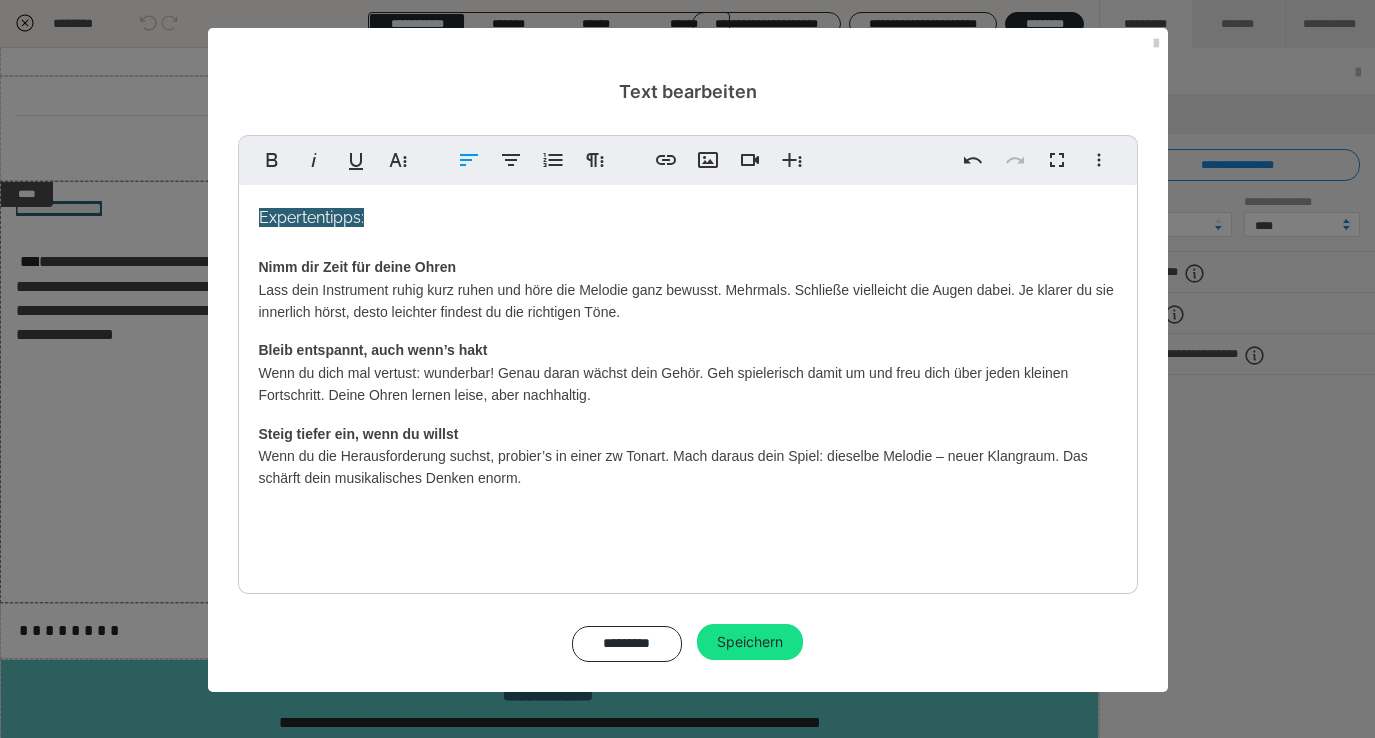 type 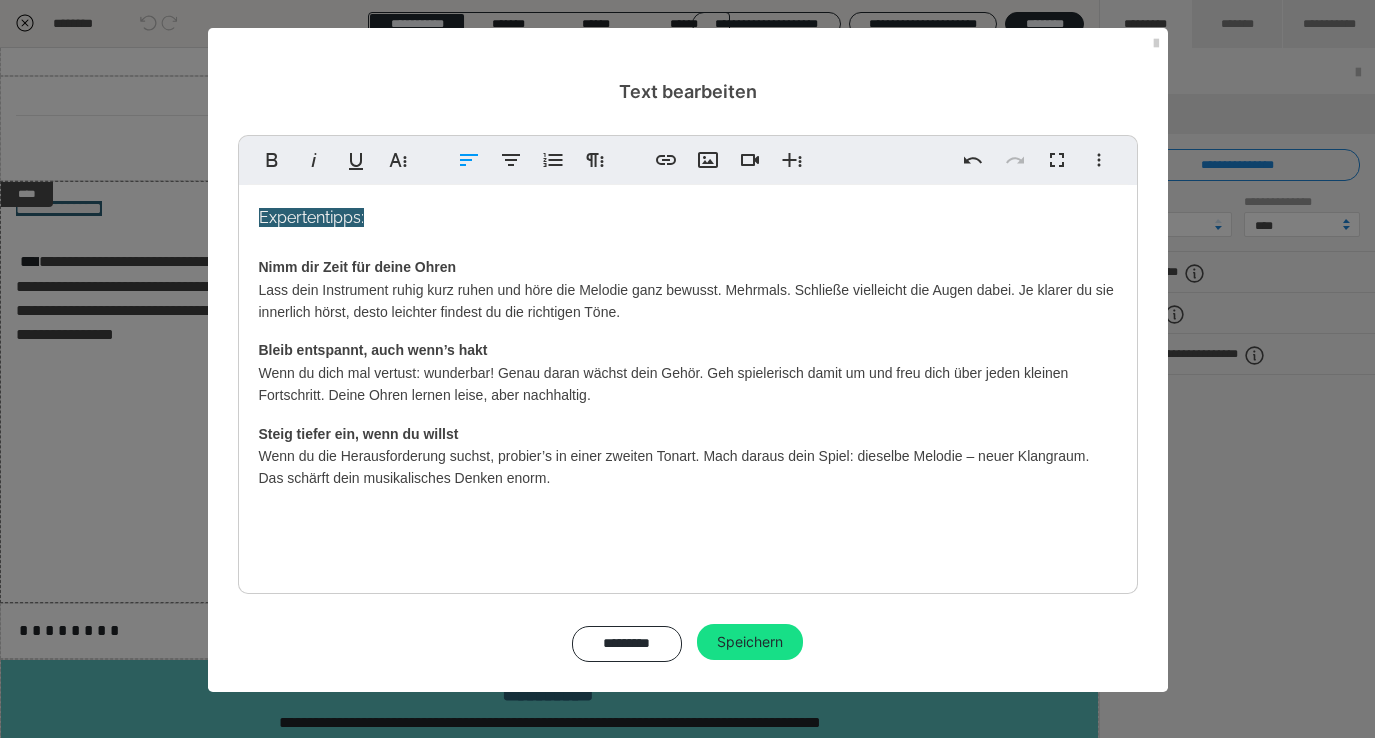 click on "Expertentipps:  Nimm dir Zeit für deine Ohren Lass dein Instrument ruhig kurz ruhen und höre die Melodie ganz bewusst. Mehrmals. Schließe vielleicht die Augen dabei. Je klarer du sie innerlich hörst, desto leichter findest du die richtigen Töne. Bleib entspannt, auch wenn’s hakt Wenn du dich mal vertust: wunderbar! Genau daran wächst dein Gehör. Geh spielerisch damit um und freu dich über jeden kleinen Fortschritt. Deine Ohren lernen leise, aber nachhaltig. Steig tiefer ein, wenn du willst Wenn du die Herausforderung suchst, probier’s in einer zweiten Tonart. Mach daraus dein Spiel: dieselbe Melodie – neuer Klangraum. Das schärft dein musikalisches Denken enorm." at bounding box center (688, 477) 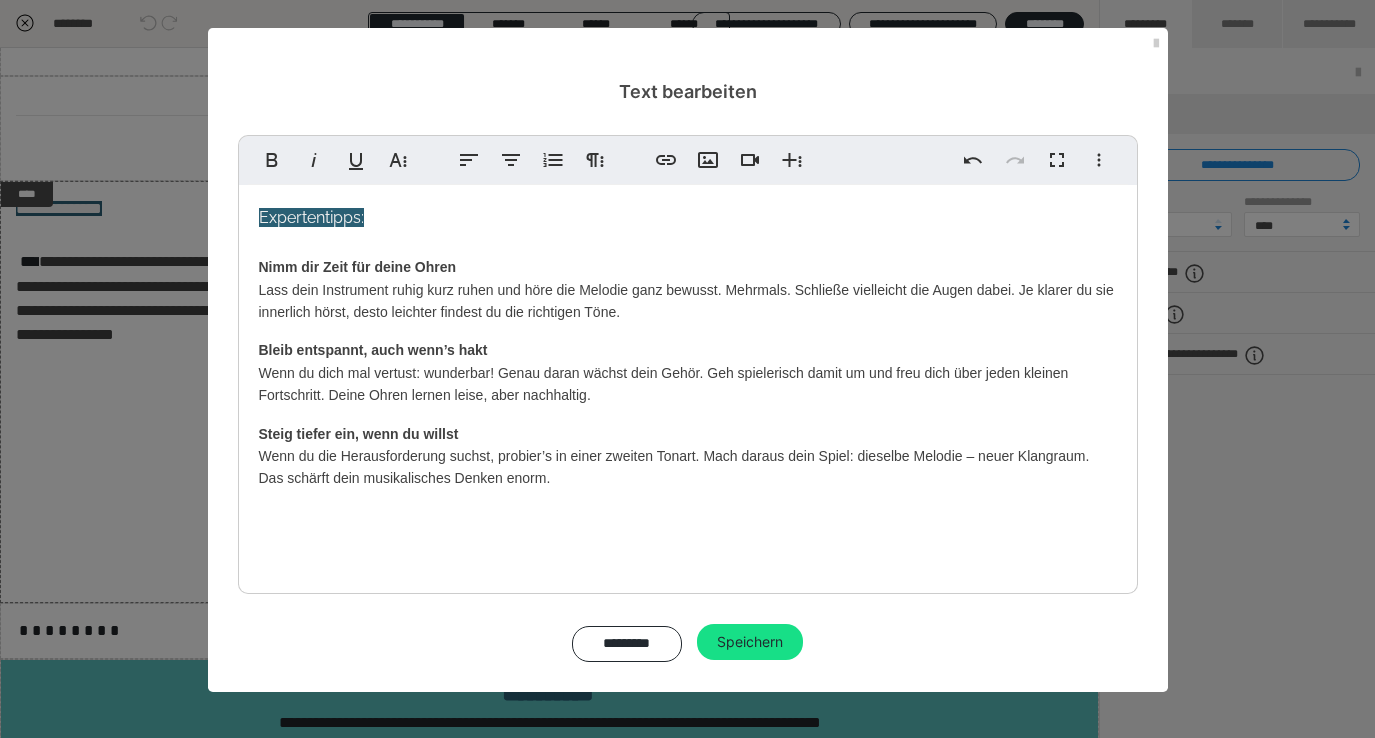 click on "Expertentipps:  Nimm dir Zeit für deine Ohren Lass dein Instrument ruhig kurz ruhen und höre die Melodie ganz bewusst. Mehrmals. Schließe vielleicht die Augen dabei. Je klarer du sie innerlich hörst, desto leichter findest du die richtigen Töne. Bleib entspannt, auch wenn’s hakt Wenn du dich mal vertust: wunderbar! Genau daran wächst dein Gehör. Geh spielerisch damit um und freu dich über jeden kleinen Fortschritt. Deine Ohren lernen leise, aber nachhaltig. Steig tiefer ein, wenn du willst Wenn du die Herausforderung suchst, probier’s in einer zweiten Tonart. Mach daraus dein Spiel: dieselbe Melodie – neuer Klangraum. Das schärft dein musikalisches Denken enorm." at bounding box center (688, 477) 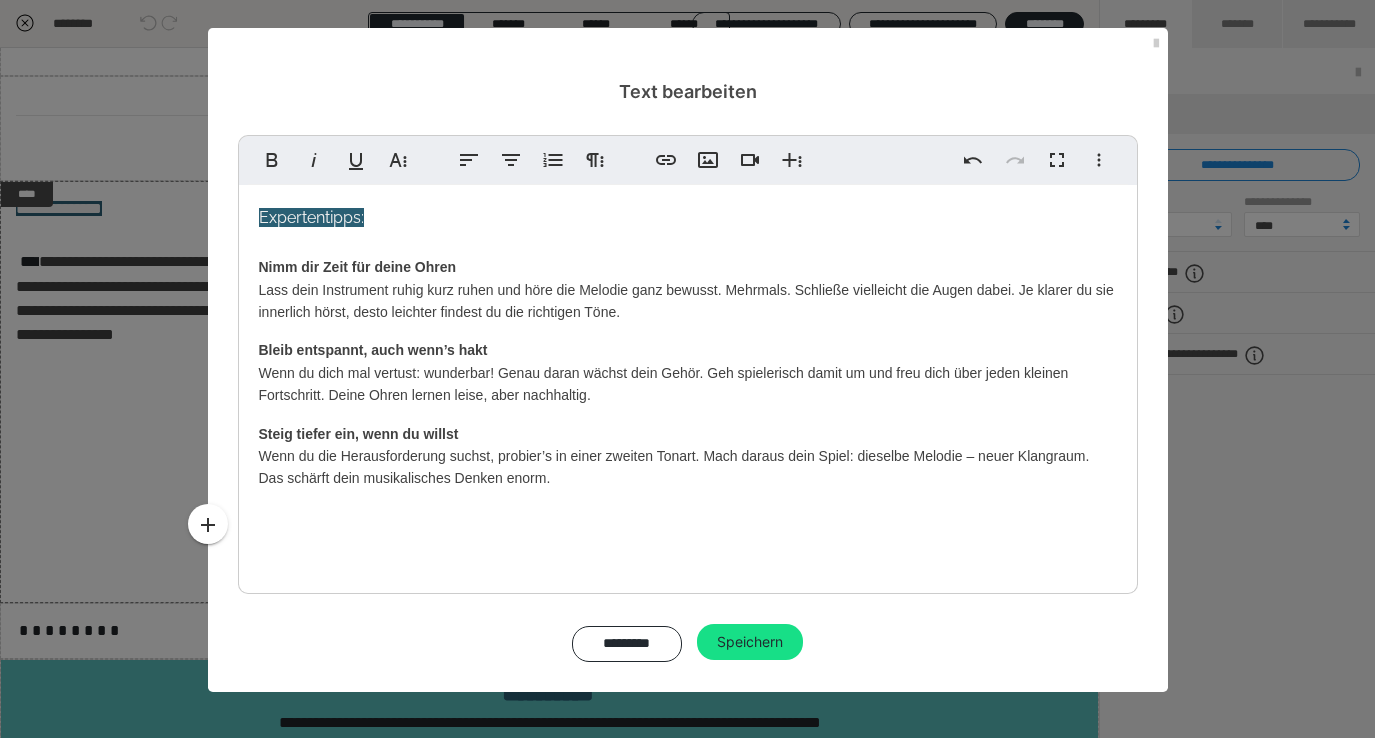 click on "Expertentipps: Nimm dir Zeit für deine Ohren Lass dein Instrument ruhig kurz ruhen und höre die Melodie ganz bewusst. Mehrmals. Schließe vielleicht die Augen dabei. Je klarer du sie innerlich hörst, desto leichter findest du die richtigen Töne. Bleib entspannt, auch wenn’s hakt Wenn du dich mal vertust: wunderbar! Genau daran wächst dein Gehör. Geh spielerisch damit um und freu dich über jeden kleinen Fortschritt. Deine Ohren lernen leise, aber nachhaltig. Steig tiefer ein, wenn du willst Wenn du die Herausforderung suchst, probier’s in einer zweiten Tonart. Mach daraus dein Spiel: dieselbe Melodie – neuer Klangraum. Das schärft dein musikalisches Denken enorm." at bounding box center (688, 453) 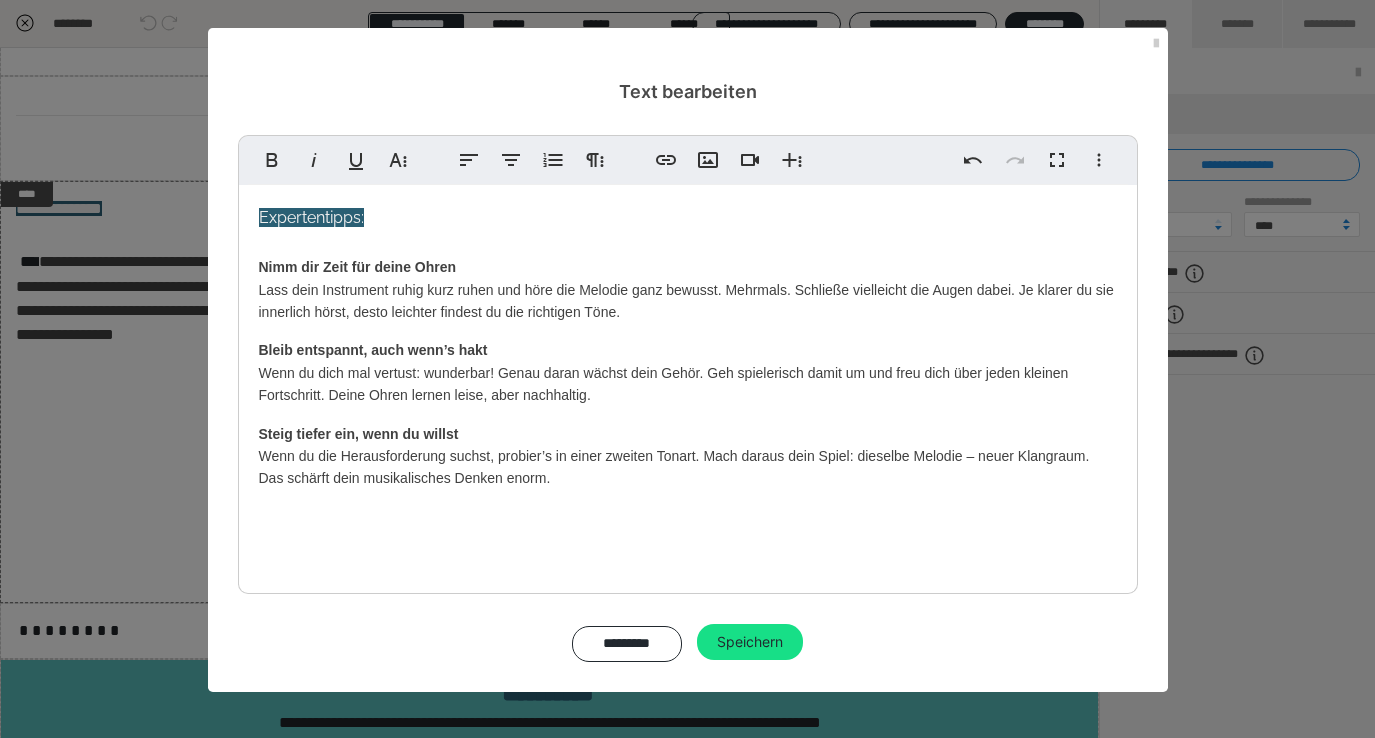 click on "Expertentipps: Nimm dir Zeit für deine Ohren Lass dein Instrument ruhig kurz ruhen und höre die Melodie ganz bewusst. Mehrmals. Schließe vielleicht die Augen dabei. Je klarer du sie innerlich hörst, desto leichter findest du die richtigen Töne. Bleib entspannt, auch wenn’s hakt Wenn du dich mal vertust: wunderbar! Genau daran wächst dein Gehör. Geh spielerisch damit um und freu dich über jeden kleinen Fortschritt. Deine Ohren lernen leise, aber nachhaltig. Steig tiefer ein, wenn du willst Wenn du die Herausforderung suchst, probier’s in einer zweiten Tonart. Mach daraus dein Spiel: dieselbe Melodie – neuer Klangraum. Das schärft dein musikalisches Denken enorm." at bounding box center (688, 429) 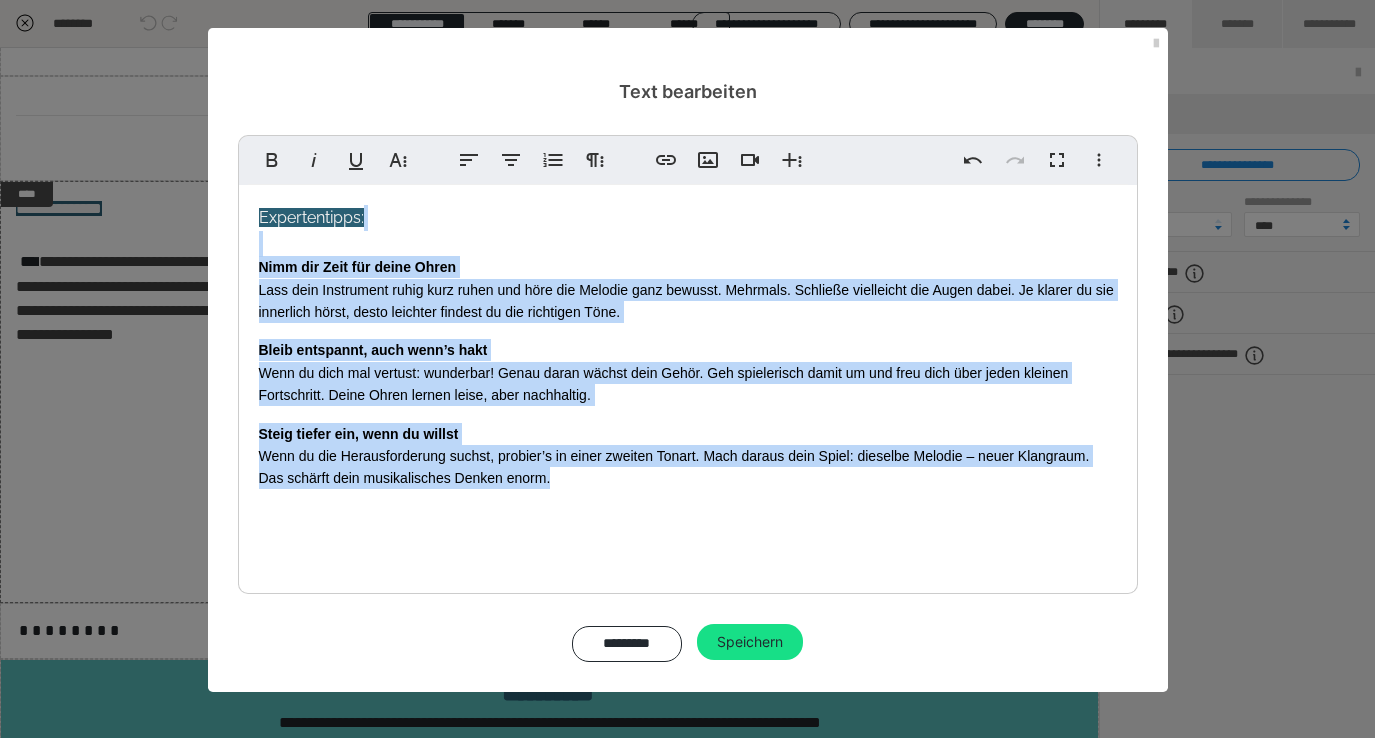 drag, startPoint x: 578, startPoint y: 489, endPoint x: 257, endPoint y: 243, distance: 404.4218 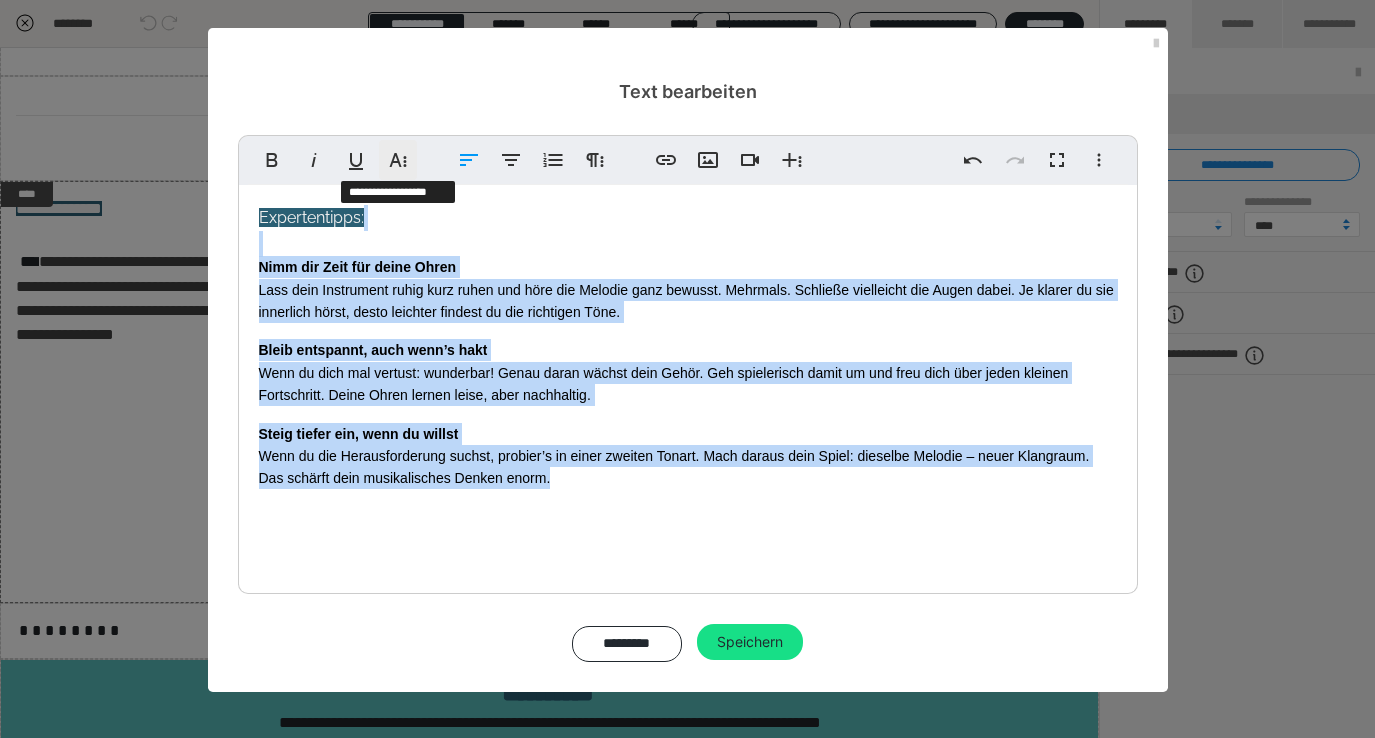 click 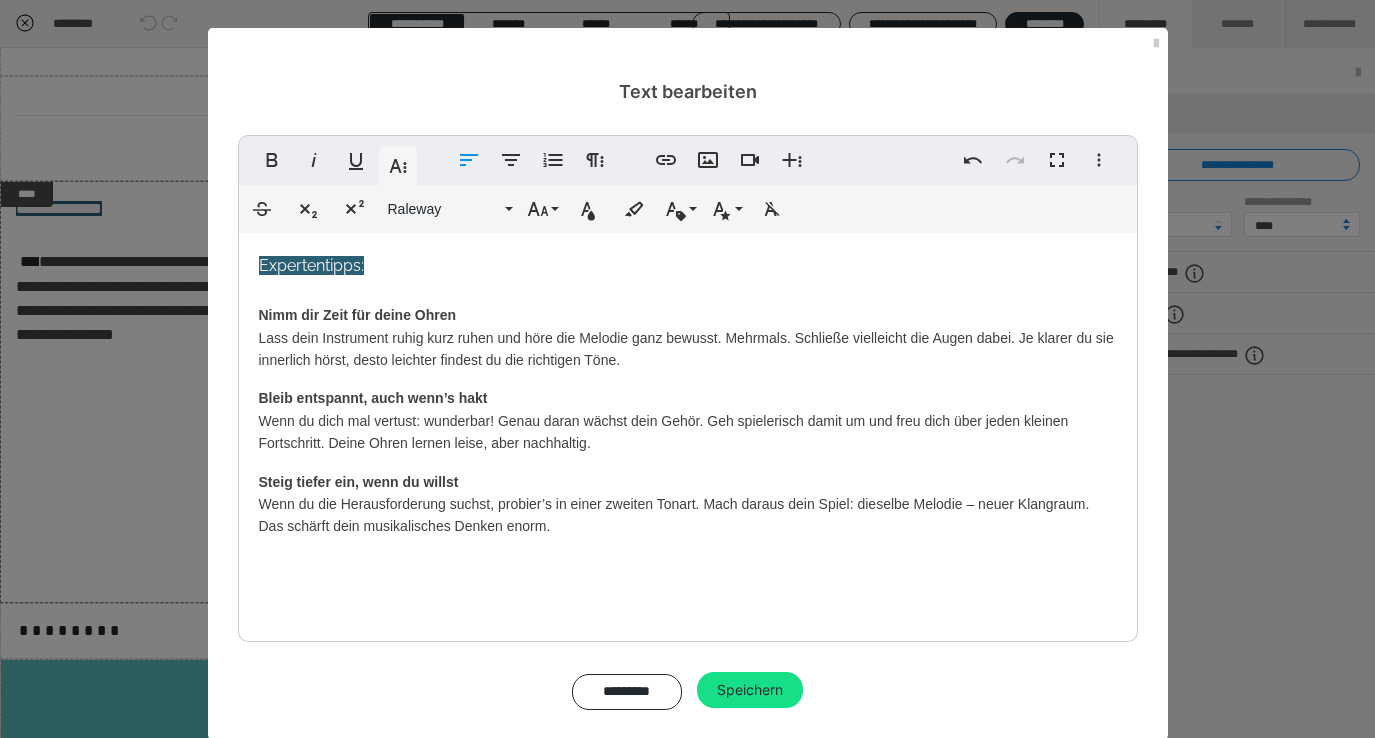 click 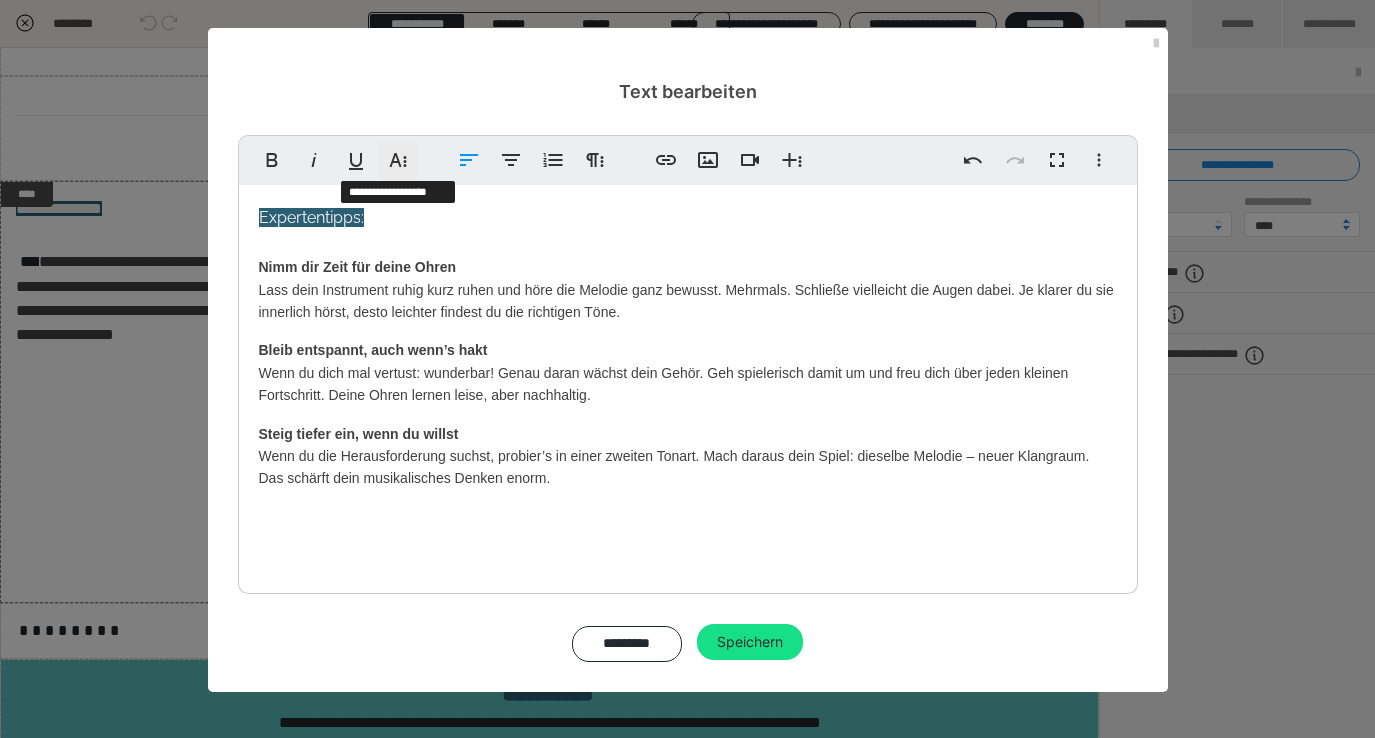 click 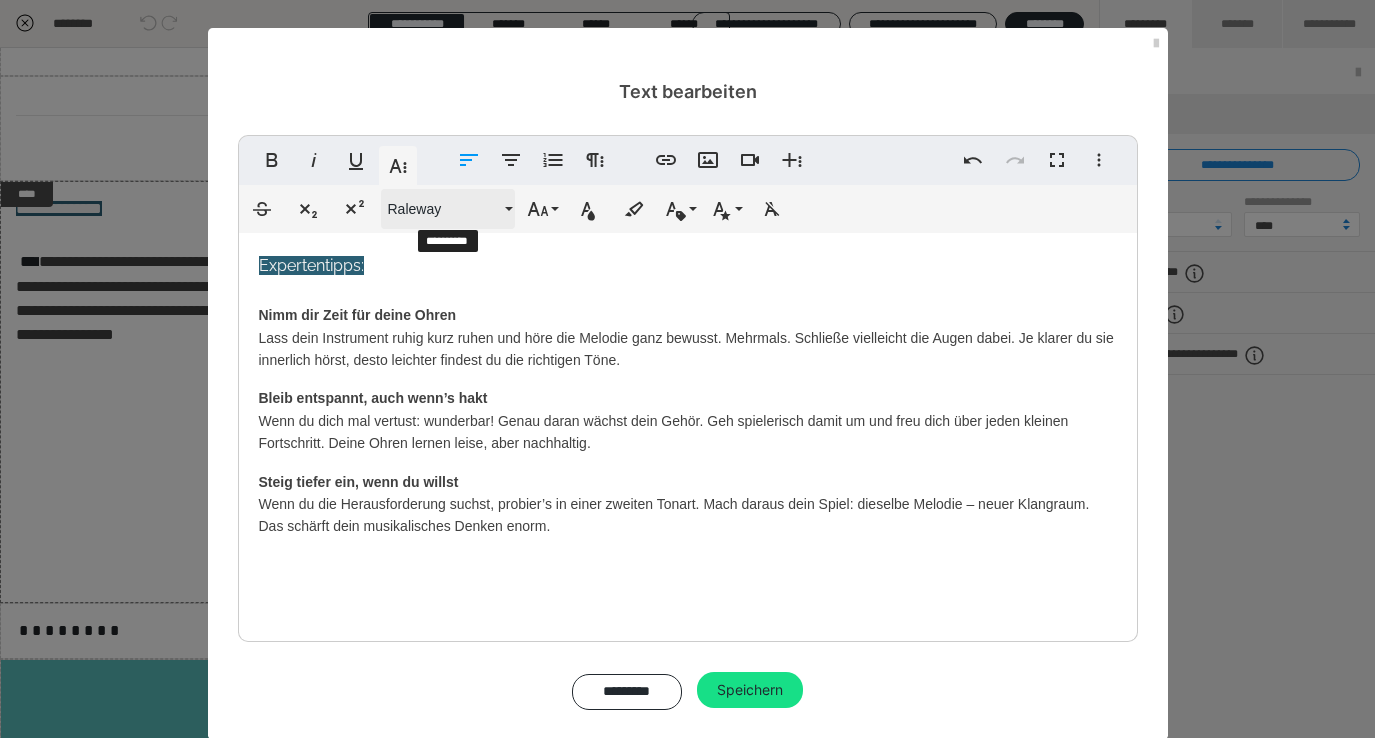 click on "Raleway" at bounding box center (448, 209) 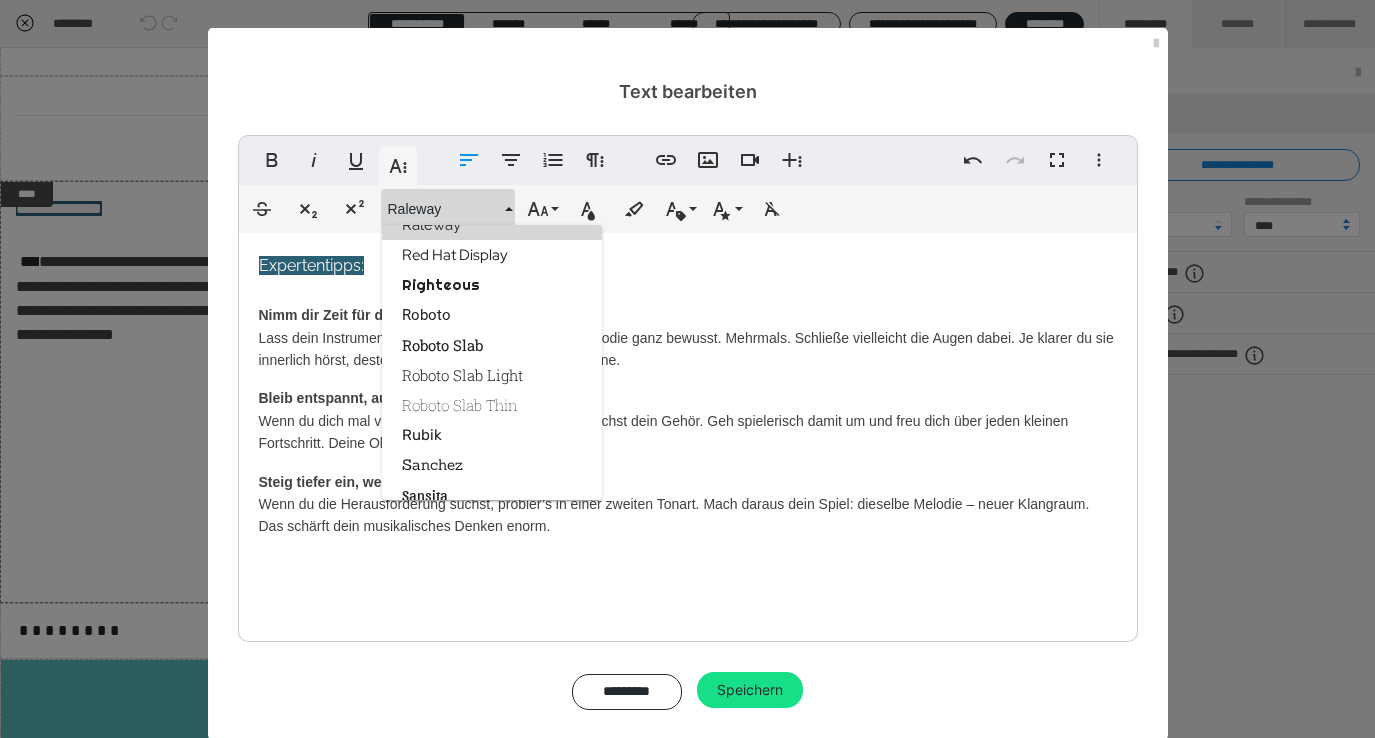 click on "Raleway" at bounding box center [492, 225] 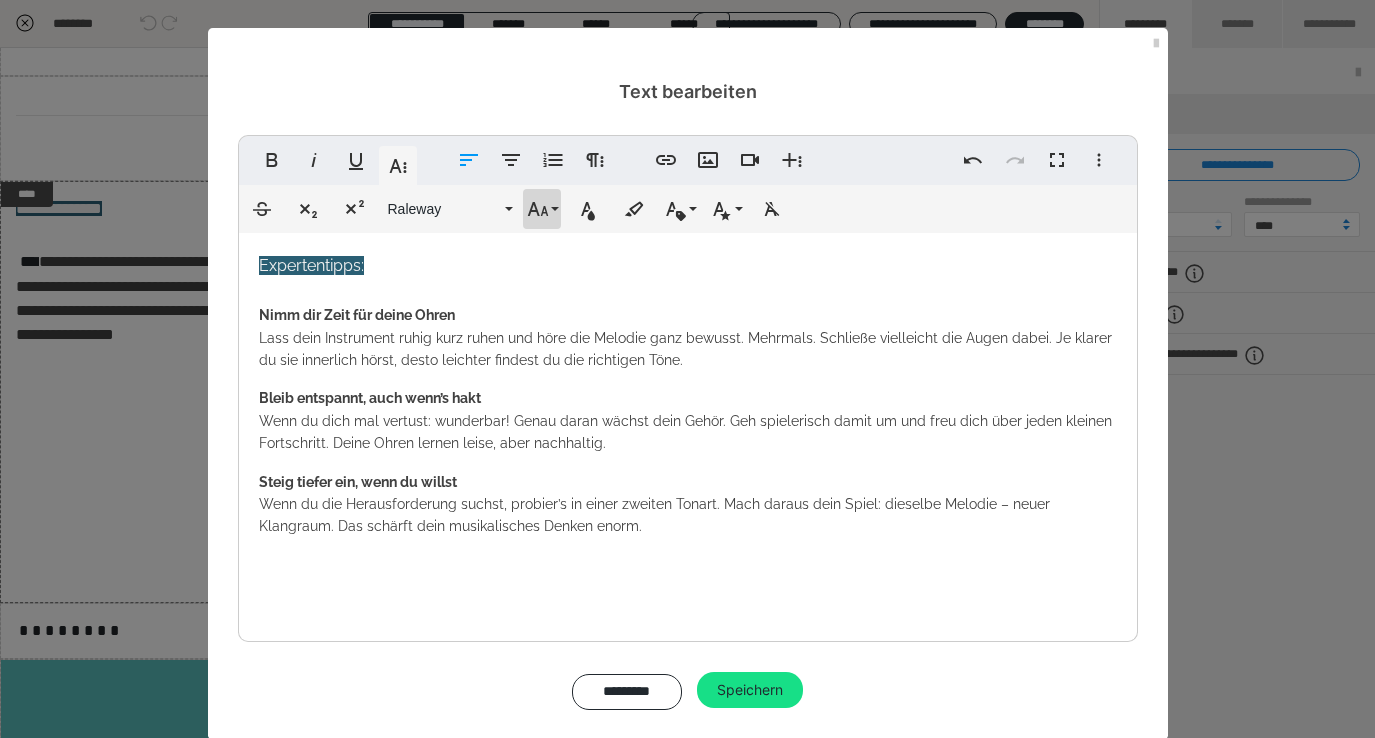 click on "Schriftgröße" at bounding box center [542, 209] 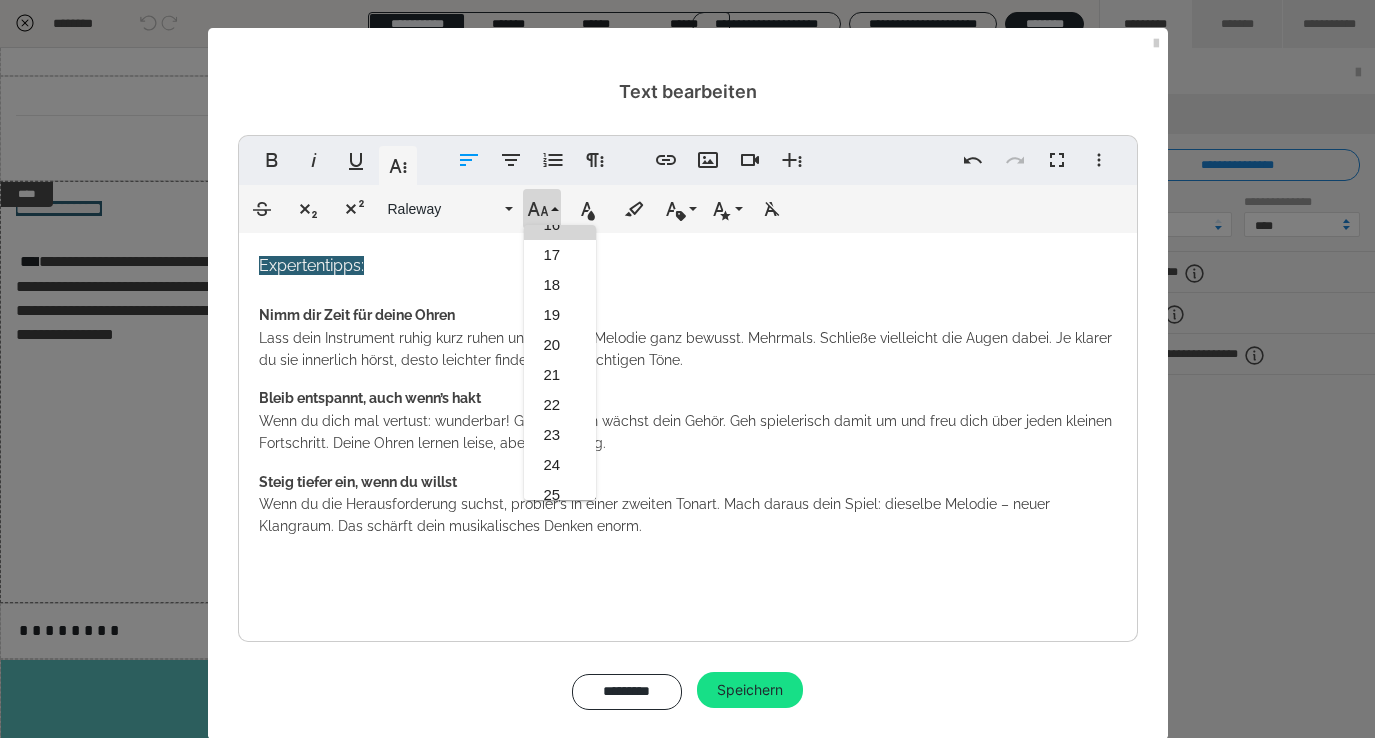click on "16" at bounding box center [560, 225] 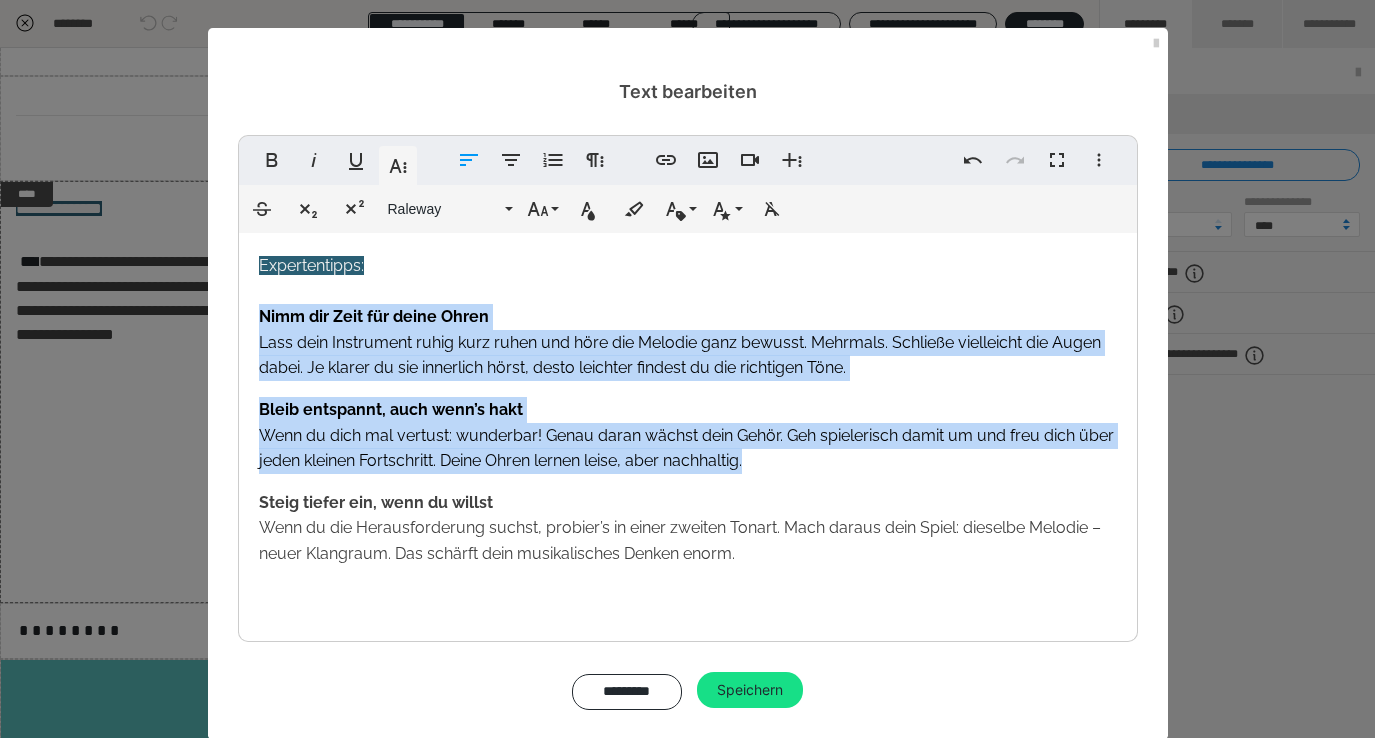 click on "Expertentipps: Nimm dir Zeit für deine Ohren Lass dein Instrument ruhig kurz ruhen und höre die Melodie ganz bewusst. Mehrmals. Schließe vielleicht die Augen dabei. Je klarer du sie innerlich hörst, desto leichter findest du die richtigen Töne. Bleib entspannt, auch wenn’s hakt Wenn du dich mal vertust: wunderbar! Genau daran wächst dein Gehör. Geh spielerisch damit um und freu dich über jeden kleinen Fortschritt. Deine Ohren lernen leise, aber nachhaltig. Steig tiefer ein, wenn du willst Wenn du die Herausforderung suchst, probier’s in einer zweiten Tonart. Mach daraus dein Spiel: dieselbe Melodie – neuer Klangraum. Das schärft dein musikalisches Denken enorm." at bounding box center [688, 469] 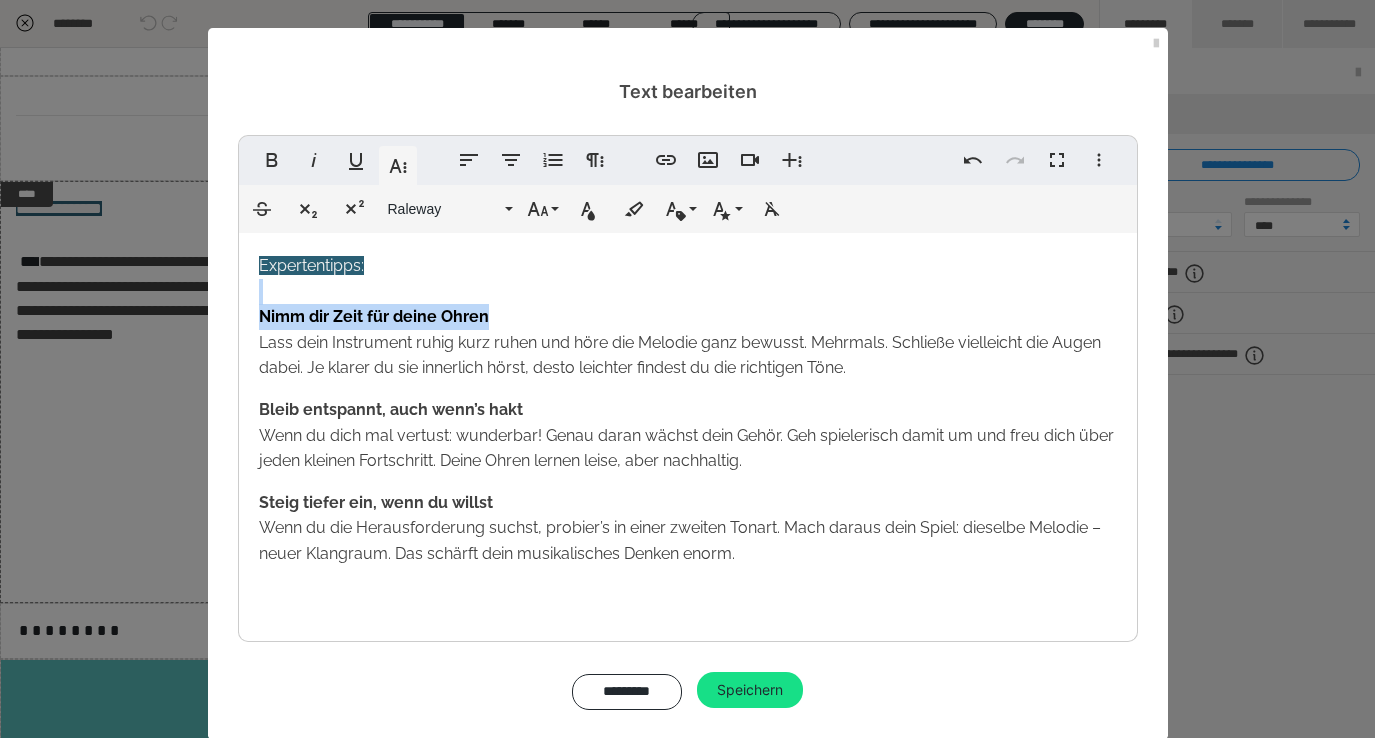 drag, startPoint x: 509, startPoint y: 308, endPoint x: 268, endPoint y: 288, distance: 241.82845 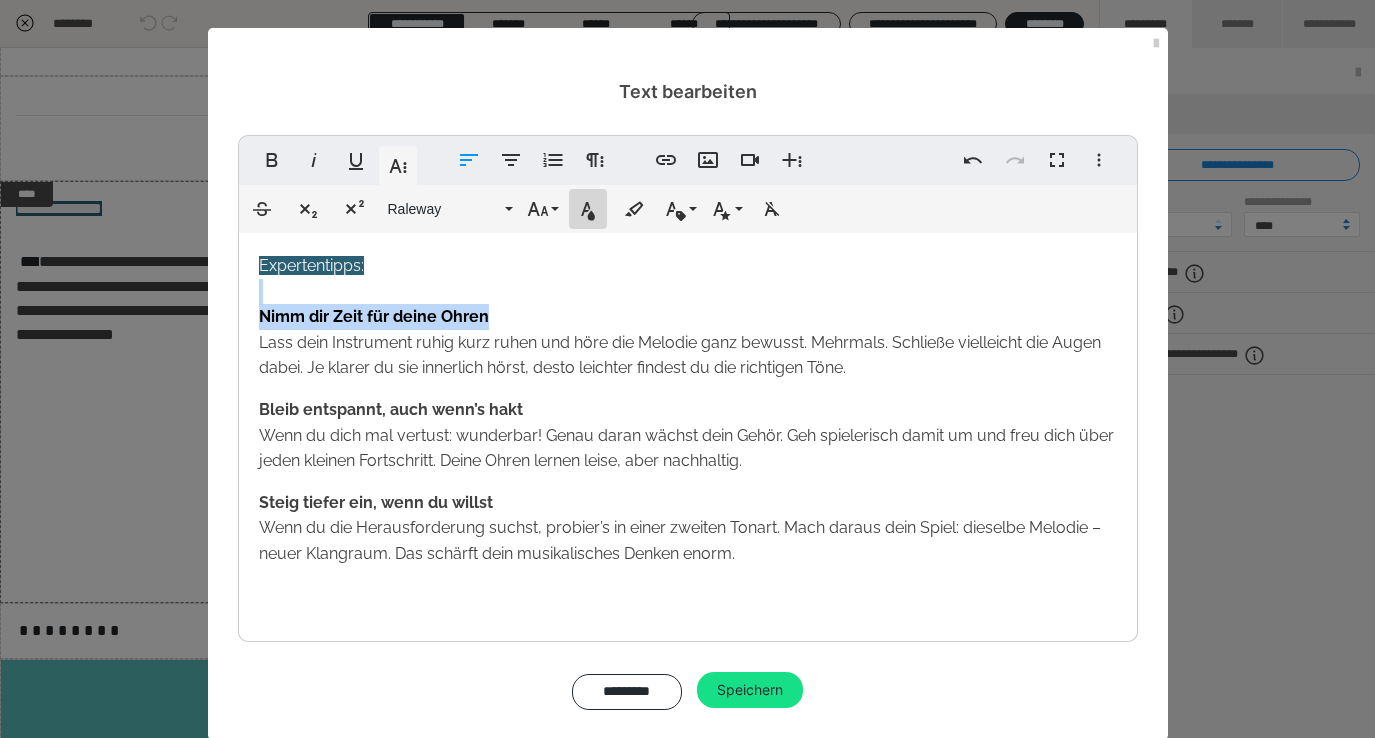 click 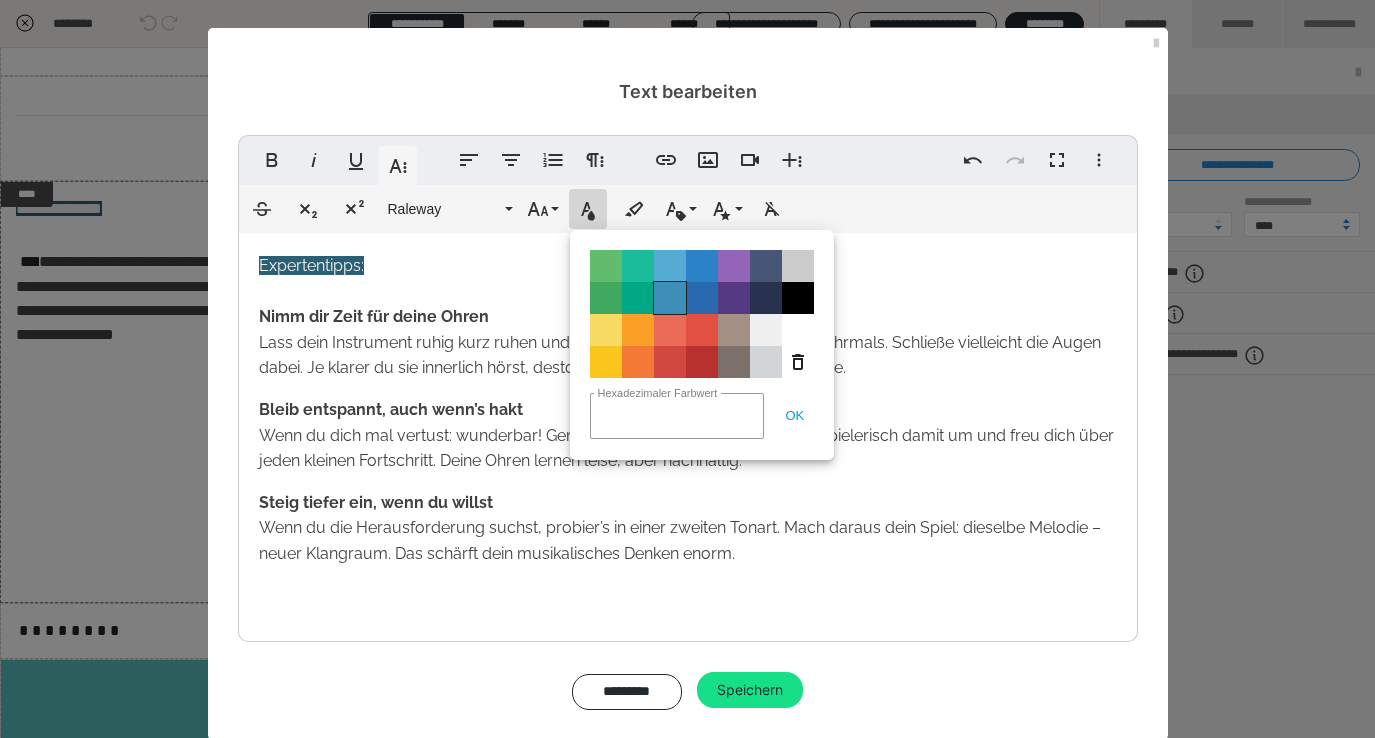 click on "Color#3D8EB9" at bounding box center (670, 298) 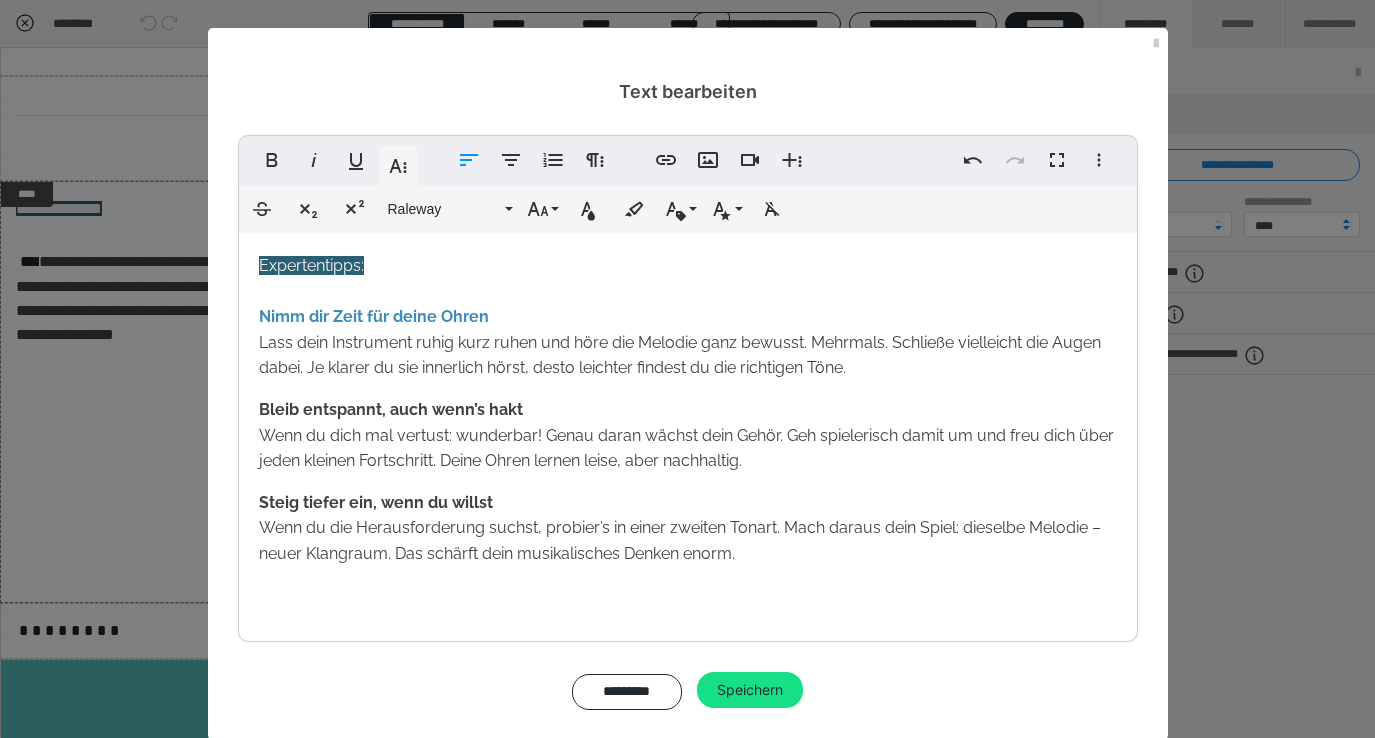 click on "Bleib entspannt, auch wenn’s hakt Wenn du dich mal vertust: wunderbar! Genau daran wächst dein Gehör. Geh spielerisch damit um und freu dich über jeden kleinen Fortschritt. Deine Ohren lernen leise, aber nachhaltig." at bounding box center (688, 435) 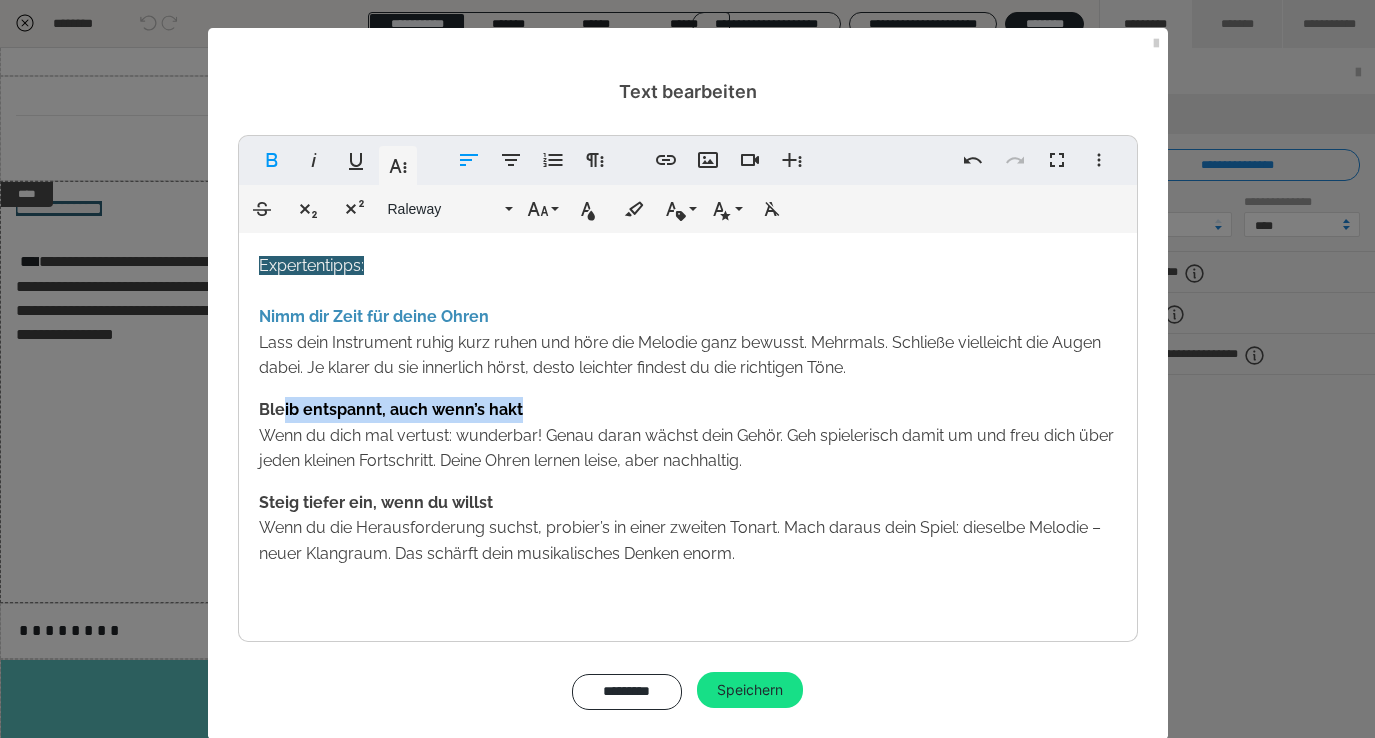 drag, startPoint x: 591, startPoint y: 397, endPoint x: 284, endPoint y: 397, distance: 307 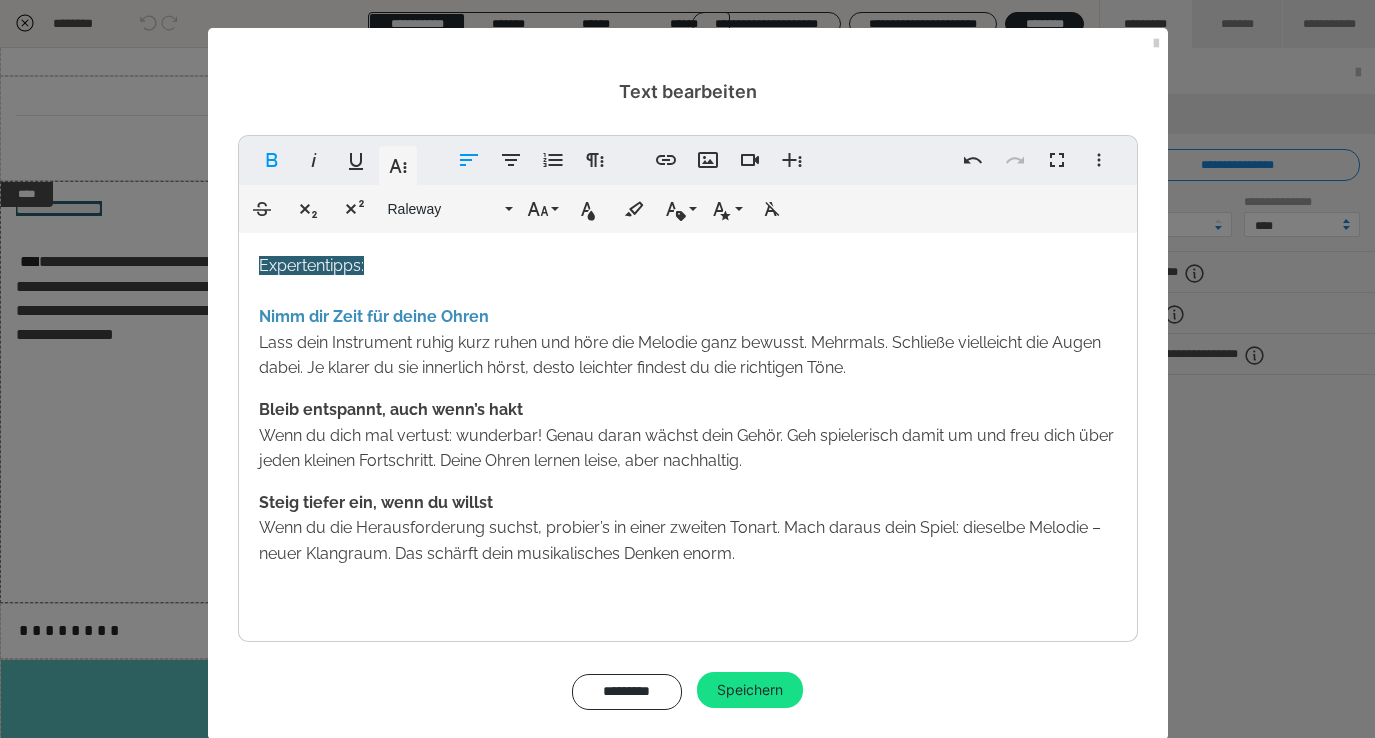 click on "Expertentipps: Nimm dir Zeit für deine Ohren Lass dein Instrument ruhig kurz ruhen und höre die Melodie ganz bewusst. Mehrmals. Schließe vielleicht die Augen dabei. Je klarer du sie innerlich hörst, desto leichter findest du die richtigen Töne. Bleib entspannt, auch wenn’s hakt Wenn du dich mal vertust: wunderbar! Genau daran wächst dein Gehör. Geh spielerisch damit um und freu dich über jeden kleinen Fortschritt. Deine Ohren lernen leise, aber nachhaltig. Steig tiefer ein, wenn du willst Wenn du die Herausforderung suchst, probier’s in einer zweiten Tonart. Mach daraus dein Spiel: dieselbe Melodie – neuer Klangraum. Das schärft dein musikalisches Denken enorm." at bounding box center [688, 469] 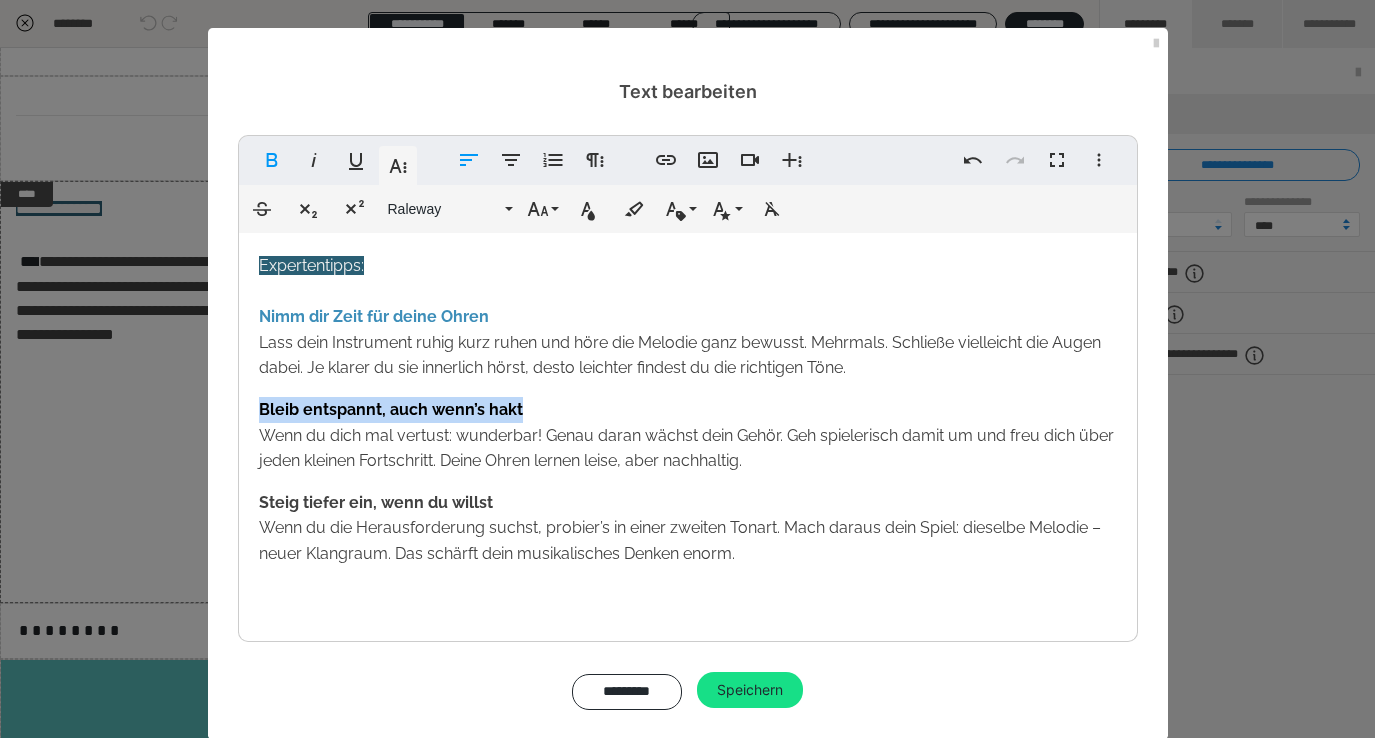 drag, startPoint x: 540, startPoint y: 402, endPoint x: 255, endPoint y: 409, distance: 285.08594 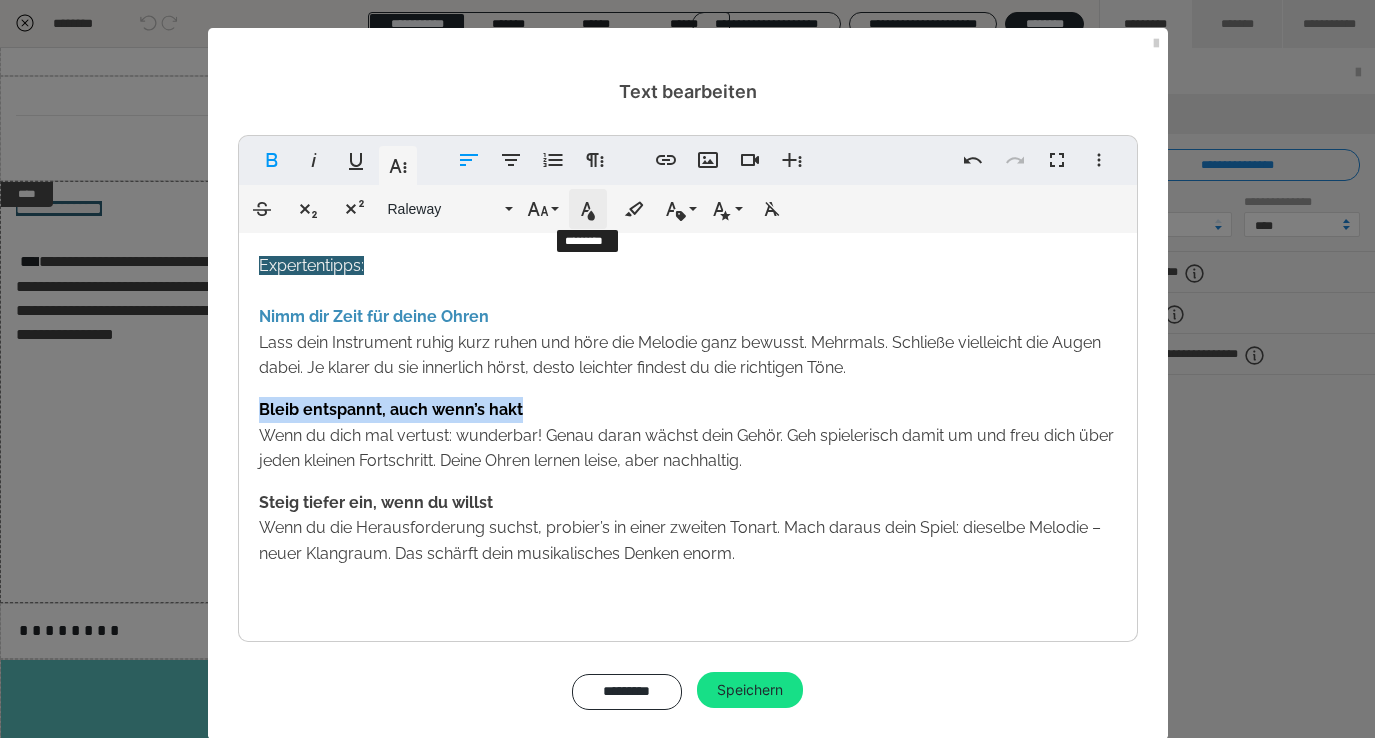 click 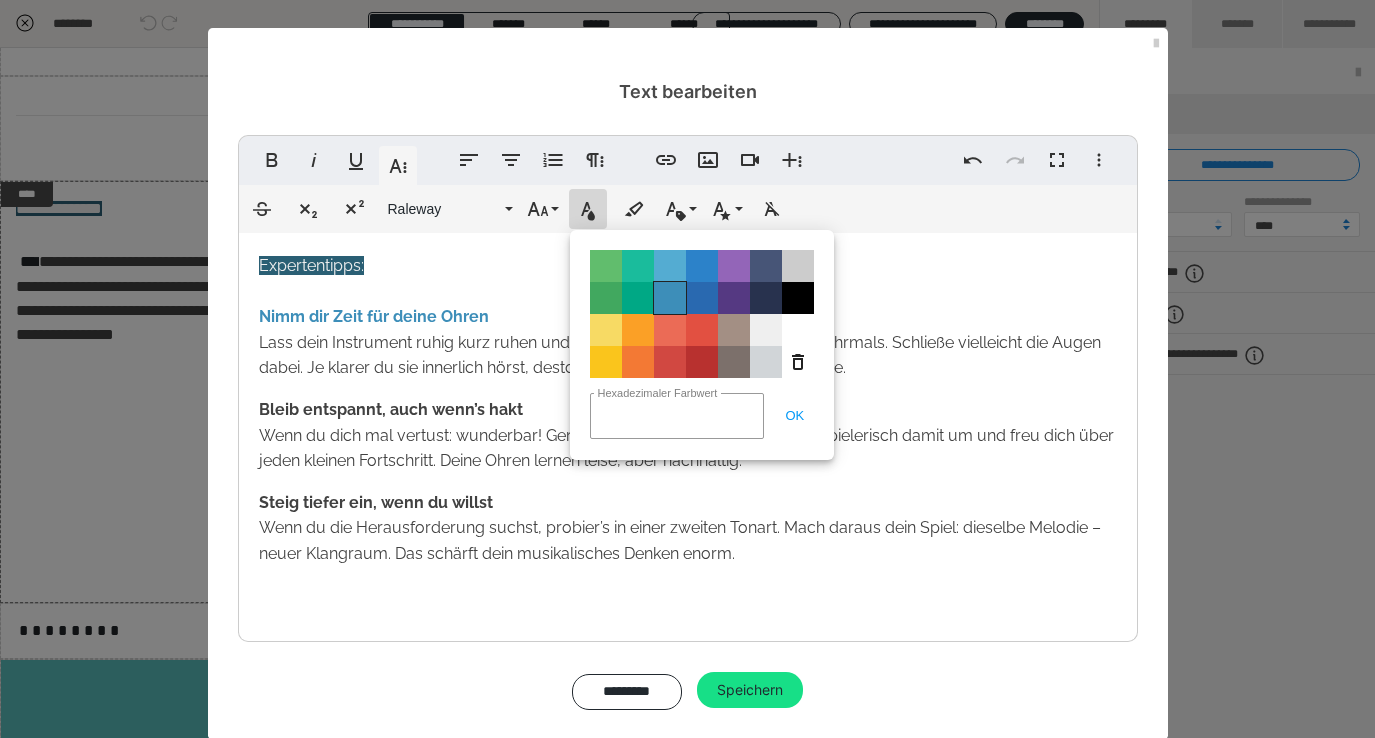 click on "Color#3D8EB9" at bounding box center (670, 298) 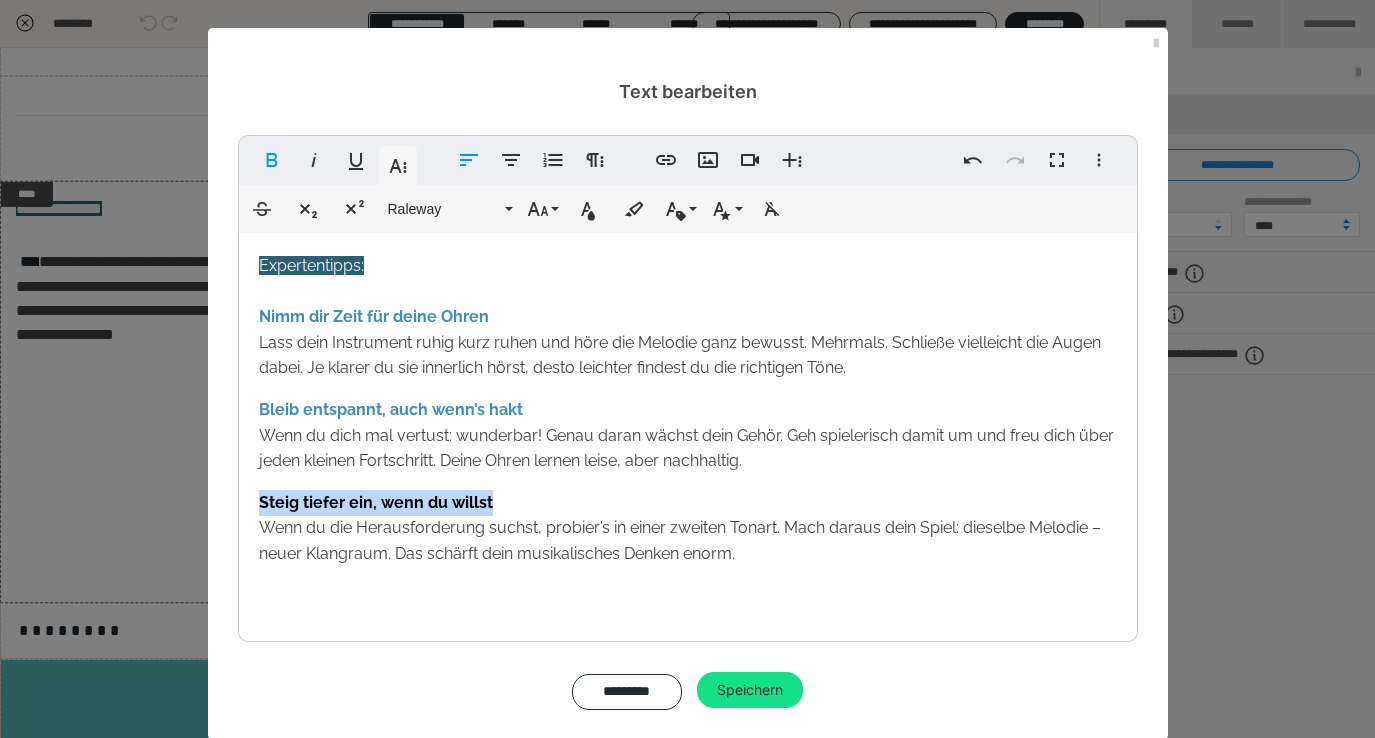 drag, startPoint x: 509, startPoint y: 500, endPoint x: 209, endPoint y: 503, distance: 300.015 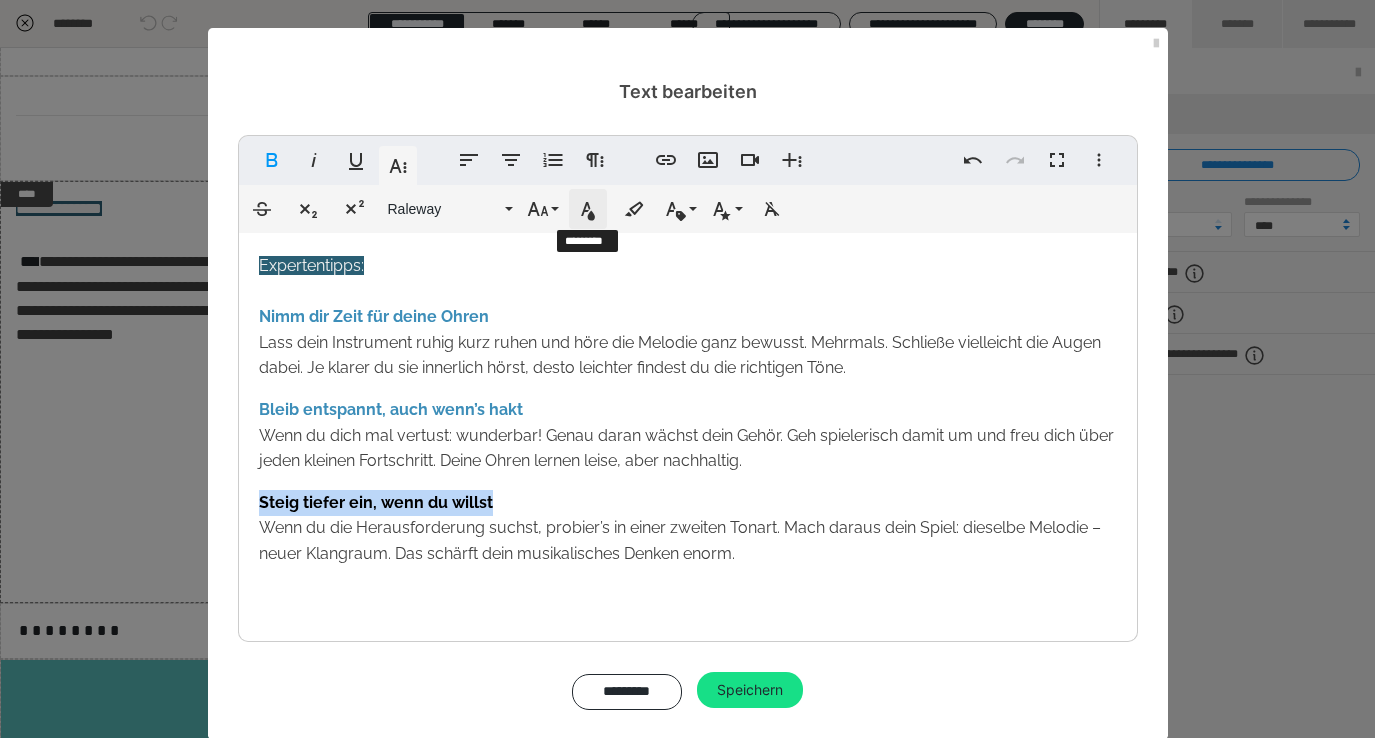 click 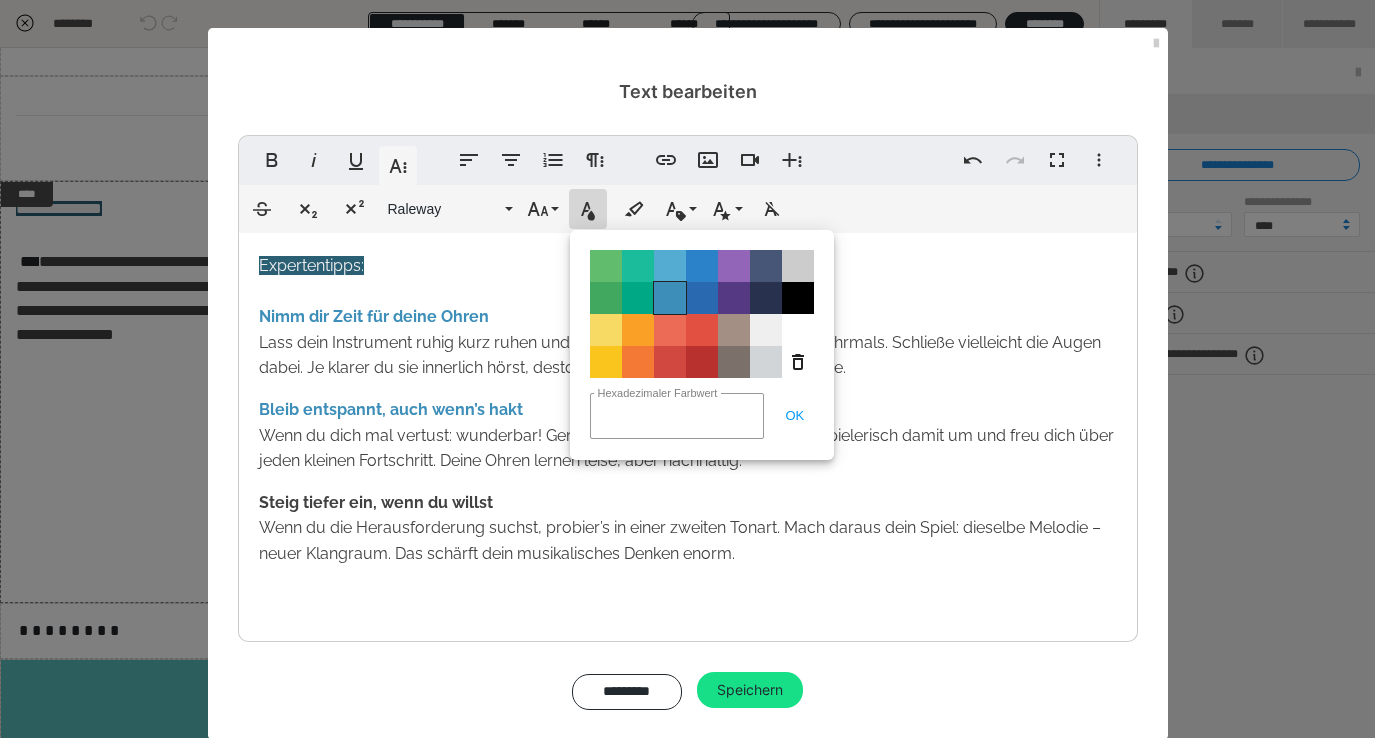 click on "Color#3D8EB9" at bounding box center (670, 298) 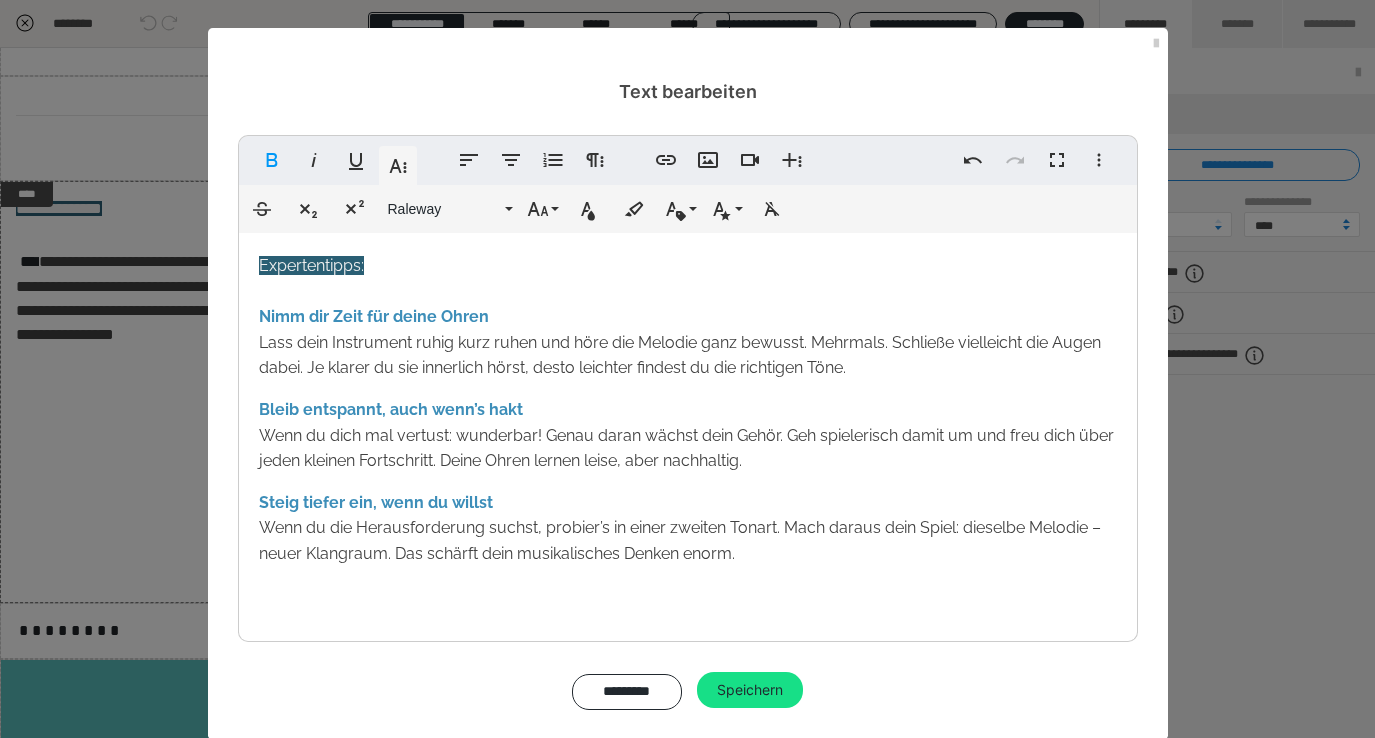 click on "Expertentipps: Nimm dir Zeit für deine Ohren Lass dein Instrument ruhig kurz ruhen und höre die Melodie ganz bewusst. Mehrmals. Schließe vielleicht die Augen dabei. Je klarer du sie innerlich hörst, desto leichter findest du die richtigen Töne. Bleib entspannt, auch wenn’s hakt Wenn du dich mal vertust: wunderbar! Genau daran wächst dein Gehör. Geh spielerisch damit um und freu dich über jeden kleinen Fortschritt. Deine Ohren lernen leise, aber nachhaltig. Steig tiefer ein, wenn du willst Wenn du die Herausforderung suchst, probier’s in einer zweiten Tonart. Mach daraus dein Spiel: dieselbe Melodie – neuer Klangraum. Das schärft dein musikalisches Denken enorm." at bounding box center (688, 469) 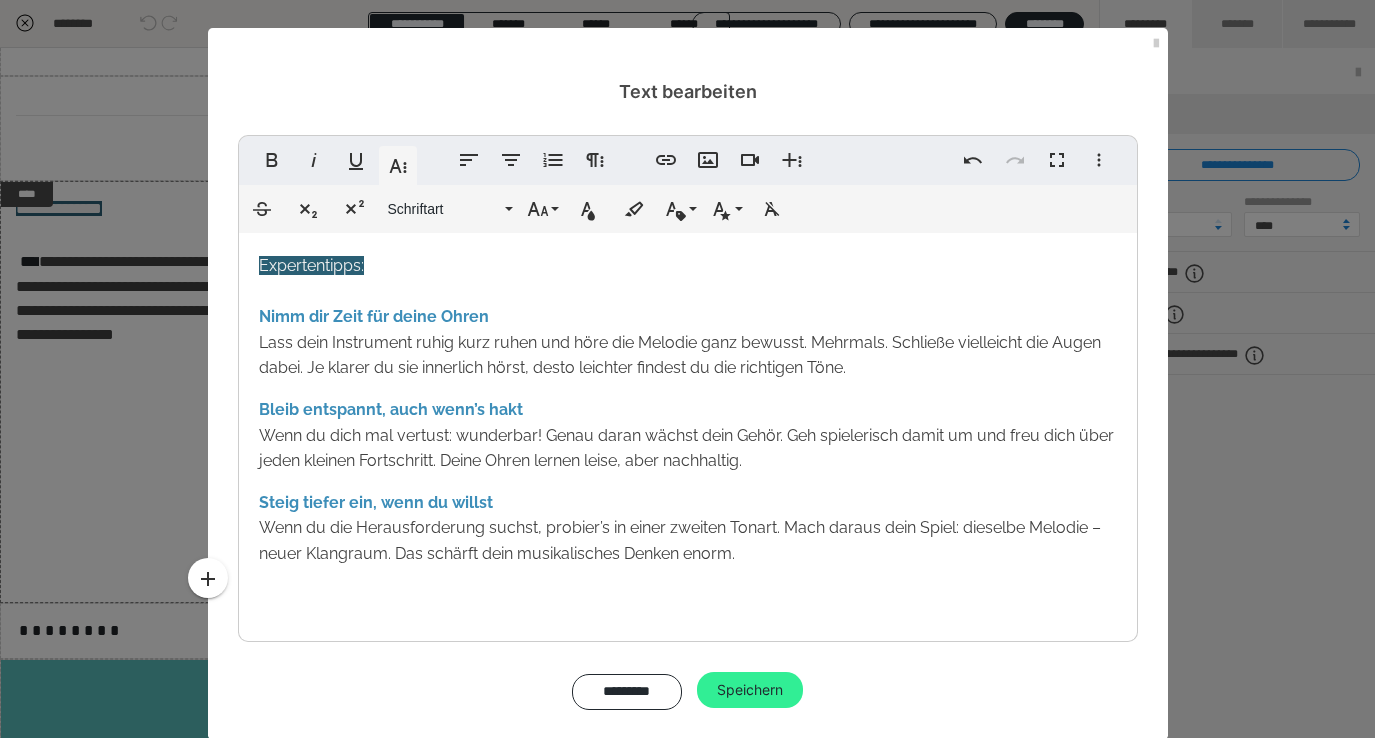 click on "Speichern" at bounding box center (750, 690) 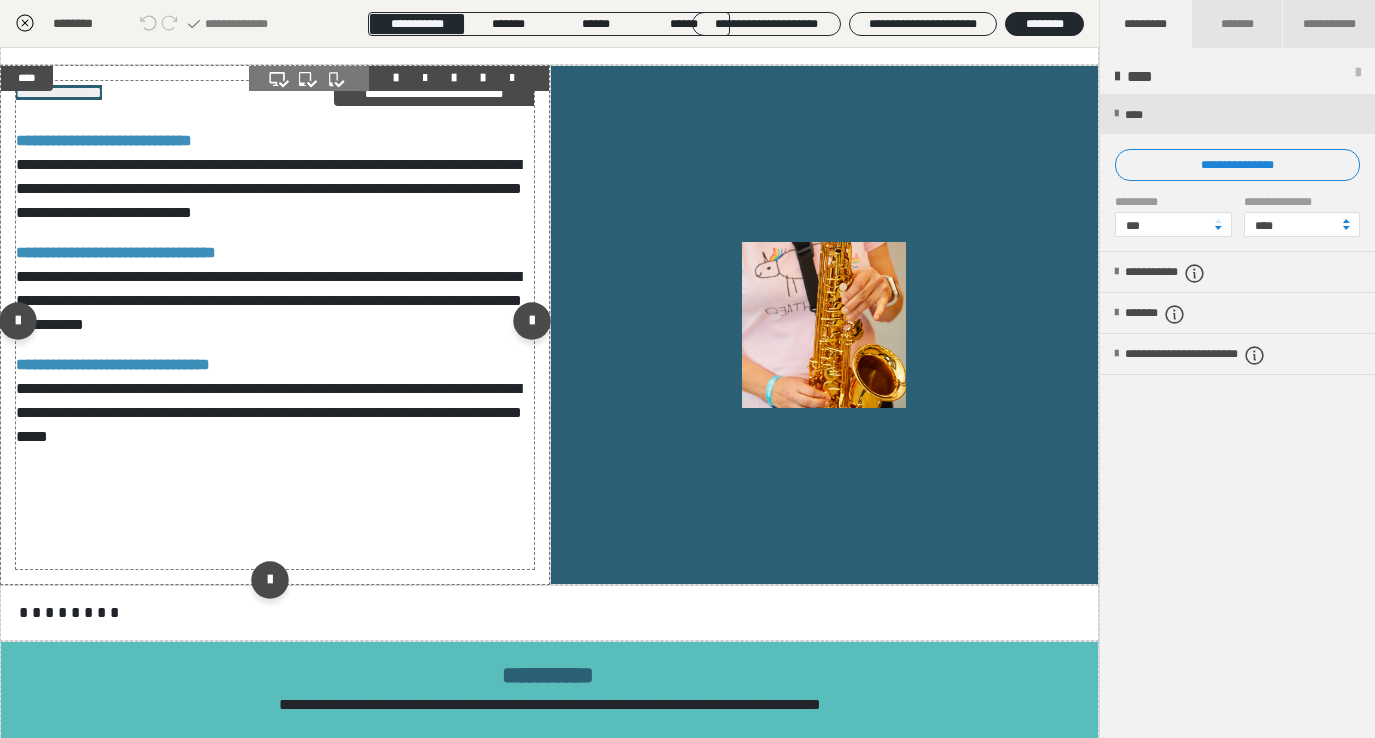 scroll, scrollTop: 1367, scrollLeft: 0, axis: vertical 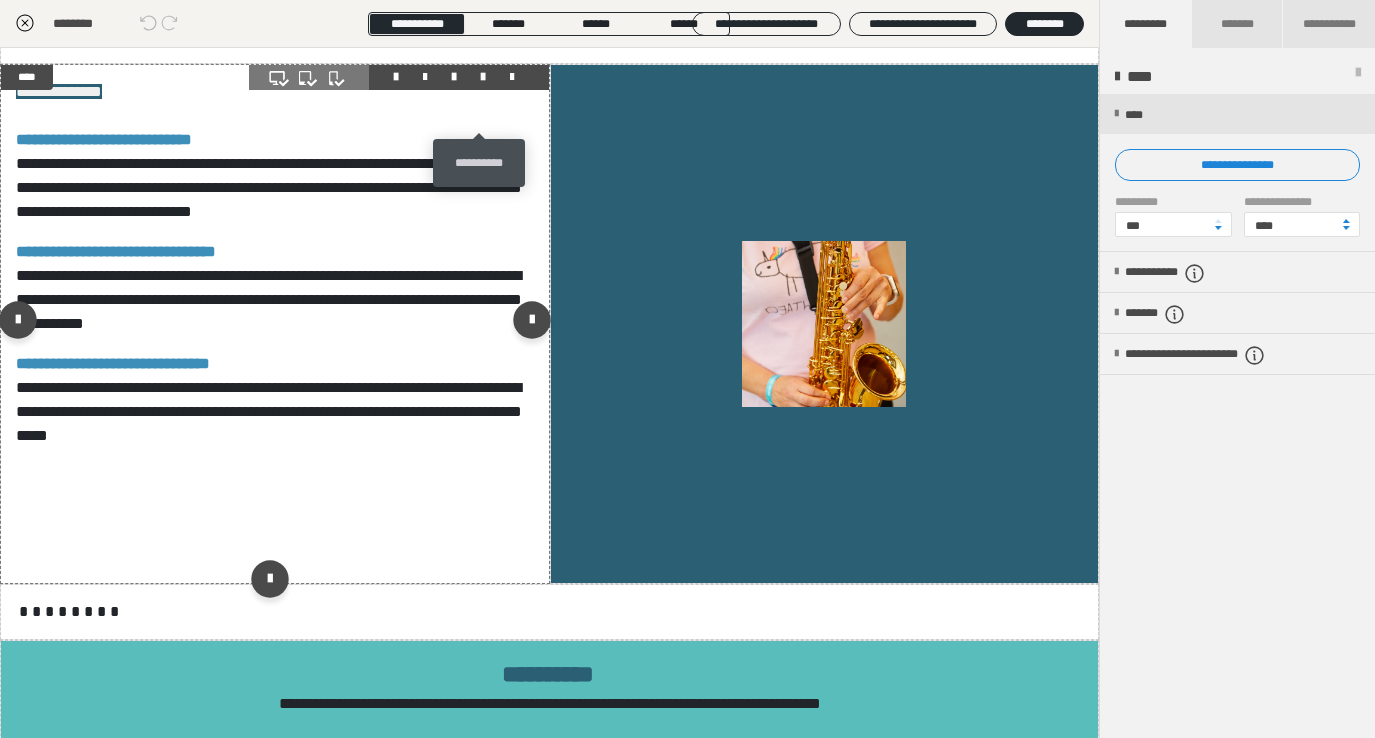click at bounding box center (483, 77) 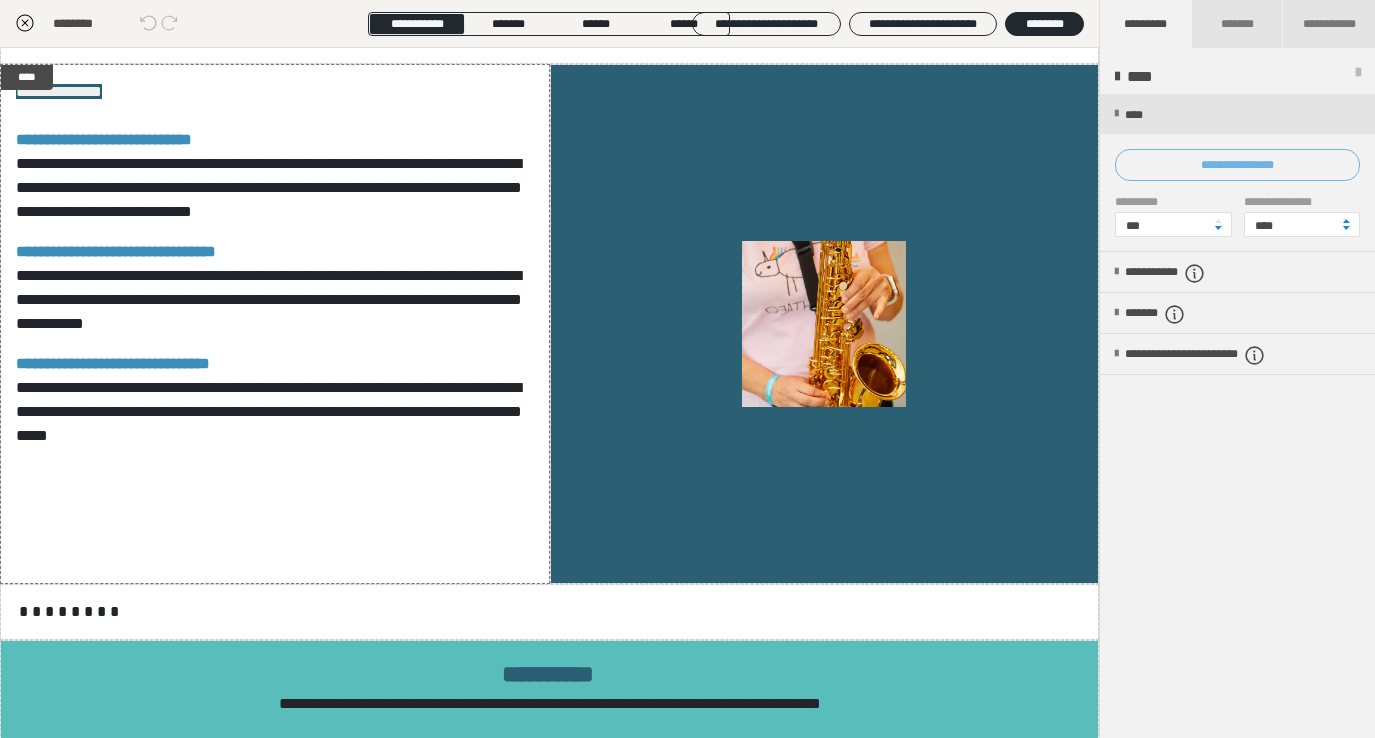 click on "**********" at bounding box center [1237, 165] 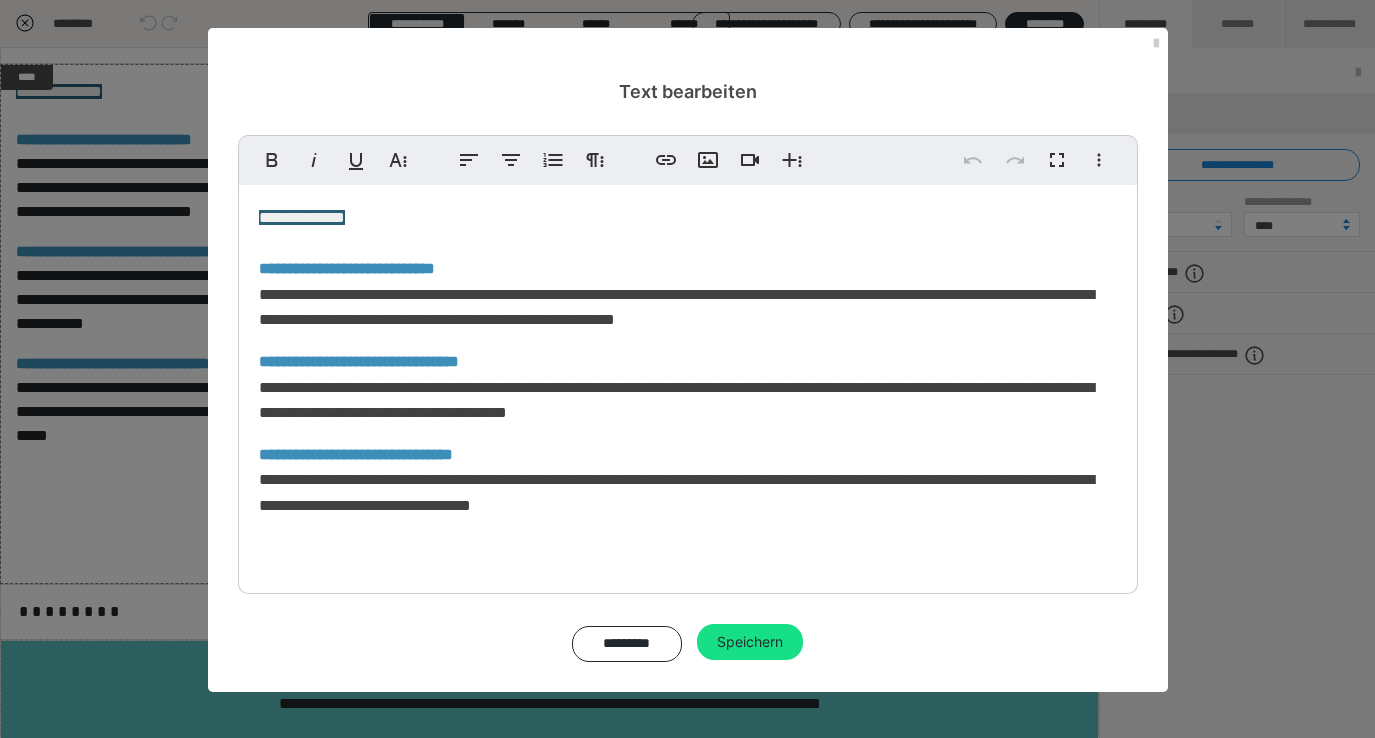 scroll, scrollTop: 70, scrollLeft: 0, axis: vertical 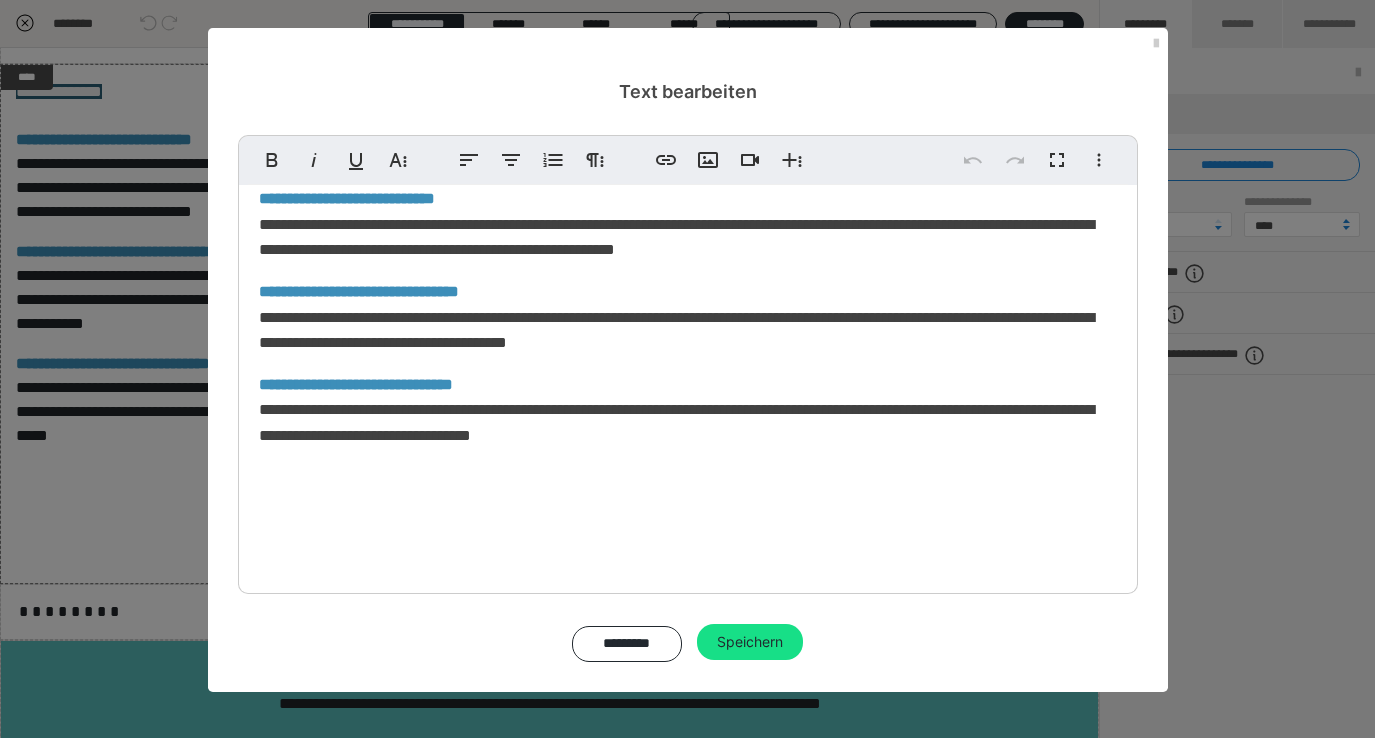 click on "**********" at bounding box center [688, 349] 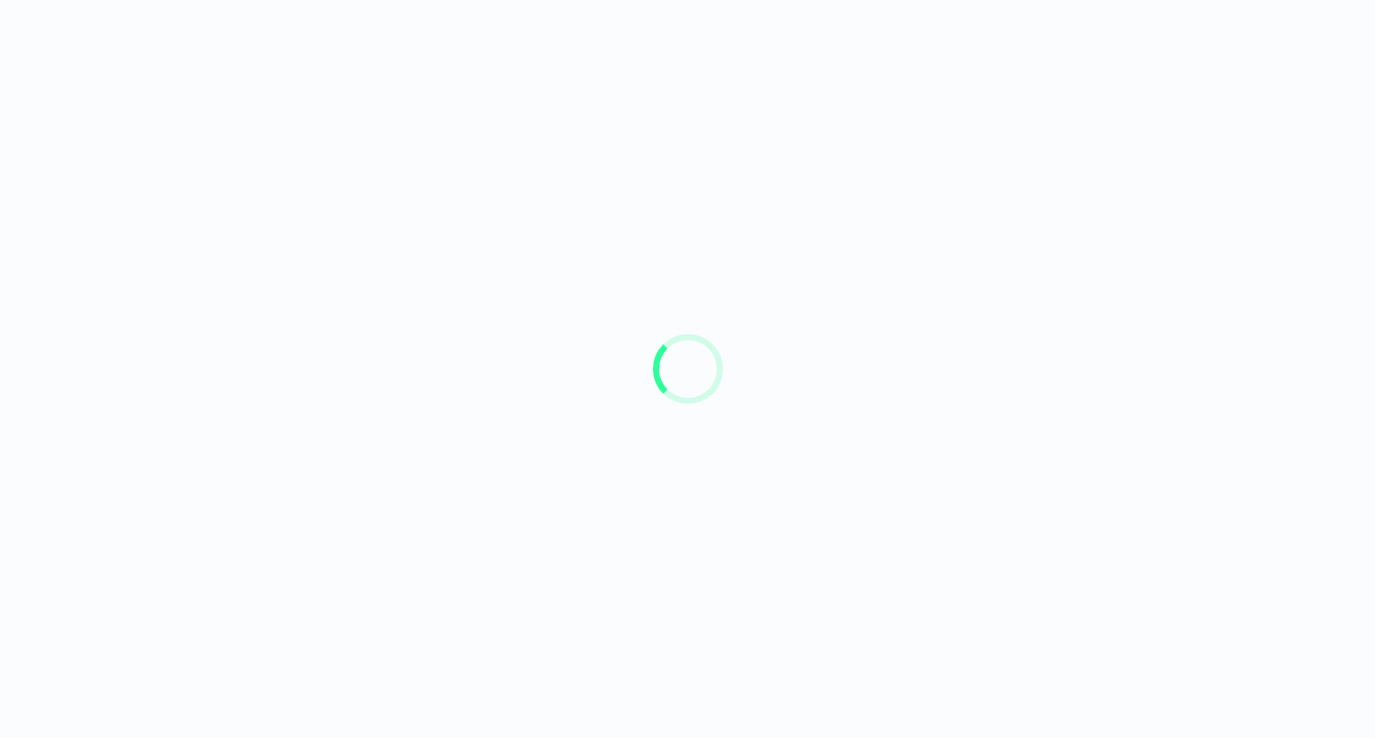 scroll, scrollTop: 0, scrollLeft: 0, axis: both 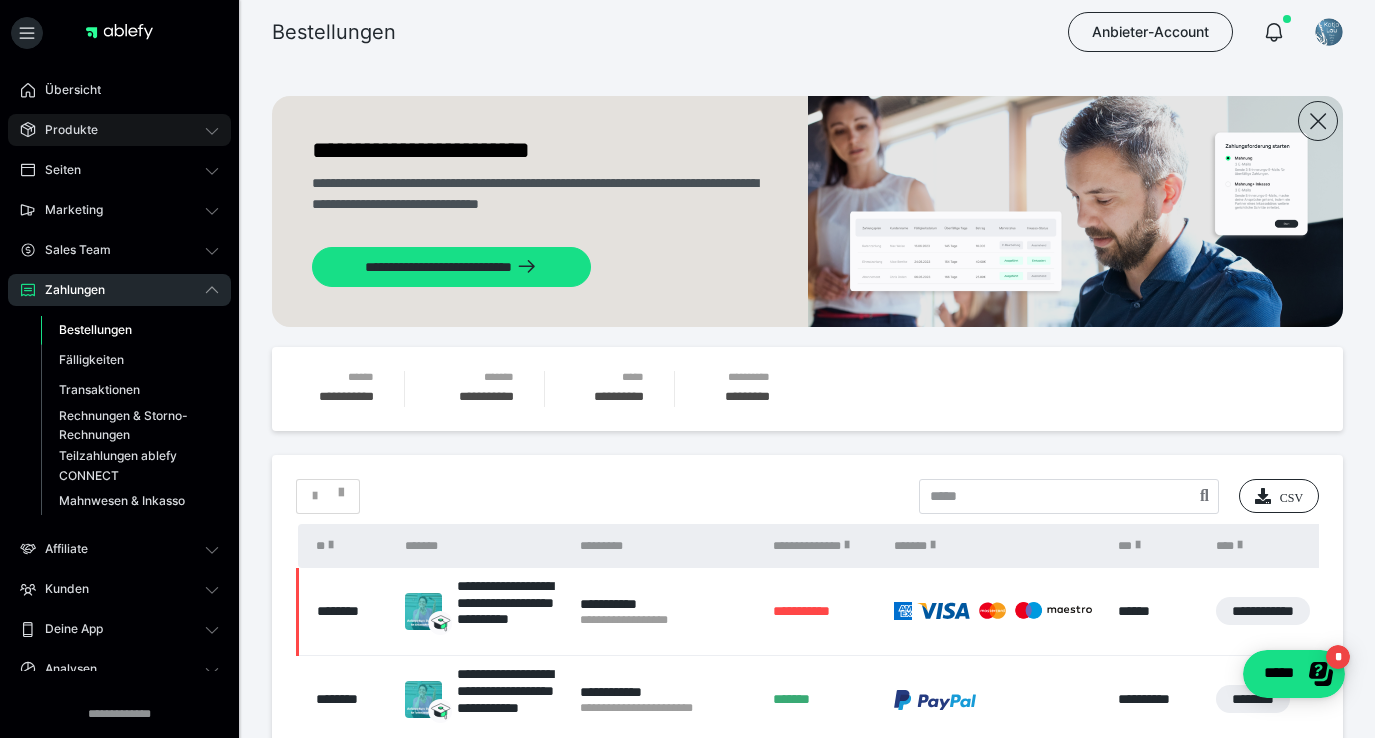 click on "Produkte" at bounding box center (64, 130) 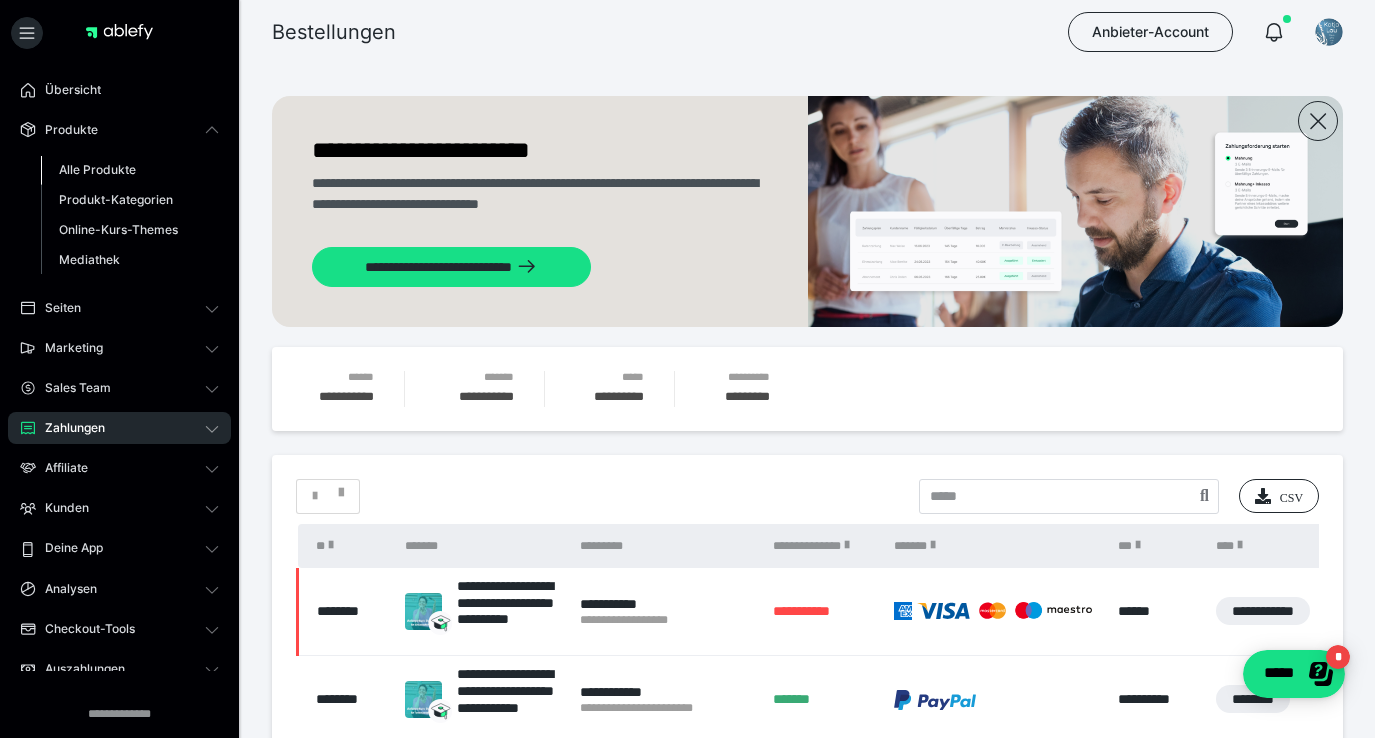 click on "Alle Produkte" at bounding box center [97, 169] 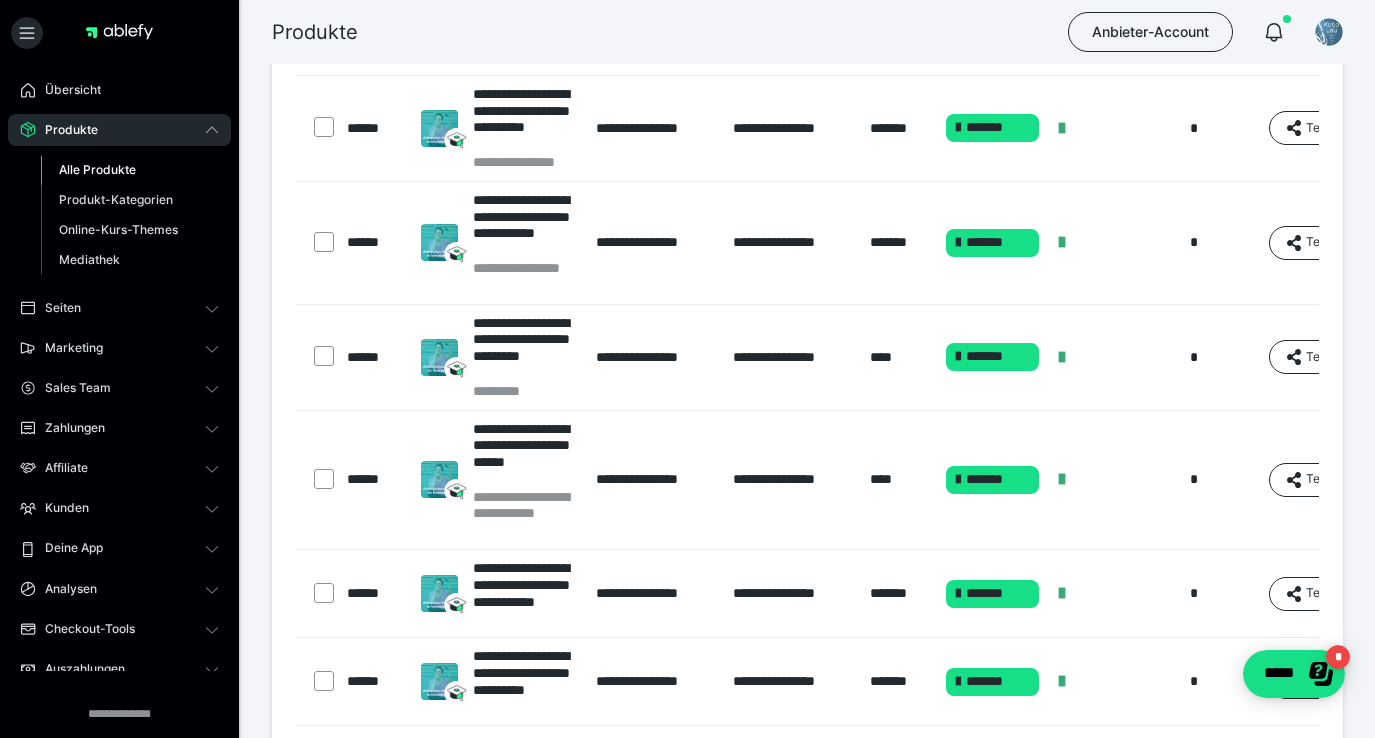 scroll, scrollTop: 480, scrollLeft: 0, axis: vertical 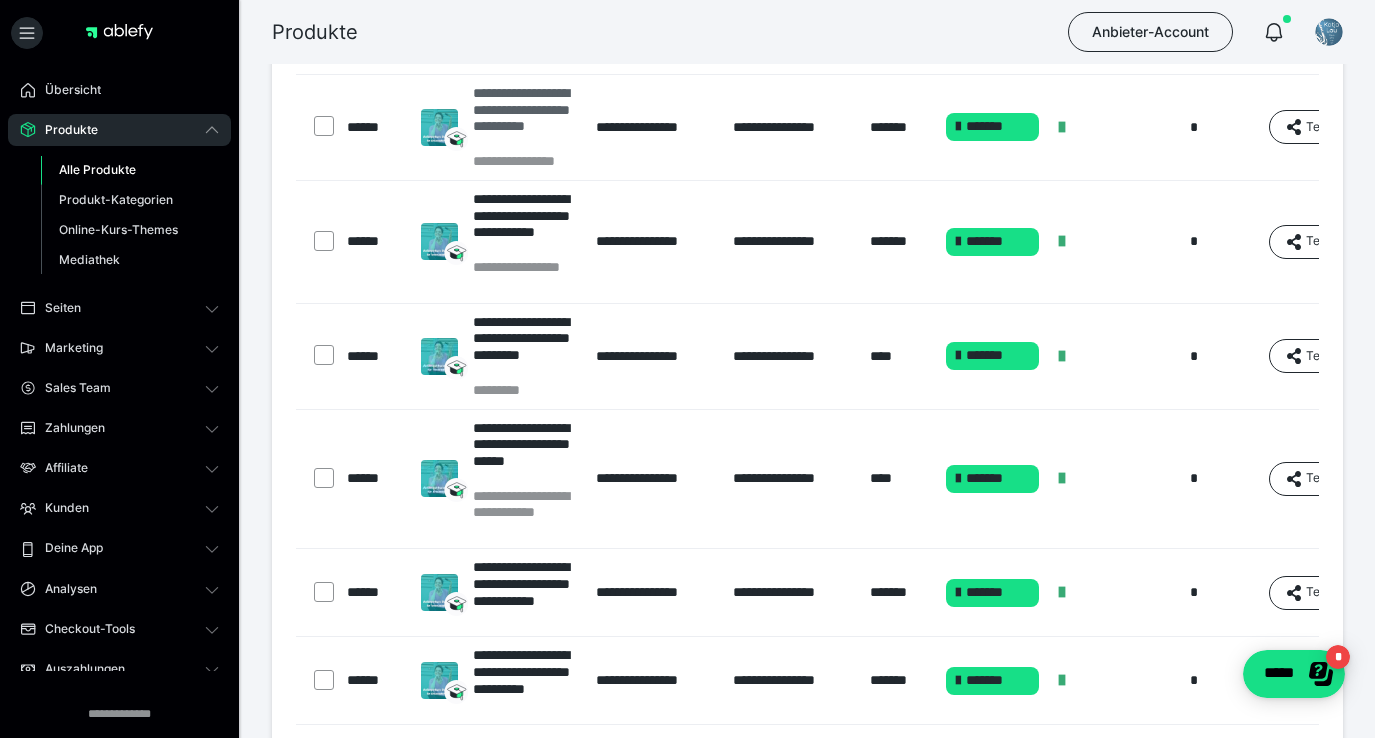click on "**********" at bounding box center [525, 118] 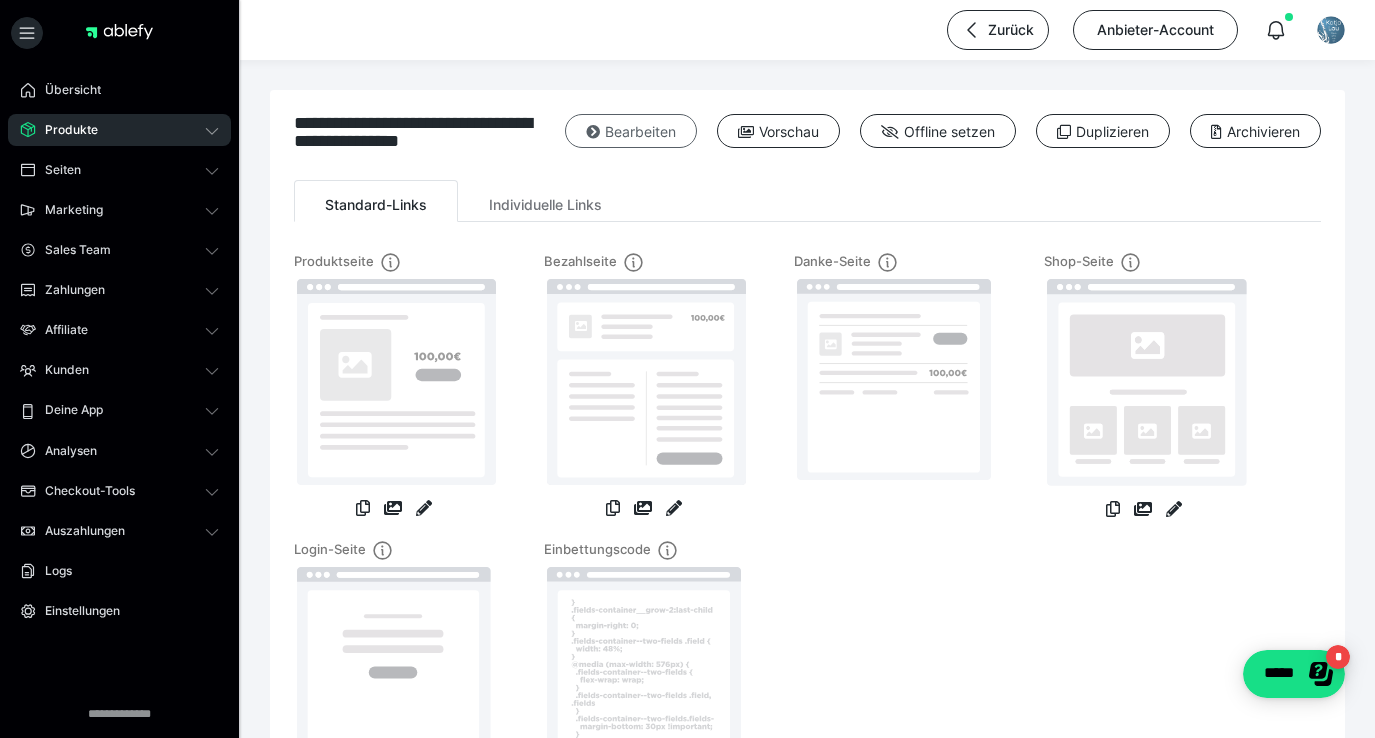 click on "Bearbeiten" at bounding box center (631, 131) 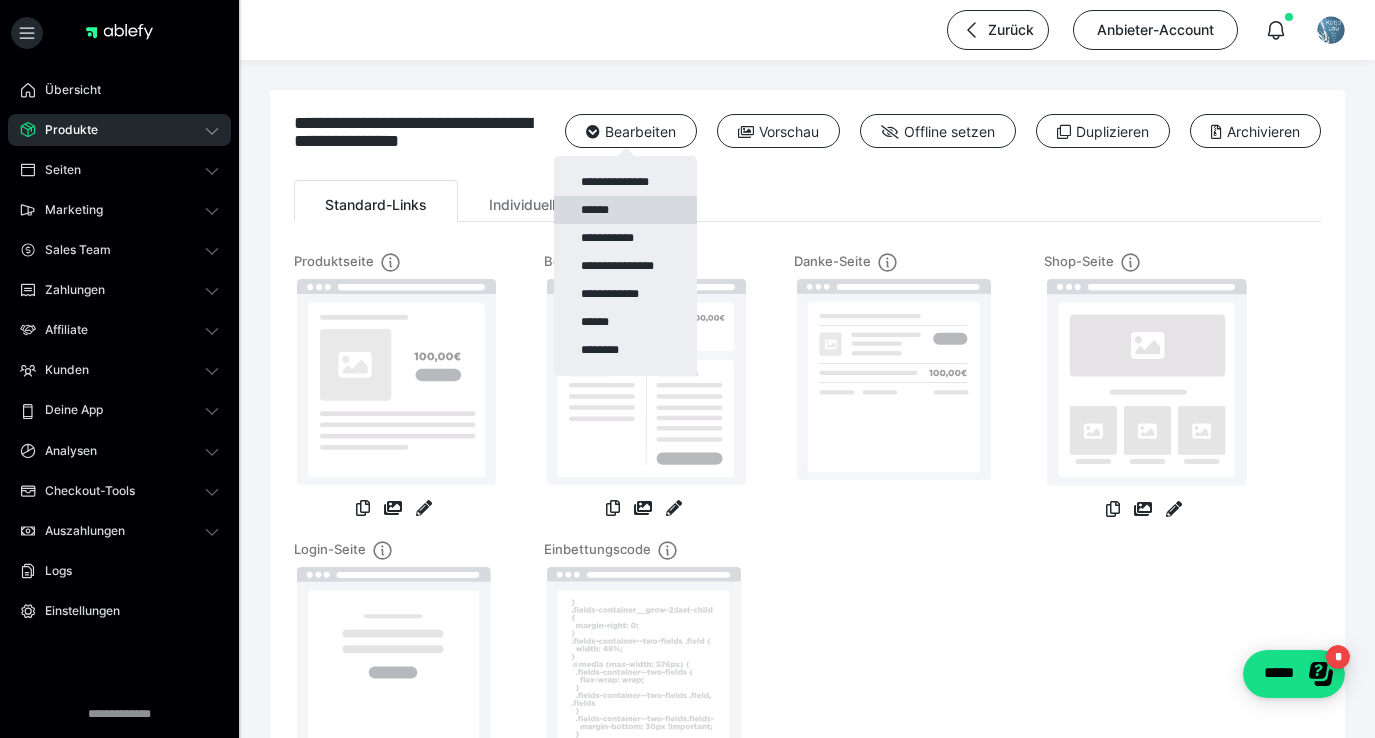 click on "******" at bounding box center [625, 210] 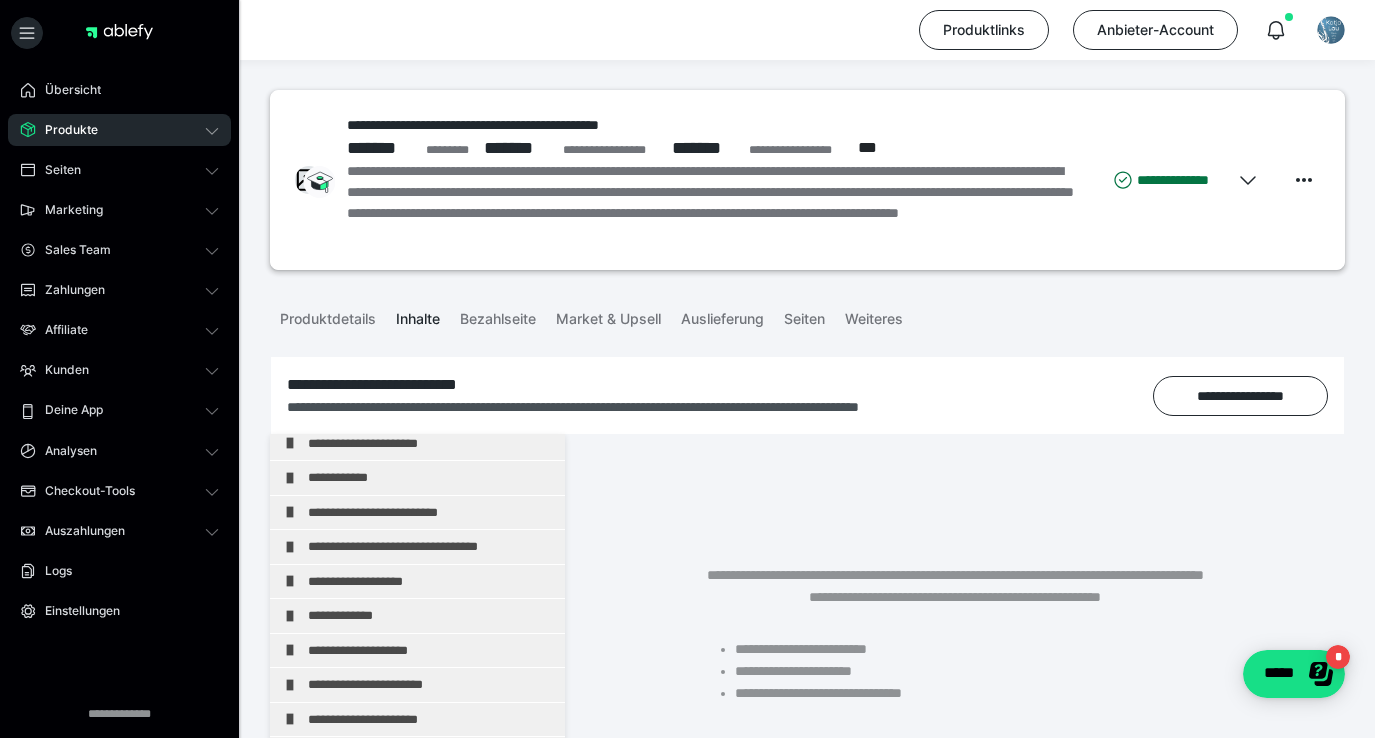 scroll, scrollTop: 244, scrollLeft: 0, axis: vertical 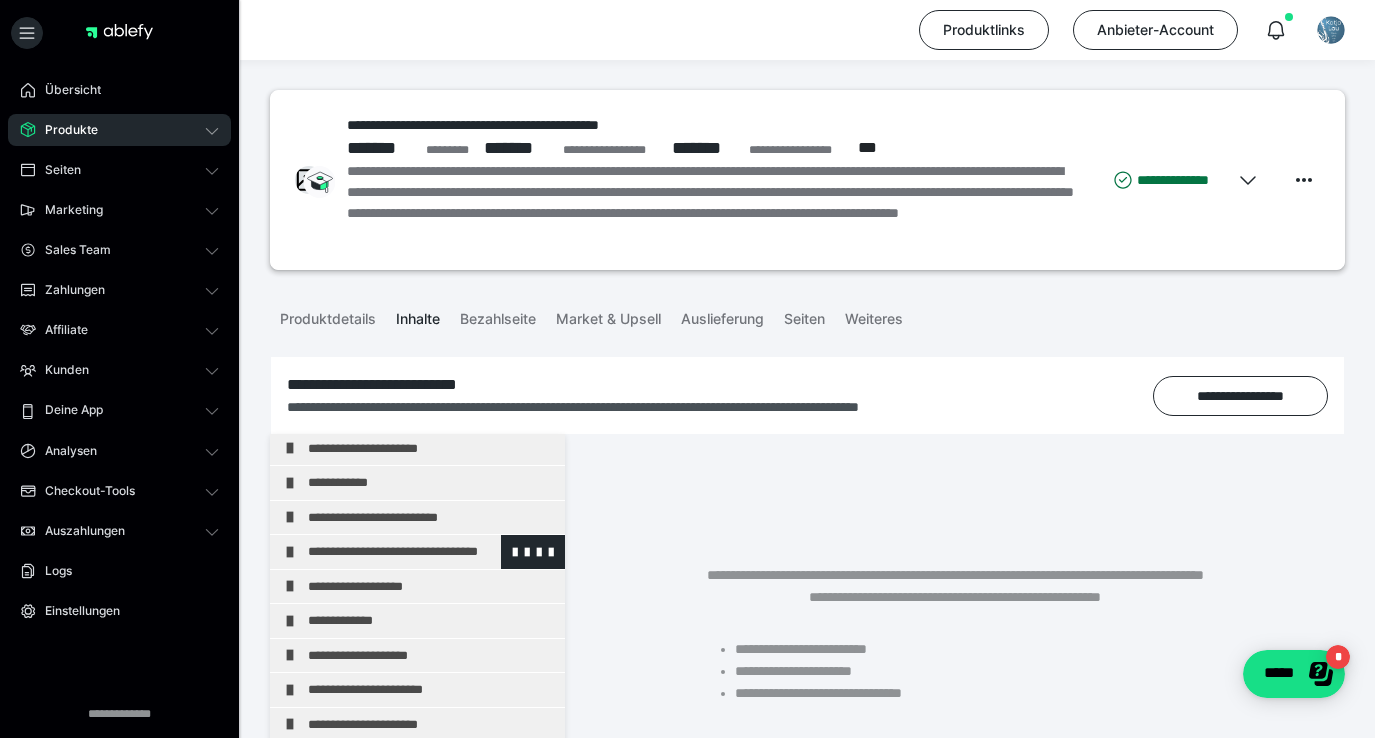 click on "**********" at bounding box center [431, 552] 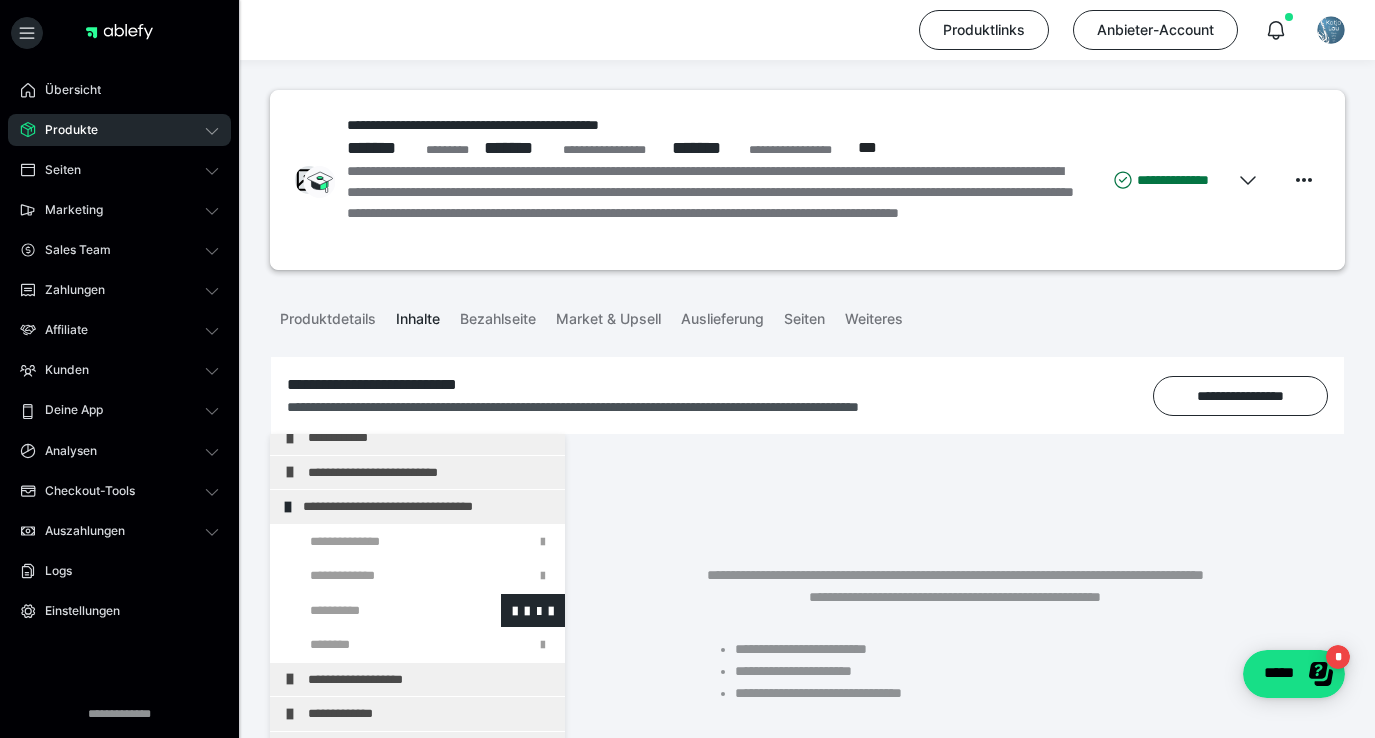 scroll, scrollTop: 298, scrollLeft: 0, axis: vertical 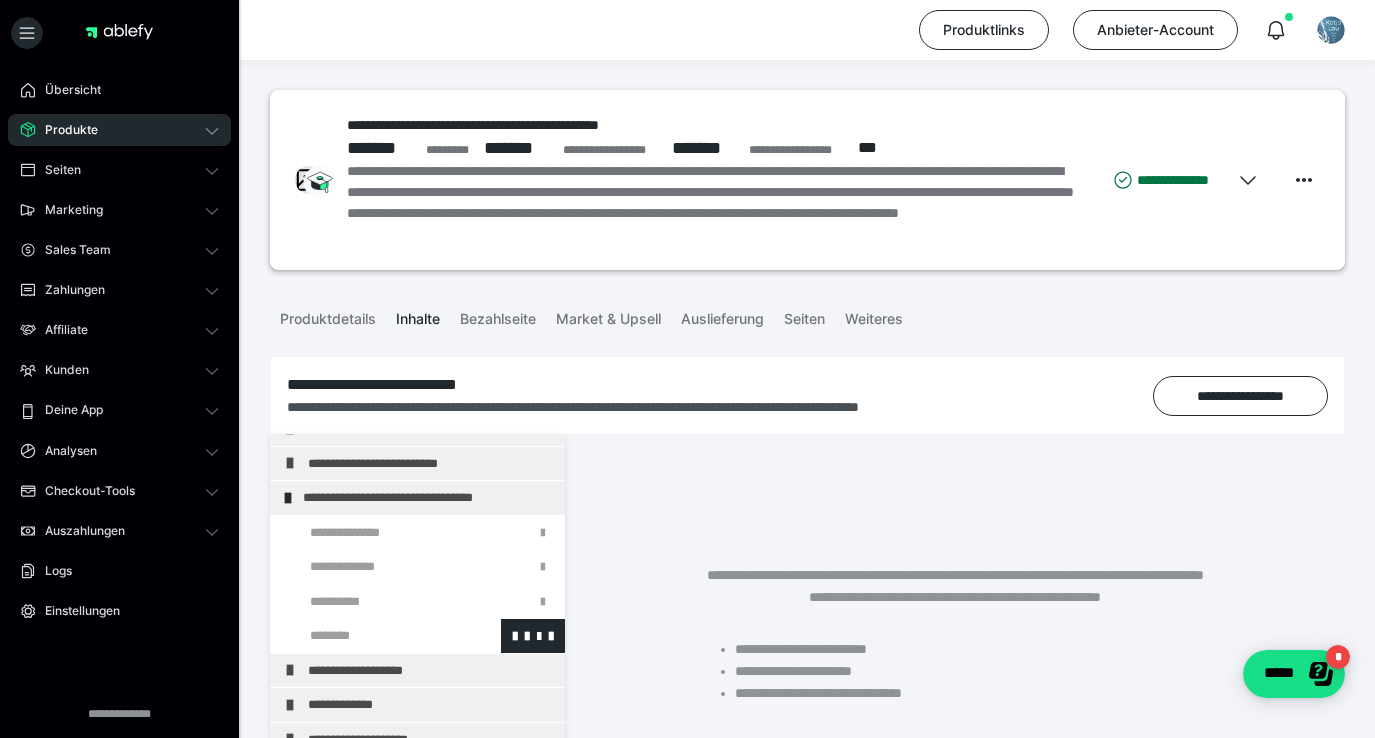 click at bounding box center (375, 636) 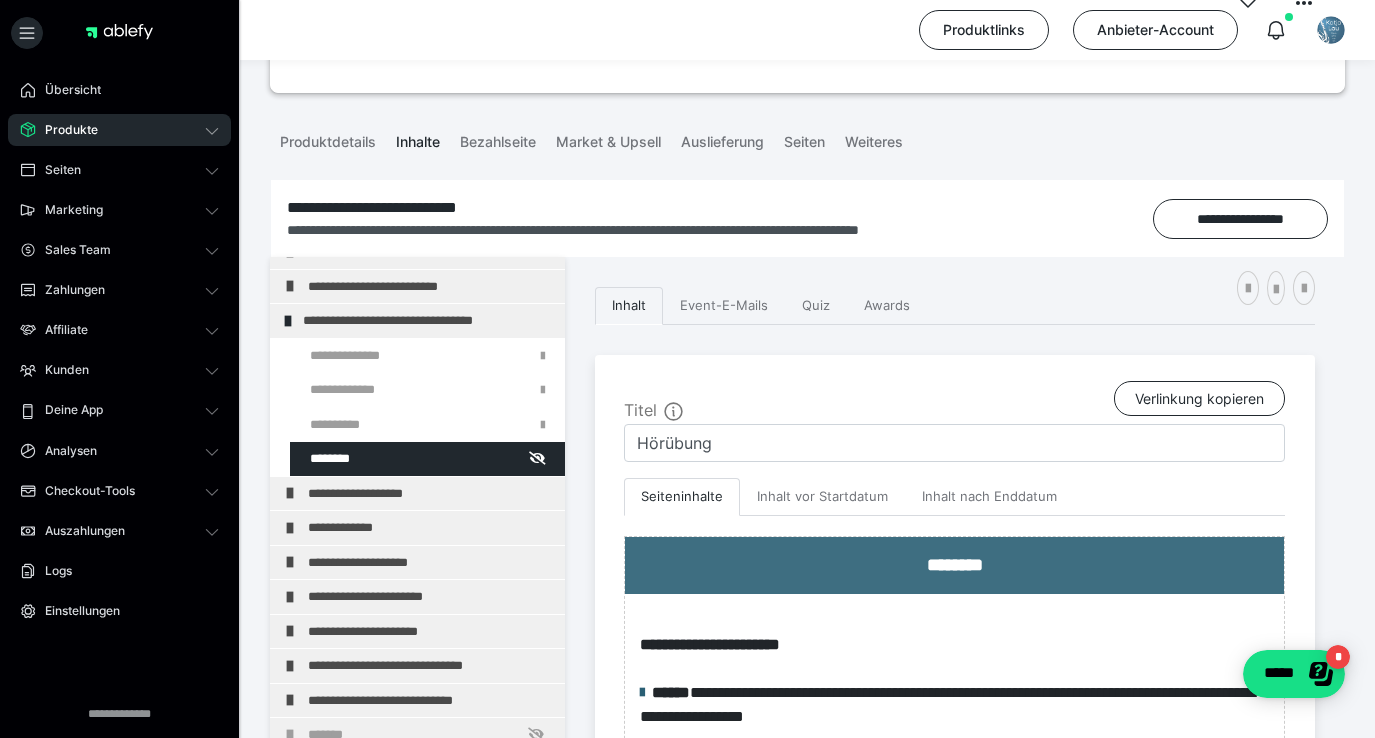 scroll, scrollTop: 281, scrollLeft: 0, axis: vertical 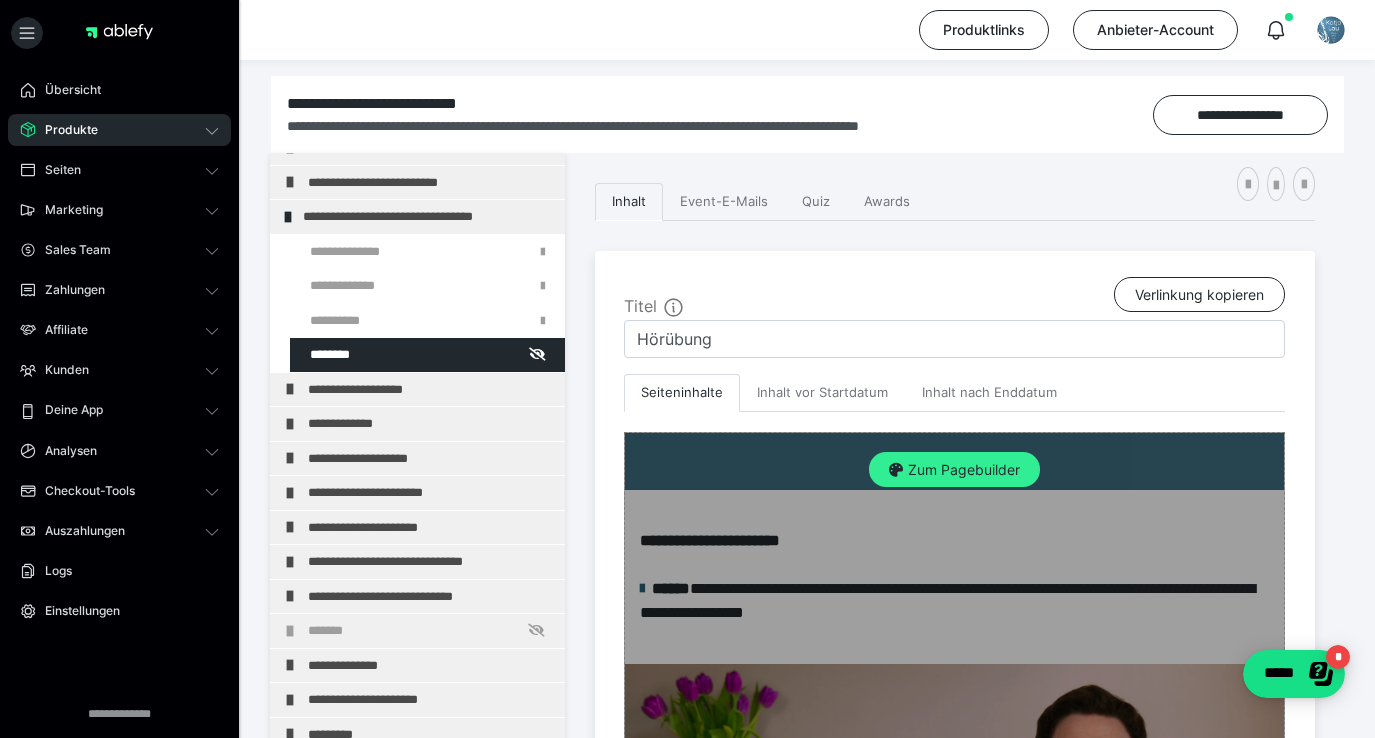 click on "Zum Pagebuilder" at bounding box center (954, 470) 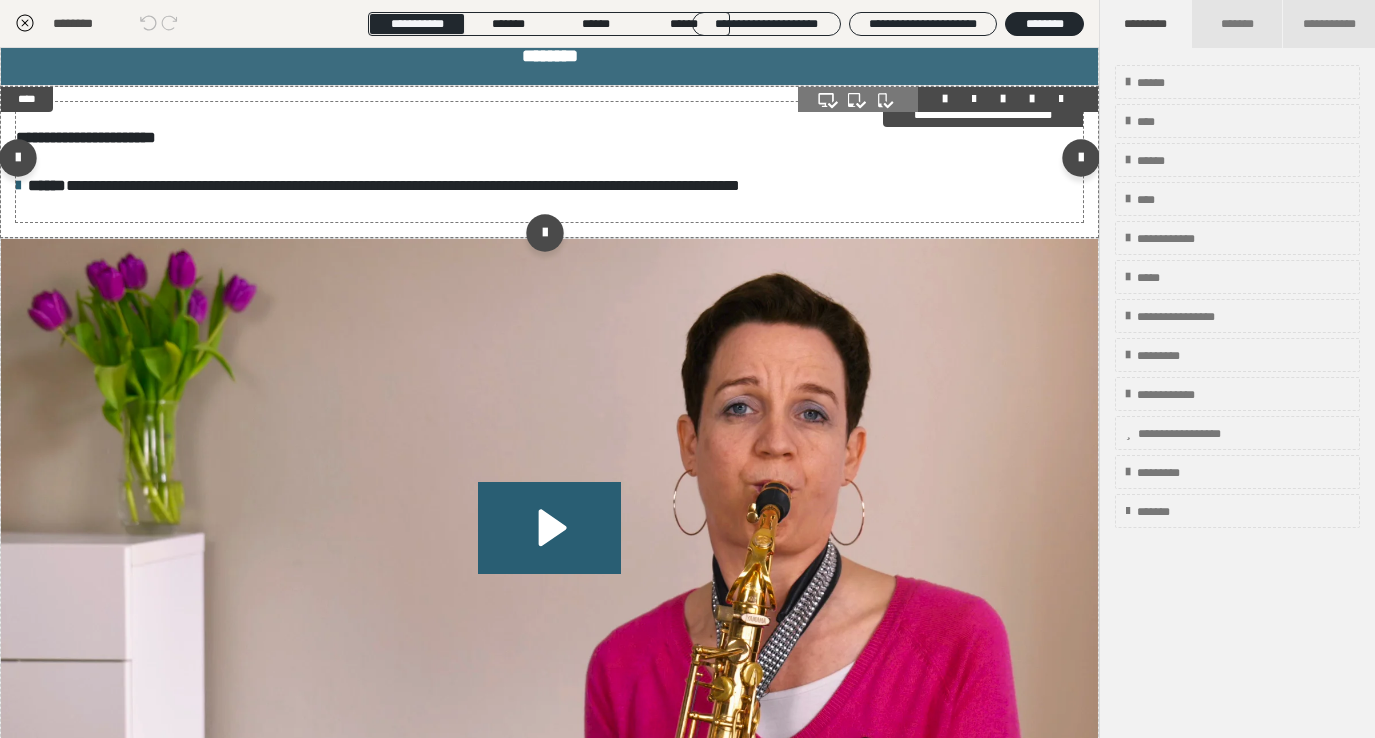 scroll, scrollTop: 21, scrollLeft: 0, axis: vertical 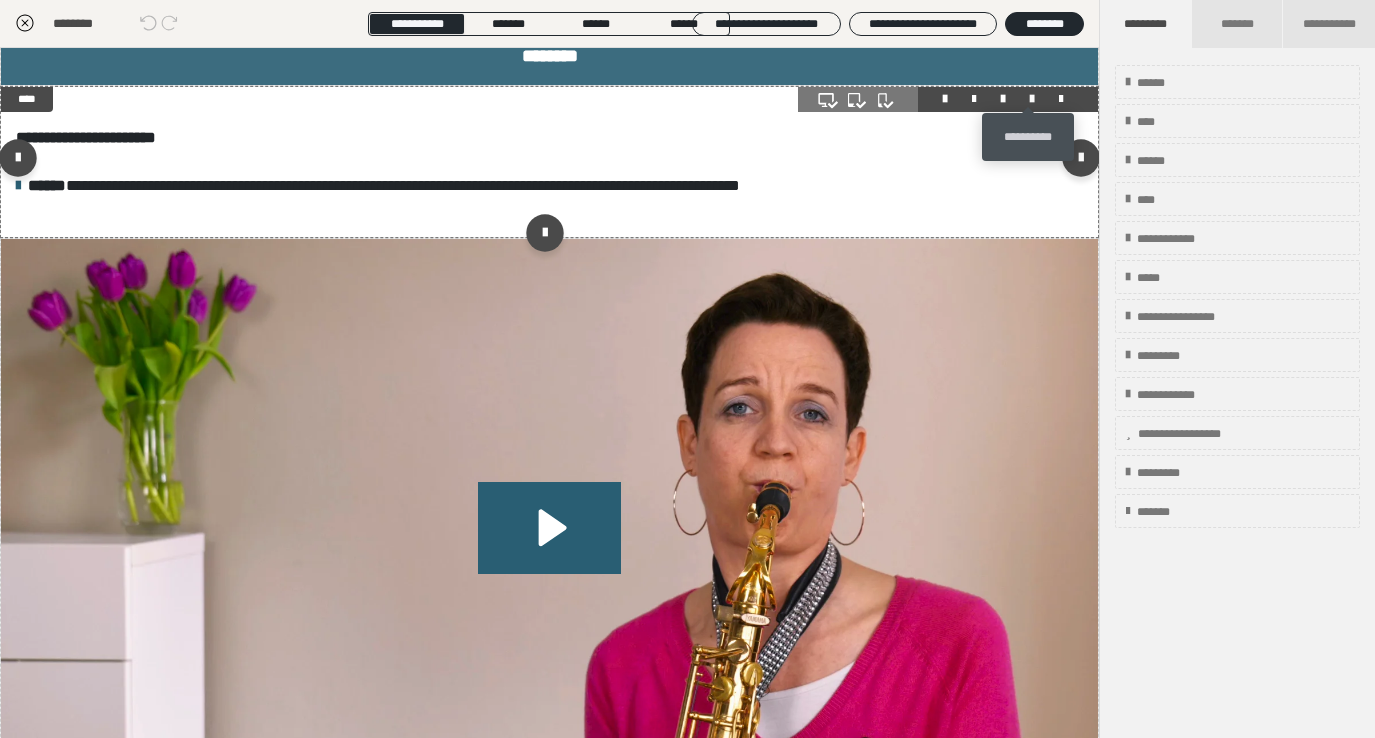 click at bounding box center [1032, 99] 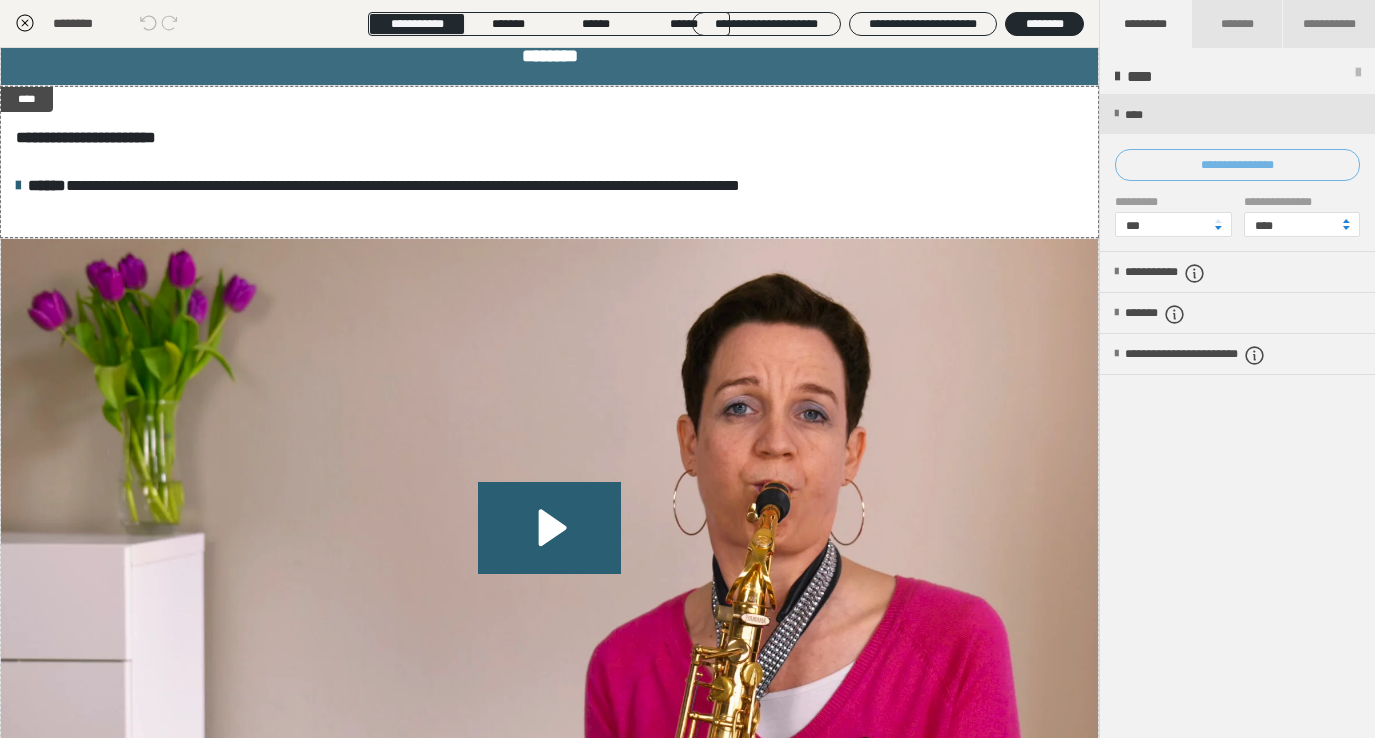 click on "**********" at bounding box center (1237, 165) 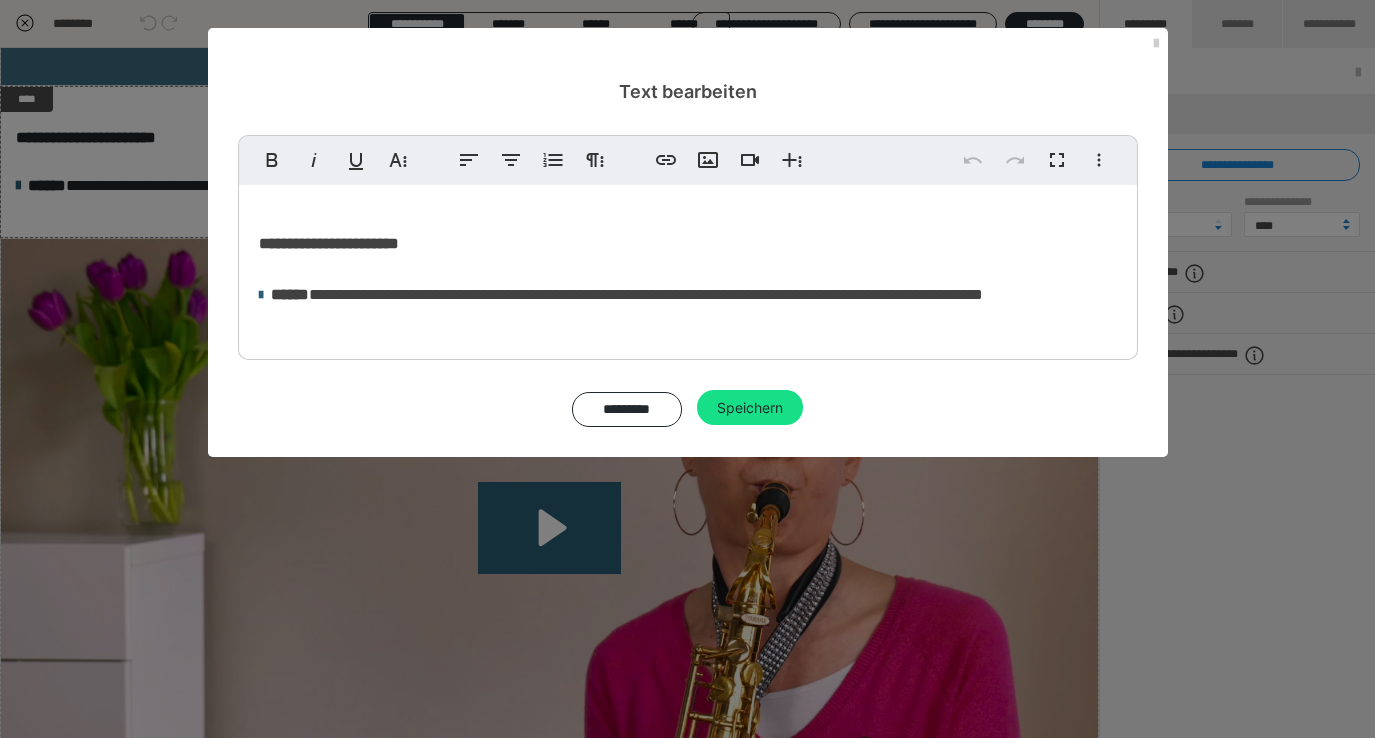 click on "**********" at bounding box center (688, 267) 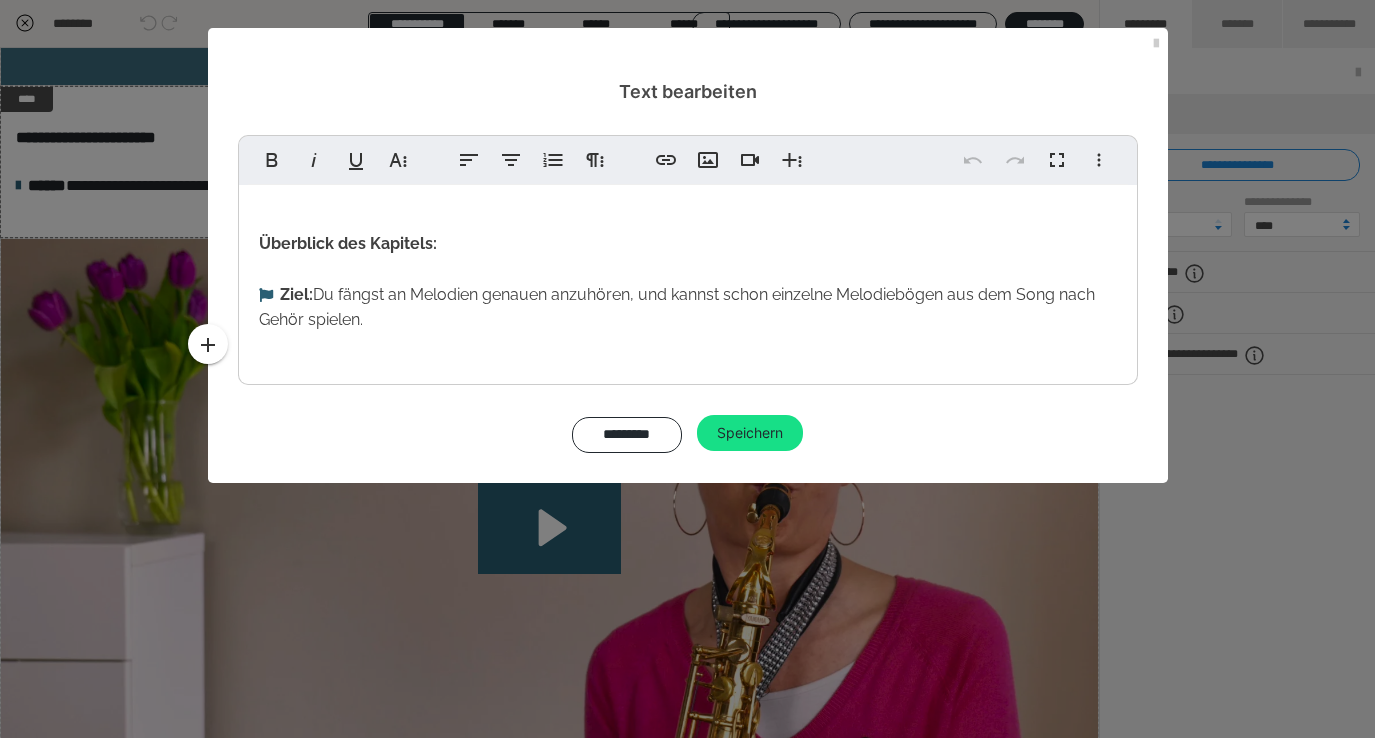 type 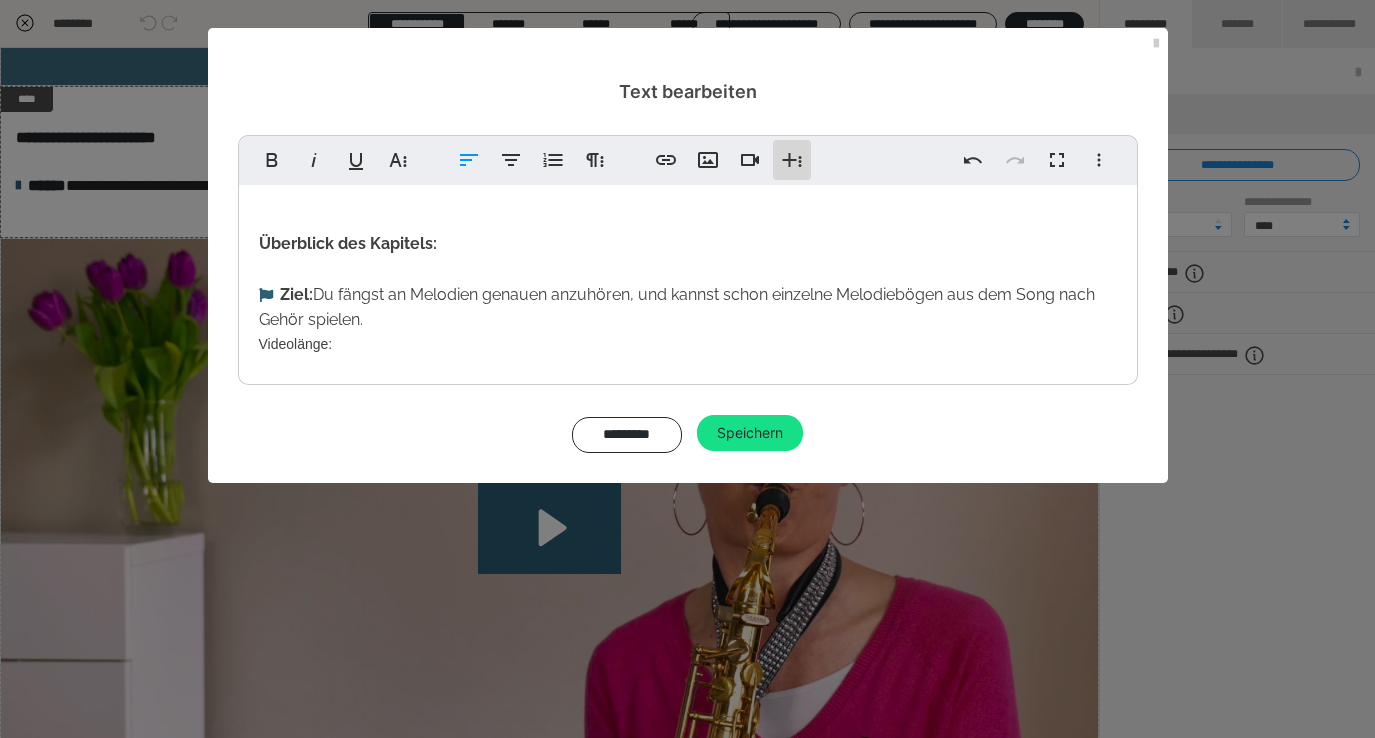 click 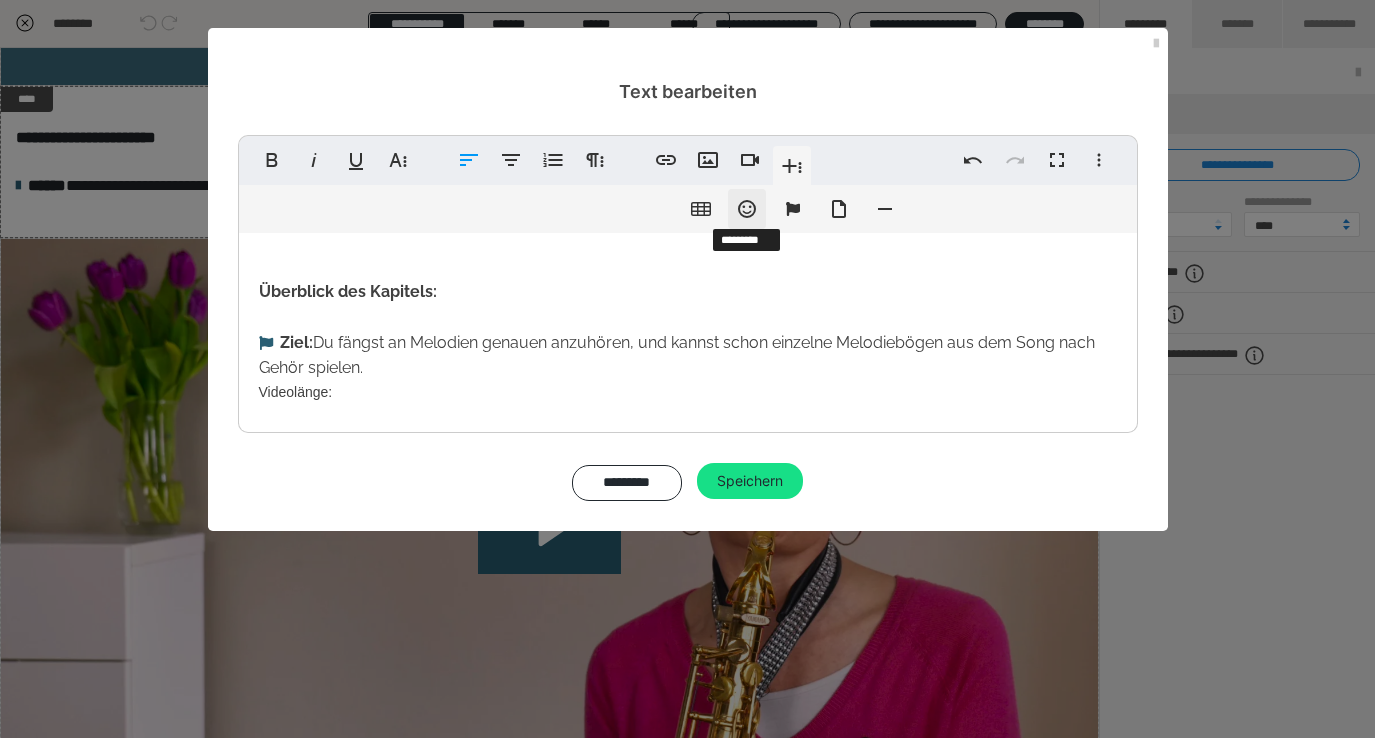 click 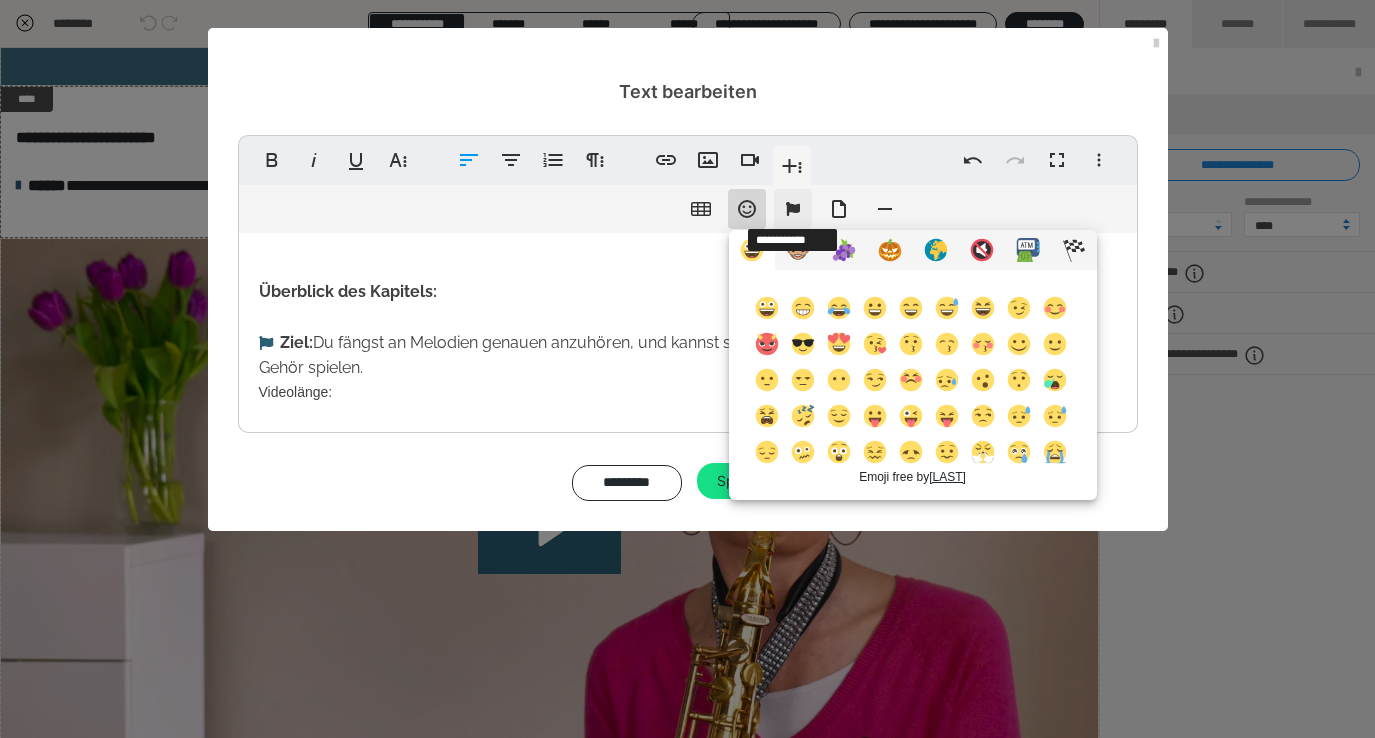 click 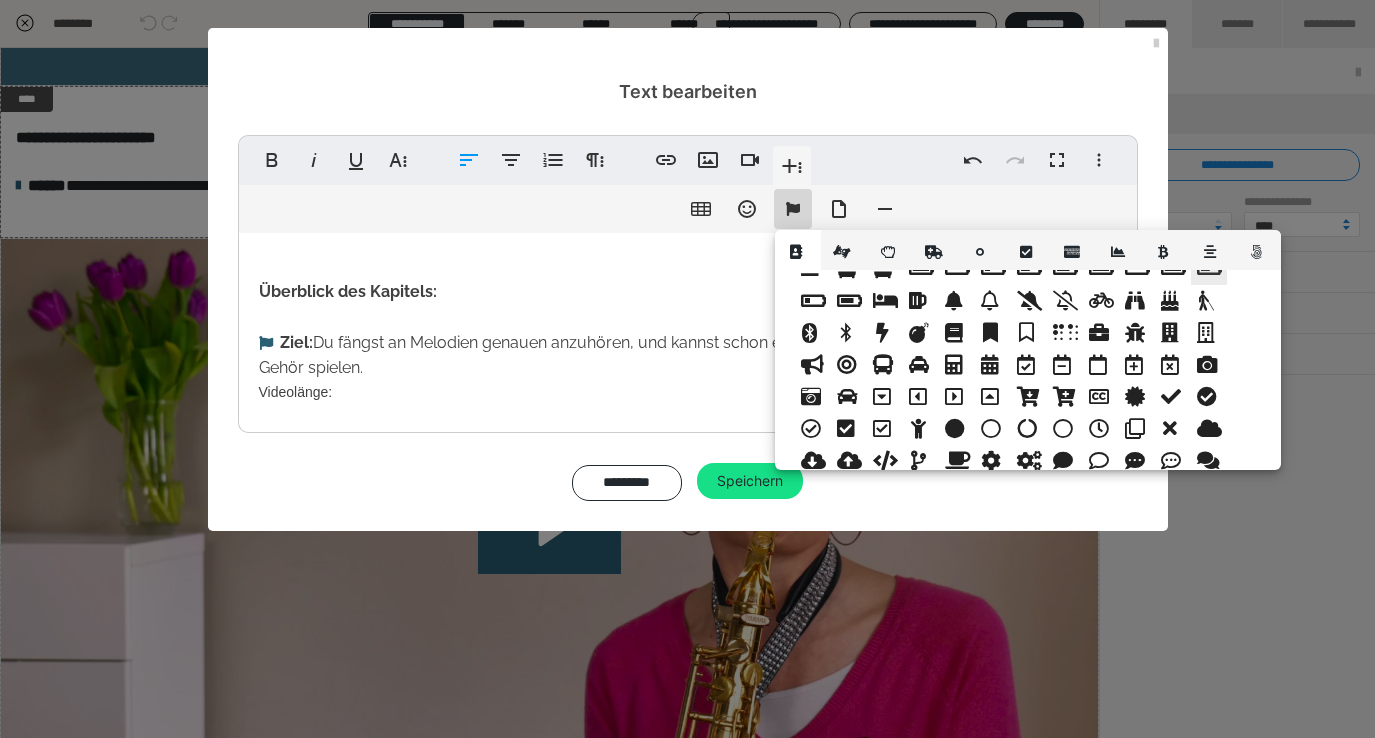scroll, scrollTop: 114, scrollLeft: 0, axis: vertical 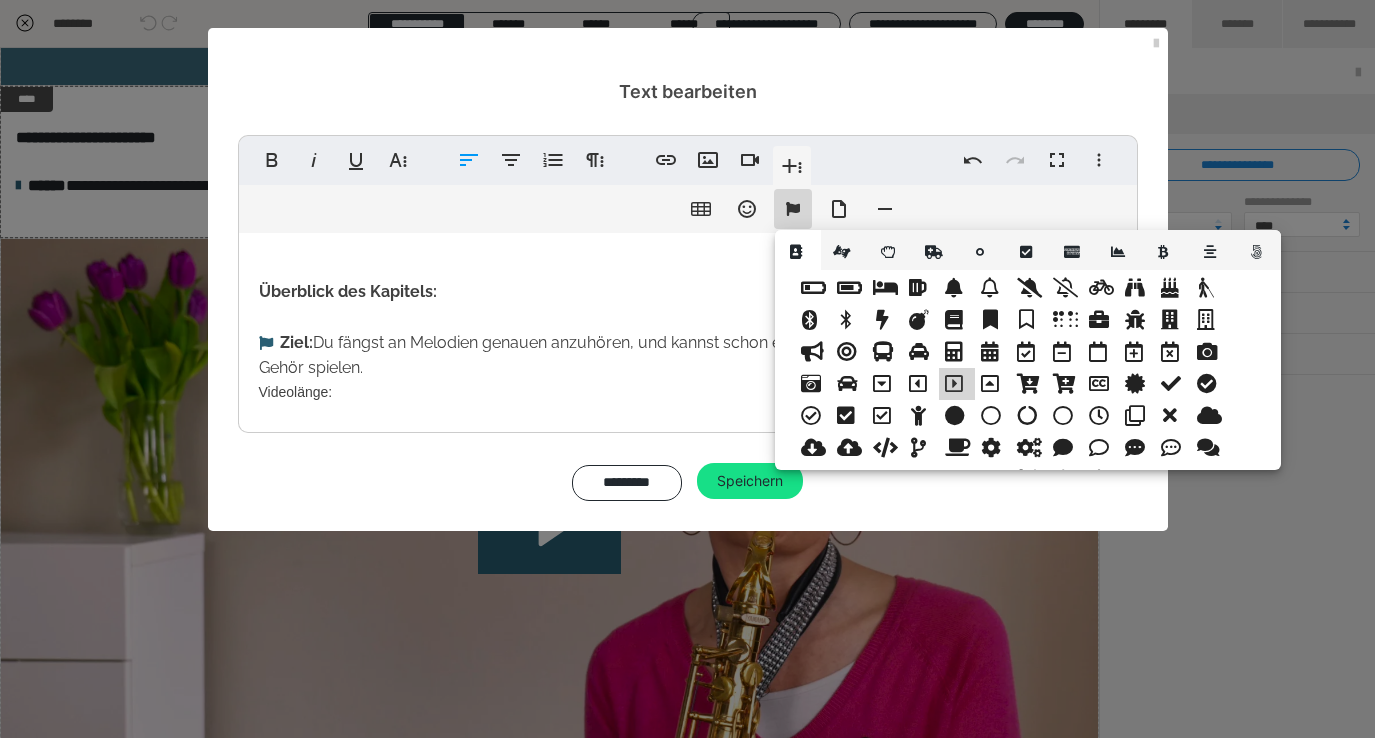 click at bounding box center (956, 384) 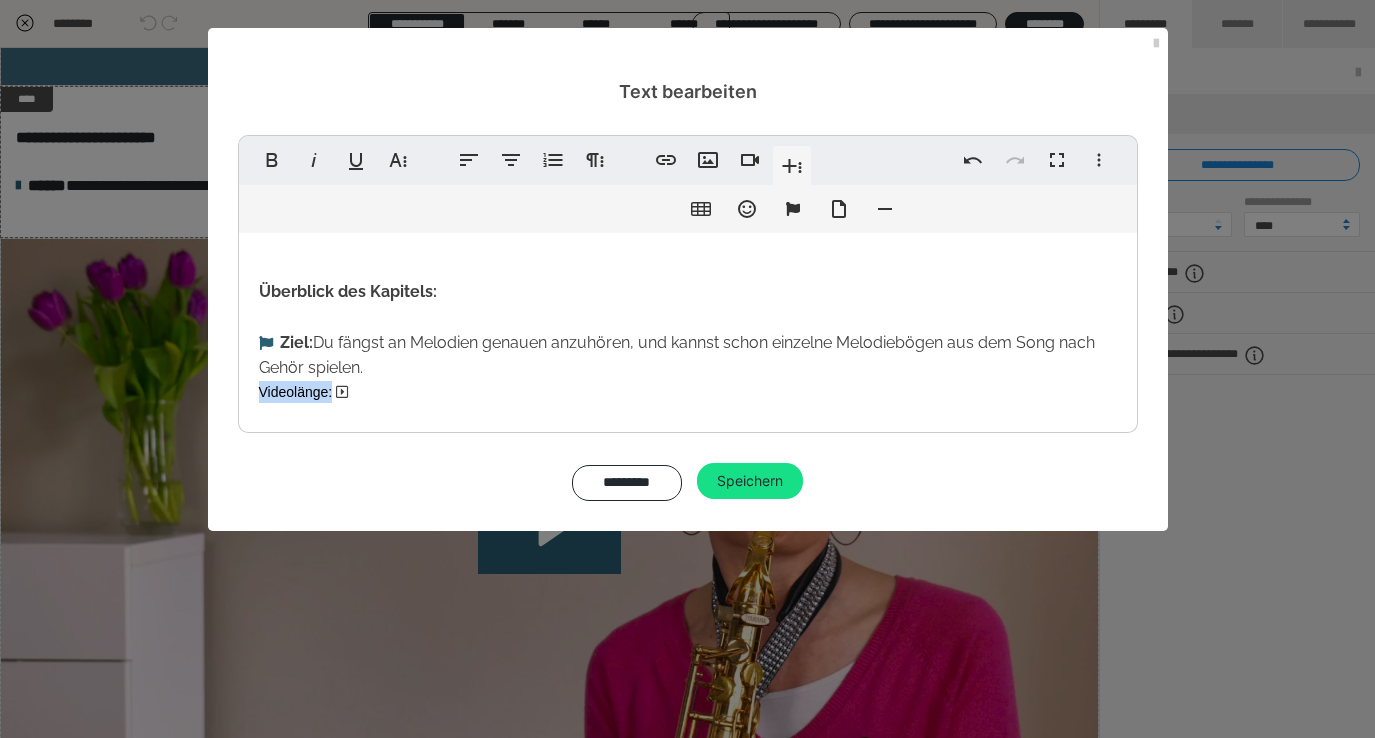 drag, startPoint x: 334, startPoint y: 395, endPoint x: 242, endPoint y: 390, distance: 92.13577 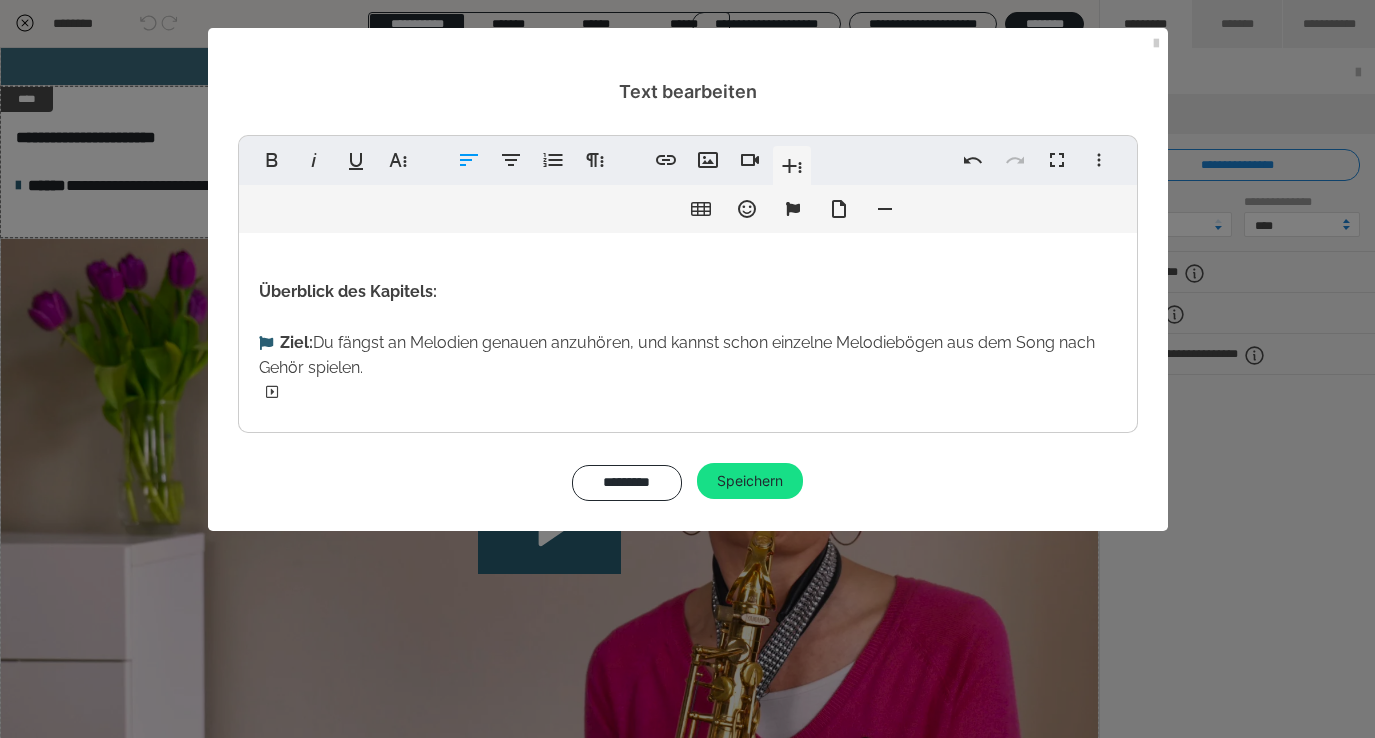 click on "Überblick des Kapitels:         Ziel:  Du fängst an Melodien genauen anzuhören, und kannst schon einzelne Melodiebögen aus dem Song nach Gehör spielen." at bounding box center [688, 328] 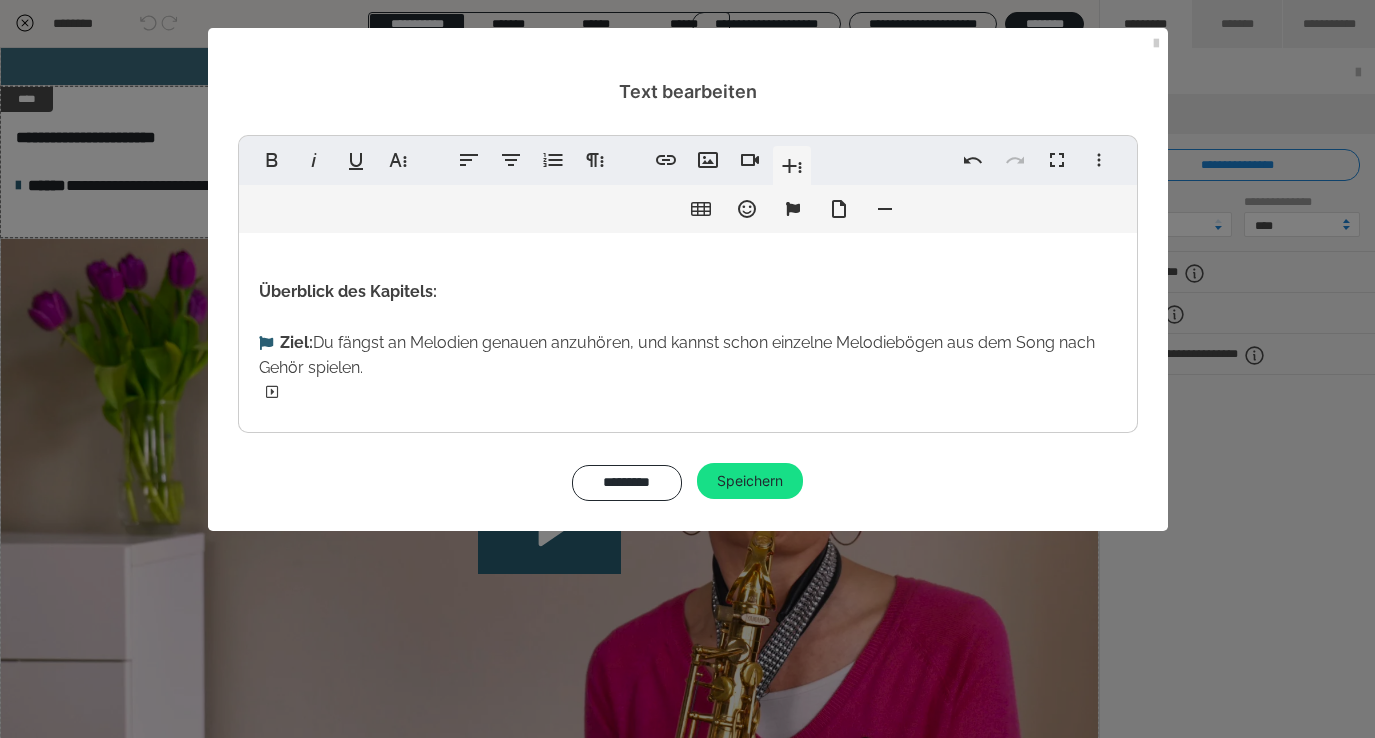 click at bounding box center [273, 392] 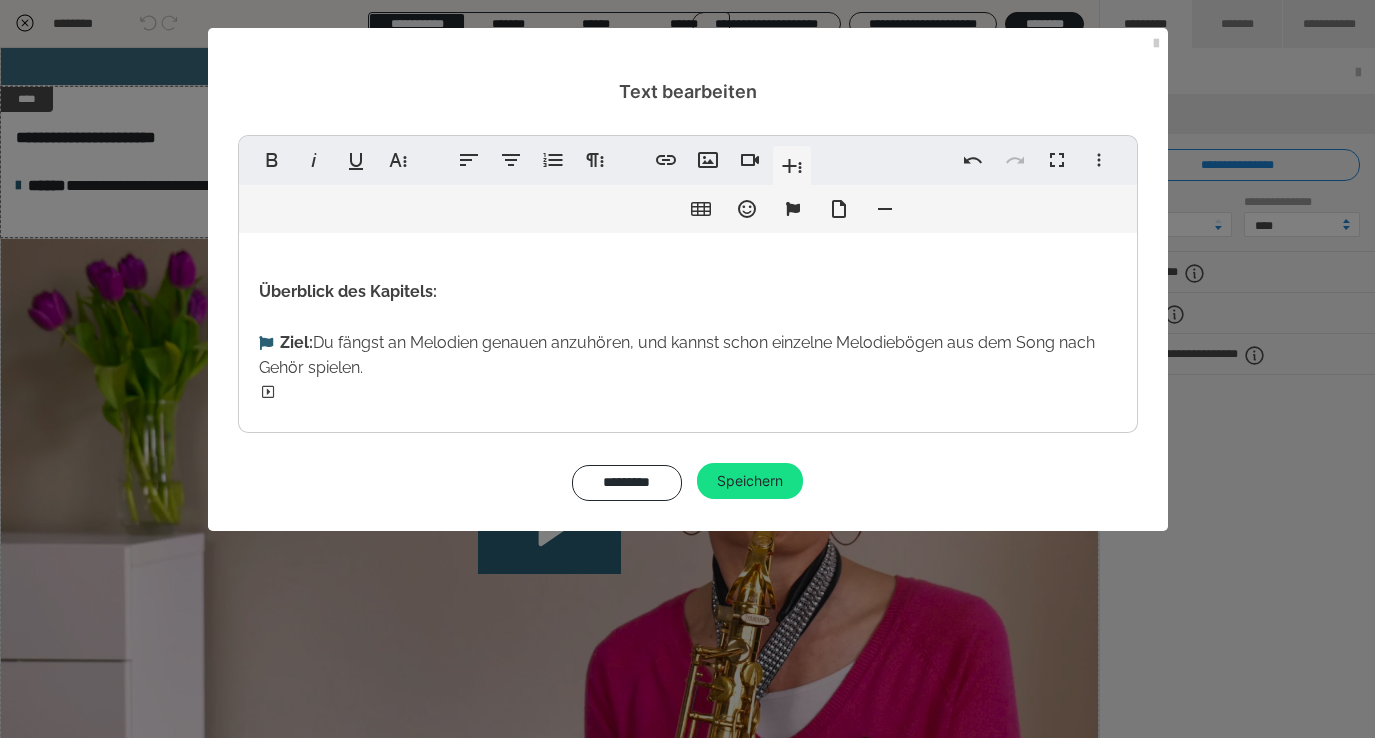 click on "Überblick des Kapitels:         Ziel:  Du fängst an Melodien genauen anzuhören, und kannst schon einzelne Melodiebögen aus dem Song nach Gehör spielen." at bounding box center (688, 328) 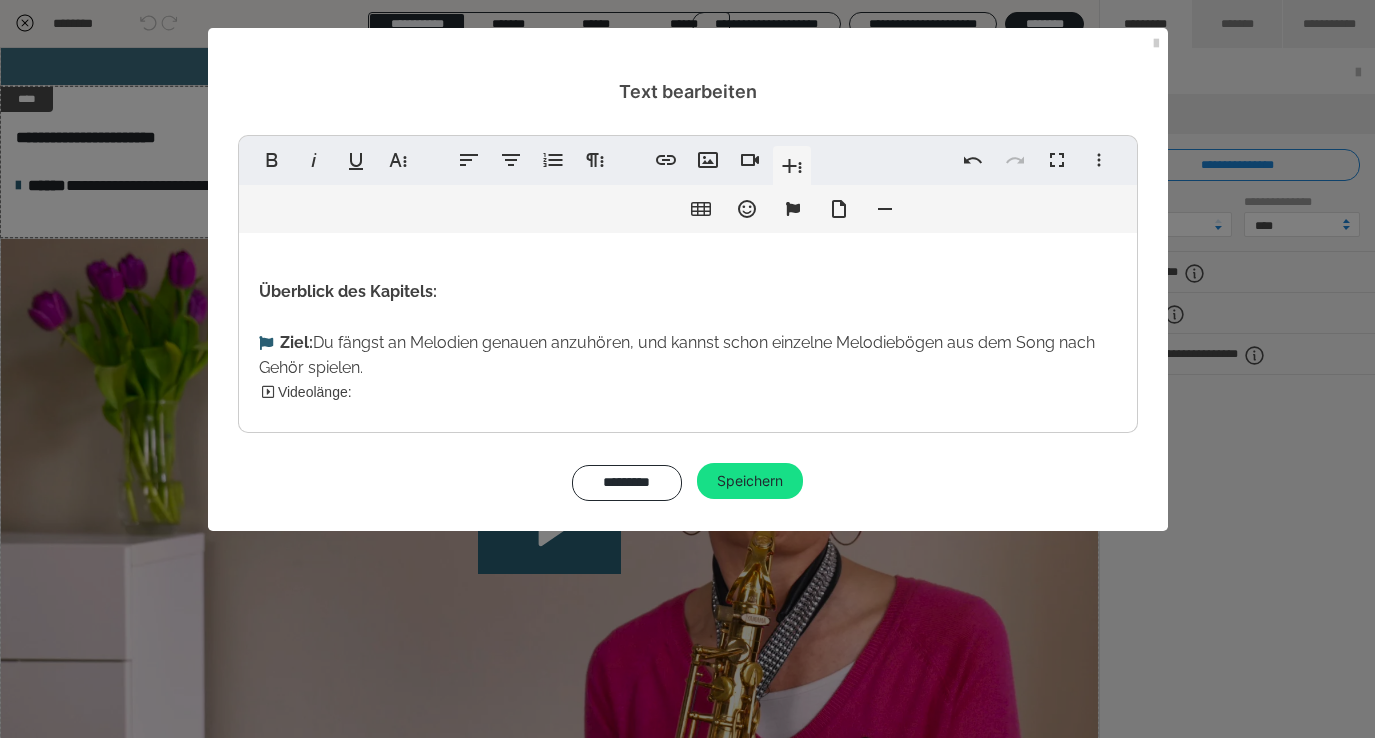 drag, startPoint x: 381, startPoint y: 384, endPoint x: 233, endPoint y: 383, distance: 148.00337 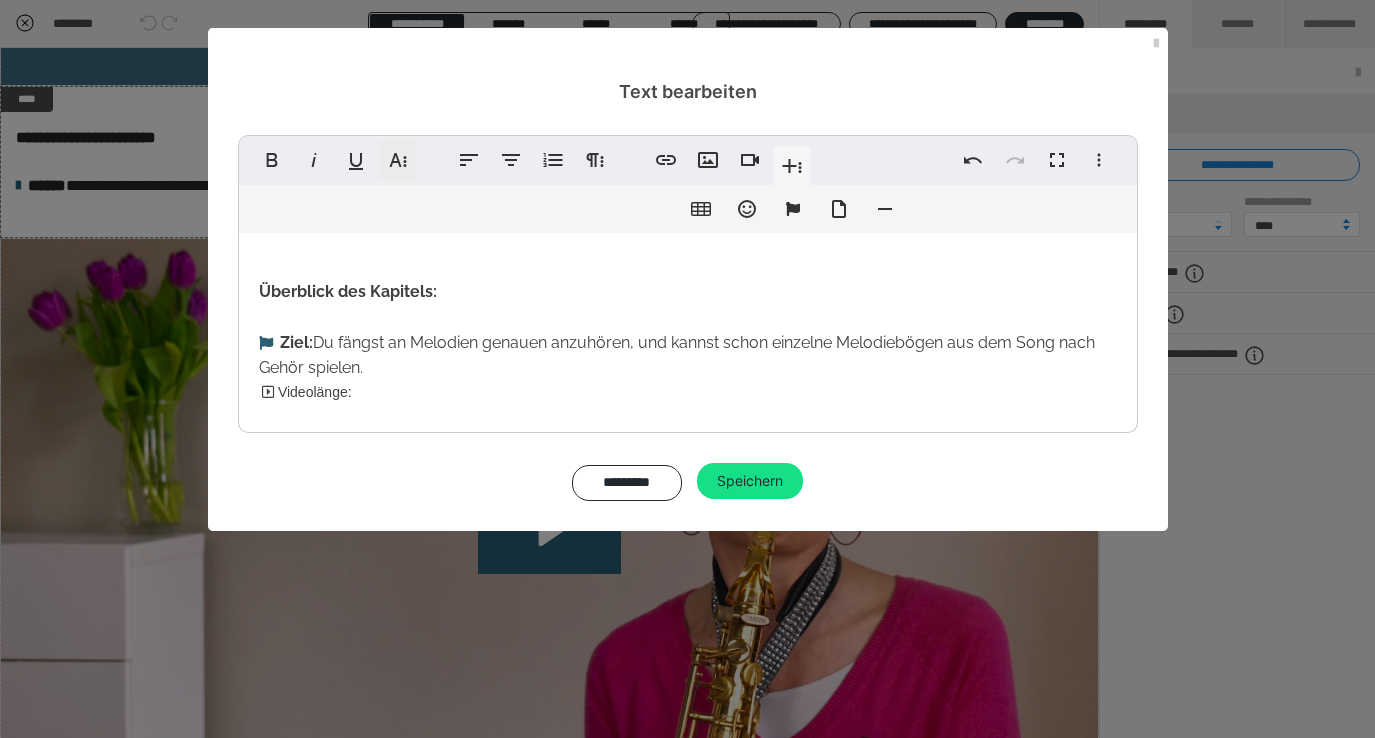 click 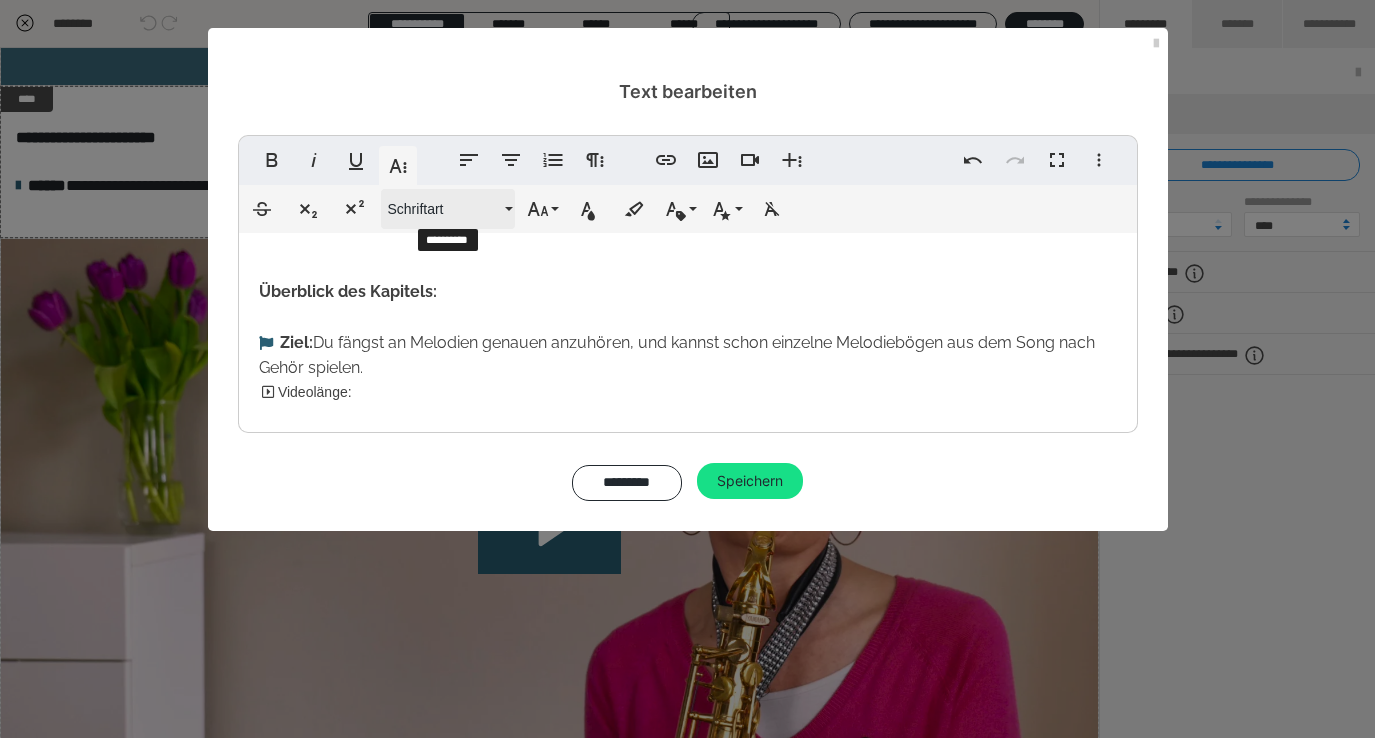 click on "Schriftart" at bounding box center (448, 209) 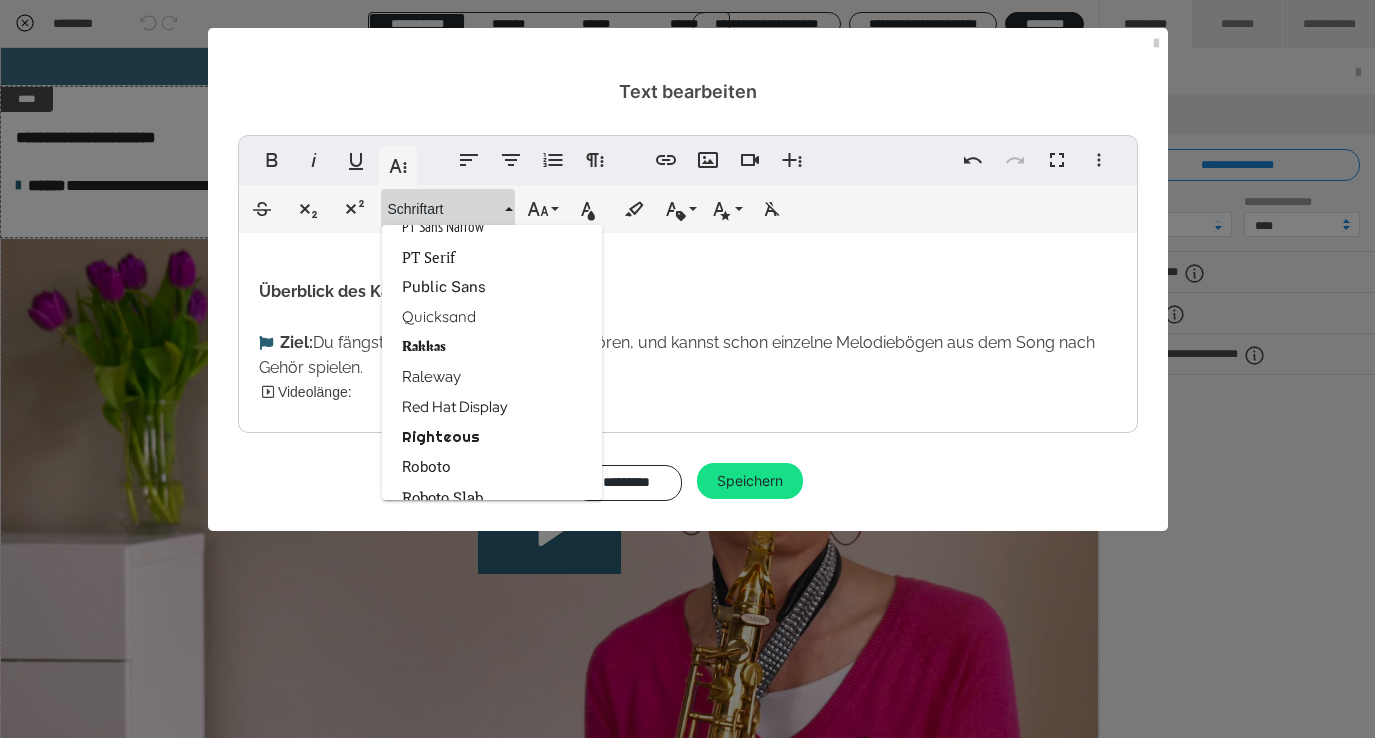 scroll, scrollTop: 2570, scrollLeft: 0, axis: vertical 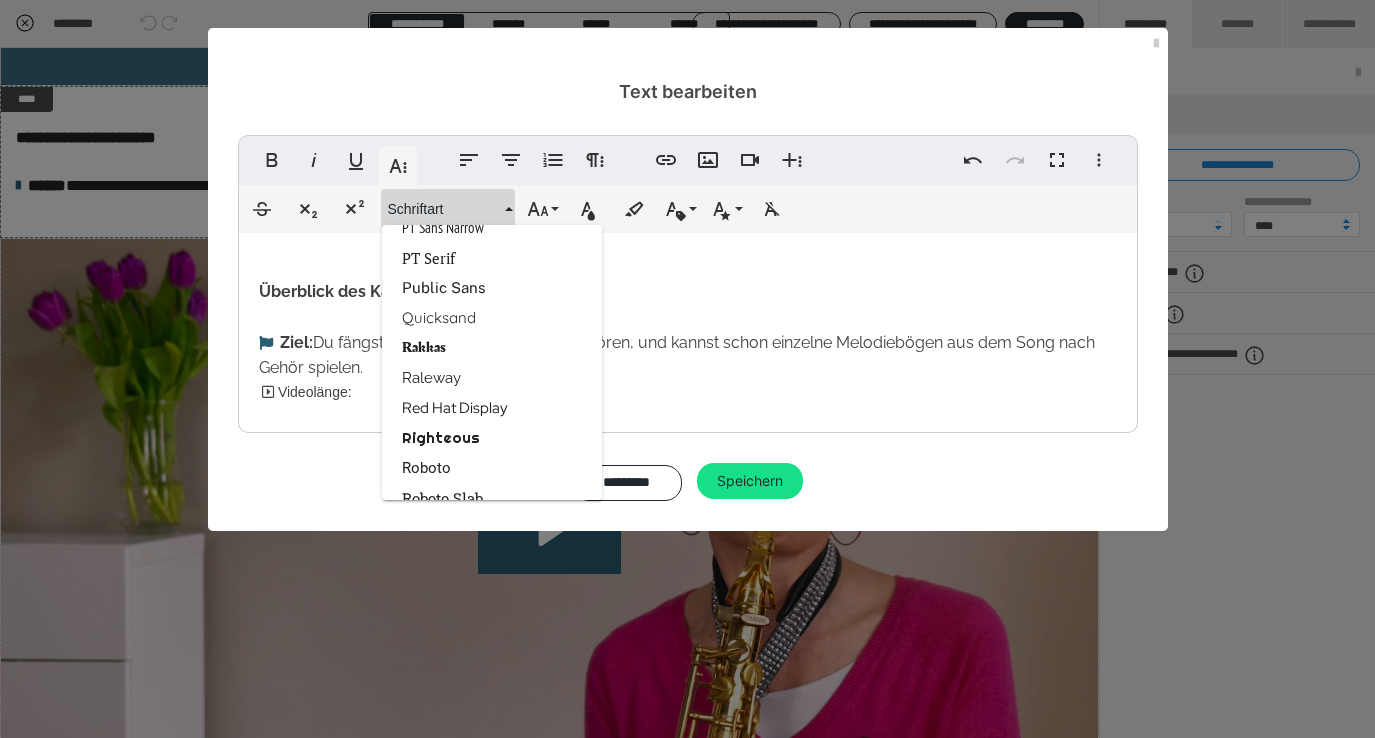 click on "Raleway" at bounding box center (492, 378) 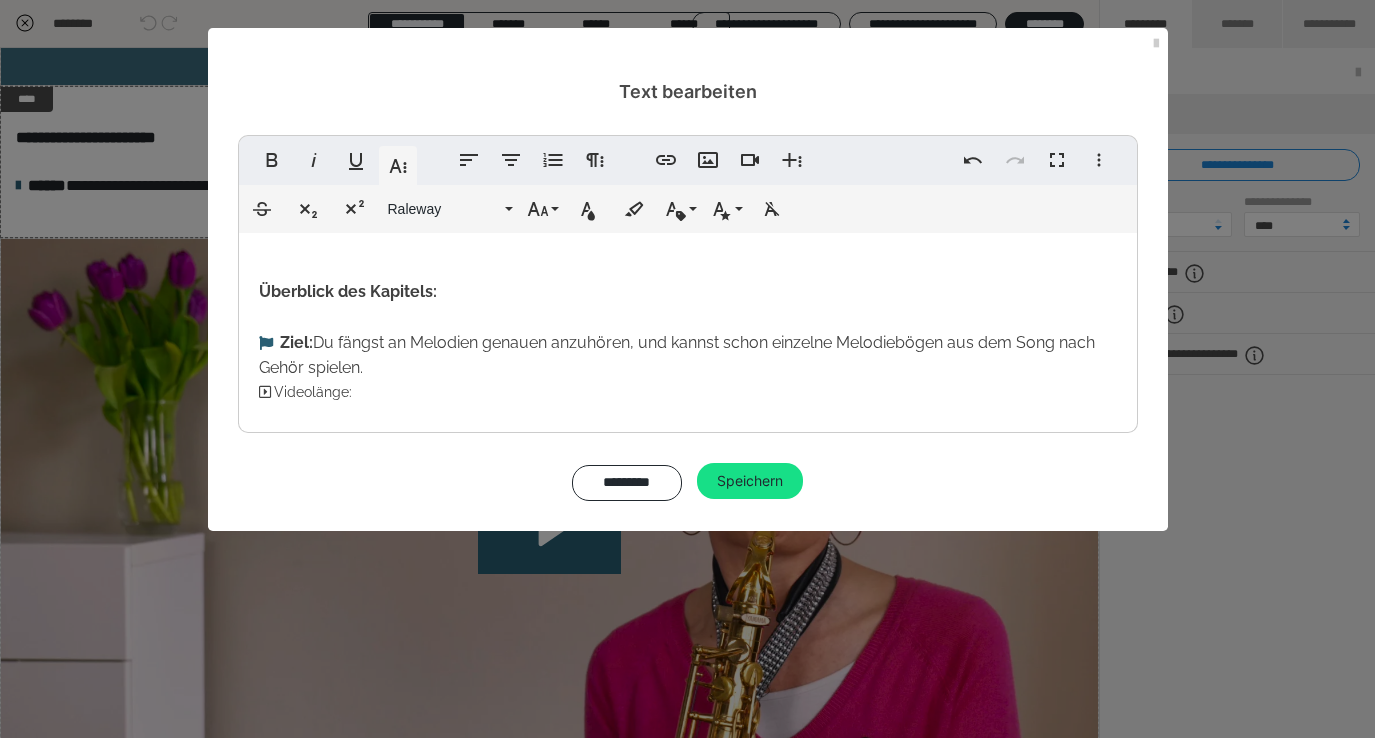 click on "Durchgestrichen Tiefgestellt Hochgestellt Raleway ABeeZee Abhaya Libre Abril FatFace Alegreya Alice Amaranth Amatic SC Anonymous Pro Anton Arapey Archivo Black Archivo Light Archivo Medium Archivo Arimo Arvo B612 Barlow Bebas Neue Belleza Big Shoulders Stencil Display BioRhyme Blinker Cairo Cardo Catamaran Caveat Caveat Brush Comfortaa Concert One Cormorant Cormorant Garamond Courier Prime Crimson Text Dancing Script Eczar Exo Exo 2 Figtree Fira Sans Fjalla One Forum Frank Ruhl Libre Fraunces Grandstander IBM Plex Serif Inconsolata Inder Indie Flower Inter Josefin Sans Jost Karla Lato Lexend Deca Libre Baskerville Libre Franklin Lilita One Lobster Lobster Two Lora Merienda Merriweather Montserrat Montserrat Black Montserrat Extra Bold Montserrat Light Montserrat Med Mulish MuseoModerno Nixie One Noto Sans Noto Serif Nunito Nunito Sans Old Standard TT Open Sans Oswald Oxygen Pacifico Patrick Hand Playball Playfair Display Poppins PT Sans PT Sans Narrow PT Serif Public Sans Quicksand Rakkas Raleway Righteous 1" at bounding box center [688, 209] 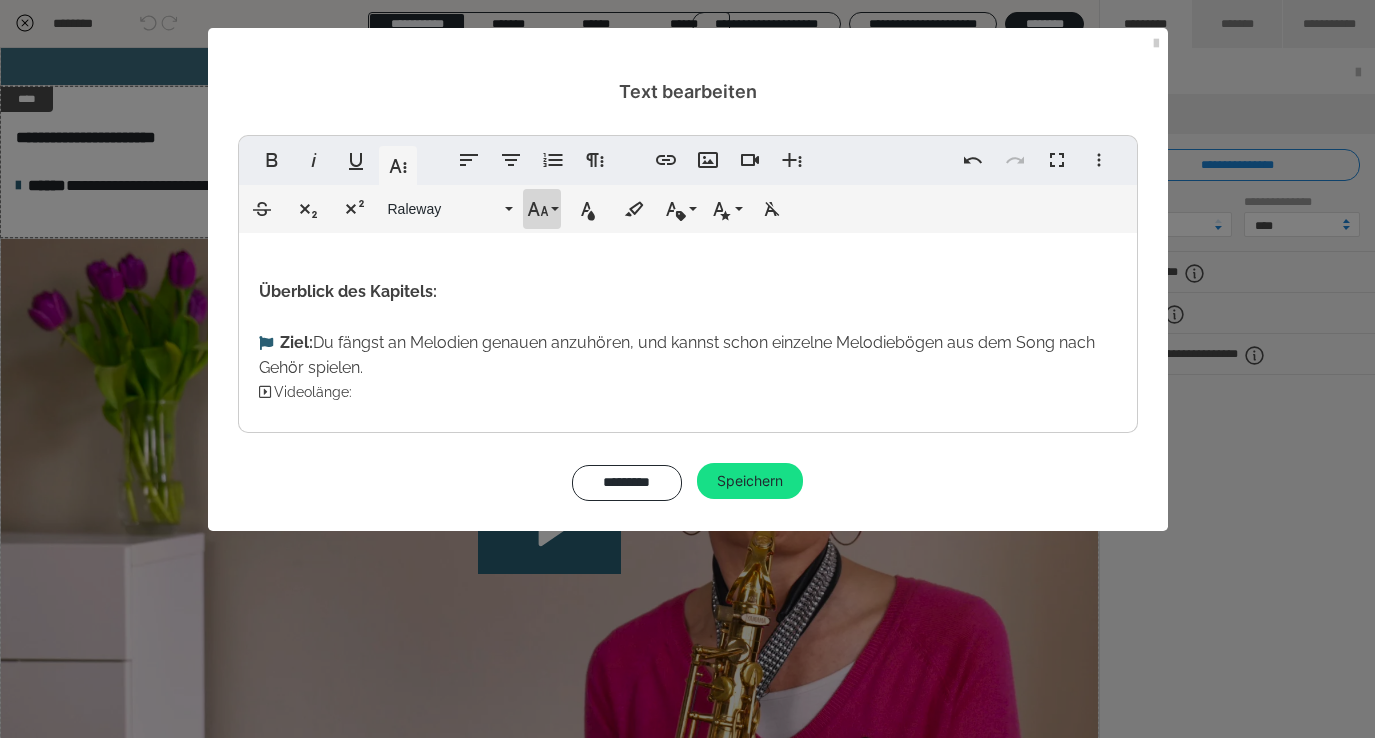 click on "Schriftgröße" at bounding box center [542, 209] 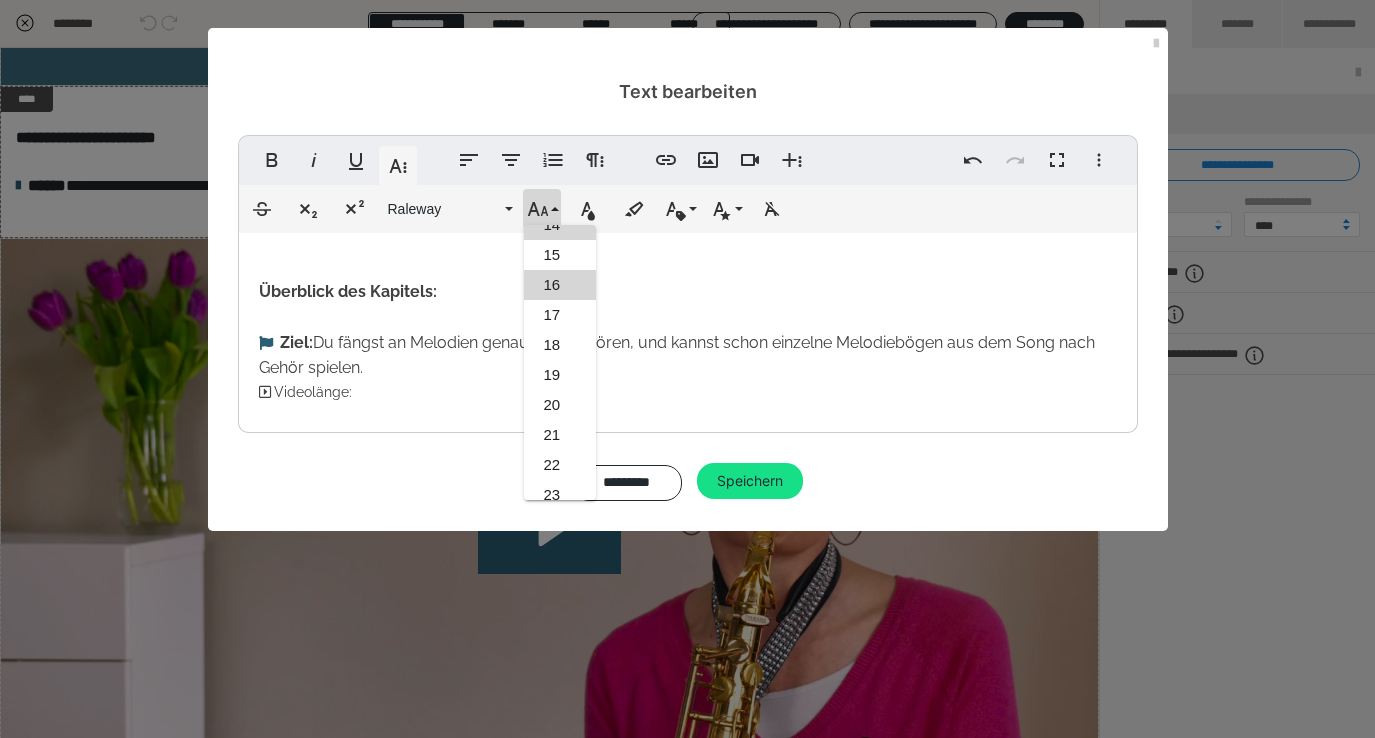 click on "16" at bounding box center (560, 285) 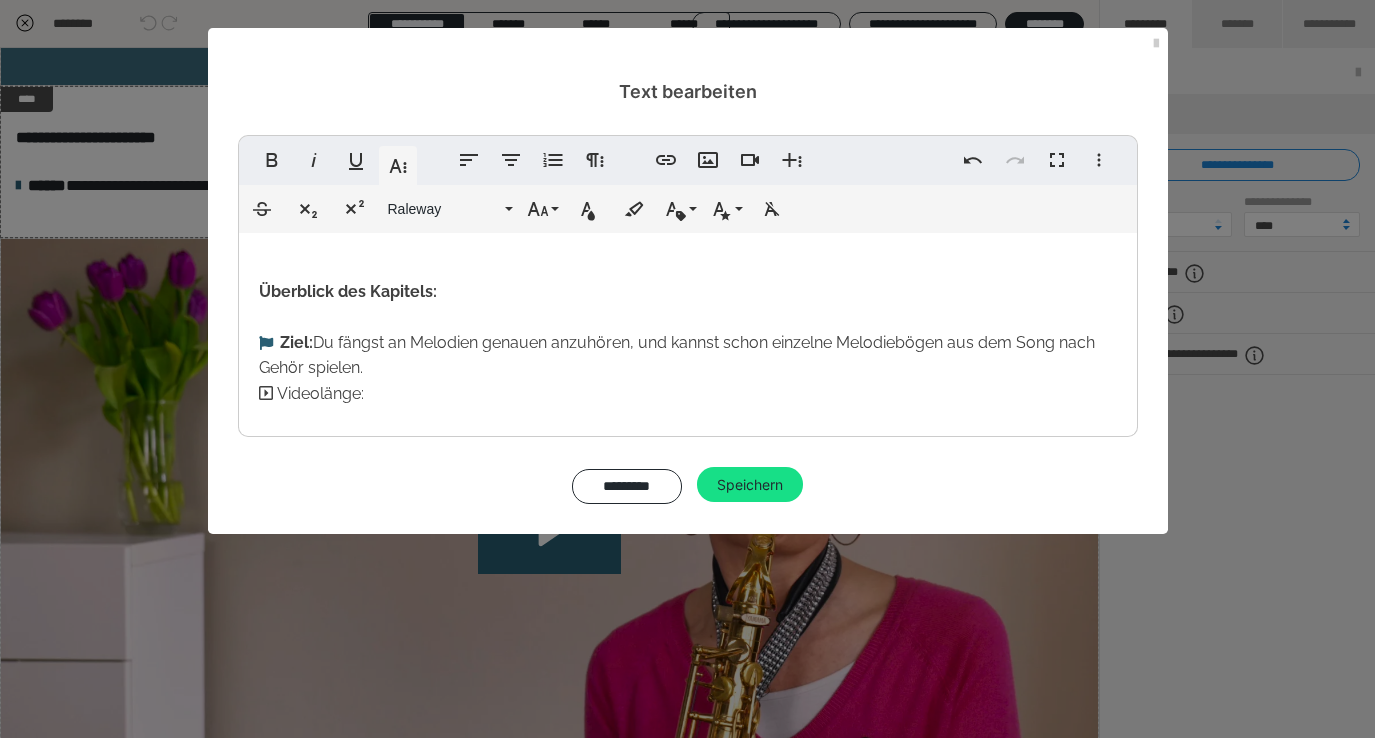 click on "Überblick des Kapitels:         Ziel:  Du fängst an Melodien genauen anzuhören, und kannst schon einzelne Melodiebögen aus dem Song nach Gehör spielen.        Videolänge:" at bounding box center (688, 330) 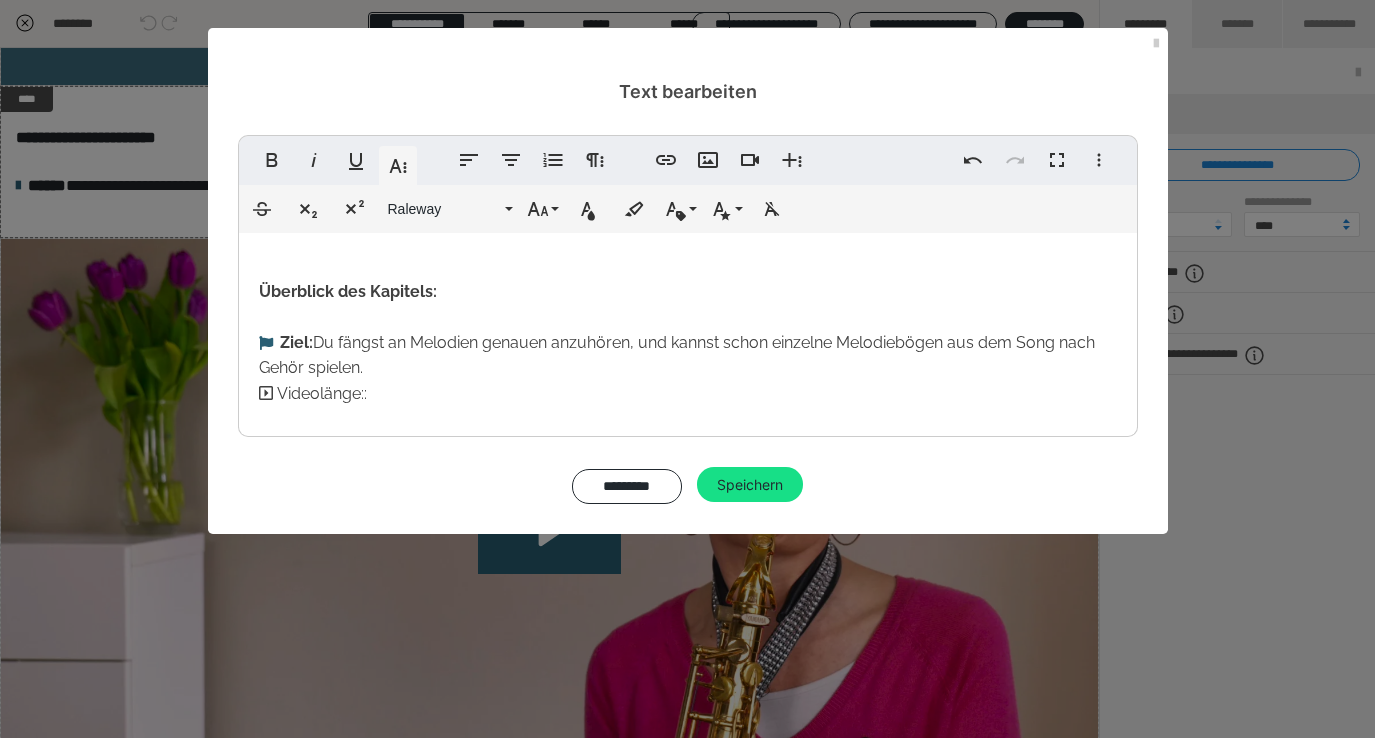 drag, startPoint x: 375, startPoint y: 390, endPoint x: 237, endPoint y: 391, distance: 138.00362 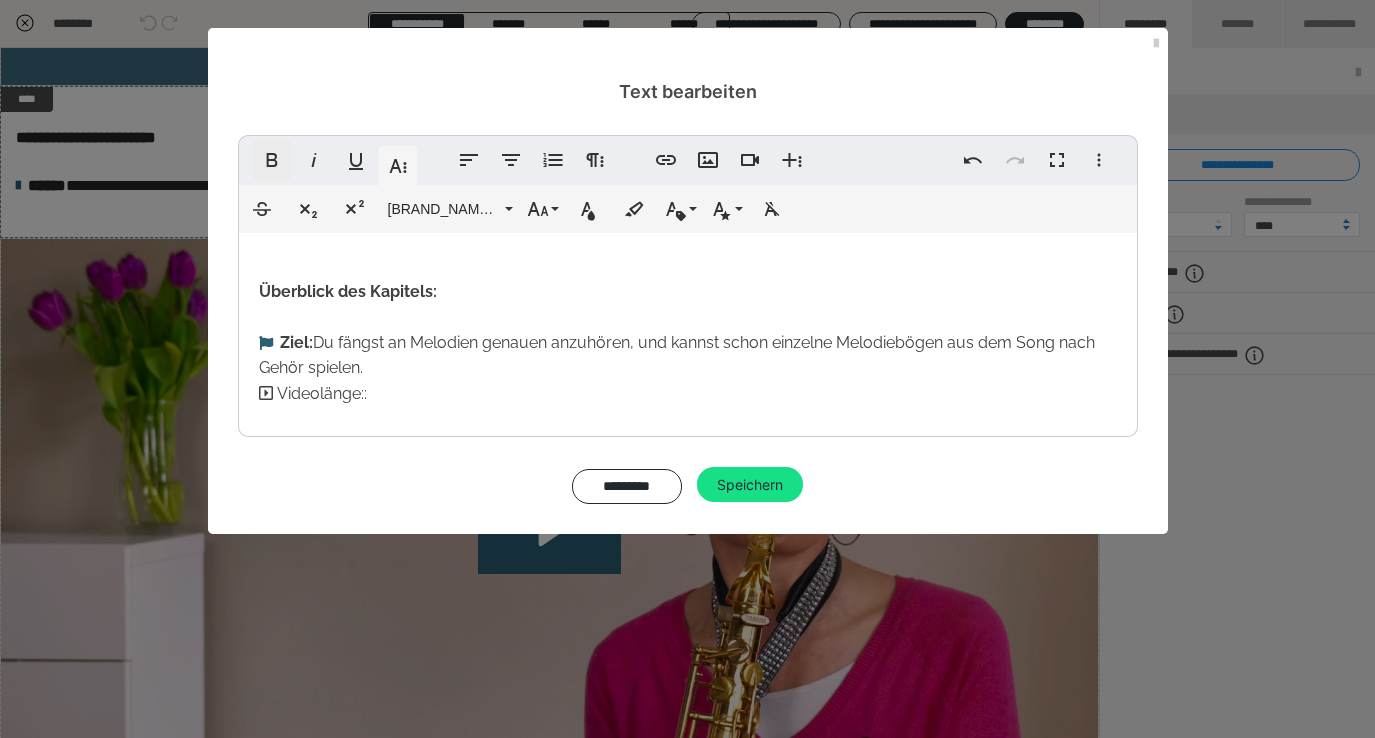 click 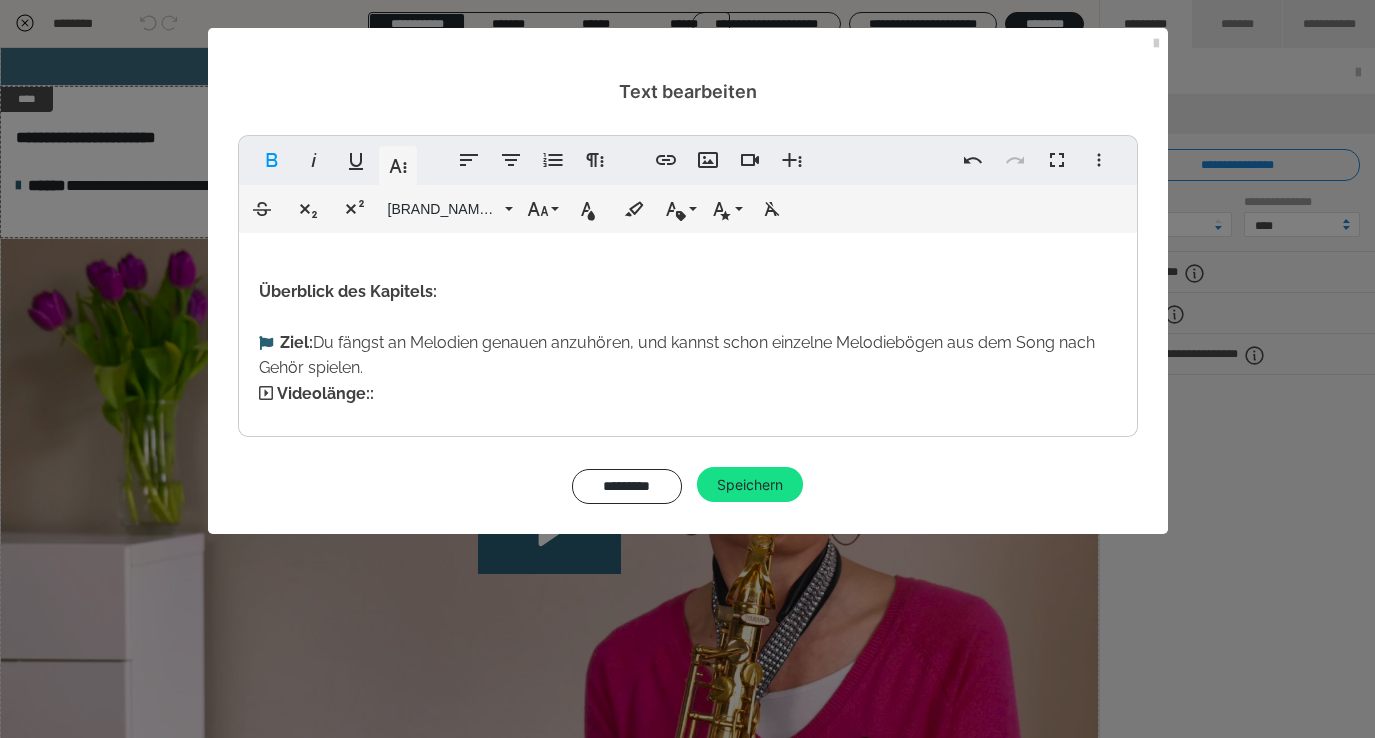 click on "Überblick des Kapitels:         Ziel:  Du fängst an Melodien genauen anzuhören, und kannst schon einzelne Melodiebögen aus dem Song nach Gehör spielen.        Videolänge::" at bounding box center [688, 330] 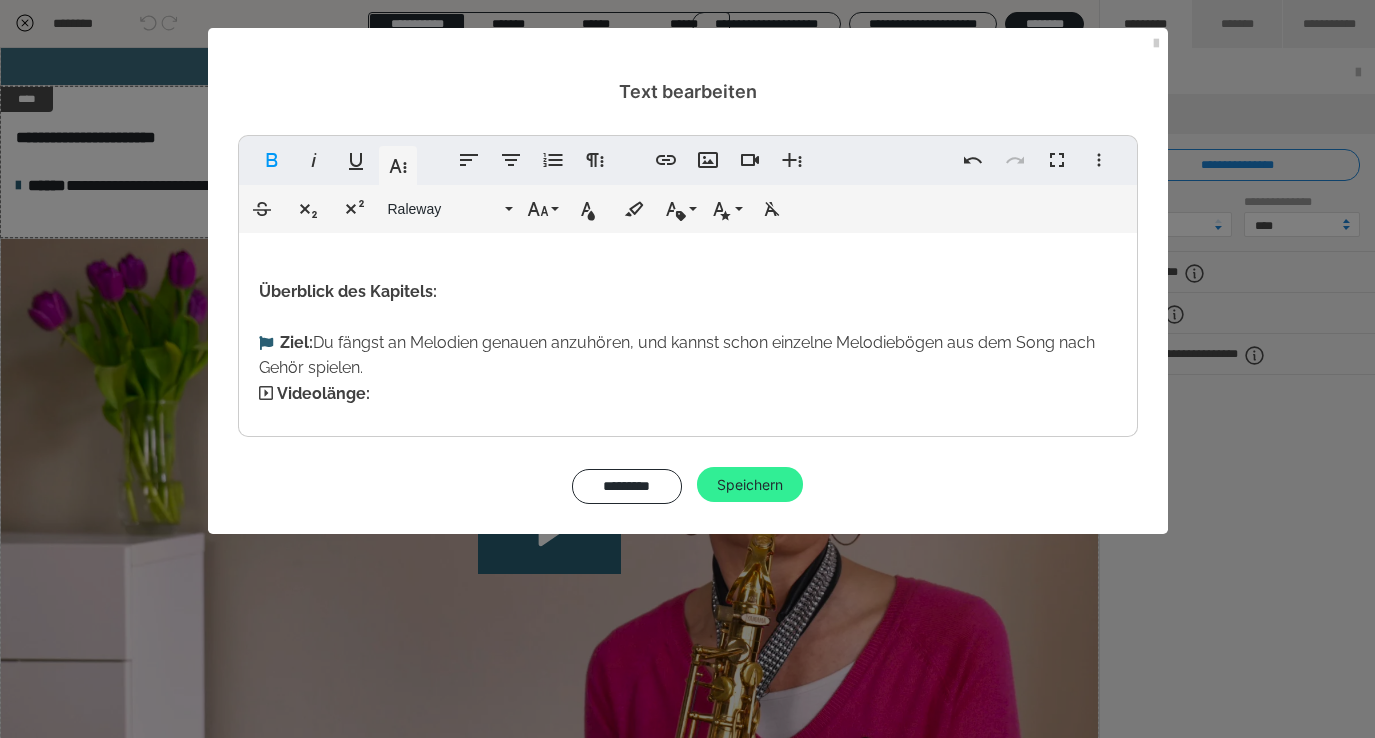 click on "Speichern" at bounding box center (750, 485) 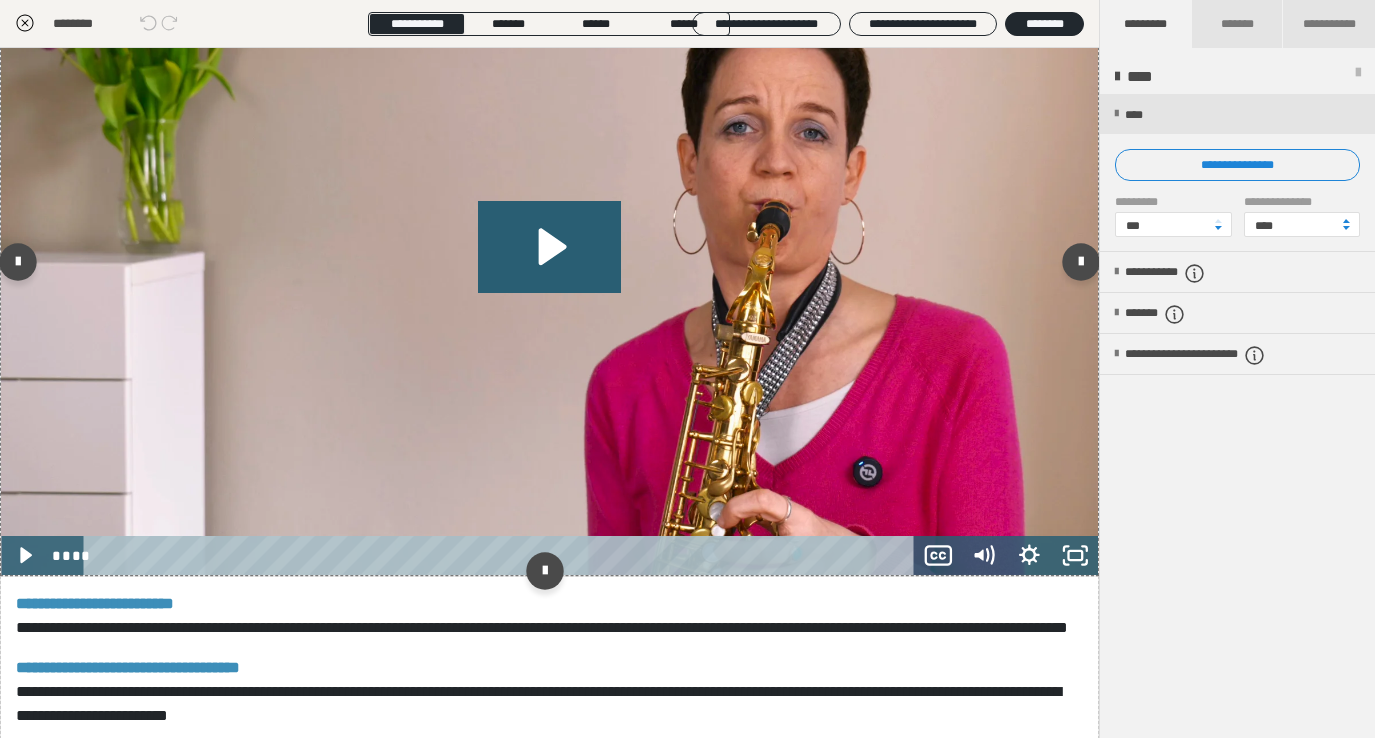 scroll, scrollTop: 0, scrollLeft: 0, axis: both 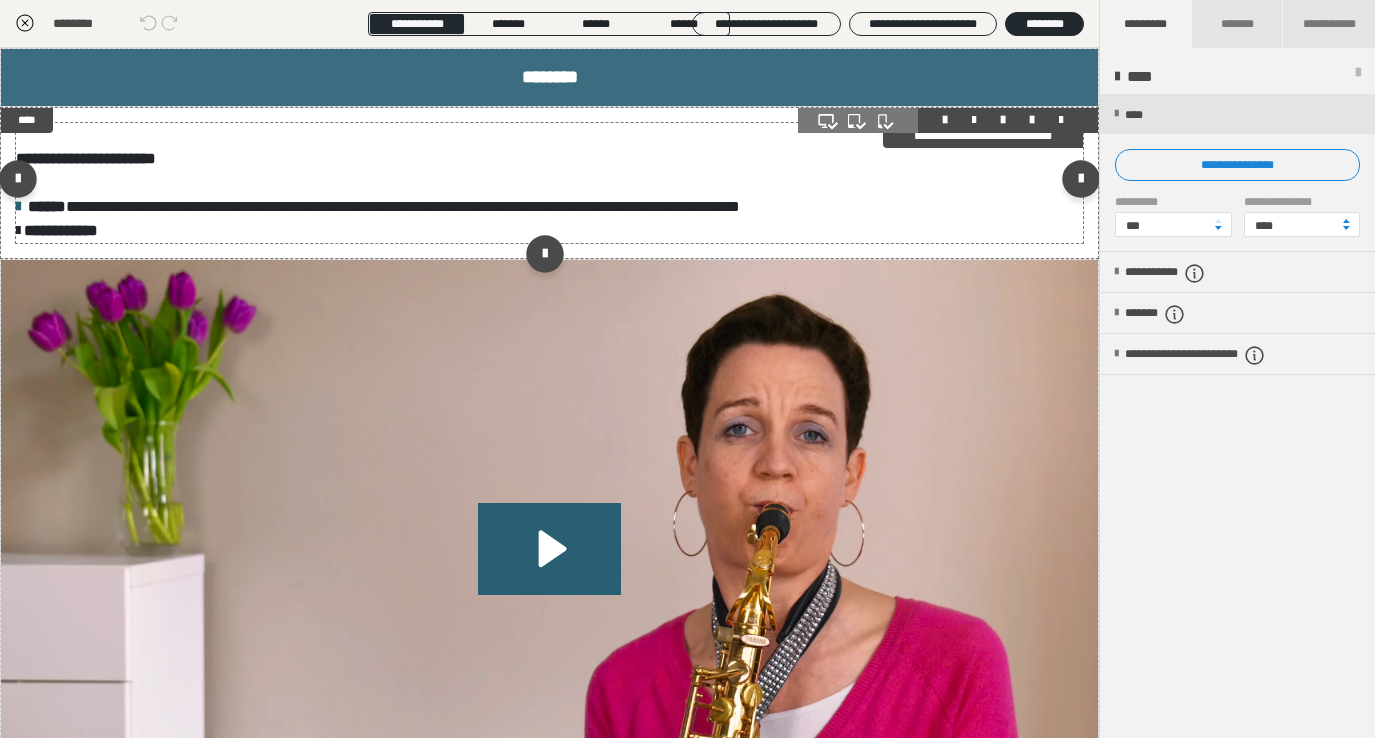 click on "**********" at bounding box center [549, 183] 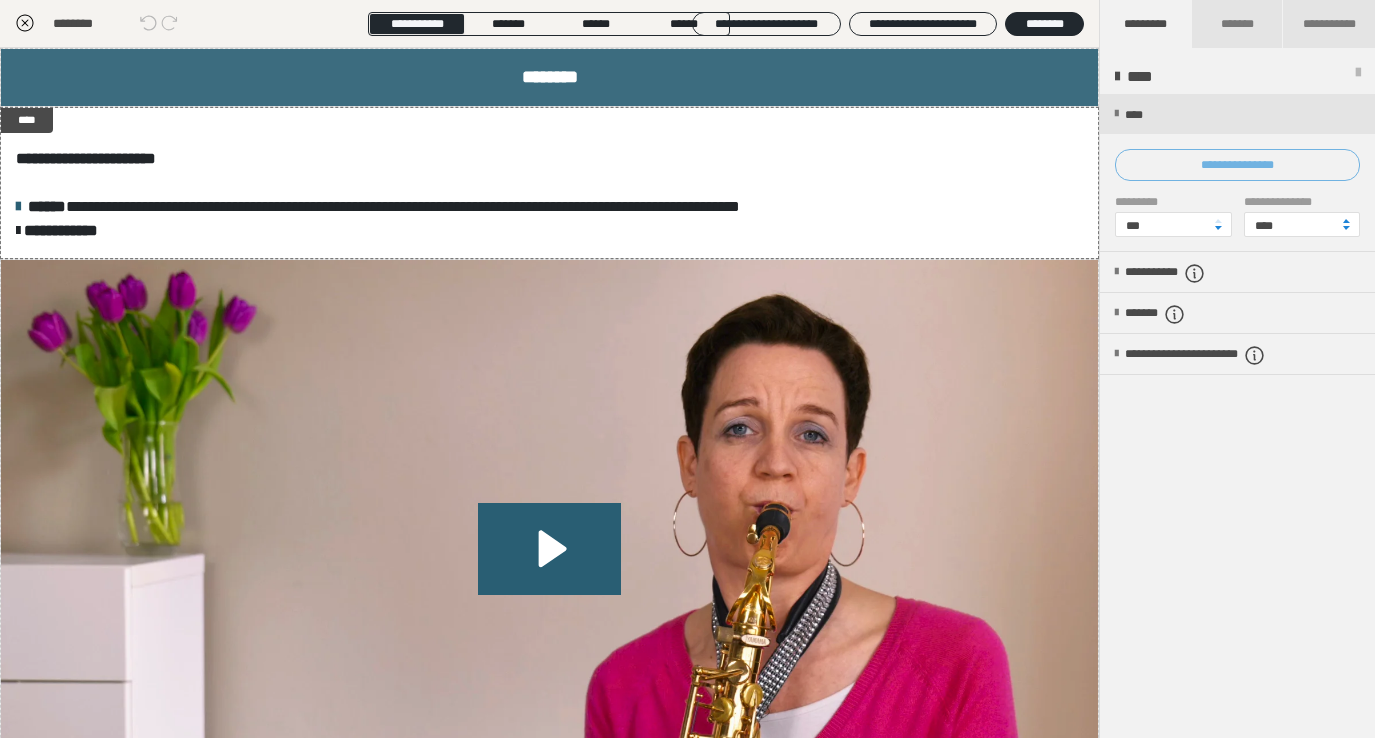 click on "**********" at bounding box center (1237, 165) 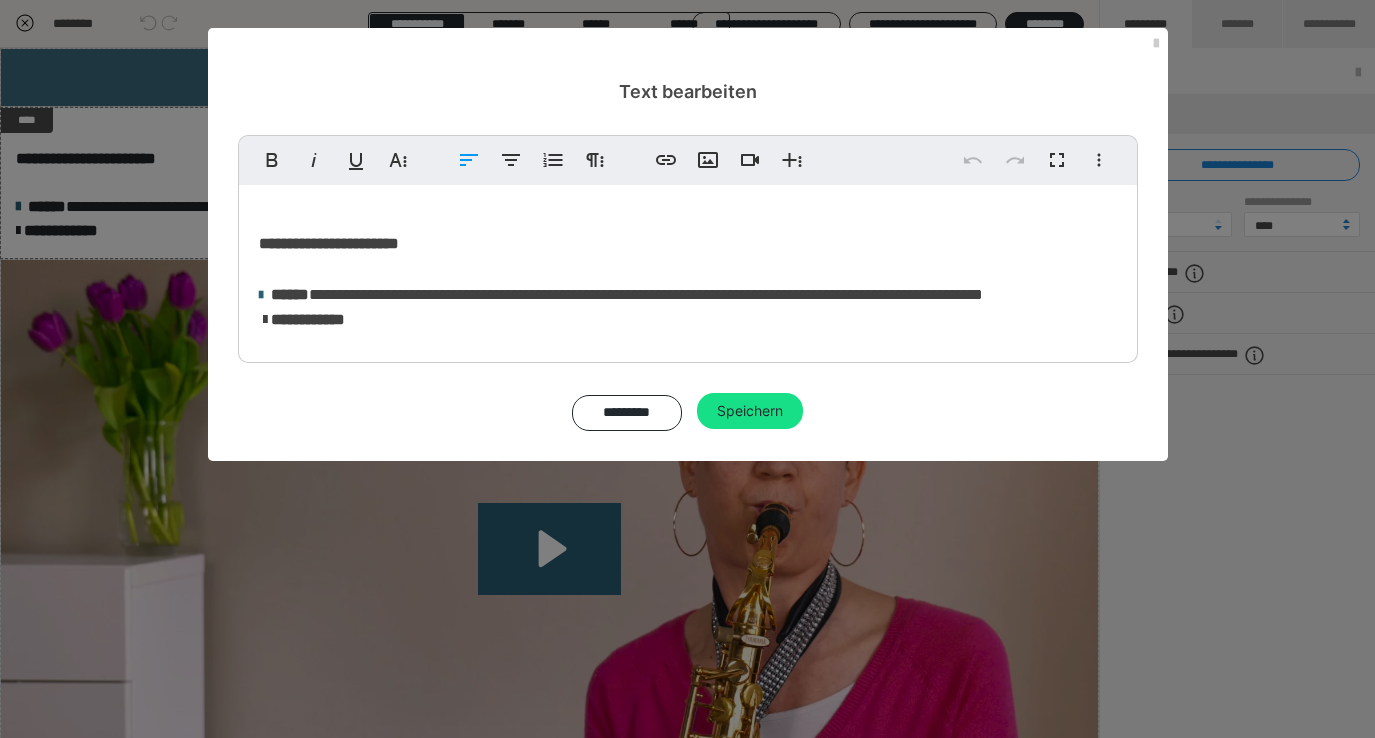 type 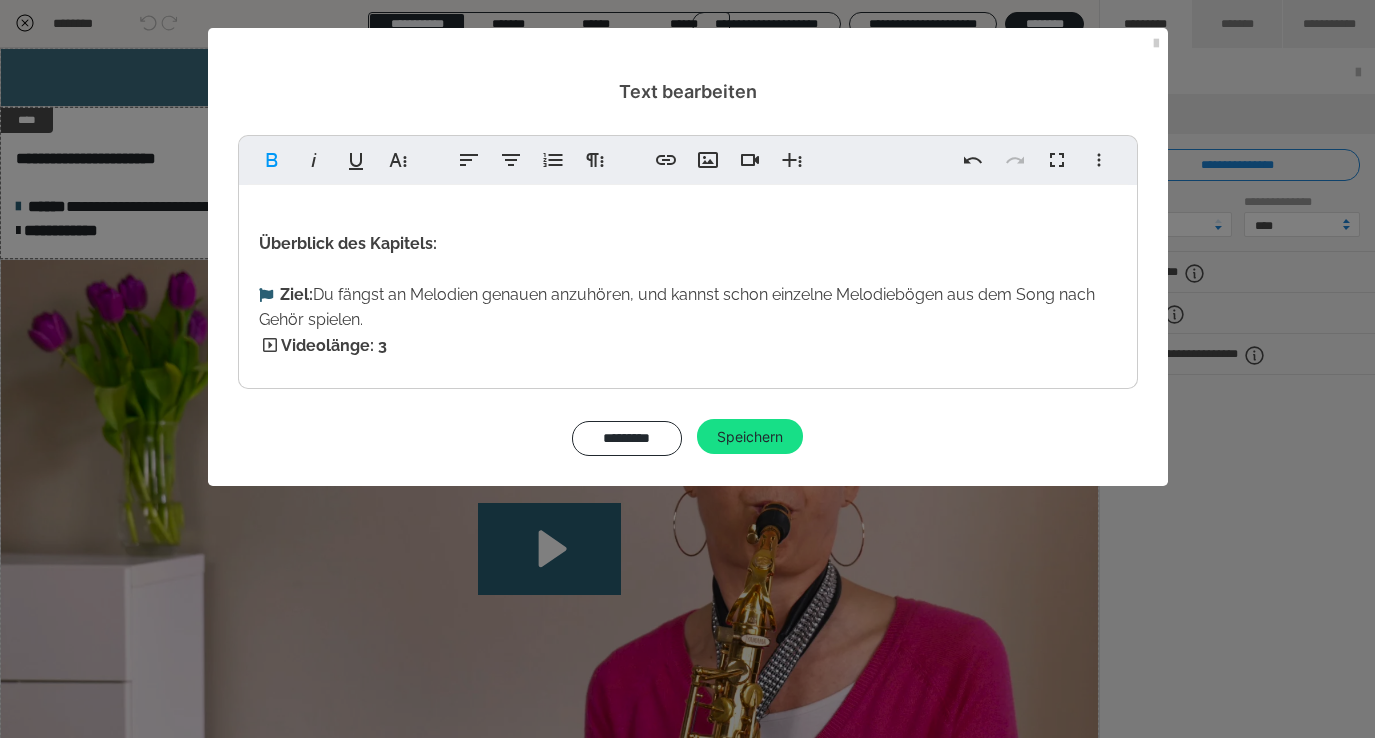 type 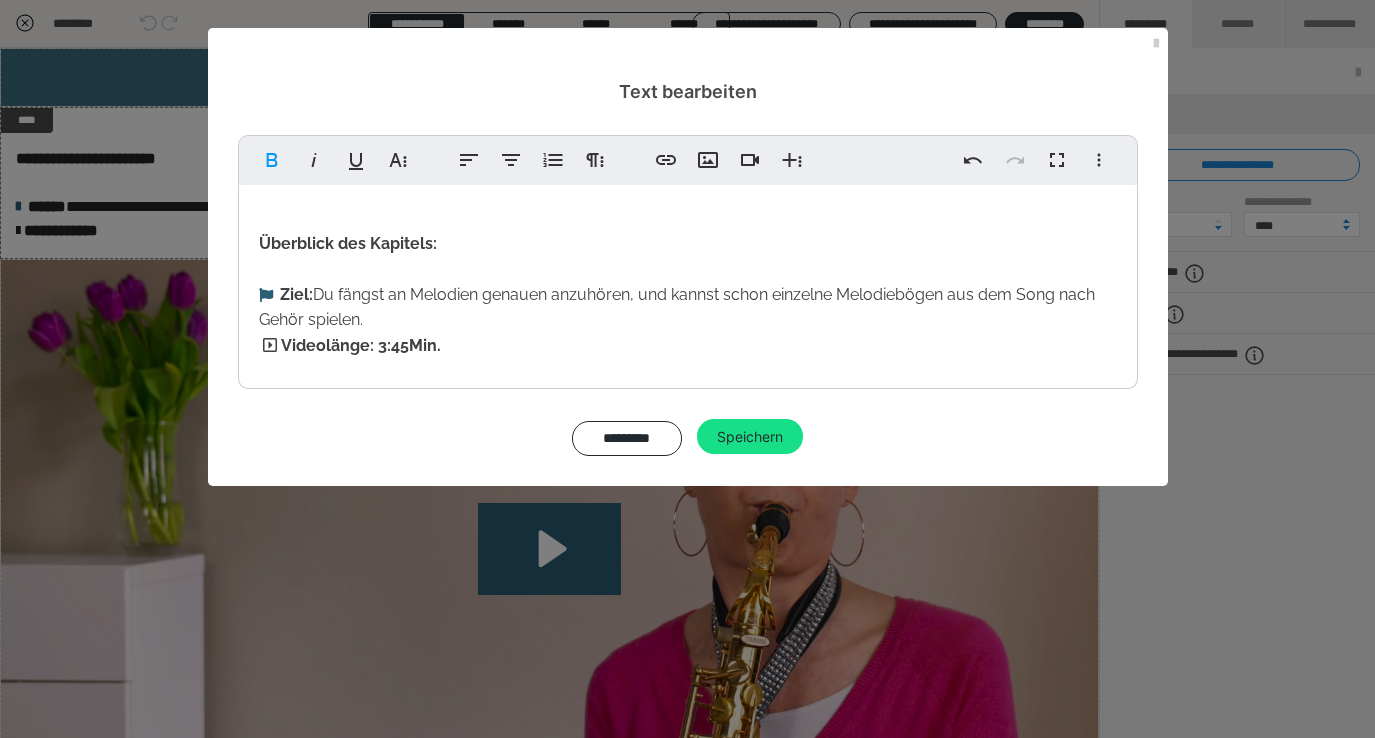 drag, startPoint x: 452, startPoint y: 342, endPoint x: 377, endPoint y: 340, distance: 75.026665 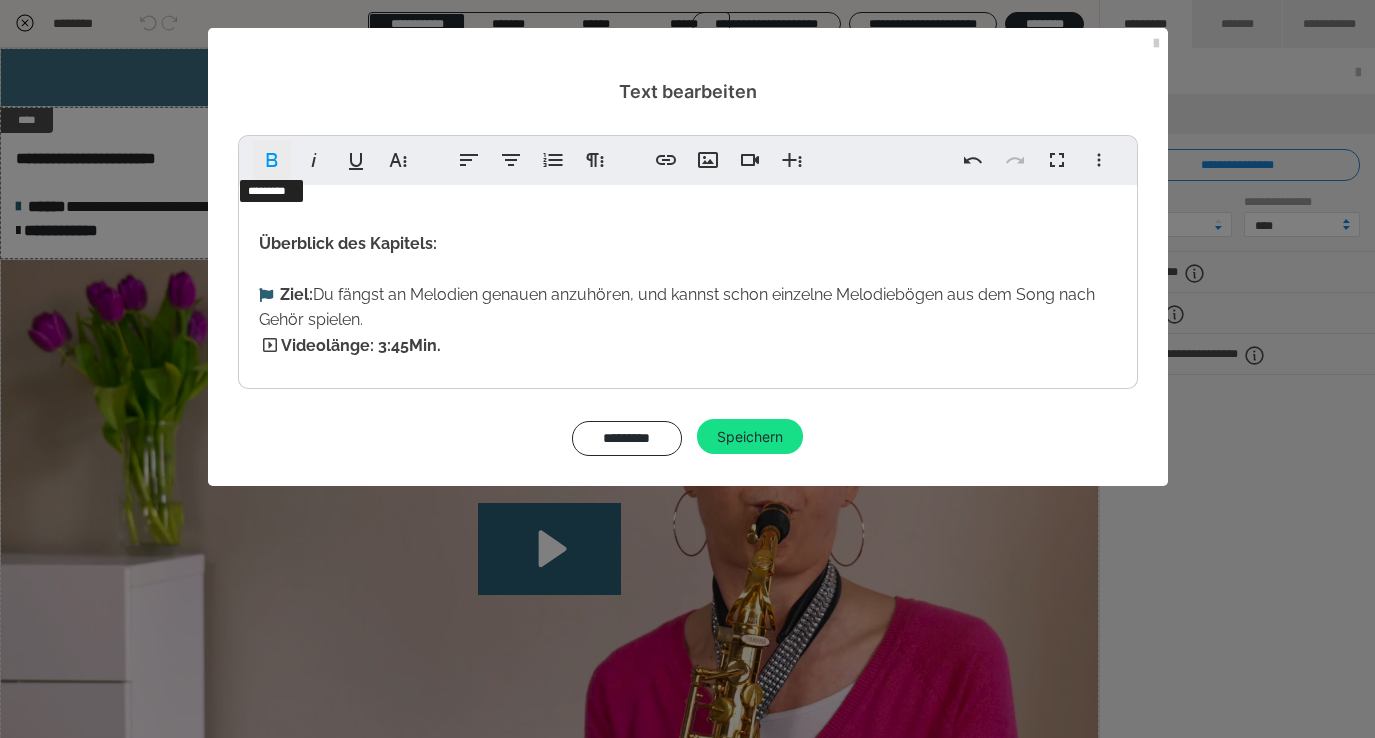 click 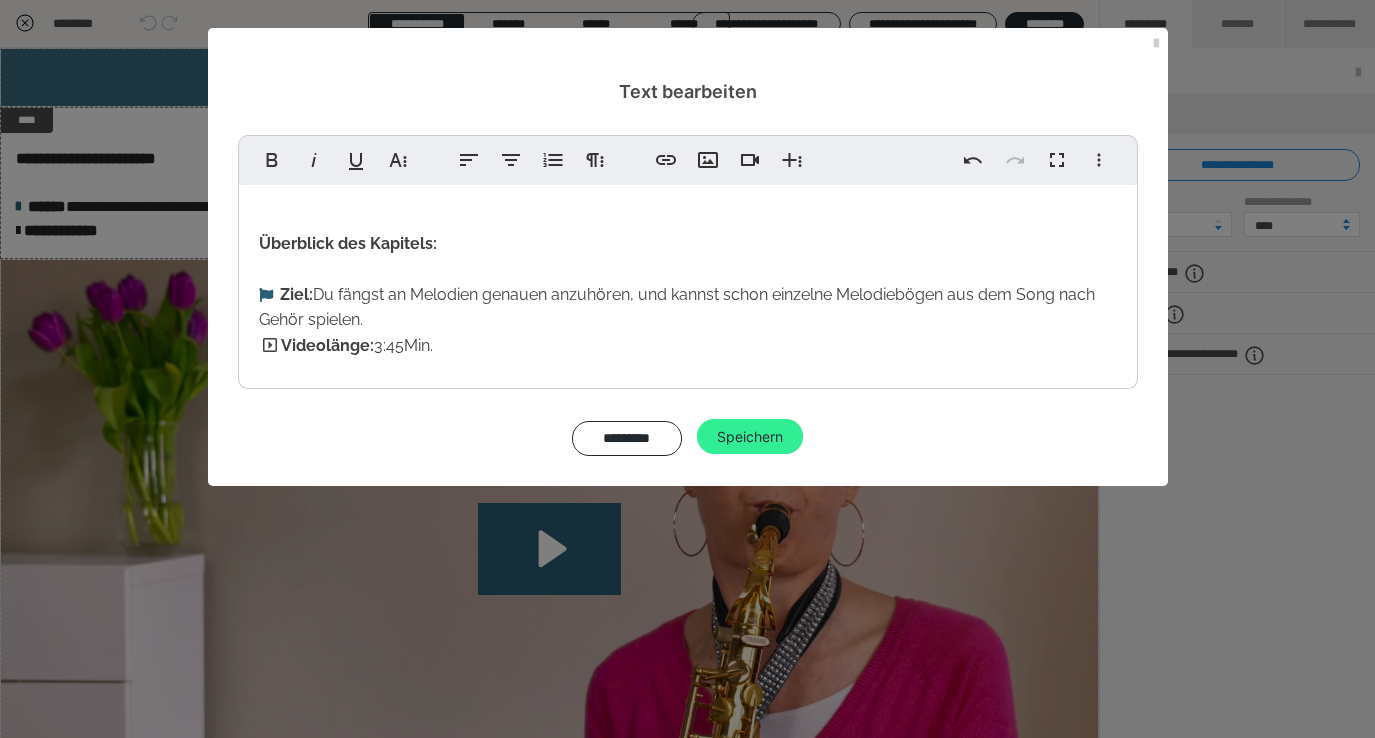 click on "Speichern" at bounding box center [750, 437] 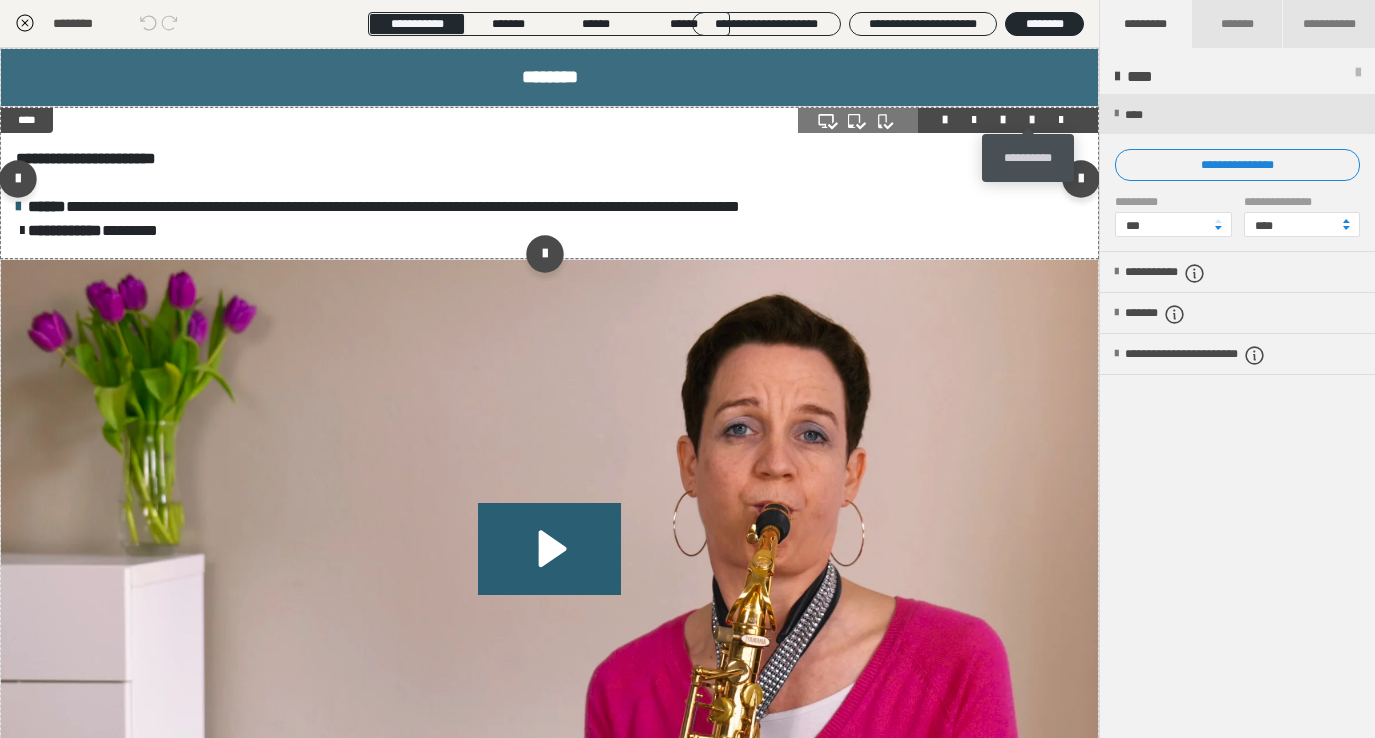 click at bounding box center (1032, 120) 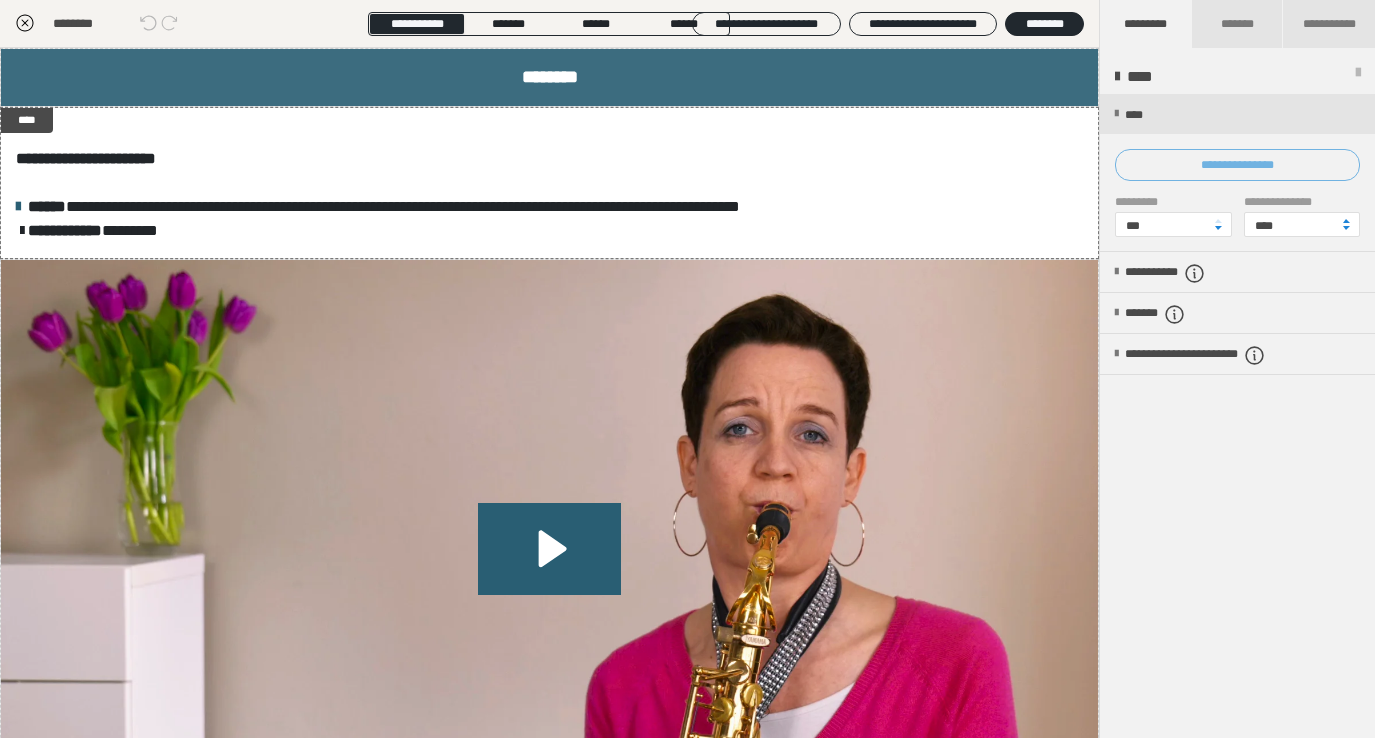 click on "**********" at bounding box center [1237, 165] 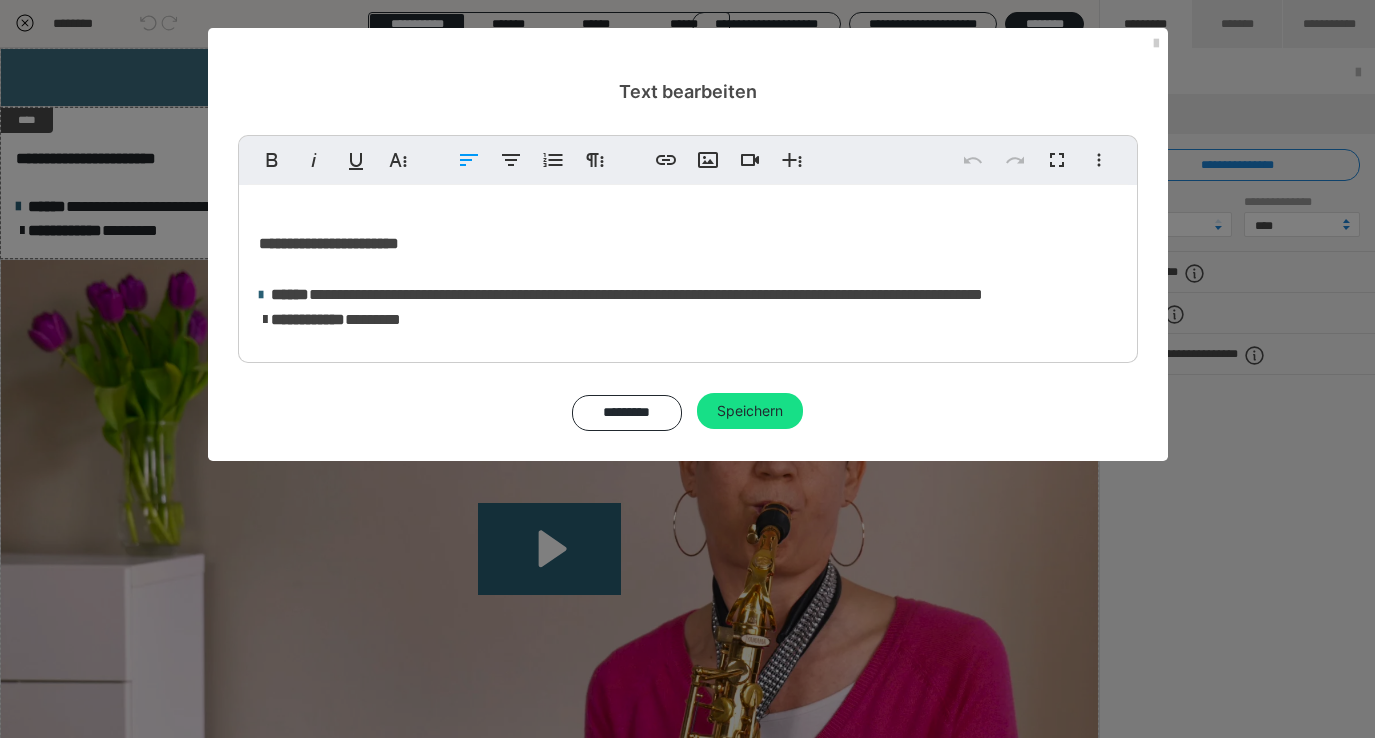 click on "**********" at bounding box center (688, 269) 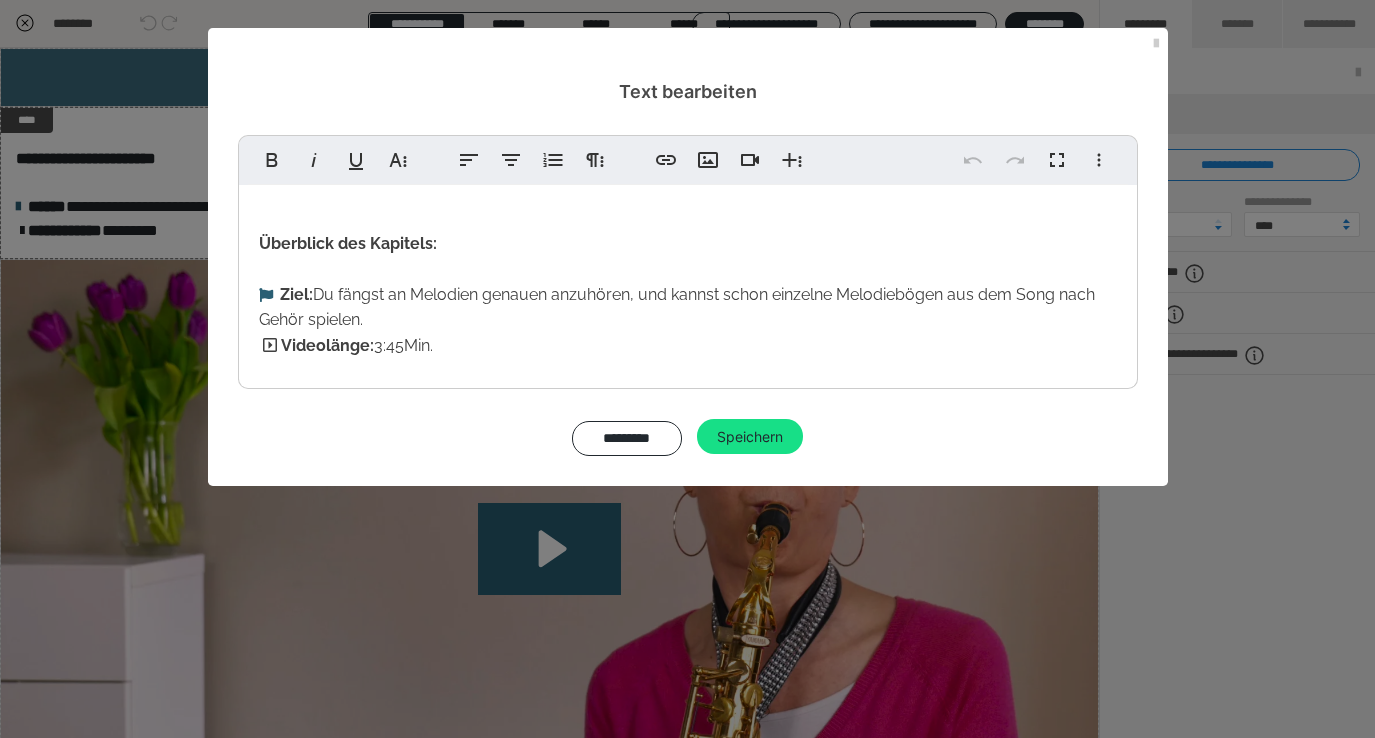 drag, startPoint x: 369, startPoint y: 319, endPoint x: 320, endPoint y: 298, distance: 53.310413 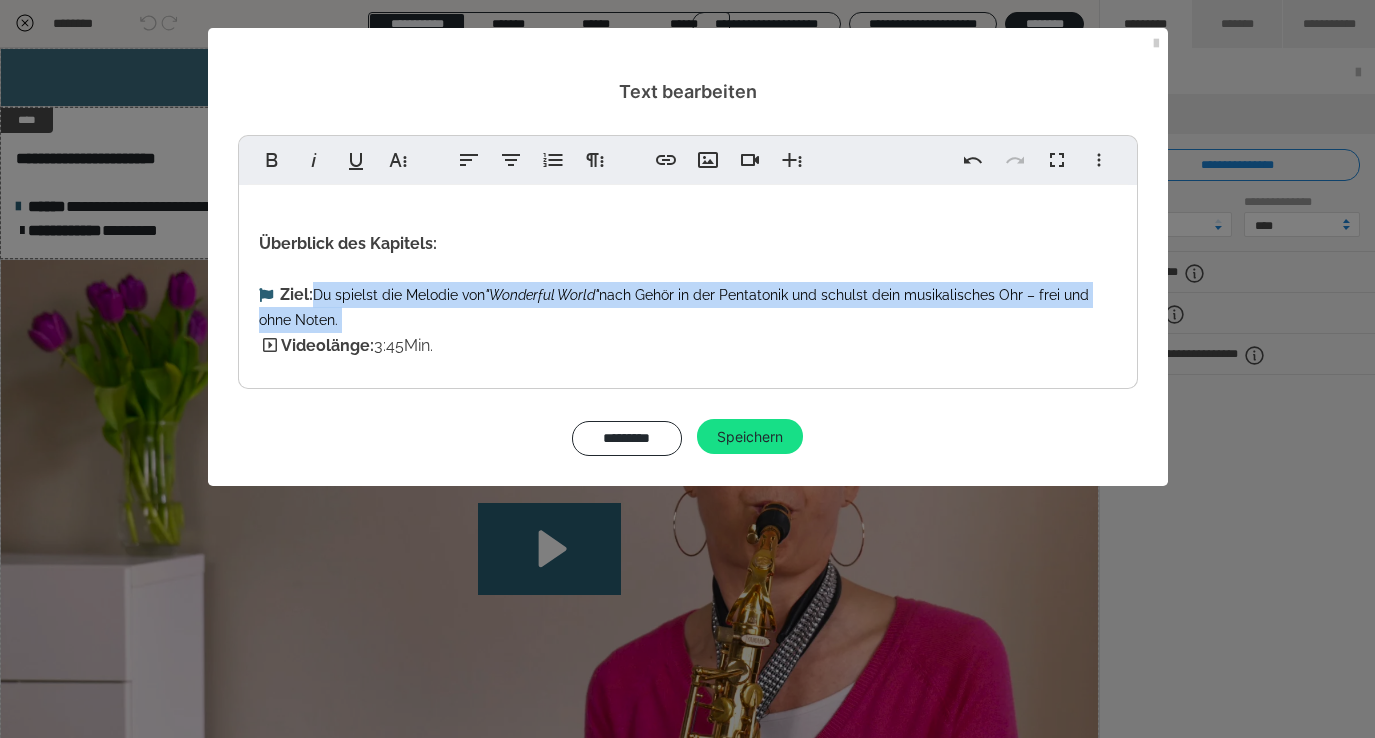 drag, startPoint x: 343, startPoint y: 320, endPoint x: 316, endPoint y: 293, distance: 38.183765 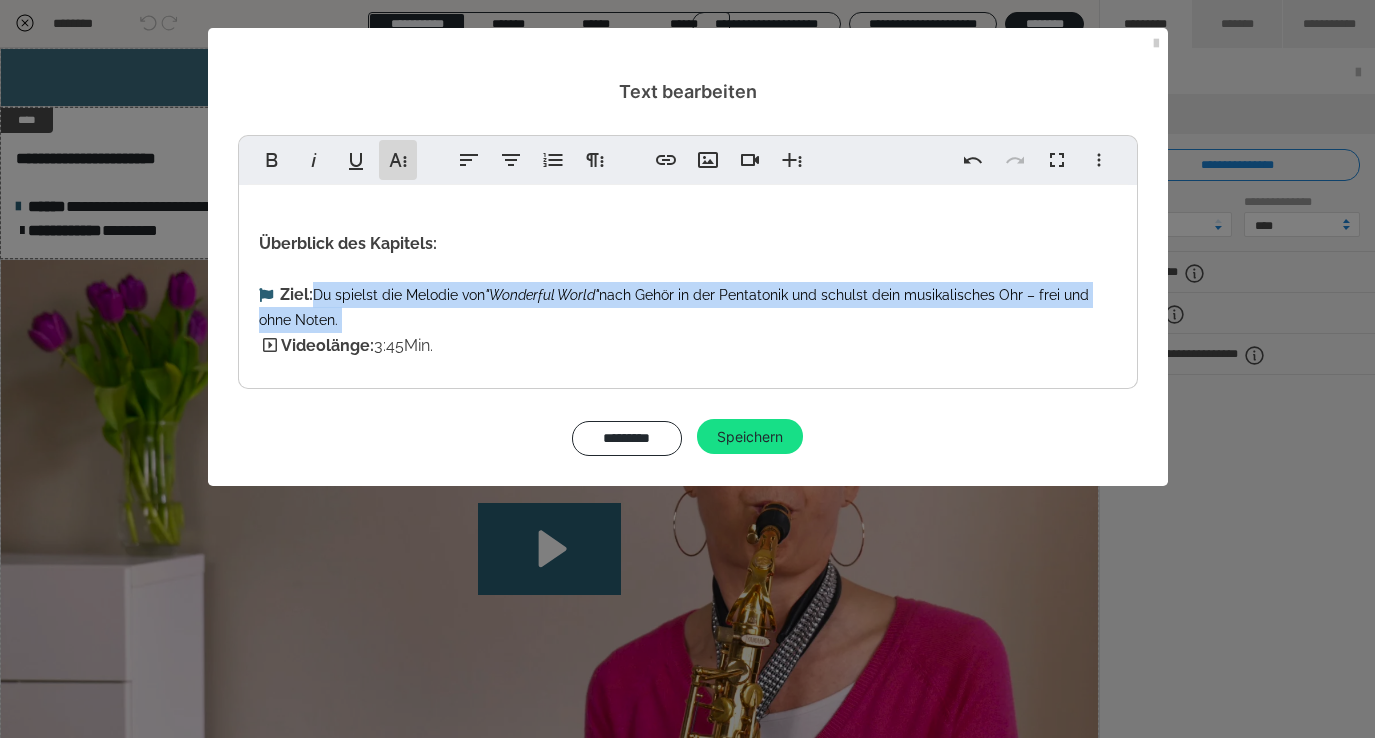 click 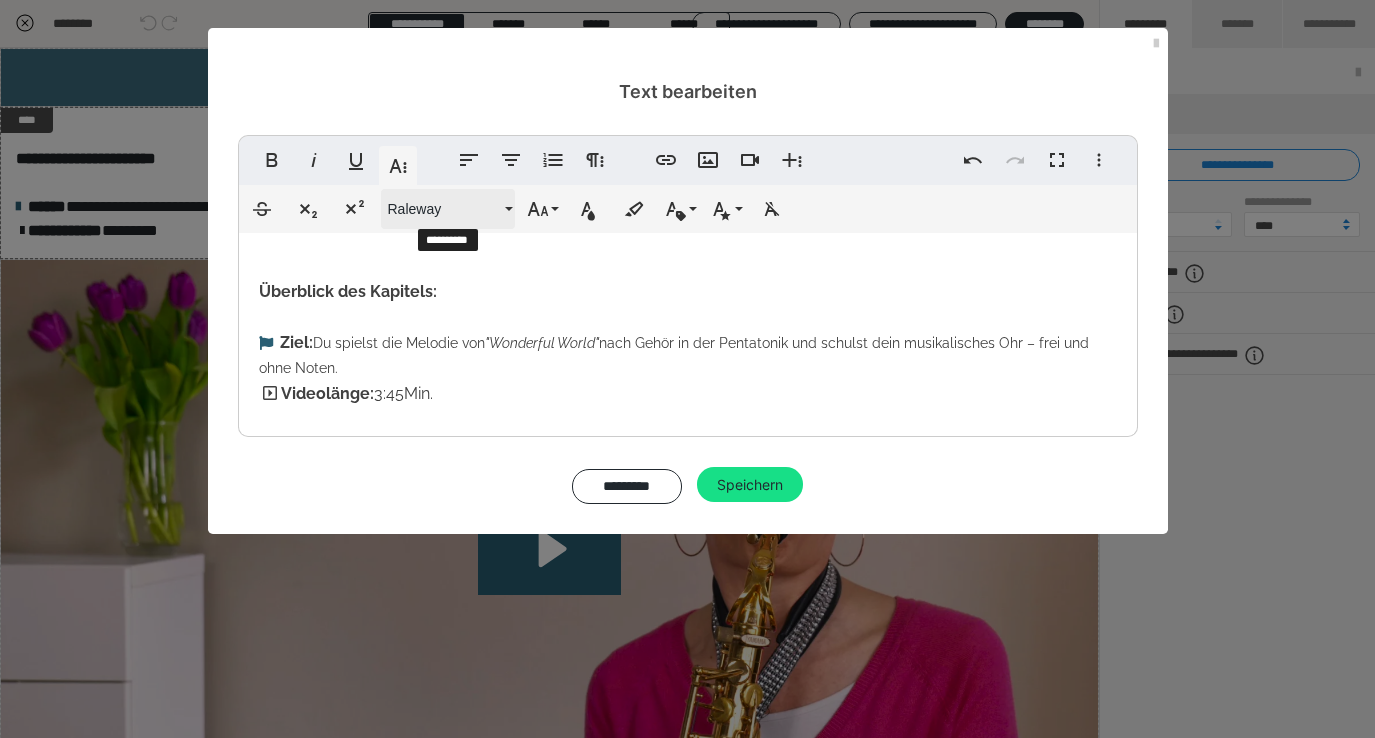 click on "Raleway" at bounding box center (444, 209) 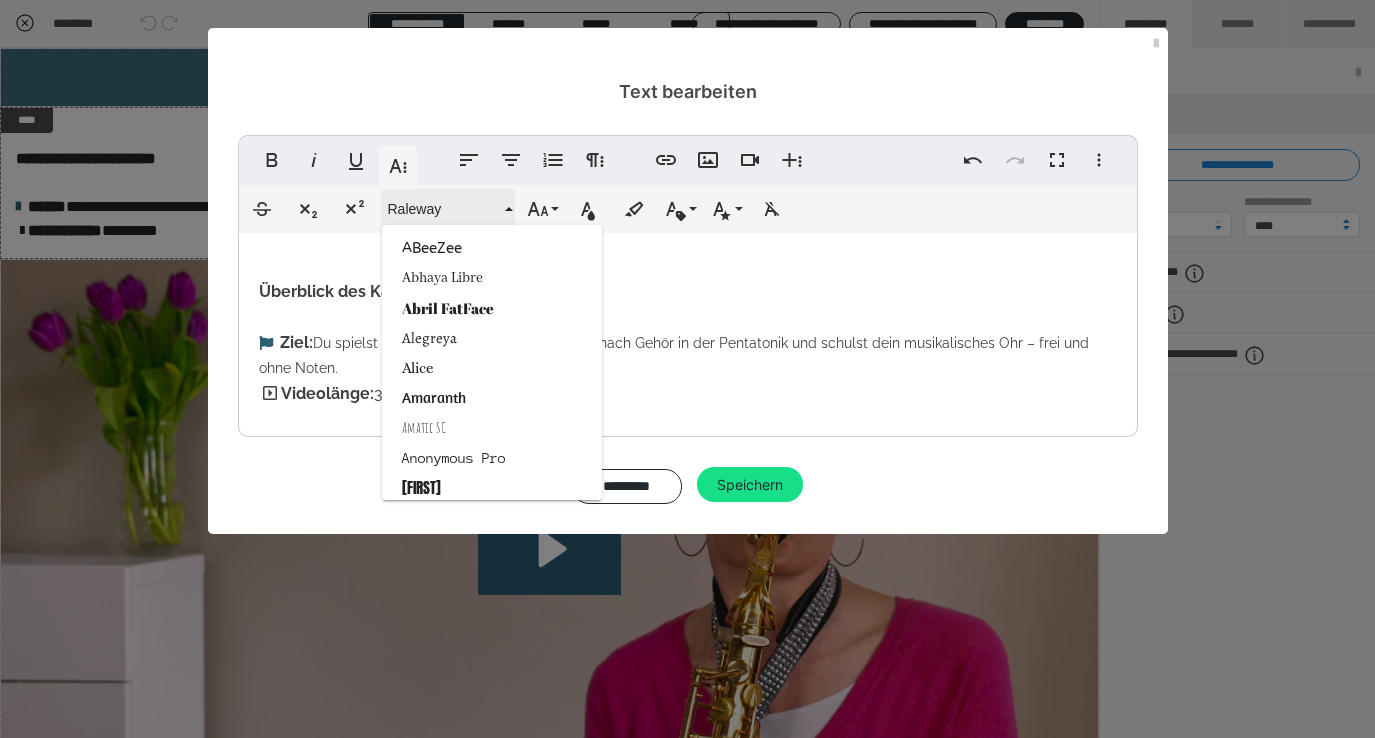 scroll, scrollTop: 2723, scrollLeft: 0, axis: vertical 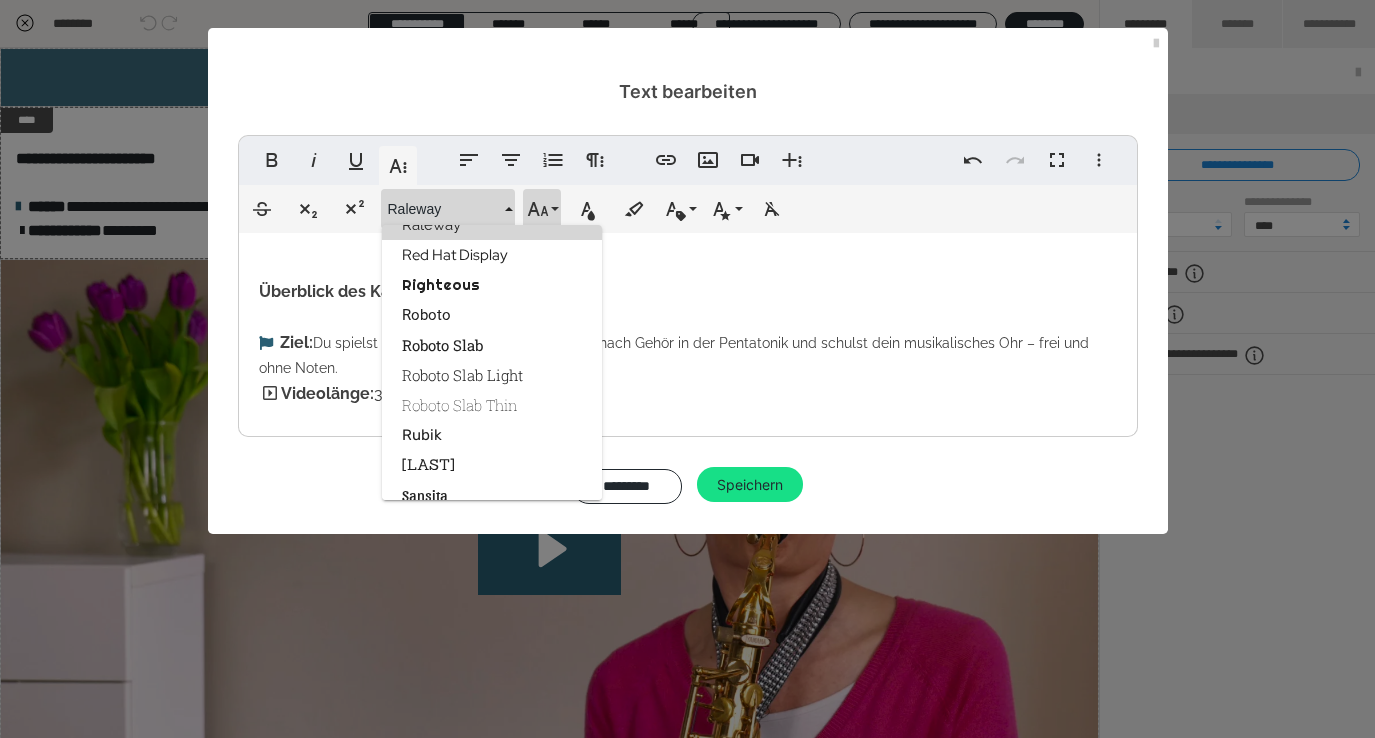 click on "Schriftgröße" at bounding box center (542, 209) 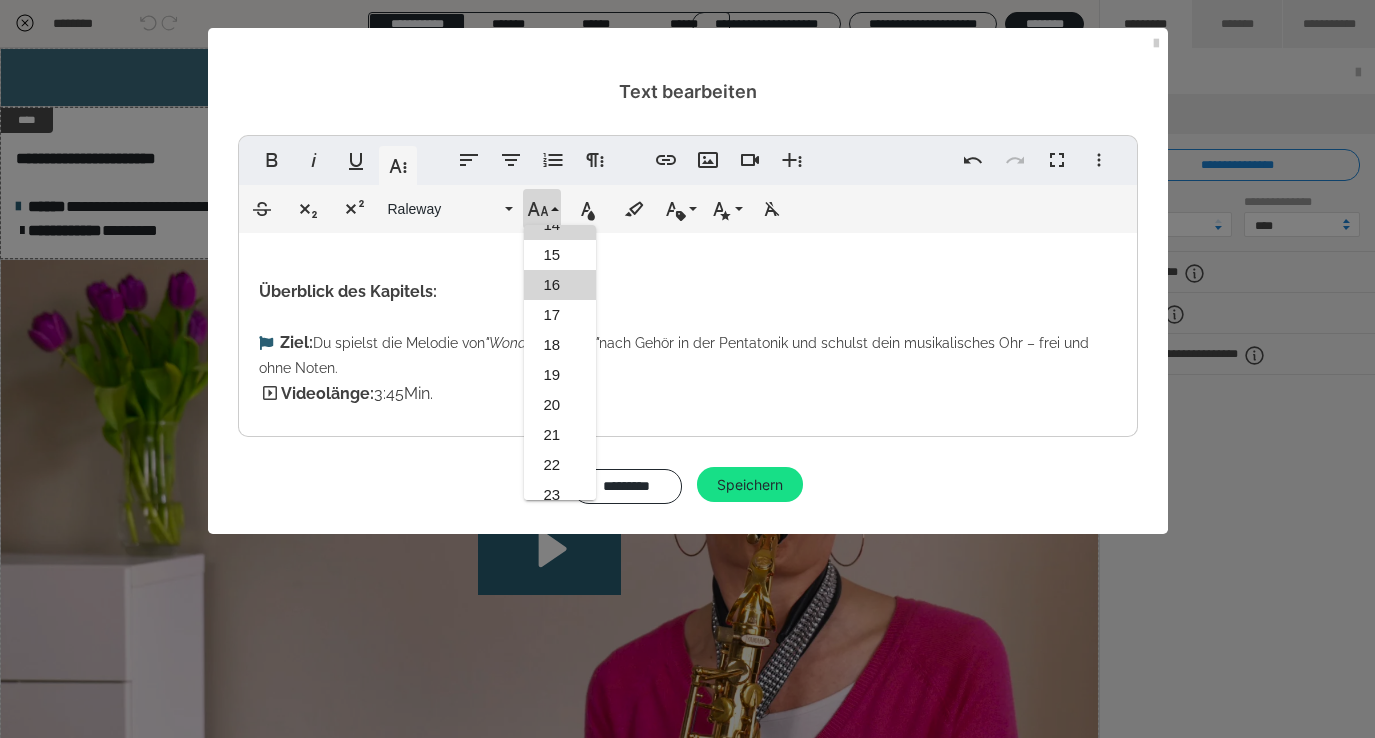 click on "16" at bounding box center [560, 285] 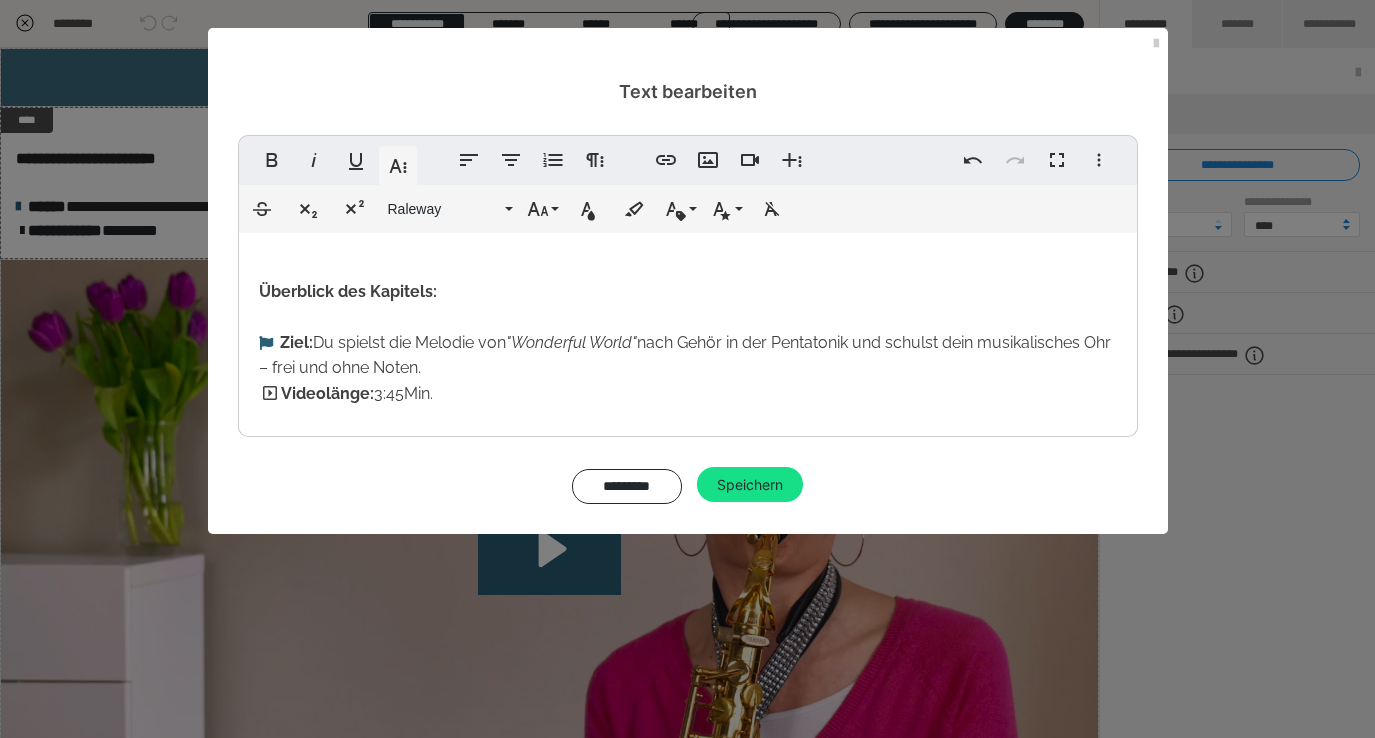 click on "Überblick des Kapitels:         Ziel:  Du spielst die Melodie von  "Wonderful World"  nach Gehör in der Pentatonik und schulst dein musikalisches Ohr – frei und ohne Noten.       Videolänge:  3:45Min." at bounding box center [688, 330] 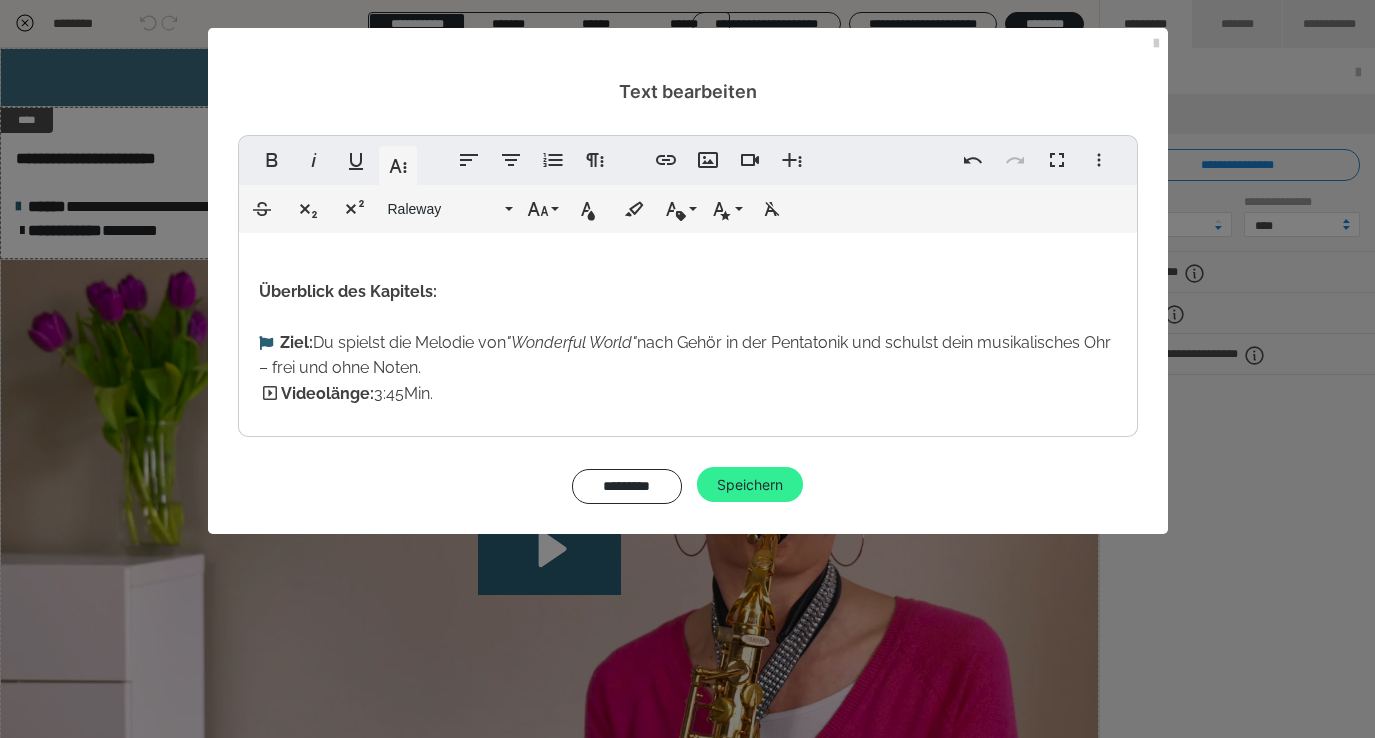 click on "Speichern" at bounding box center [750, 485] 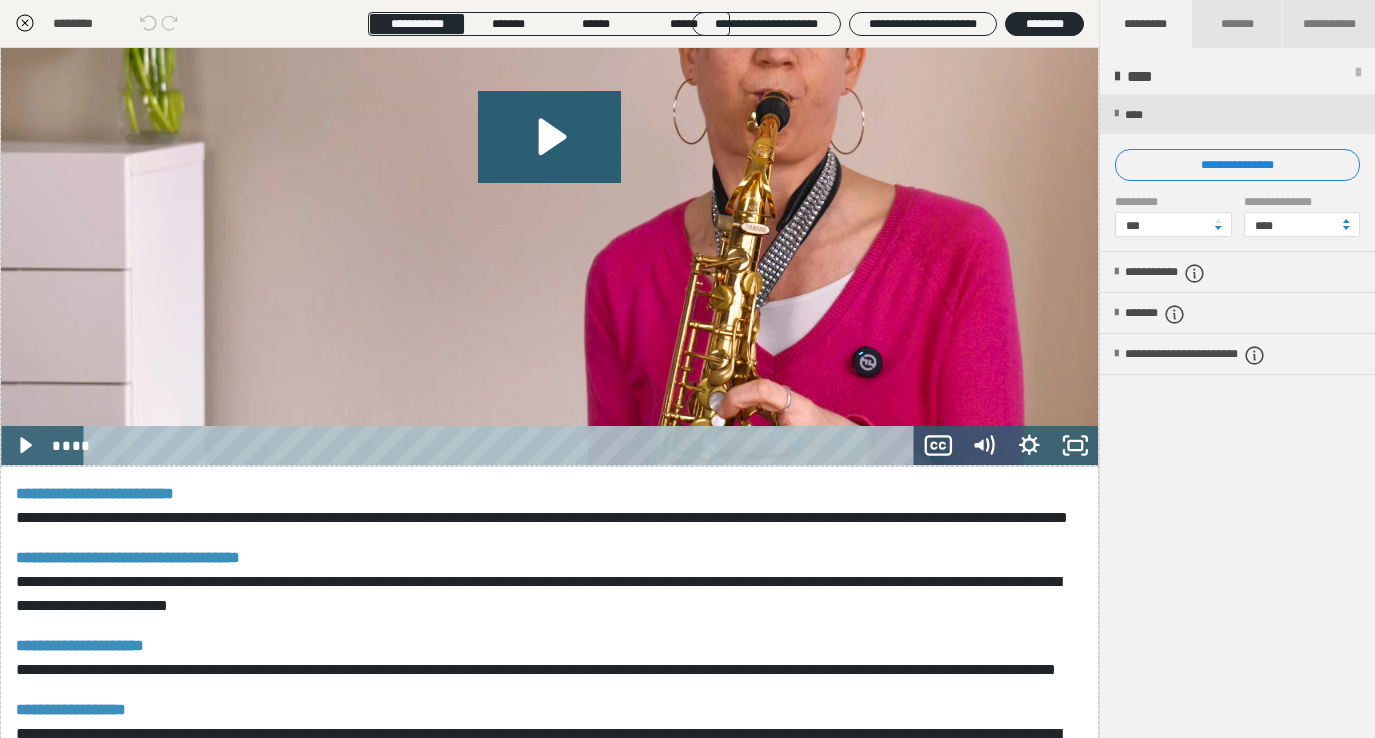 scroll, scrollTop: 407, scrollLeft: 0, axis: vertical 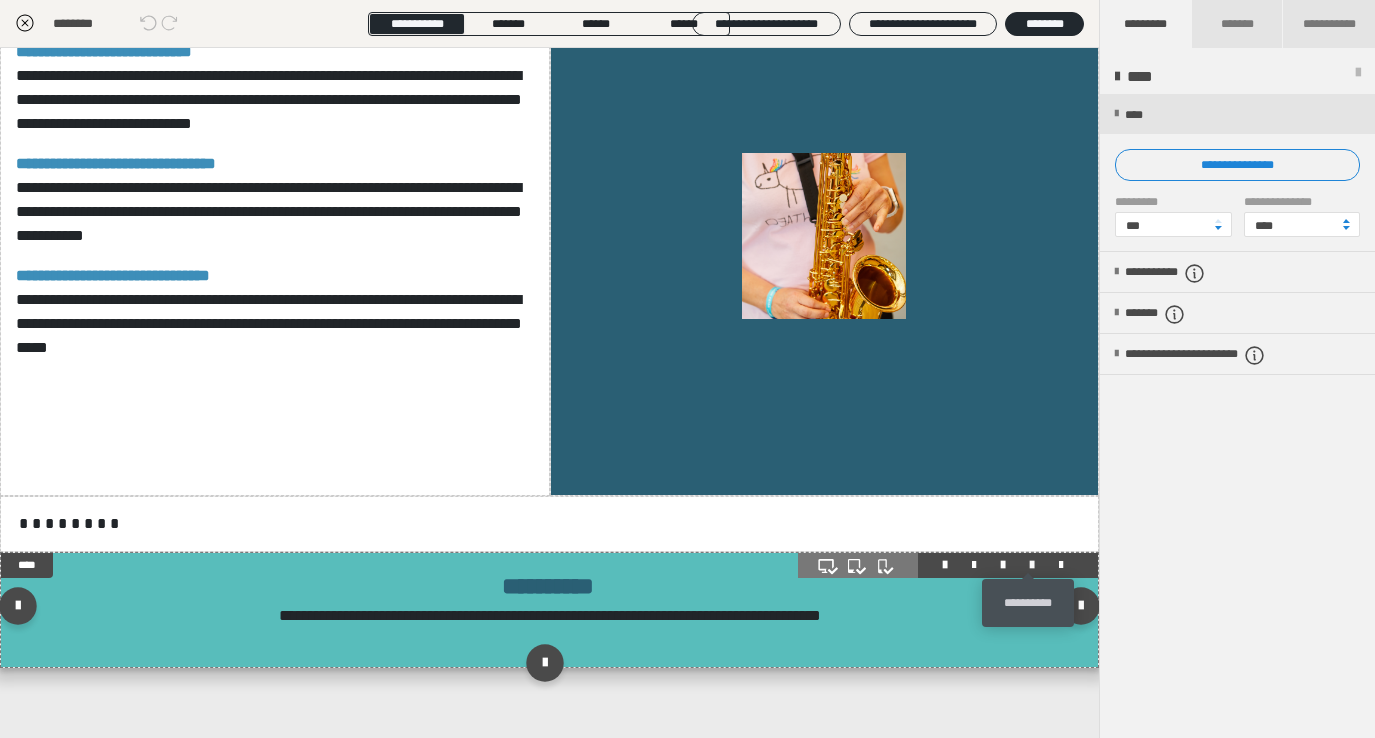 click at bounding box center [1032, 565] 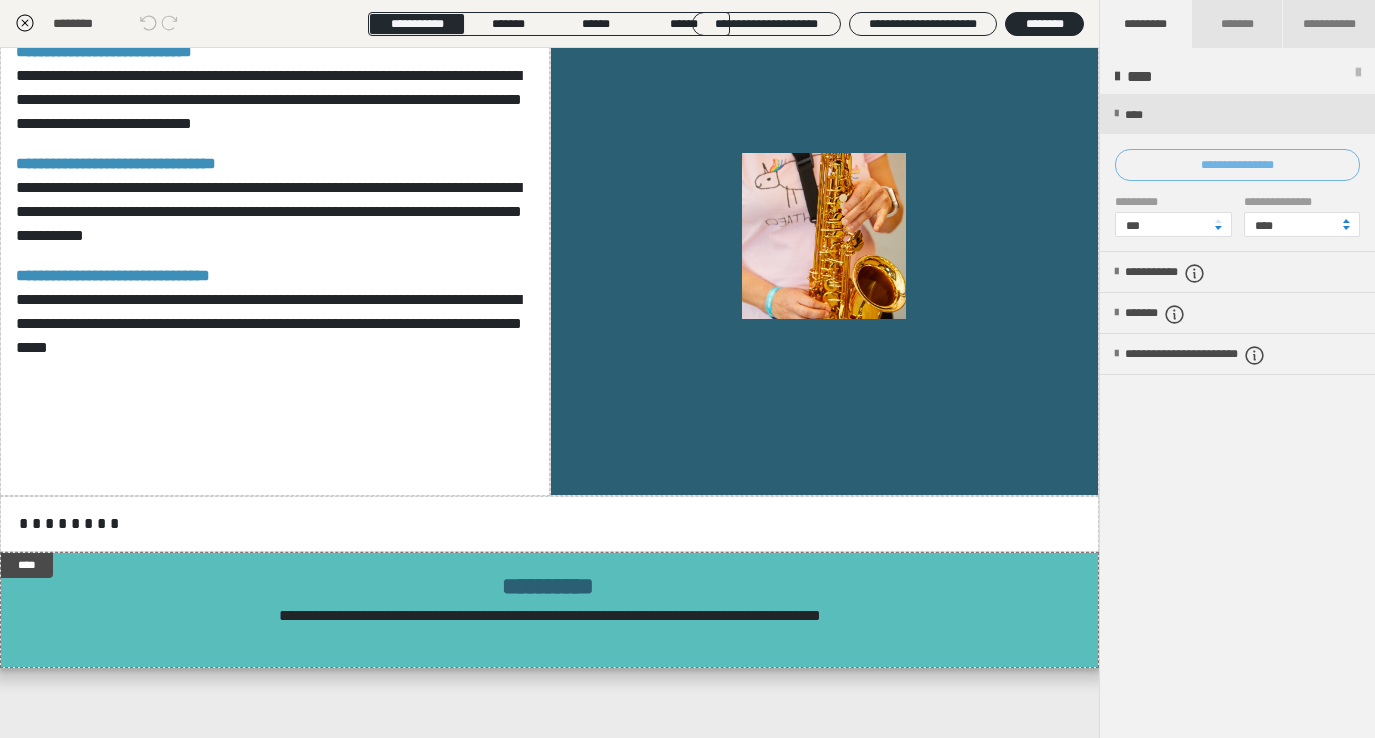 click on "**********" at bounding box center (1237, 165) 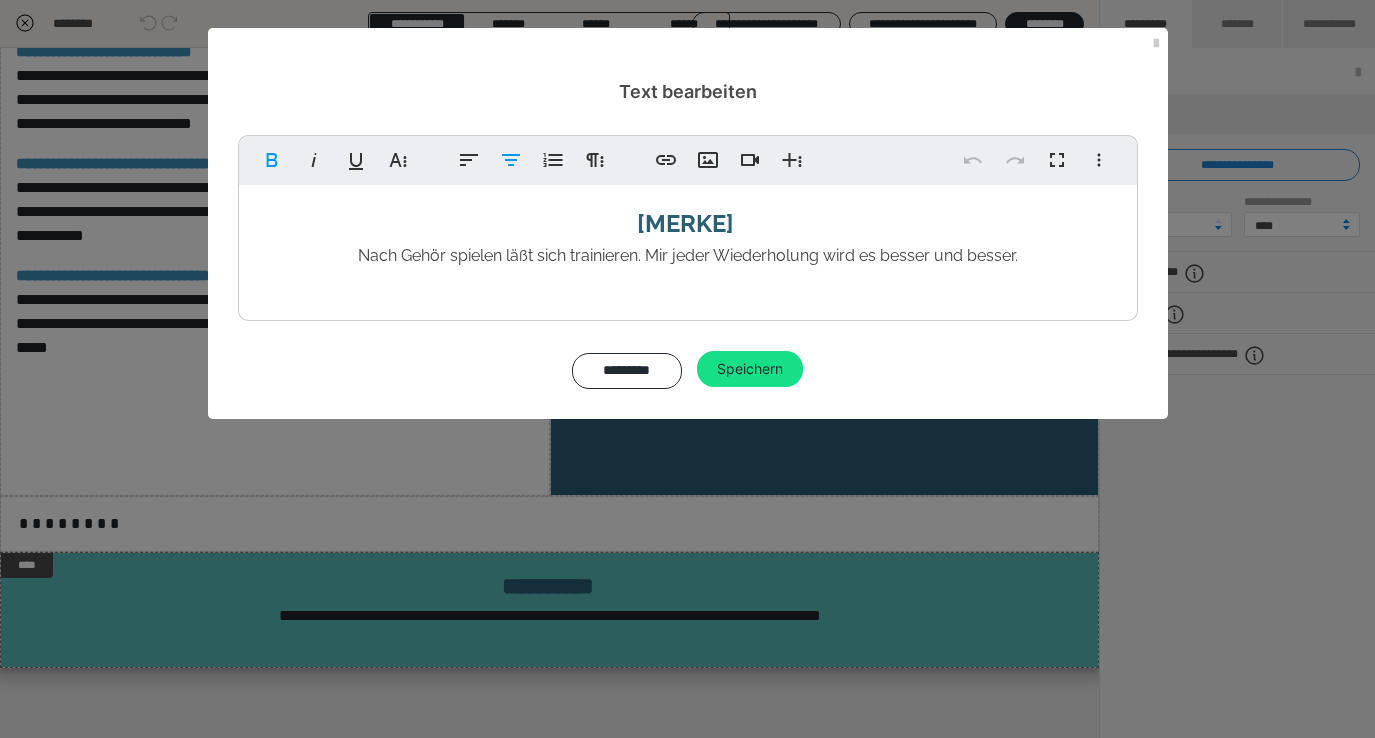 drag, startPoint x: 1026, startPoint y: 254, endPoint x: 623, endPoint y: 195, distance: 407.29596 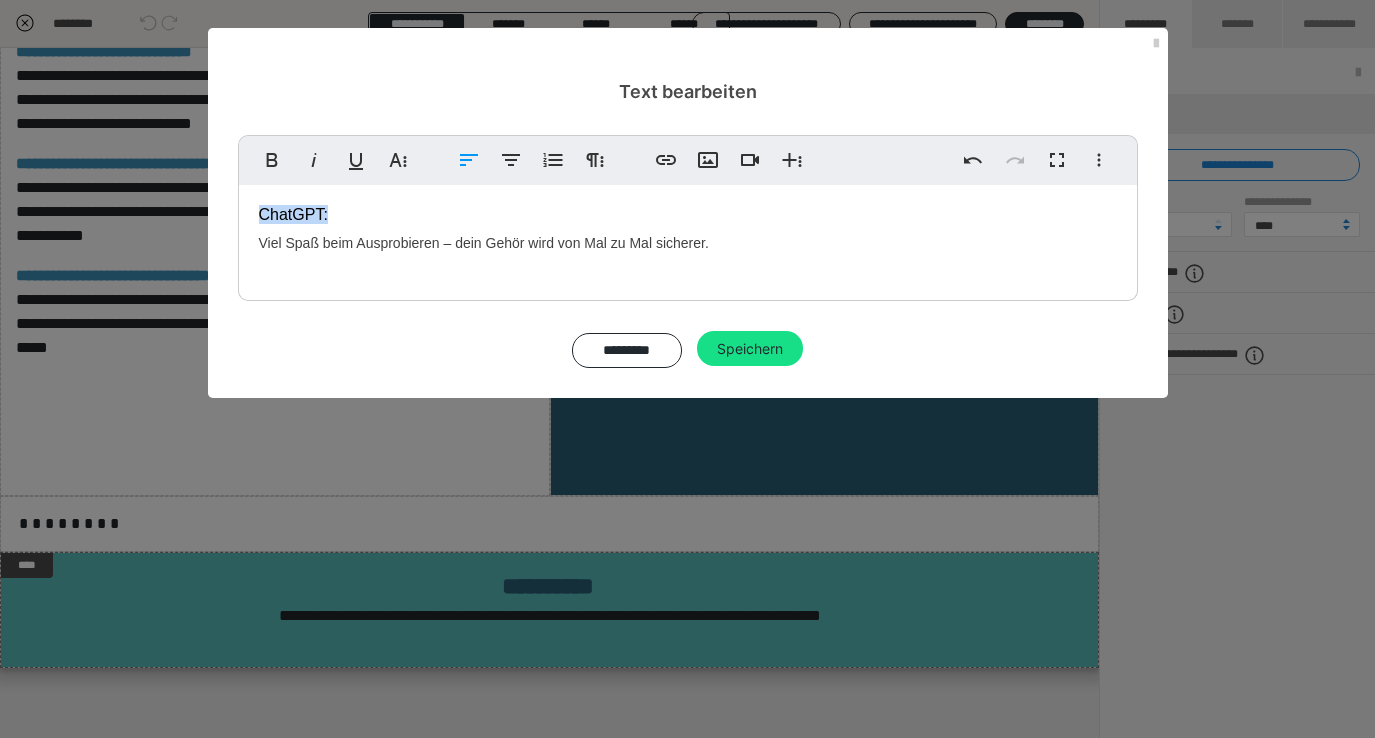 drag, startPoint x: 351, startPoint y: 213, endPoint x: 230, endPoint y: 206, distance: 121.20231 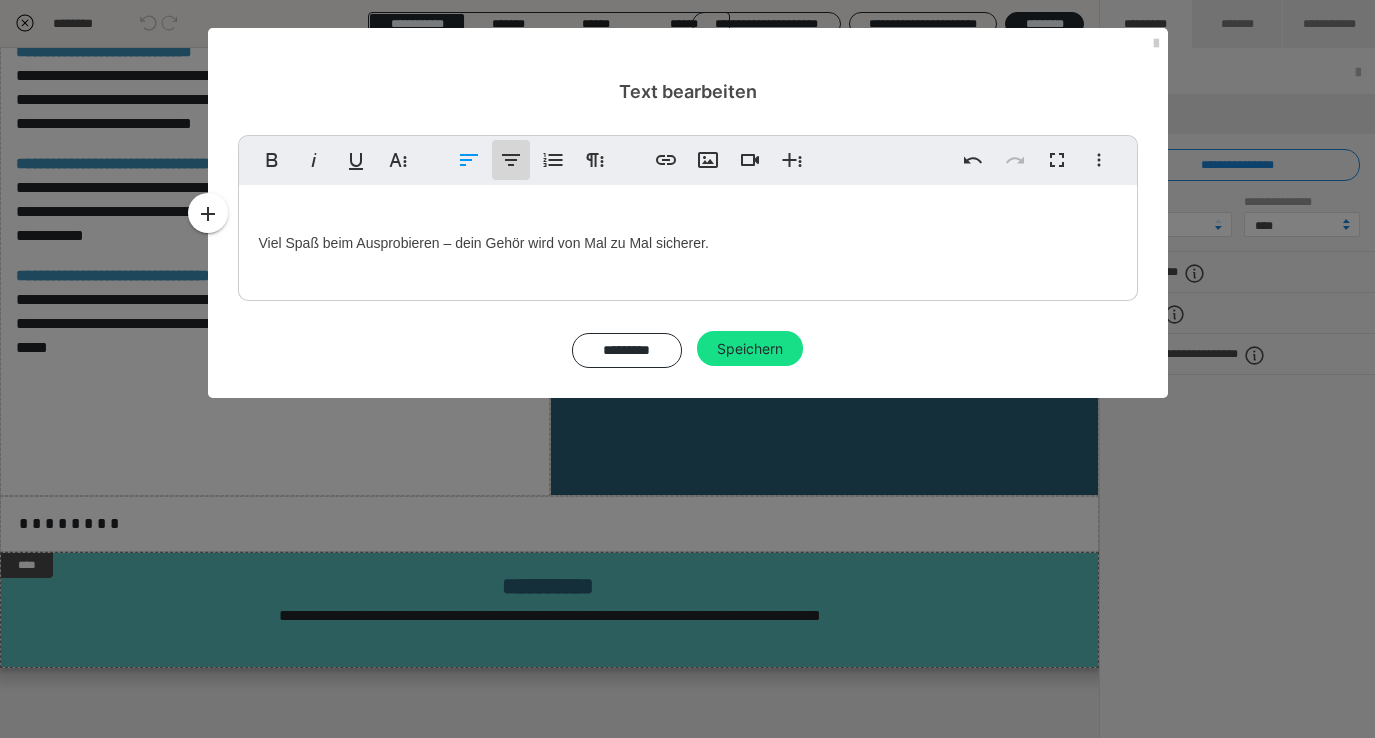 click 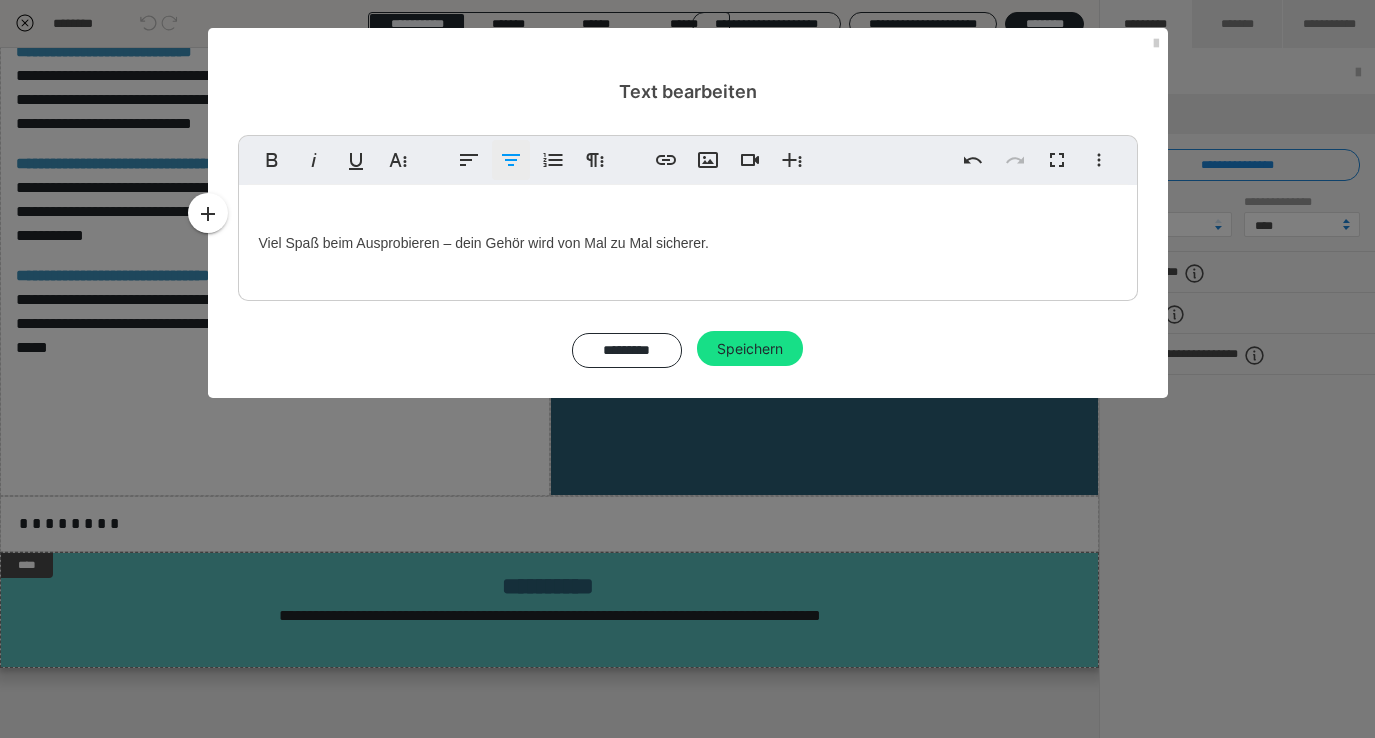 click 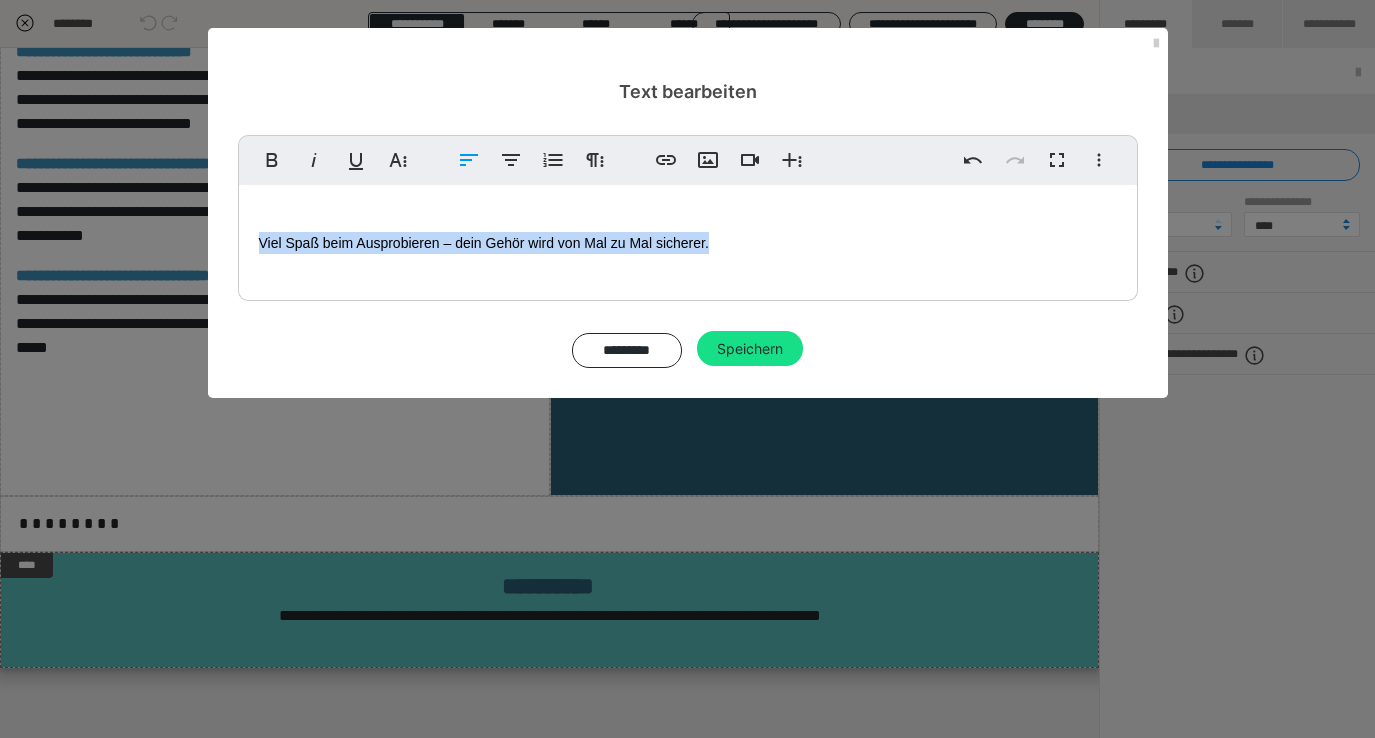 drag, startPoint x: 728, startPoint y: 237, endPoint x: 243, endPoint y: 236, distance: 485.00104 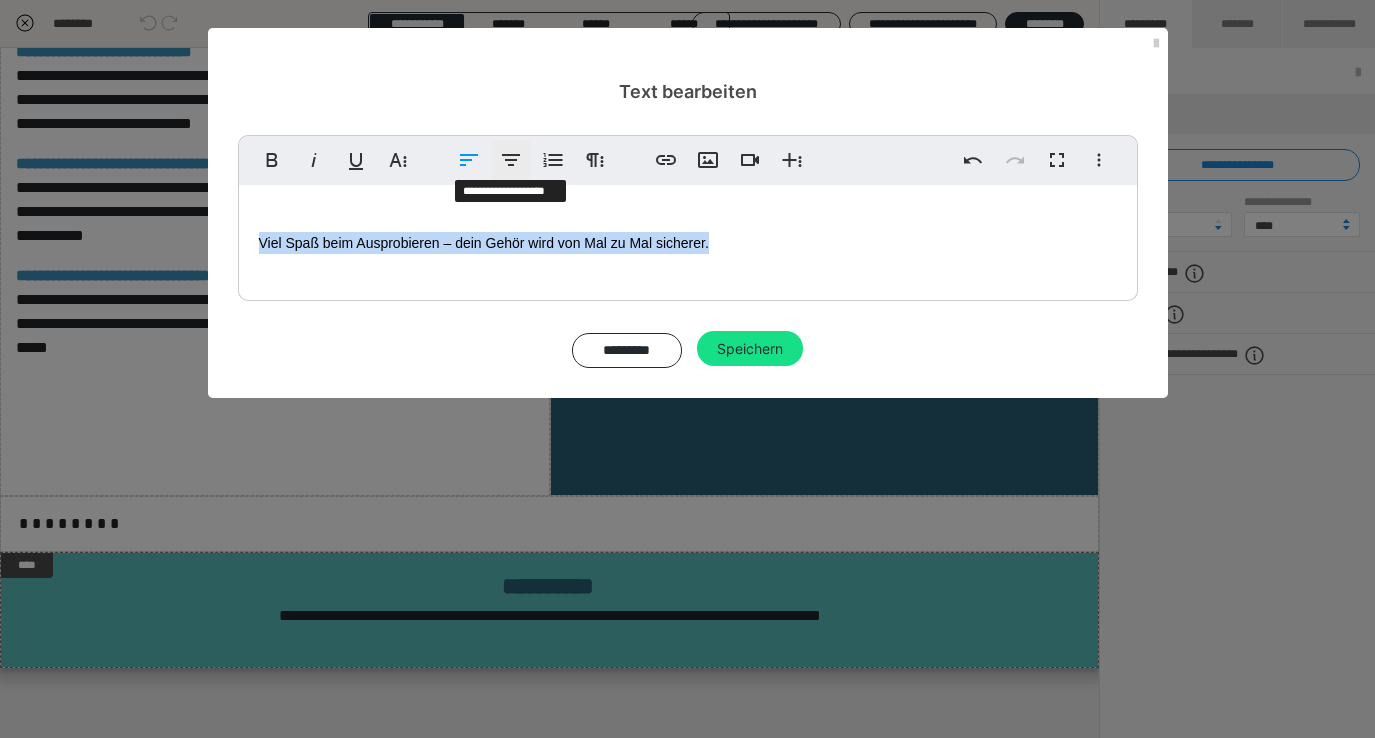 click 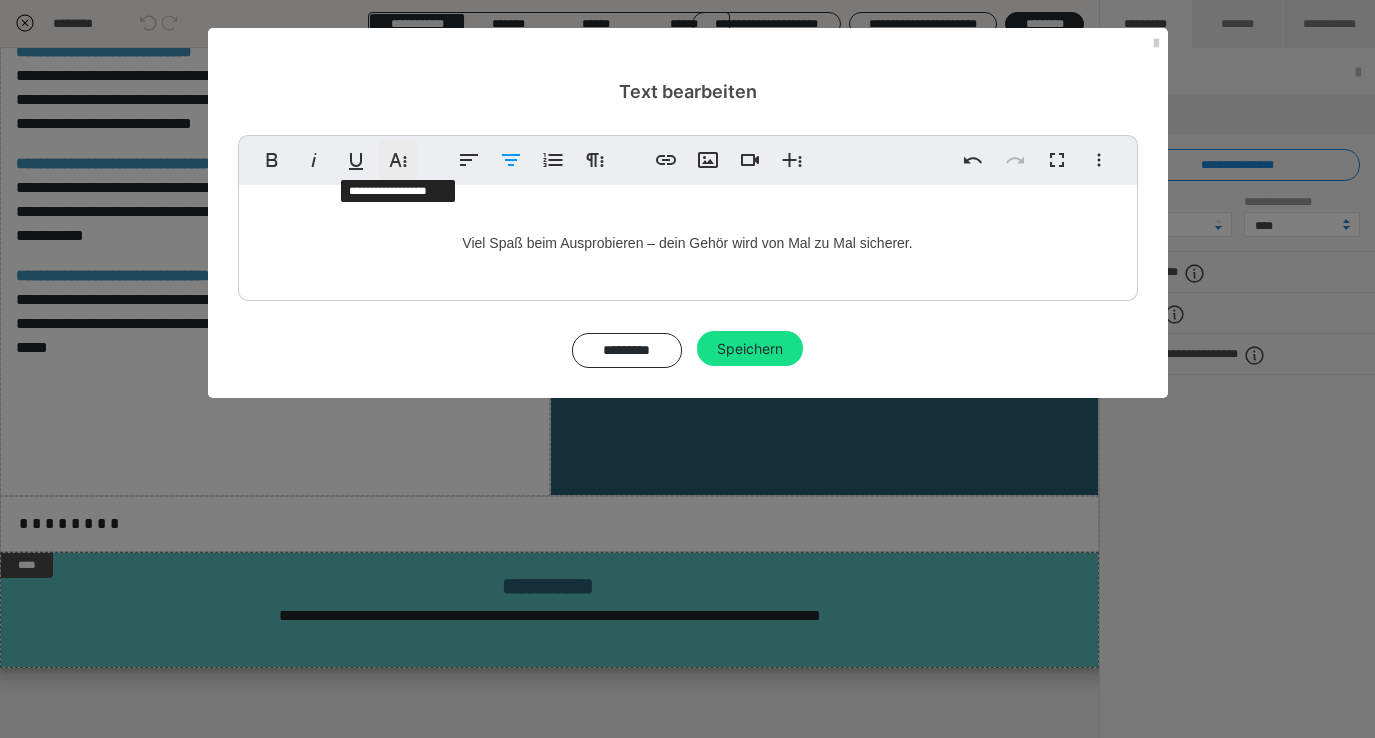 click 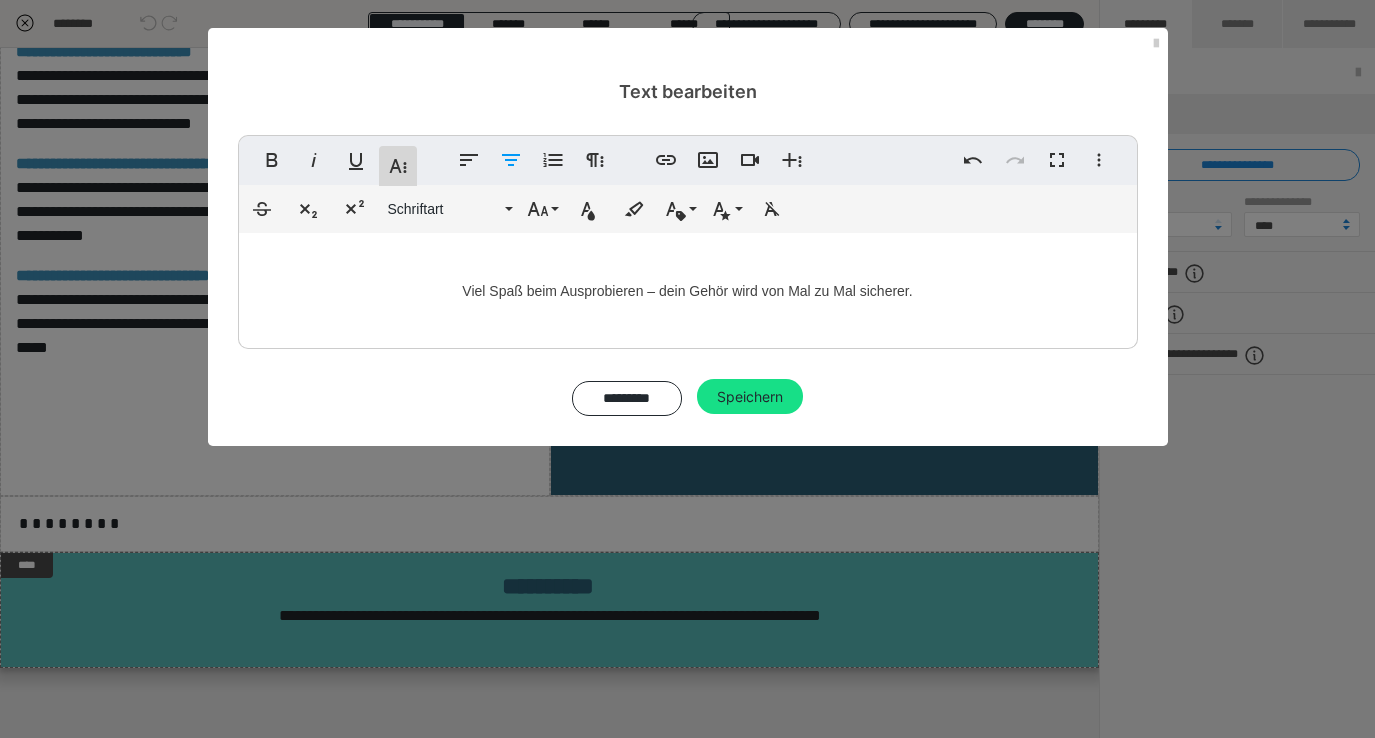 click 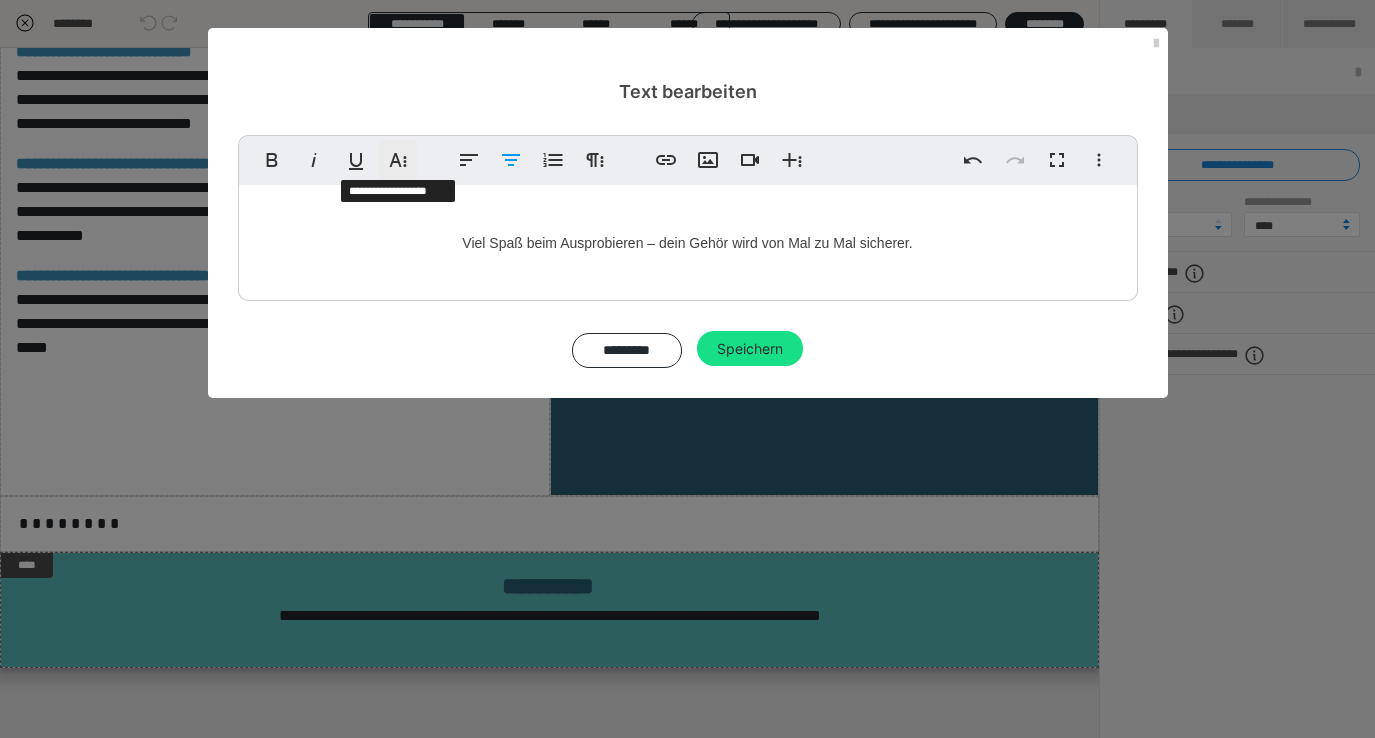 click 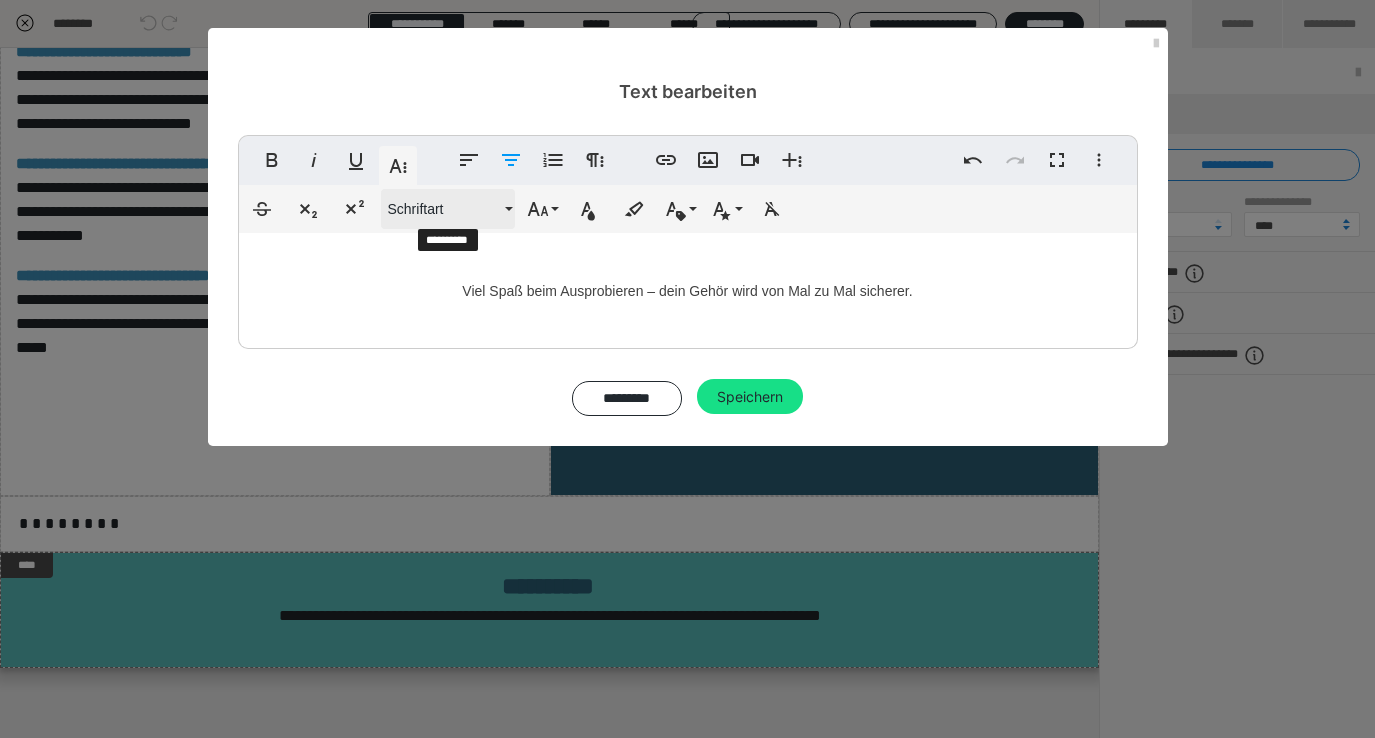 click on "Schriftart" at bounding box center (448, 209) 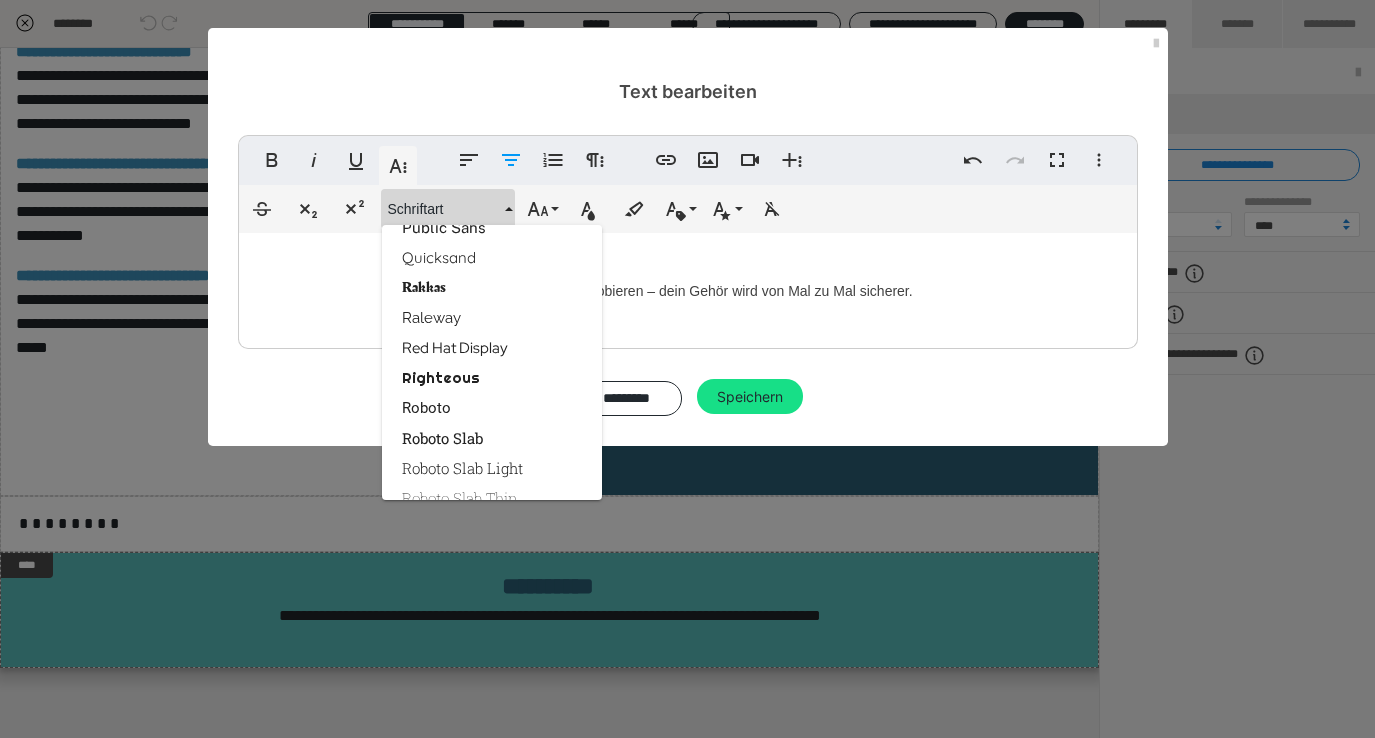 scroll, scrollTop: 2634, scrollLeft: 0, axis: vertical 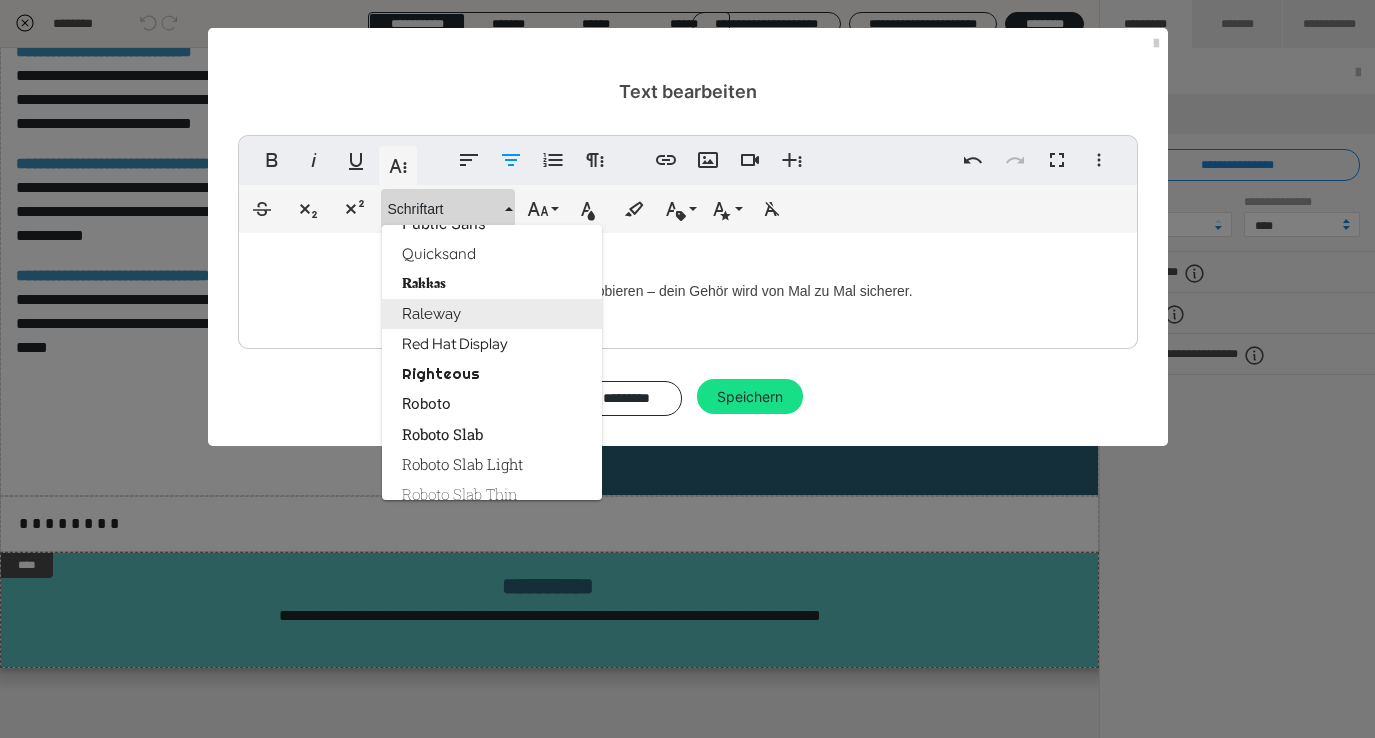 click on "Raleway" at bounding box center [492, 314] 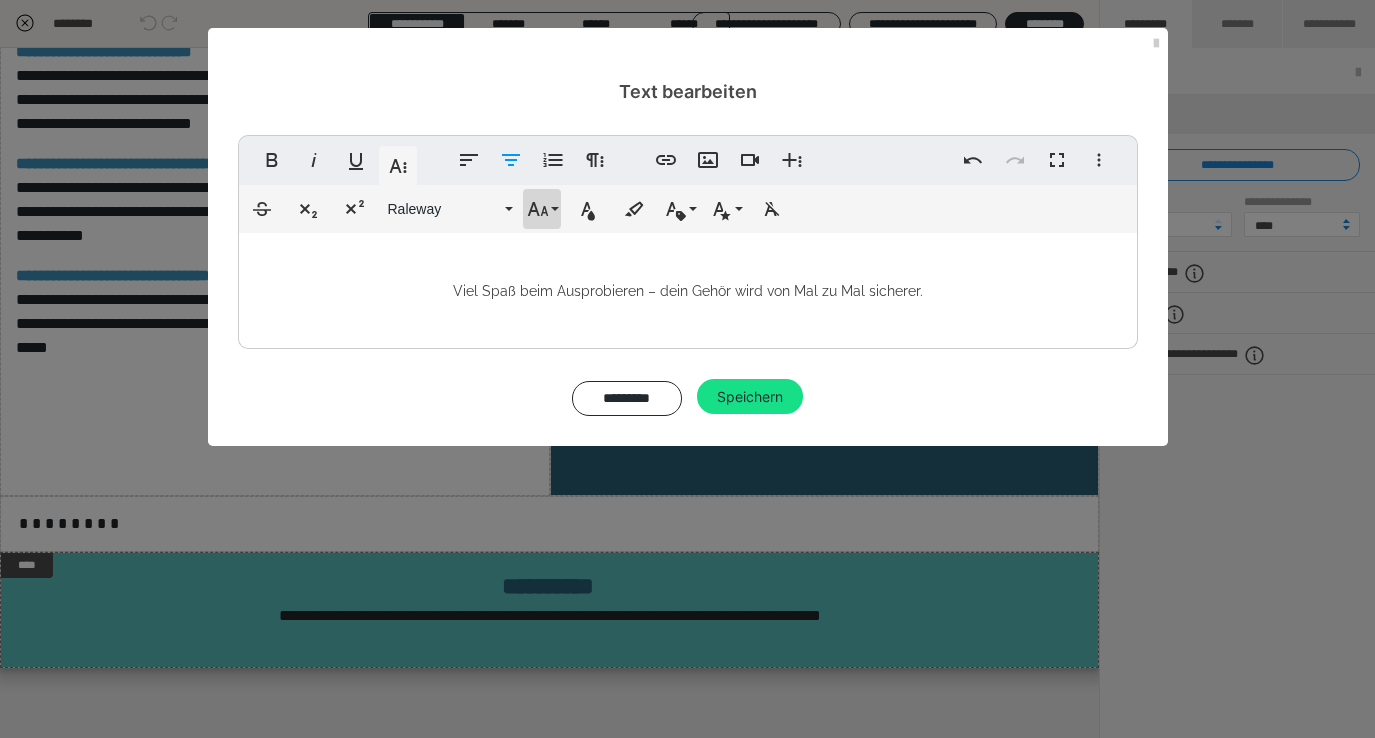 click on "Schriftgröße" at bounding box center [542, 209] 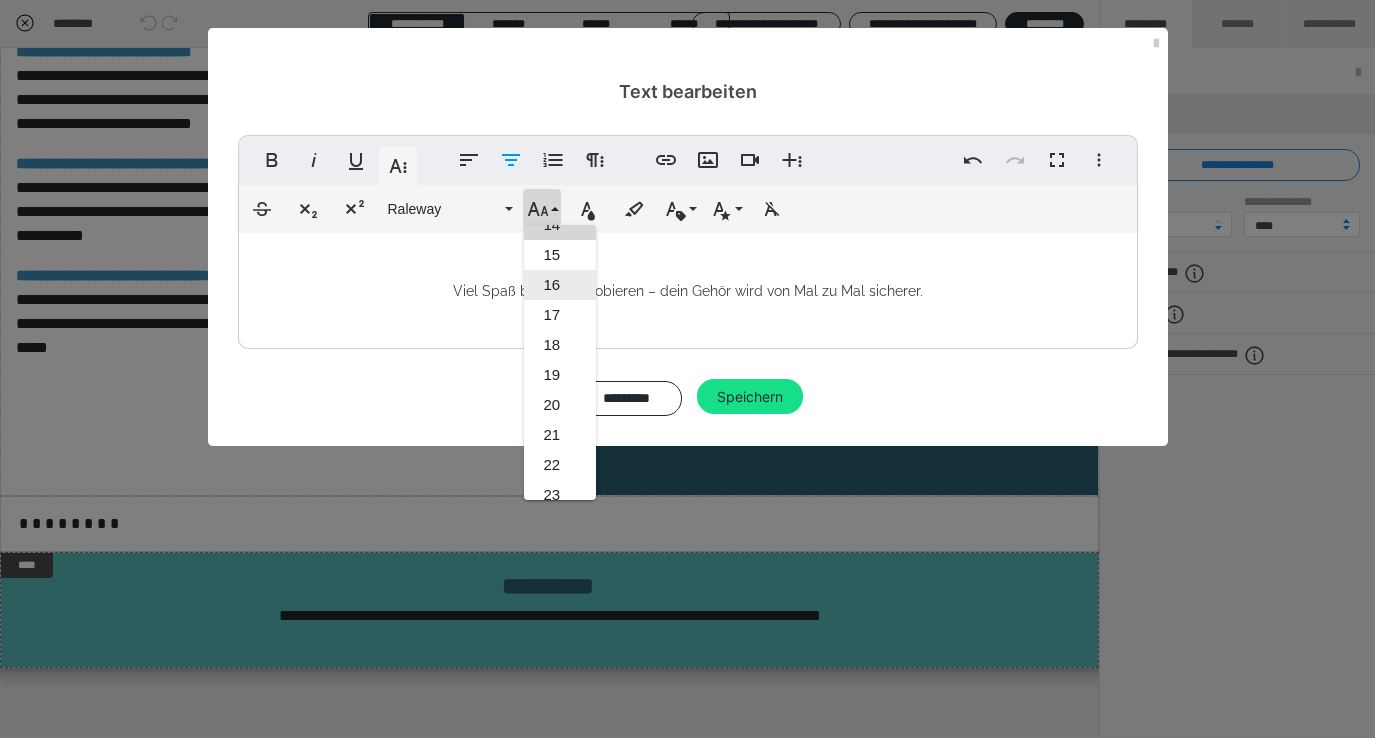 click on "16" at bounding box center (560, 285) 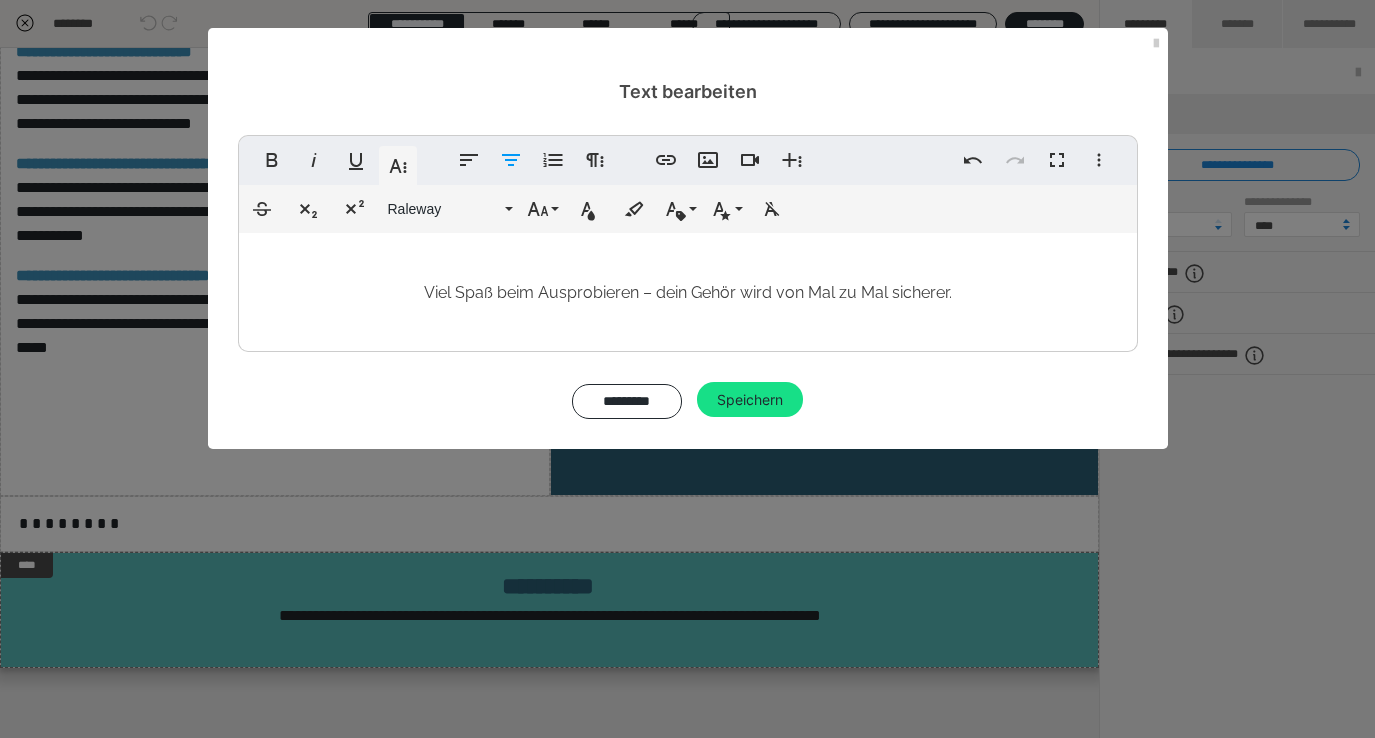 click on "Viel Spaß beim Ausprobieren – dein Gehör wird von Mal zu Mal sicherer." at bounding box center [688, 287] 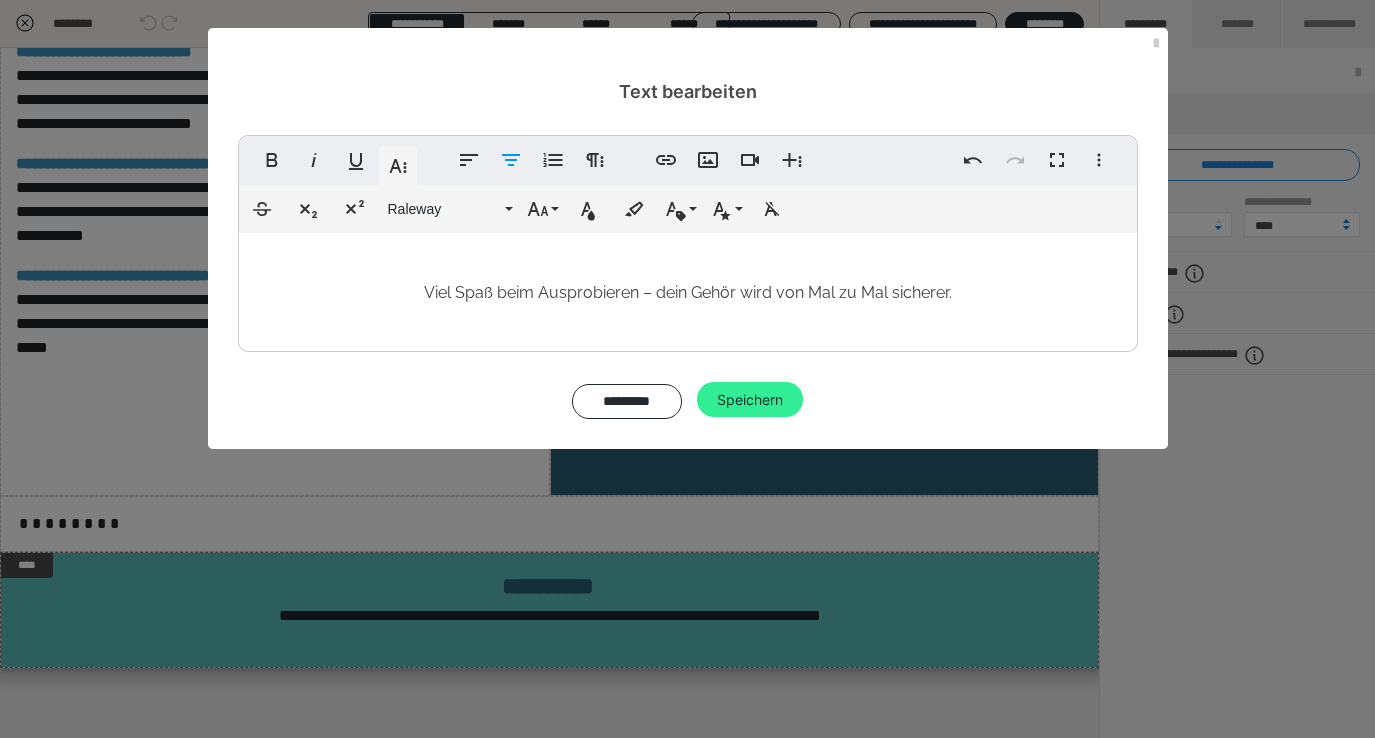 click on "Speichern" at bounding box center [750, 400] 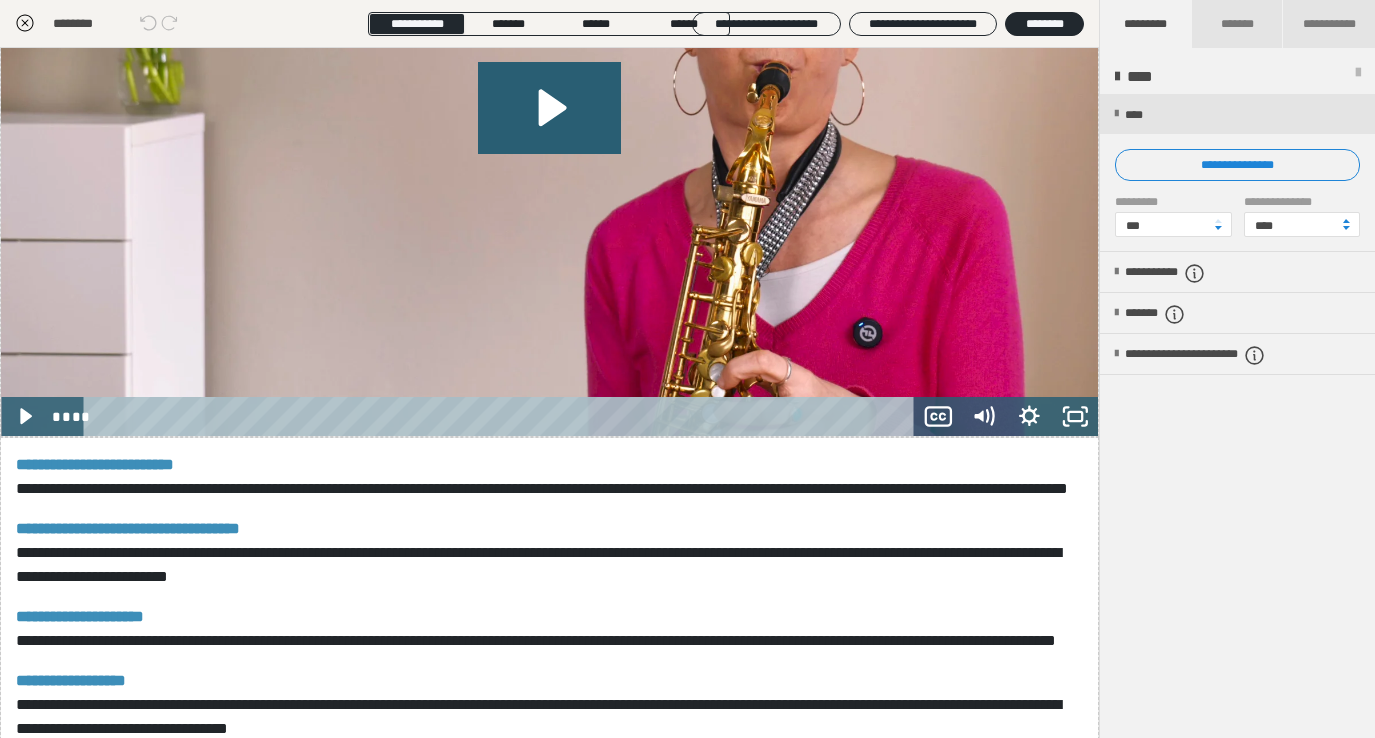 scroll, scrollTop: 434, scrollLeft: 0, axis: vertical 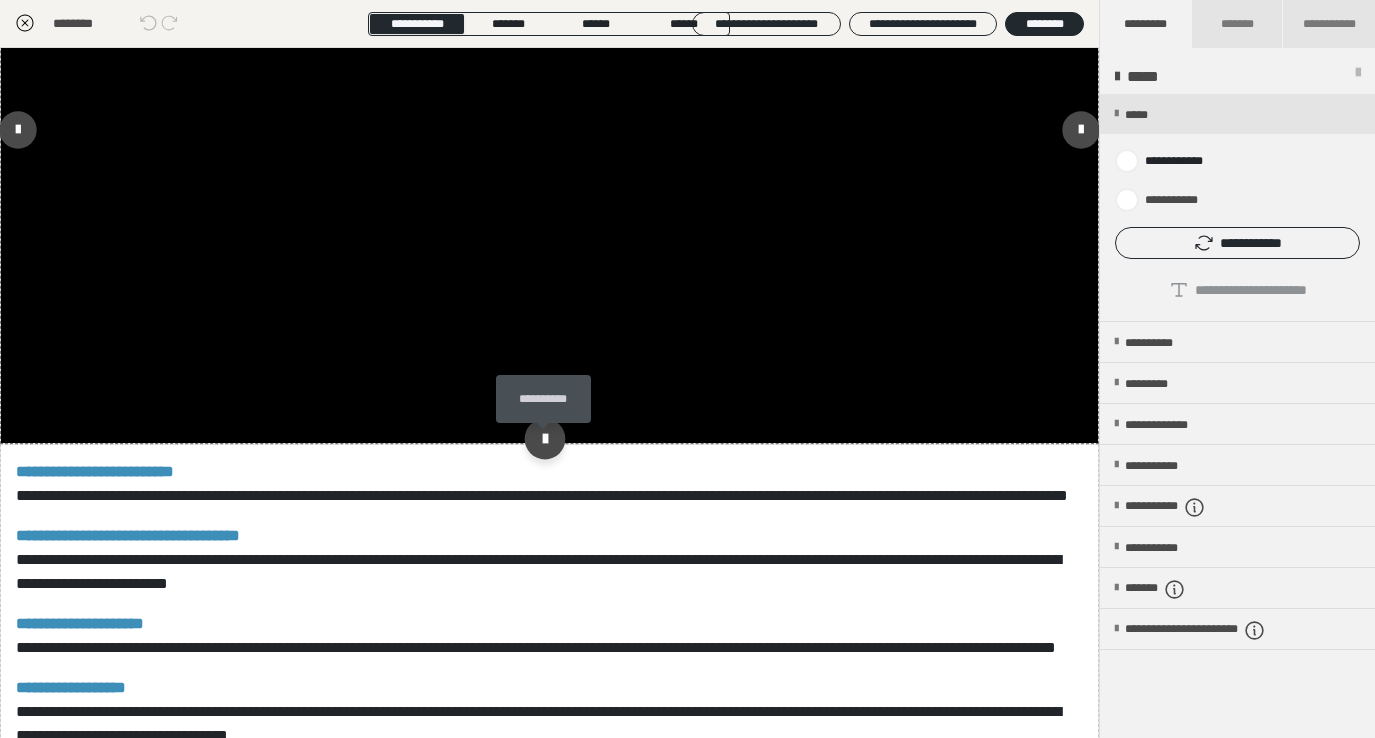 click at bounding box center (545, 438) 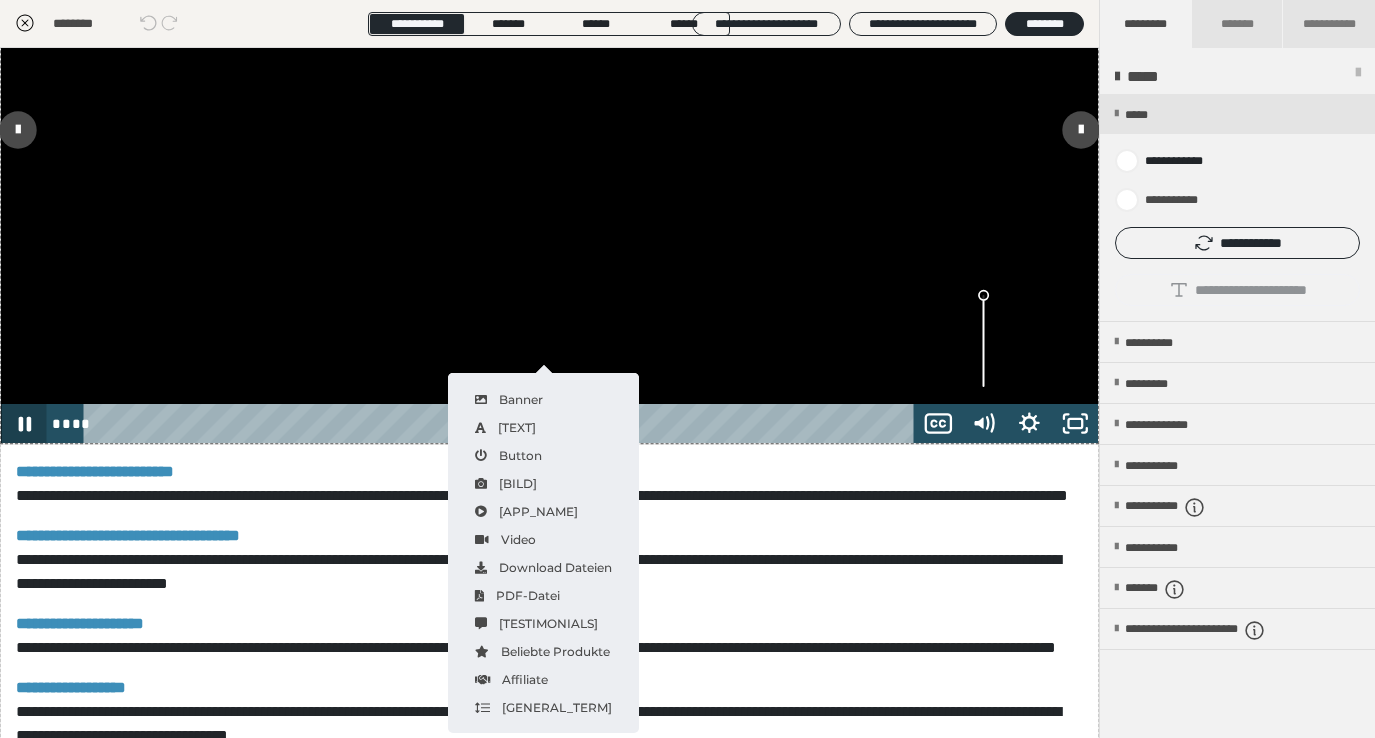 click 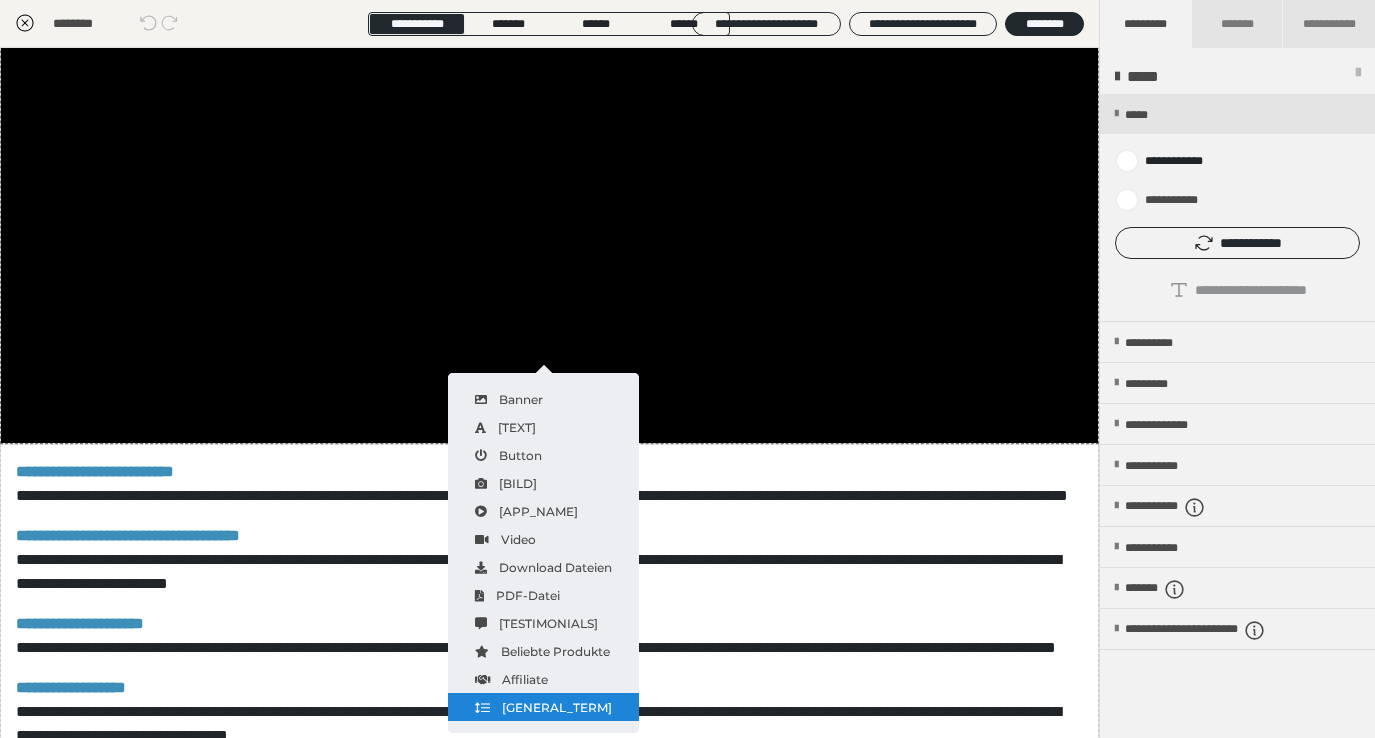 click on "Abstand" at bounding box center [543, 707] 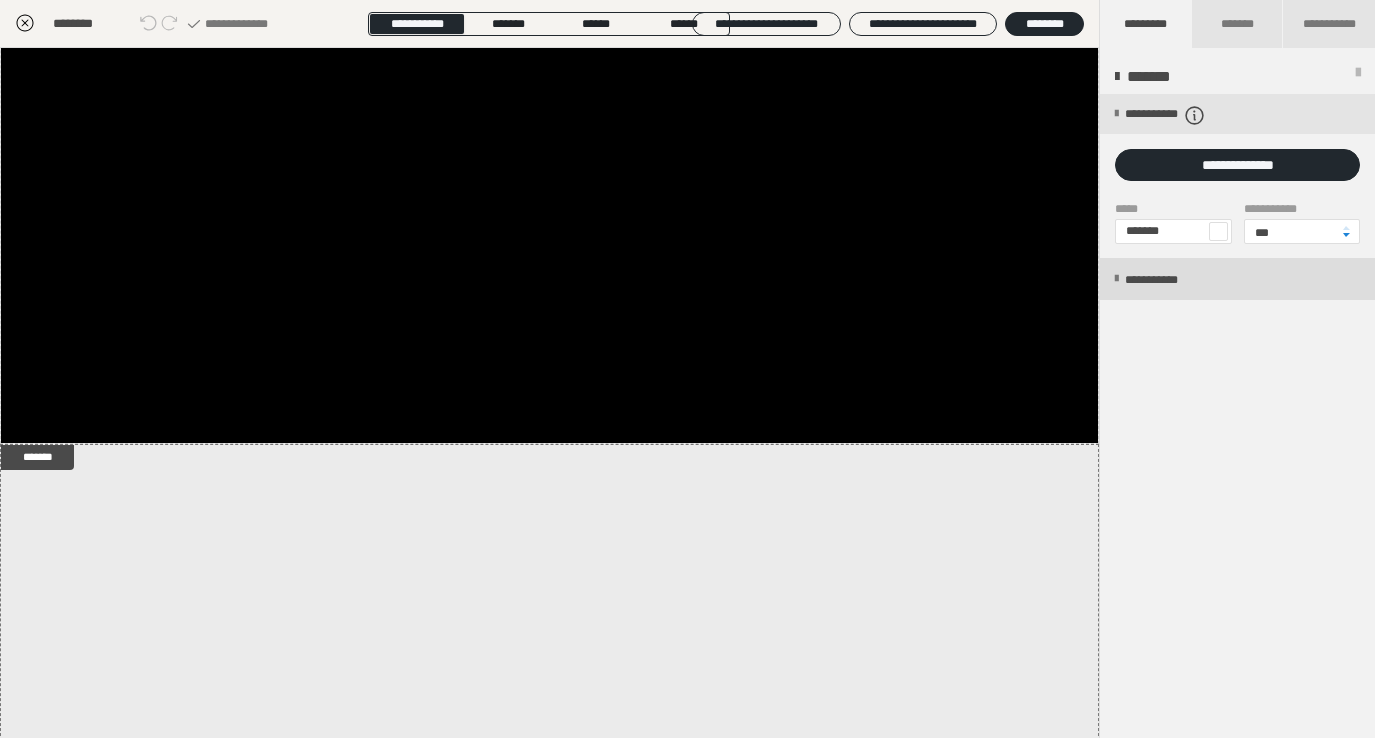 click on "**********" at bounding box center [1237, 279] 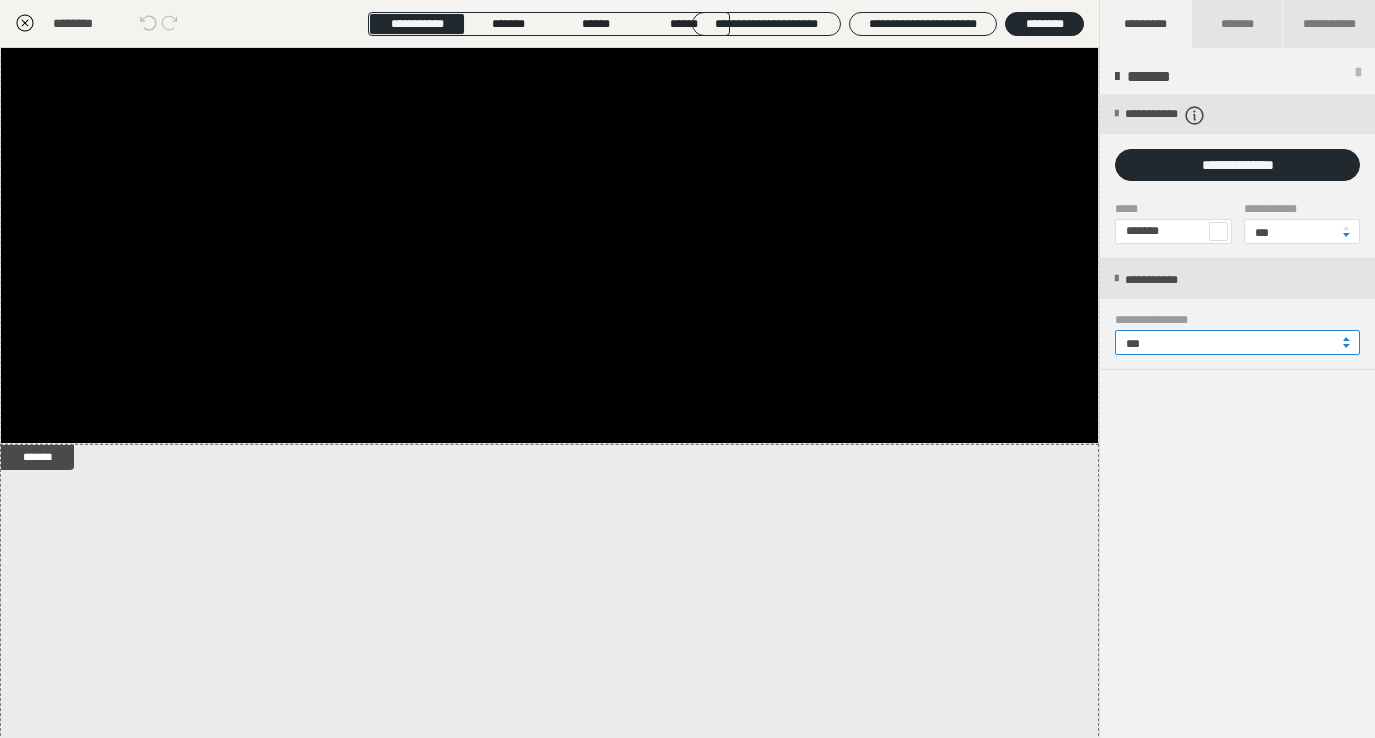click on "***" at bounding box center (1237, 342) 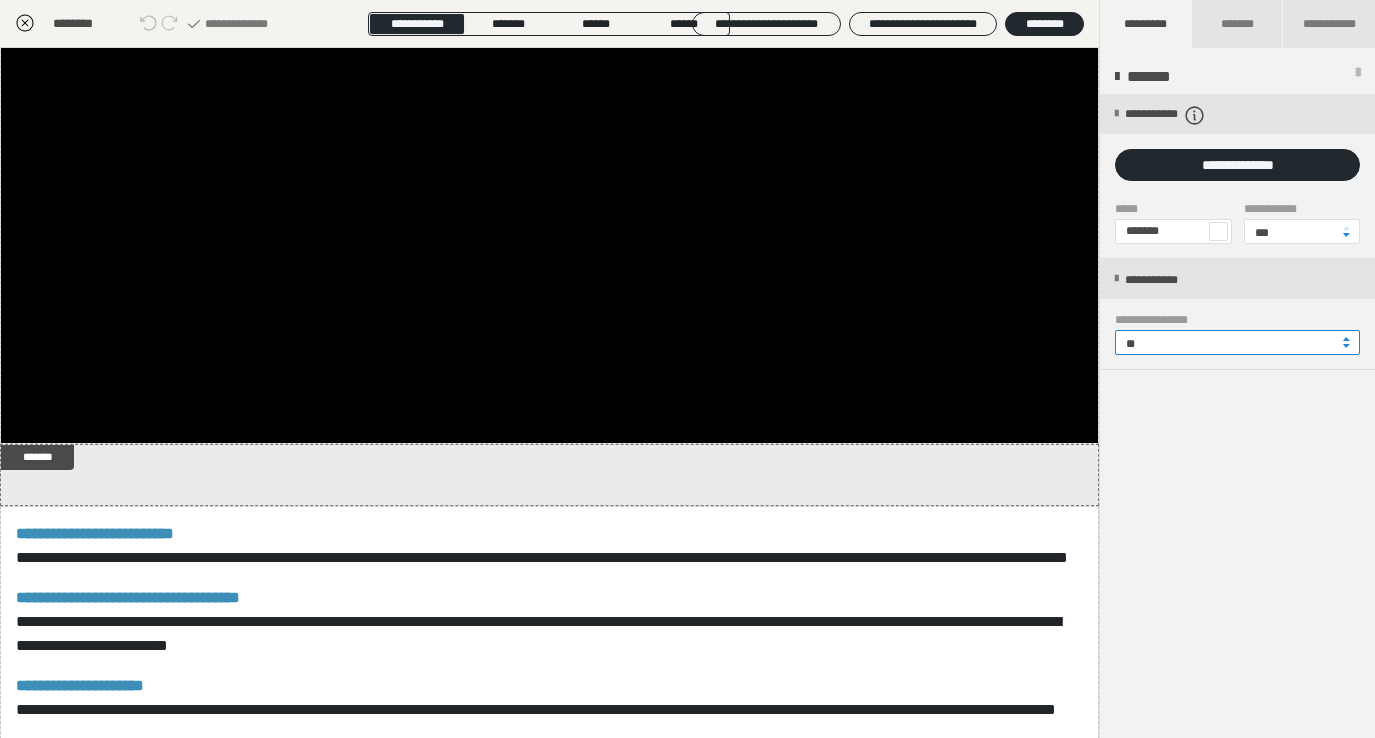 type on "**" 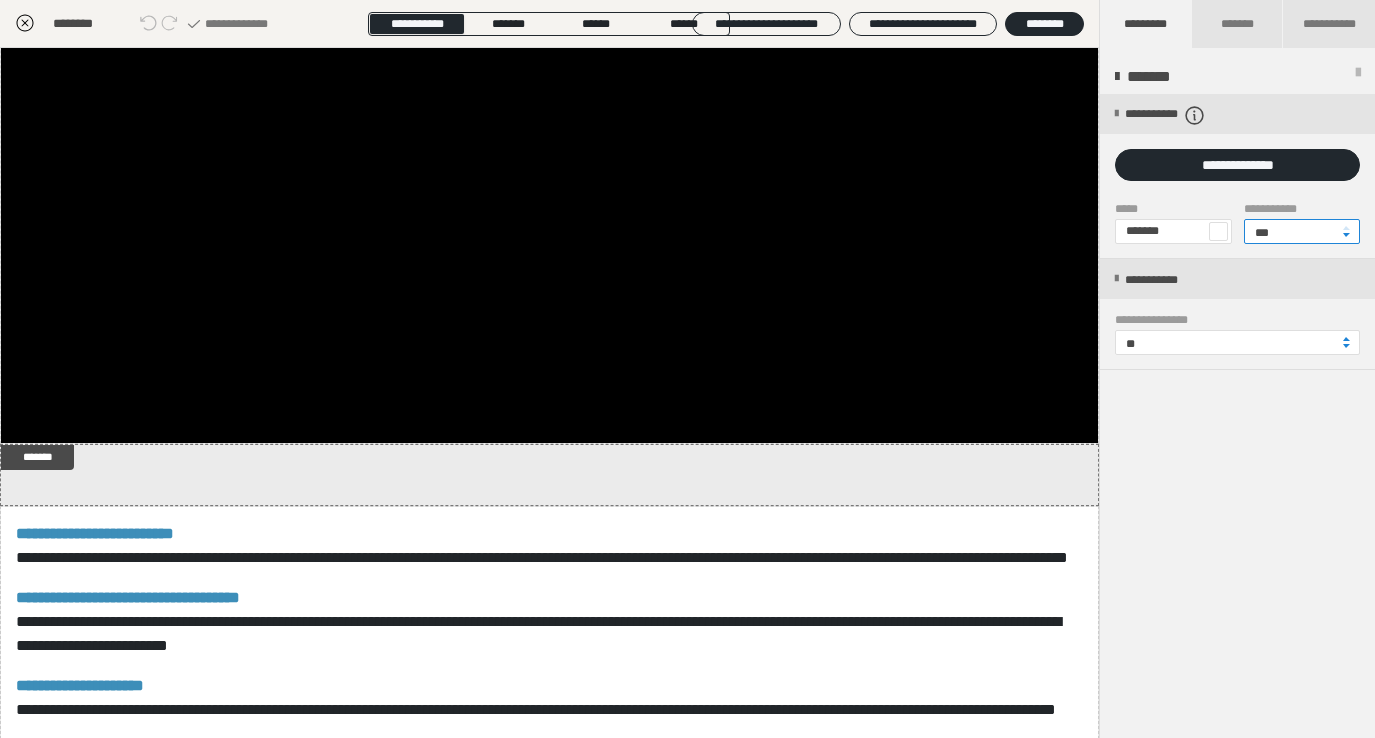 click on "***" at bounding box center [1302, 231] 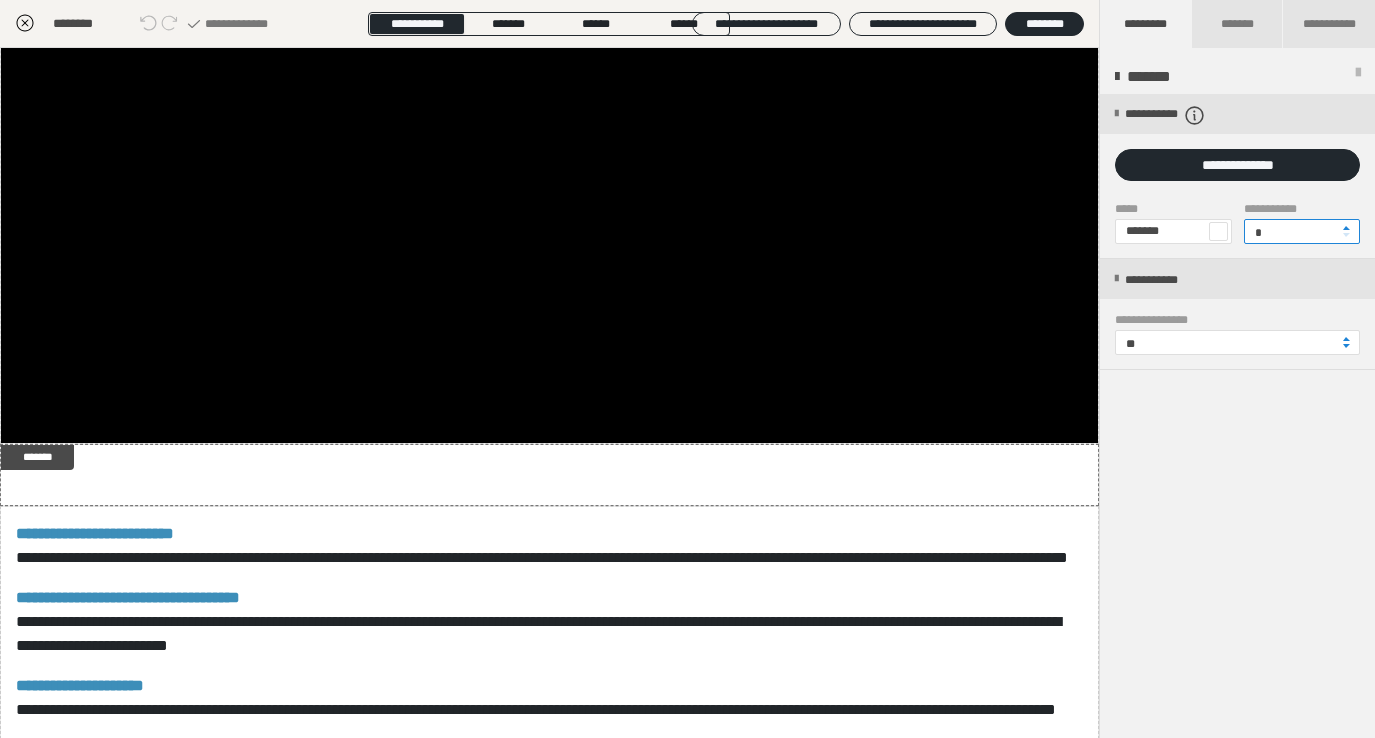 type on "*" 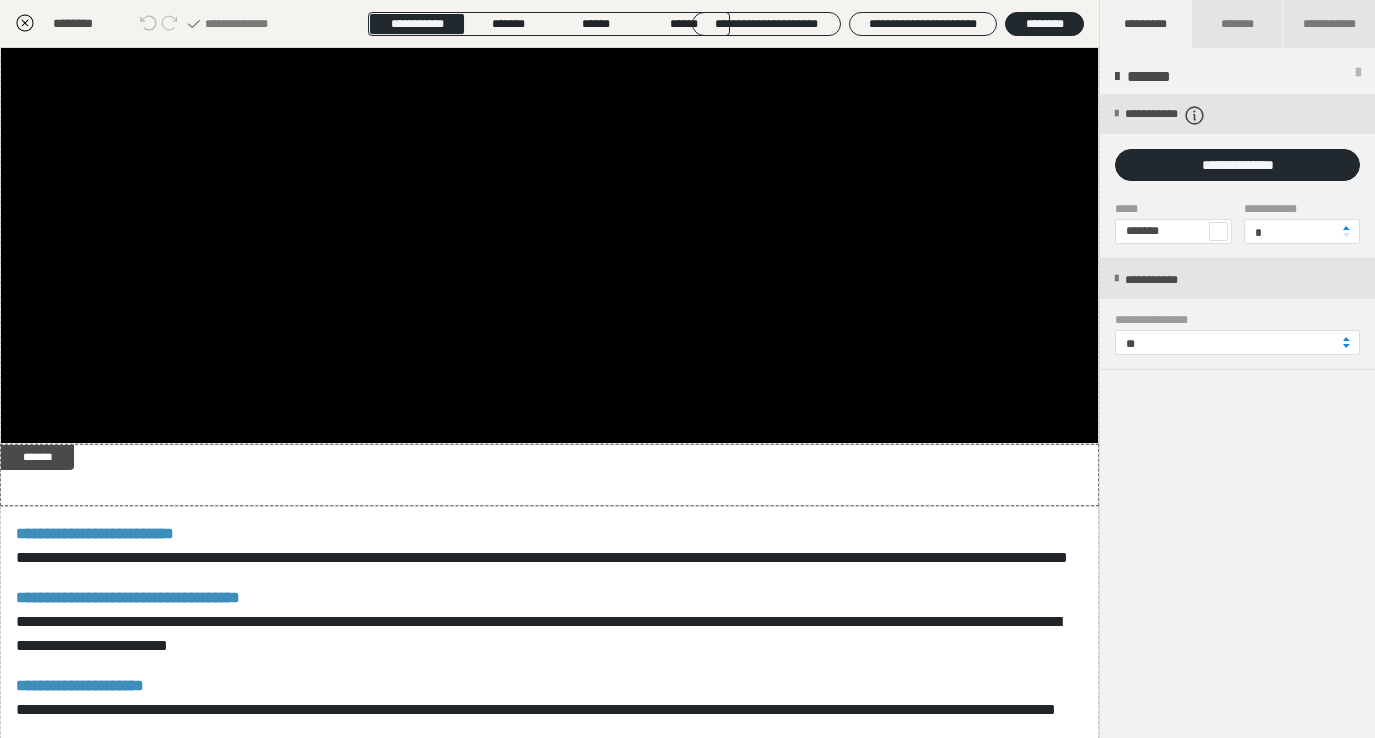 click on "**********" at bounding box center [1237, 417] 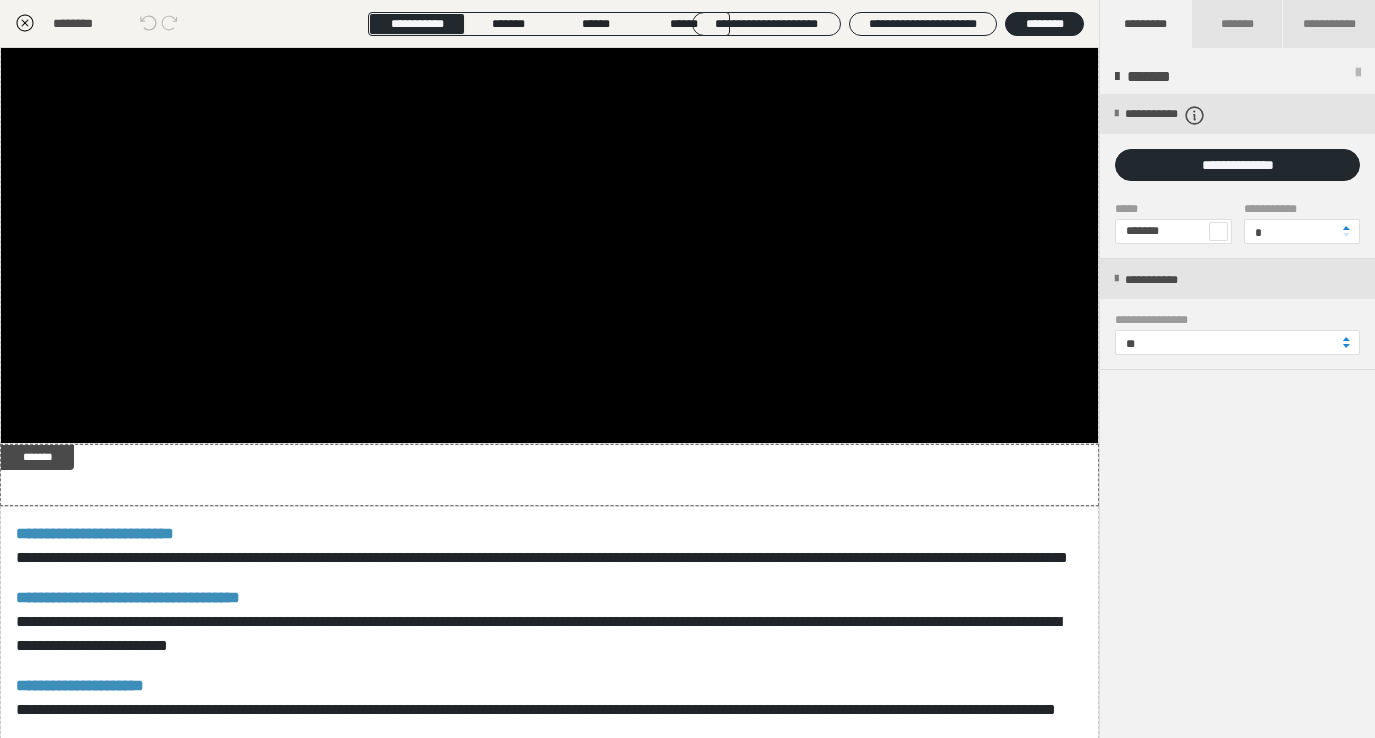 click on "**********" at bounding box center [1237, 417] 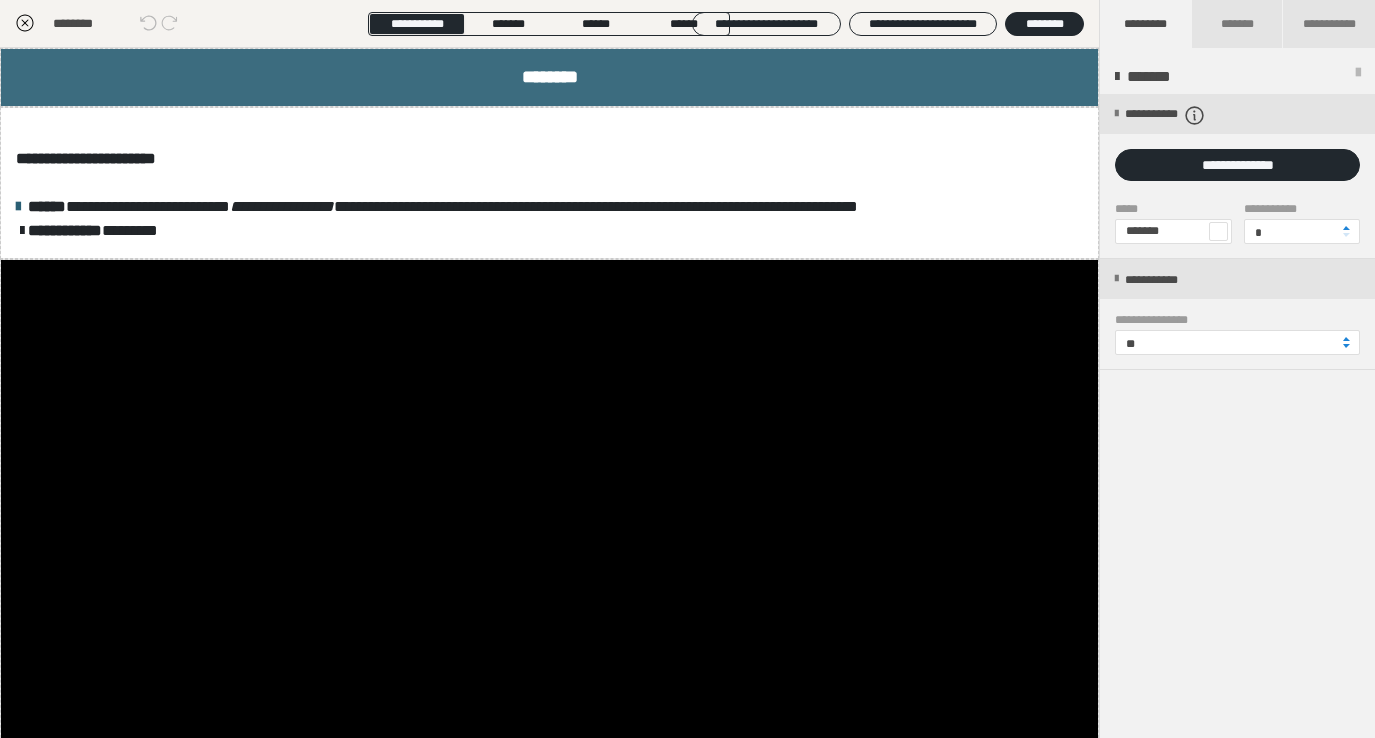 scroll, scrollTop: 7, scrollLeft: 0, axis: vertical 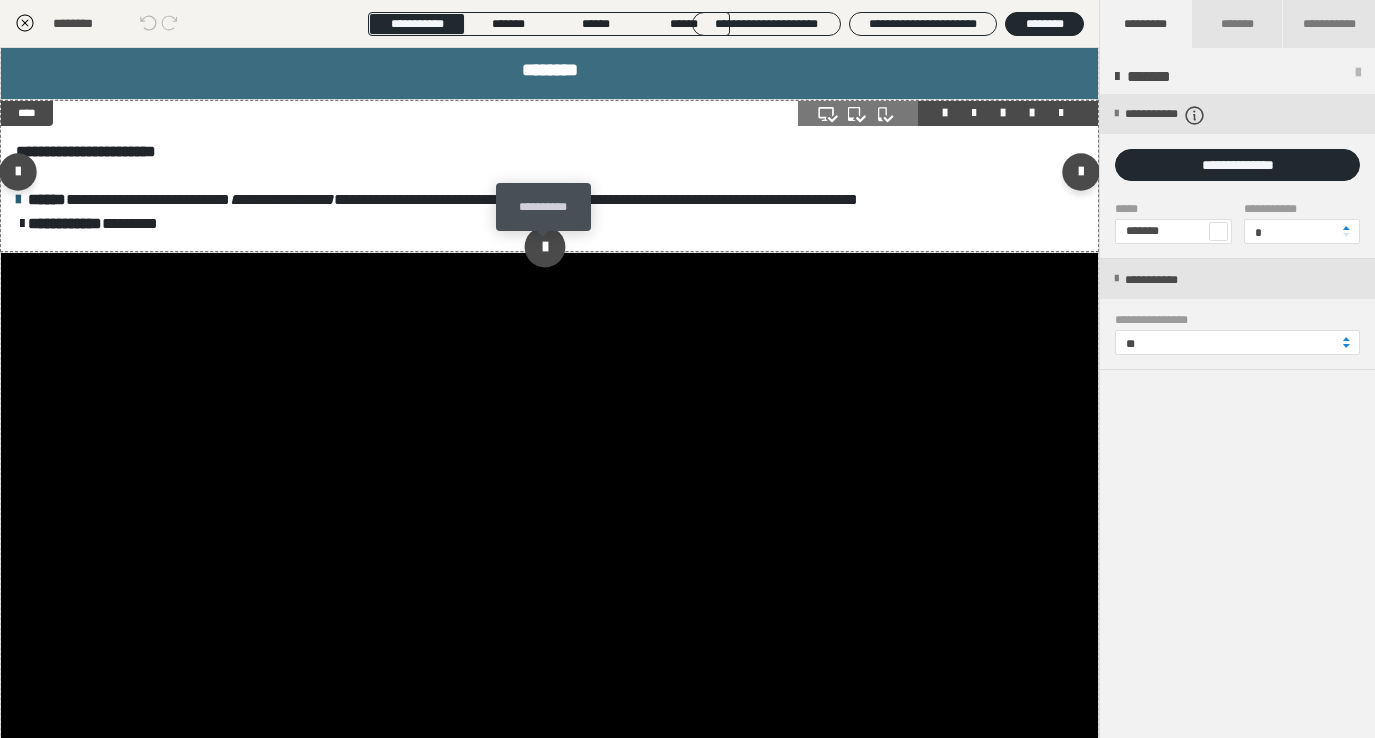 click at bounding box center (545, 246) 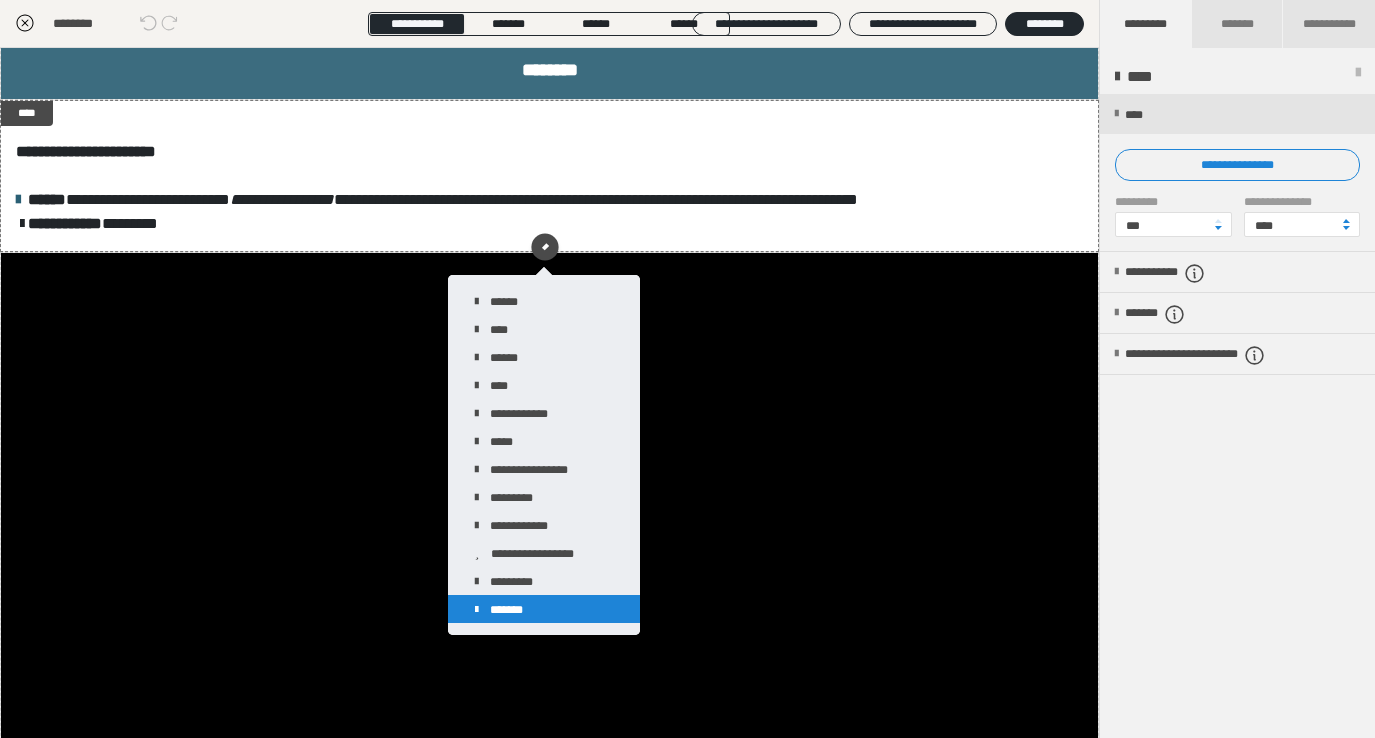 click on "*******" at bounding box center (544, 609) 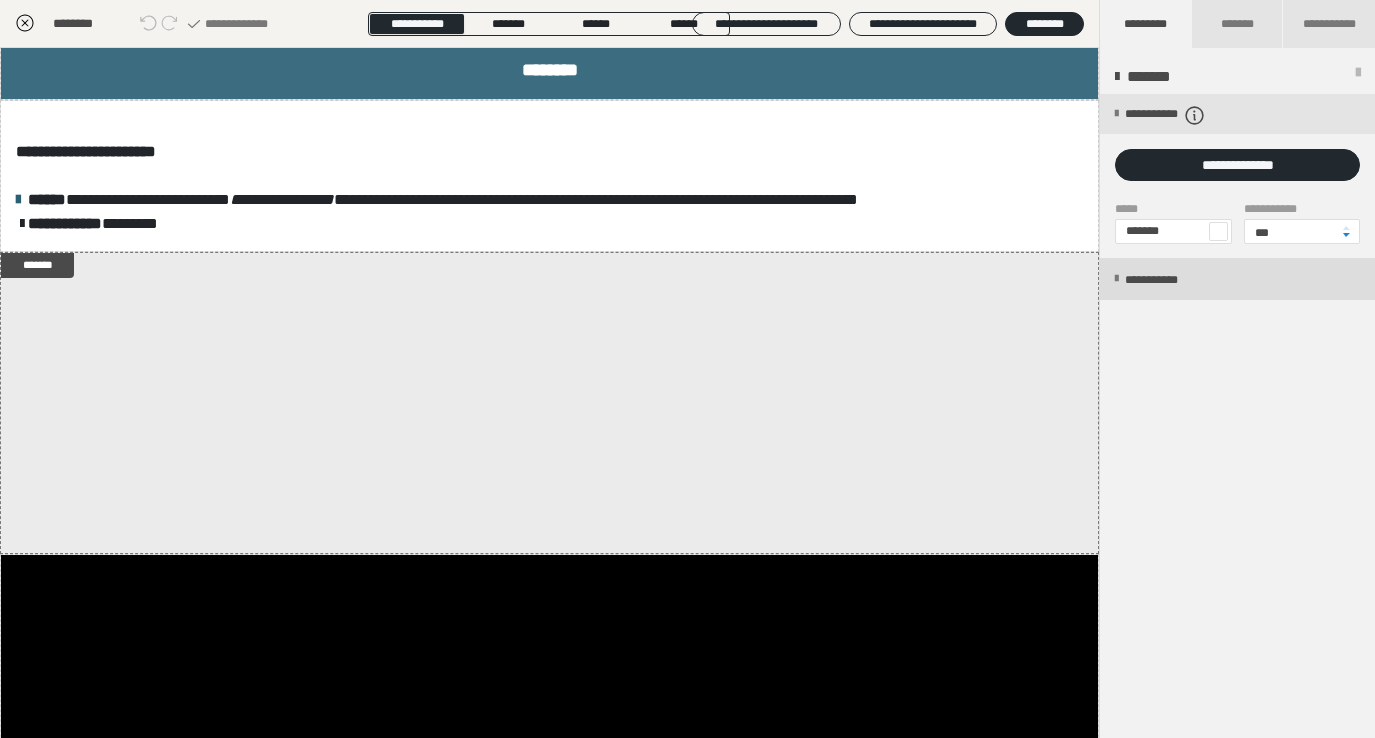 click on "**********" at bounding box center [1172, 280] 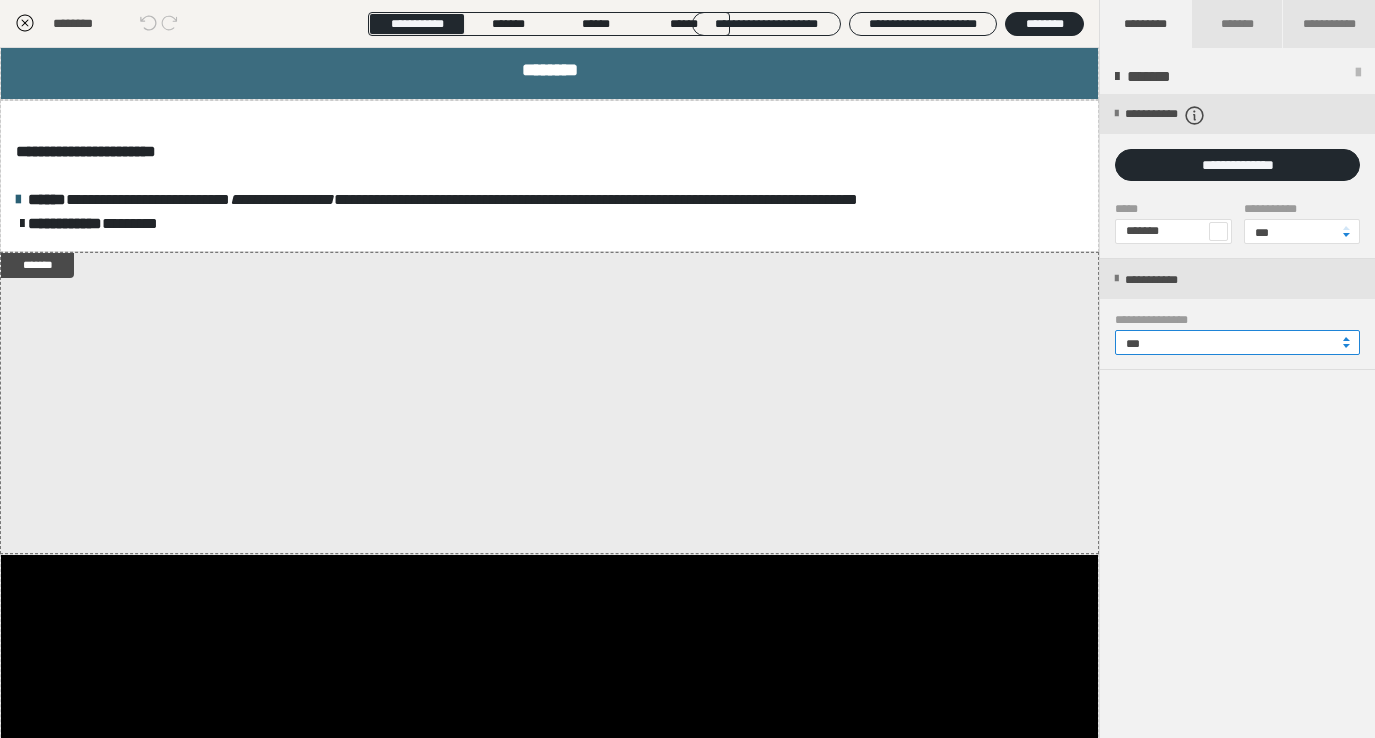 click on "***" at bounding box center [1237, 342] 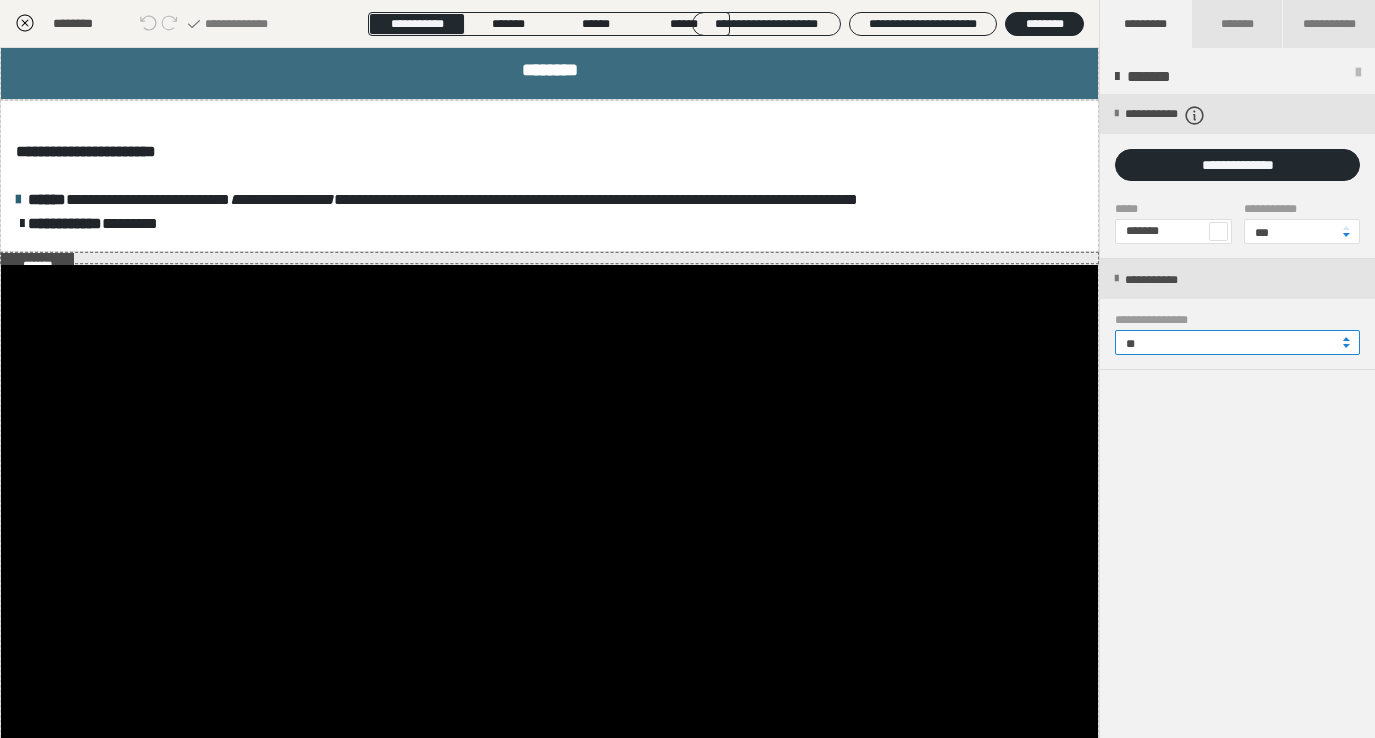 type on "**" 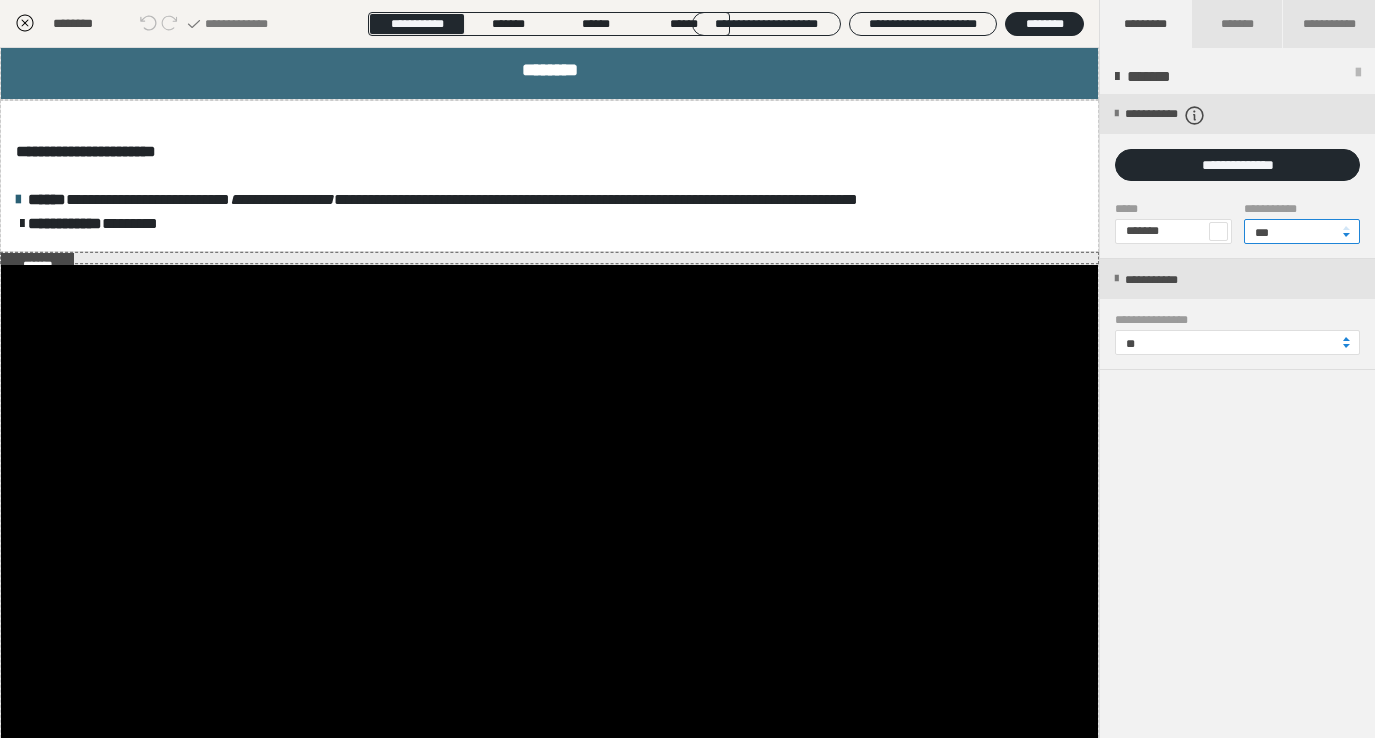 click on "***" at bounding box center (1302, 231) 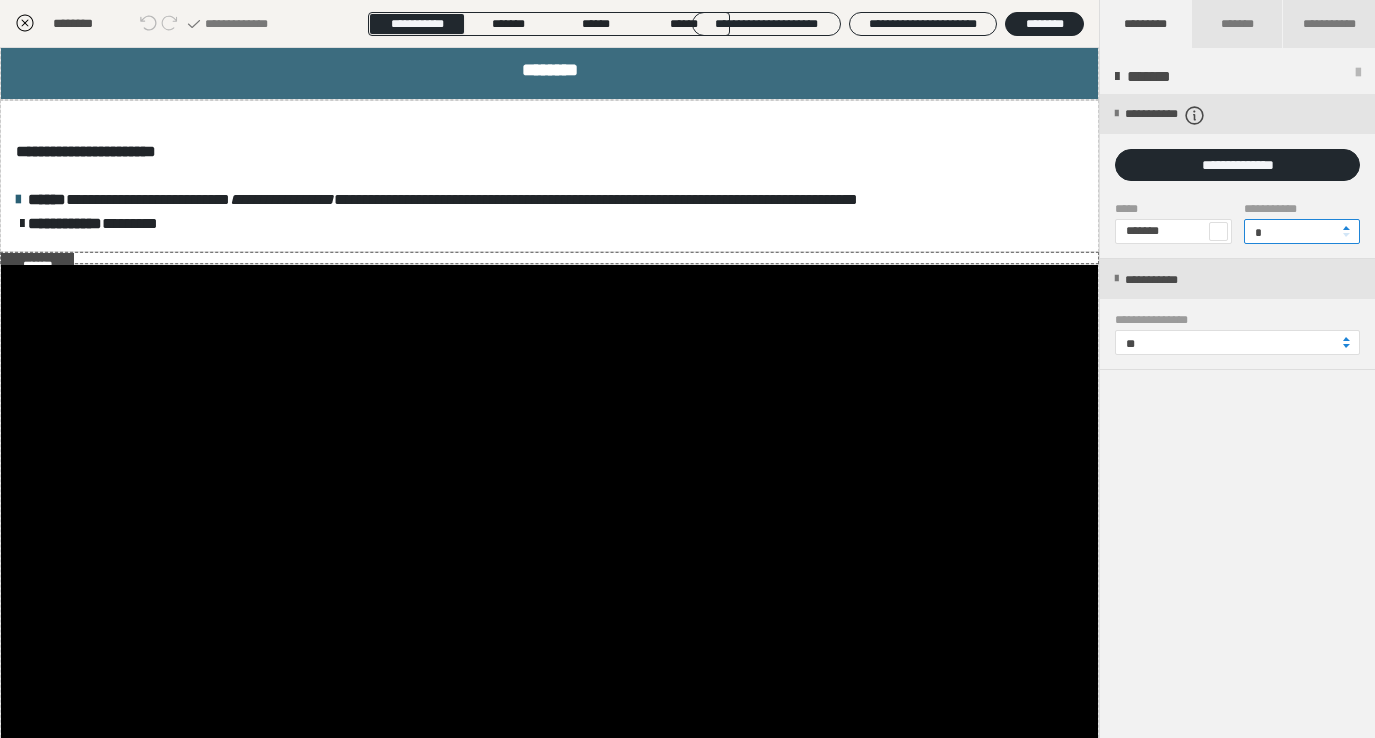 type on "*" 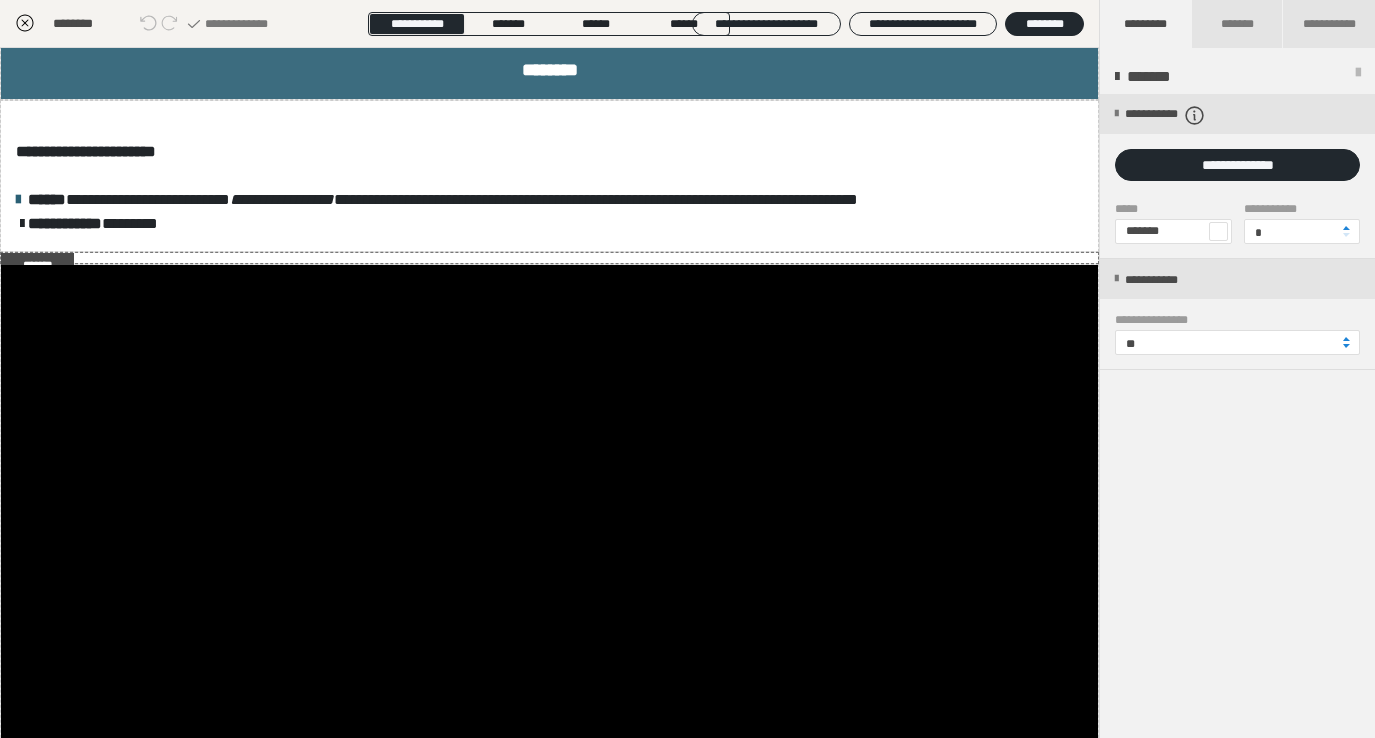 click on "**********" at bounding box center (1237, 417) 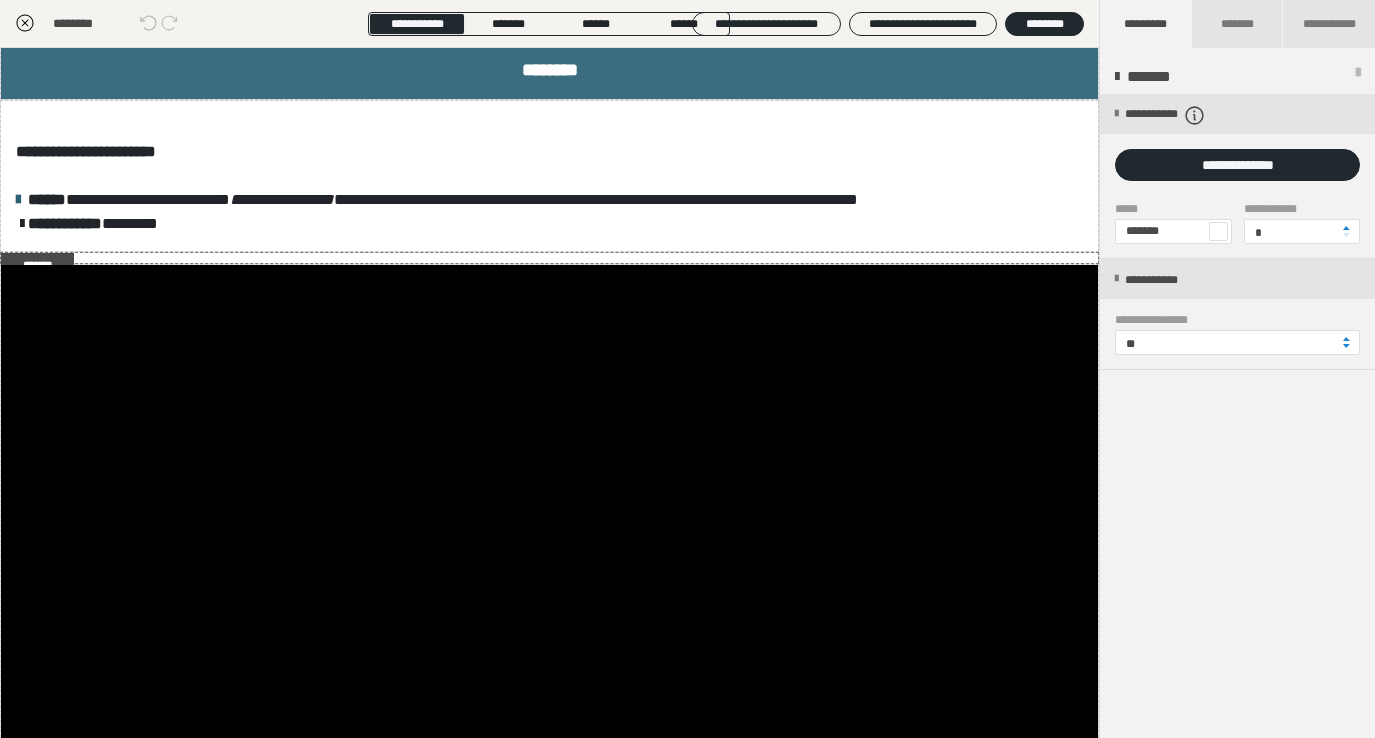 click on "**********" at bounding box center (1237, 417) 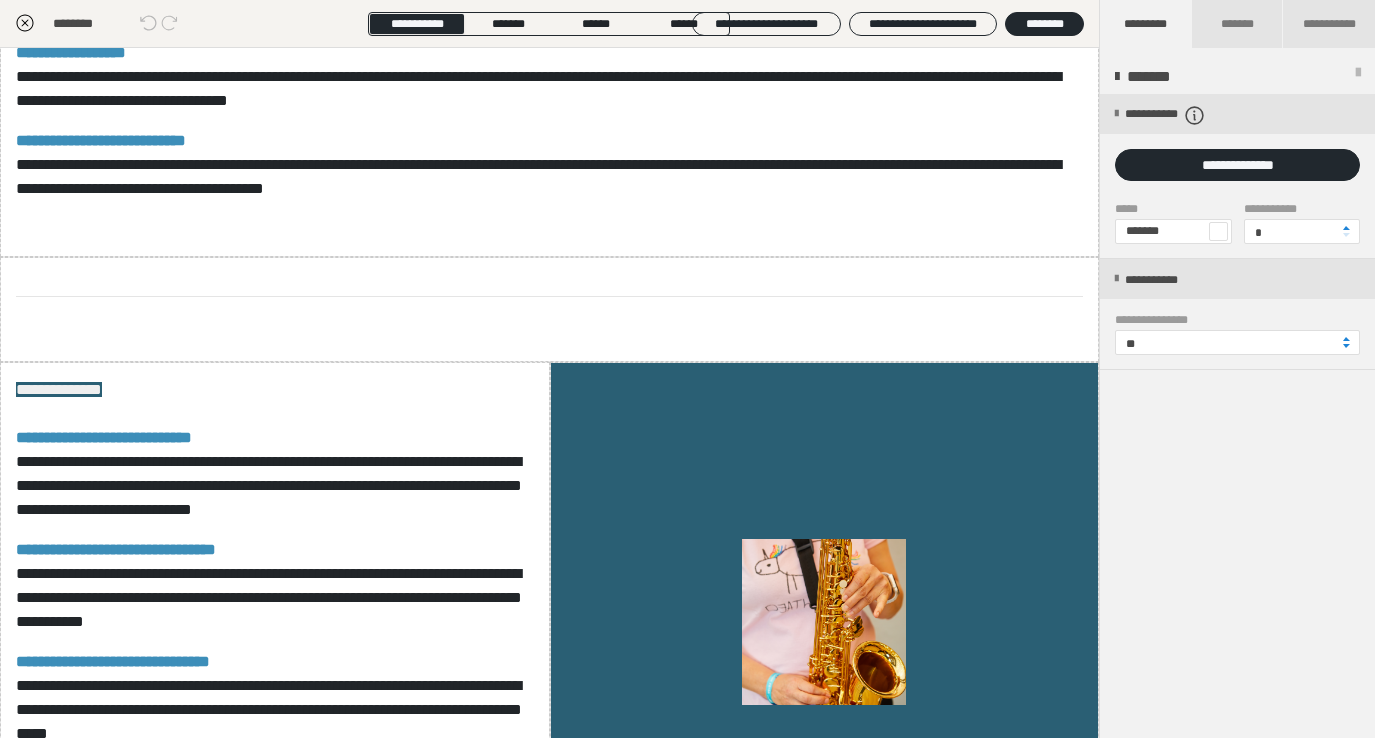 scroll, scrollTop: 1146, scrollLeft: 0, axis: vertical 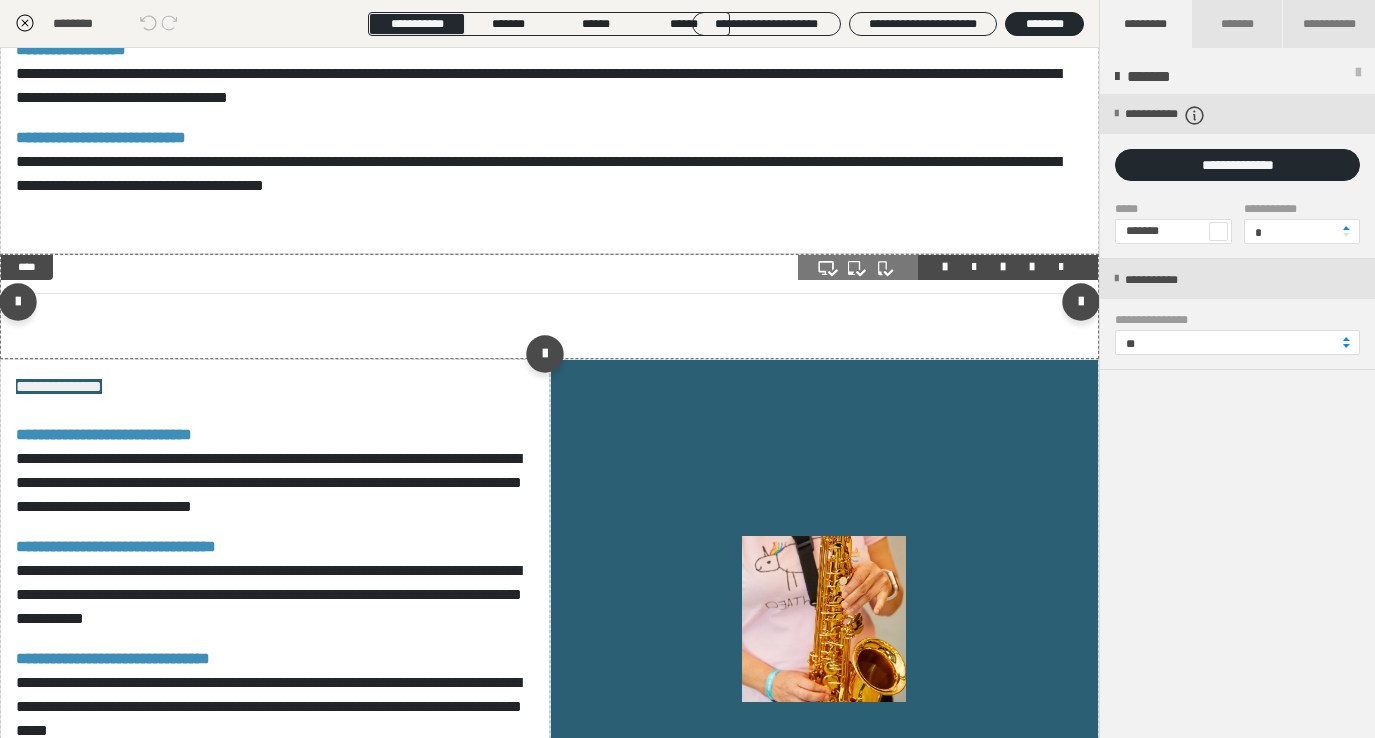 click at bounding box center (1061, 267) 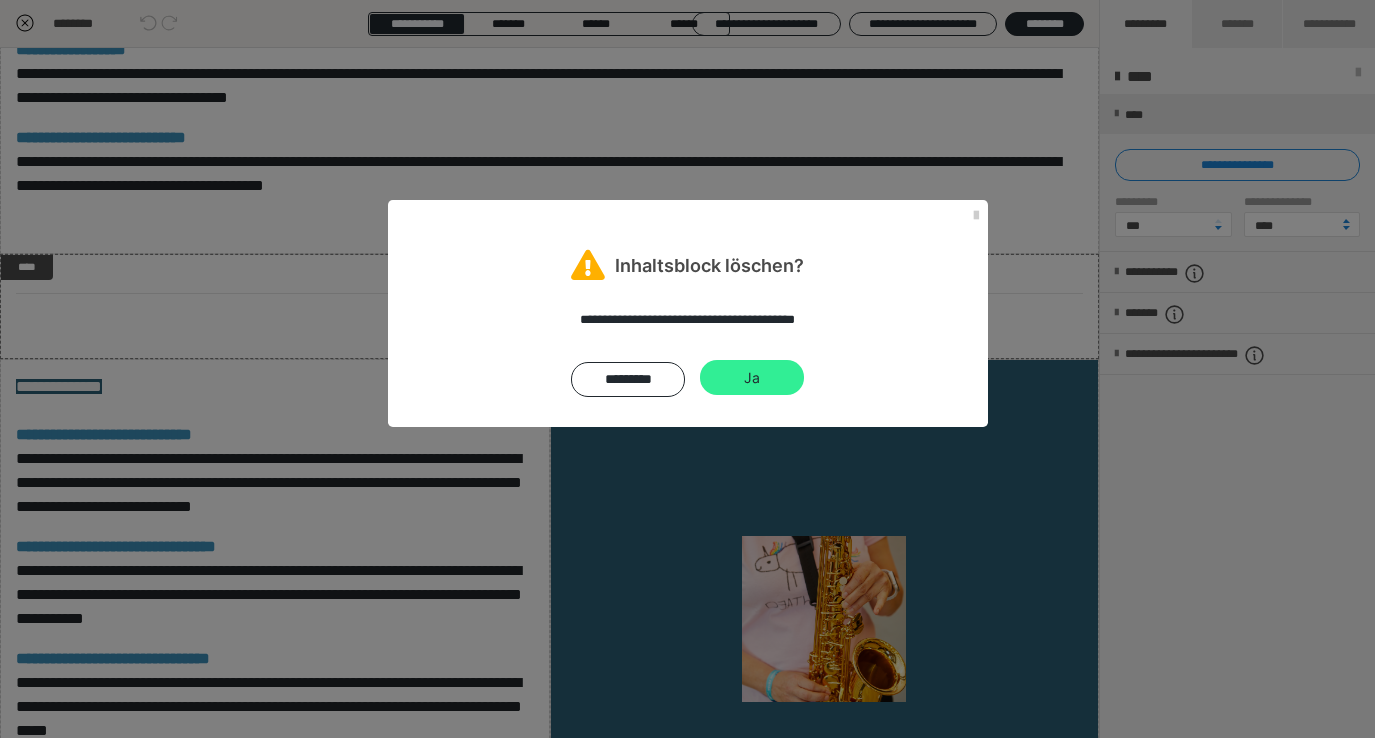 click on "Ja" at bounding box center [752, 378] 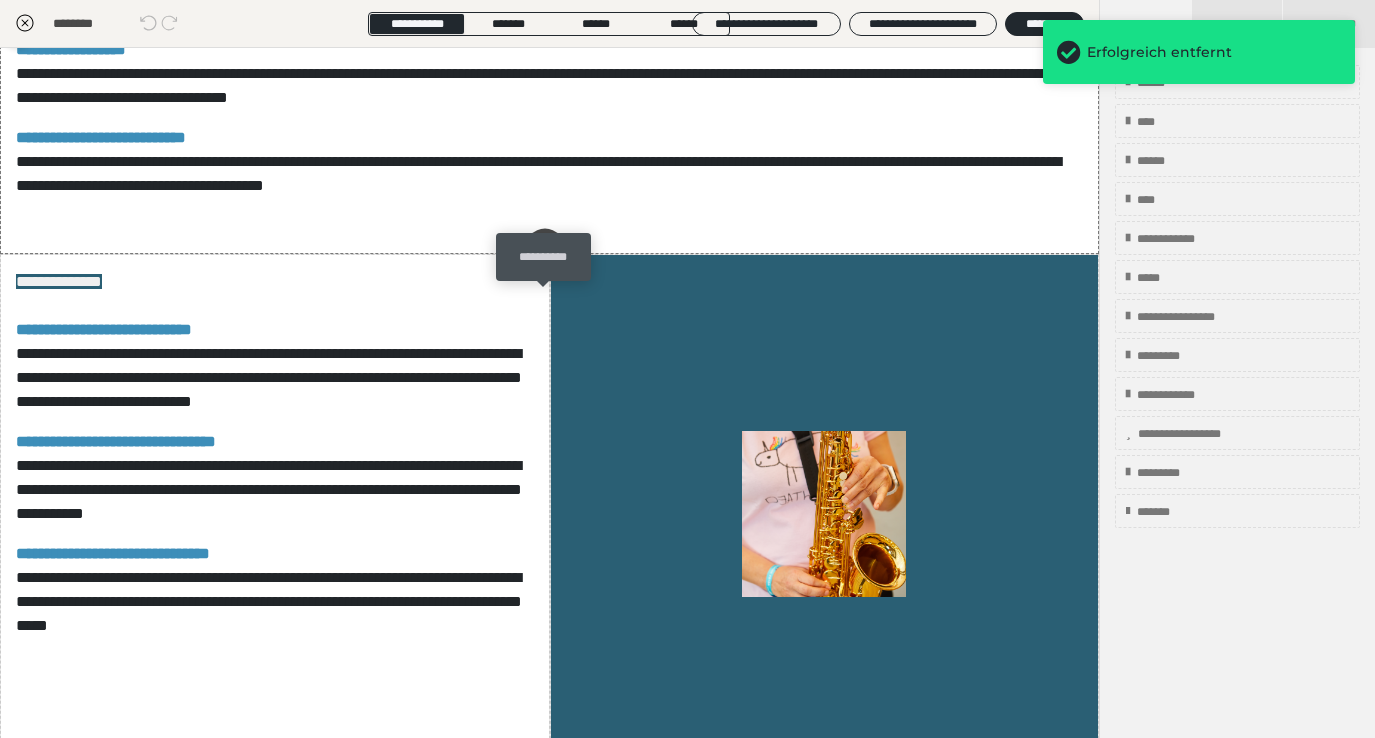 click at bounding box center (545, 248) 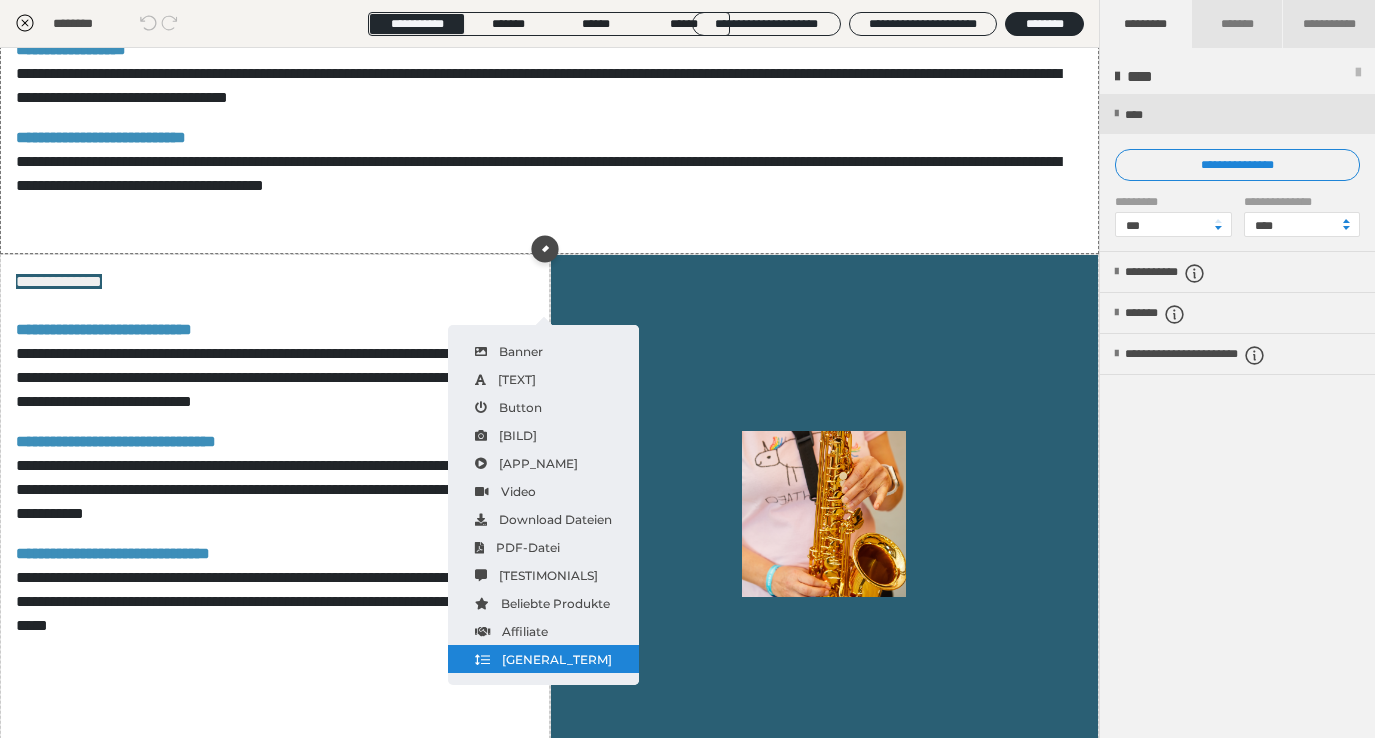 click on "Abstand" at bounding box center (543, 659) 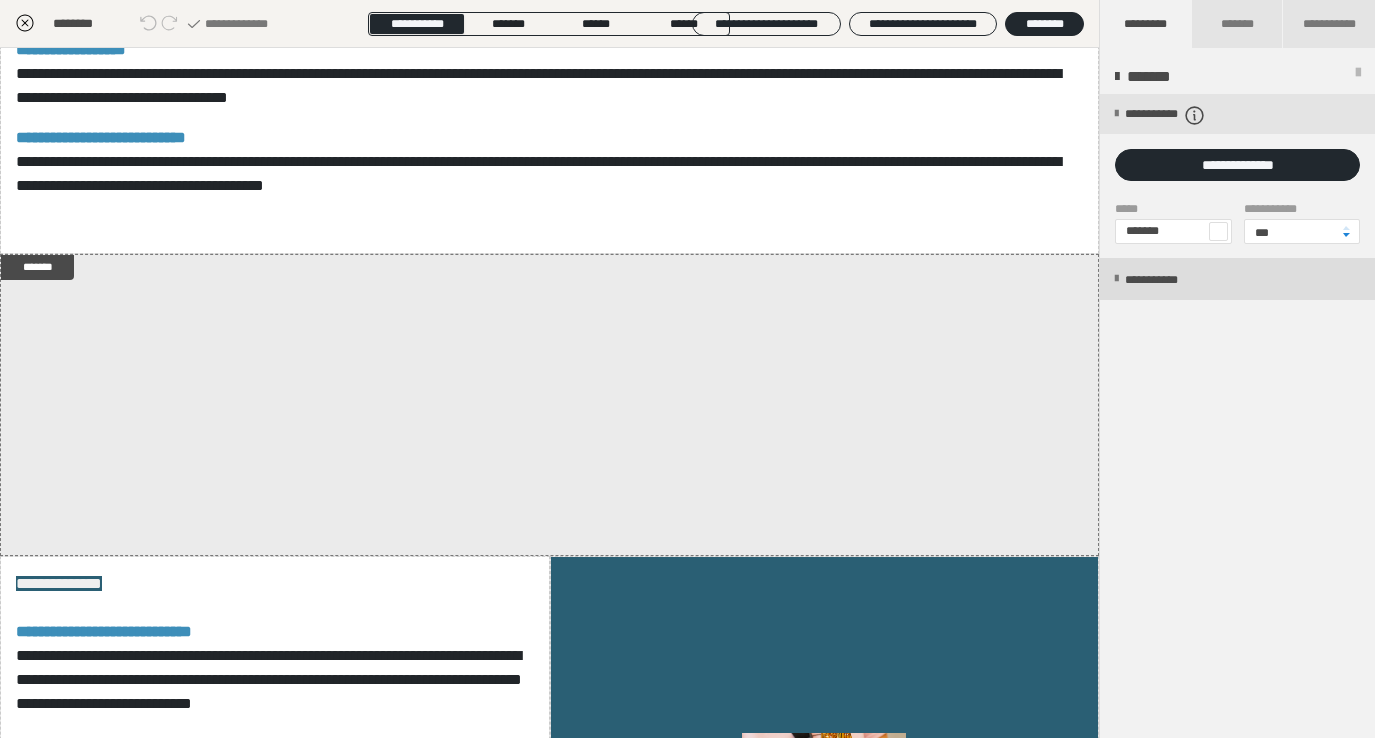click on "**********" at bounding box center [1172, 280] 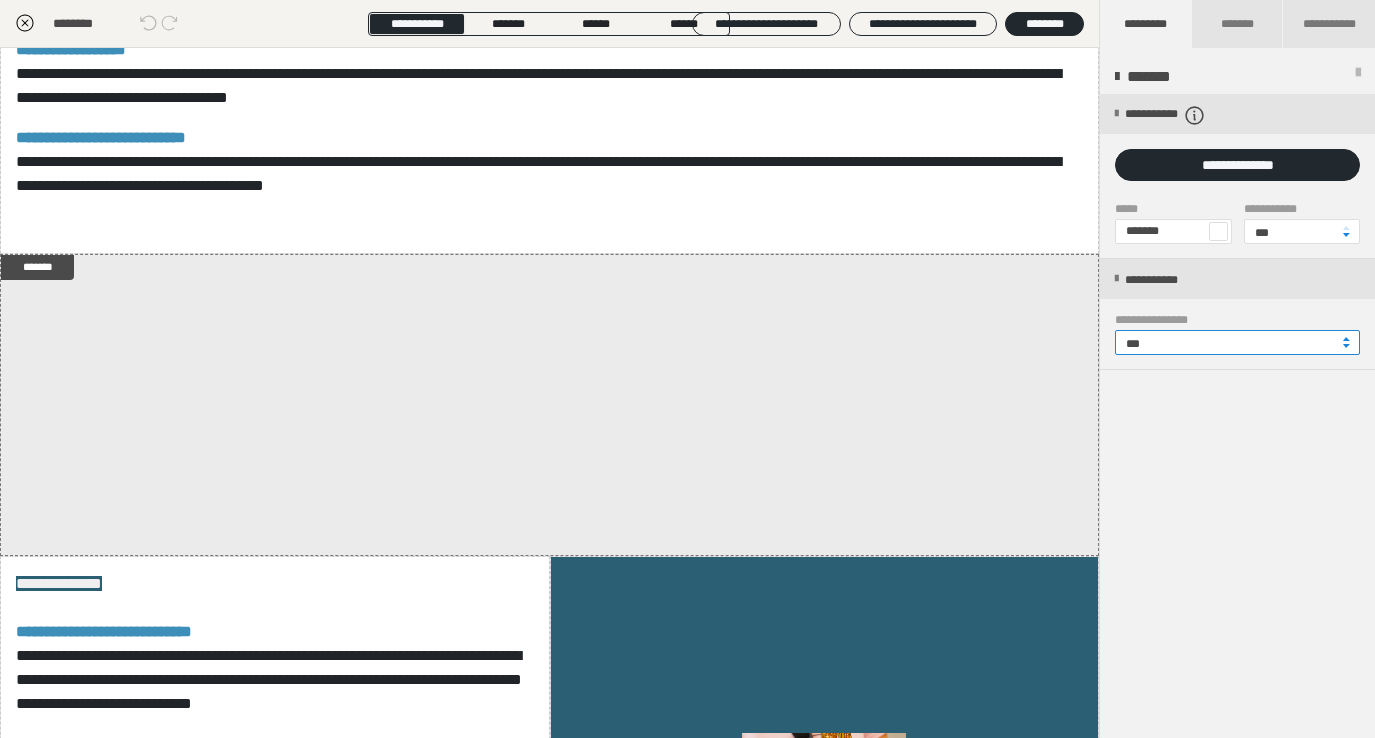 click on "***" at bounding box center [1237, 342] 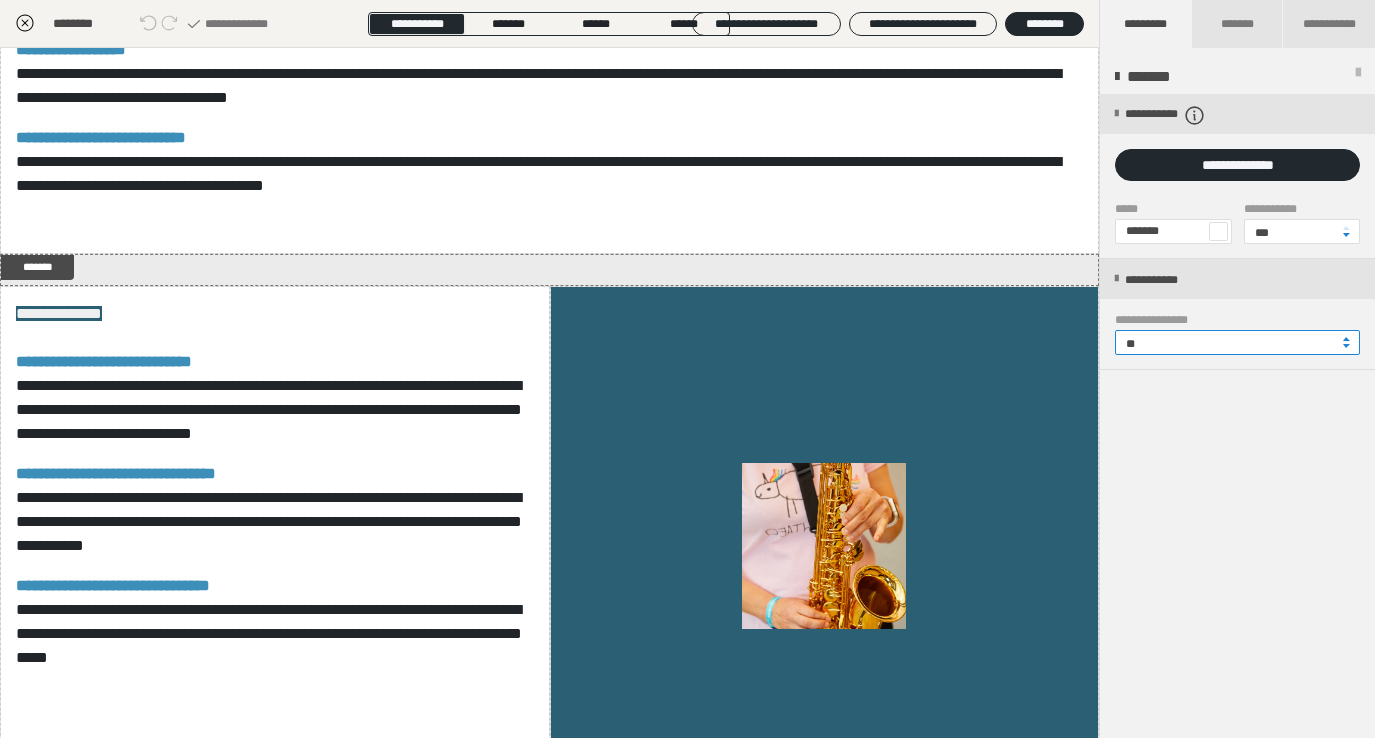 type on "**" 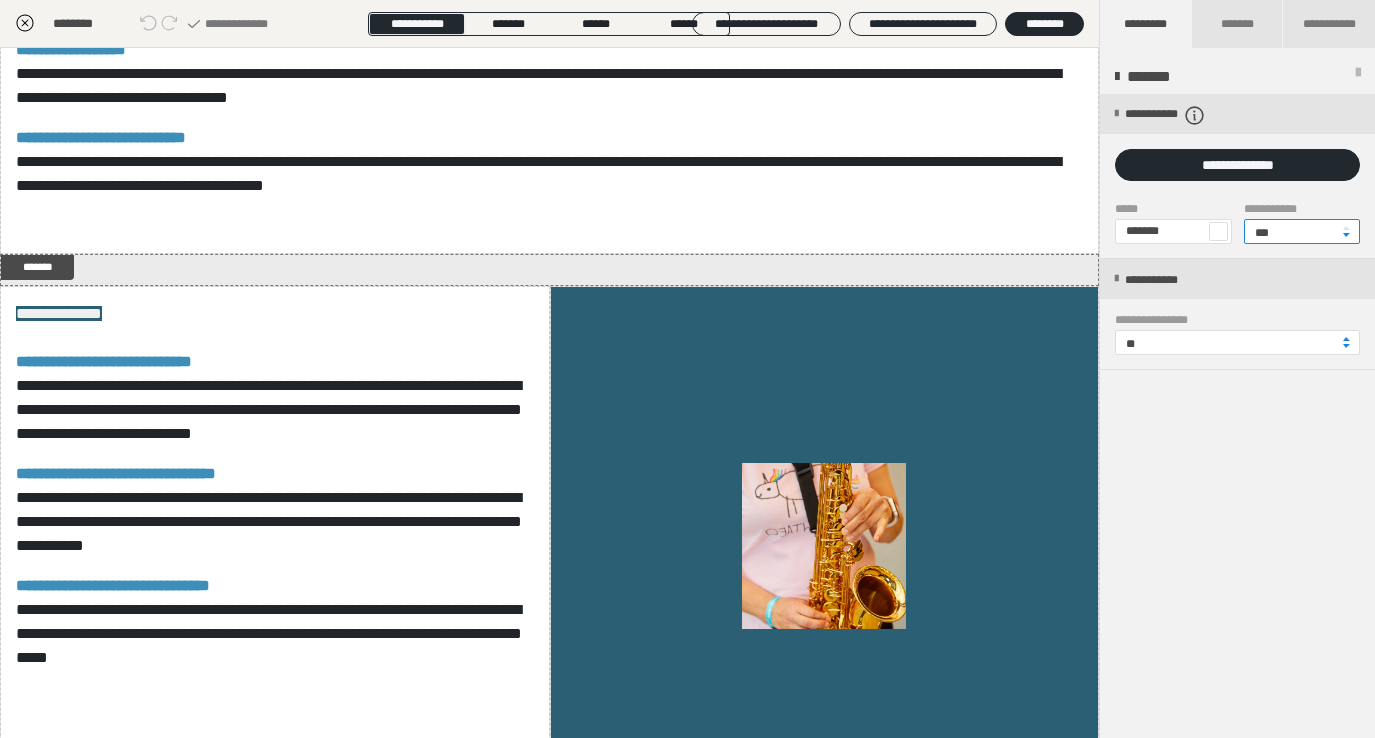 click on "***" at bounding box center (1302, 231) 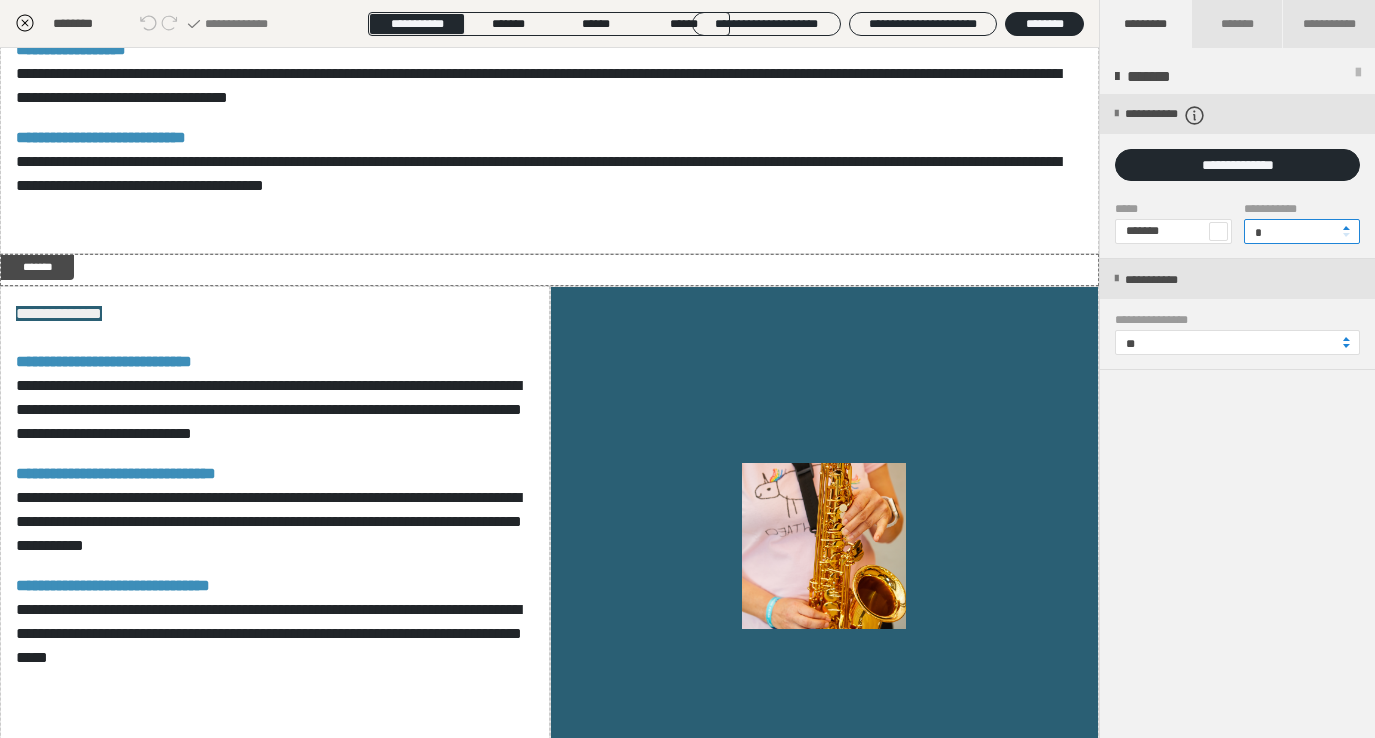 type on "*" 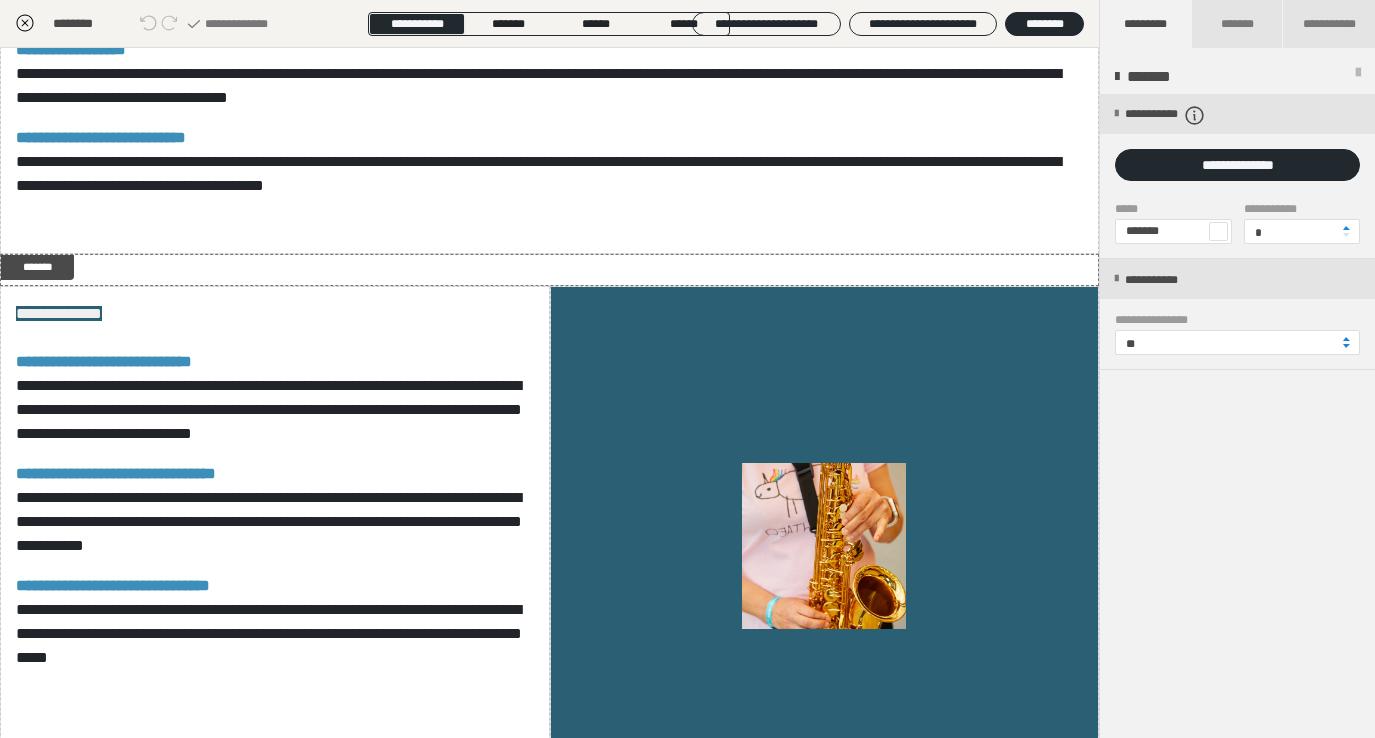 click on "**********" at bounding box center [1237, 417] 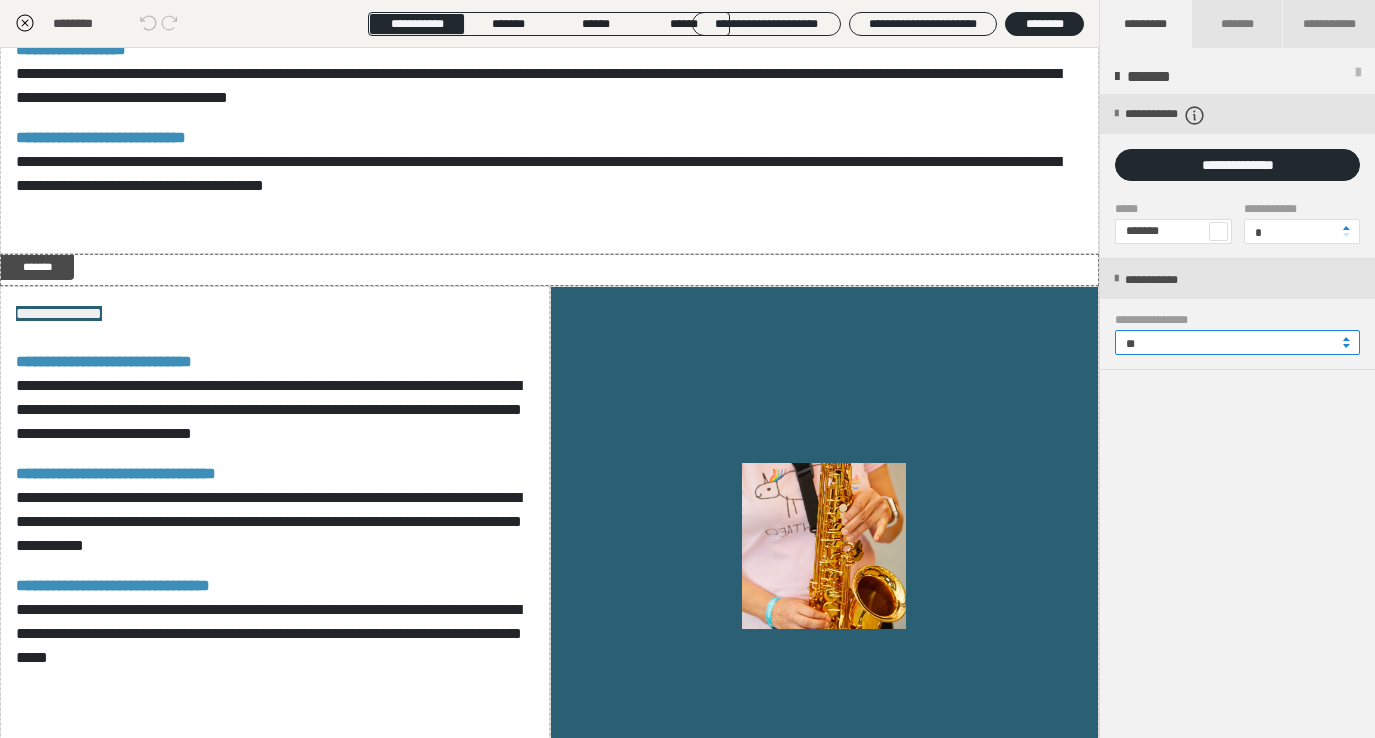 click on "**" at bounding box center (1237, 342) 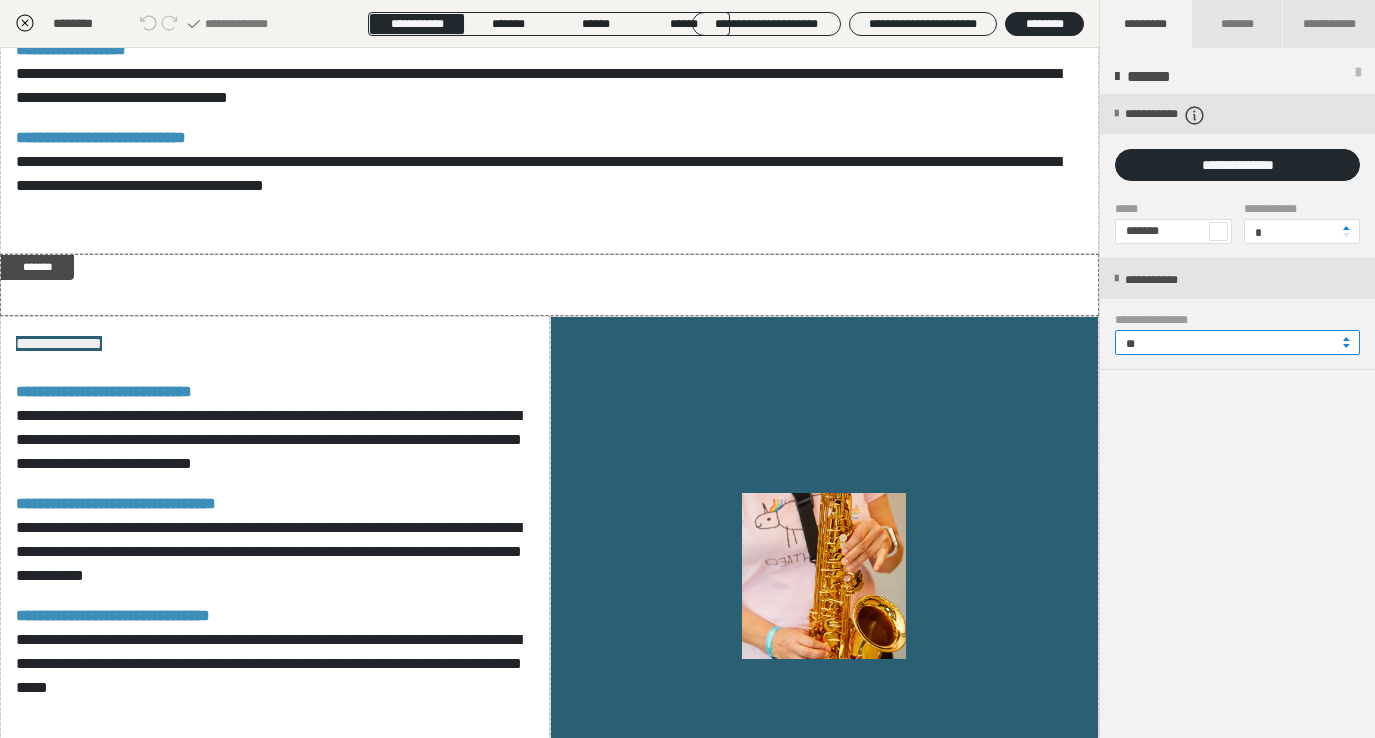 type on "**" 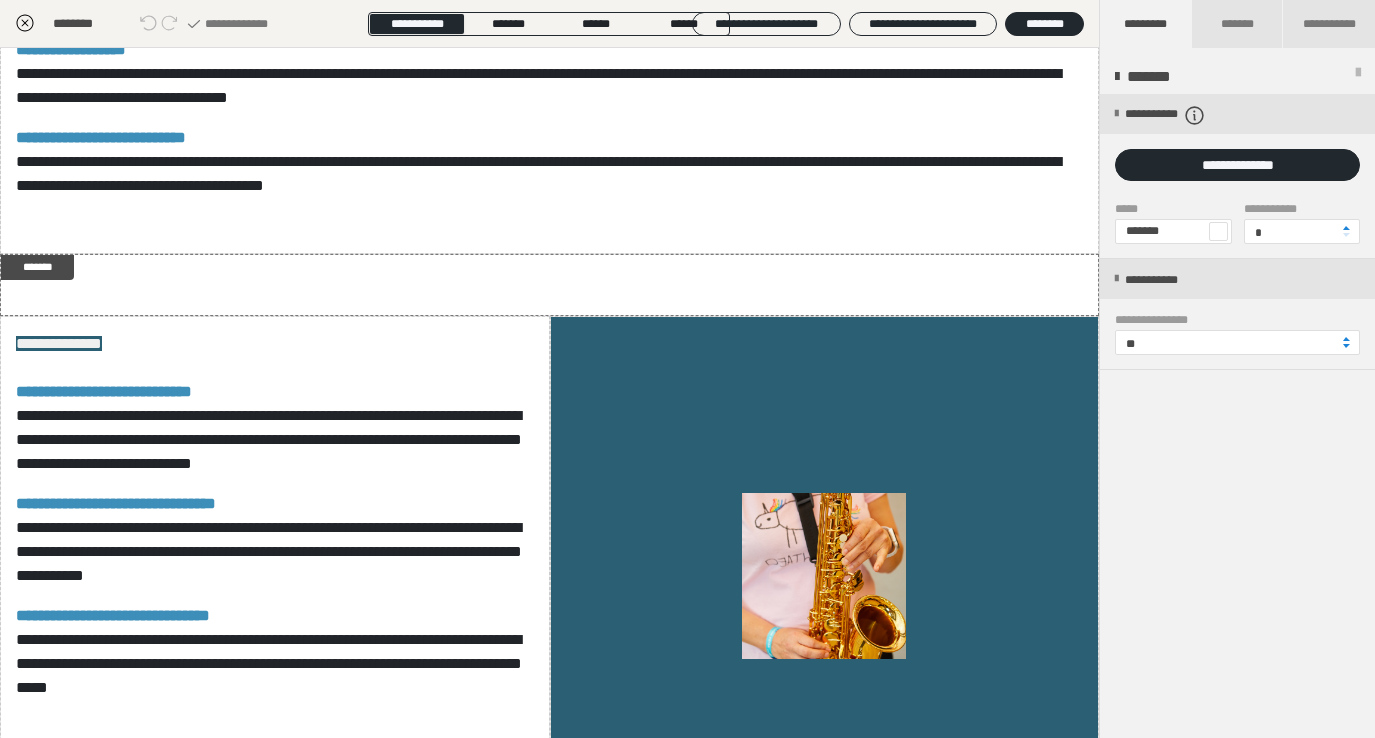 click on "**********" at bounding box center (1237, 417) 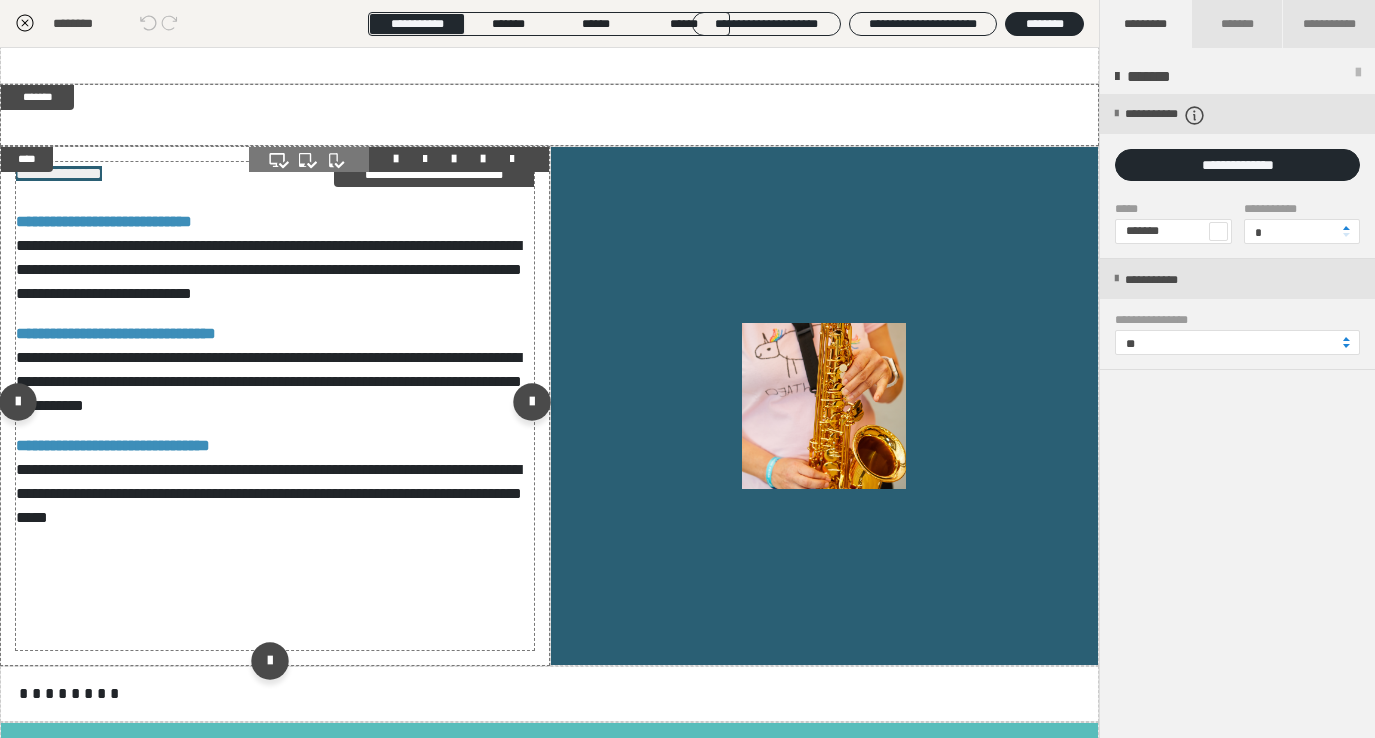 scroll, scrollTop: 1325, scrollLeft: 0, axis: vertical 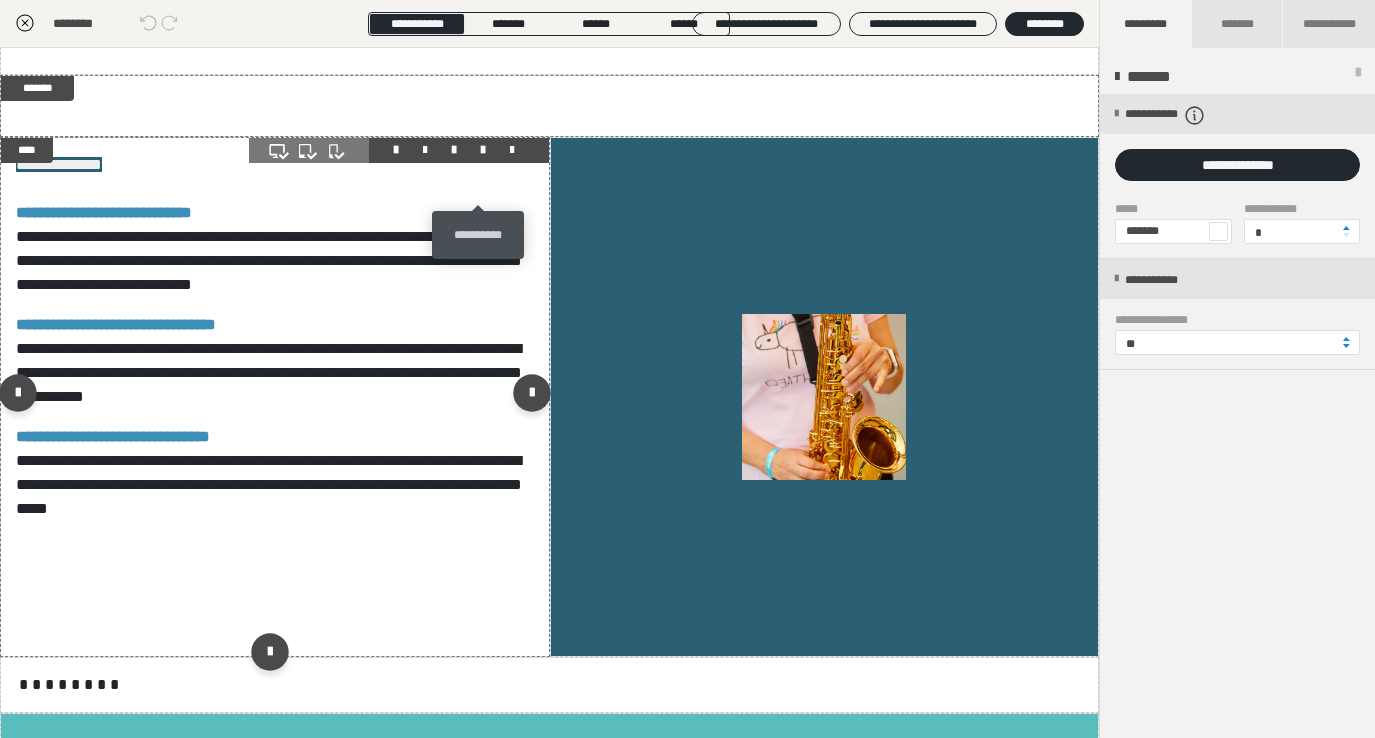 click at bounding box center (483, 150) 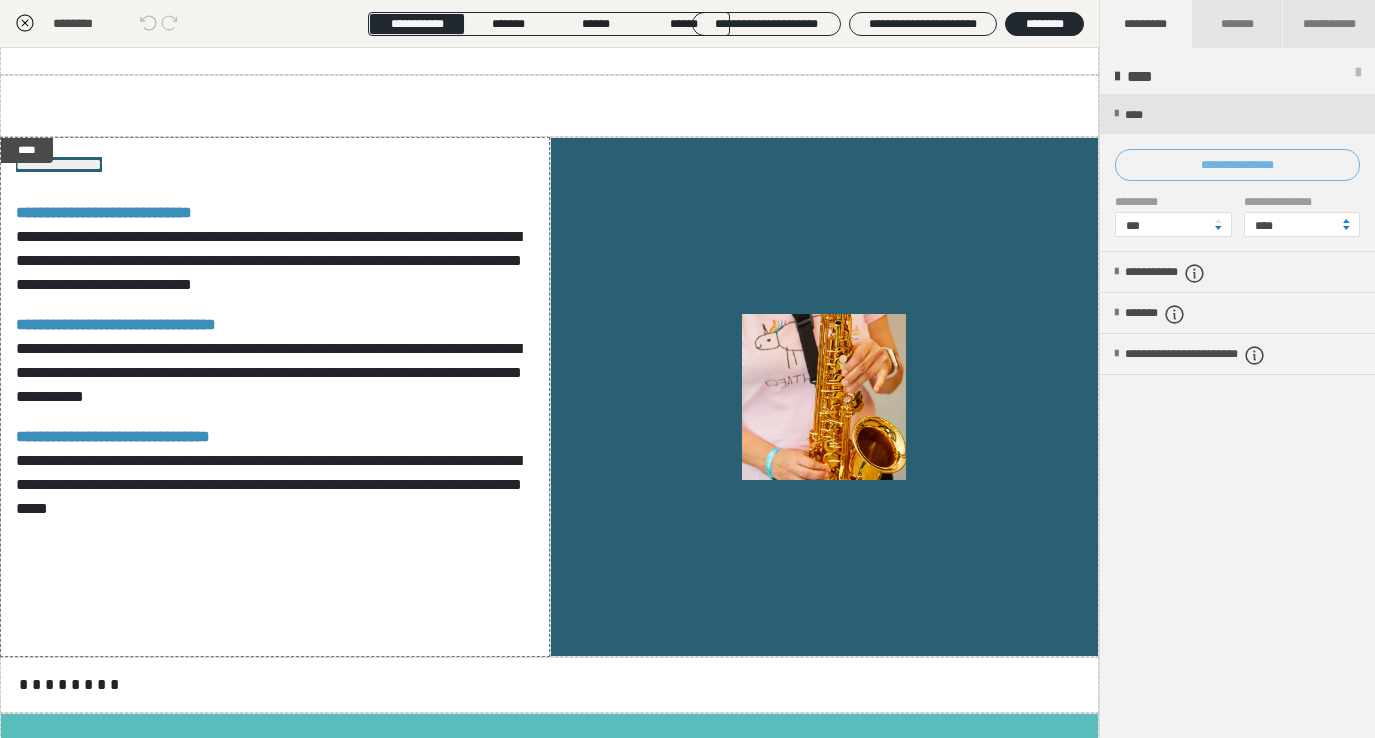 click on "**********" at bounding box center (1237, 165) 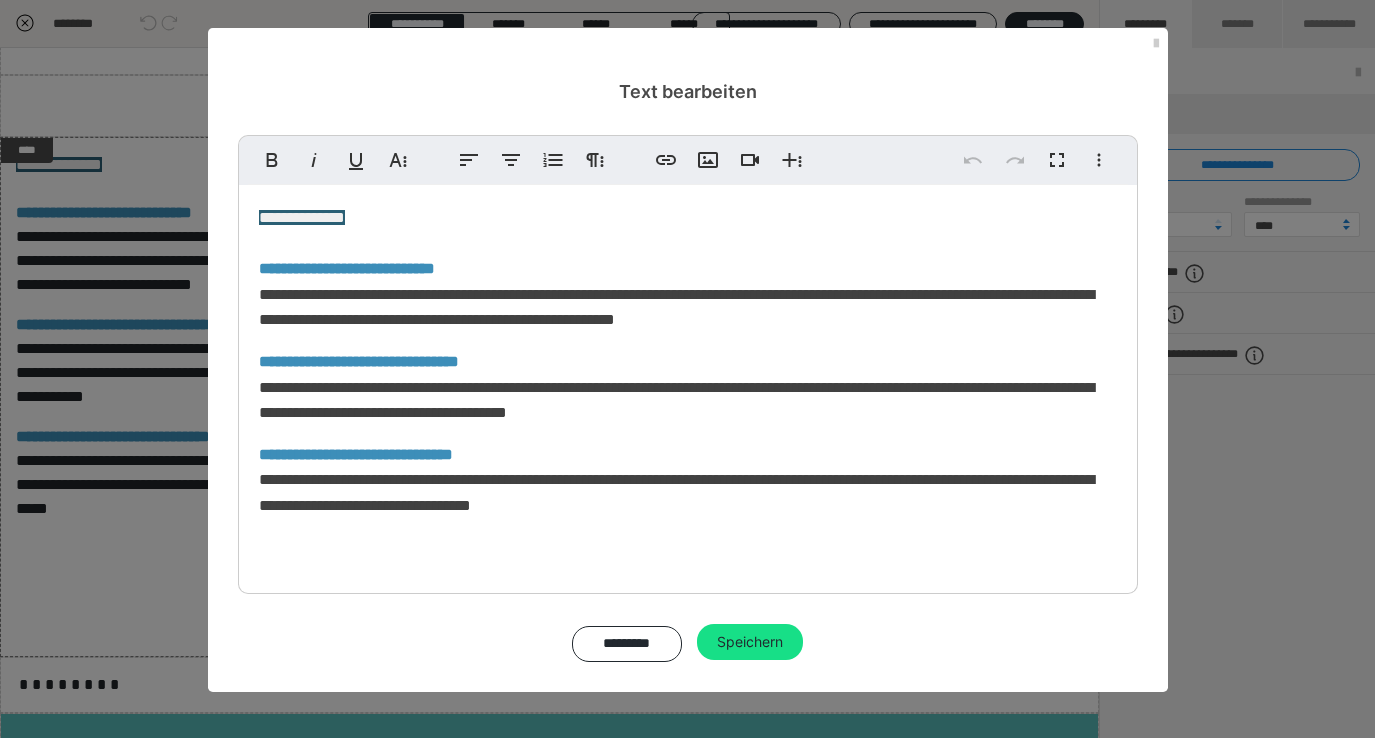 scroll, scrollTop: 70, scrollLeft: 0, axis: vertical 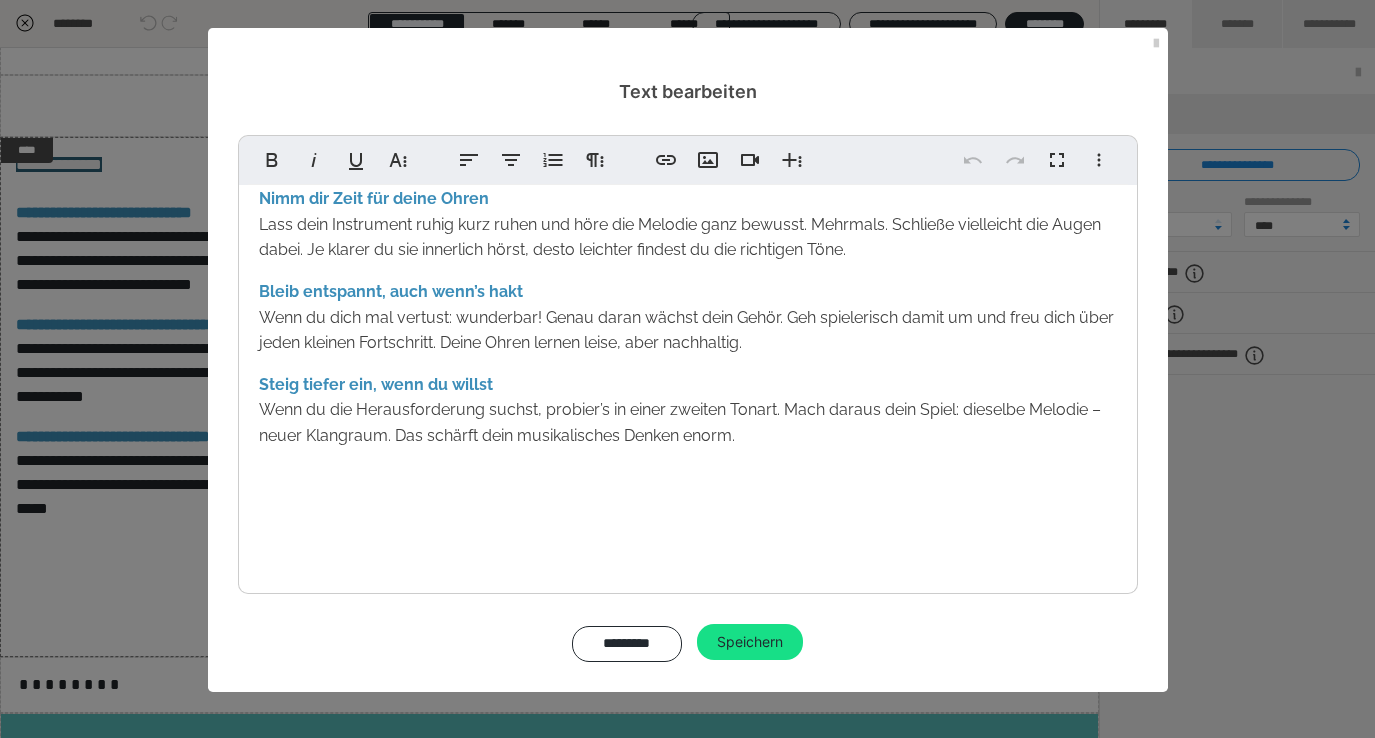 click on "Expertentipps:  Nimm dir Zeit für deine Ohren Lass dein Instrument ruhig kurz ruhen und höre die Melodie ganz bewusst. Mehrmals. Schließe vielleicht die Augen dabei. Je klarer du sie innerlich hörst, desto leichter findest du die richtigen Töne. Bleib entspannt, auch wenn’s hakt Wenn du dich mal vertust: wunderbar! Genau daran wächst dein Gehör. Geh spielerisch damit um und freu dich über jeden kleinen Fortschritt. Deine Ohren lernen leise, aber nachhaltig. Steig tiefer ein, wenn du willst Wenn du die Herausforderung suchst, probier’s in einer zweiten Tonart. Mach daraus dein Spiel: dieselbe Melodie – neuer Klangraum. Das schärft dein musikalisches Denken enorm." at bounding box center [688, 349] 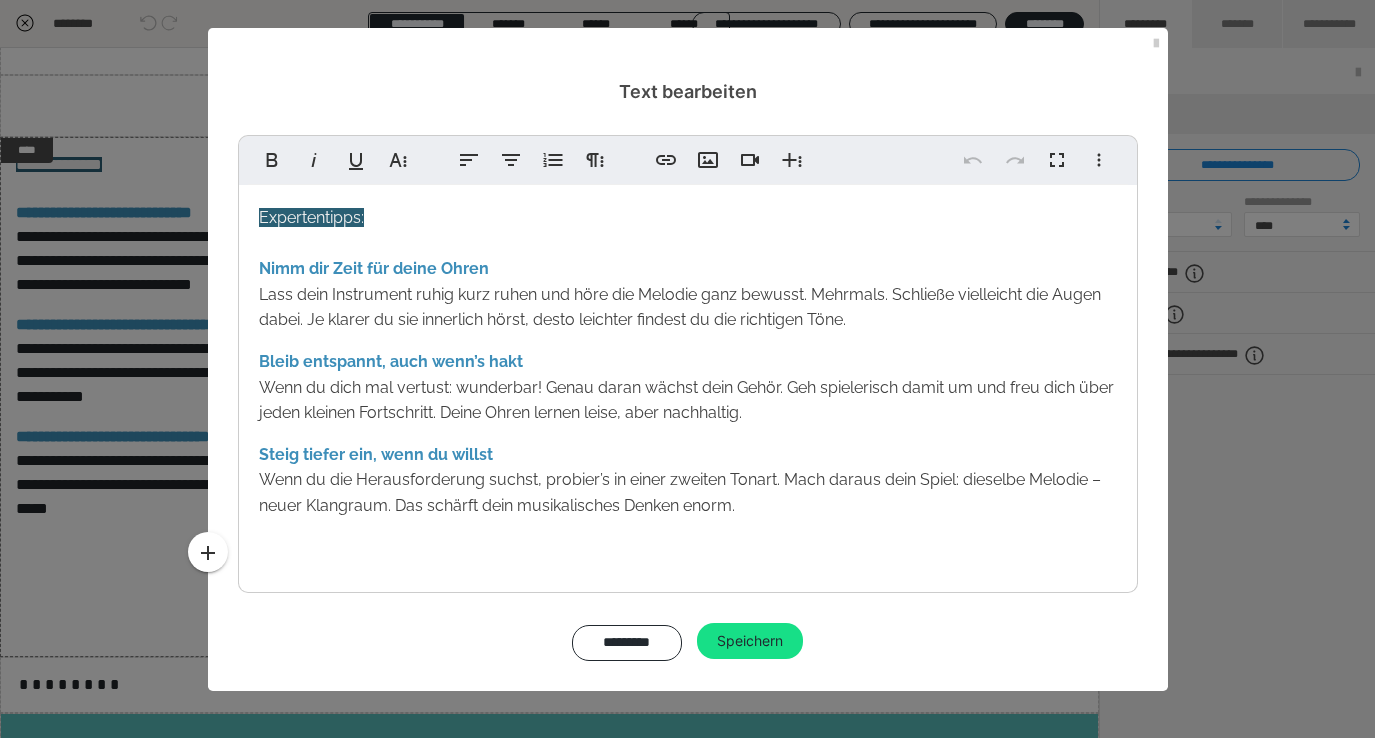 scroll, scrollTop: 0, scrollLeft: 0, axis: both 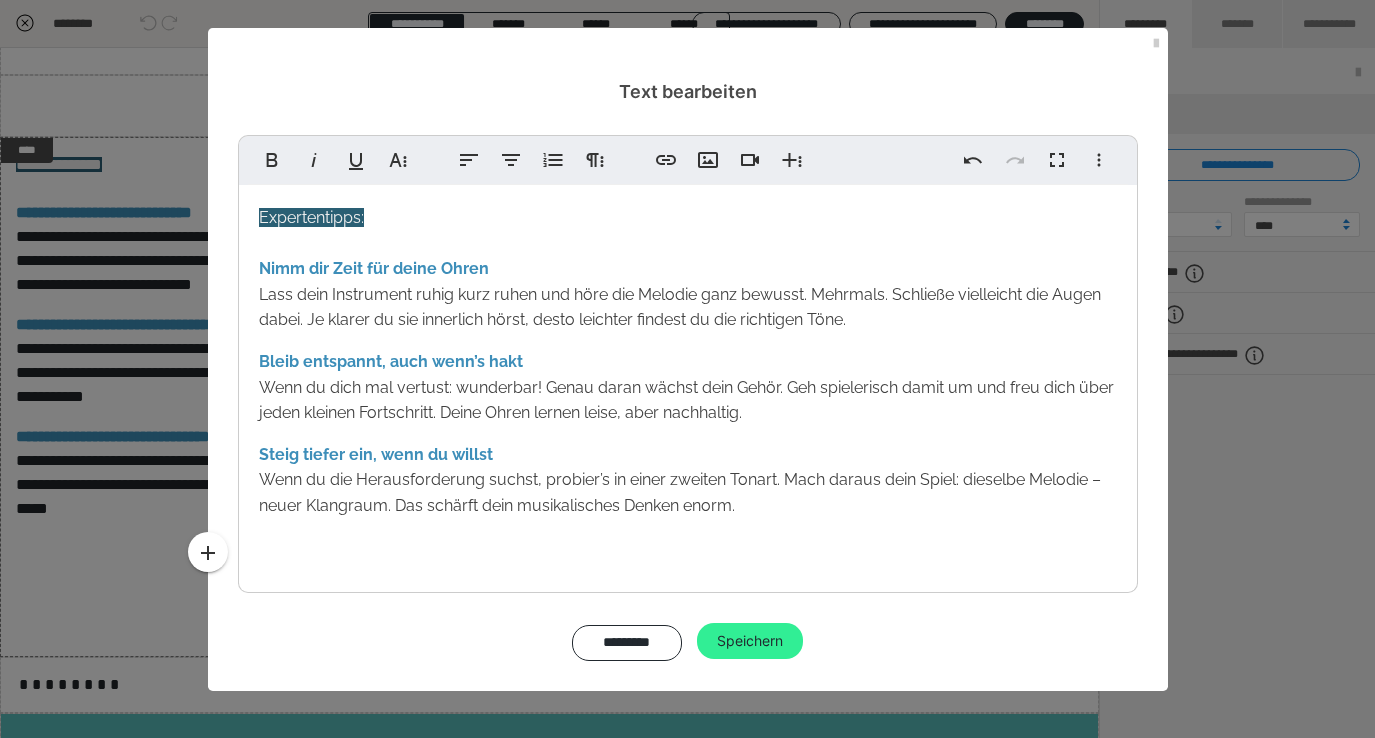 click on "Speichern" at bounding box center (750, 641) 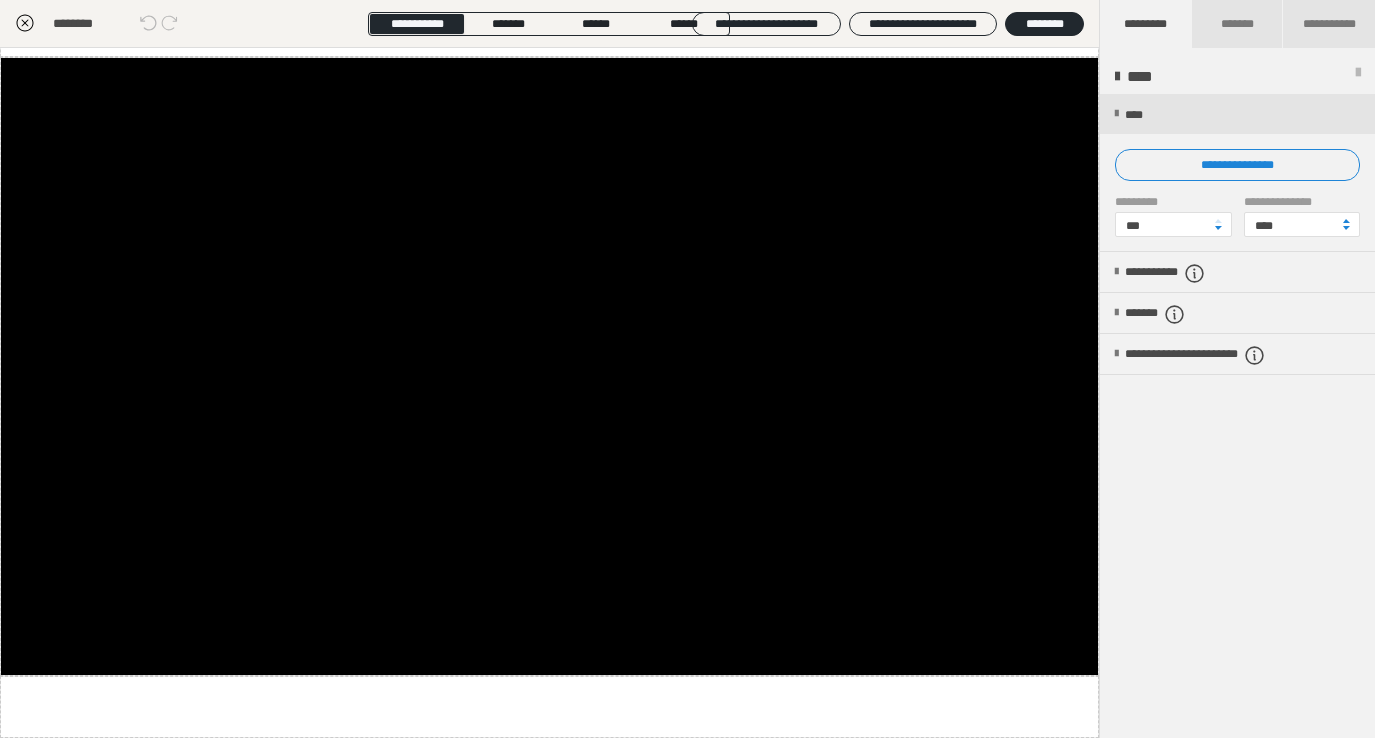 scroll, scrollTop: 0, scrollLeft: 0, axis: both 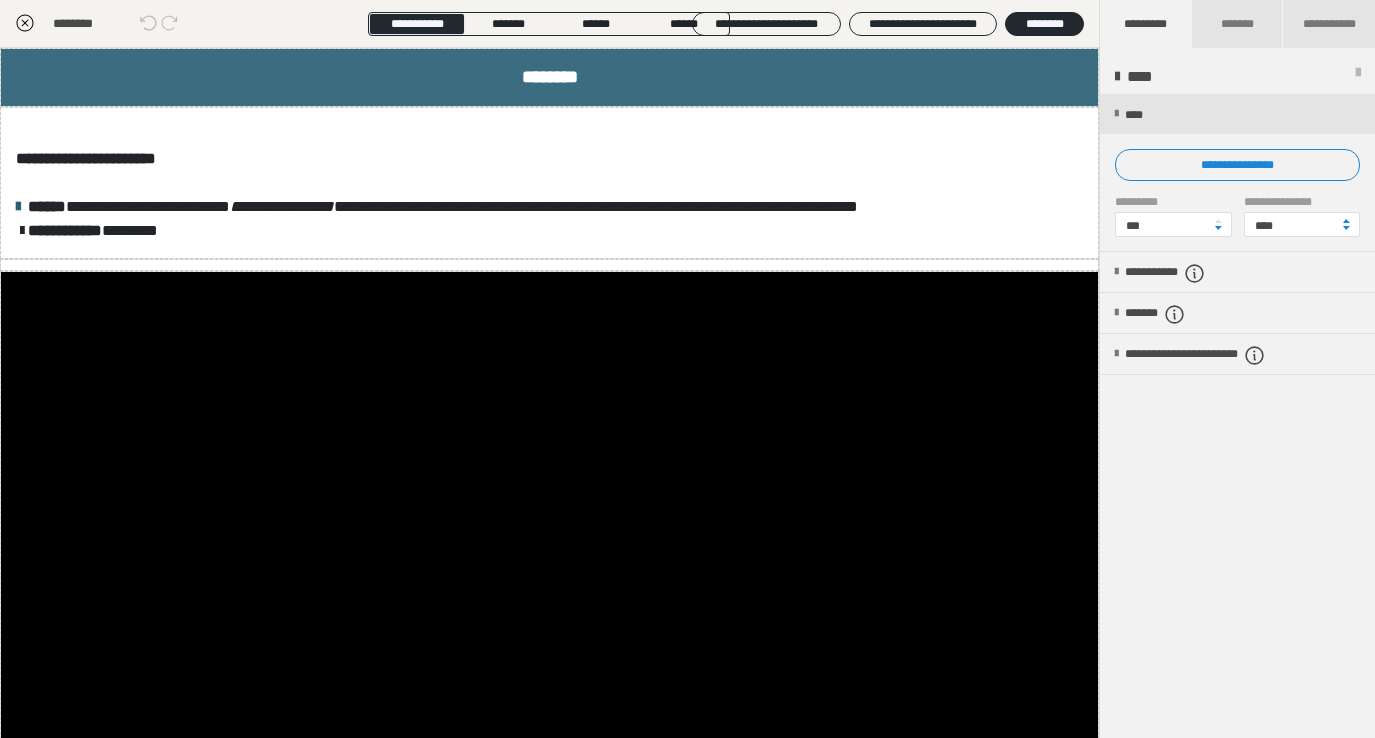 click 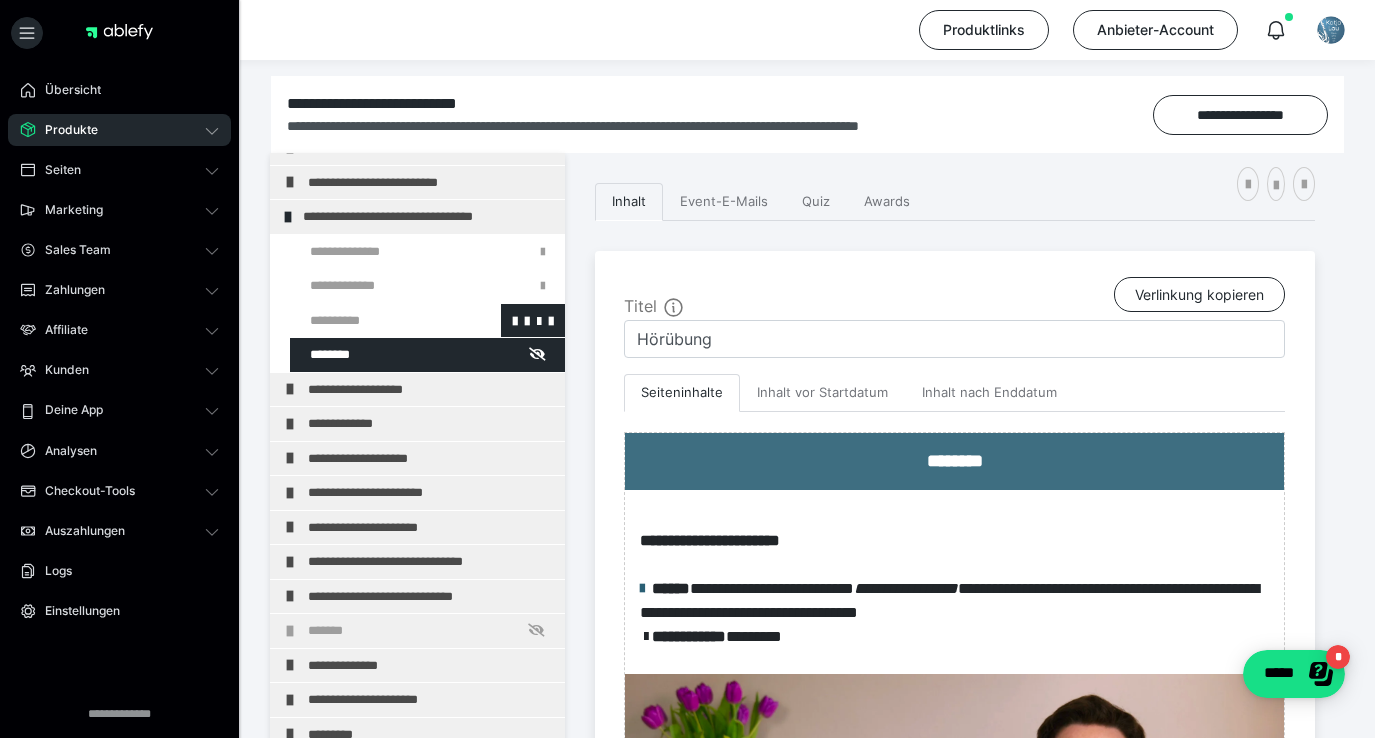 click at bounding box center (375, 321) 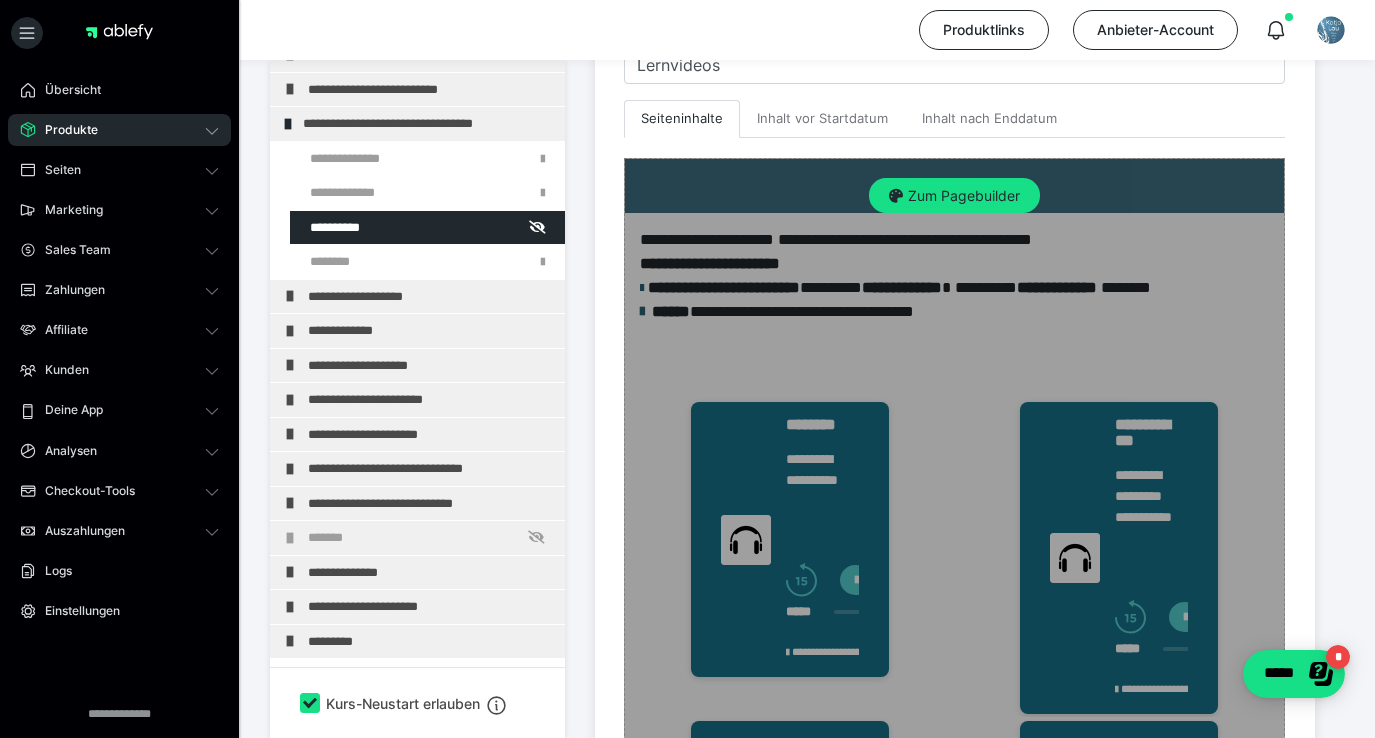 scroll, scrollTop: 559, scrollLeft: 0, axis: vertical 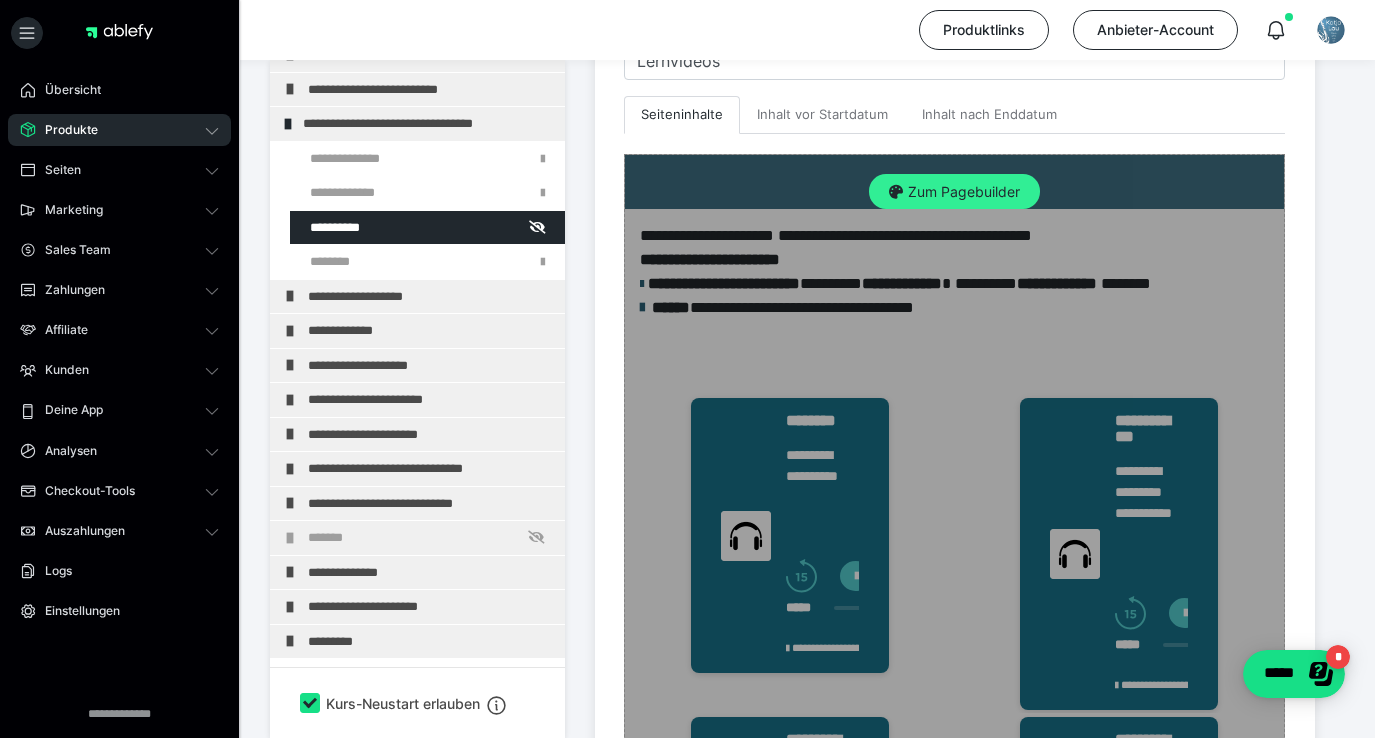 click on "Zum Pagebuilder" at bounding box center (954, 192) 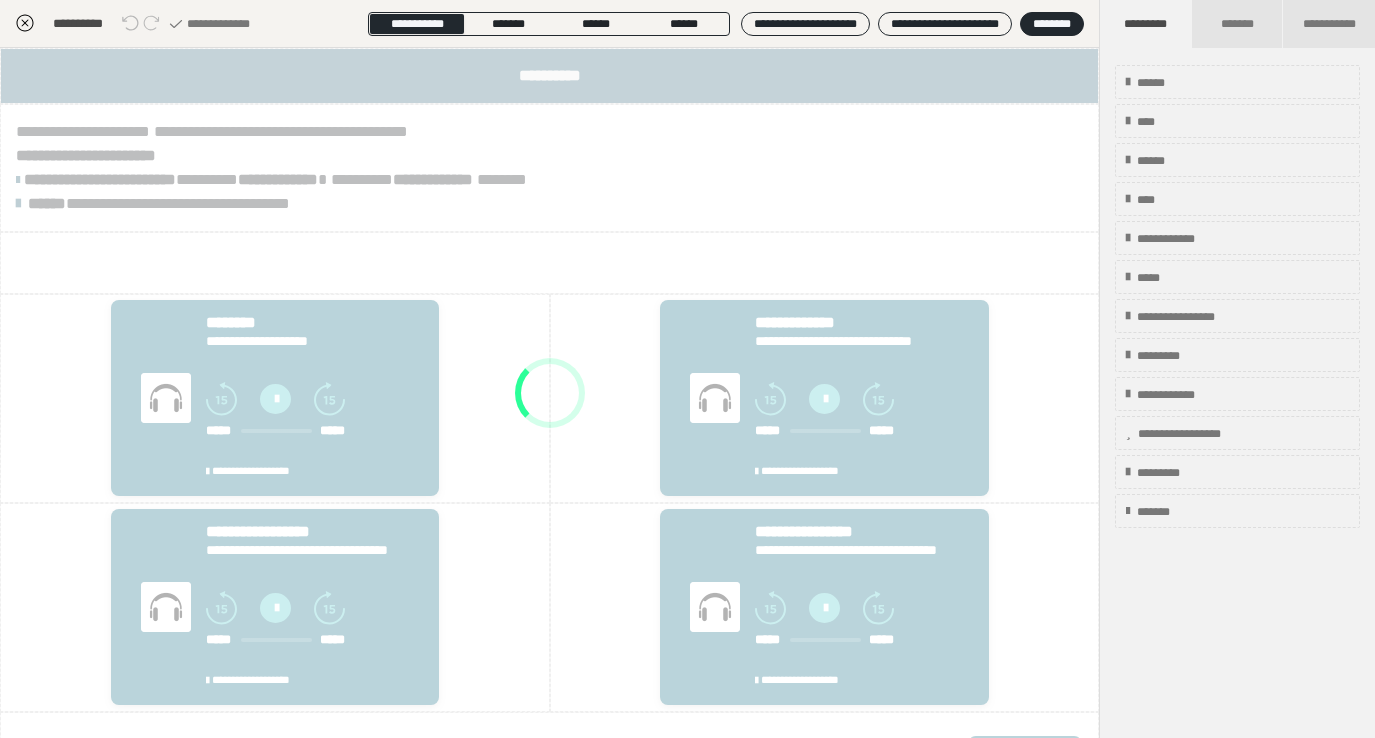 scroll, scrollTop: 374, scrollLeft: 0, axis: vertical 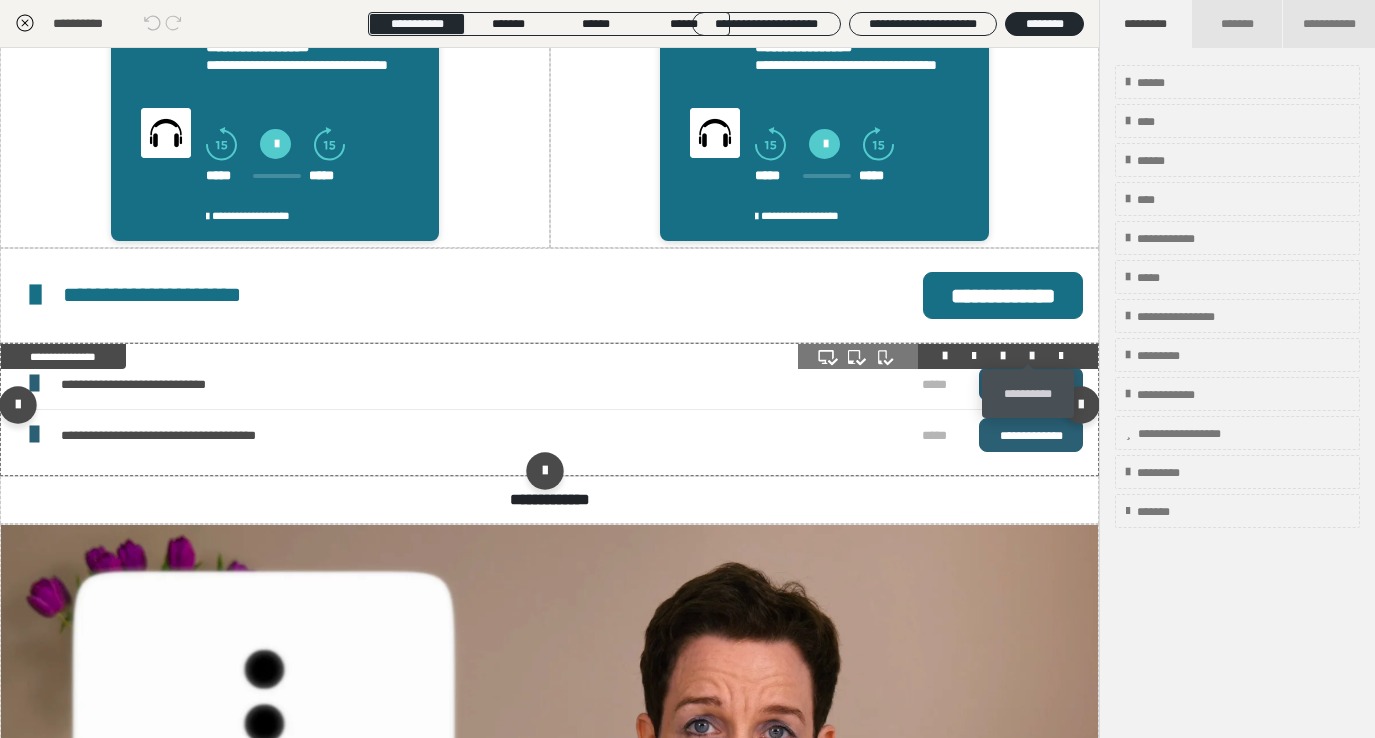 click at bounding box center [1032, 356] 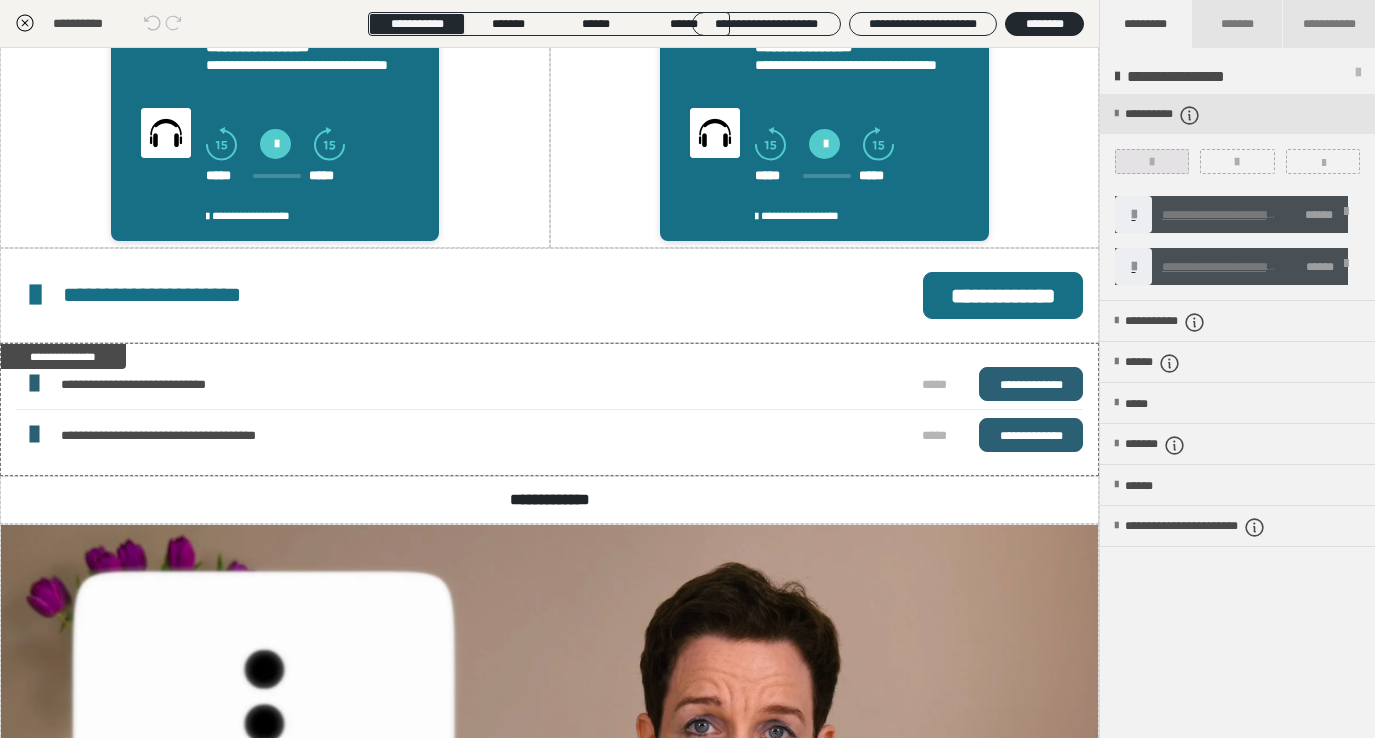 click at bounding box center (1152, 161) 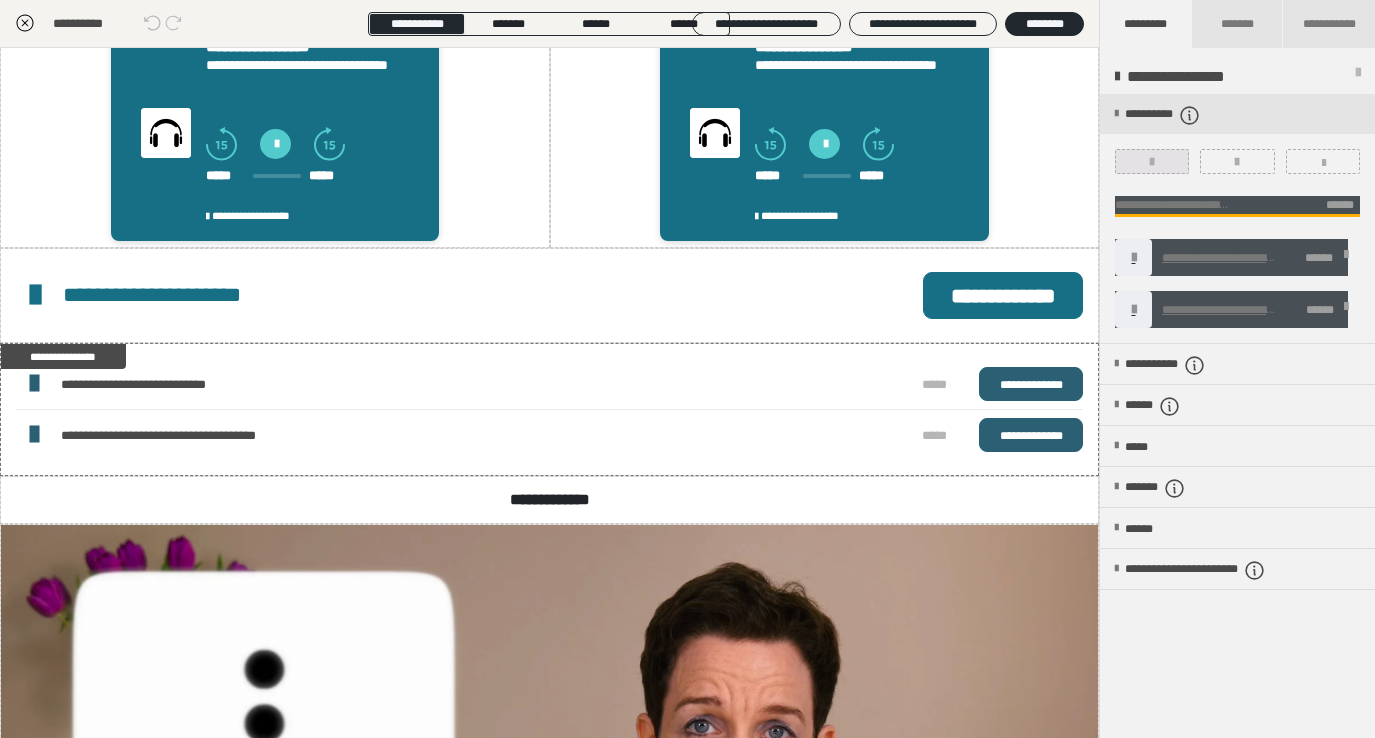 click at bounding box center (1152, 161) 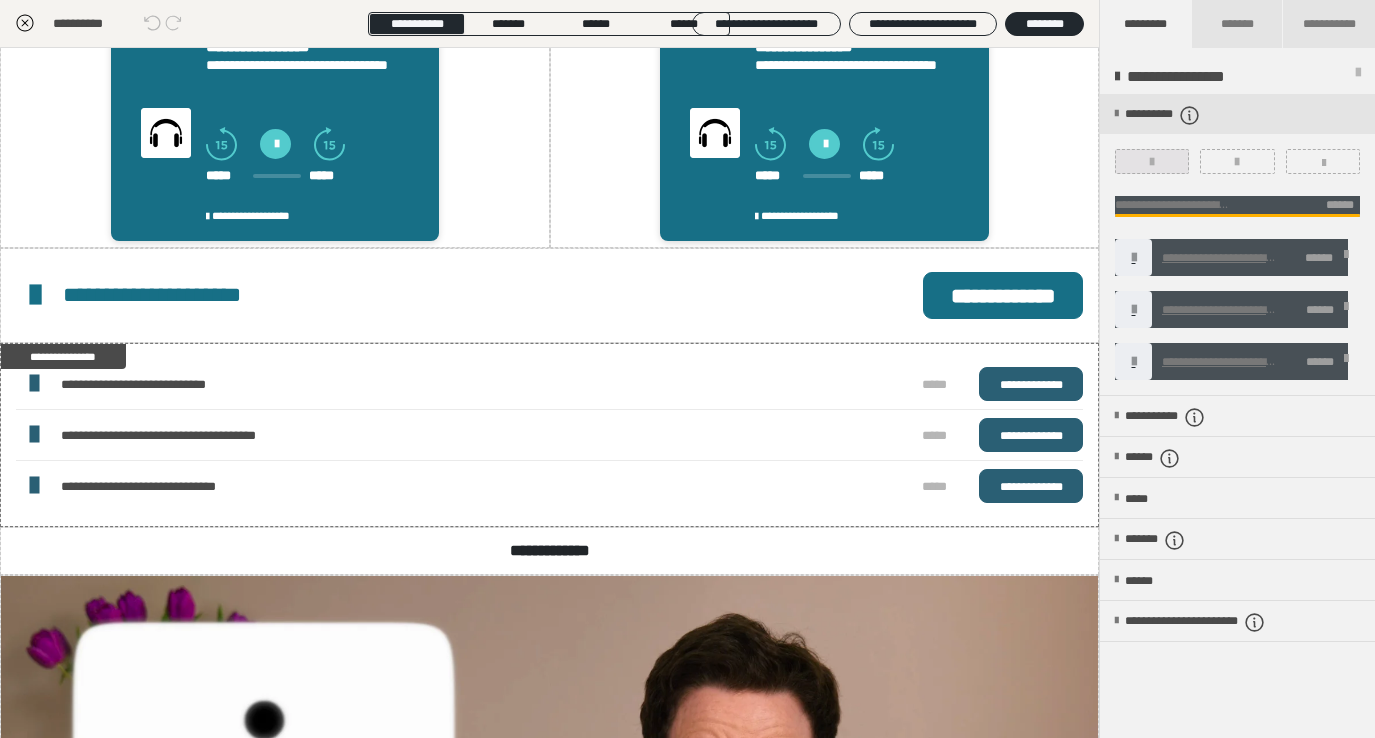 click at bounding box center (1152, 162) 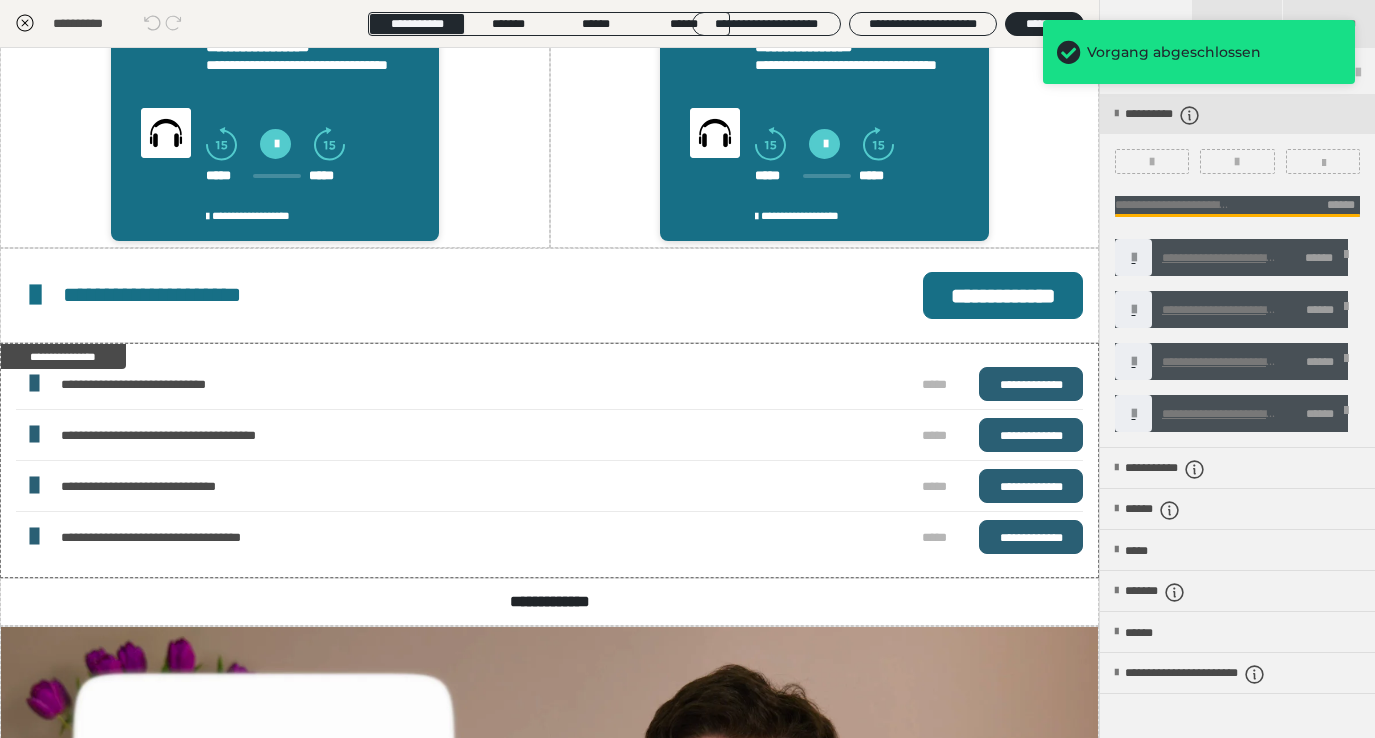 click at bounding box center [1346, 258] 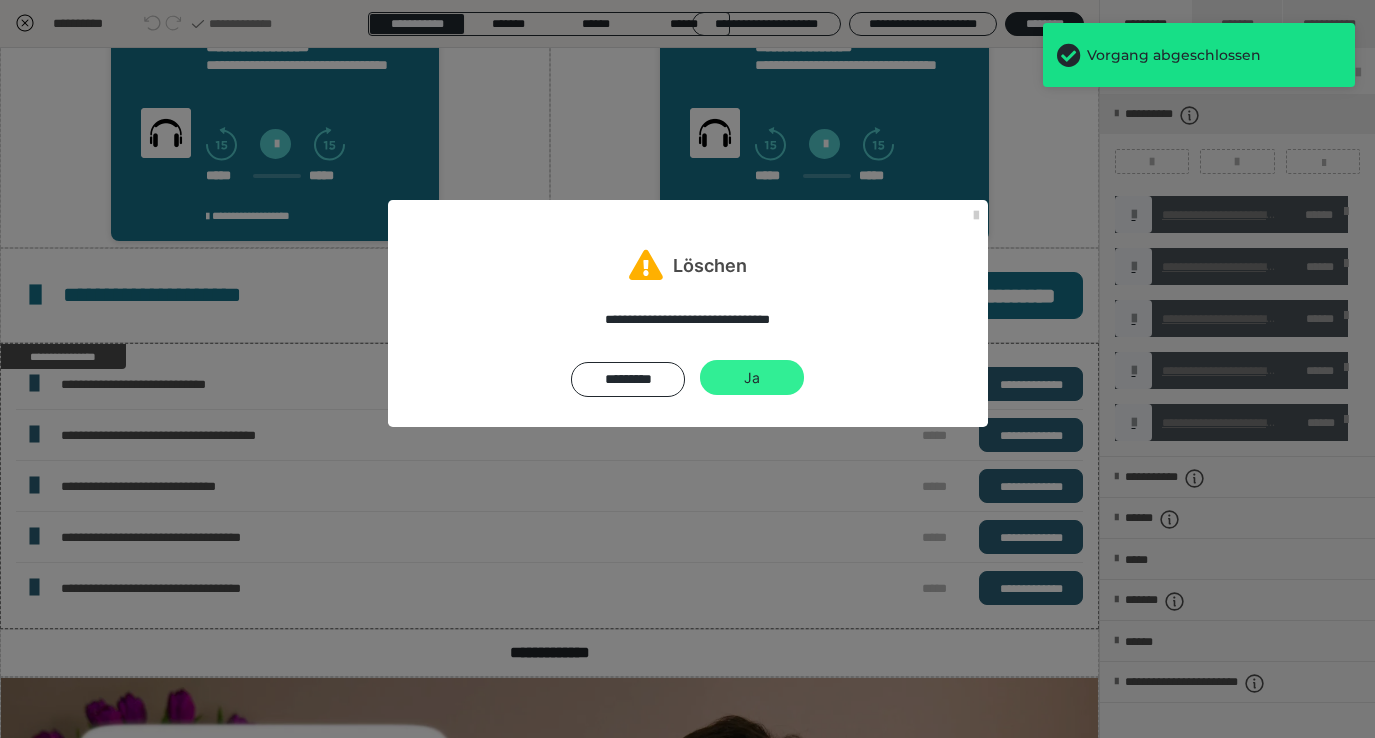 click on "Ja" at bounding box center [752, 378] 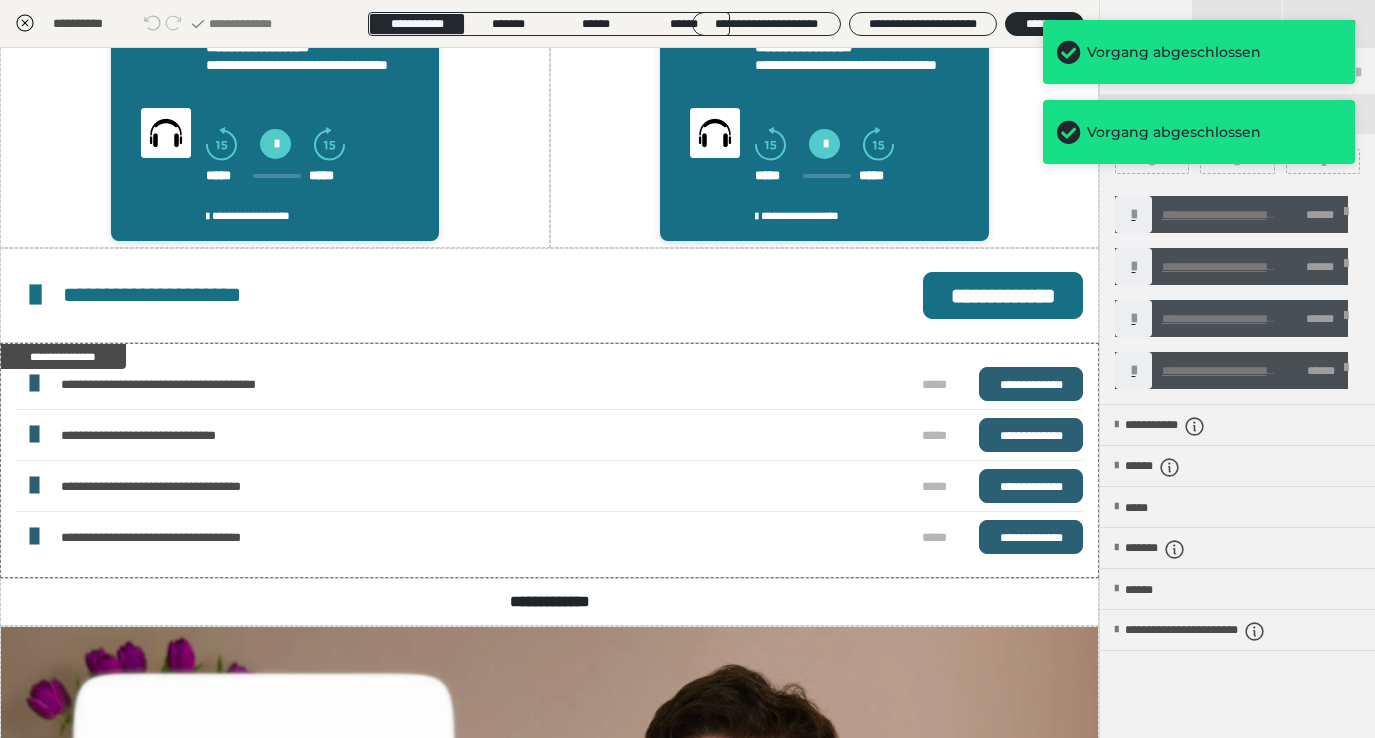 click at bounding box center (1346, 215) 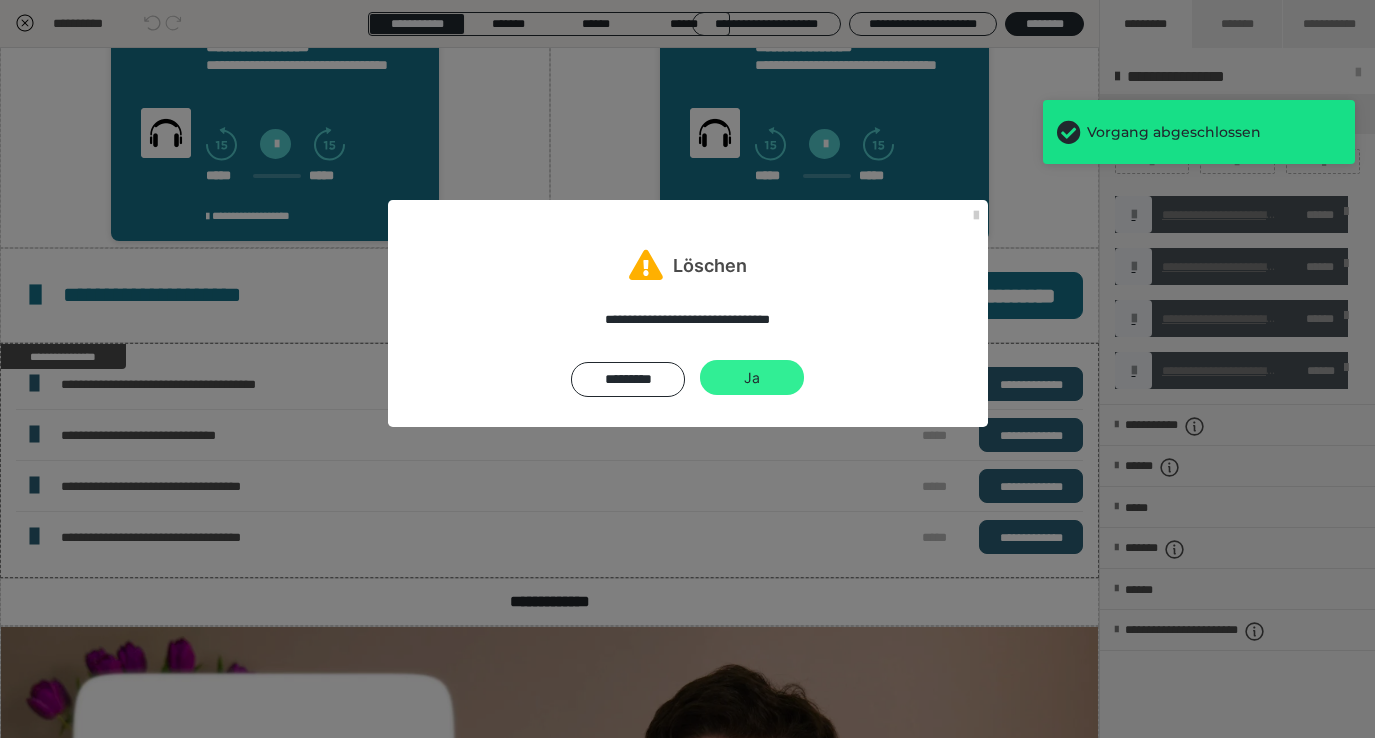 click on "Ja" at bounding box center [752, 378] 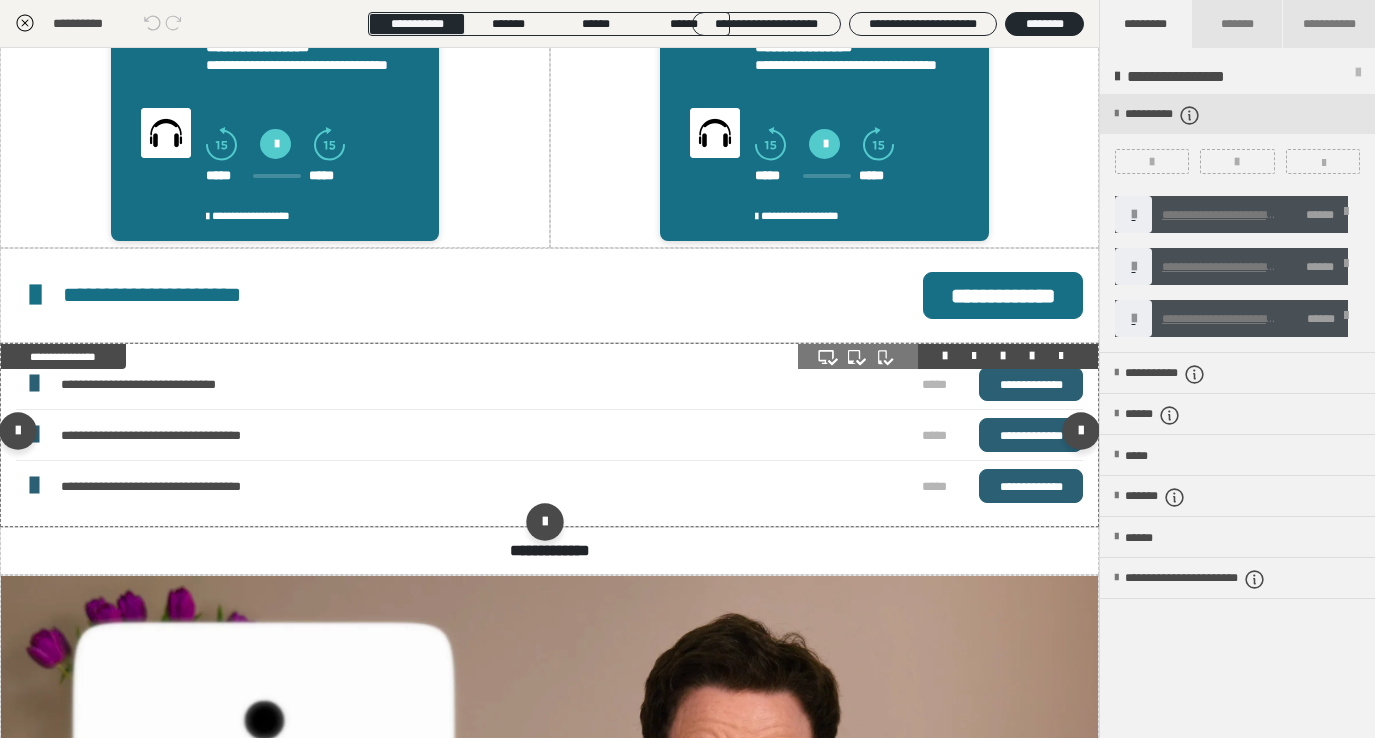 click on "**********" at bounding box center (187, 436) 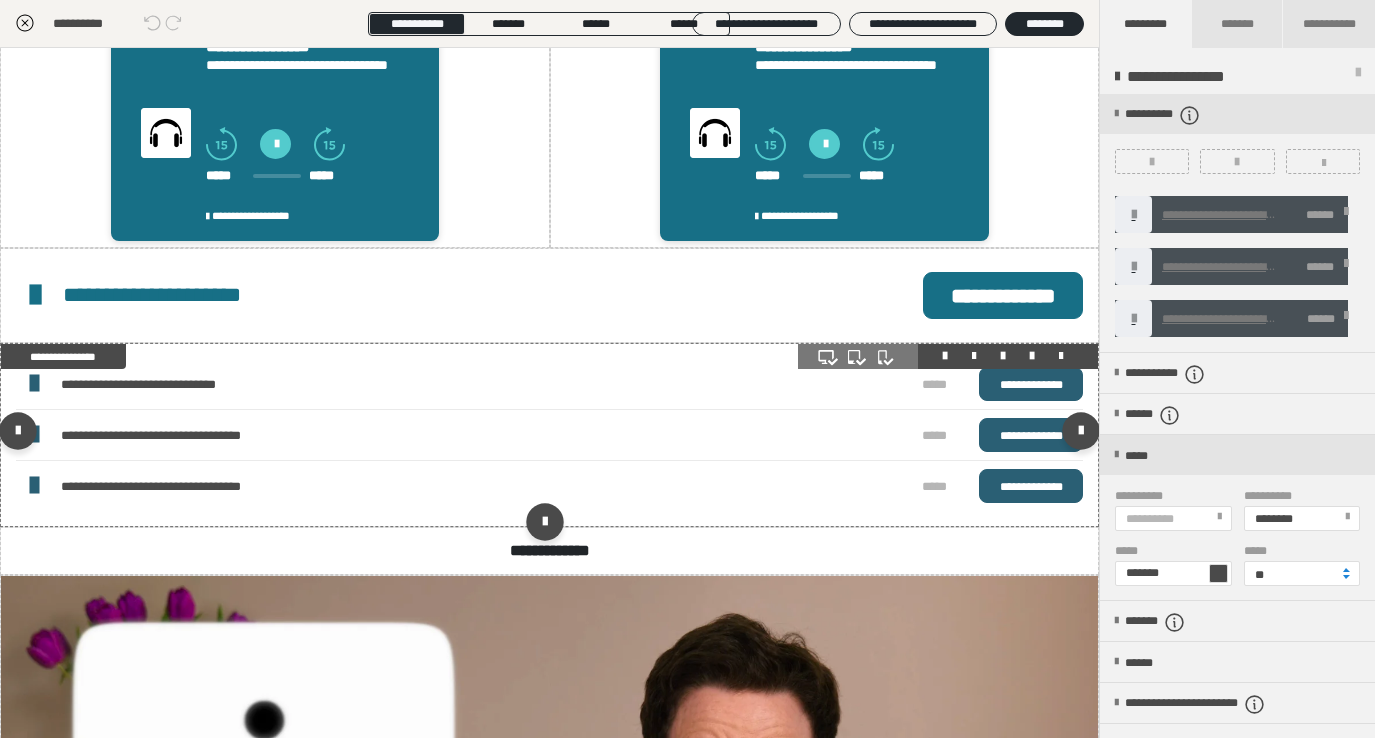 click on "**********" at bounding box center [187, 436] 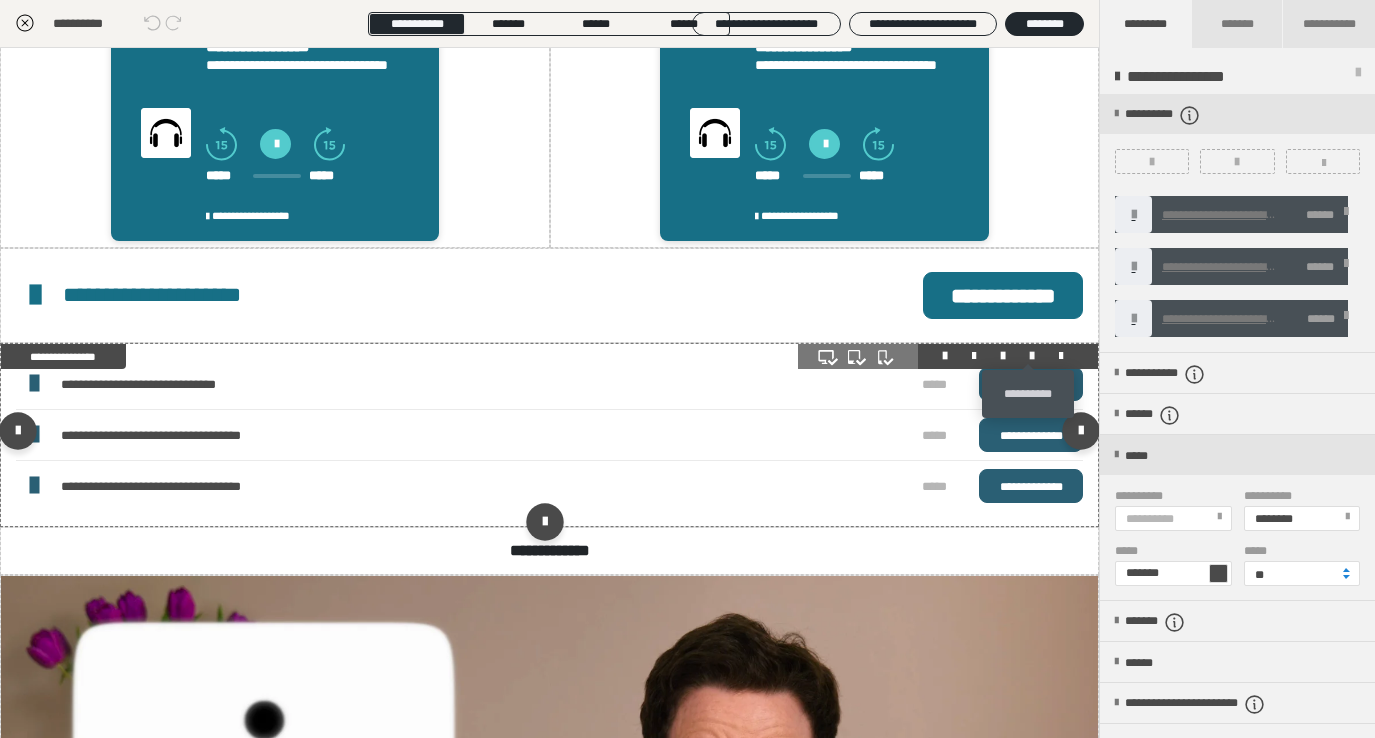 click at bounding box center (1032, 356) 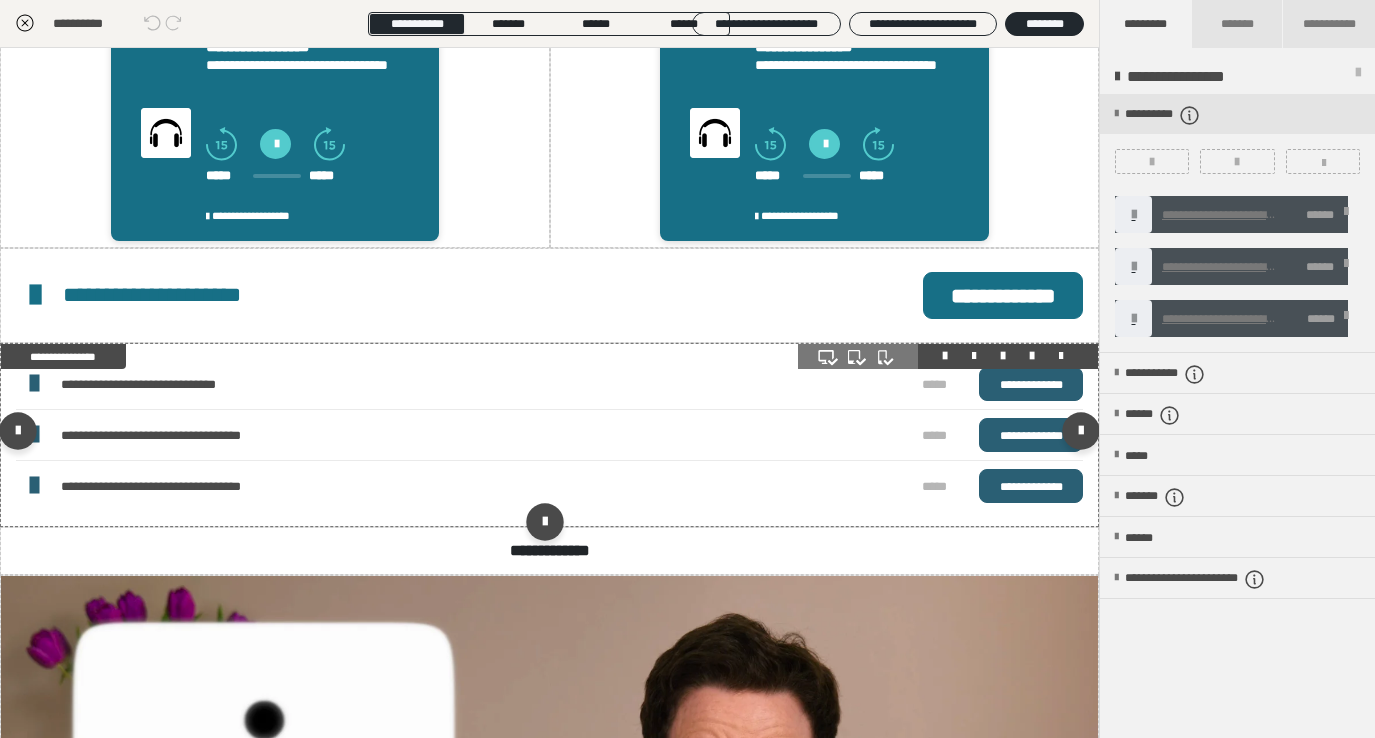 click on "**********" at bounding box center (549, 435) 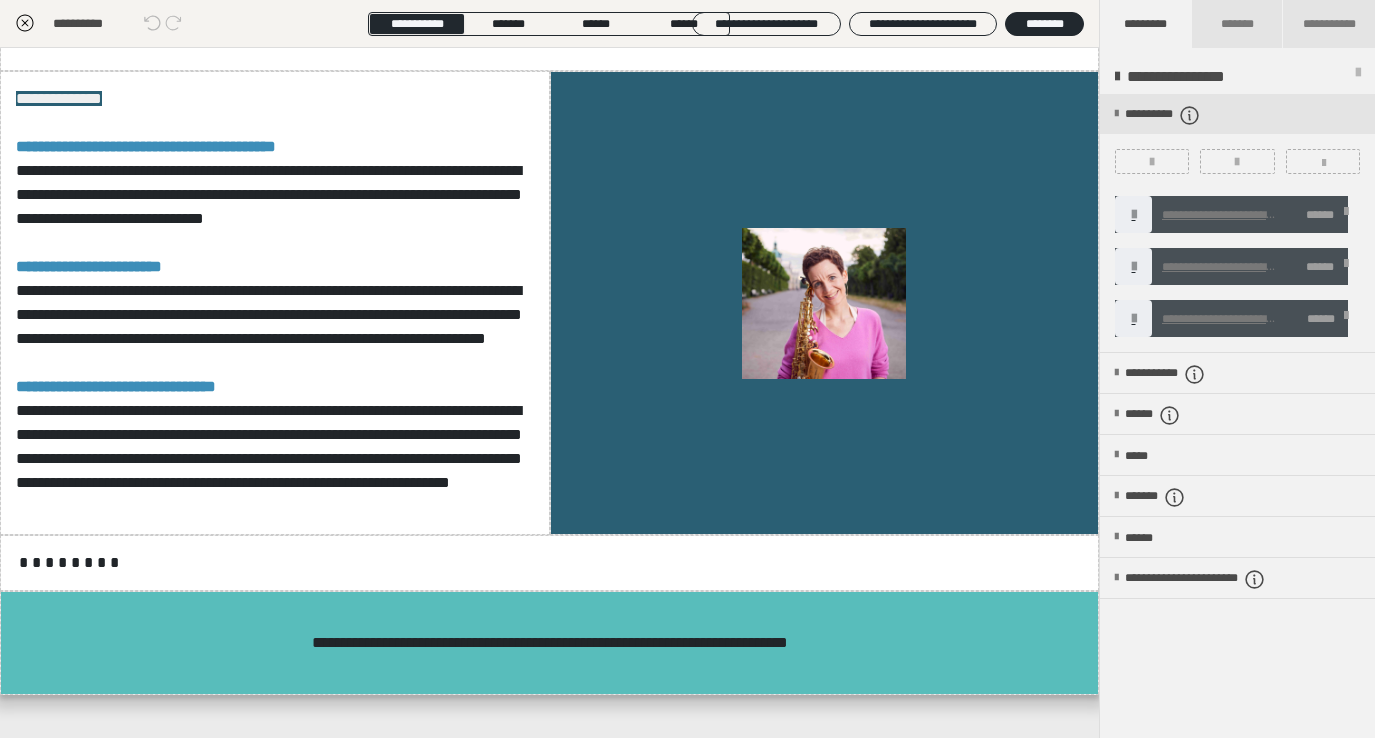 scroll, scrollTop: 4046, scrollLeft: 0, axis: vertical 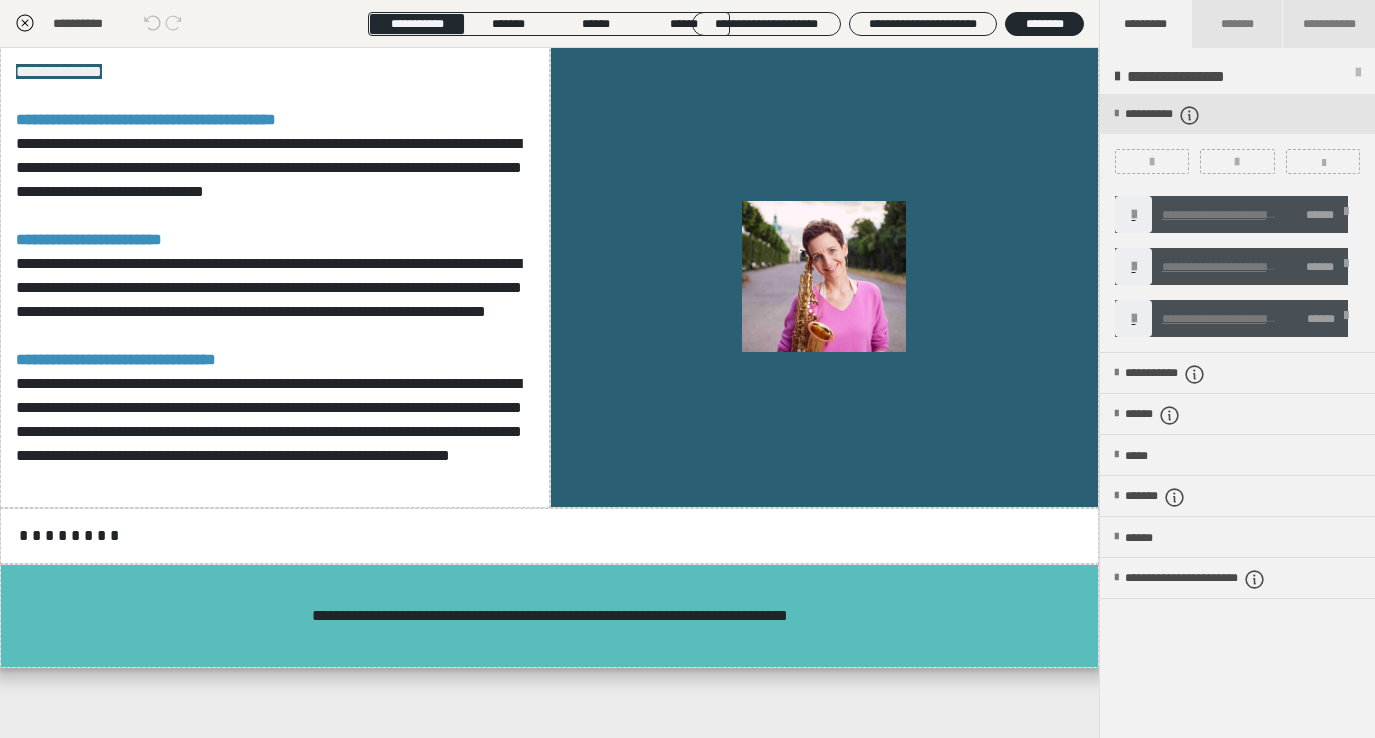 click 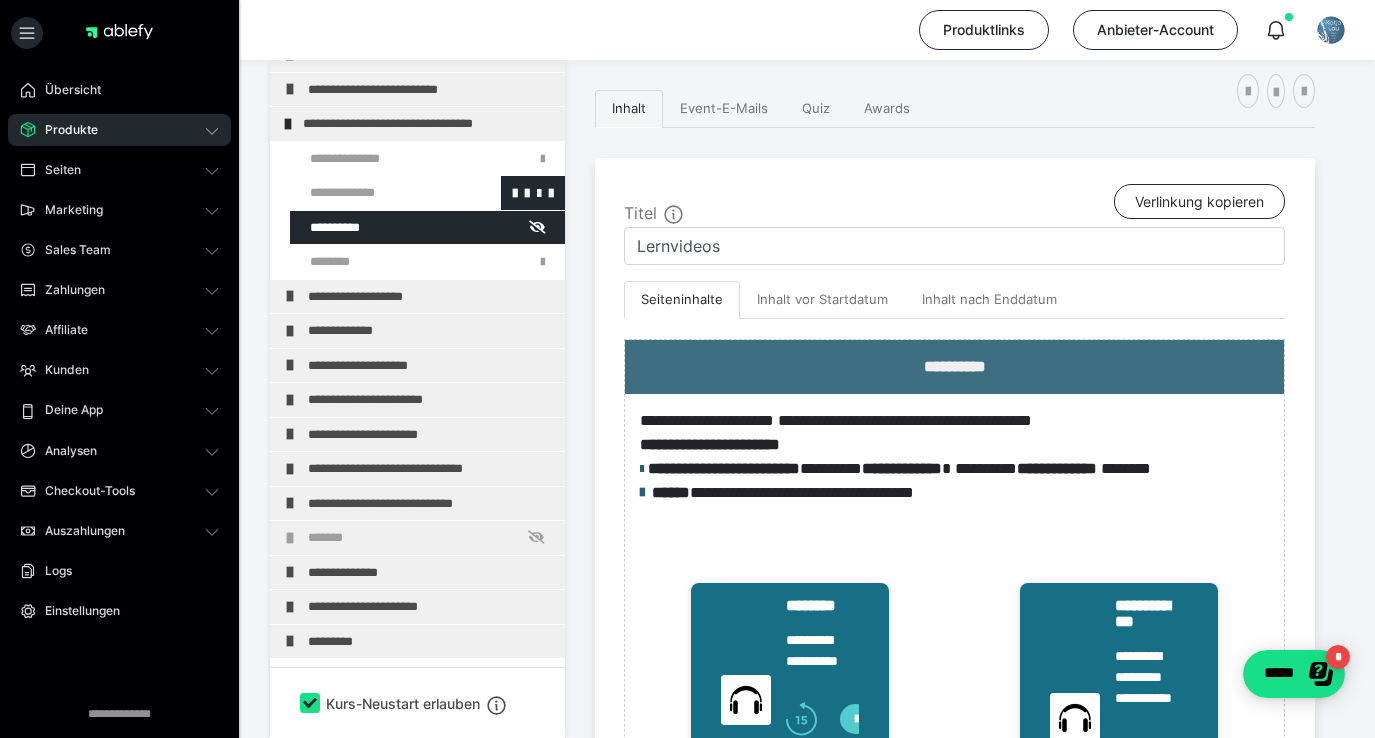 click at bounding box center (375, 193) 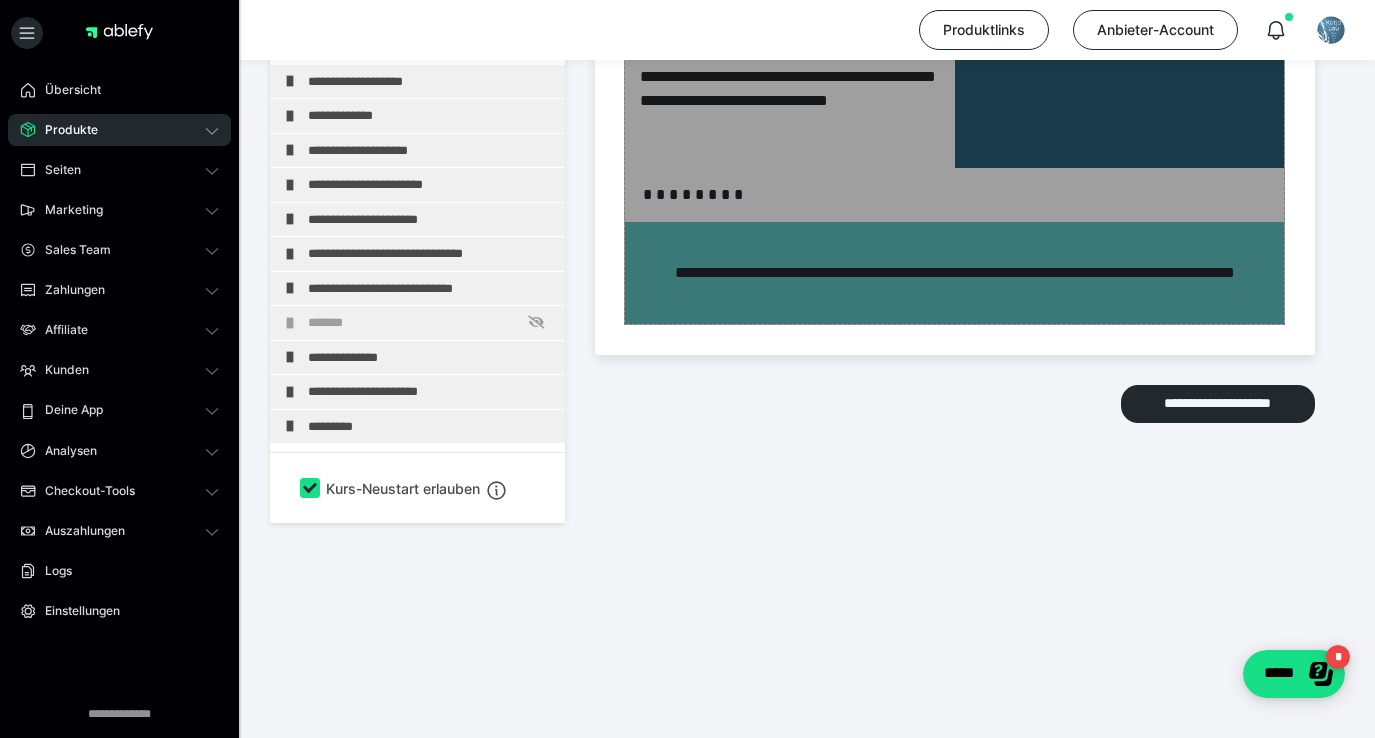scroll, scrollTop: 2410, scrollLeft: 0, axis: vertical 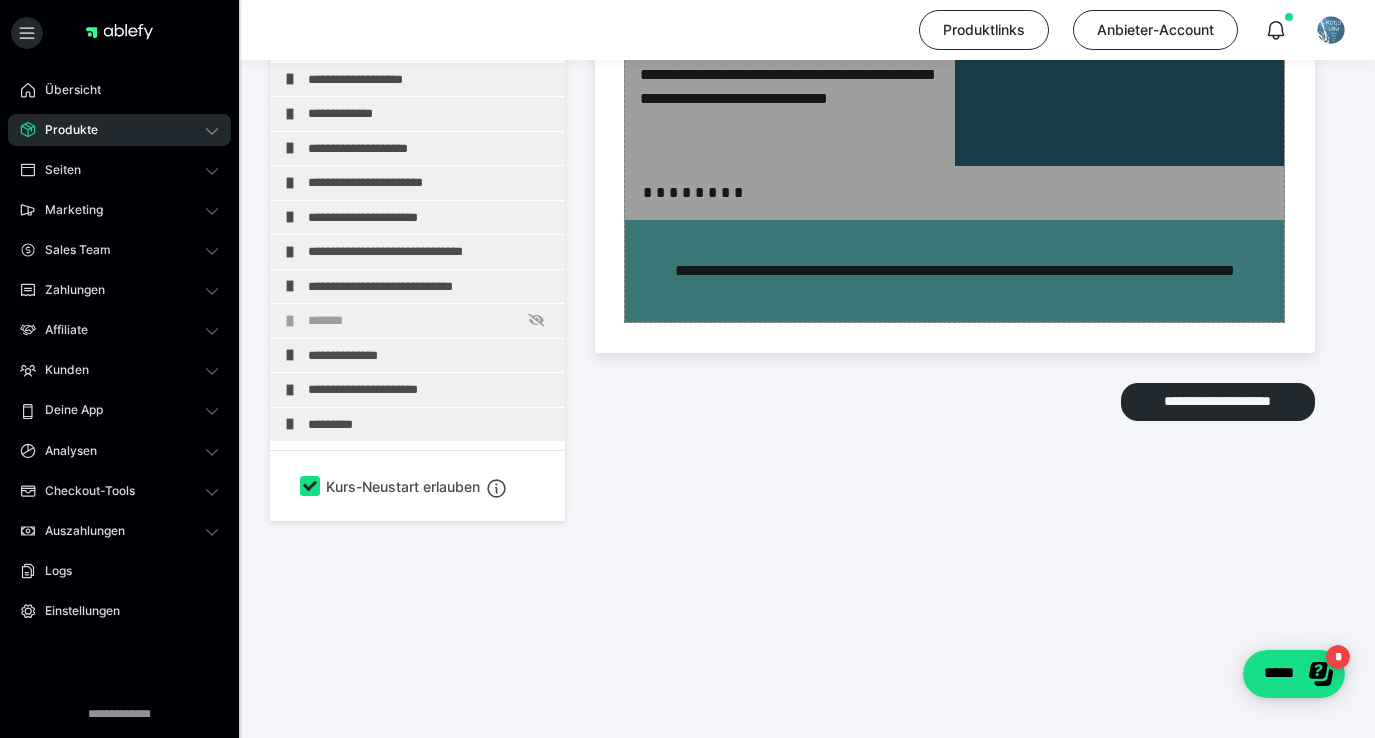click at bounding box center [375, -58] 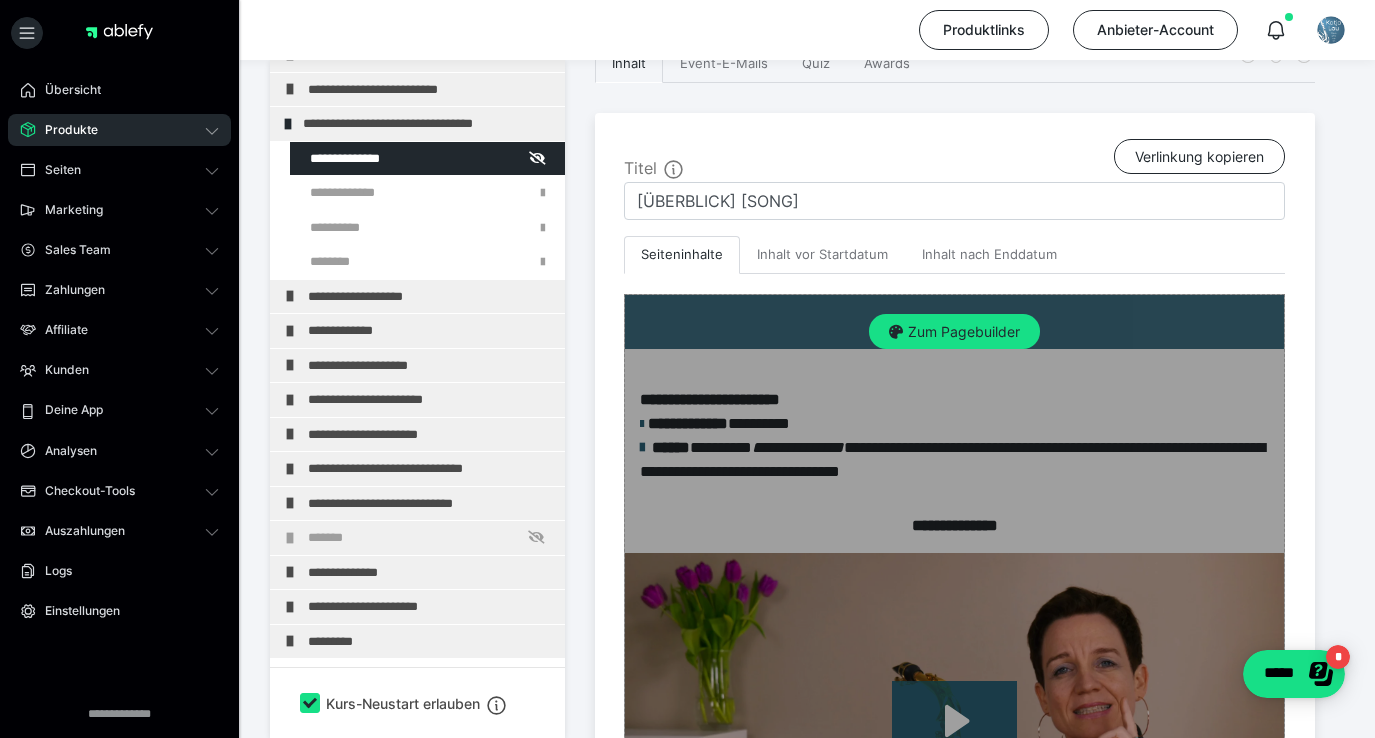scroll, scrollTop: 413, scrollLeft: 0, axis: vertical 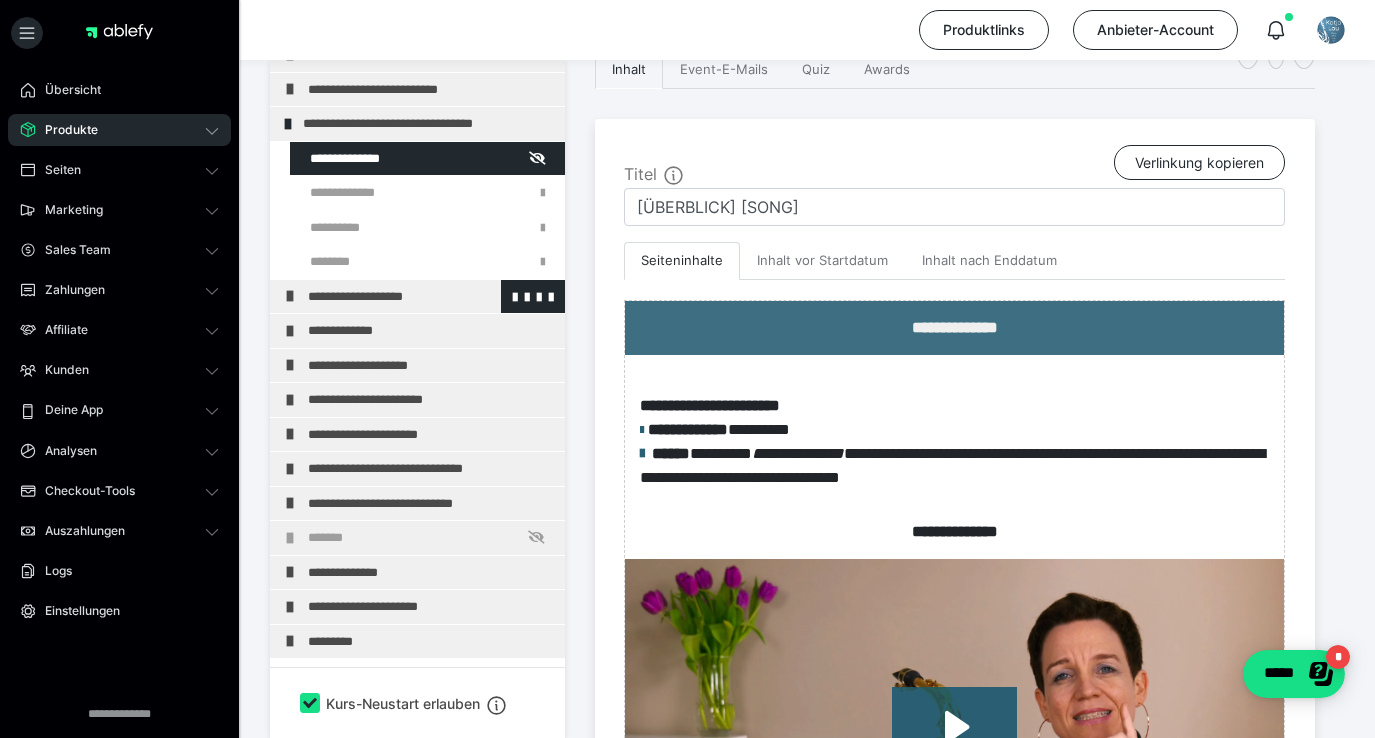 click on "**********" at bounding box center [431, 297] 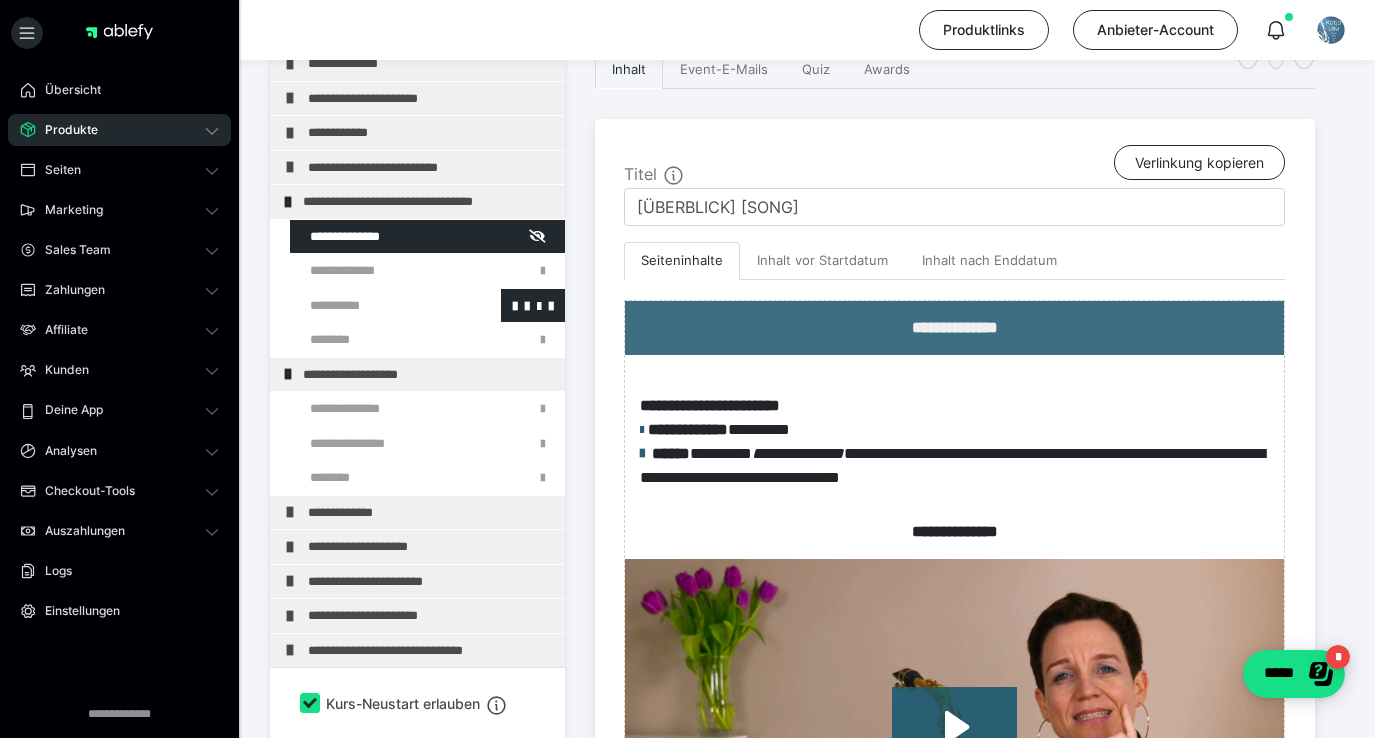 scroll, scrollTop: 150, scrollLeft: 0, axis: vertical 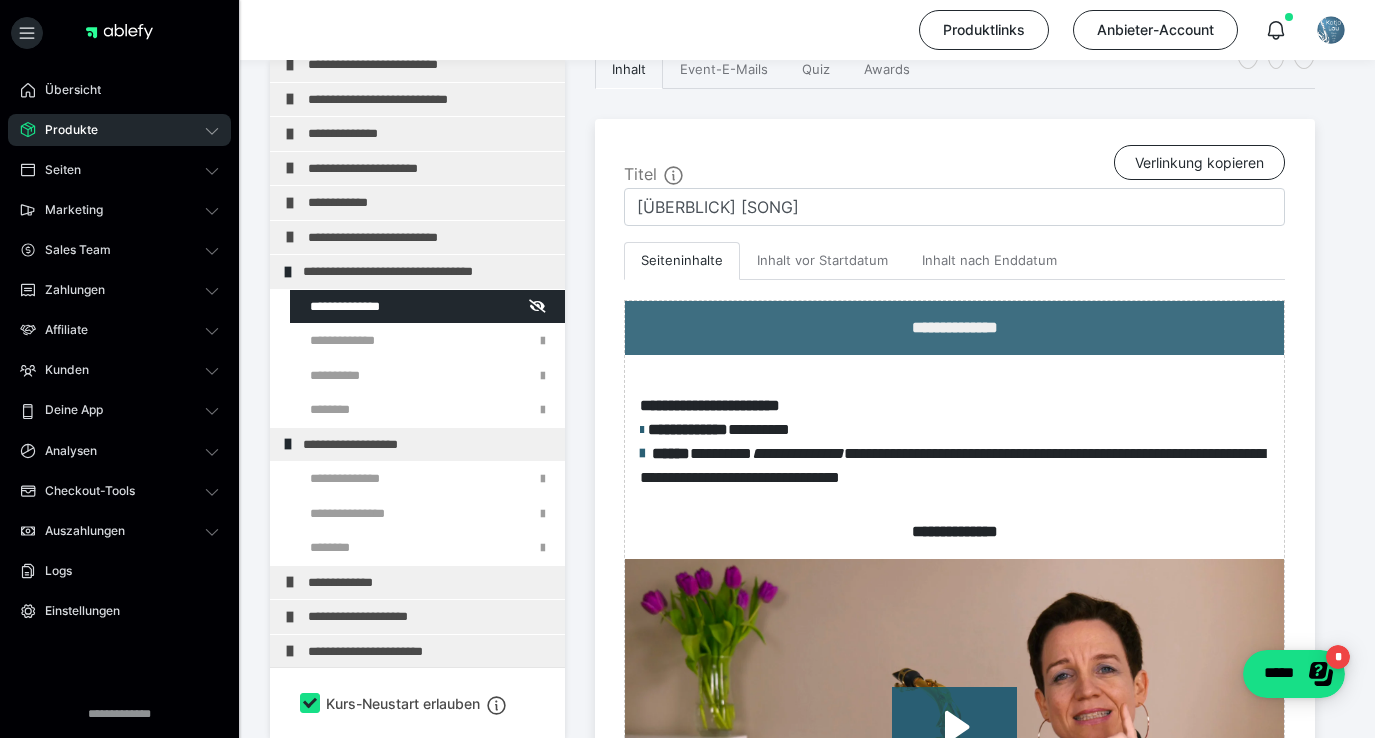 click on "Produkte" at bounding box center (119, 130) 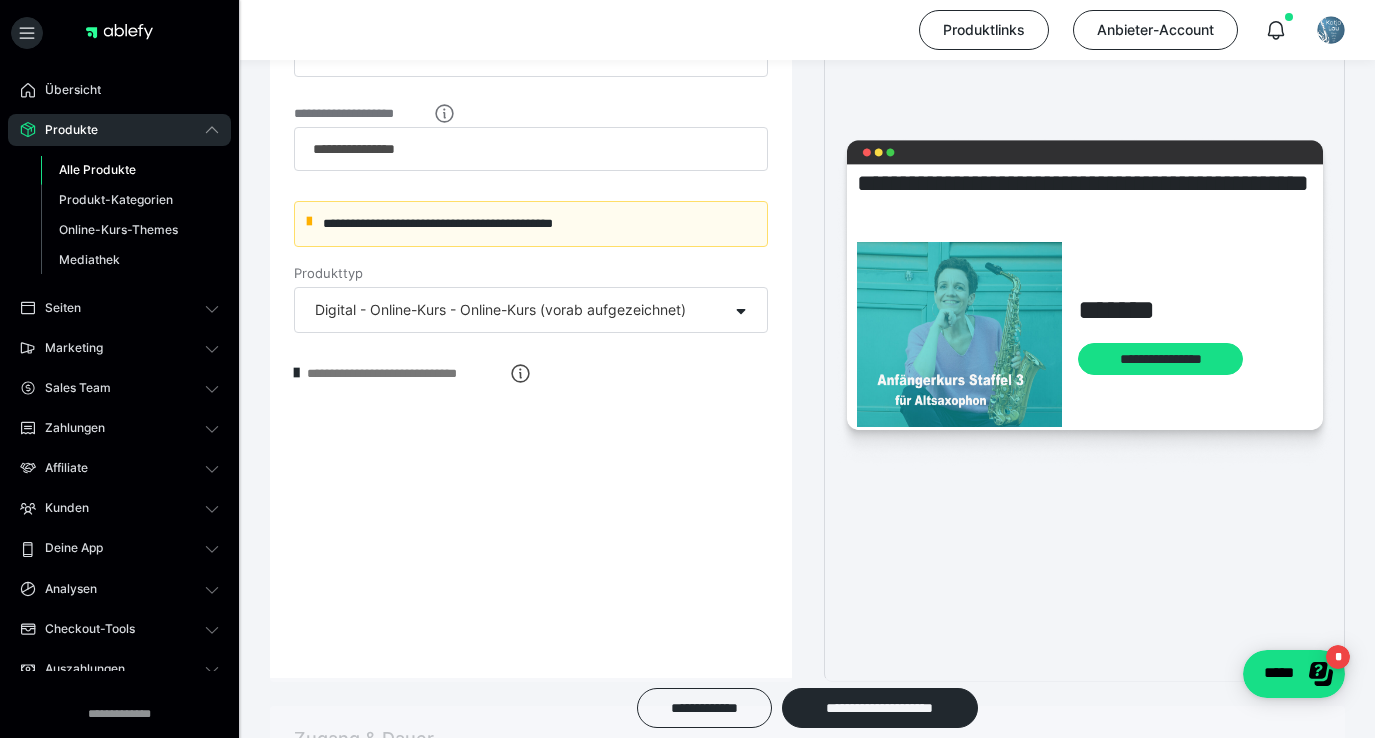 click on "Alle Produkte" at bounding box center [97, 169] 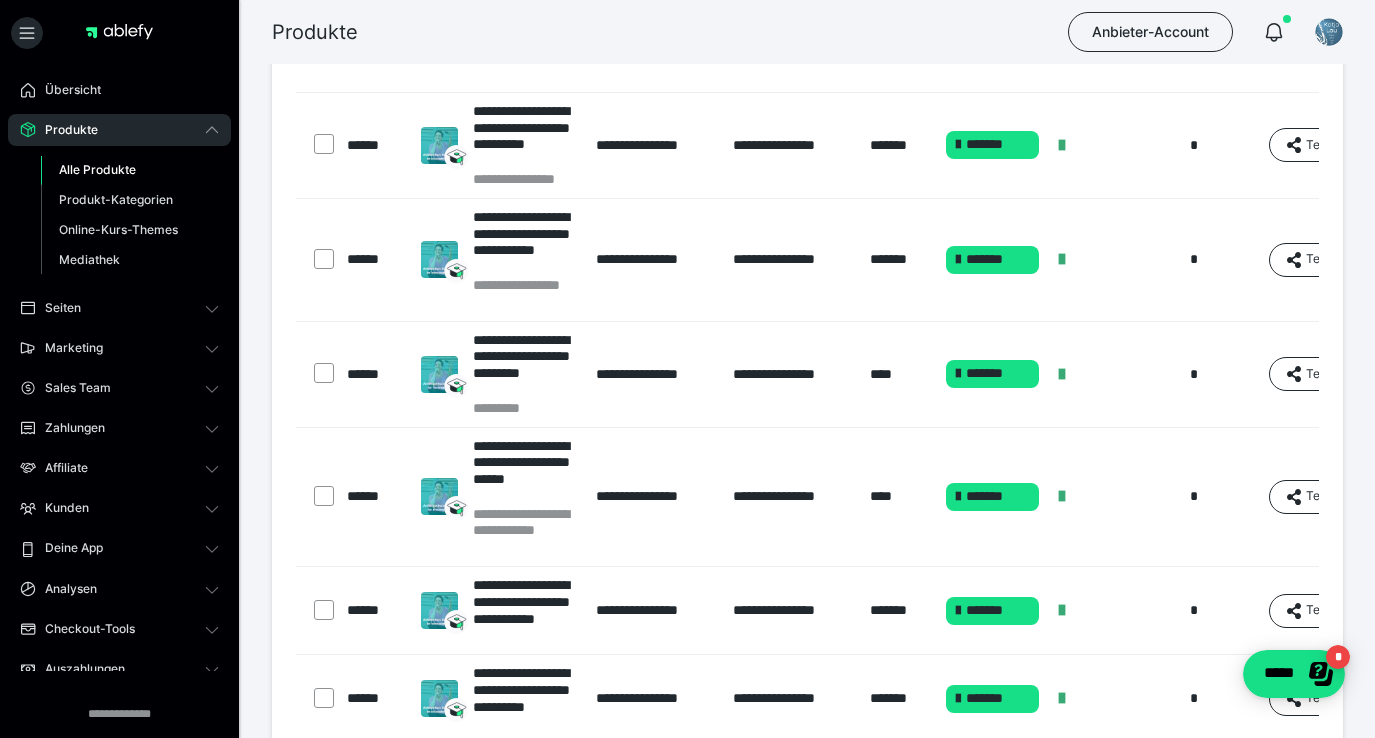 scroll, scrollTop: 465, scrollLeft: 0, axis: vertical 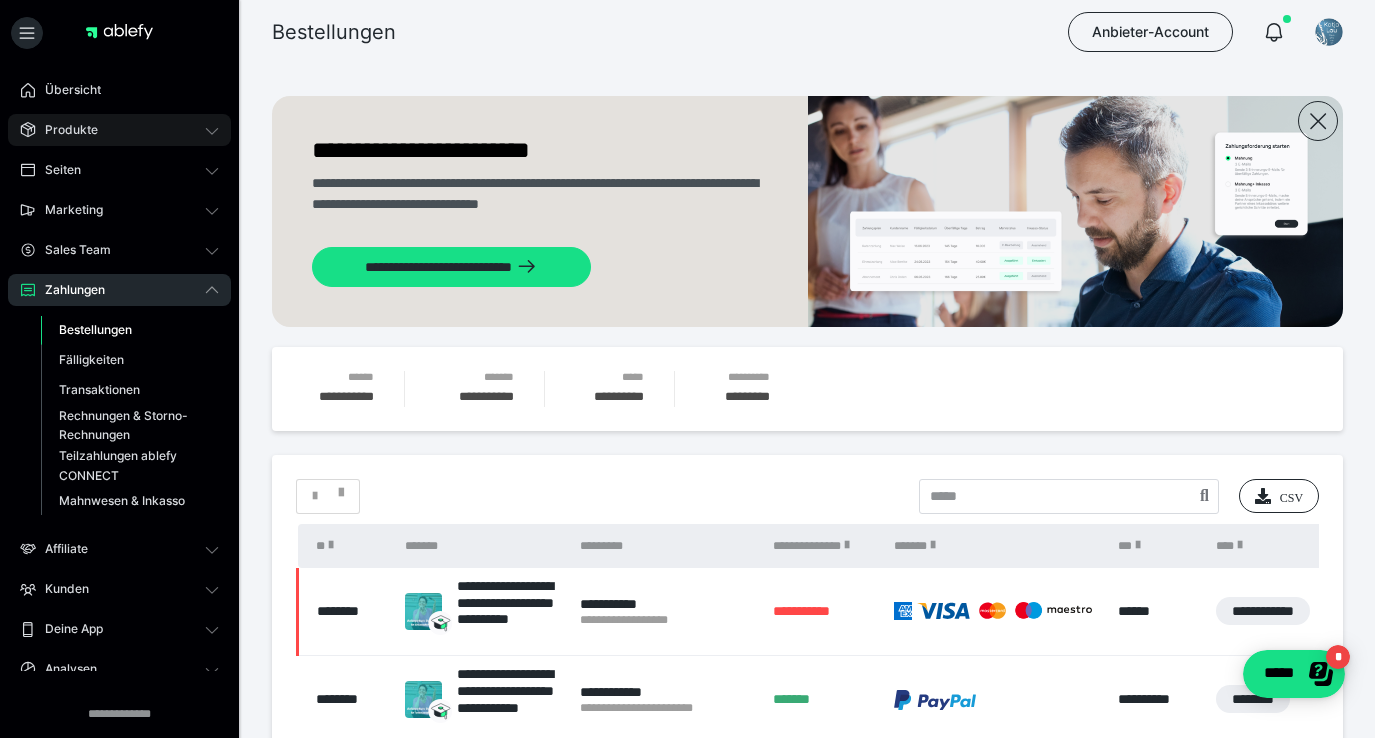 click on "Produkte" at bounding box center (64, 130) 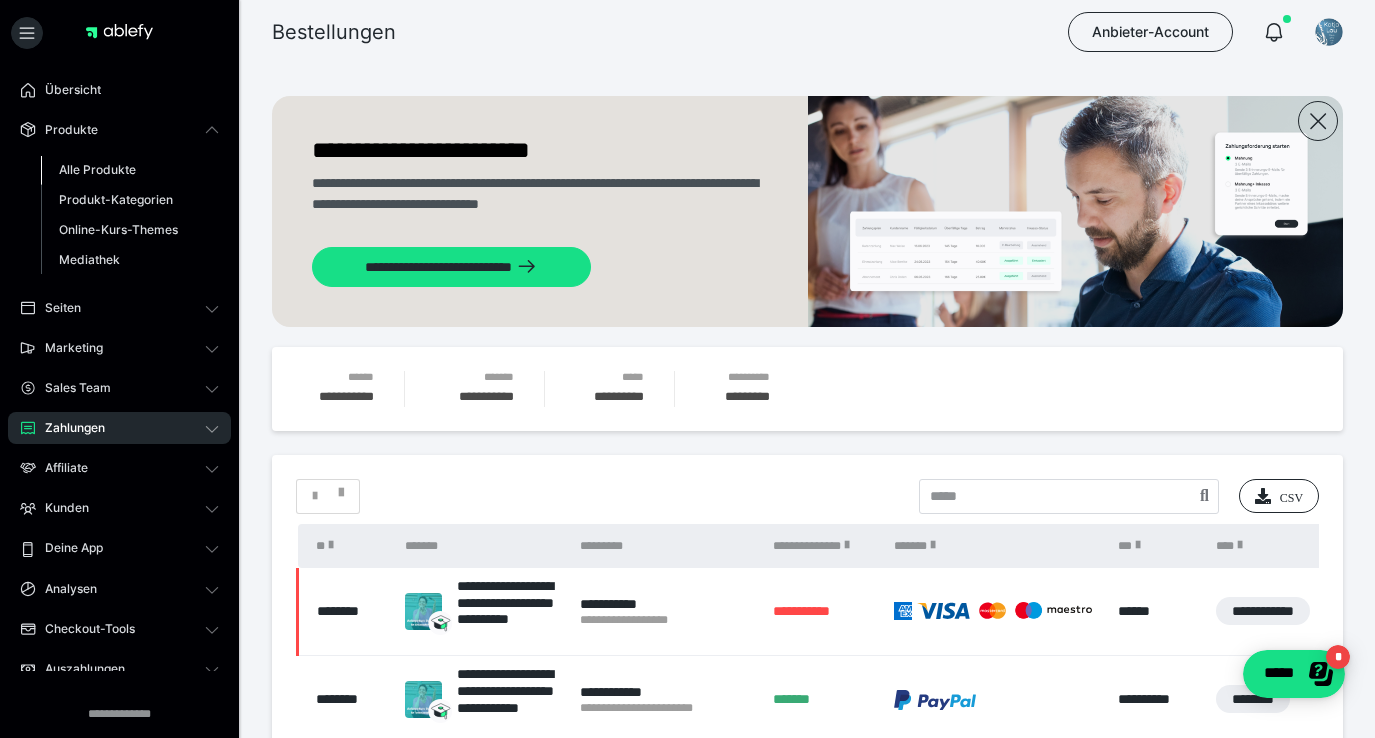 click on "Alle Produkte" at bounding box center [97, 169] 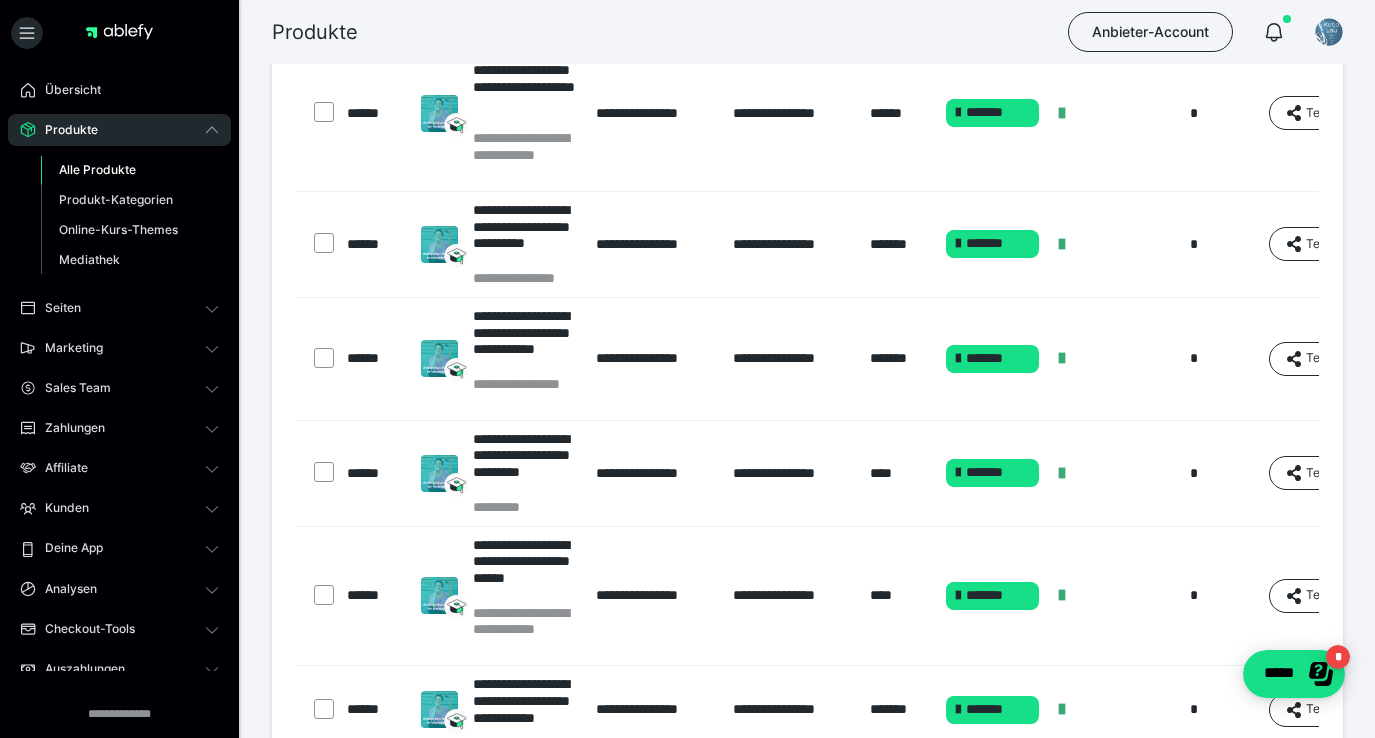 scroll, scrollTop: 362, scrollLeft: 0, axis: vertical 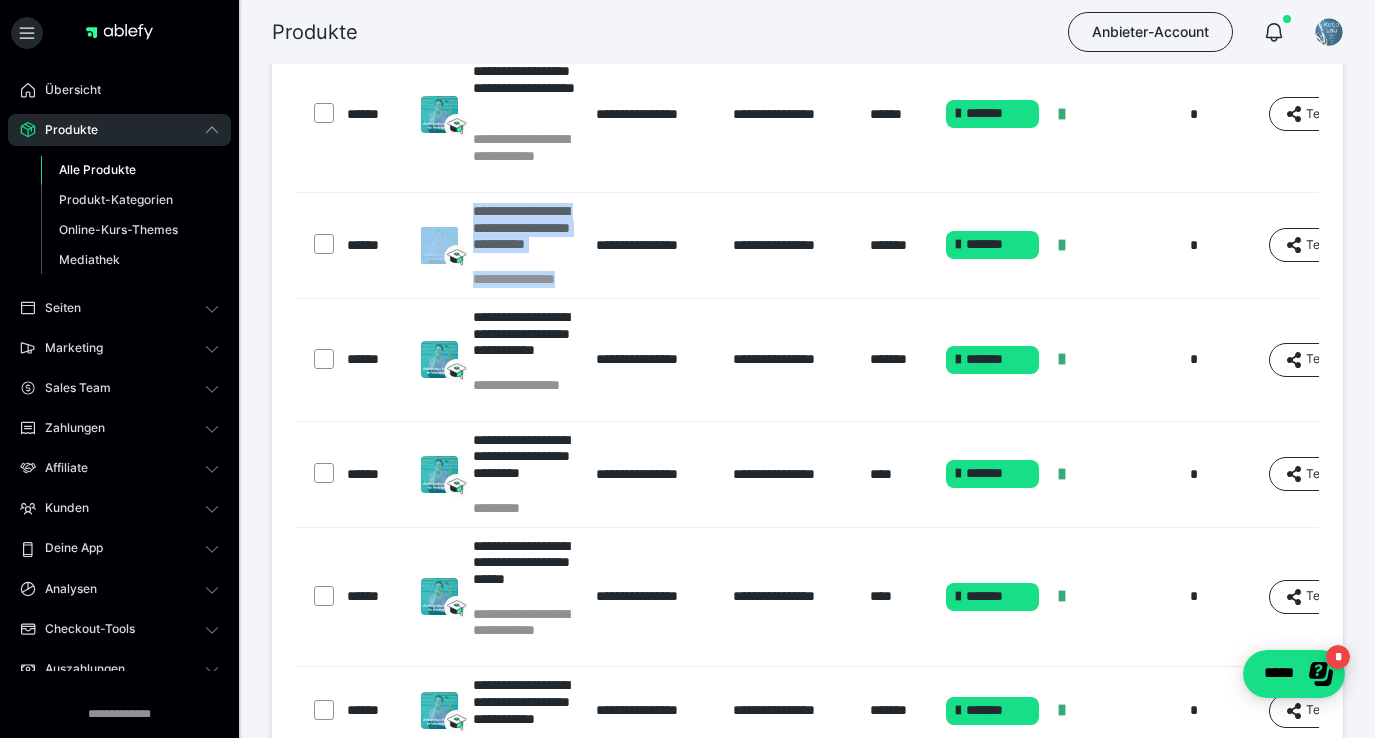 click on "**********" at bounding box center [525, 236] 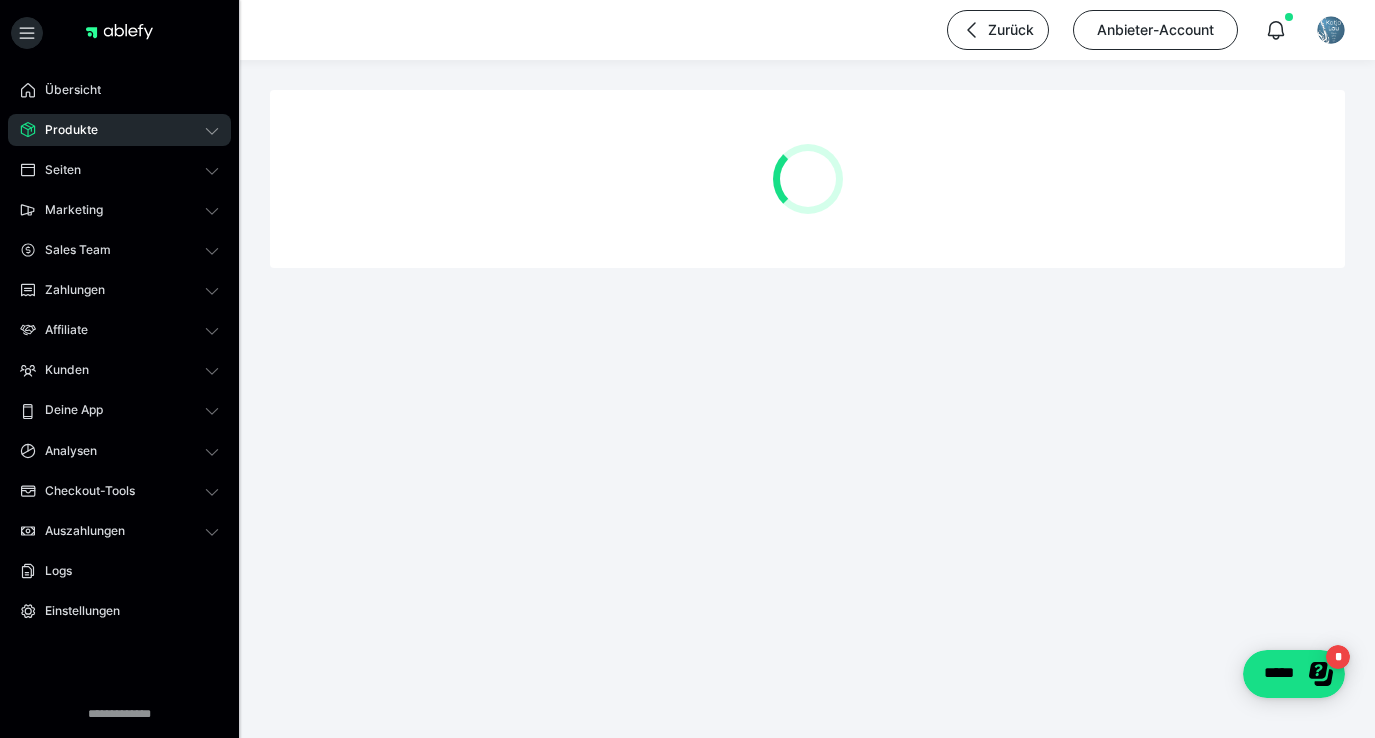 scroll, scrollTop: 0, scrollLeft: 0, axis: both 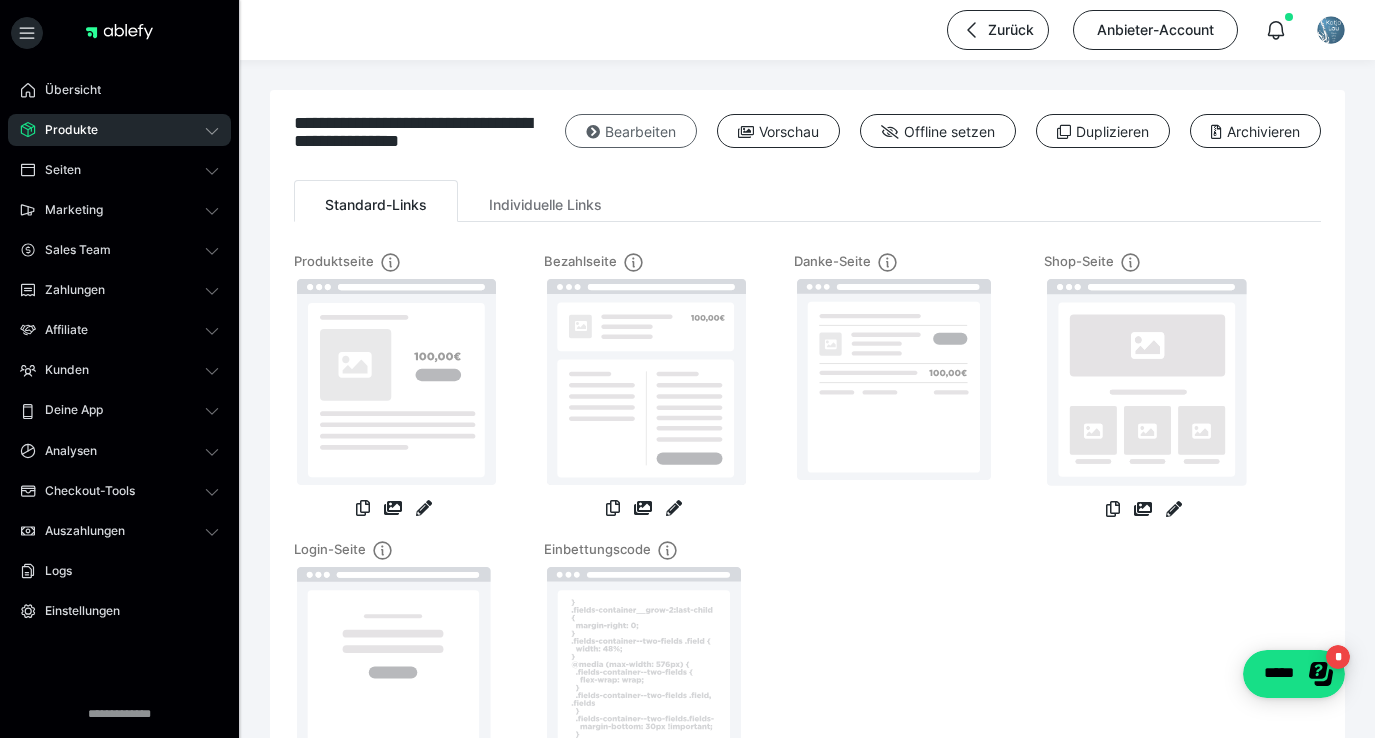 click on "Bearbeiten" at bounding box center (631, 131) 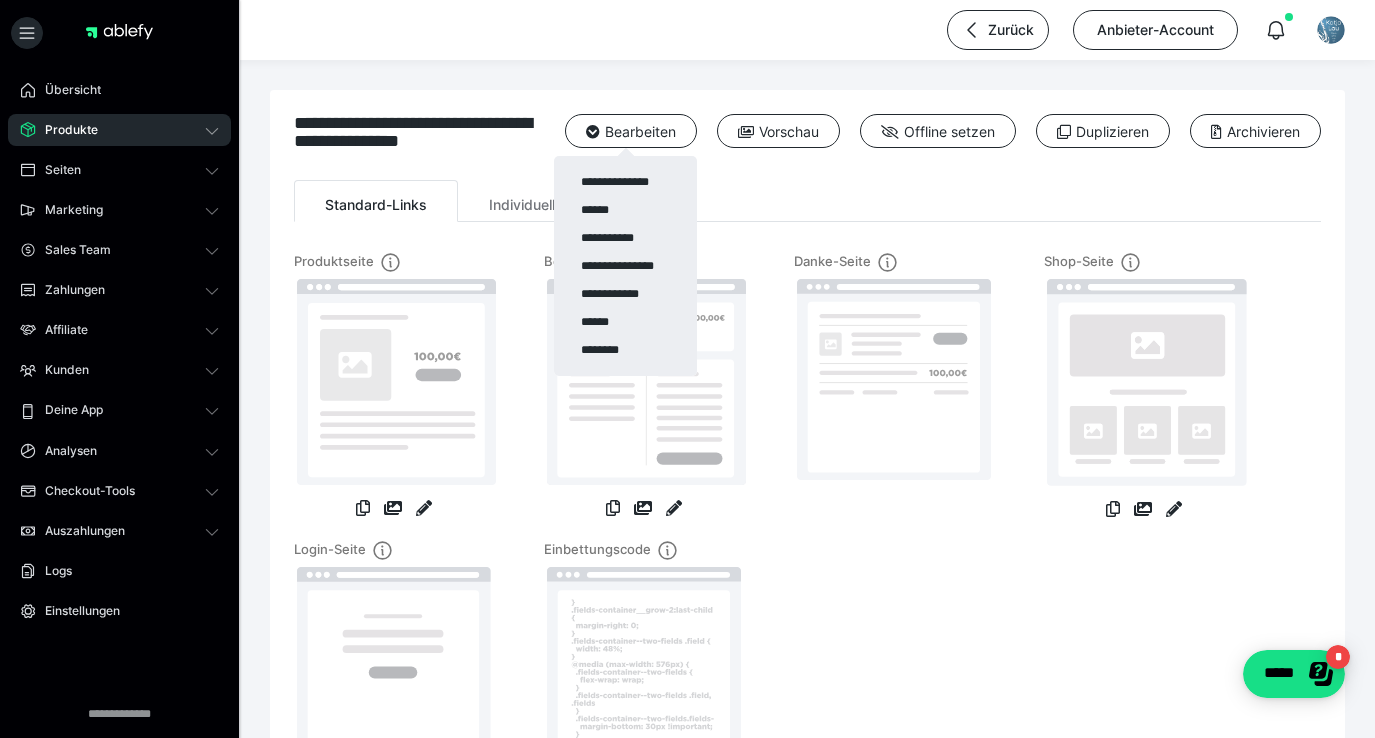 click at bounding box center [687, 369] 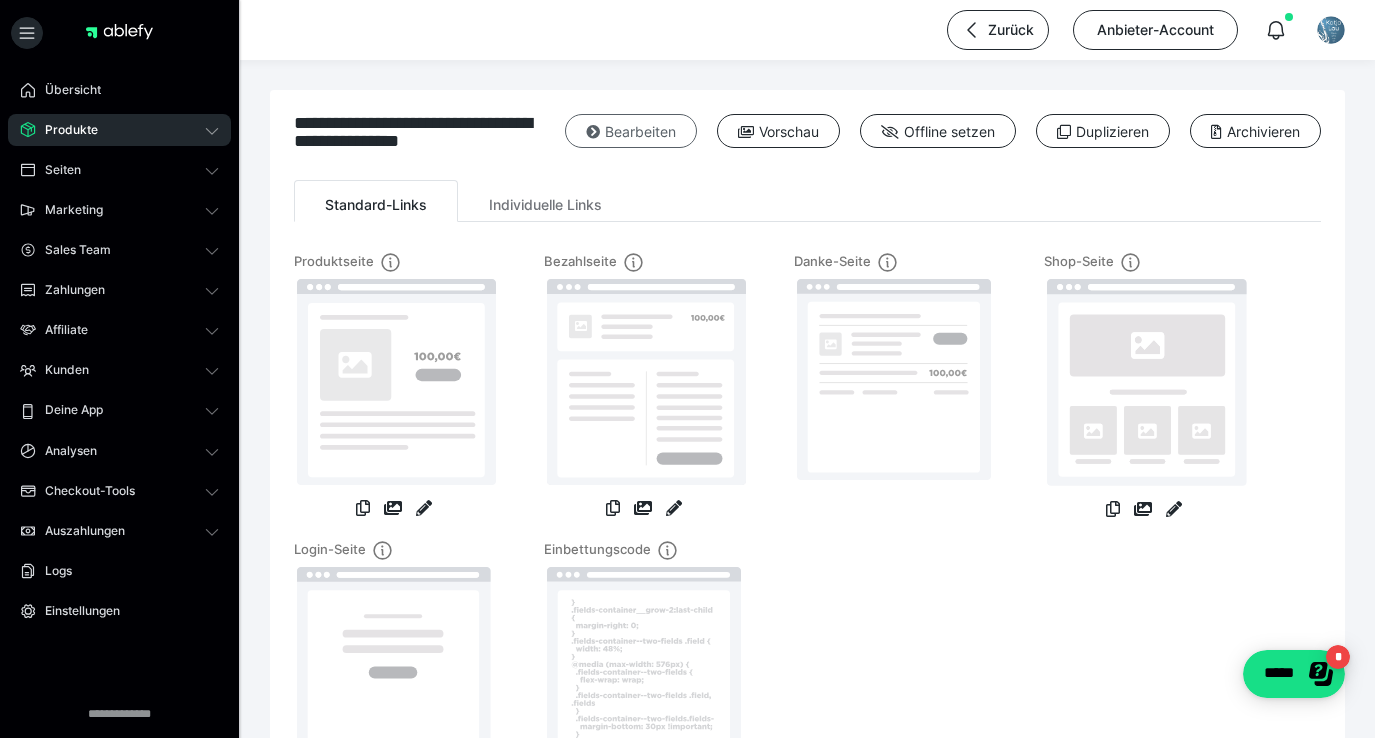 click on "Bearbeiten" at bounding box center (631, 131) 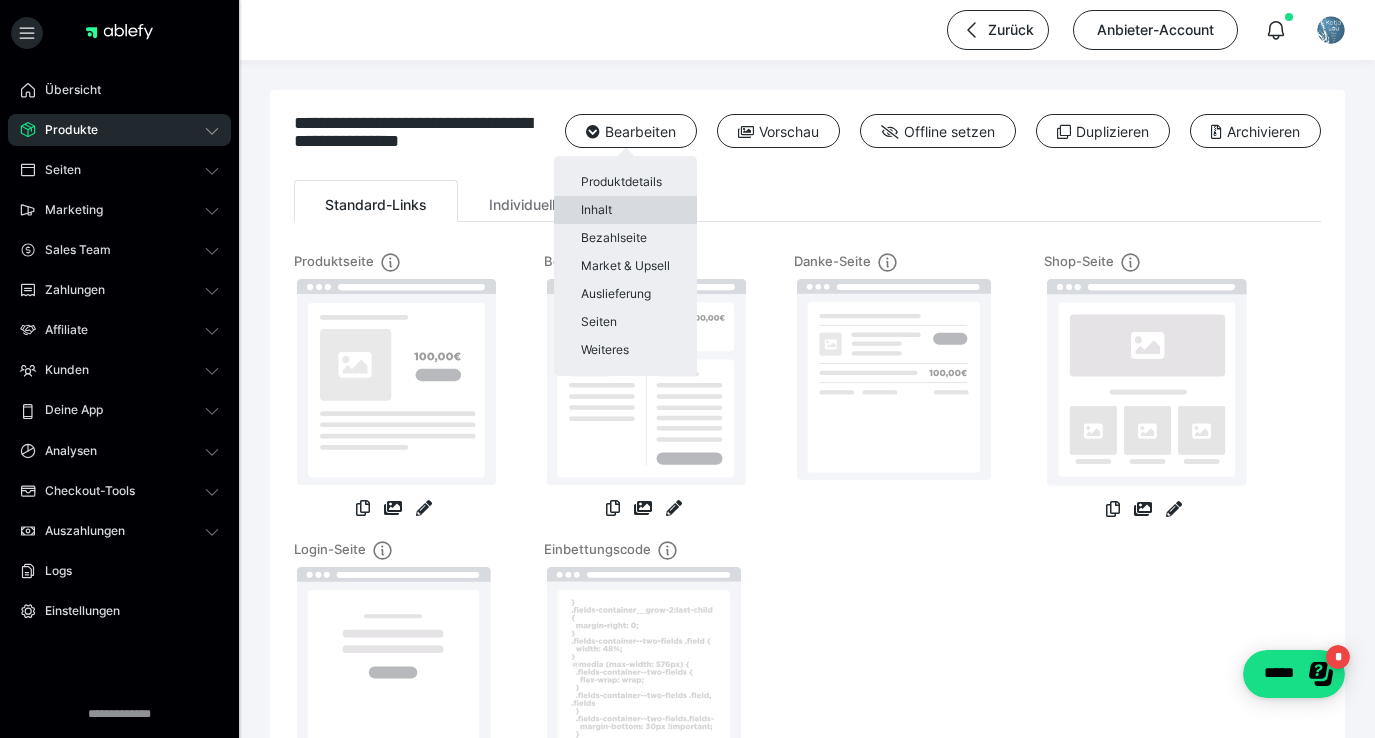 click on "Inhalt" at bounding box center (625, 210) 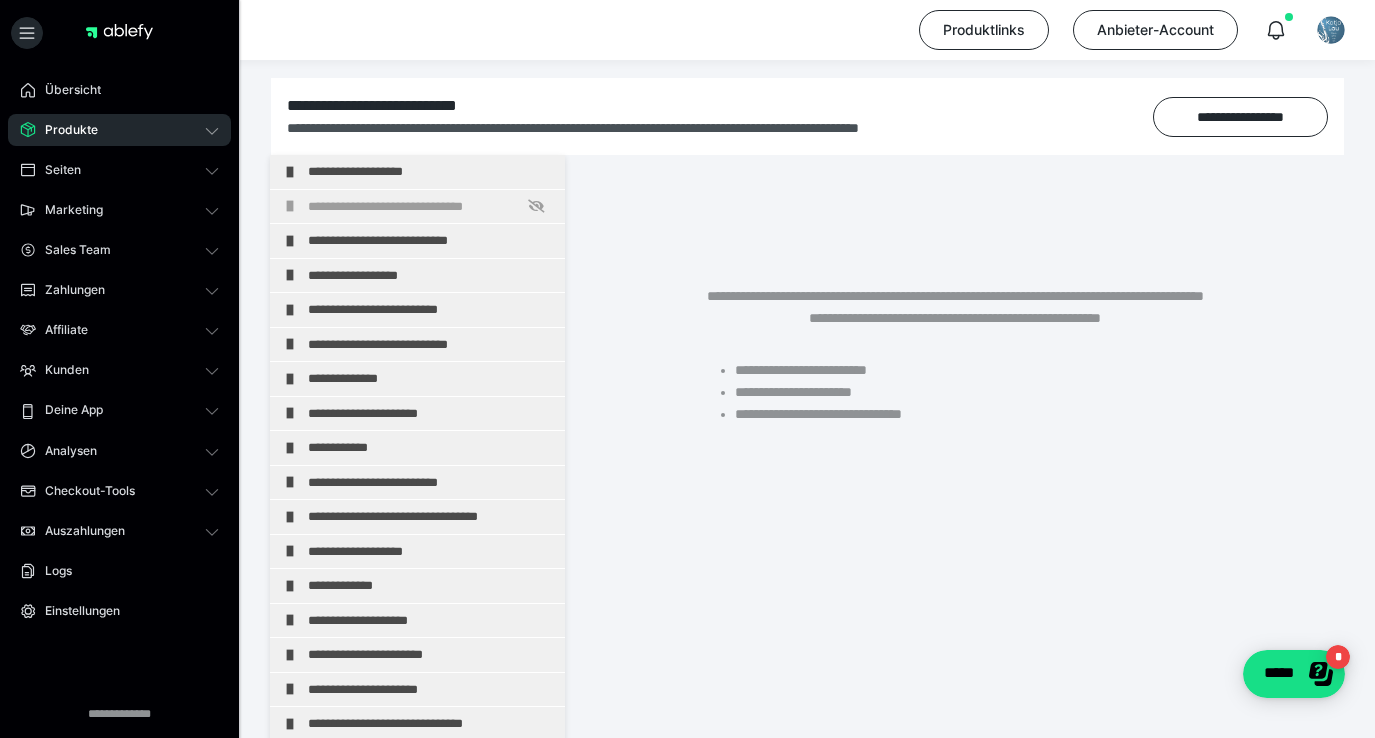 scroll, scrollTop: 281, scrollLeft: 0, axis: vertical 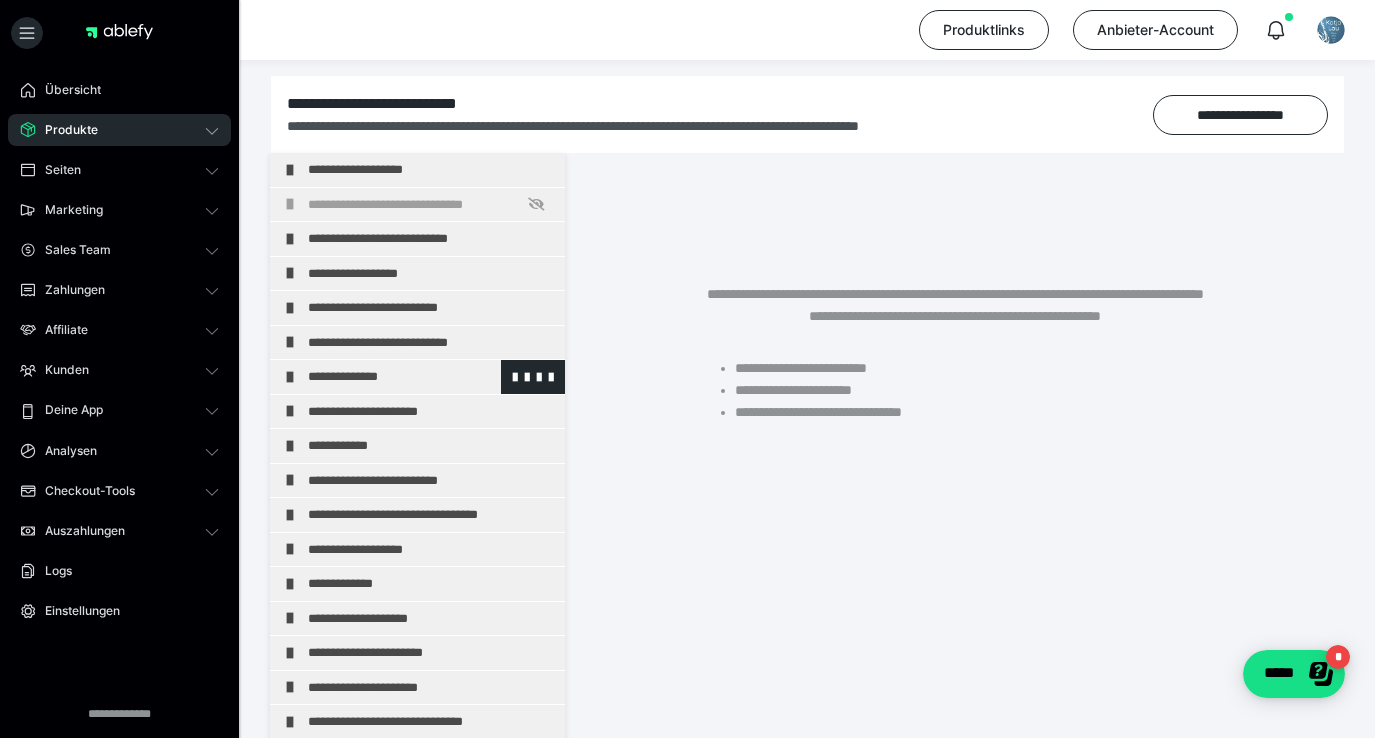 click on "**********" at bounding box center (431, 377) 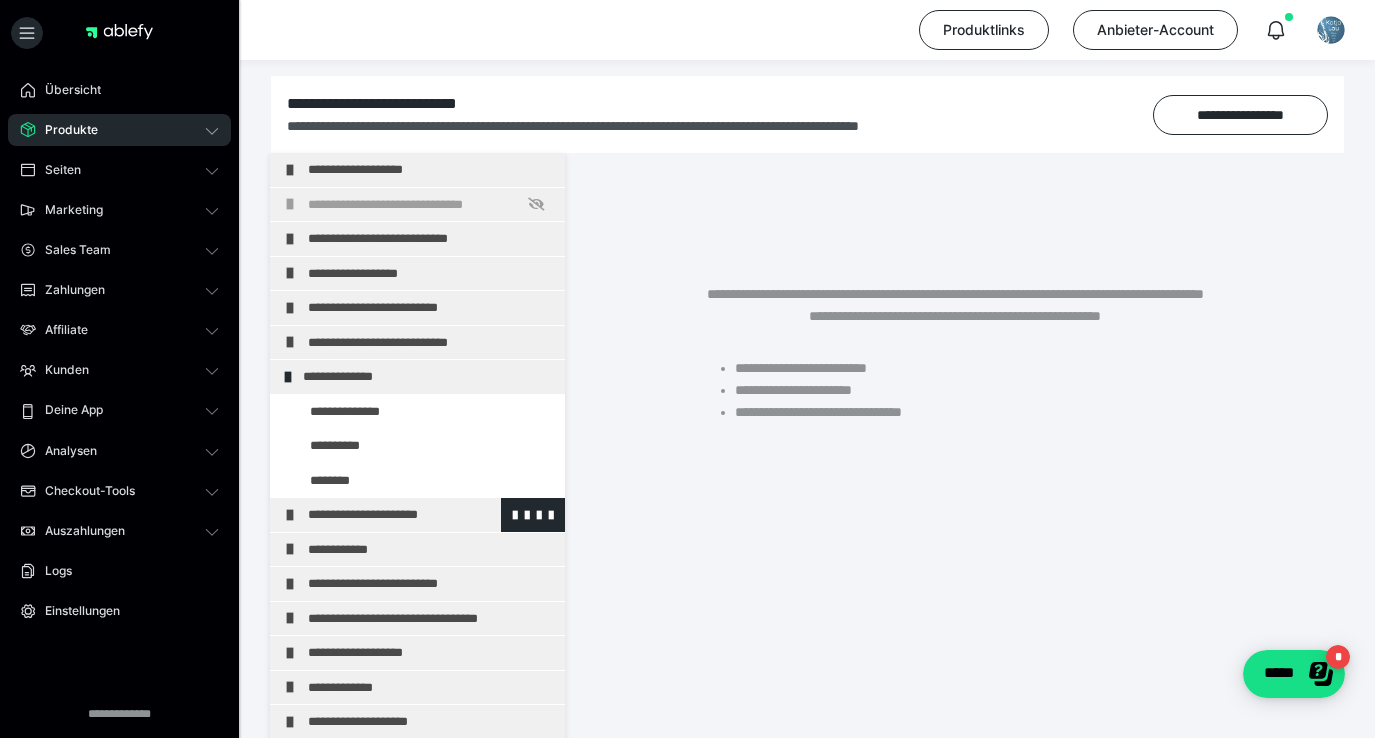 click on "**********" at bounding box center (431, 515) 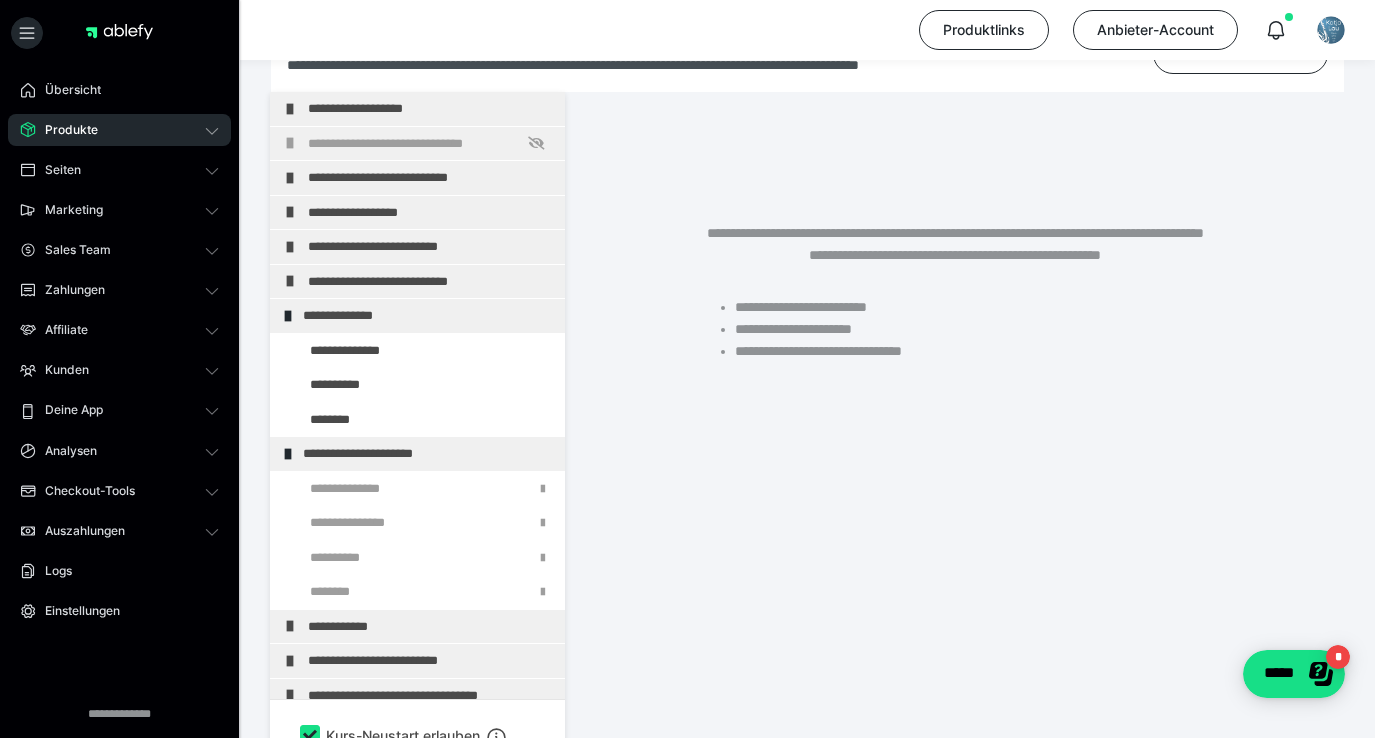 scroll, scrollTop: 374, scrollLeft: 0, axis: vertical 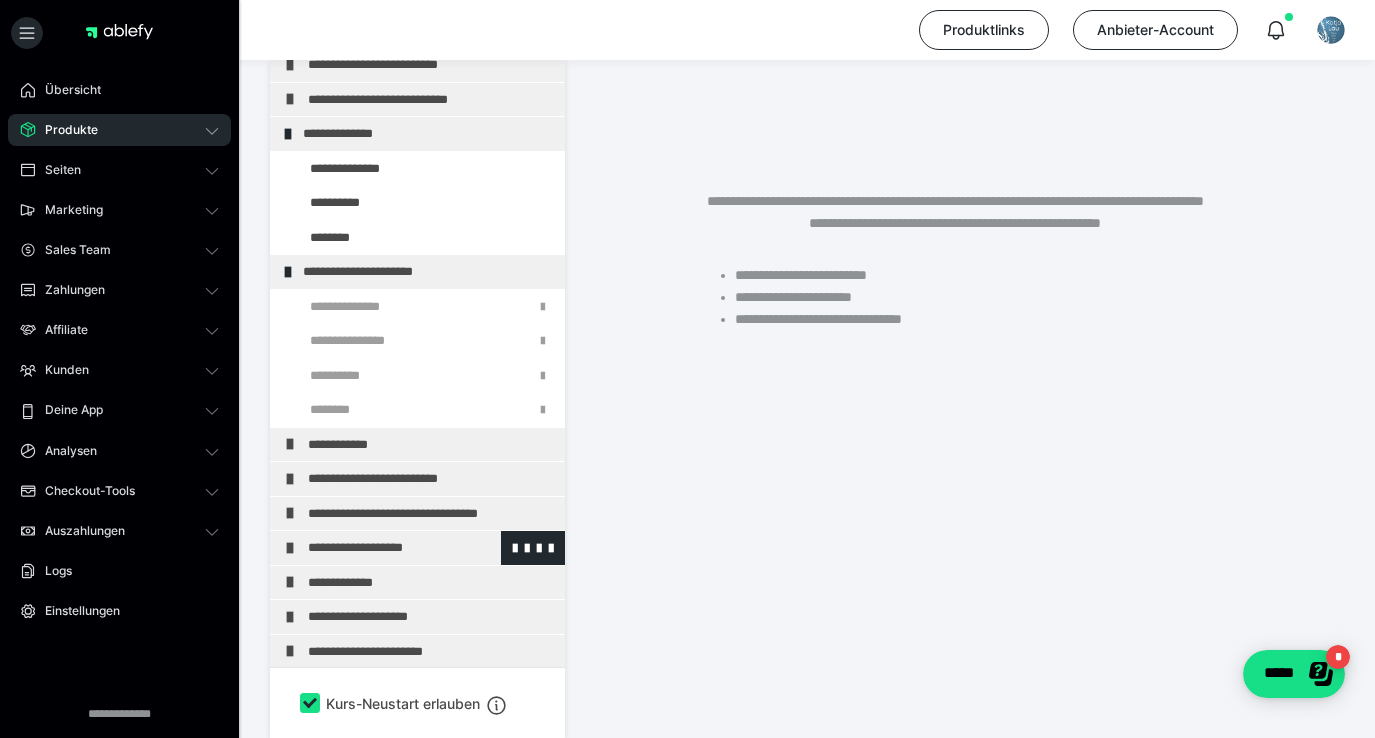 click on "**********" at bounding box center [431, 548] 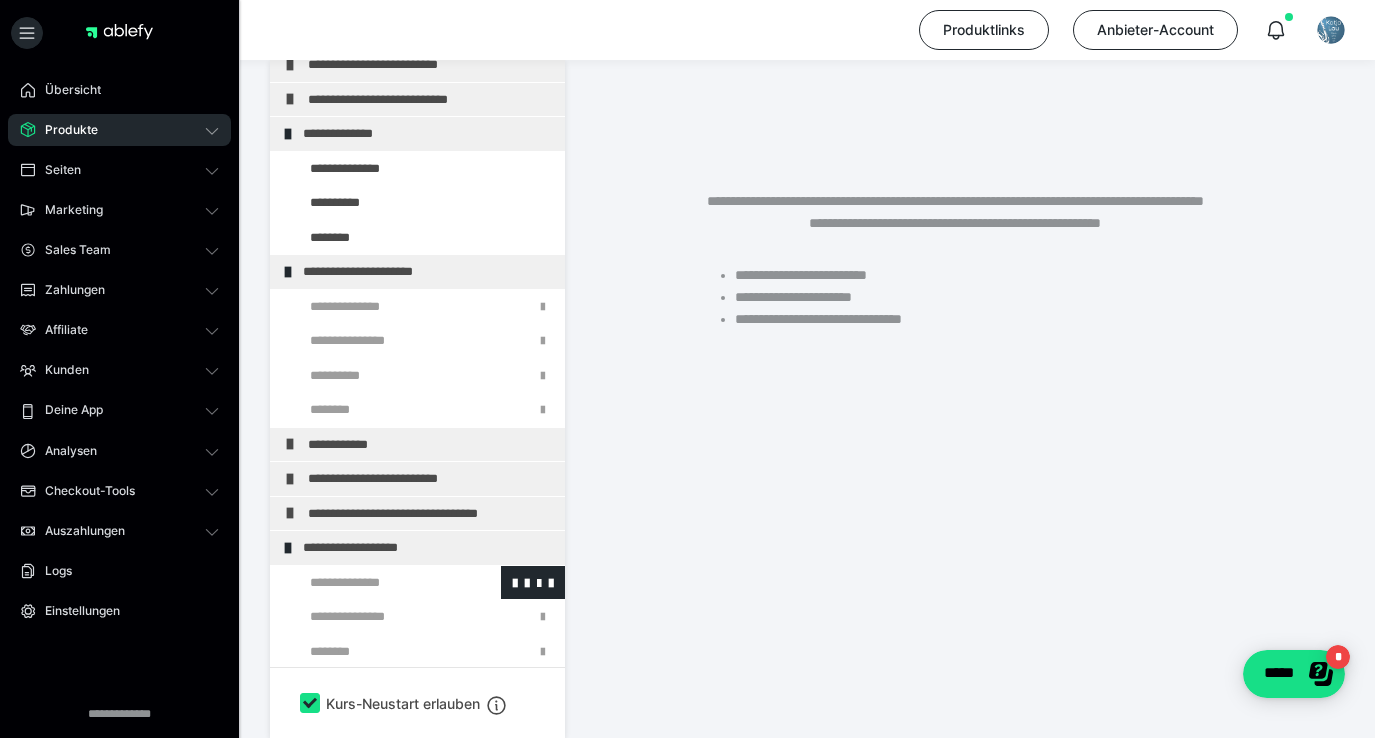 click at bounding box center [375, 583] 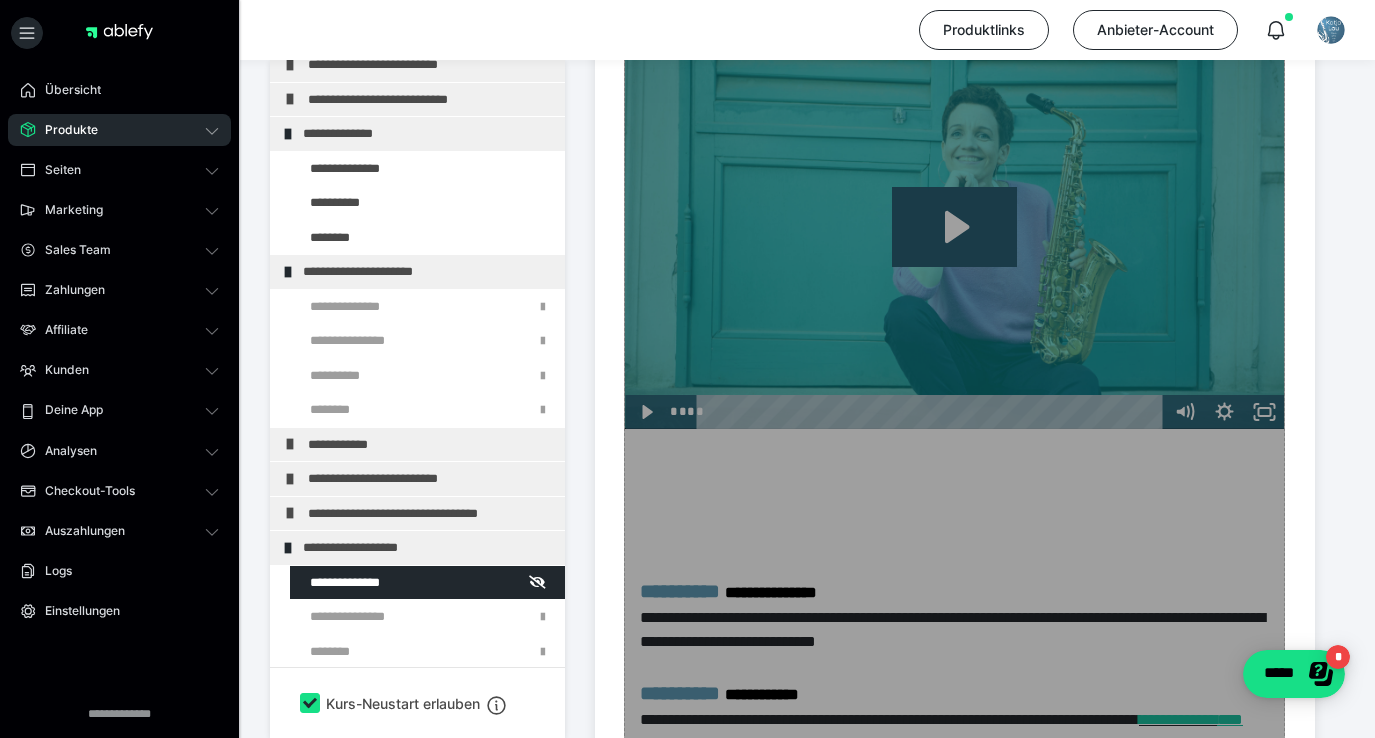 scroll, scrollTop: 862, scrollLeft: 0, axis: vertical 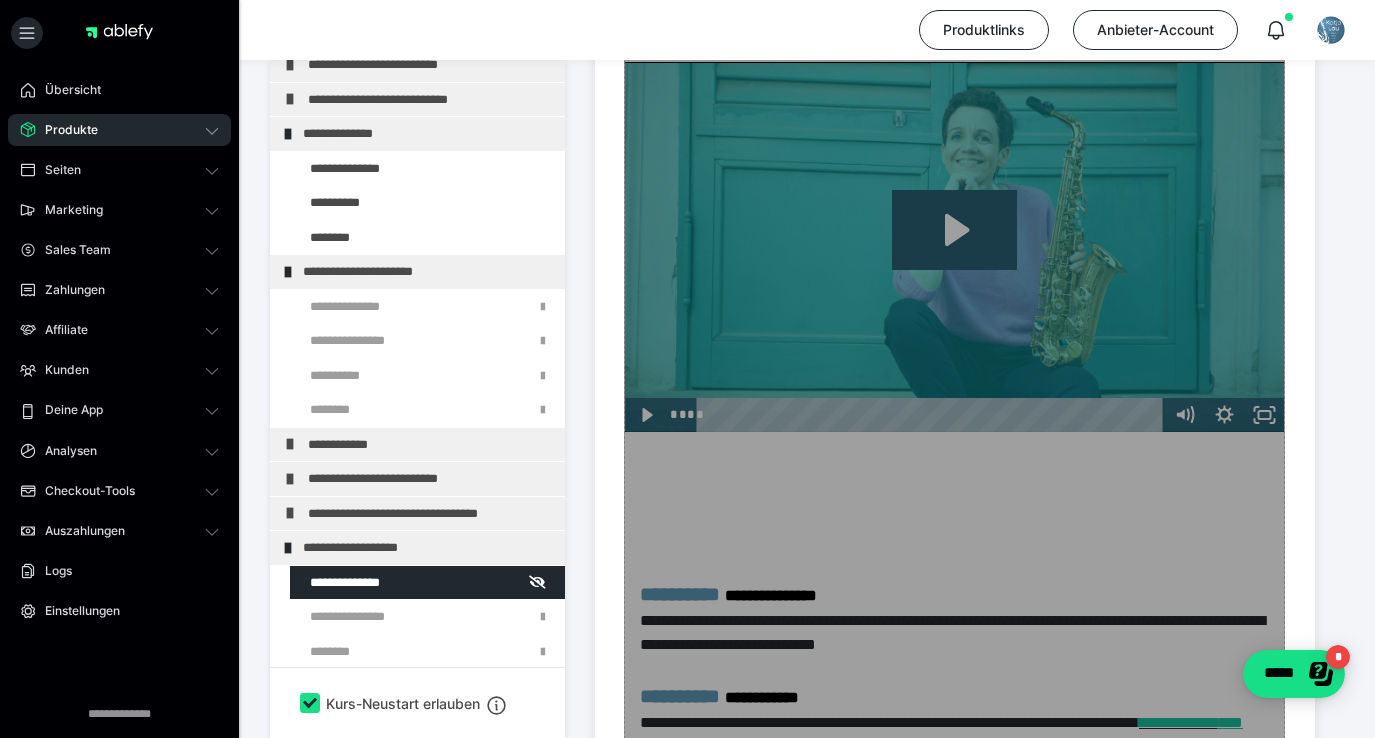 drag, startPoint x: 785, startPoint y: 486, endPoint x: 736, endPoint y: 481, distance: 49.25444 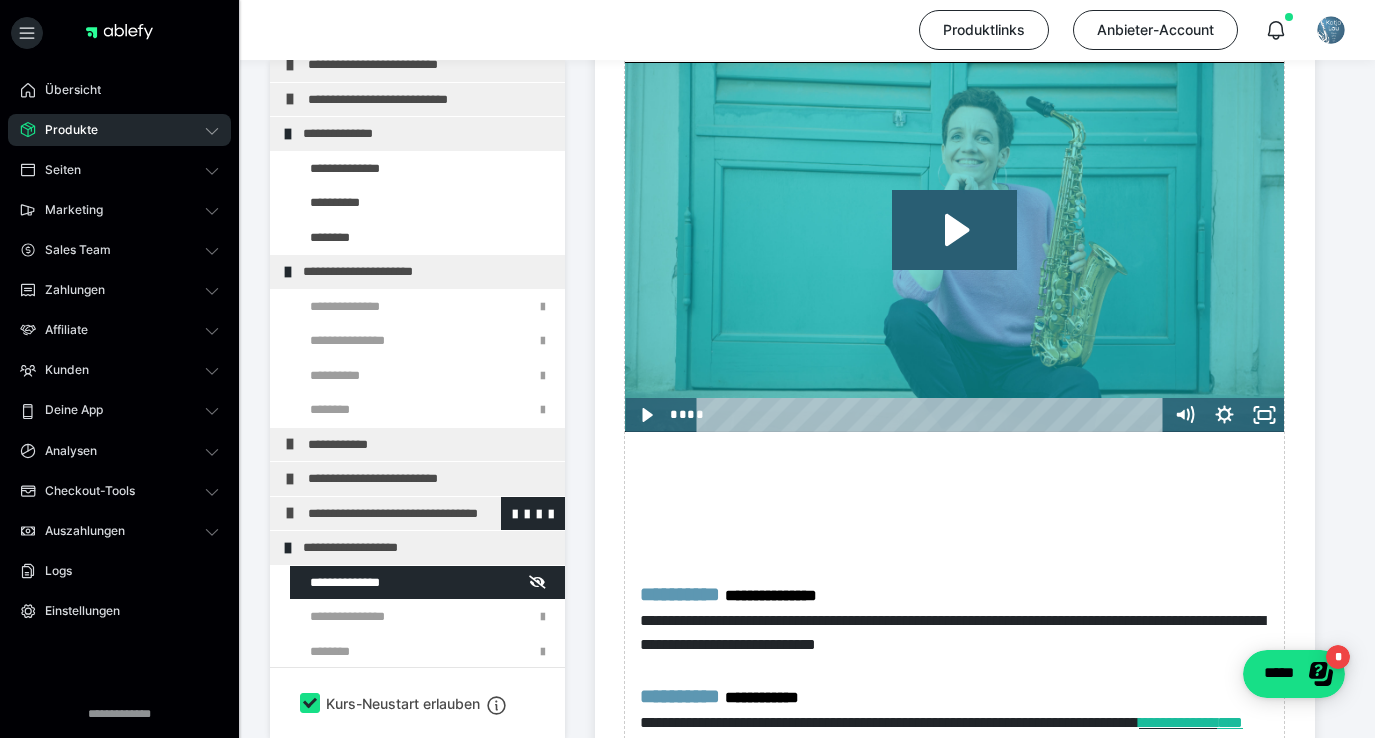 click on "**********" at bounding box center (431, 514) 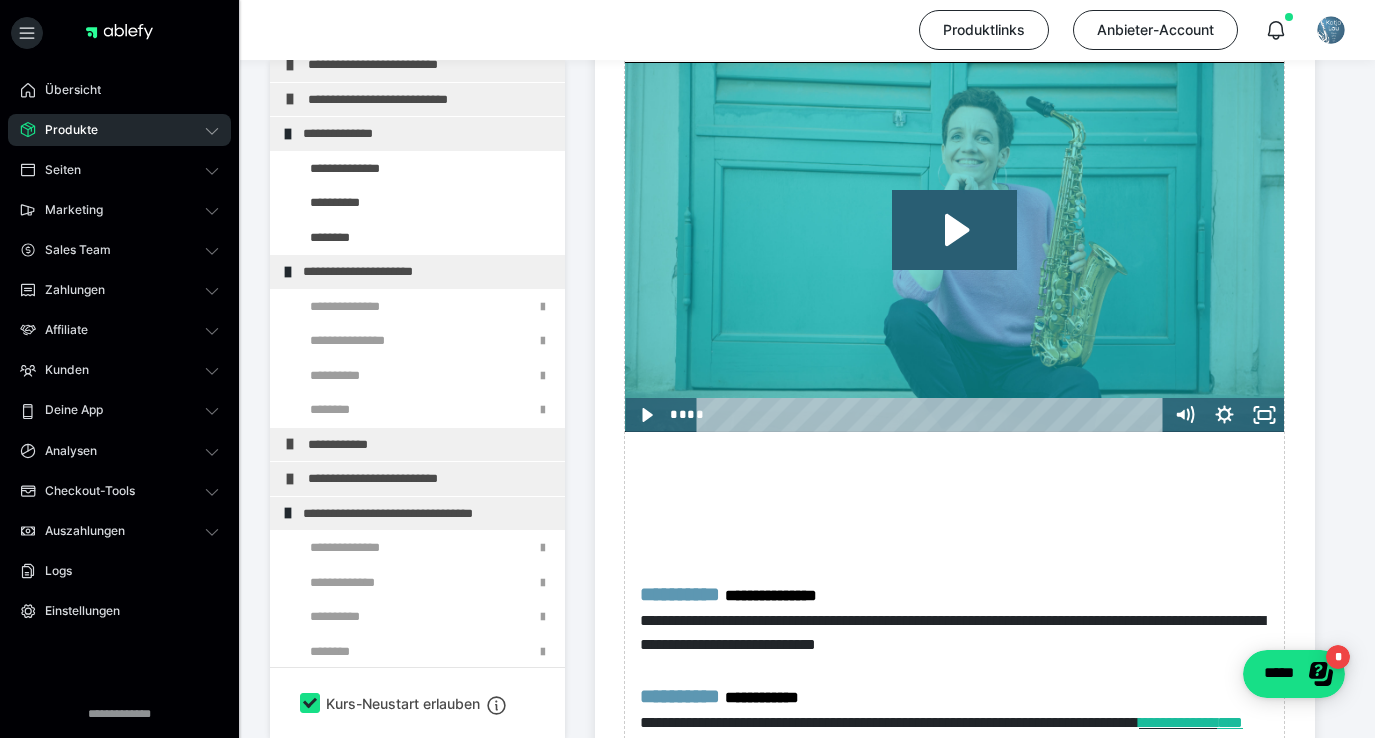 click on "**********" at bounding box center (426, 514) 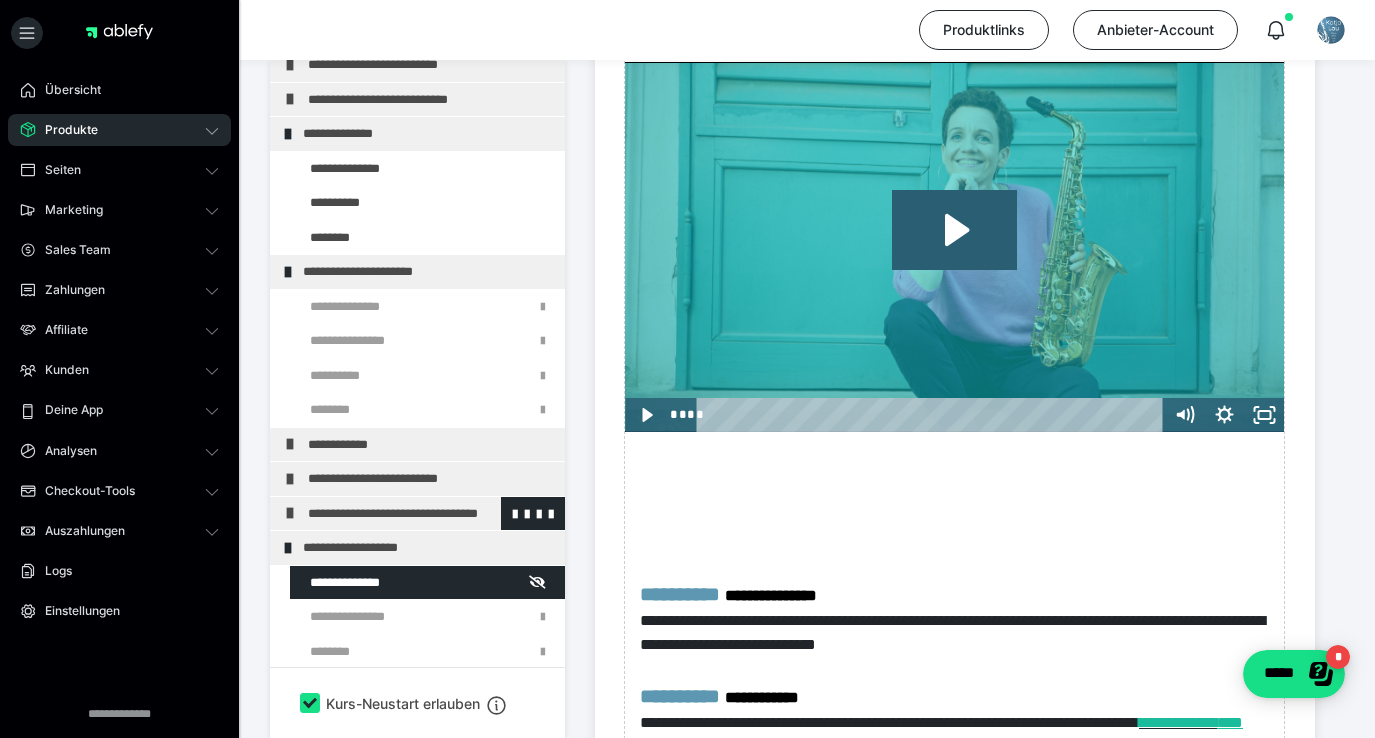 click on "**********" at bounding box center [431, 514] 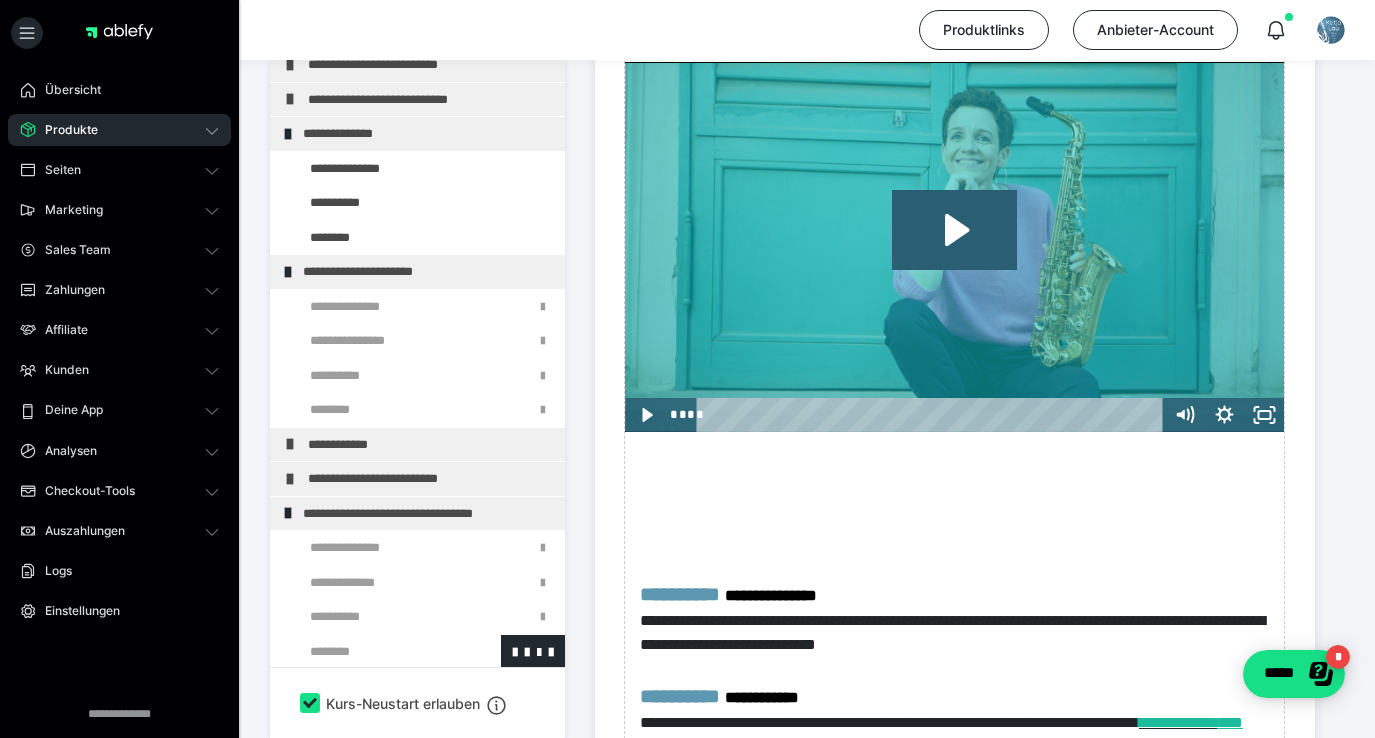 click at bounding box center (375, 652) 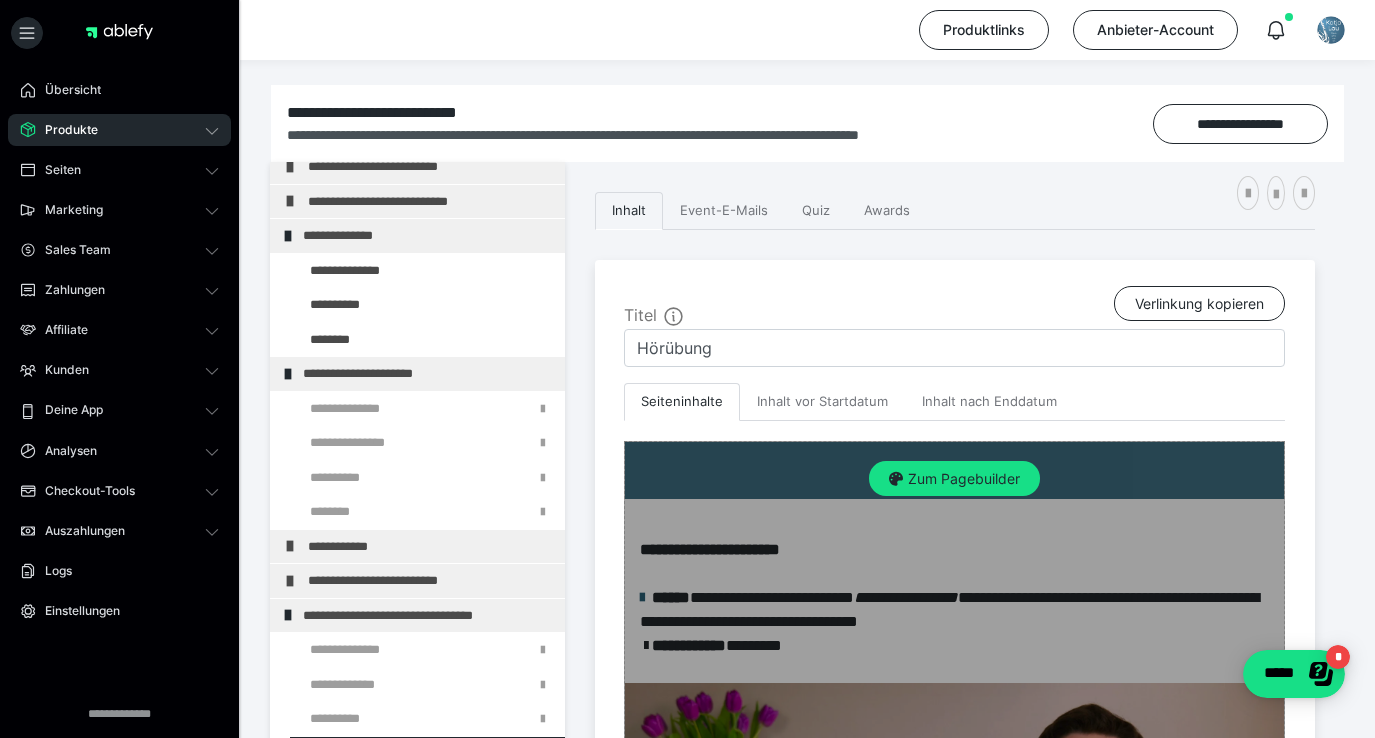 scroll, scrollTop: 282, scrollLeft: 0, axis: vertical 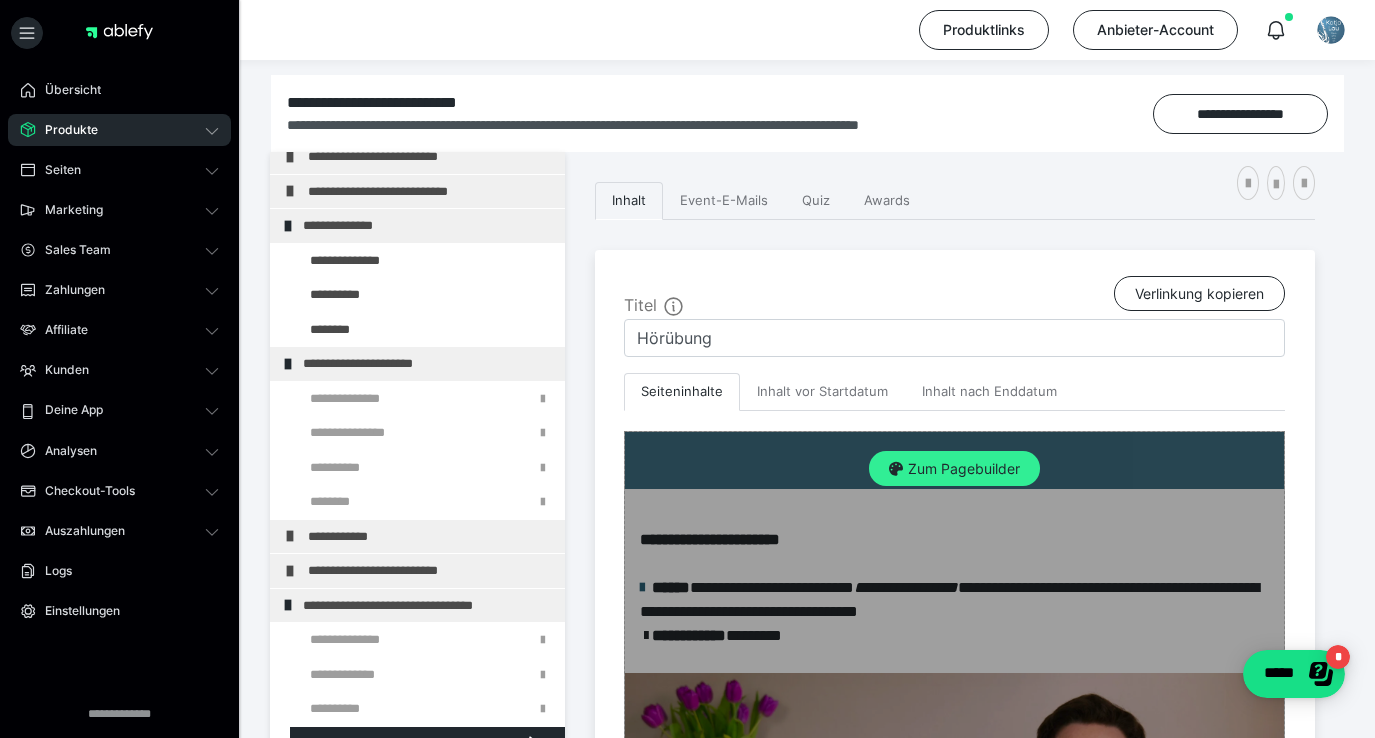 click on "Zum Pagebuilder" at bounding box center (954, 469) 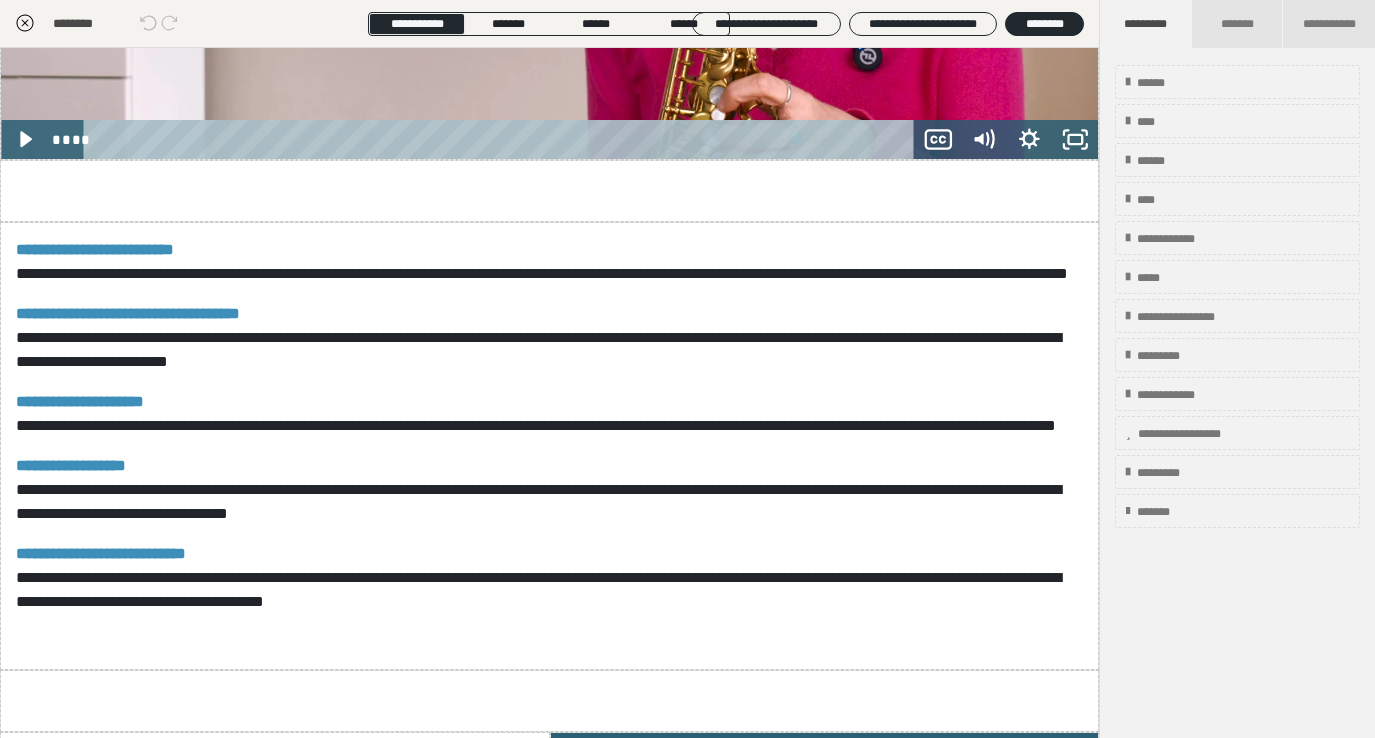 scroll, scrollTop: 691, scrollLeft: 0, axis: vertical 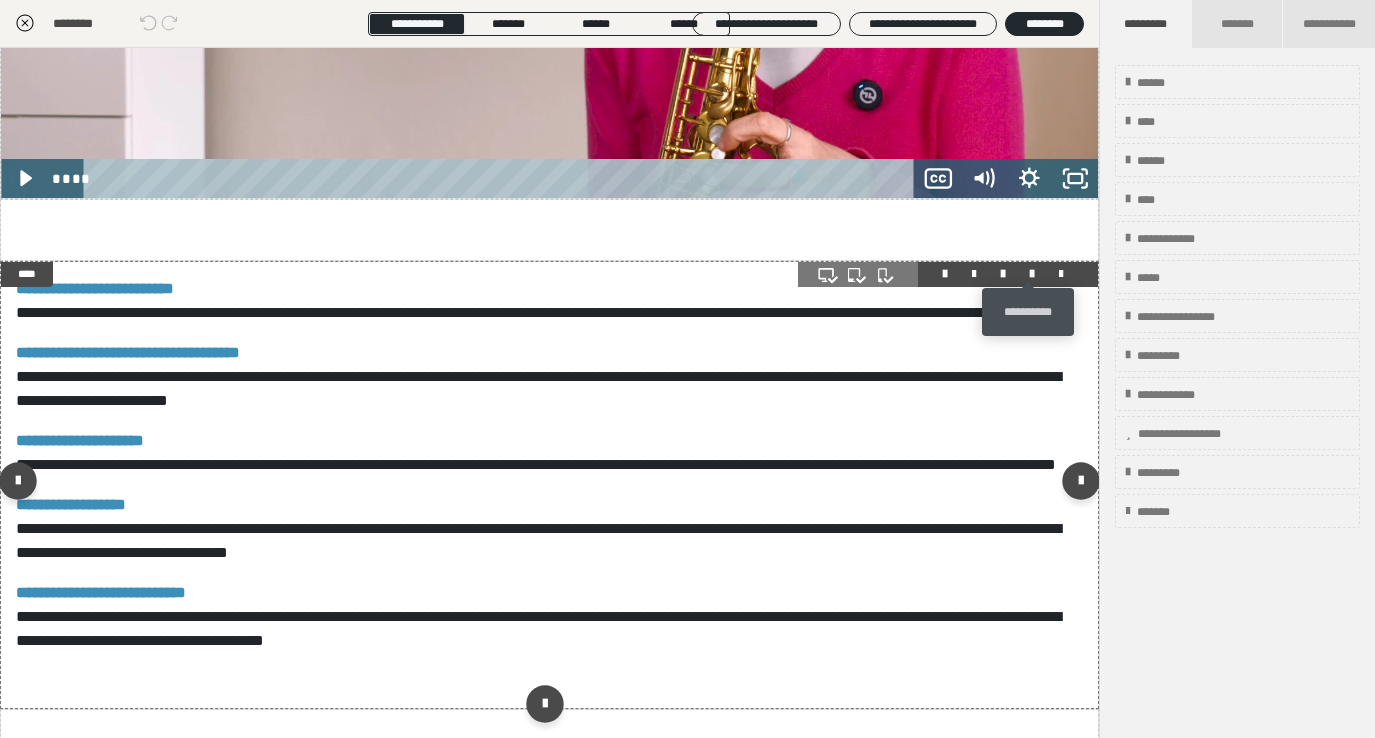click at bounding box center [1032, 274] 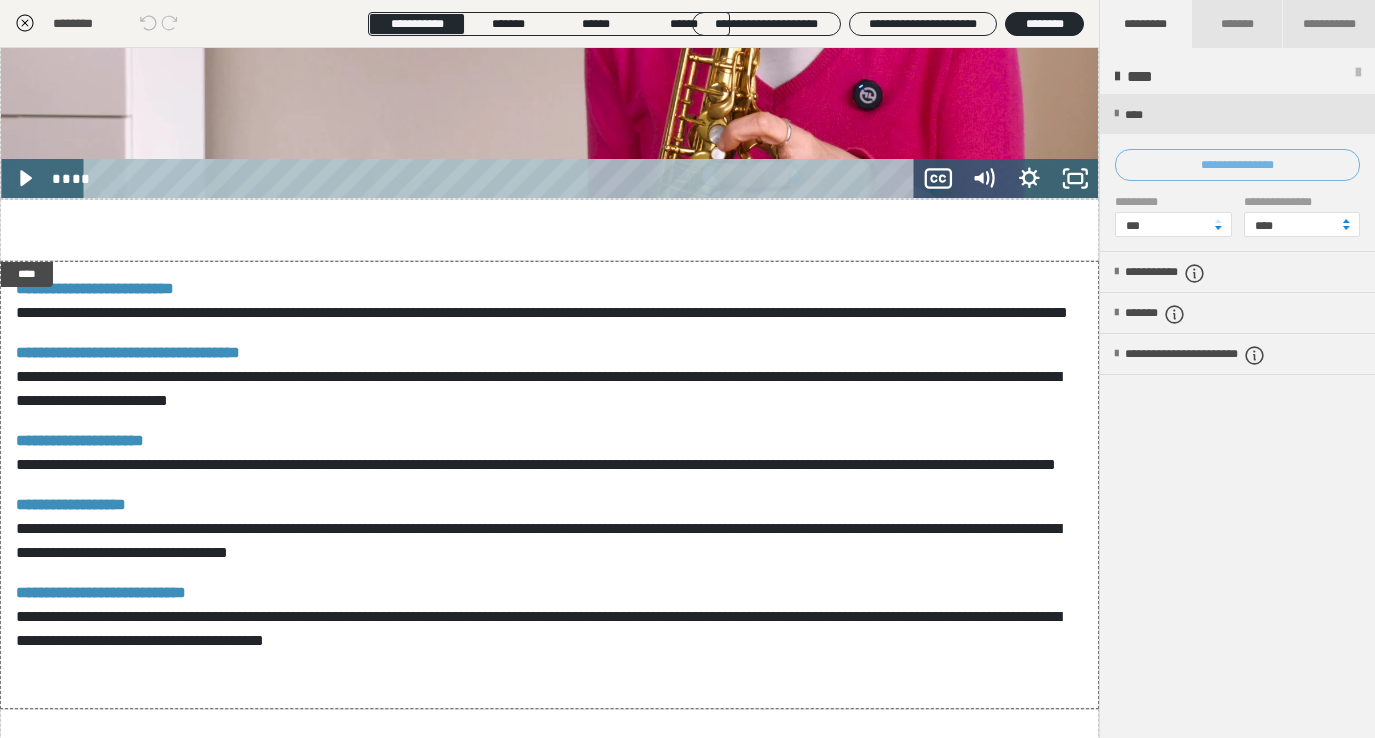 click on "**********" at bounding box center [1237, 165] 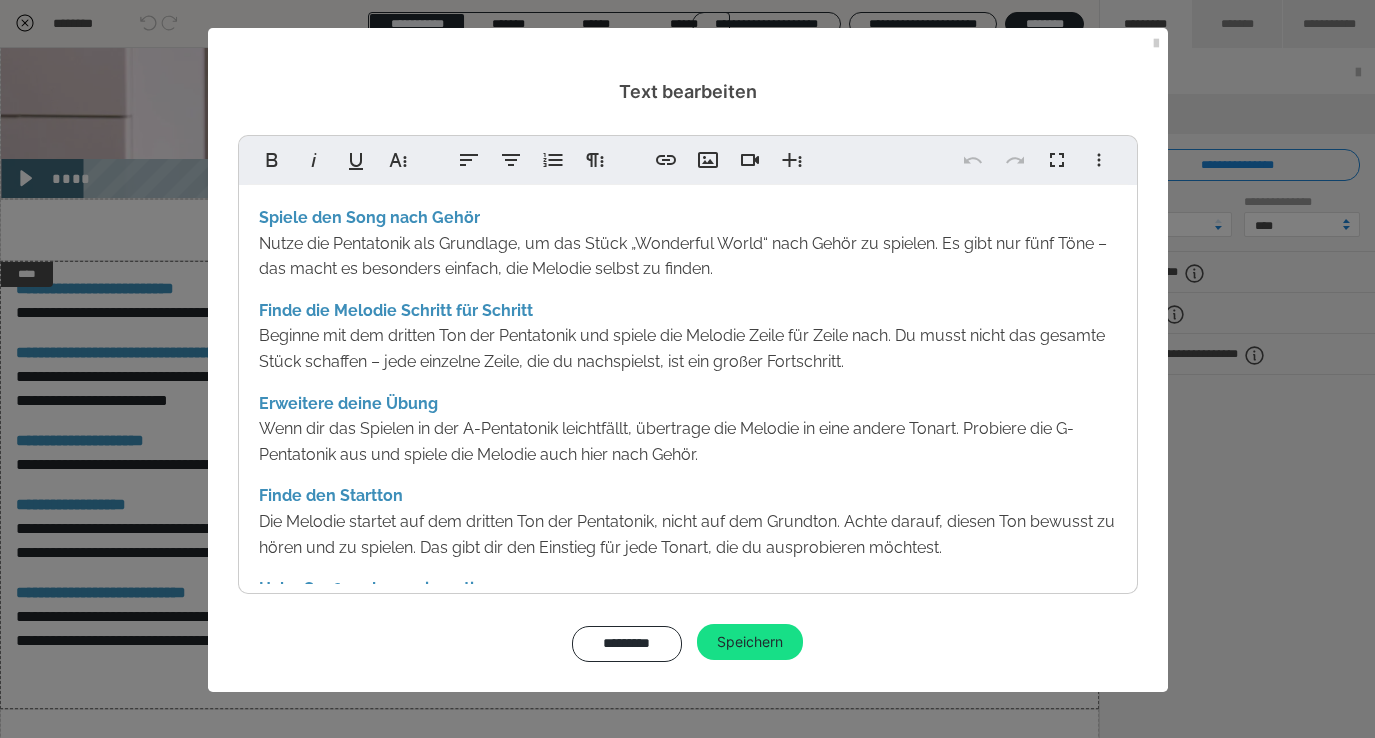 click on "Spiele den Song nach Gehör Nutze die Pentatonik als Grundlage, um das Stück „Wonderful World“ nach Gehör zu spielen. Es gibt nur fünf Töne – das macht es besonders einfach, die Melodie selbst zu finden.  Finde die Melodie Schritt für Schritt Beginne mit dem dritten Ton der Pentatonik und spiele die Melodie Zeile für Zeile nach. Du musst nicht das gesamte Stück schaffen – jede einzelne Zeile, die du nachspielst, ist ein großer Fortschritt. Erweitere deine Übung Wenn dir das Spielen in der A-Pentatonik leichtfällt, übertrage die Melodie in eine andere Tonart. Probiere die G-Pentatonik aus und spiele die Melodie auch hier nach Gehör. Finde den Startton Die Melodie startet auf dem dritten Ton der Pentatonik, nicht auf dem Grundton. Achte darauf, diesen Ton bewusst zu hören und zu spielen. Das gibt dir den Einstieg für jede Tonart, die du ausprobieren möchtest. Habe Spaß und experimentiere" at bounding box center [688, 450] 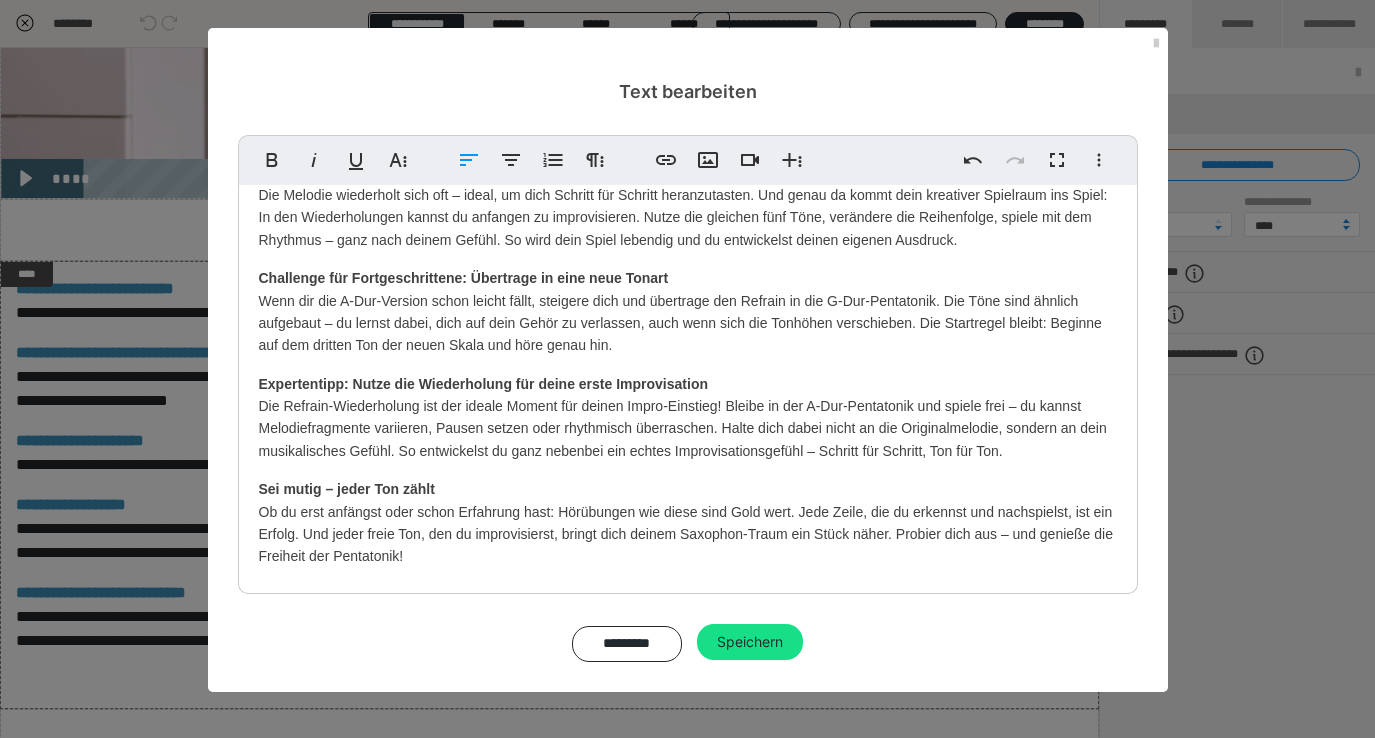 scroll, scrollTop: 103, scrollLeft: 0, axis: vertical 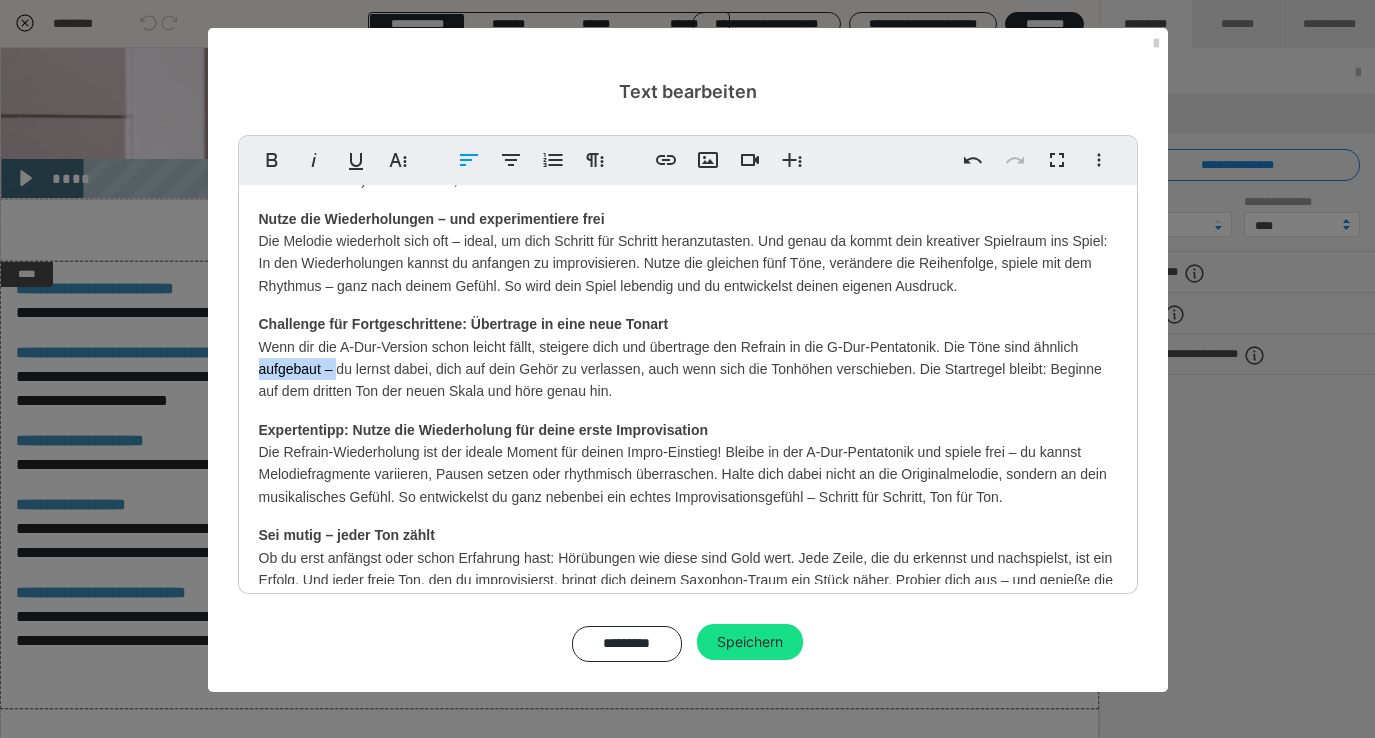 drag, startPoint x: 336, startPoint y: 371, endPoint x: 230, endPoint y: 368, distance: 106.04244 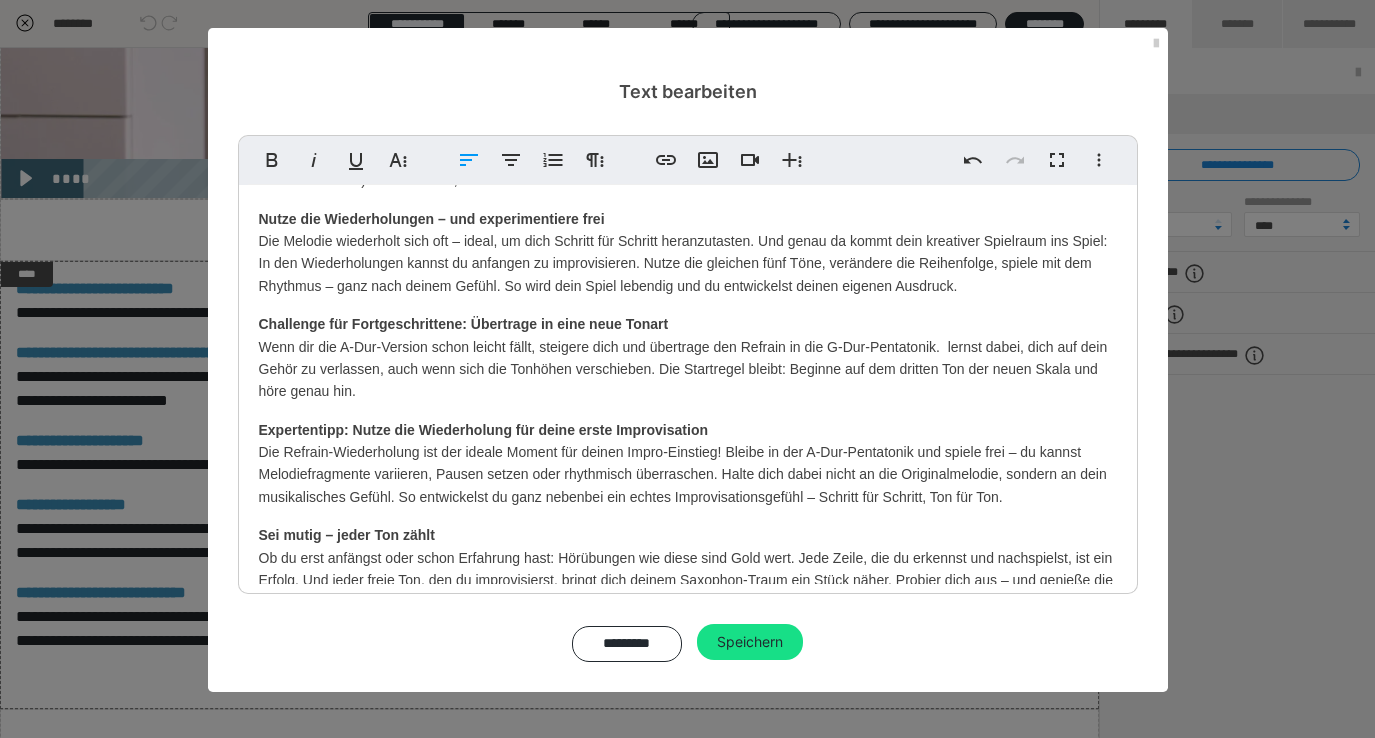 type 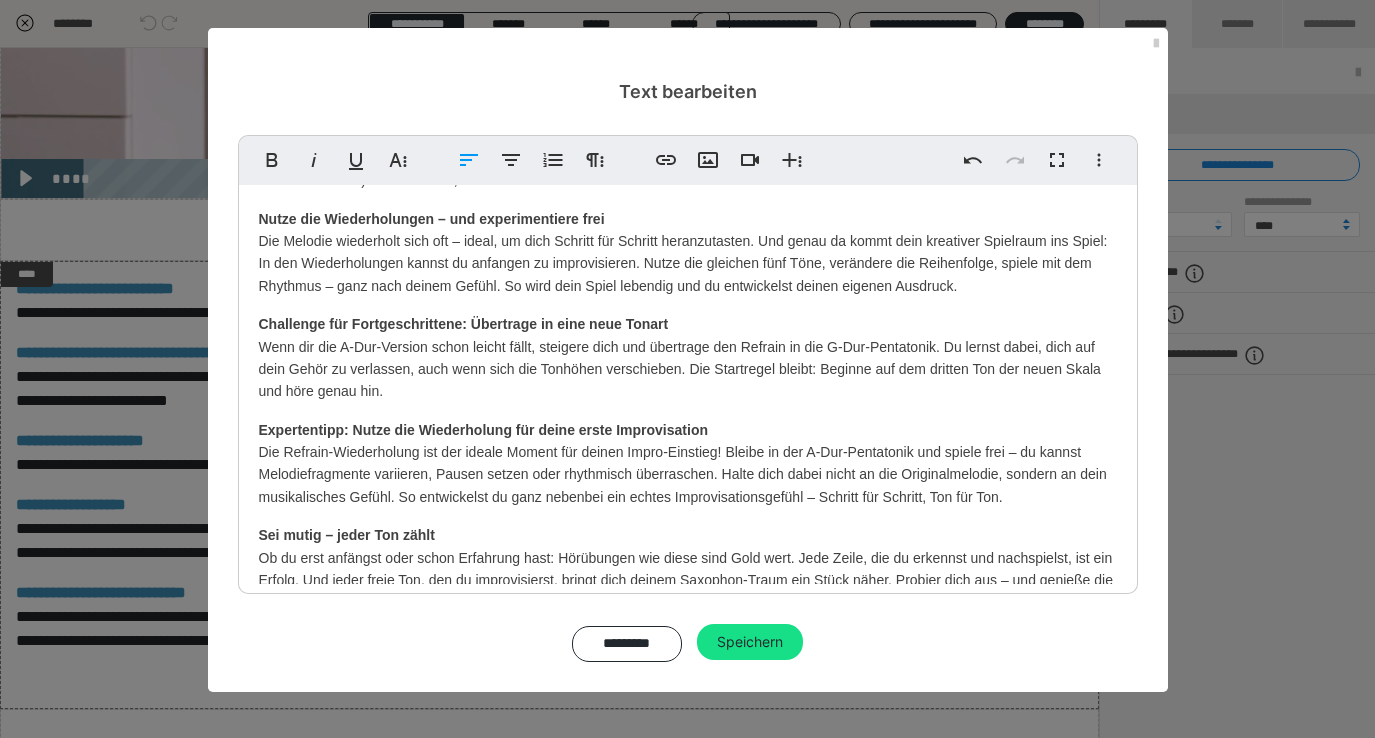 click on "Expertentipp: Nutze die Wiederholung für deine erste Improvisation Die Refrain-Wiederholung ist der ideale Moment für deinen Impro-Einstieg! Bleibe in der A-Dur-Pentatonik und spiele frei – du kannst Melodiefragmente variieren, Pausen setzen oder rhythmisch überraschen. Halte dich dabei nicht an die Originalmelodie, sondern an dein musikalisches Gefühl. So entwickelst du ganz nebenbei ein echtes Improvisationsgefühl – Schritt für Schritt, Ton für Ton." at bounding box center (688, 464) 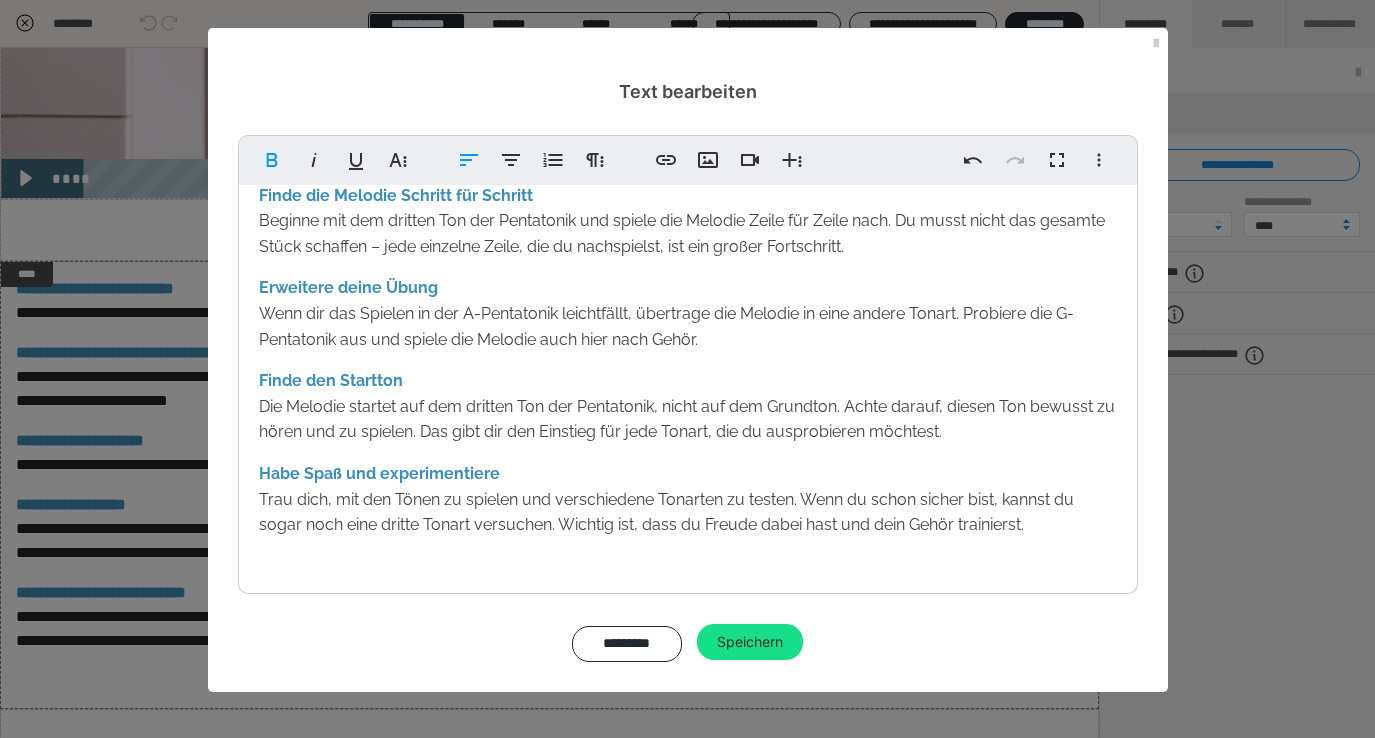 scroll, scrollTop: 658, scrollLeft: 0, axis: vertical 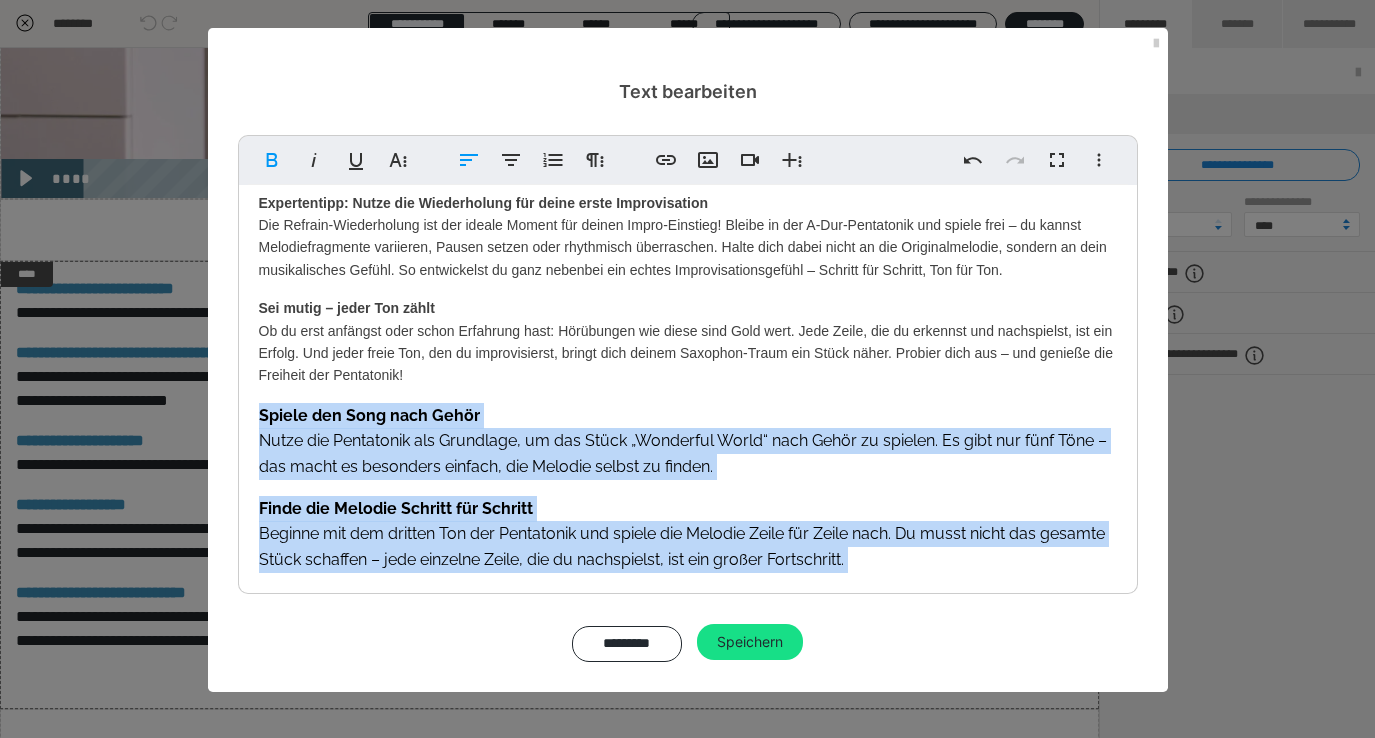drag, startPoint x: 1036, startPoint y: 506, endPoint x: 242, endPoint y: 400, distance: 801.0443 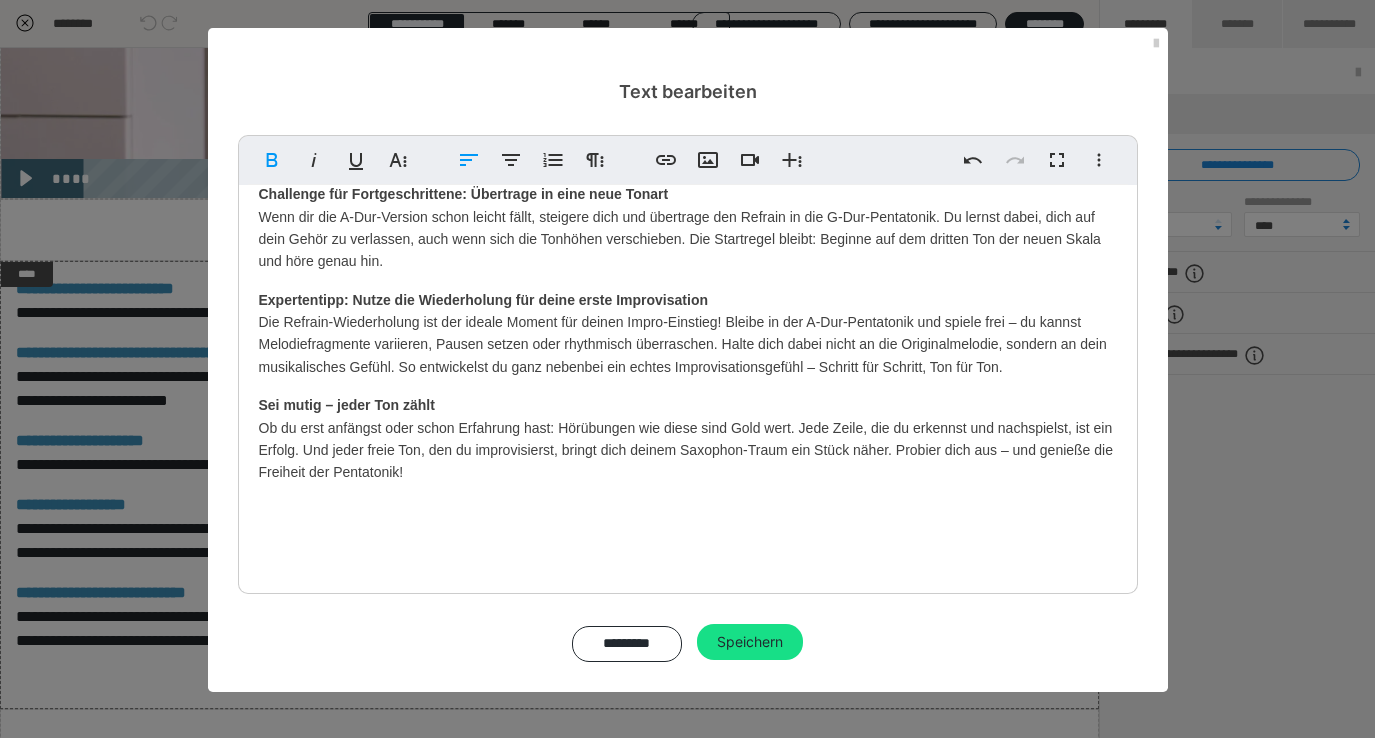 scroll, scrollTop: 233, scrollLeft: 0, axis: vertical 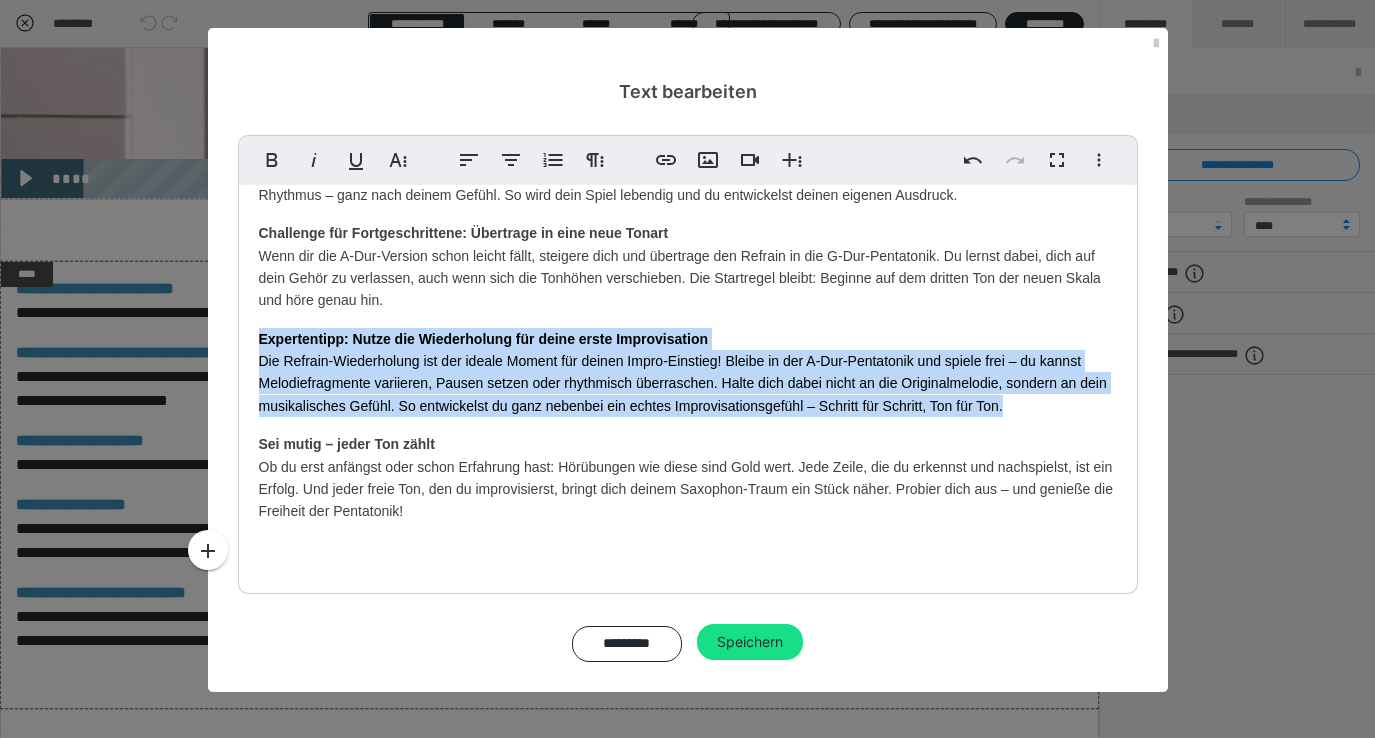 drag, startPoint x: 1006, startPoint y: 401, endPoint x: 243, endPoint y: 325, distance: 766.7757 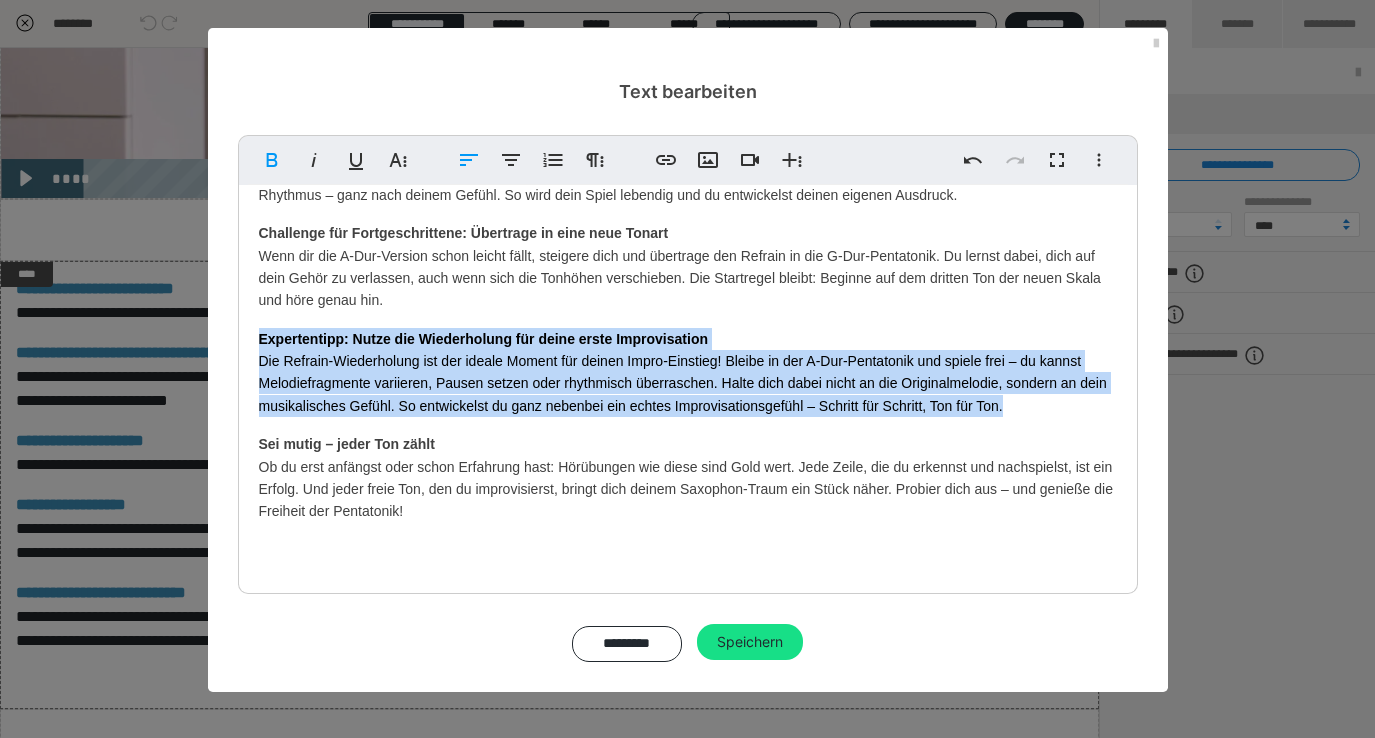 copy on "Expertentipp: Nutze die Wiederholung für deine erste Improvisation Die Refrain-Wiederholung ist der ideale Moment für deinen Impro-Einstieg! Bleibe in der A-Dur-Pentatonik und spiele frei – du kannst Melodiefragmente variieren, Pausen setzen oder rhythmisch überraschen. Halte dich dabei nicht an die Originalmelodie, sondern an dein musikalisches Gefühl. So entwickelst du ganz nebenbei ein echtes Improvisationsgefühl – Schritt für Schritt, Ton für Ton." 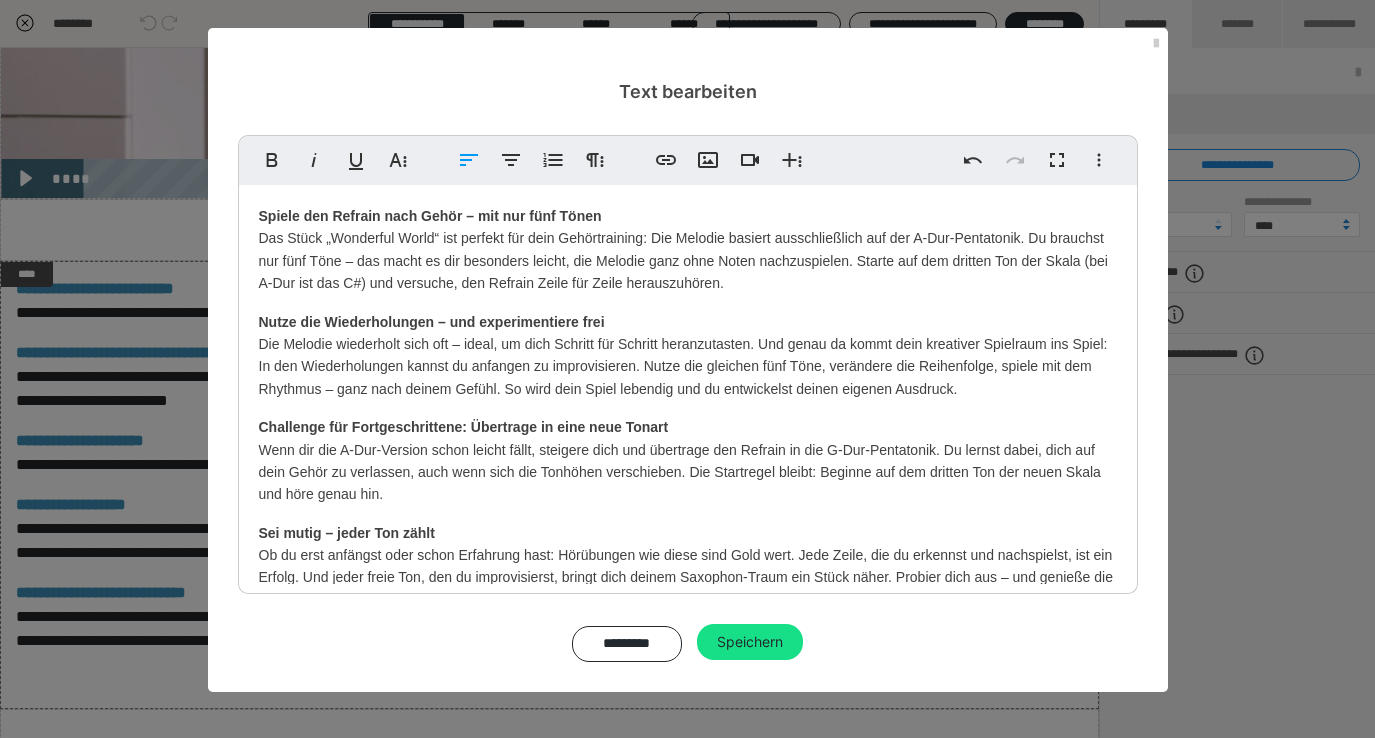scroll, scrollTop: 1, scrollLeft: 0, axis: vertical 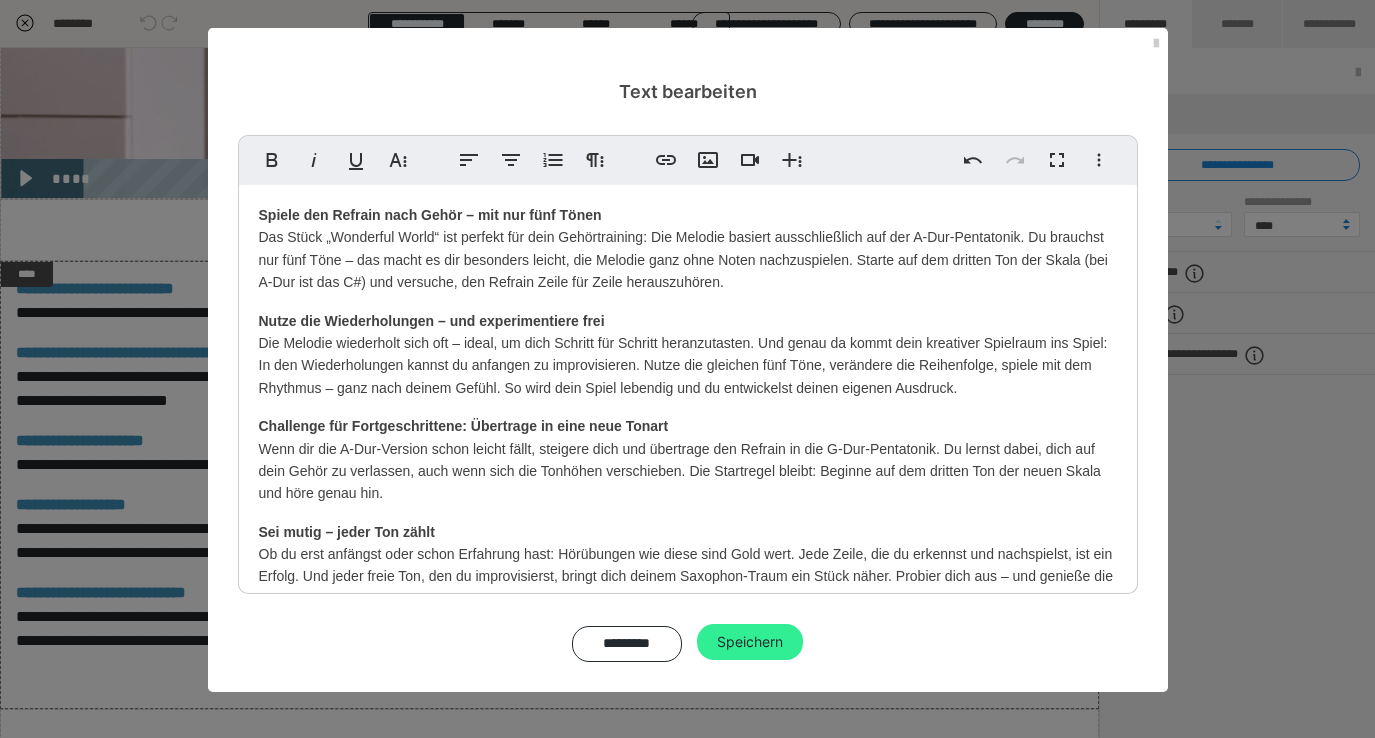 click on "Speichern" at bounding box center [750, 642] 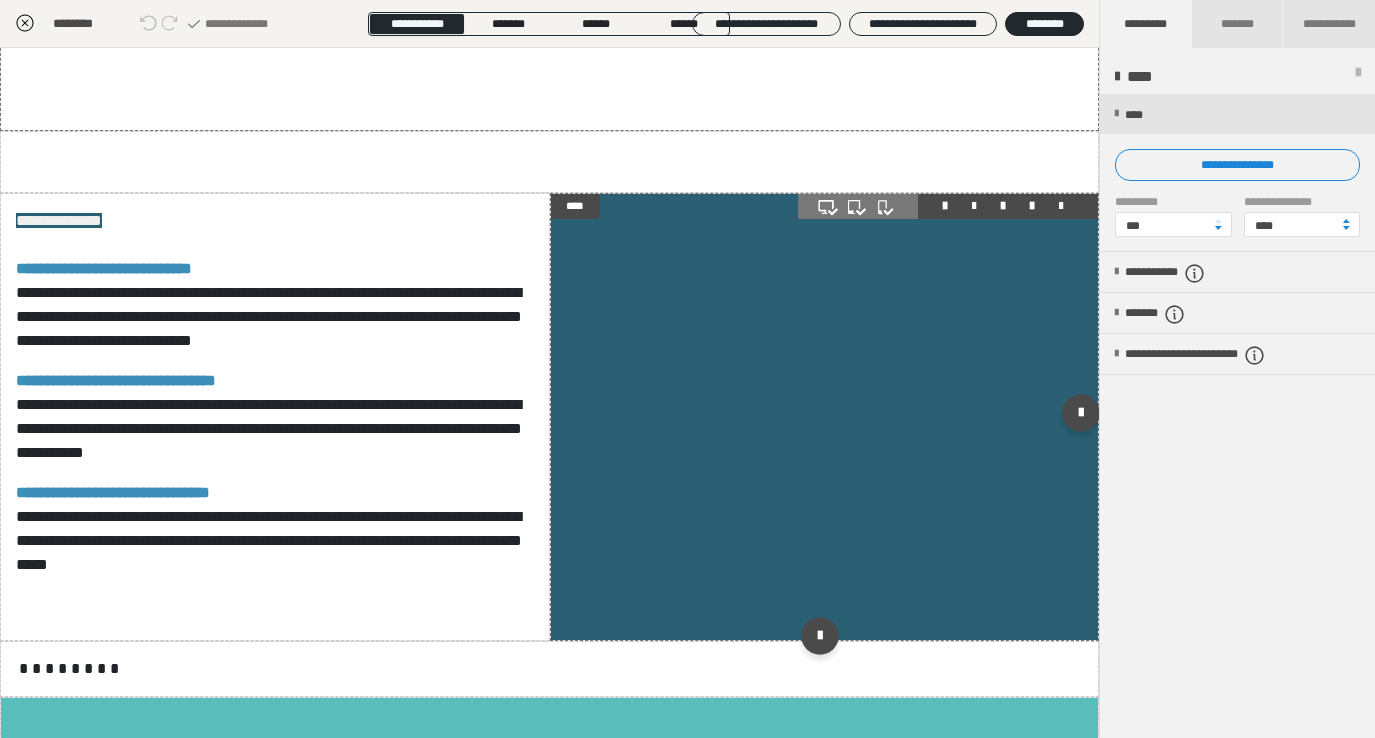 scroll, scrollTop: 1339, scrollLeft: 0, axis: vertical 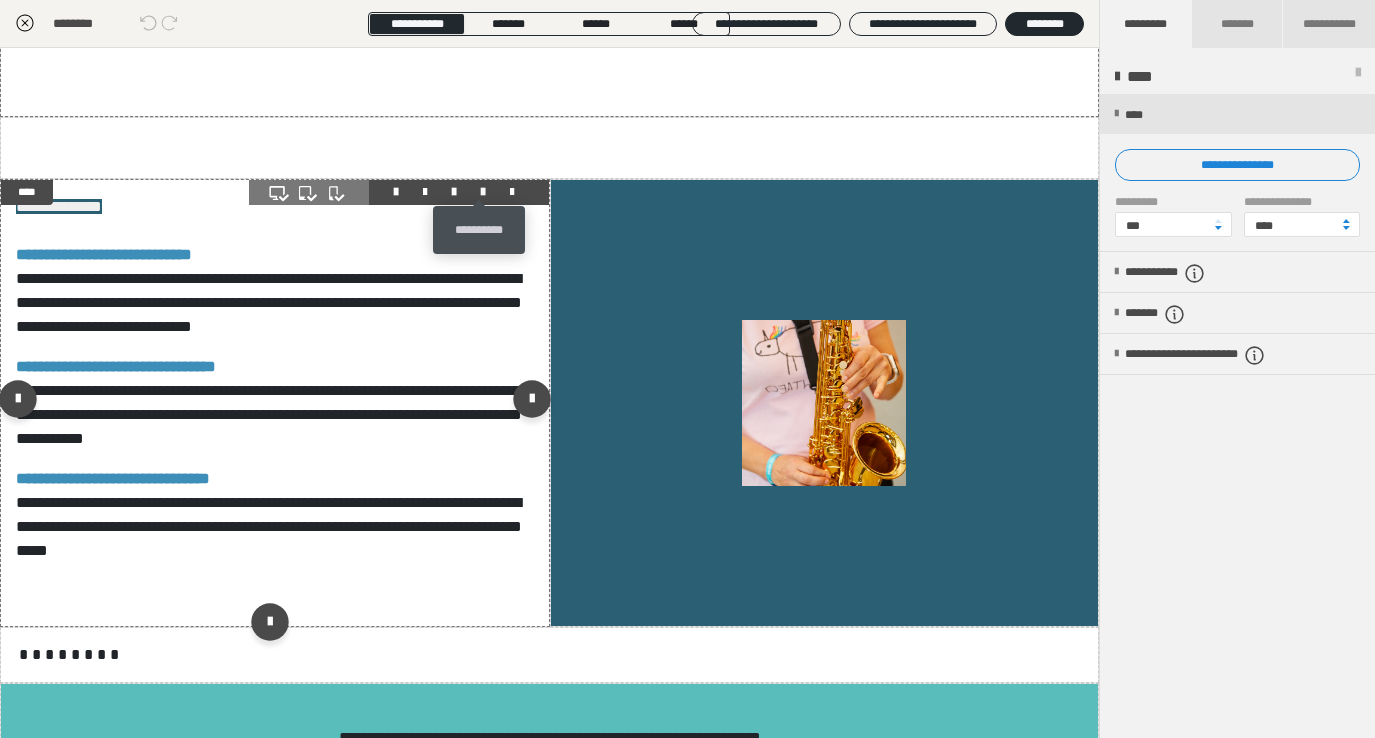 click at bounding box center (483, 192) 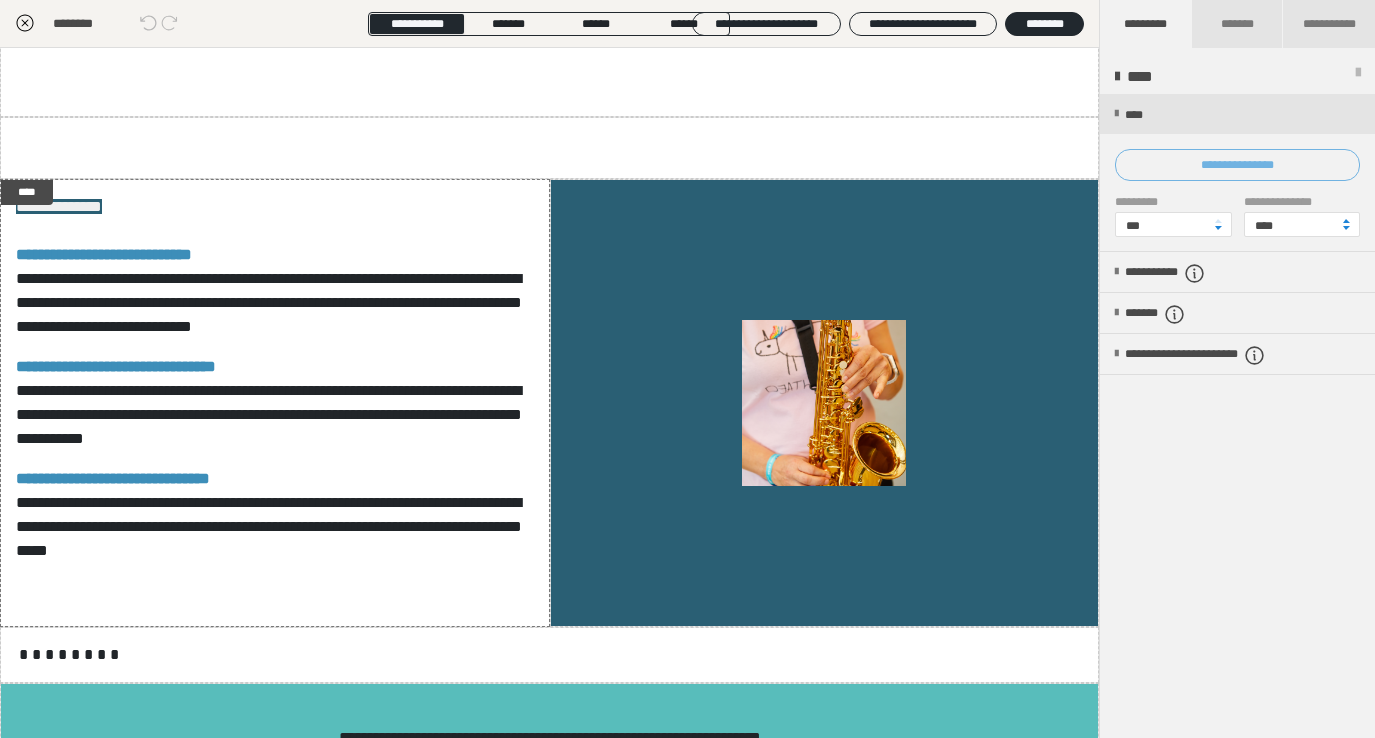 click on "**********" at bounding box center (1237, 165) 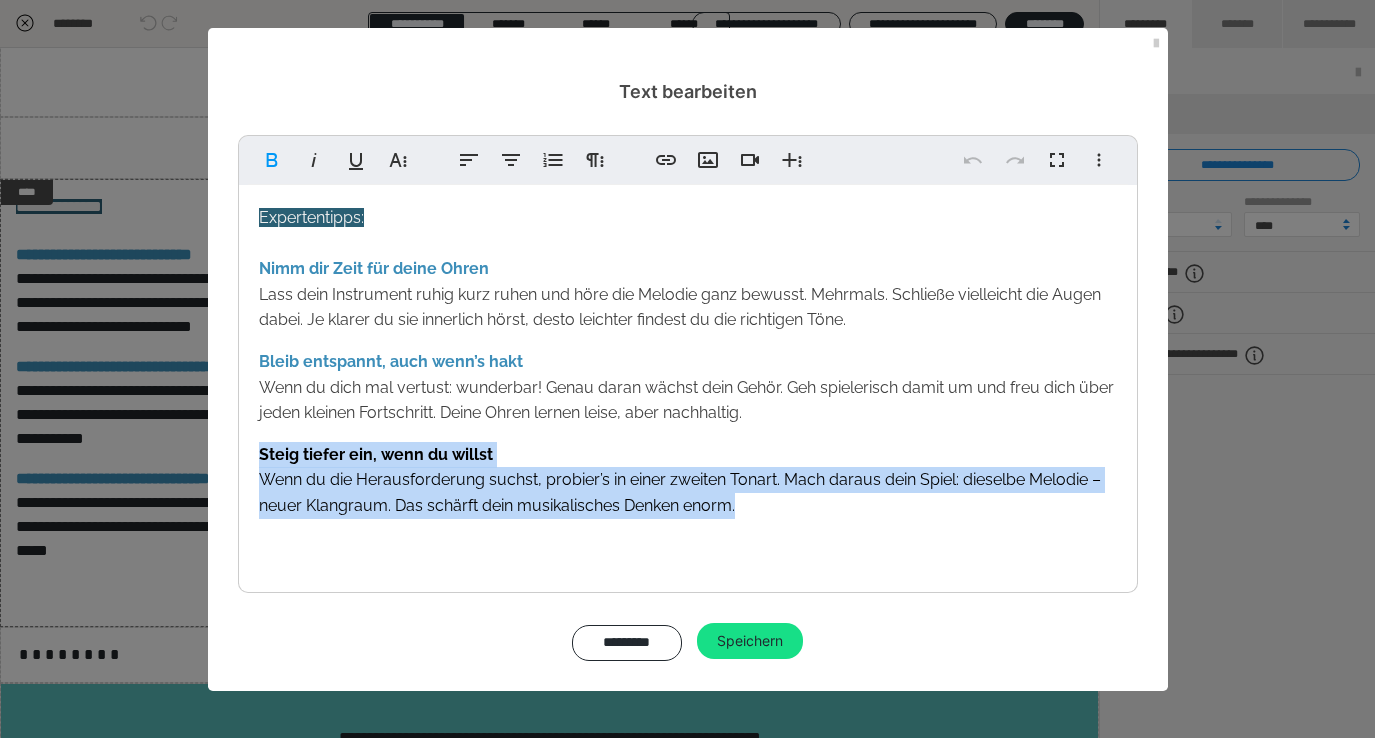 drag, startPoint x: 773, startPoint y: 507, endPoint x: 247, endPoint y: 444, distance: 529.7594 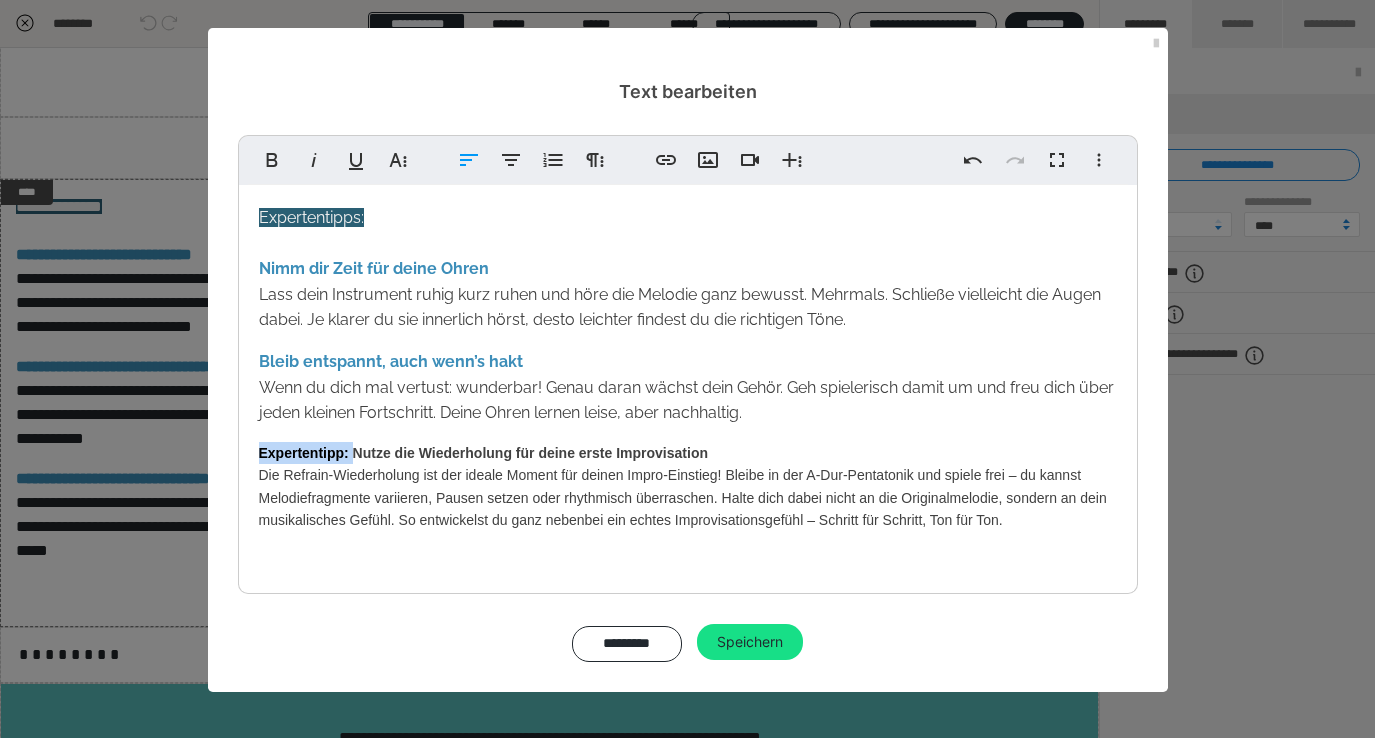 drag, startPoint x: 352, startPoint y: 453, endPoint x: 189, endPoint y: 450, distance: 163.0276 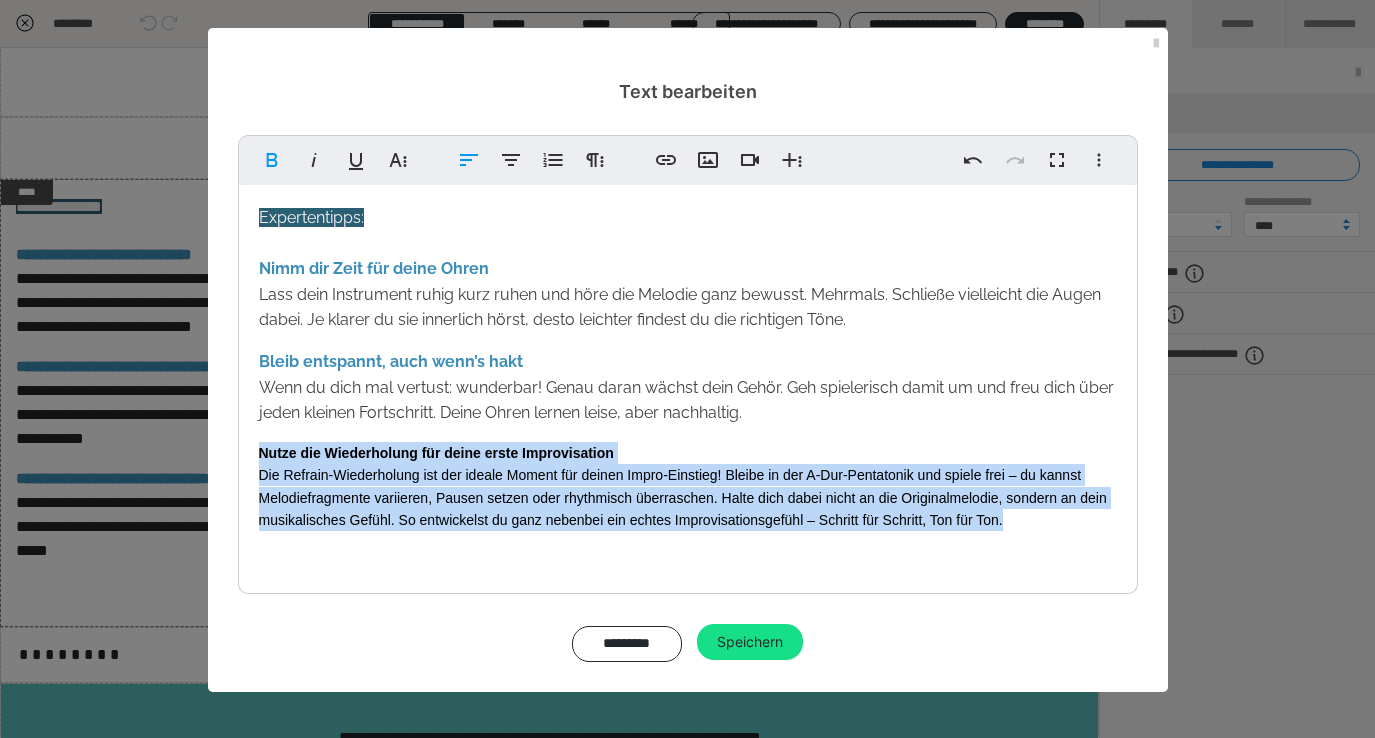 drag, startPoint x: 1011, startPoint y: 519, endPoint x: 214, endPoint y: 438, distance: 801.10547 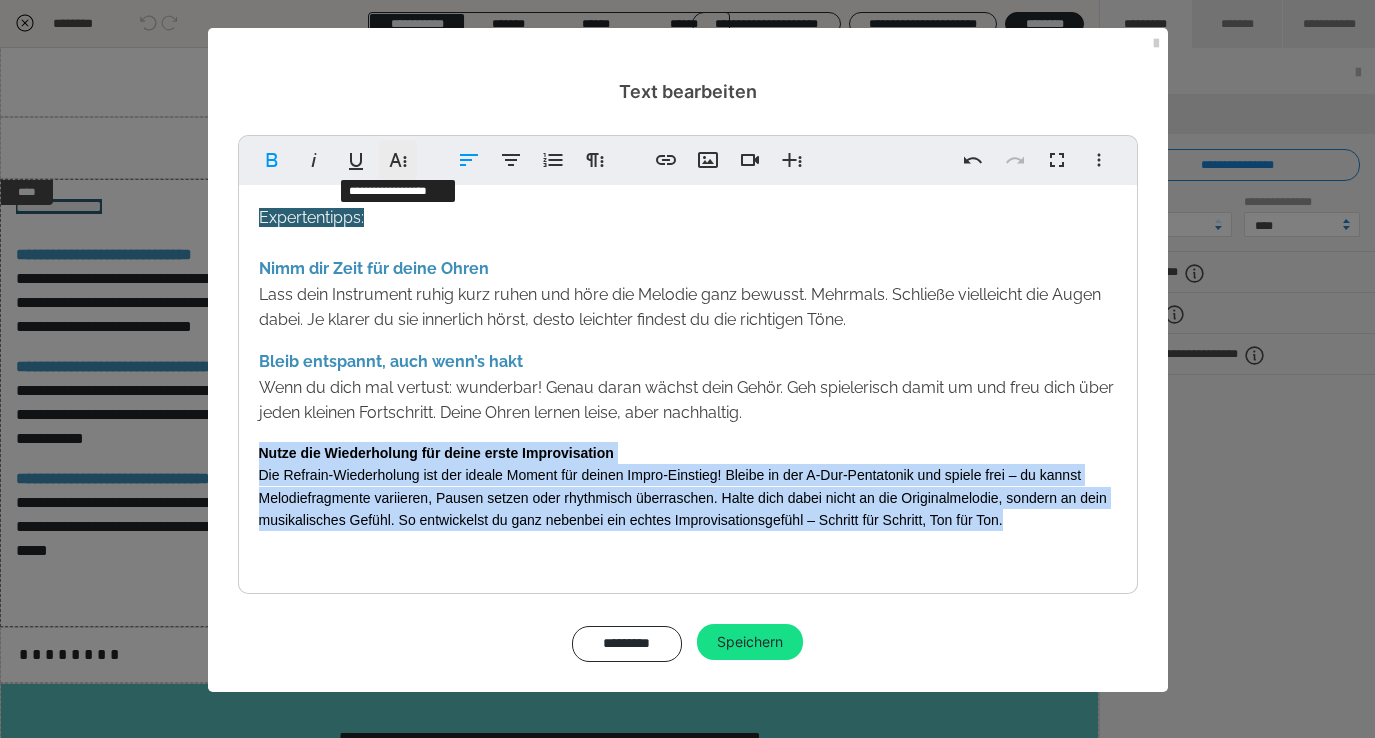 click 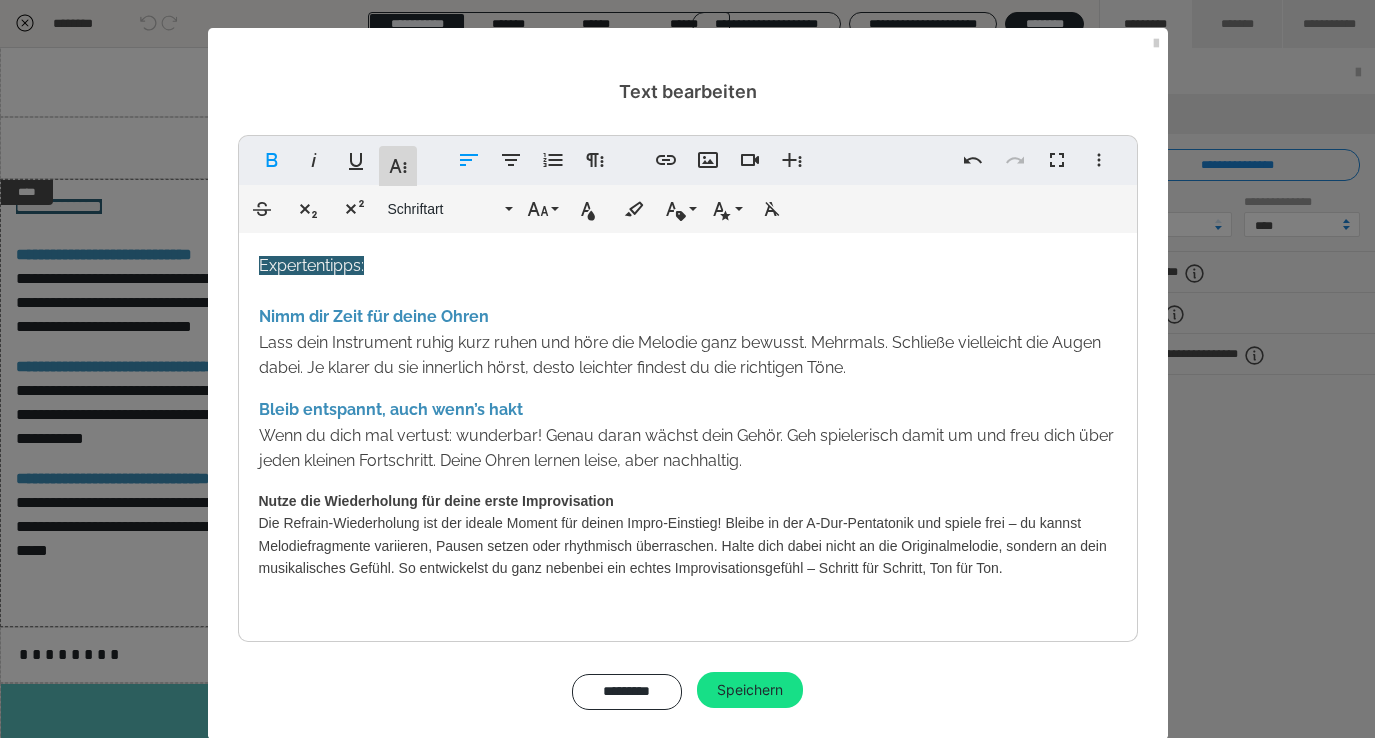 click 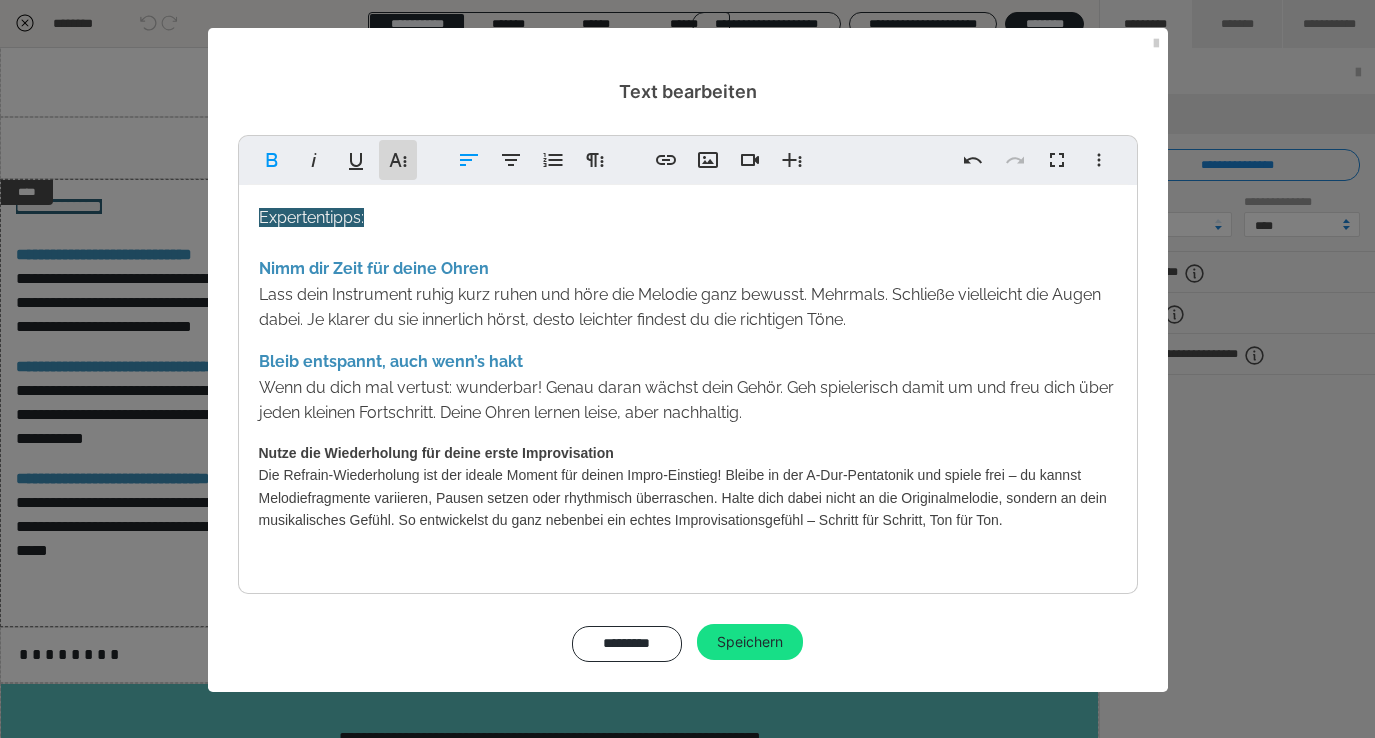 click 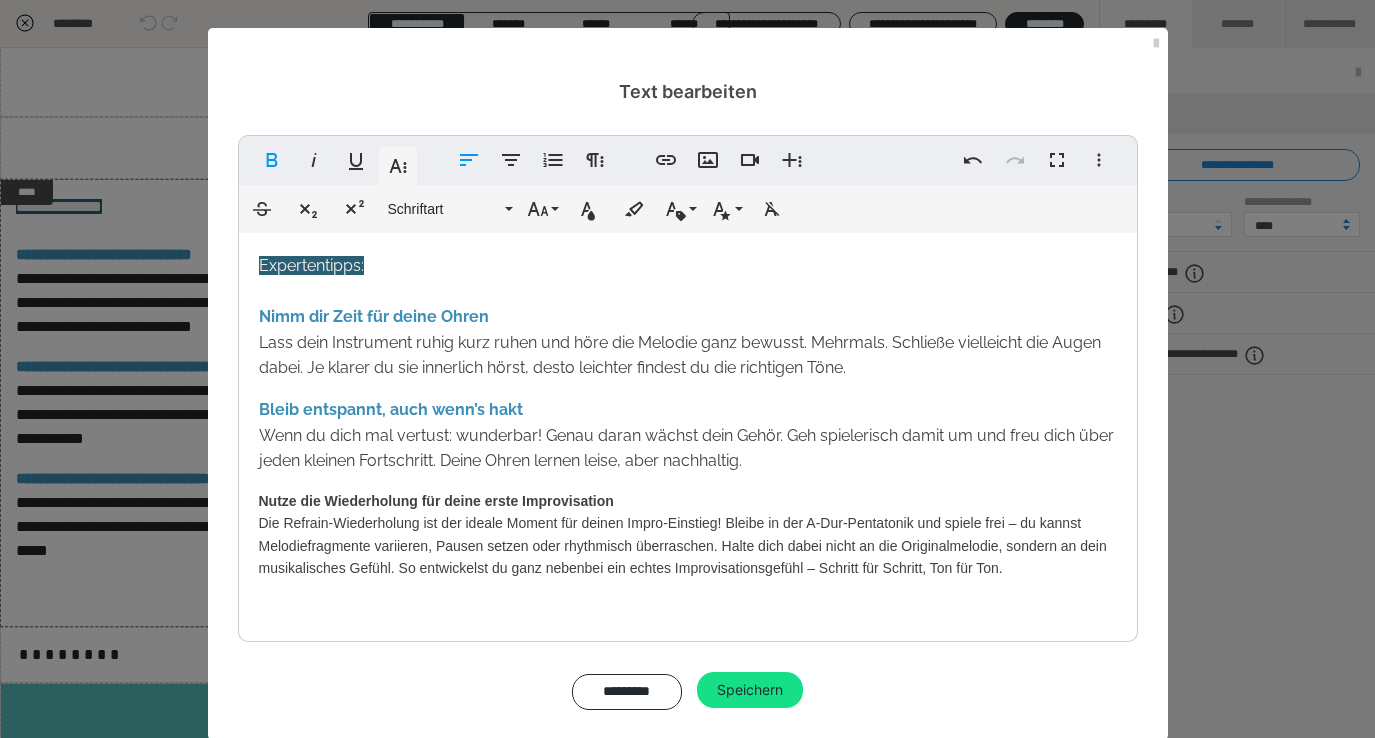 click on "Durchgestrichen Tiefgestellt Hochgestellt Schriftart ABeeZee Abhaya Libre Abril FatFace Alegreya Alice Amaranth Amatic SC Anonymous Pro Anton Arapey Archivo Black Archivo Light Archivo Medium Archivo Arimo Arvo B612 Barlow Bebas Neue Belleza Big Shoulders Stencil Display BioRhyme Blinker Cairo Cardo Catamaran Caveat Caveat Brush Comfortaa Concert One Cormorant Cormorant Garamond Courier Prime Crimson Text Dancing Script Eczar Exo Exo 2 Figtree Fira Sans Fjalla One Forum Frank Ruhl Libre Fraunces Grandstander IBM Plex Serif Inconsolata Inder Indie Flower Inter Josefin Sans Jost Karla Lato Lexend Deca Libre Baskerville Libre Franklin Lilita One Lobster Lobster Two Lora Merienda Merriweather Montserrat Montserrat Black Montserrat Extra Bold Montserrat Light Montserrat Med Mulish MuseoModerno Nixie One Noto Sans Noto Serif Nunito Nunito Sans Old Standard TT Open Sans Oswald Oxygen Pacifico Patrick Hand Playball Playfair Display Poppins PT Sans PT Sans Narrow PT Serif Public Sans Quicksand Rakkas Raleway Righteous" at bounding box center (688, 209) 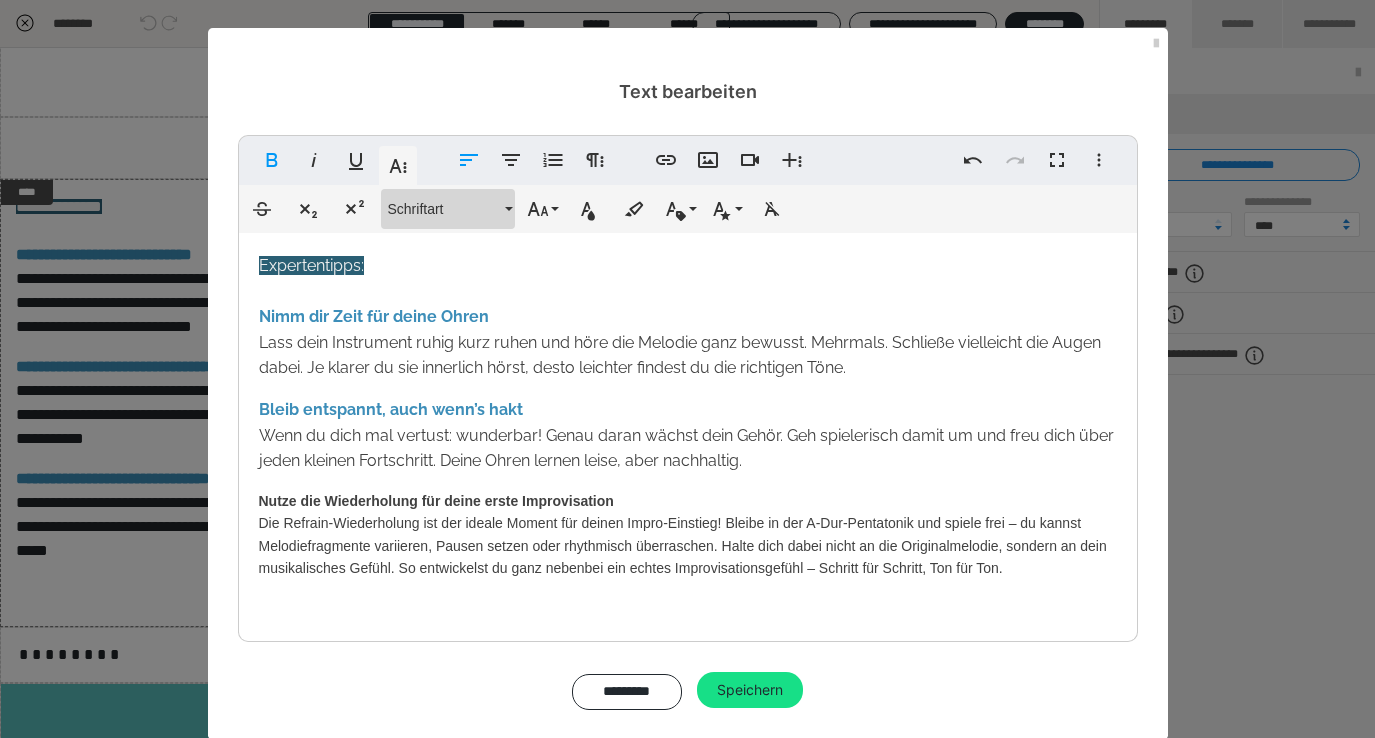 click on "Schriftart" at bounding box center [448, 209] 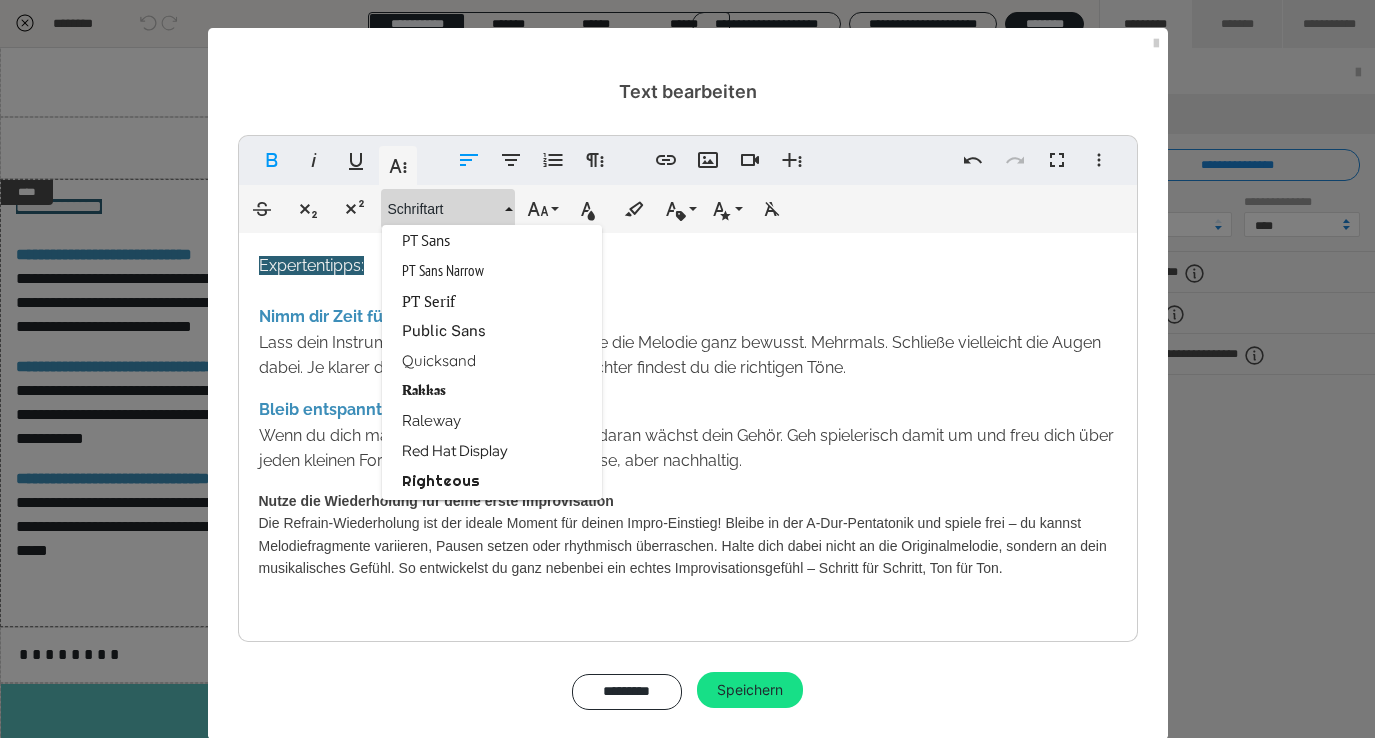 scroll, scrollTop: 2541, scrollLeft: 0, axis: vertical 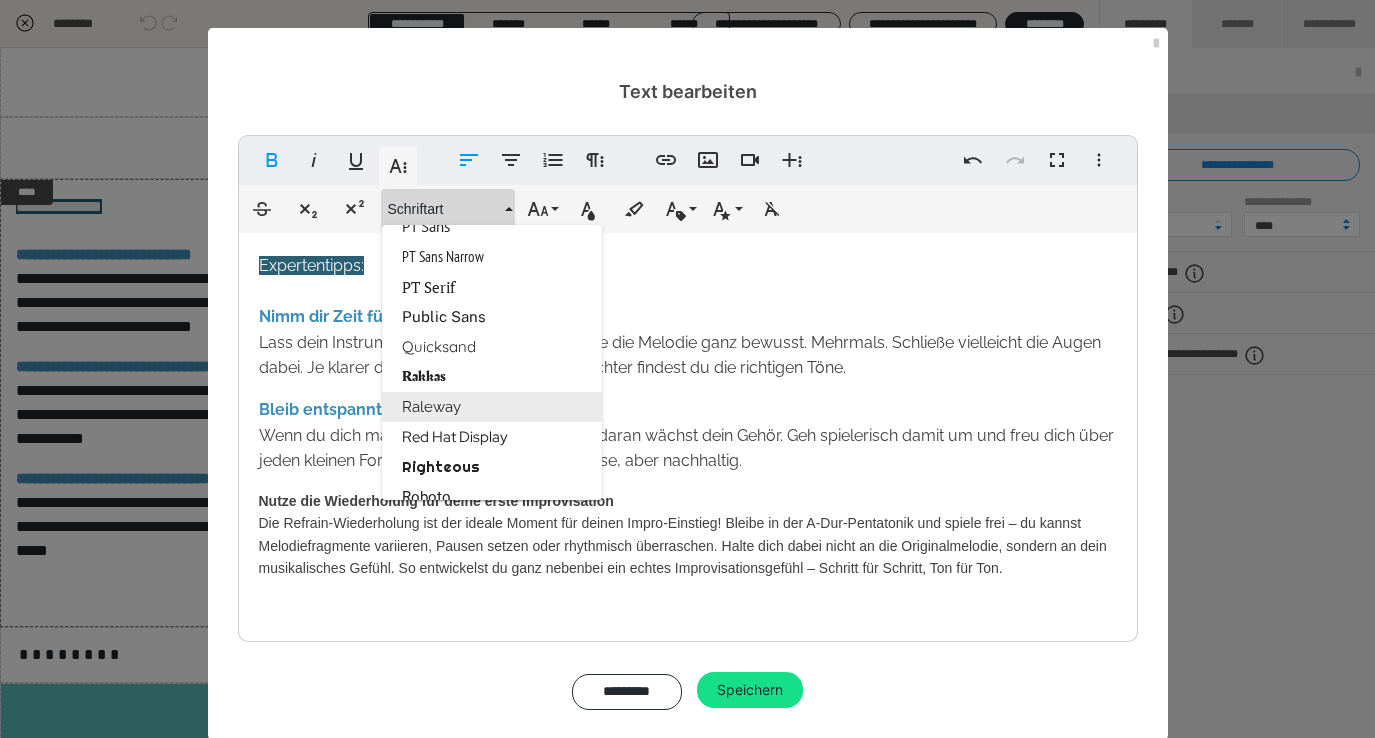 click on "Raleway" at bounding box center (492, 407) 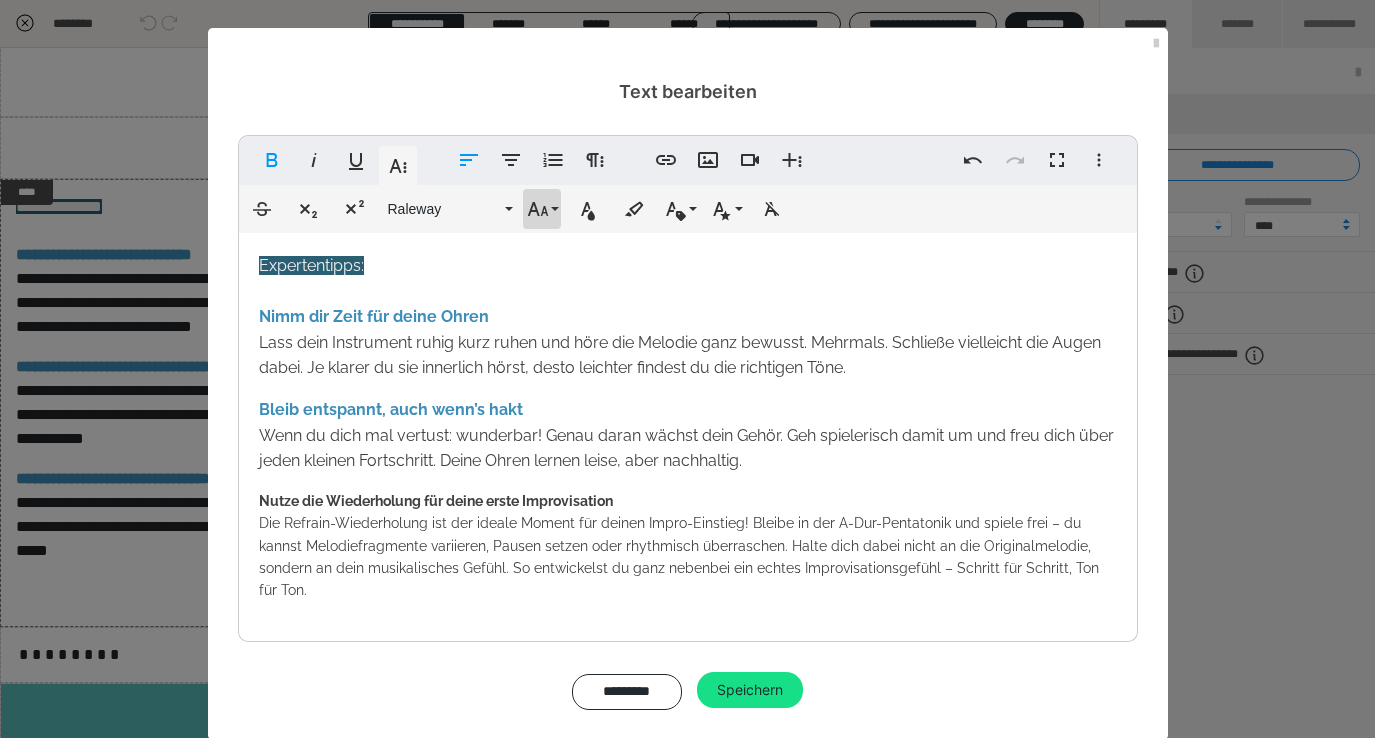 click on "Schriftgröße" at bounding box center (542, 209) 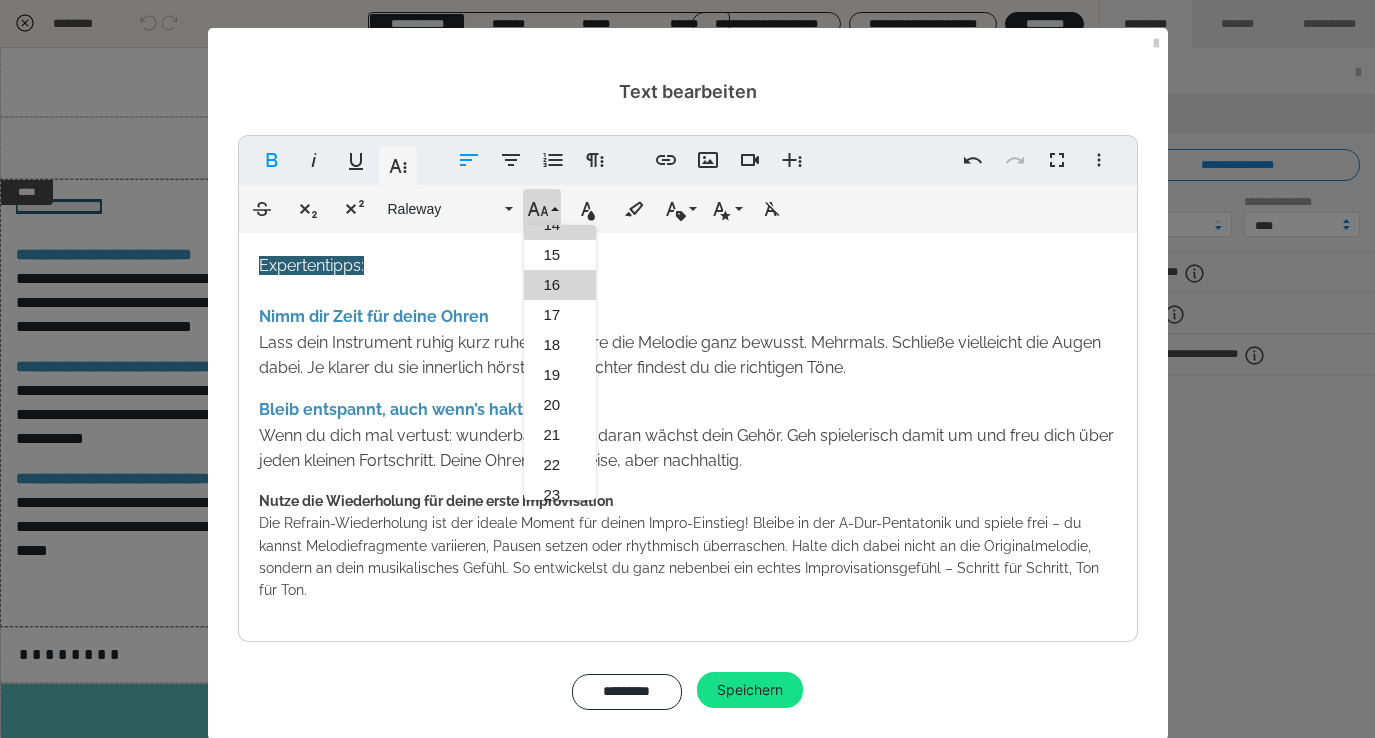 click on "16" at bounding box center [560, 285] 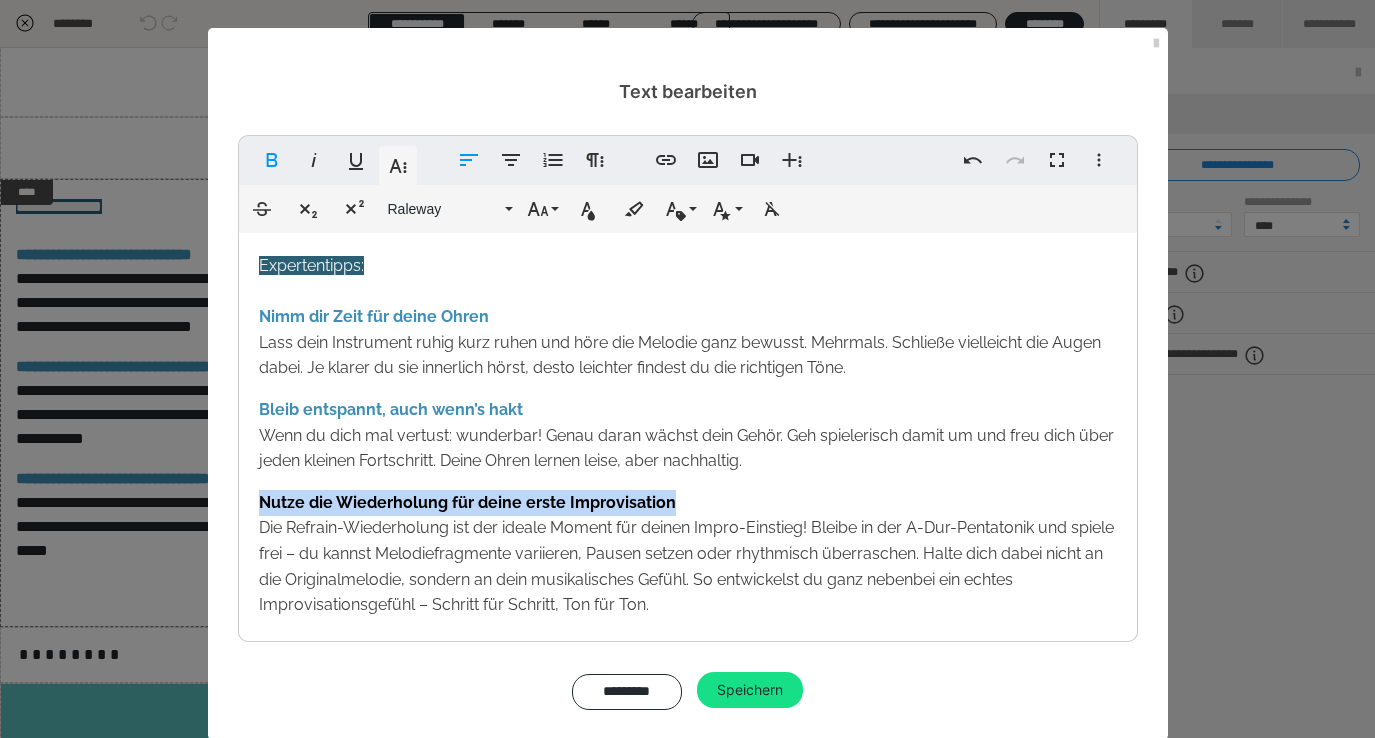 drag, startPoint x: 673, startPoint y: 505, endPoint x: 251, endPoint y: 487, distance: 422.3837 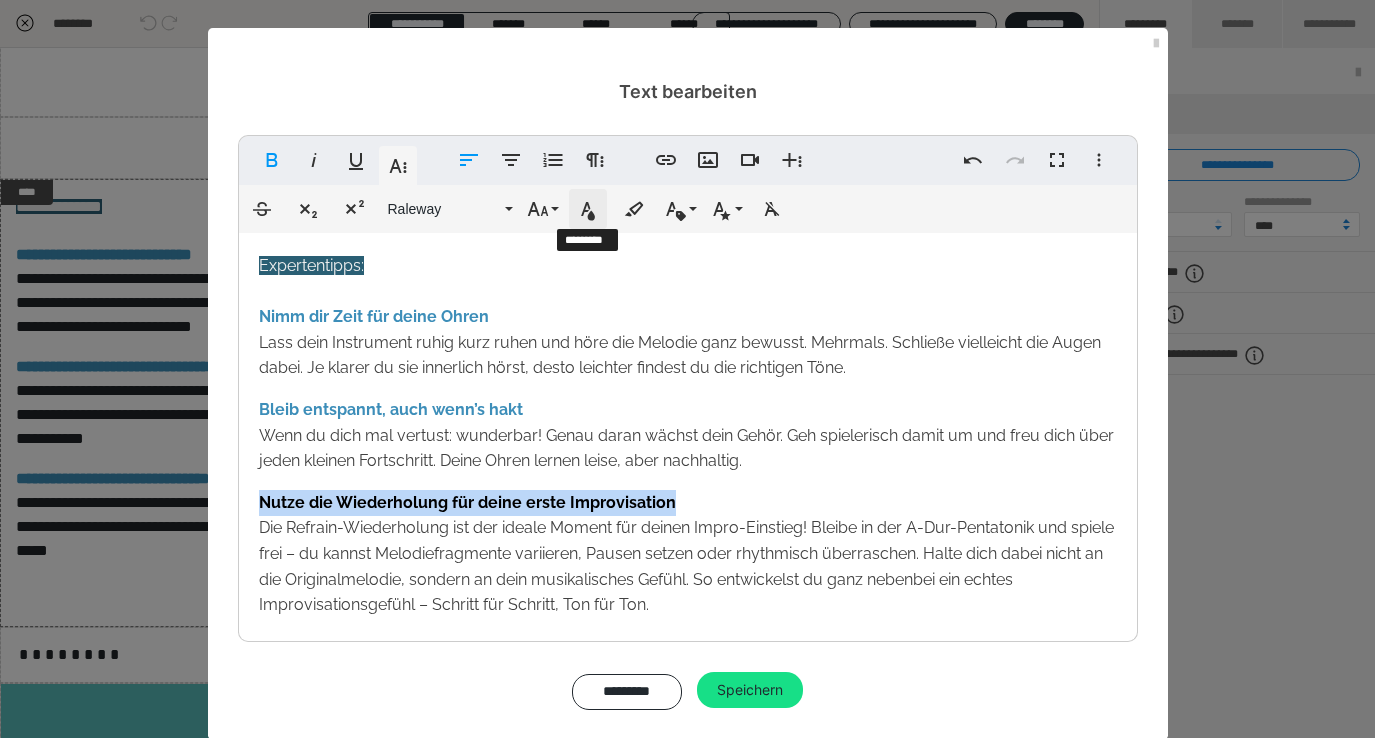 click 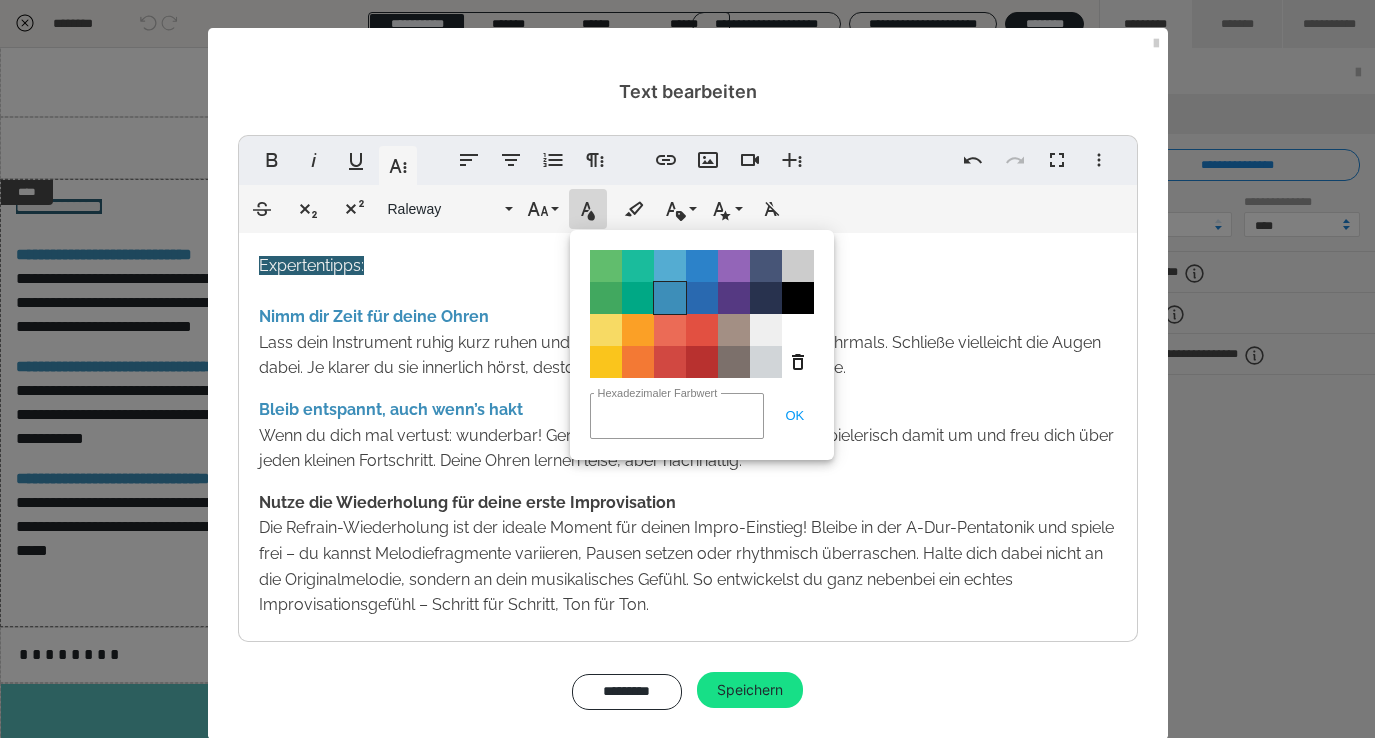 click on "Color#3D8EB9" at bounding box center [670, 298] 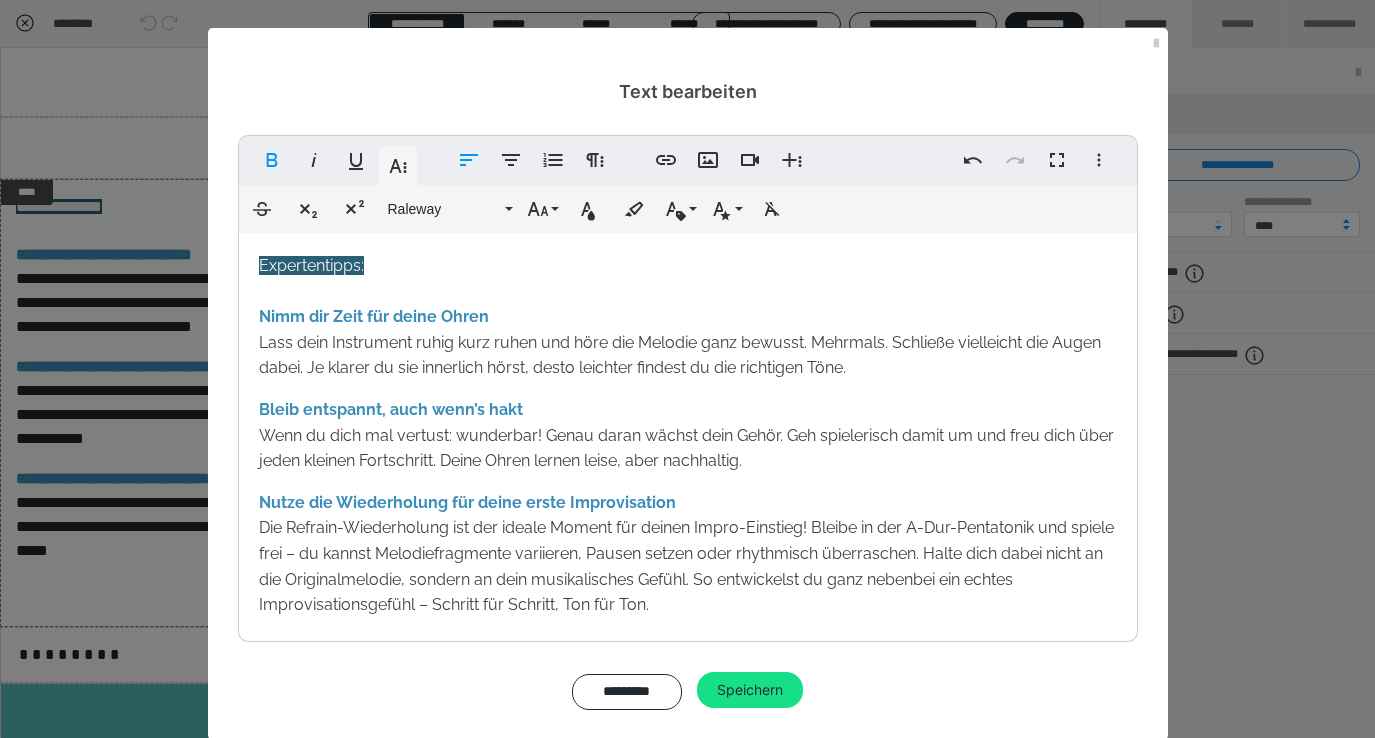 click on "Bleib entspannt, auch wenn’s hakt Wenn du dich mal vertust: wunderbar! Genau daran wächst dein Gehör. Geh spielerisch damit um und freu dich über jeden kleinen Fortschritt. Deine Ohren lernen leise, aber nachhaltig." at bounding box center [686, 435] 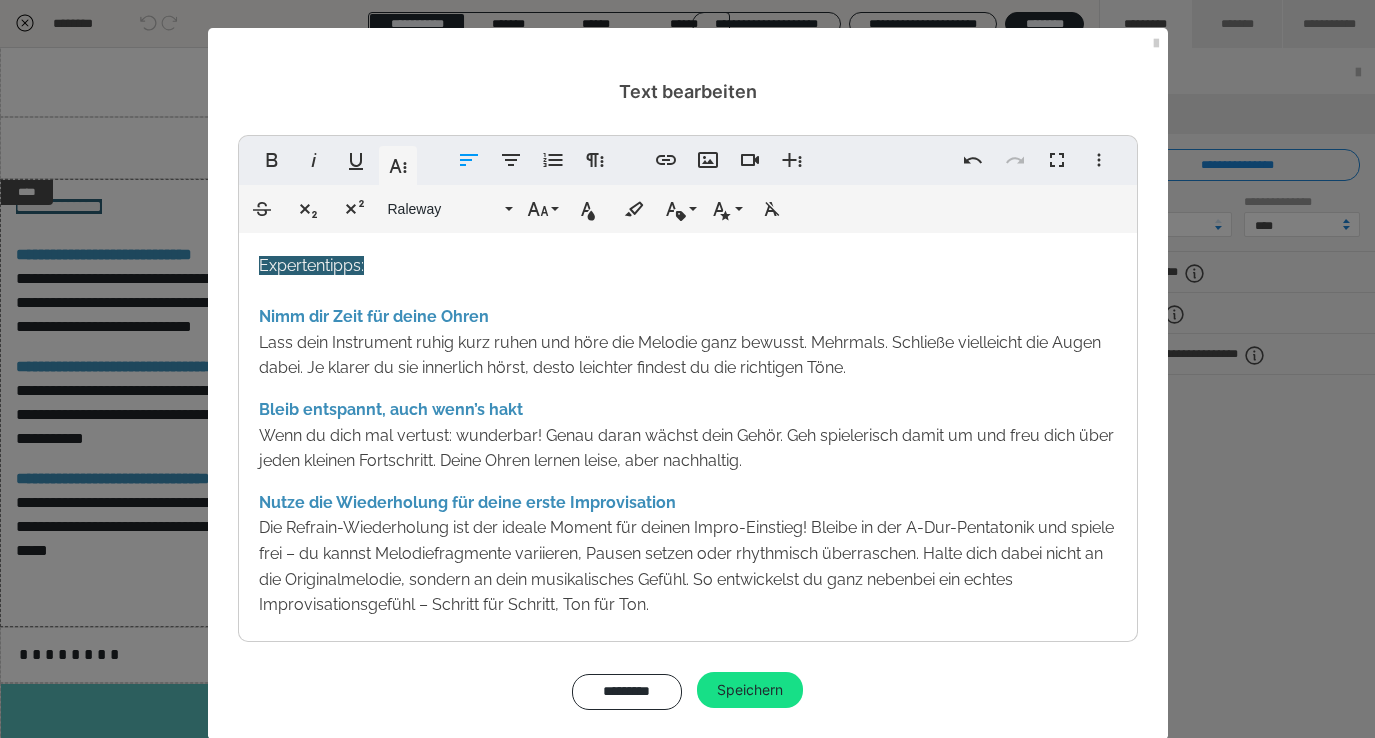 click on "Nutze die Wiederholung für deine erste Improvisation" at bounding box center (467, 502) 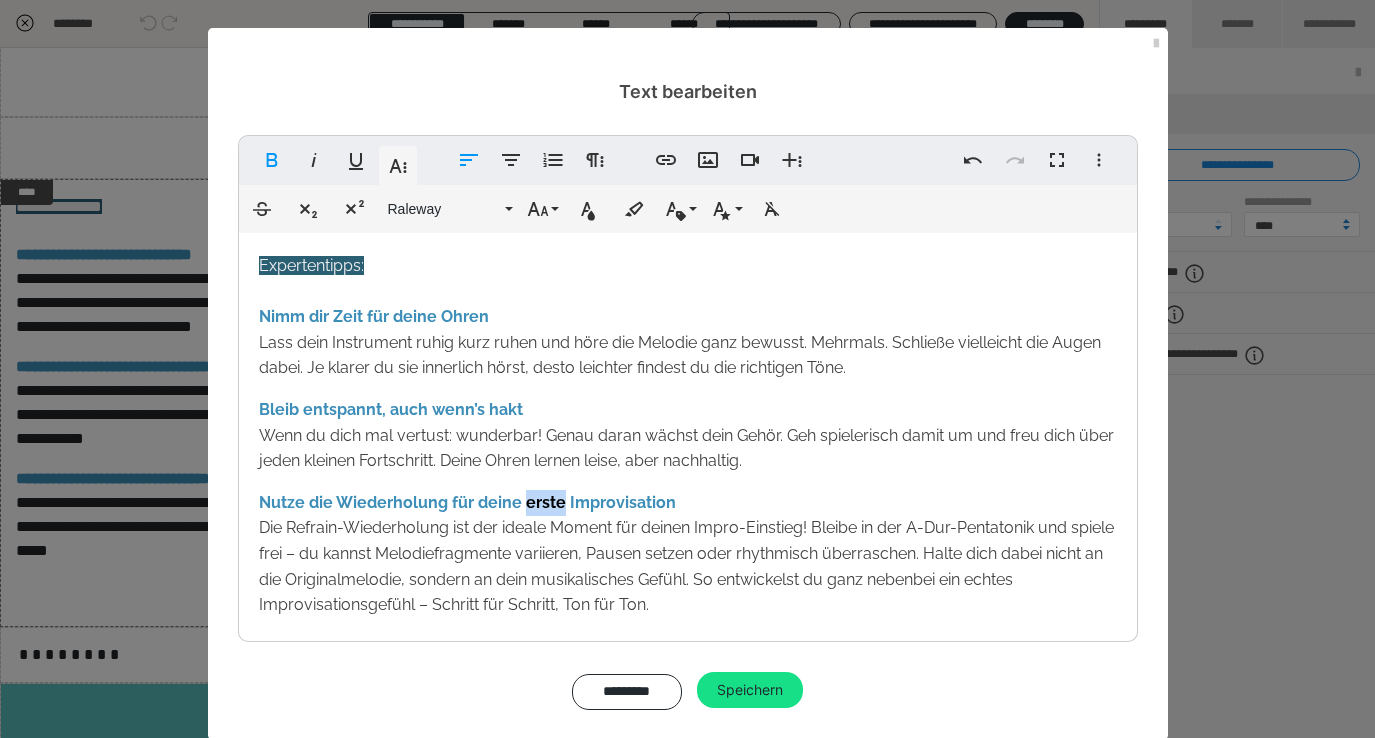 drag, startPoint x: 561, startPoint y: 503, endPoint x: 521, endPoint y: 499, distance: 40.1995 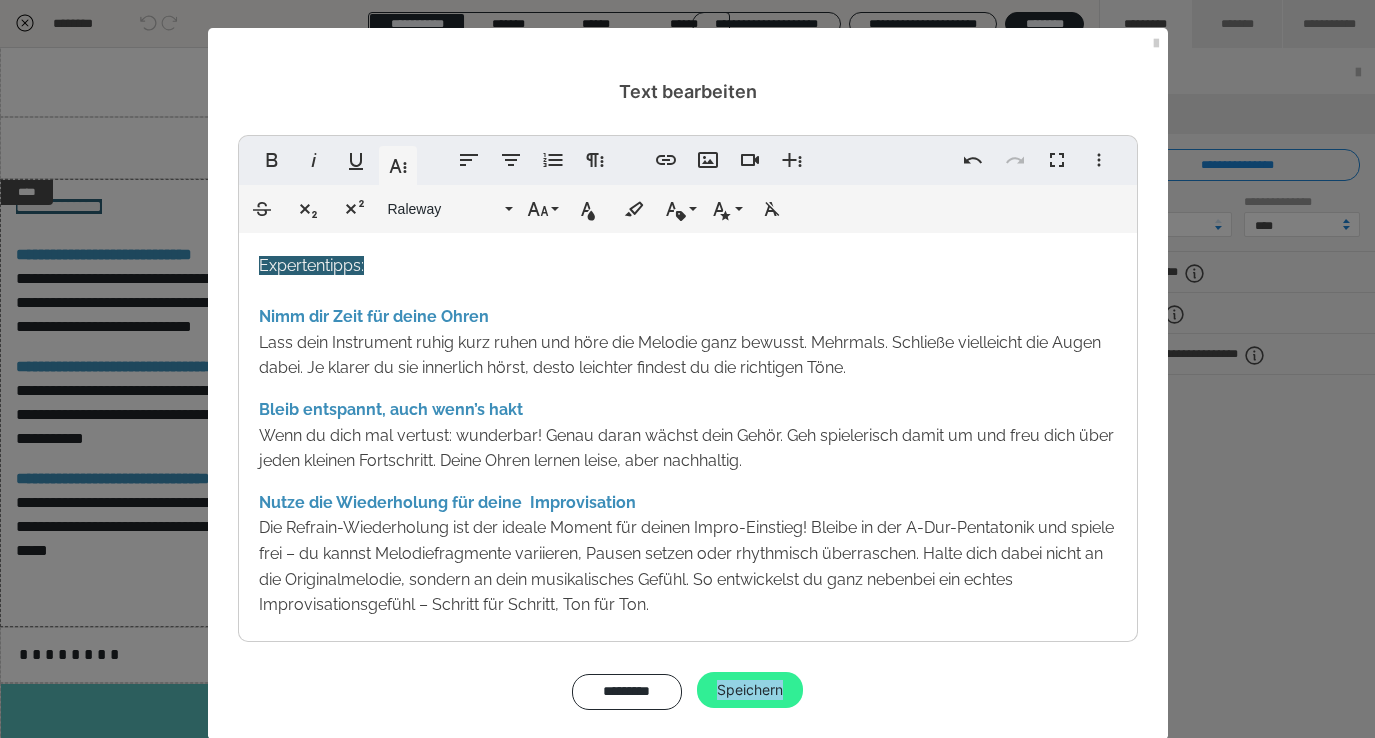 click on "Speichern" at bounding box center [750, 690] 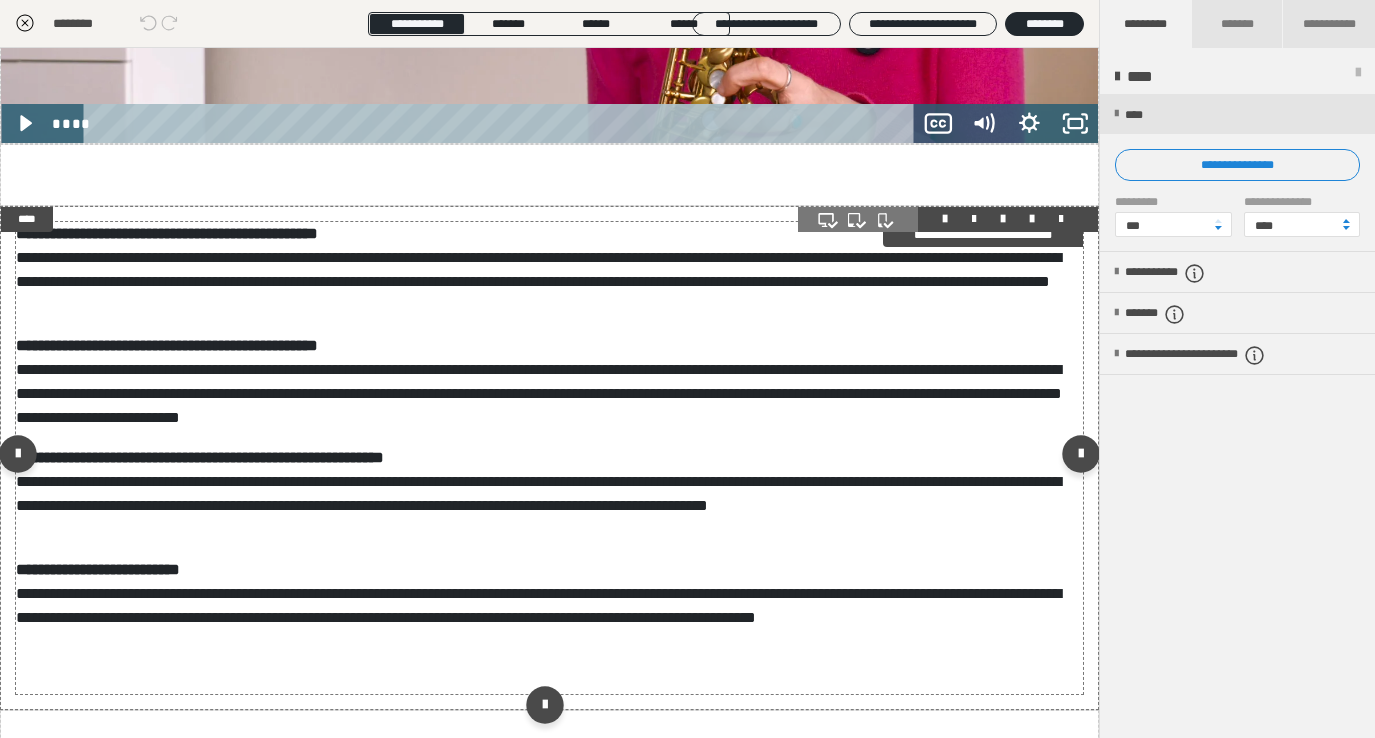 scroll, scrollTop: 748, scrollLeft: 0, axis: vertical 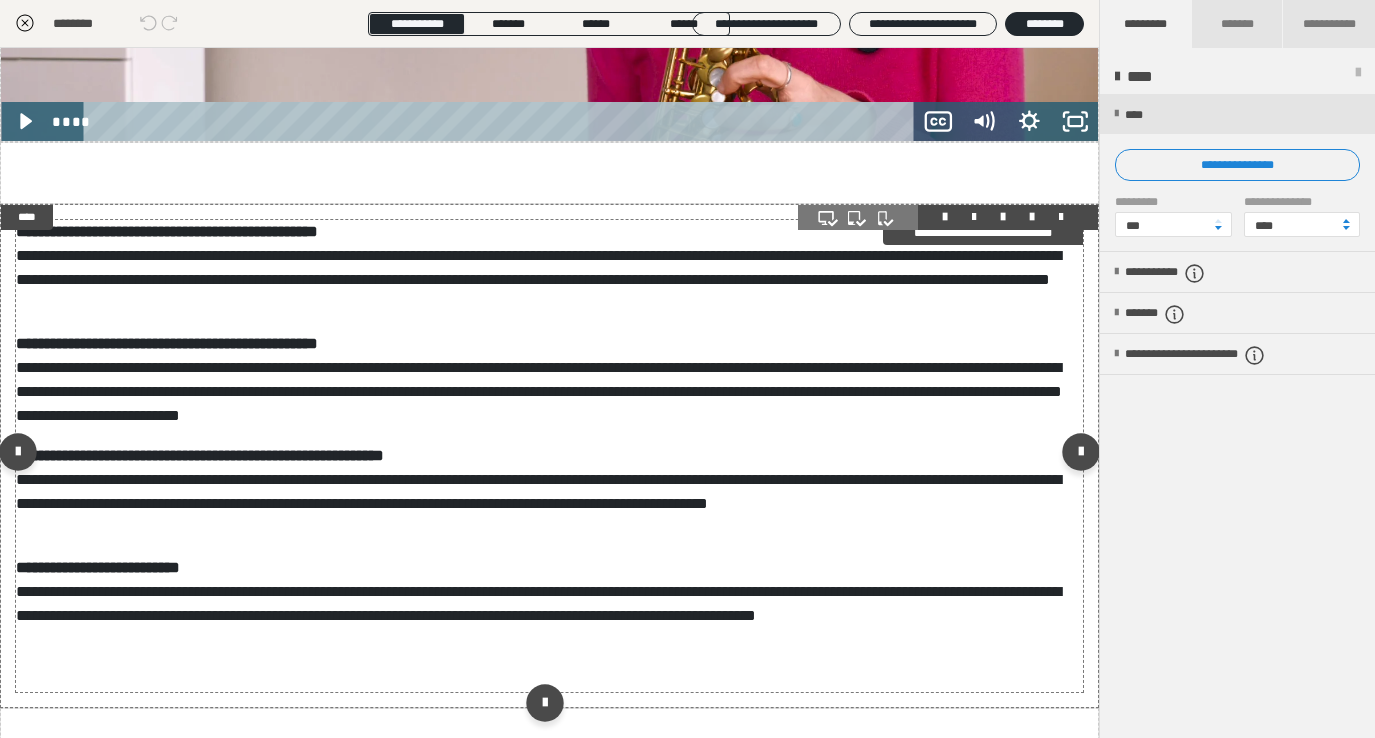 drag, startPoint x: 999, startPoint y: 410, endPoint x: 975, endPoint y: 426, distance: 28.84441 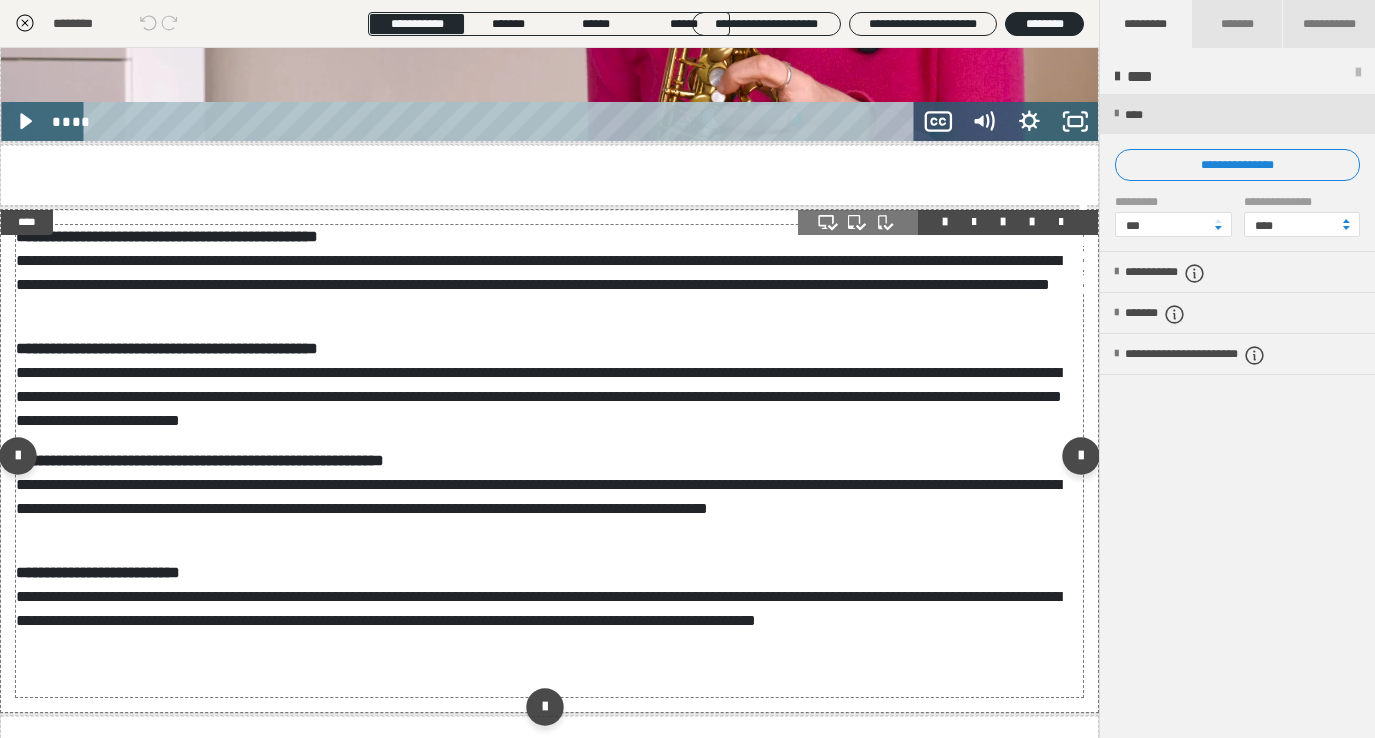 scroll, scrollTop: 748, scrollLeft: 0, axis: vertical 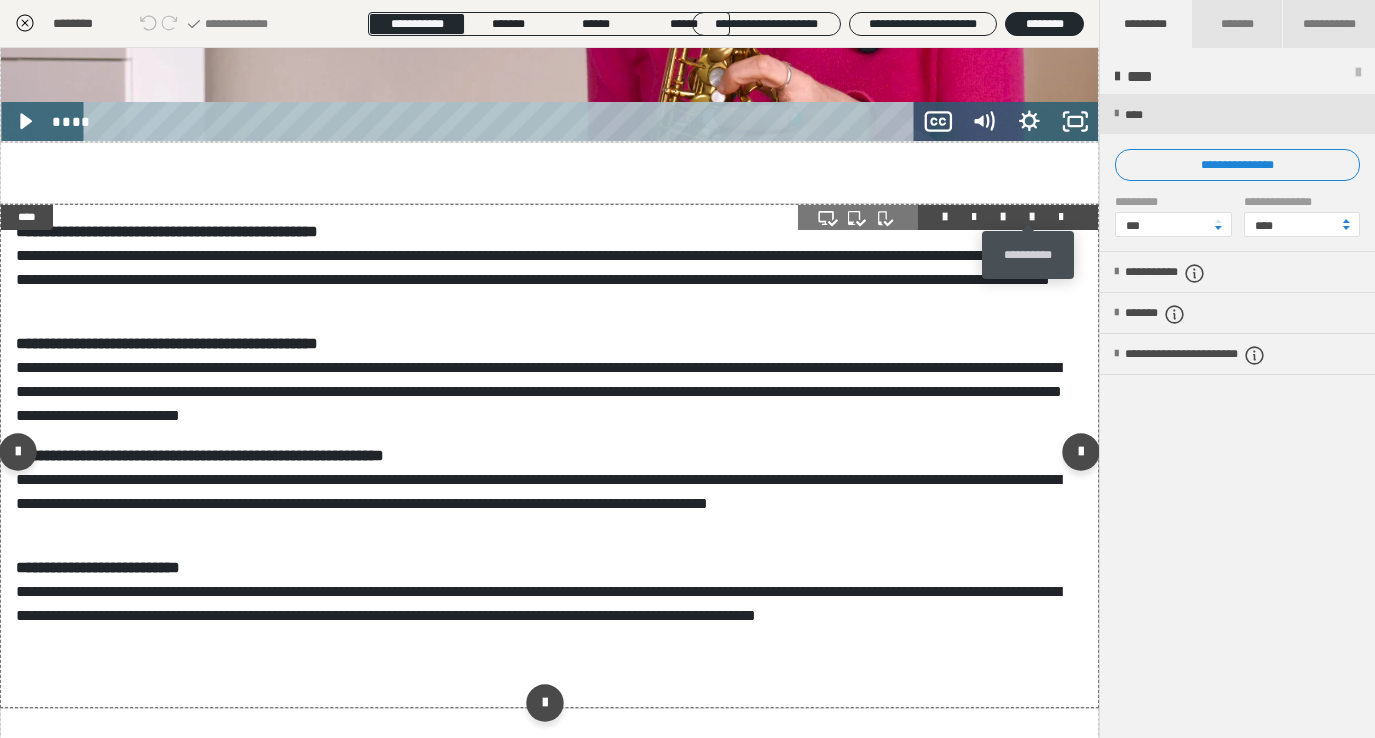click at bounding box center (1032, 217) 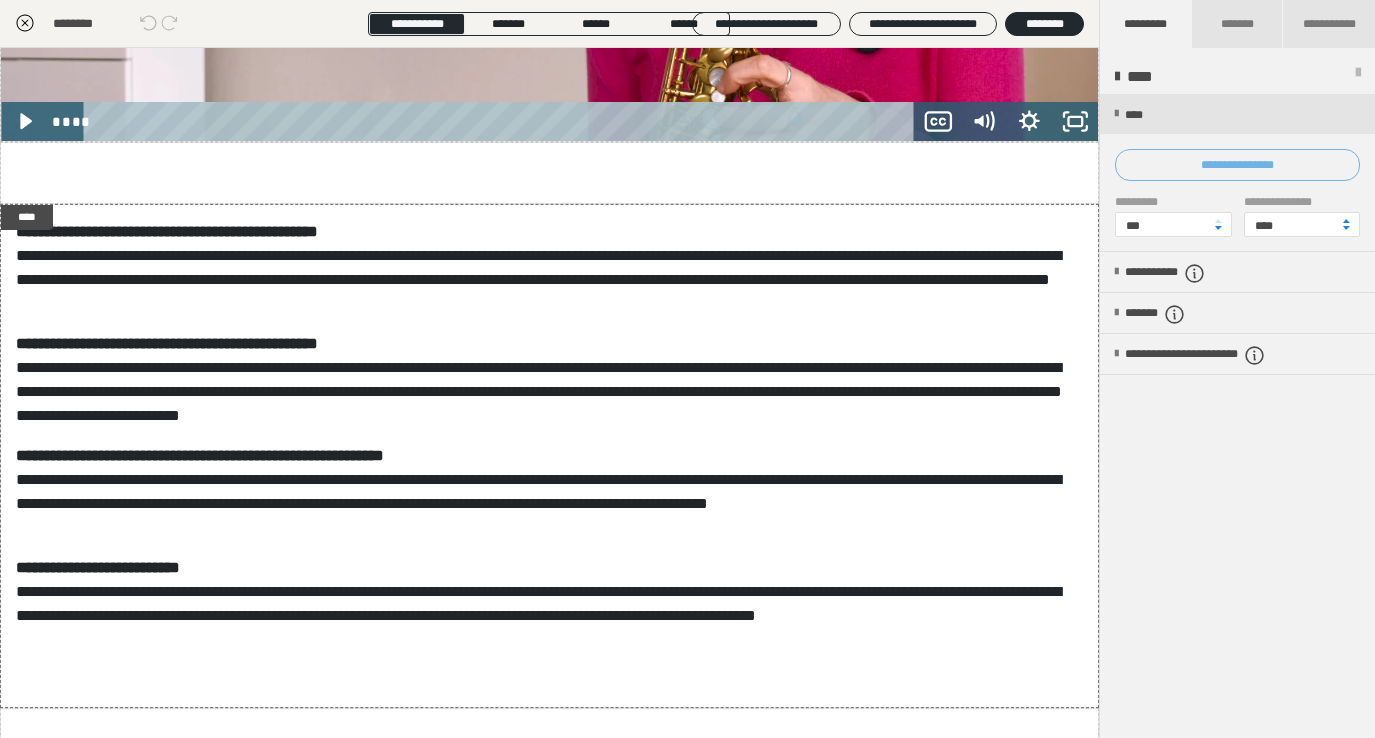 click on "**********" at bounding box center (1237, 165) 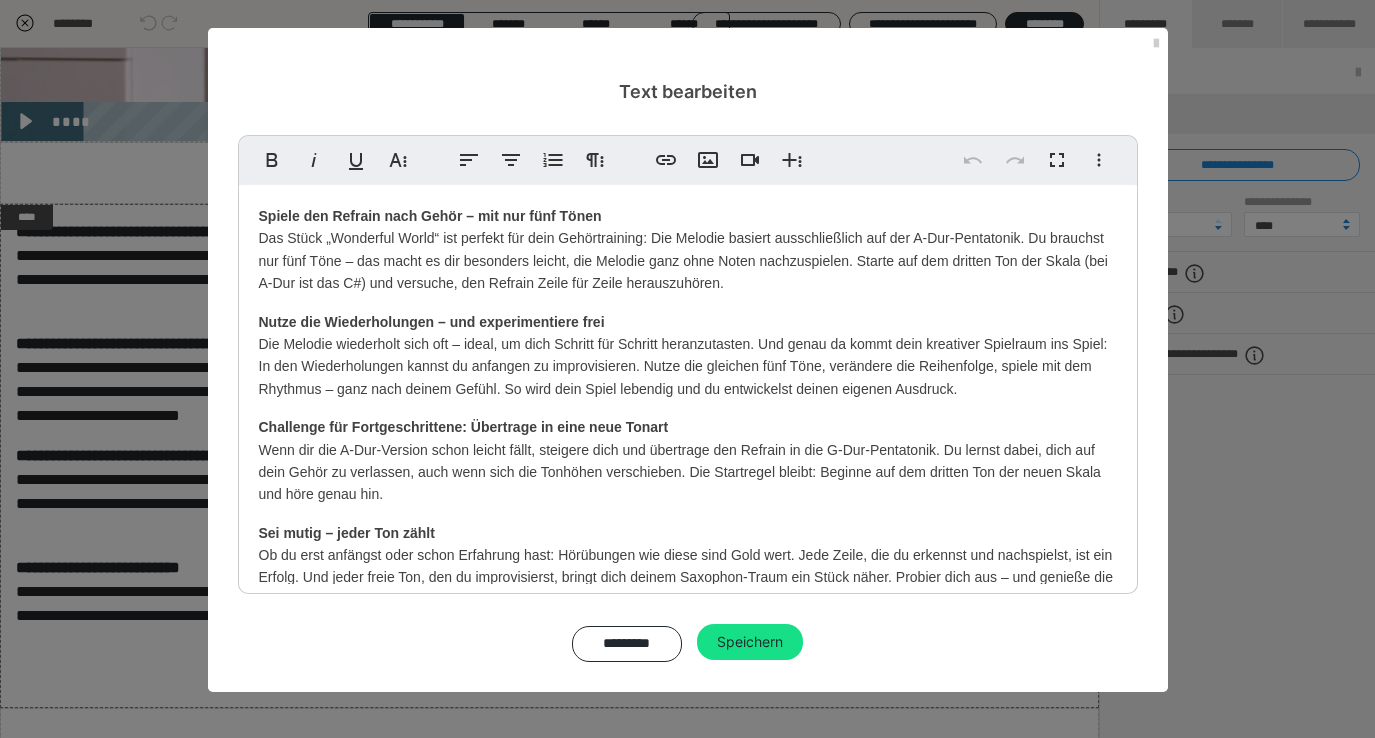 drag, startPoint x: 972, startPoint y: 399, endPoint x: 565, endPoint y: 324, distance: 413.85263 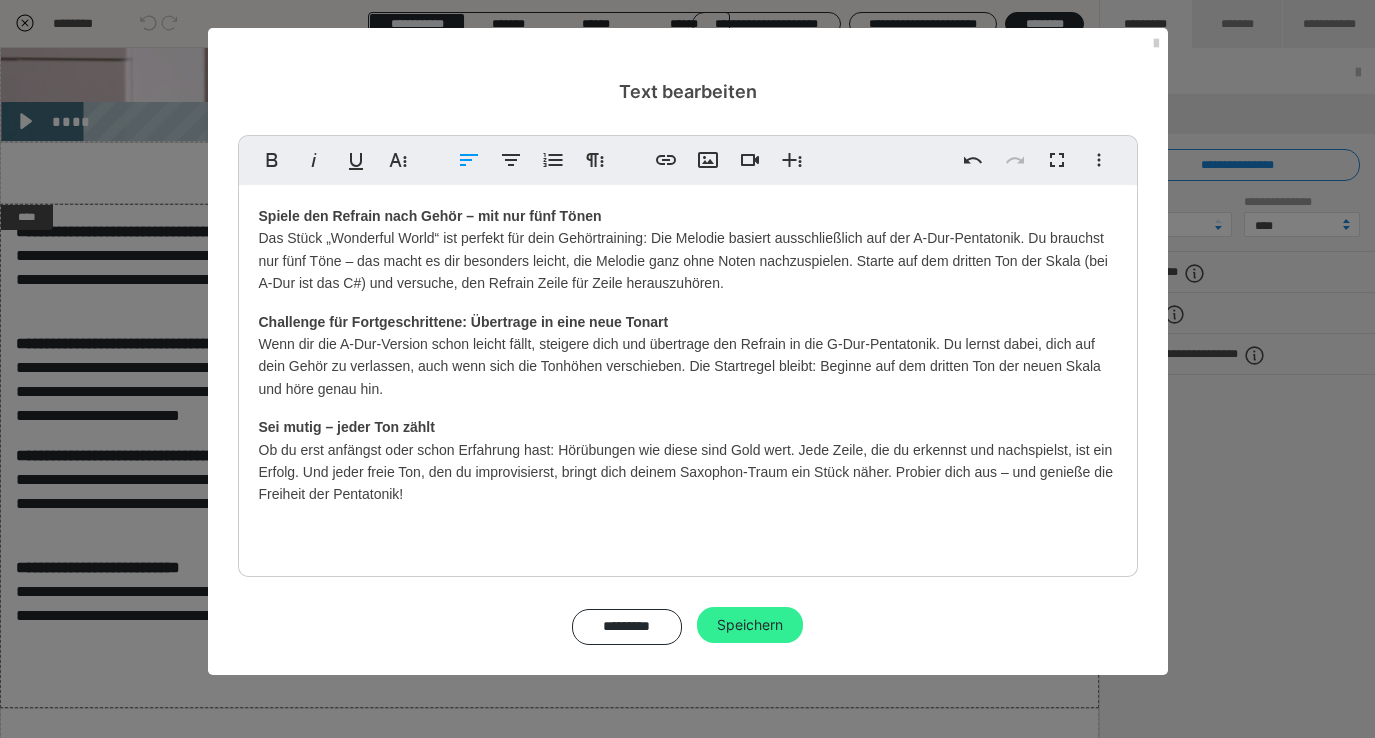 click on "Speichern" at bounding box center (750, 625) 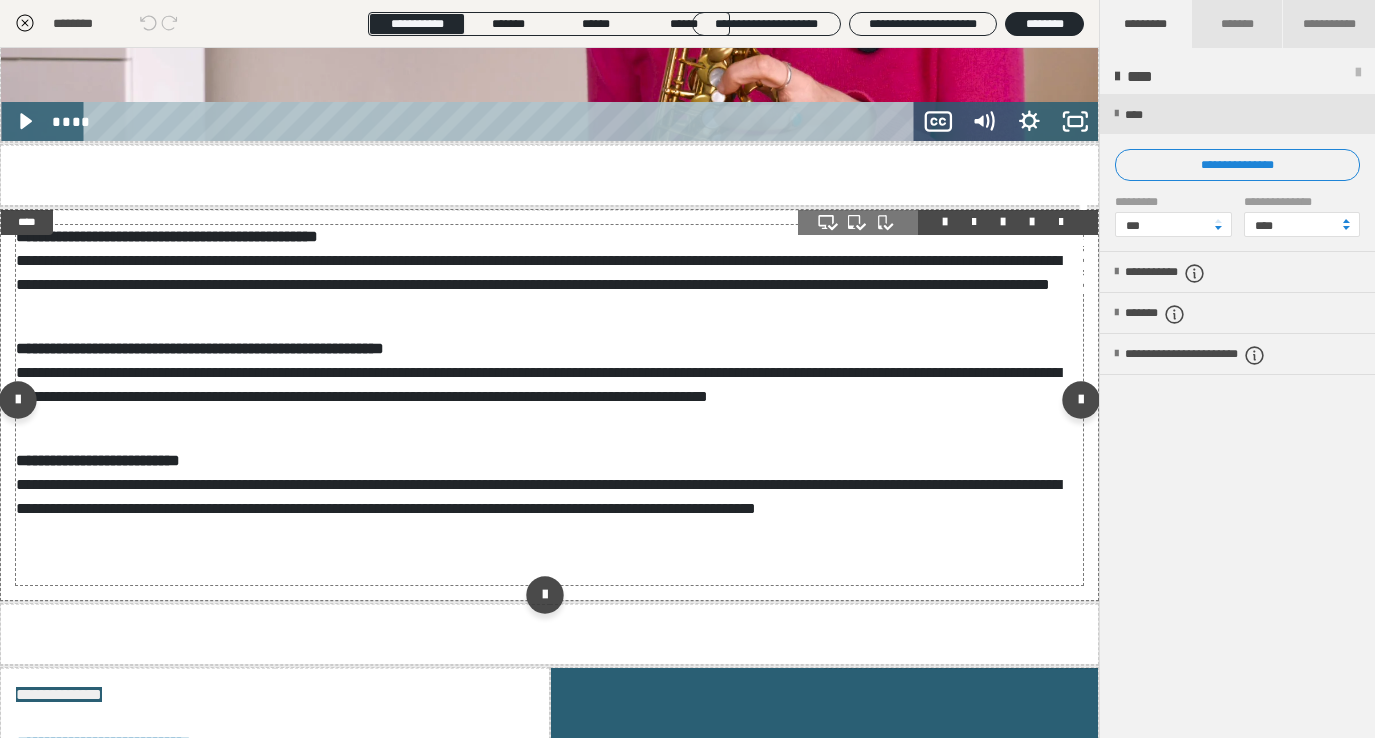 scroll, scrollTop: 748, scrollLeft: 0, axis: vertical 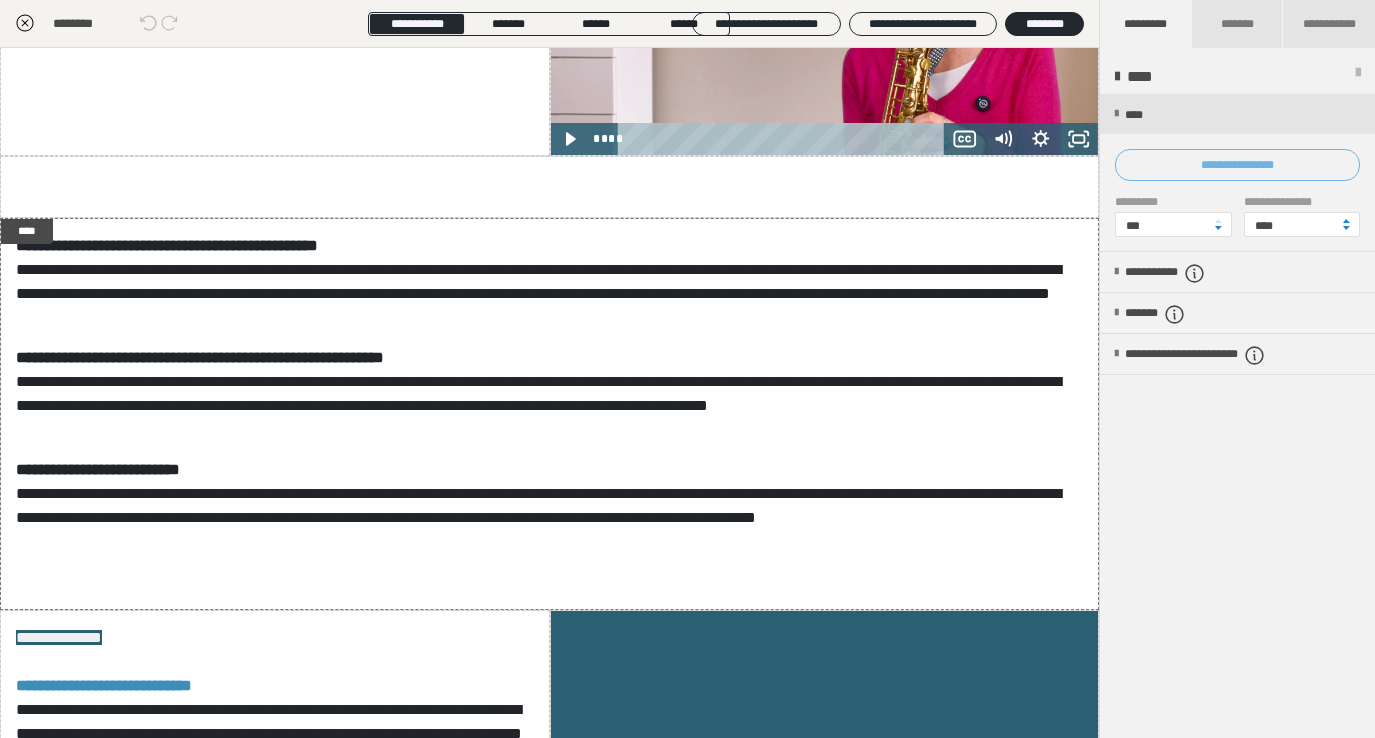 click on "**********" at bounding box center [1237, 165] 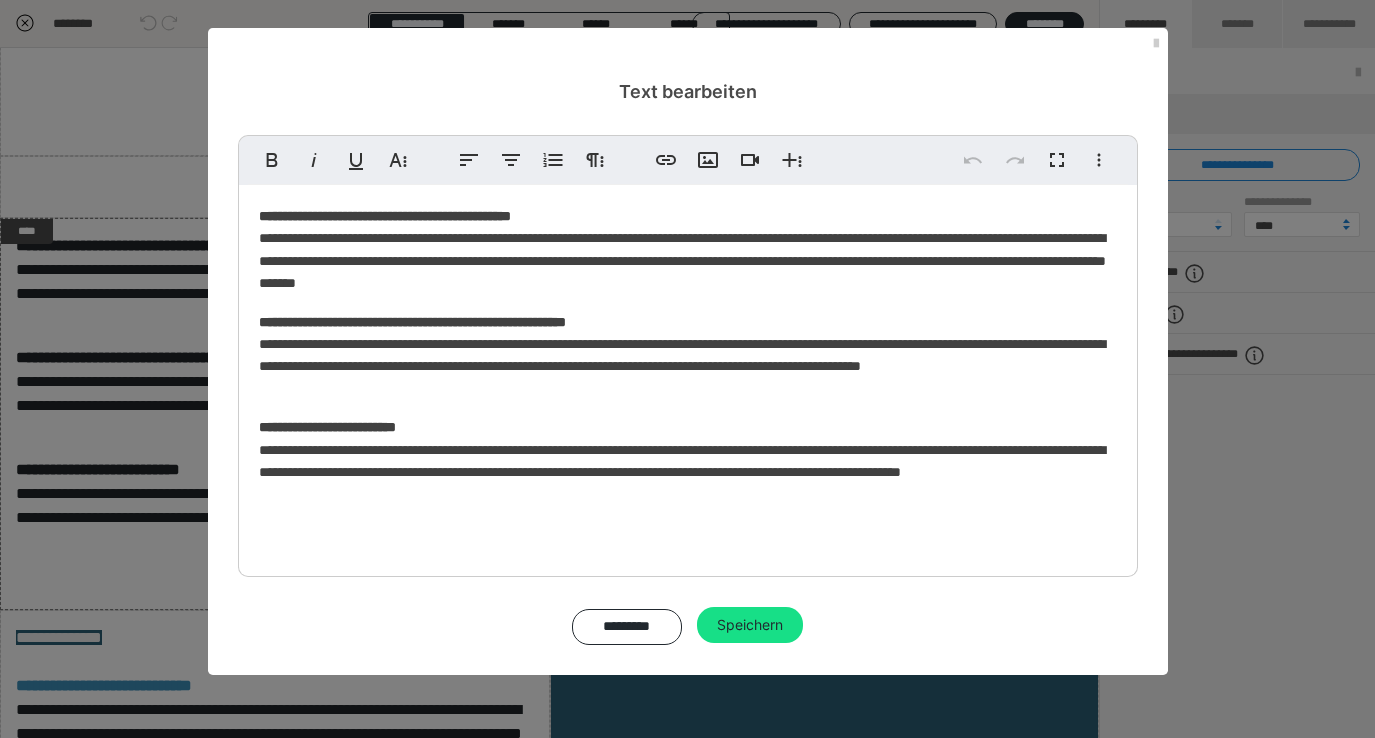 click on "**********" at bounding box center [687, 369] 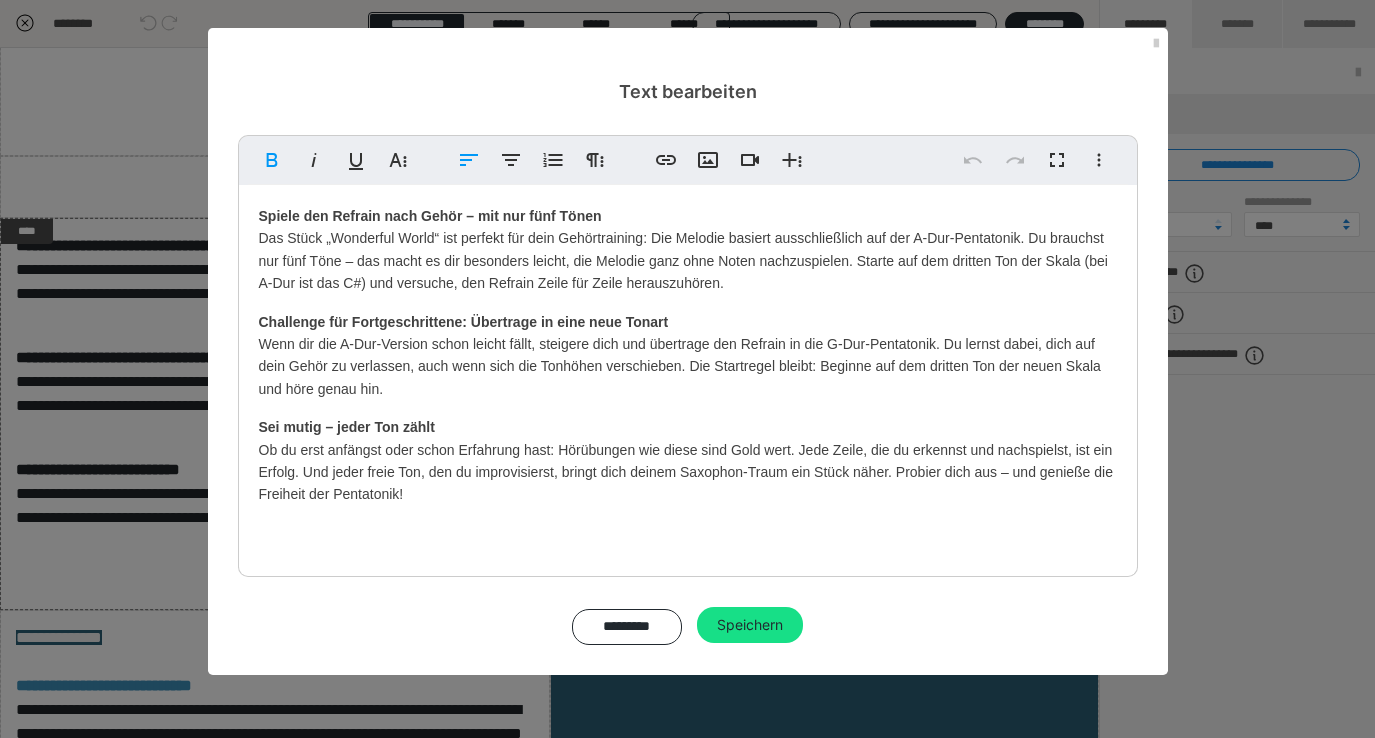 drag, startPoint x: 627, startPoint y: 213, endPoint x: 420, endPoint y: 399, distance: 278.28943 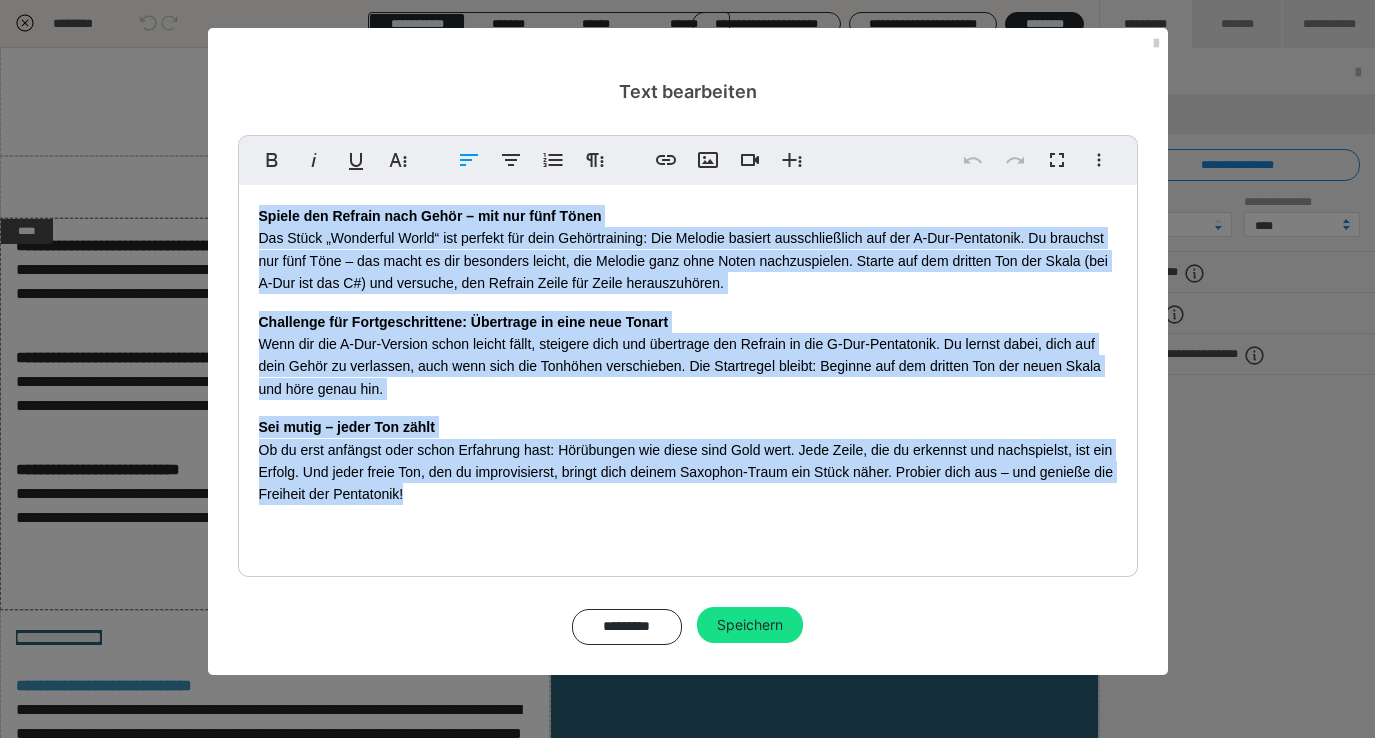 drag, startPoint x: 424, startPoint y: 498, endPoint x: 207, endPoint y: 197, distance: 371.06604 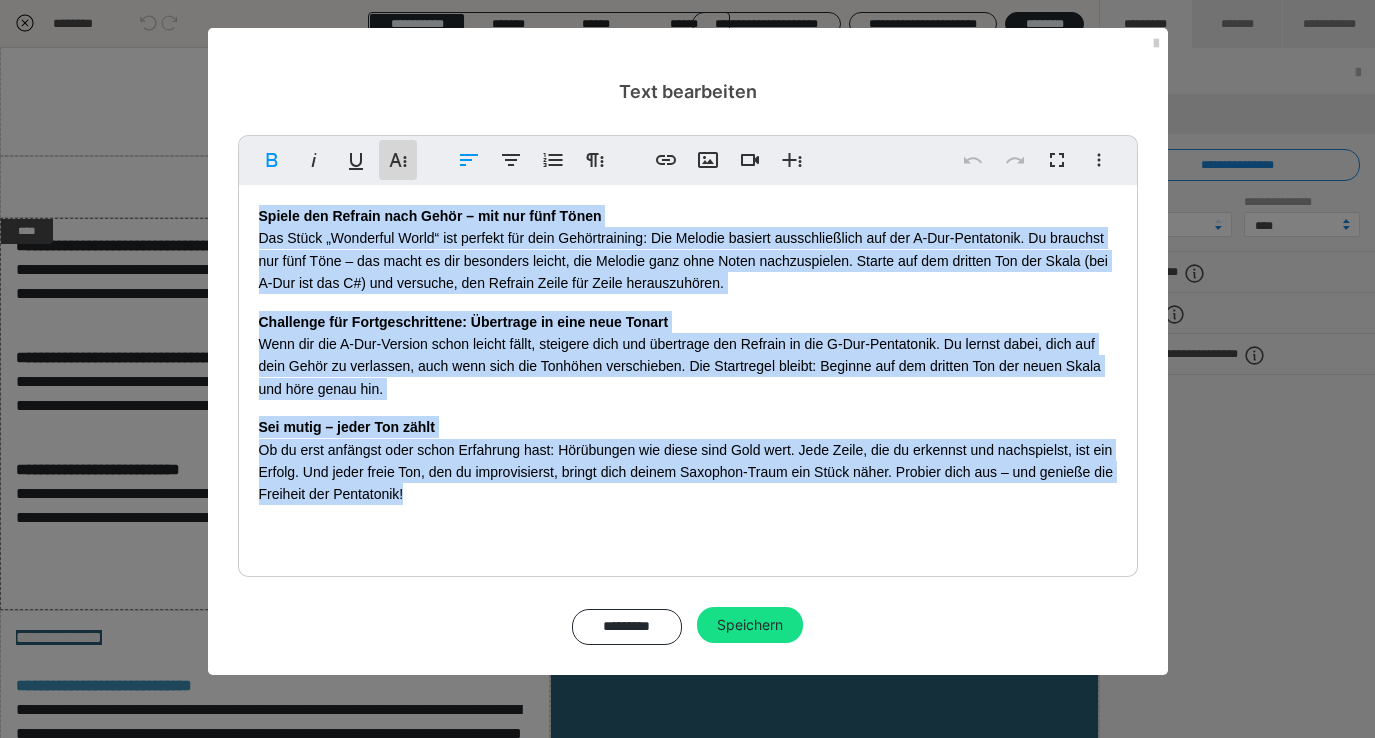 click 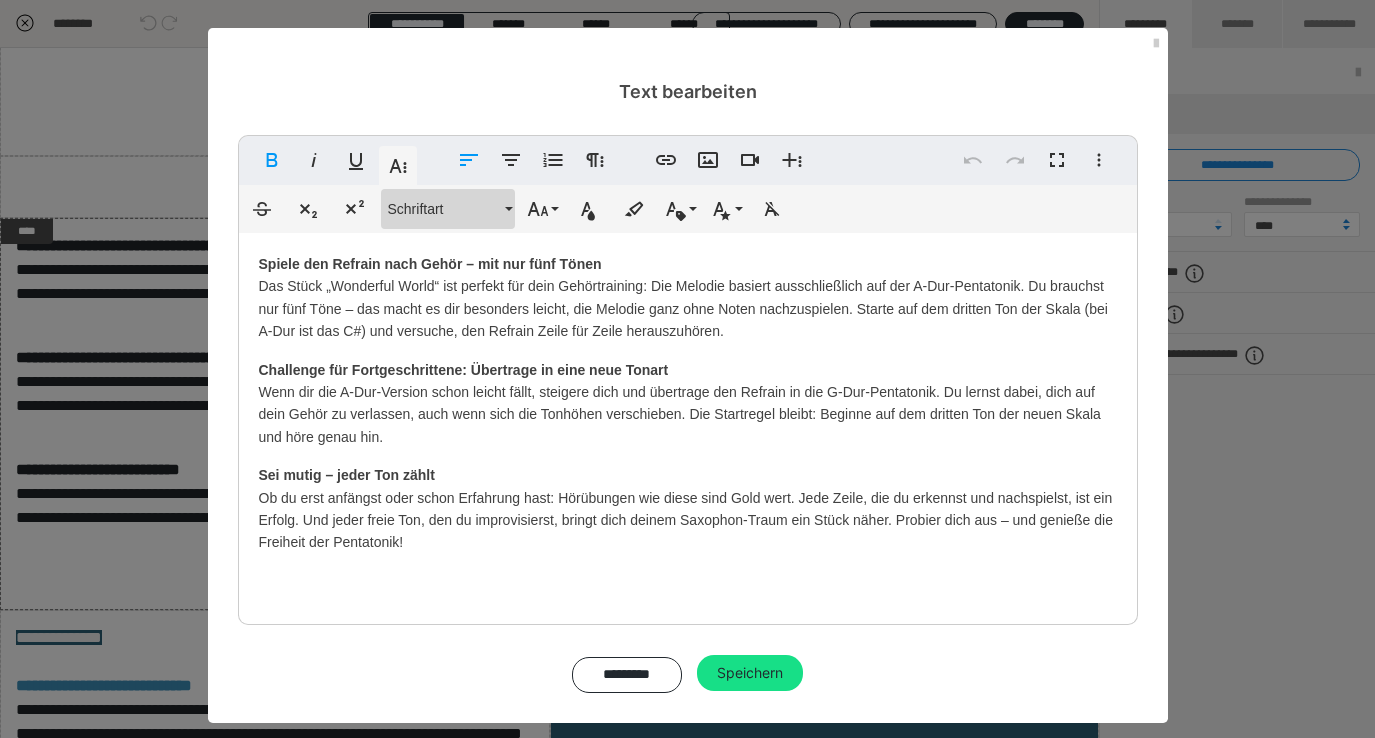 click on "Schriftart" at bounding box center (448, 209) 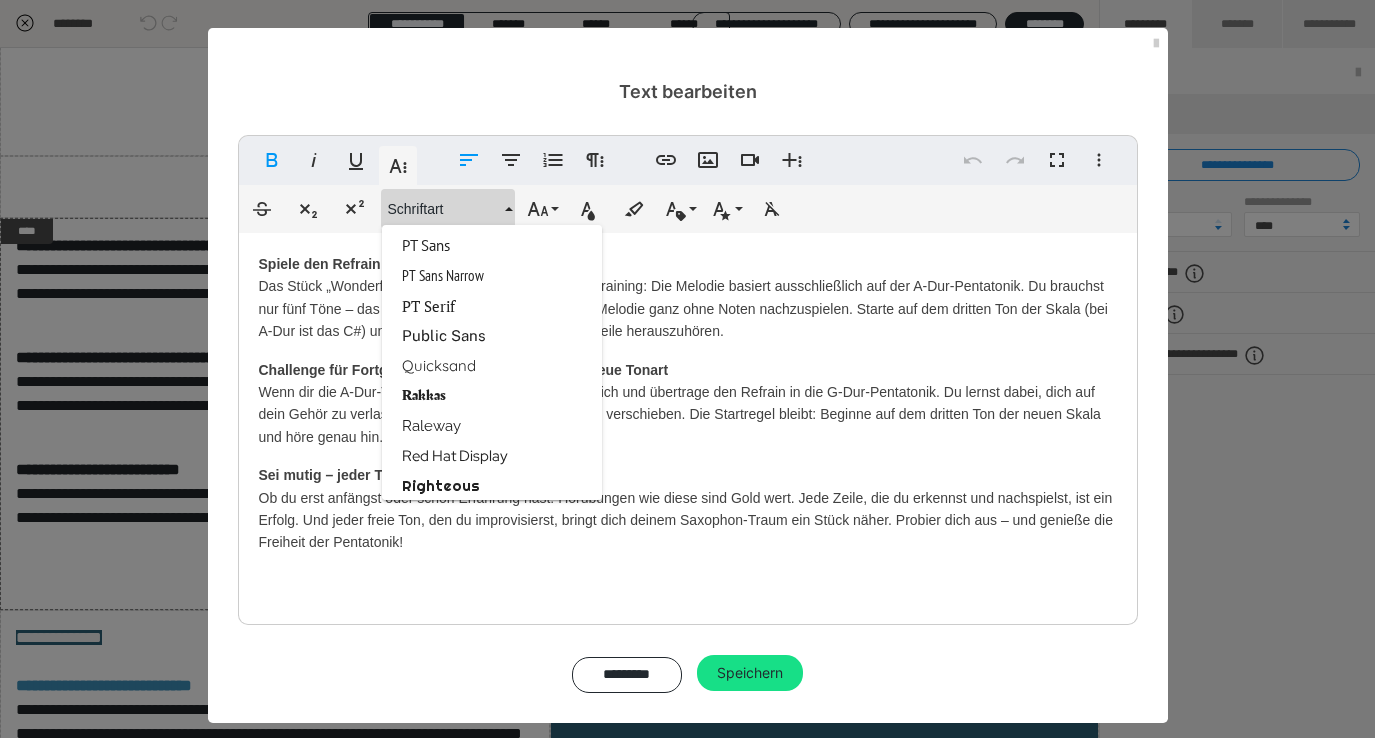 scroll, scrollTop: 2529, scrollLeft: 0, axis: vertical 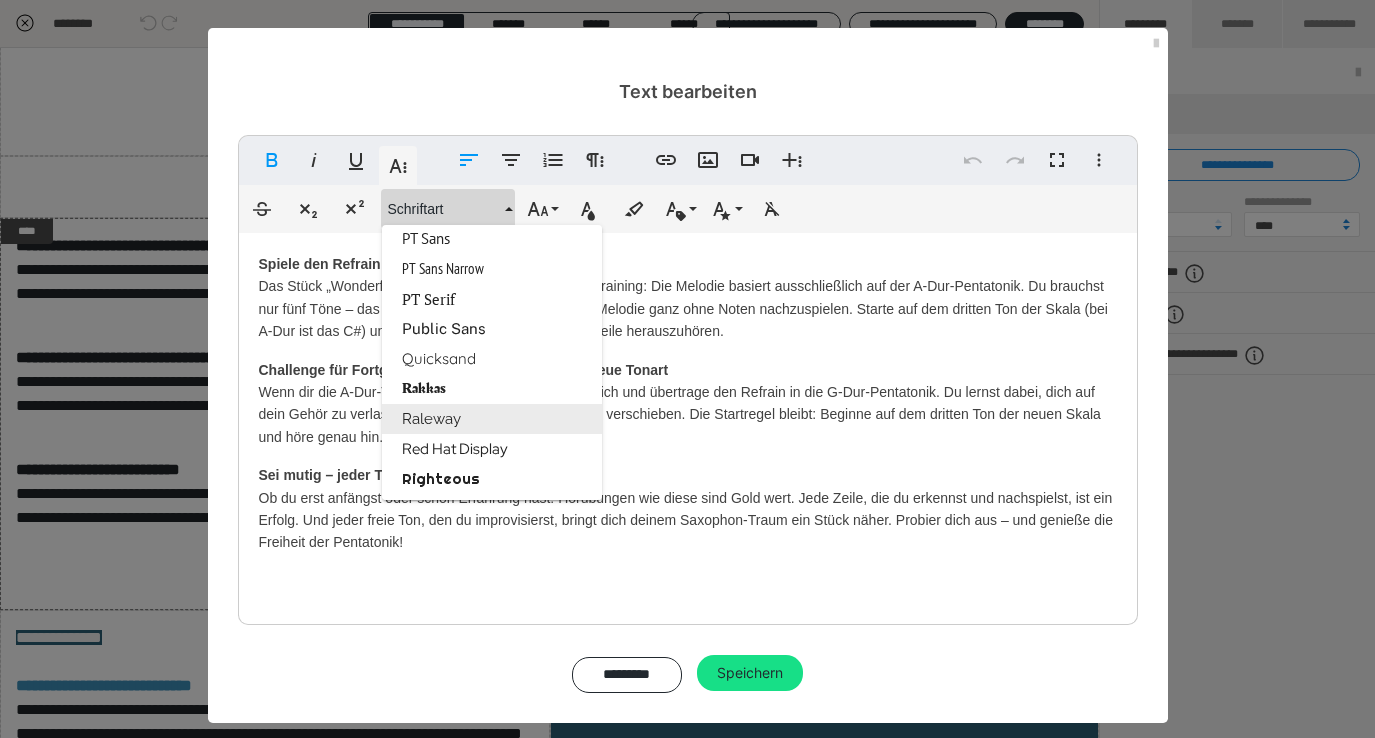 click on "Raleway" at bounding box center (492, 419) 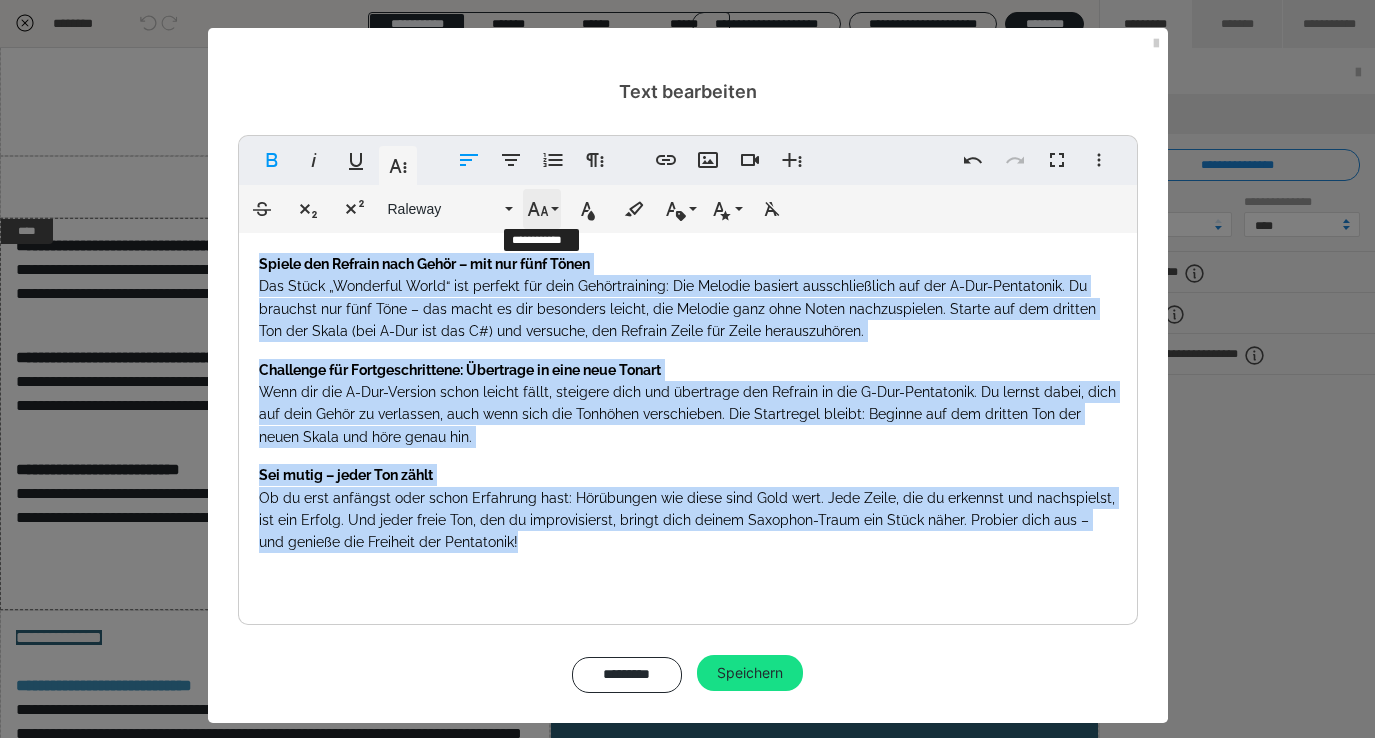 click on "Schriftgröße" at bounding box center [542, 209] 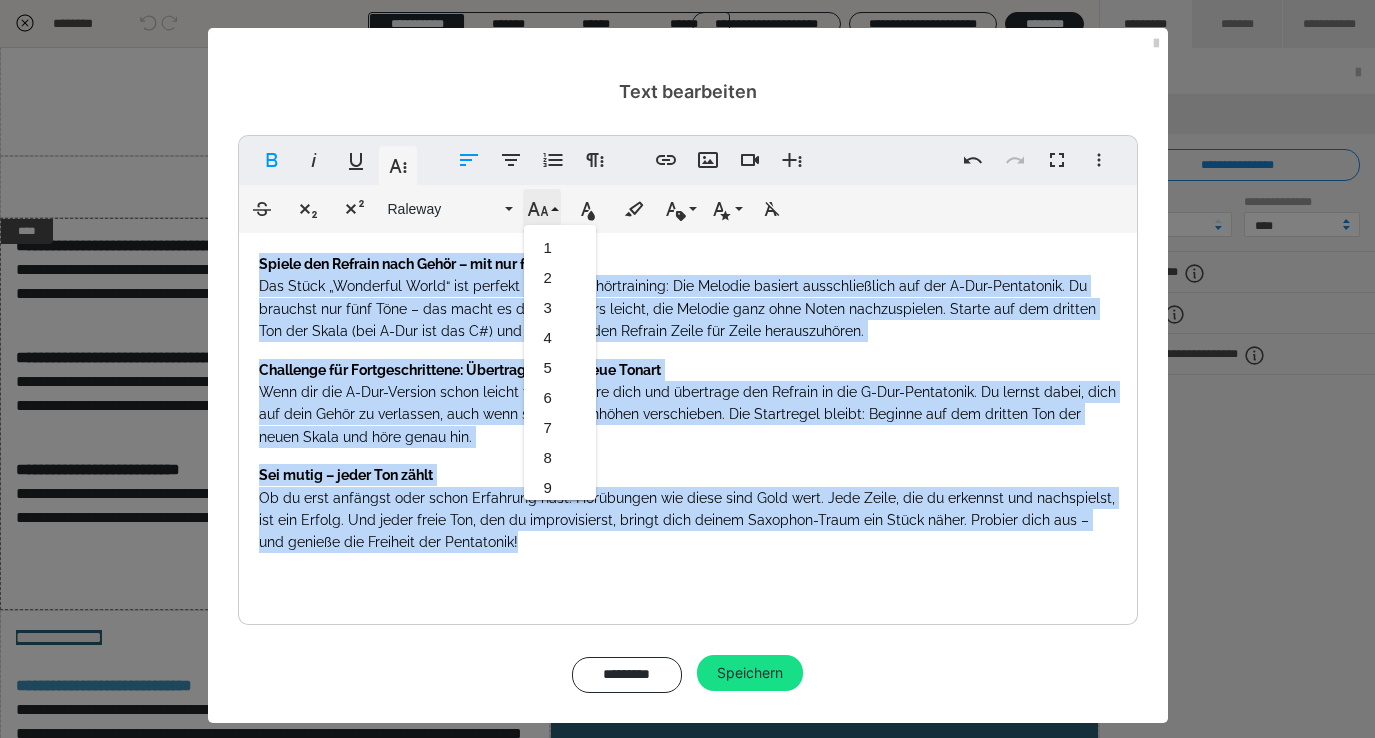 scroll, scrollTop: 413, scrollLeft: 0, axis: vertical 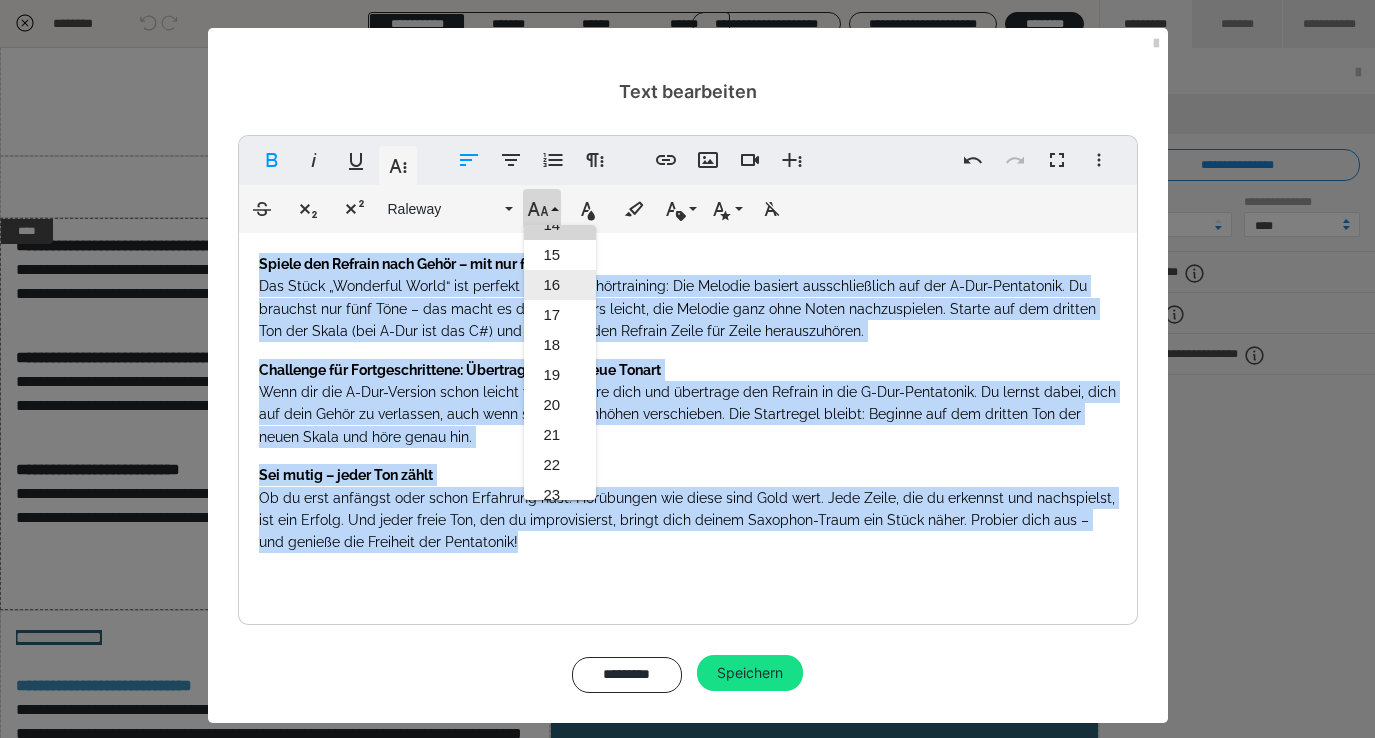click on "16" at bounding box center [560, 285] 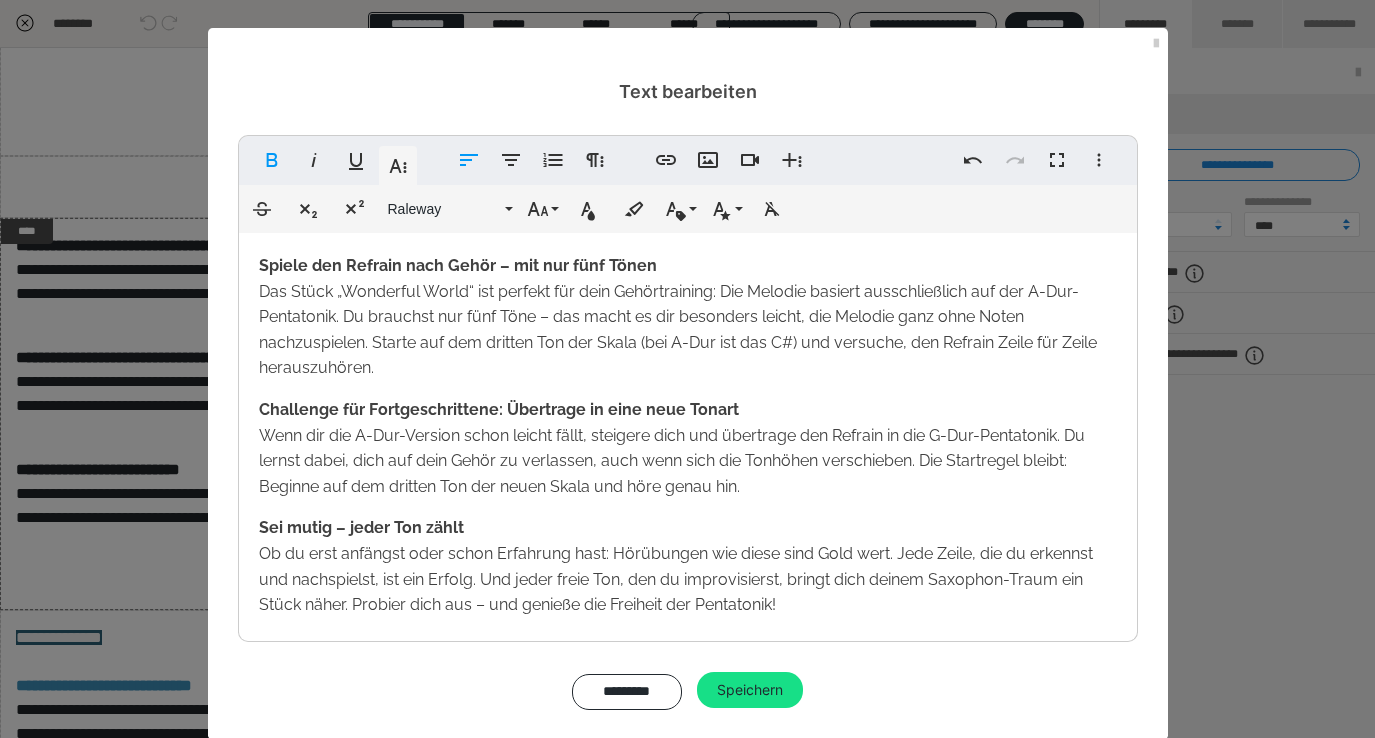 drag, startPoint x: 658, startPoint y: 252, endPoint x: 475, endPoint y: 234, distance: 183.88312 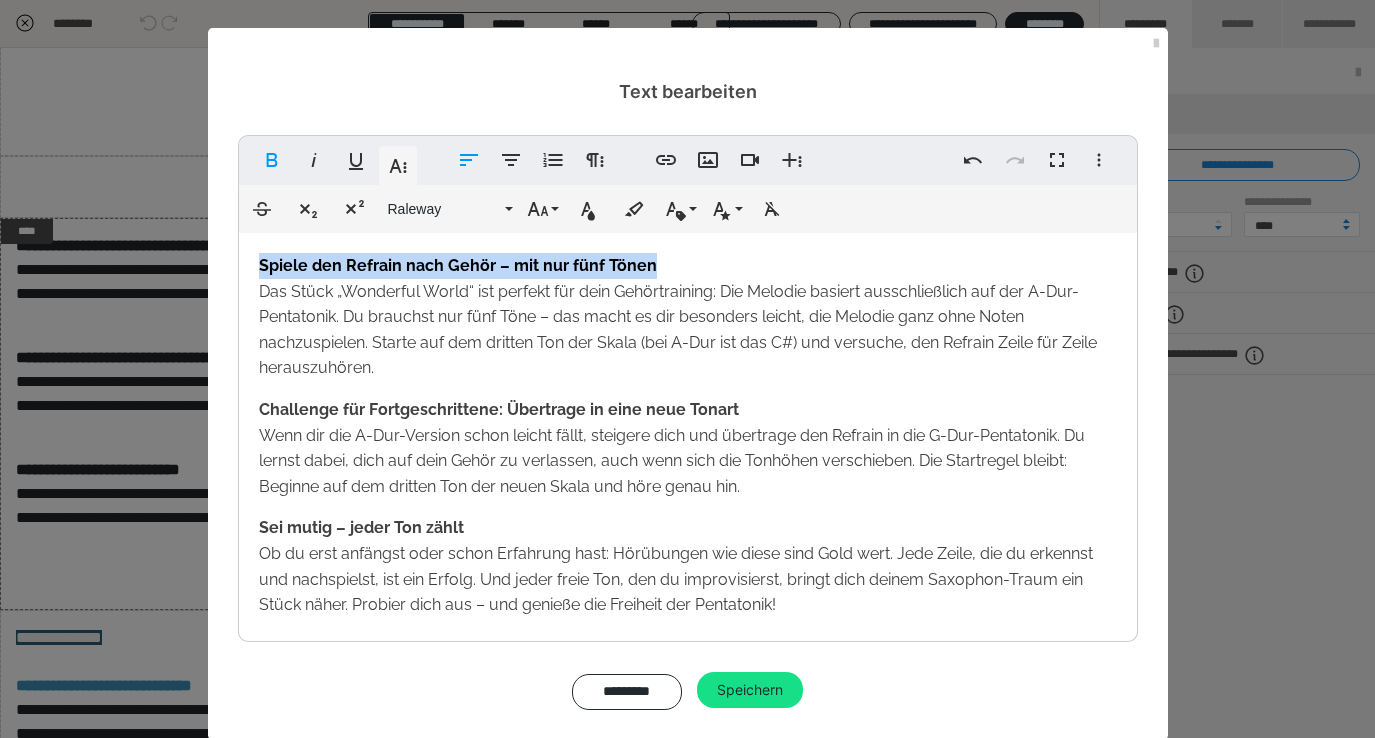 drag, startPoint x: 654, startPoint y: 265, endPoint x: 348, endPoint y: 244, distance: 306.71973 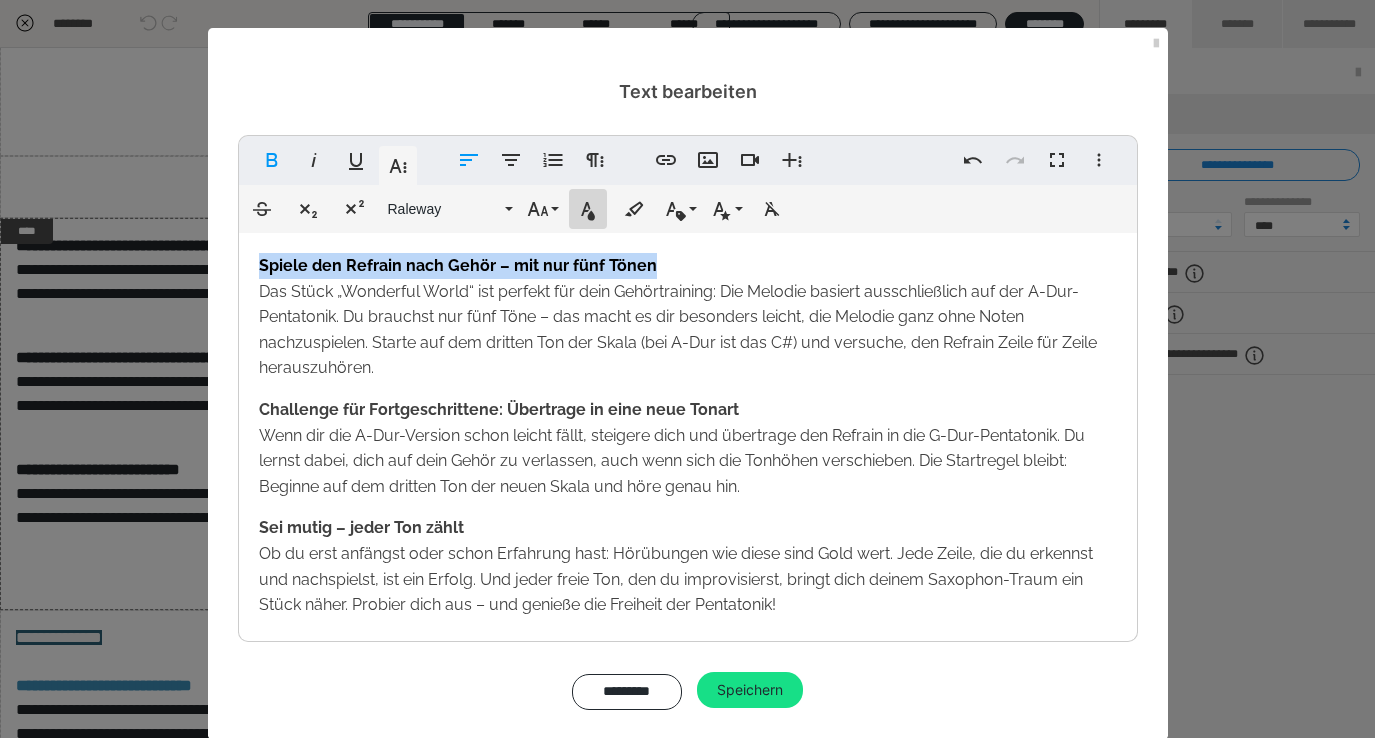 click 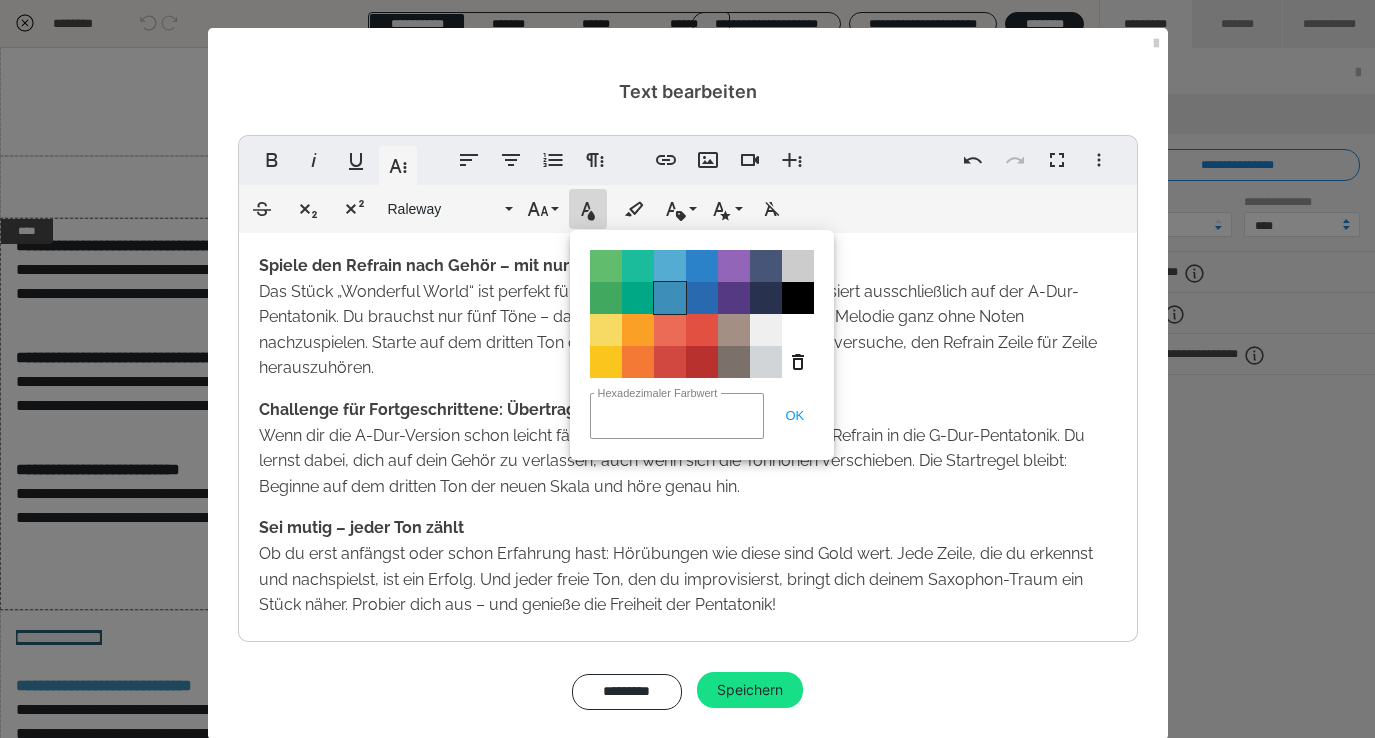 click on "Color#3D8EB9" at bounding box center (670, 298) 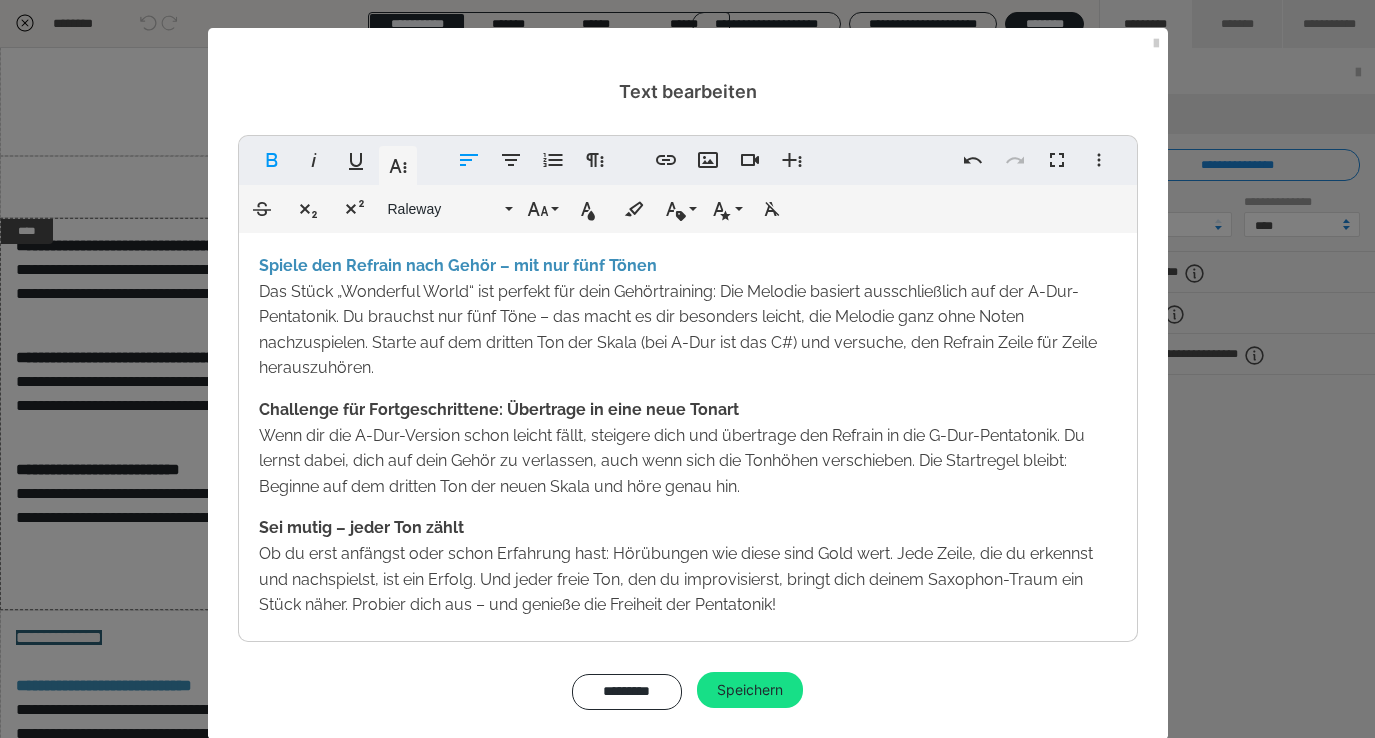 click on "Spiele den Refrain nach Gehör – mit nur fünf Tönen Das Stück „Wonderful World“ ist perfekt für dein Gehörtraining: Die Melodie basiert ausschließlich auf der A-Dur-Pentatonik. Du brauchst nur fünf Töne – das macht es dir besonders leicht, die Melodie ganz ohne Noten nachzuspielen. Starte auf dem dritten Ton der Skala (bei A-Dur ist das C#) und versuche, den Refrain Zeile für Zeile herauszuhören." at bounding box center [688, 317] 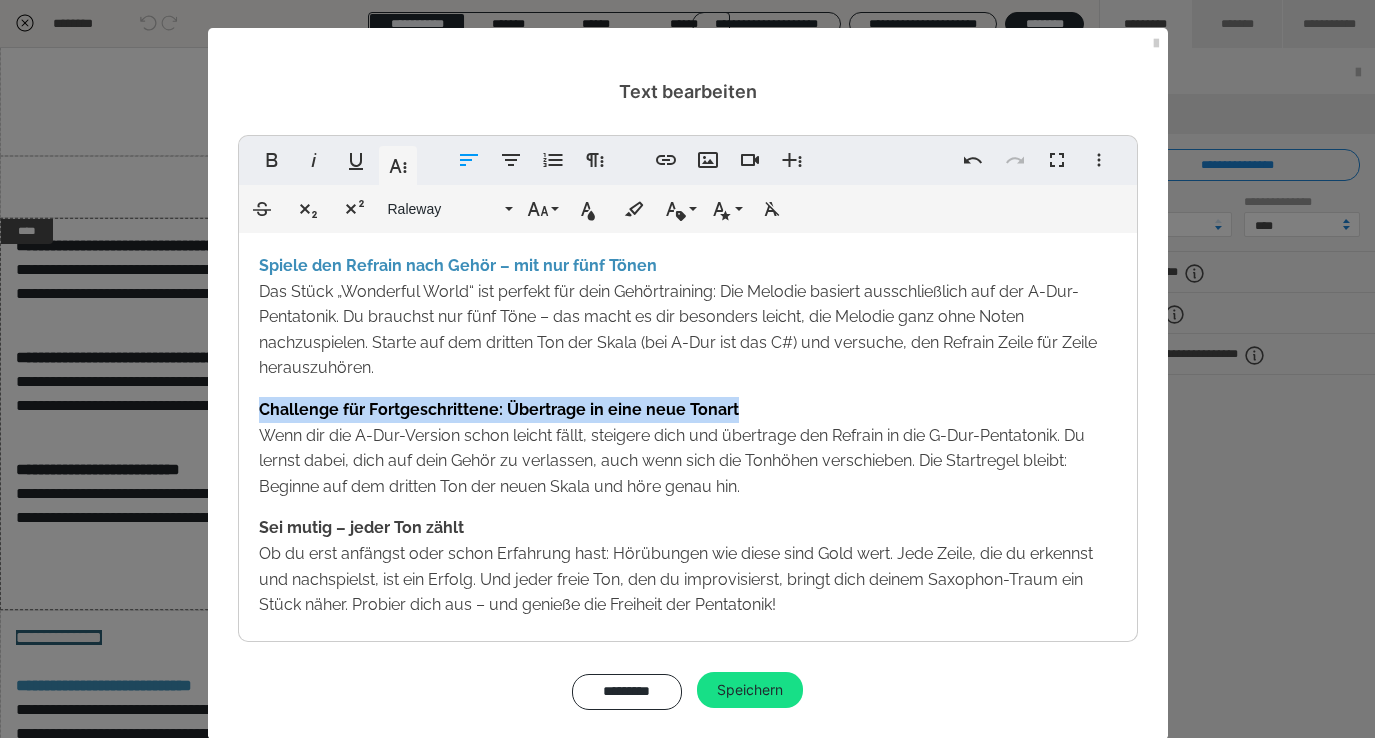 drag, startPoint x: 756, startPoint y: 410, endPoint x: 243, endPoint y: 413, distance: 513.0088 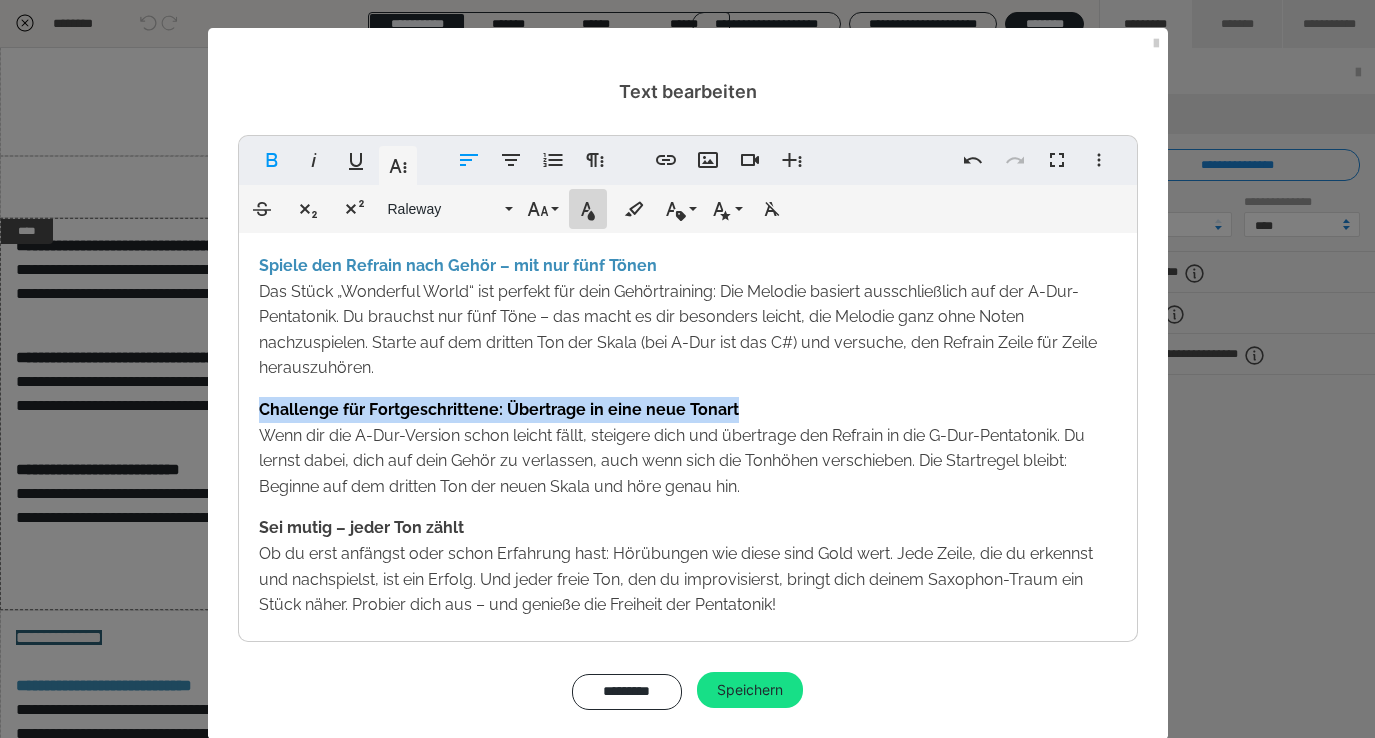 click 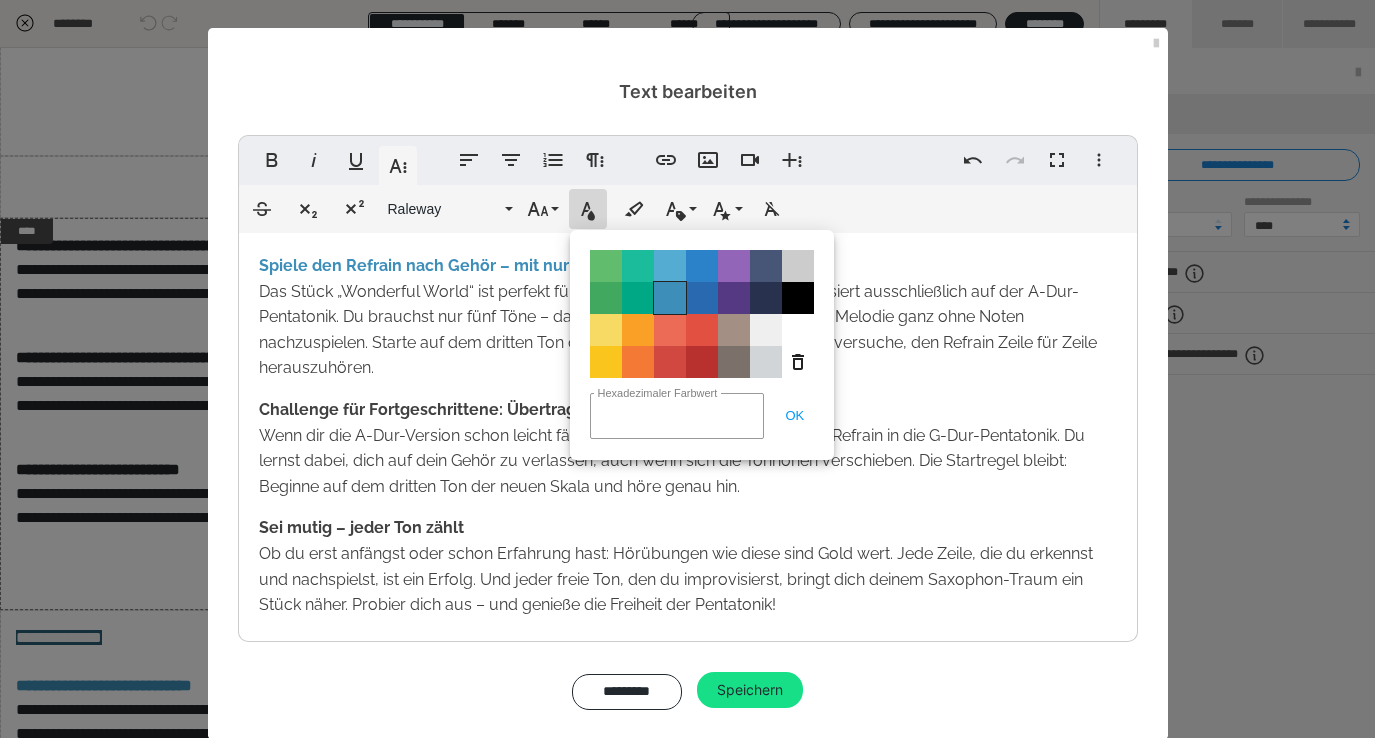 click on "Color#3D8EB9" at bounding box center [670, 298] 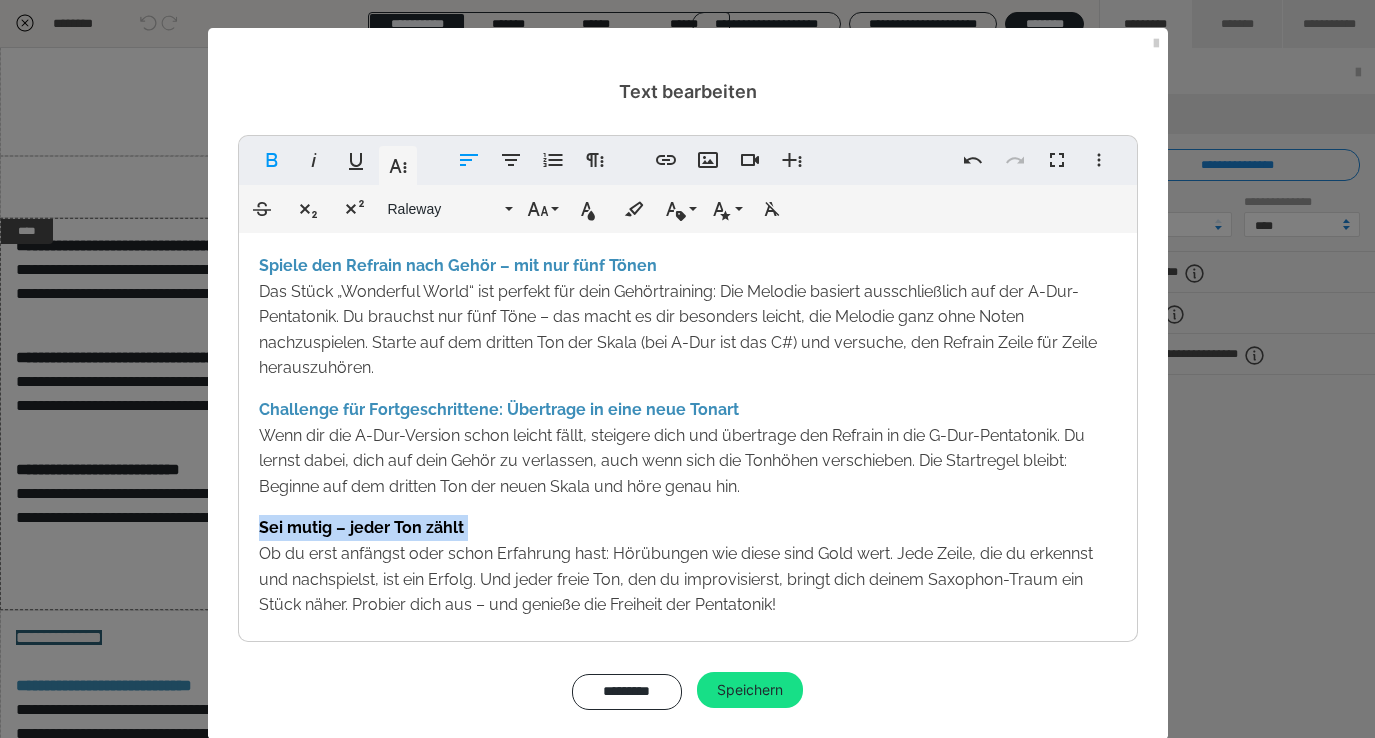 drag, startPoint x: 491, startPoint y: 518, endPoint x: 250, endPoint y: 509, distance: 241.16798 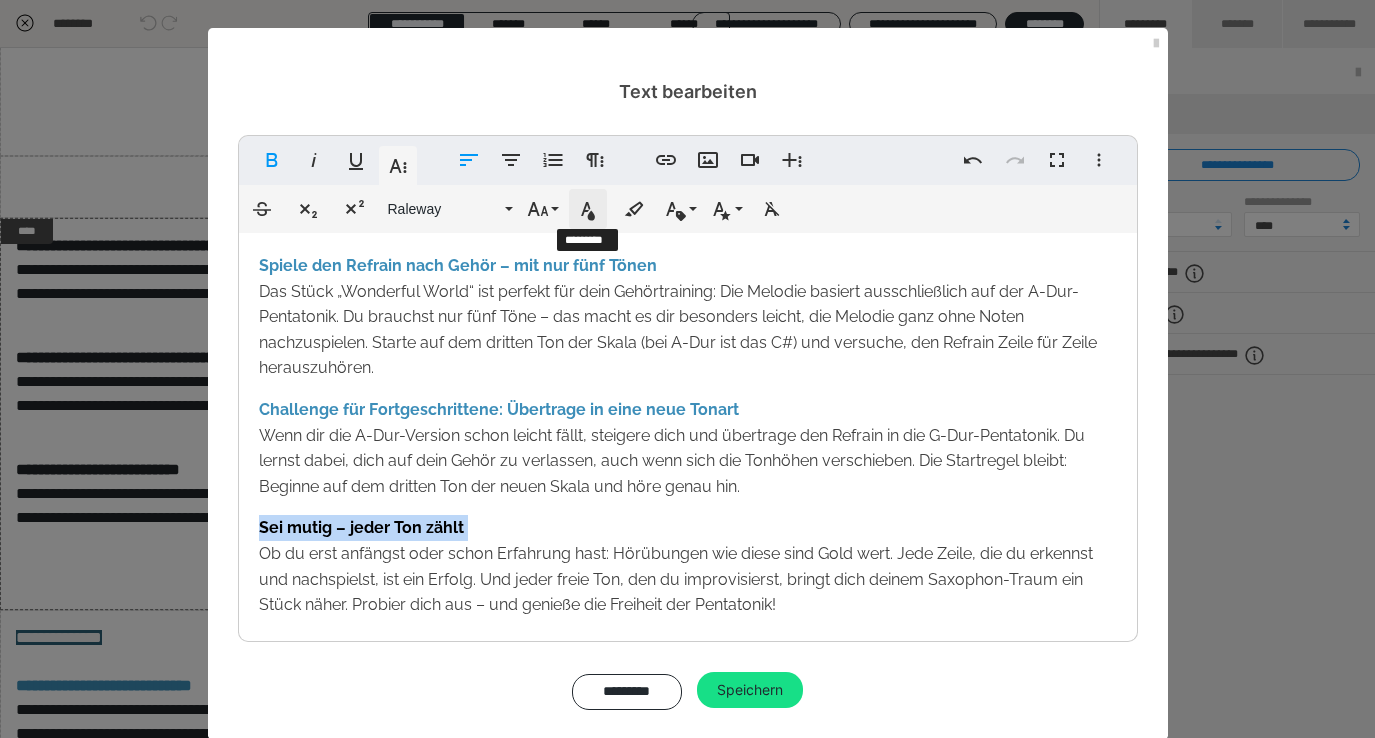 click 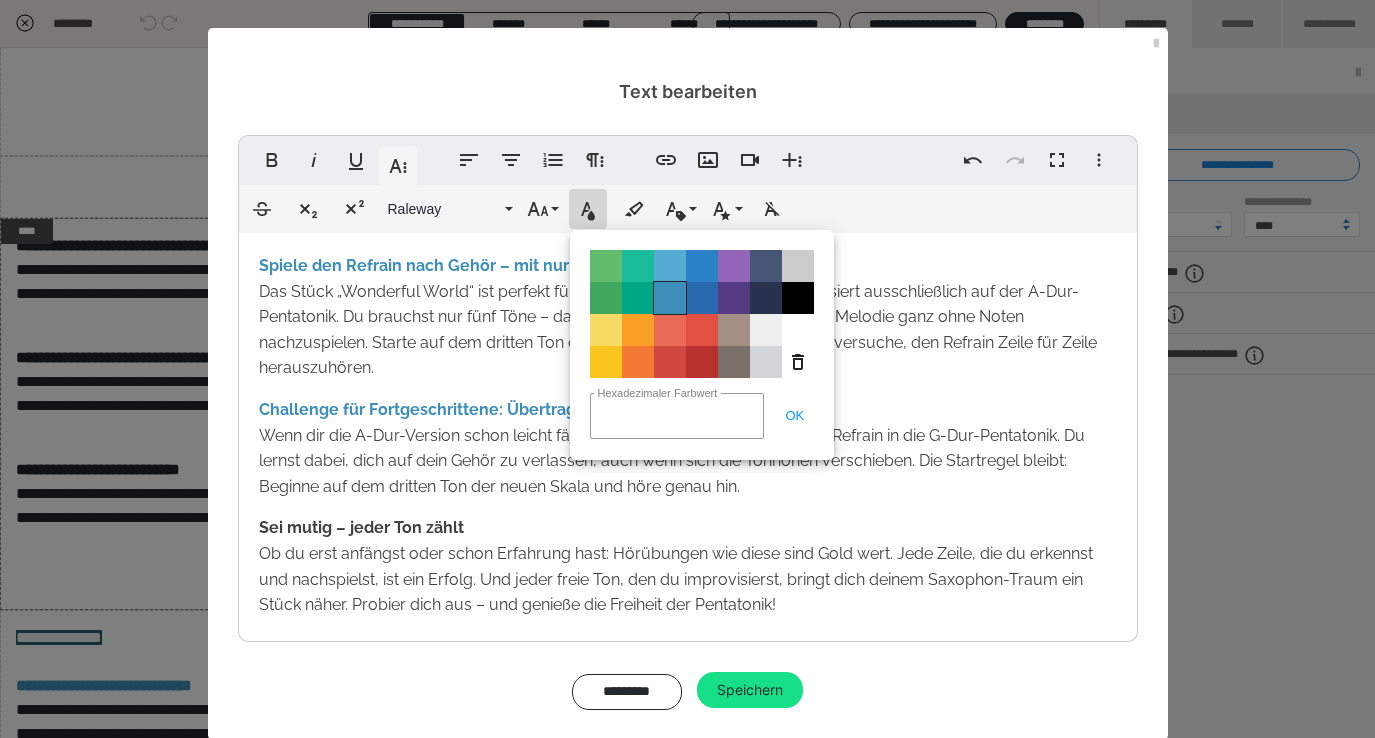 click on "Color#3D8EB9" at bounding box center [670, 298] 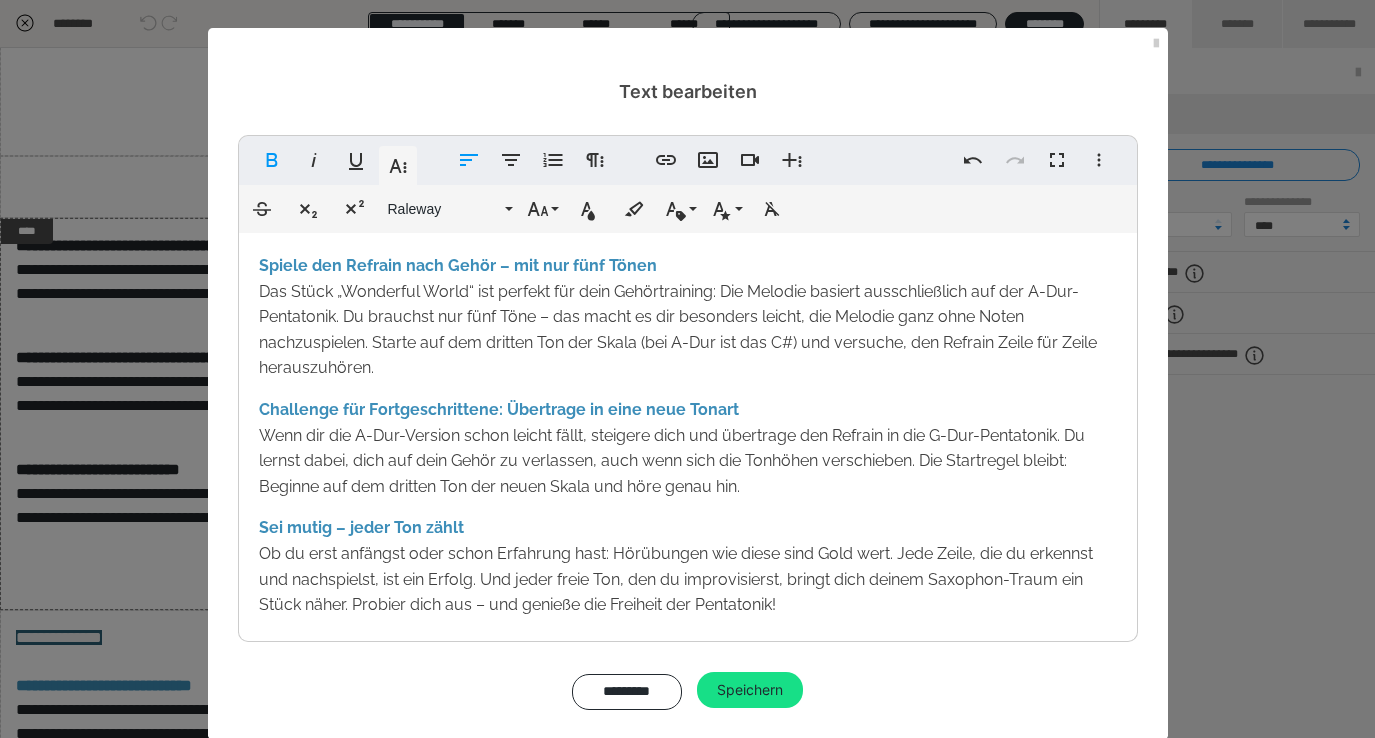 click at bounding box center [688, 637] 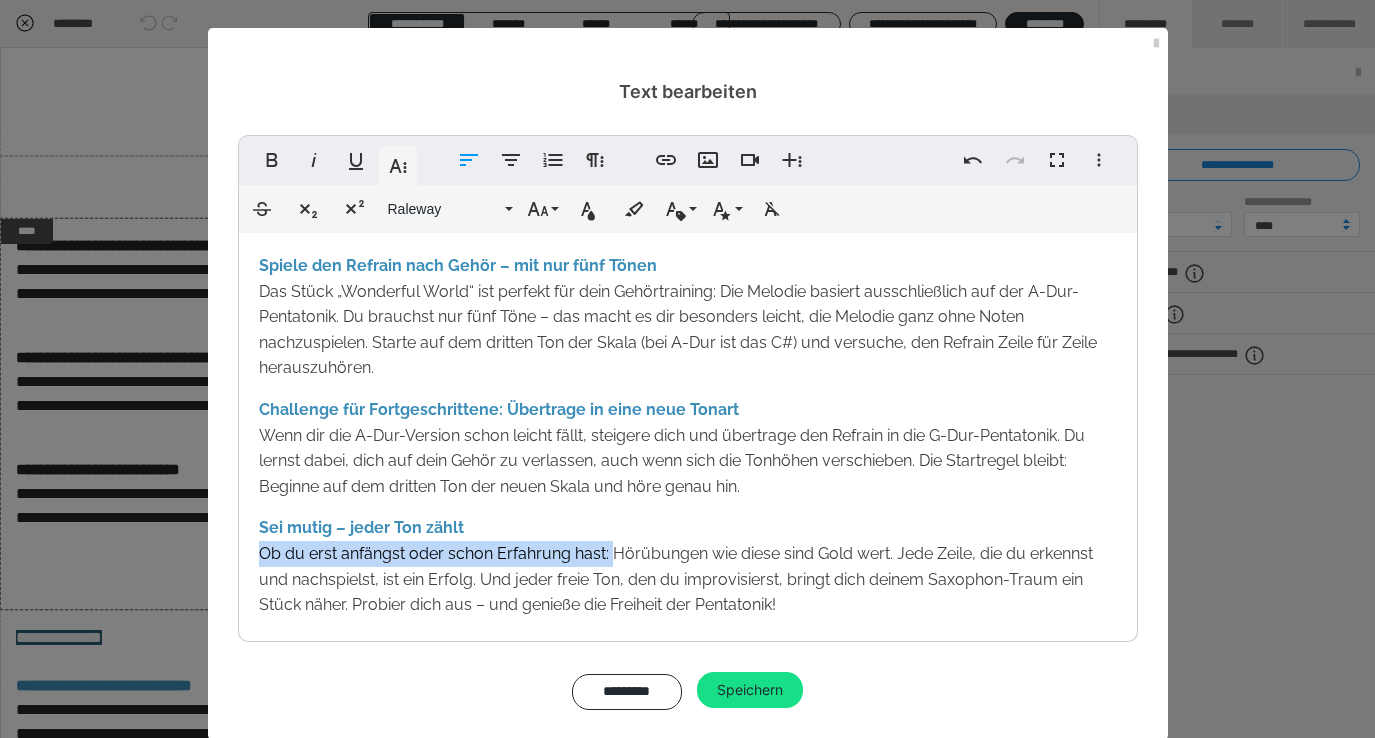 drag, startPoint x: 612, startPoint y: 555, endPoint x: 245, endPoint y: 551, distance: 367.0218 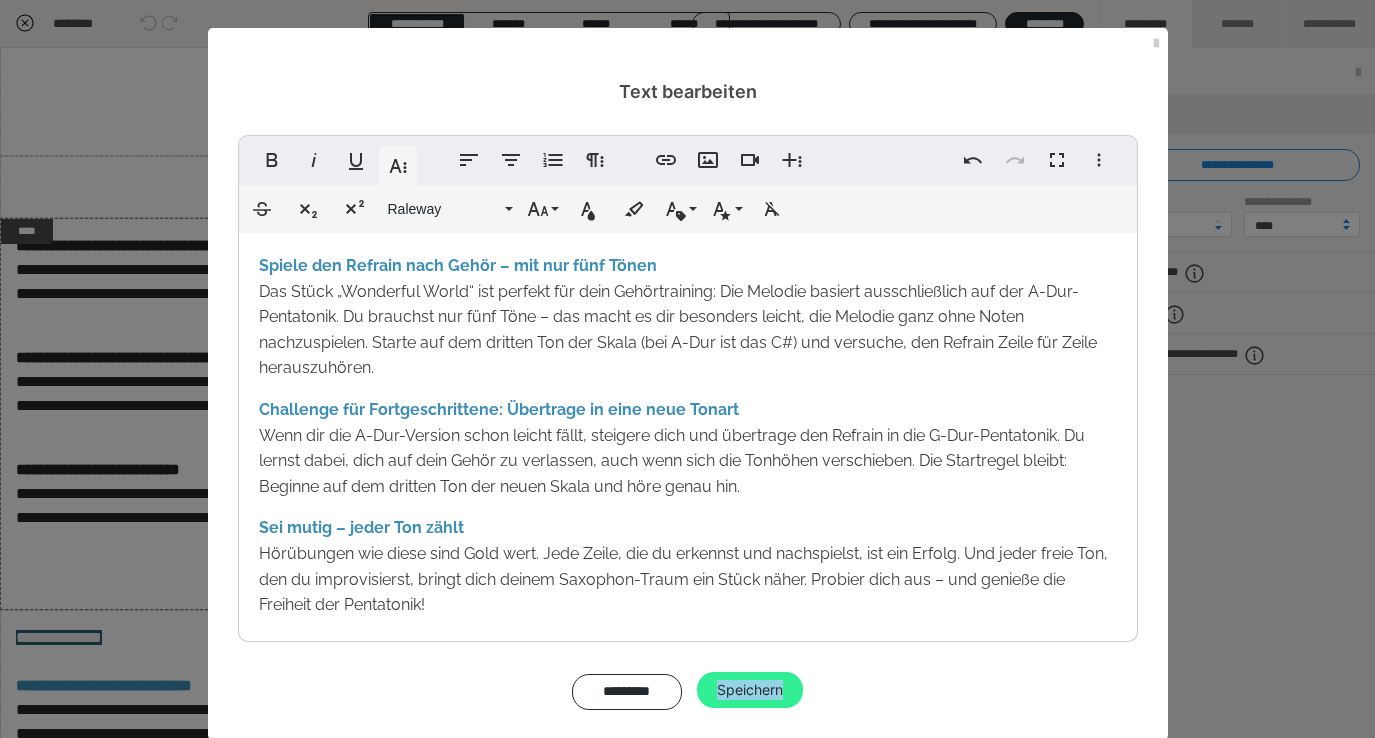 click on "Speichern" at bounding box center [750, 690] 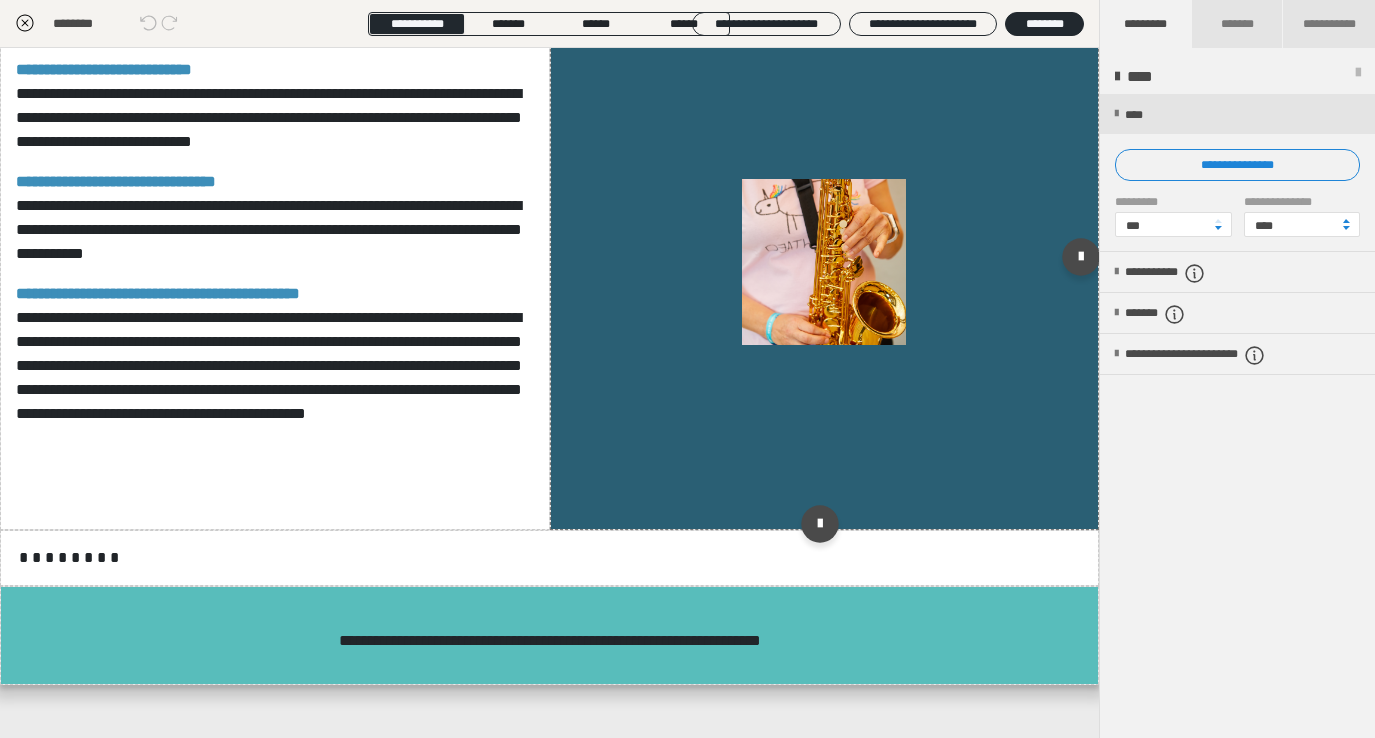 scroll, scrollTop: 972, scrollLeft: 0, axis: vertical 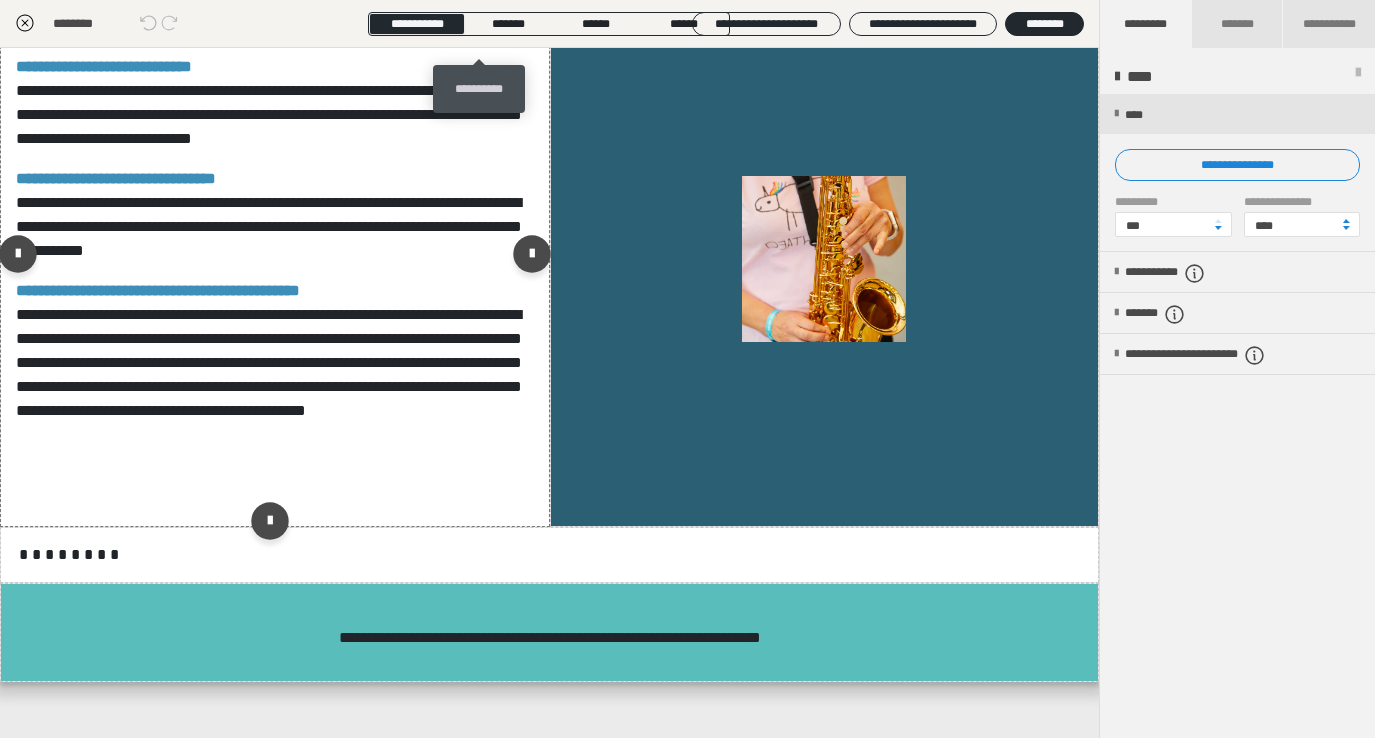 click at bounding box center [483, 4] 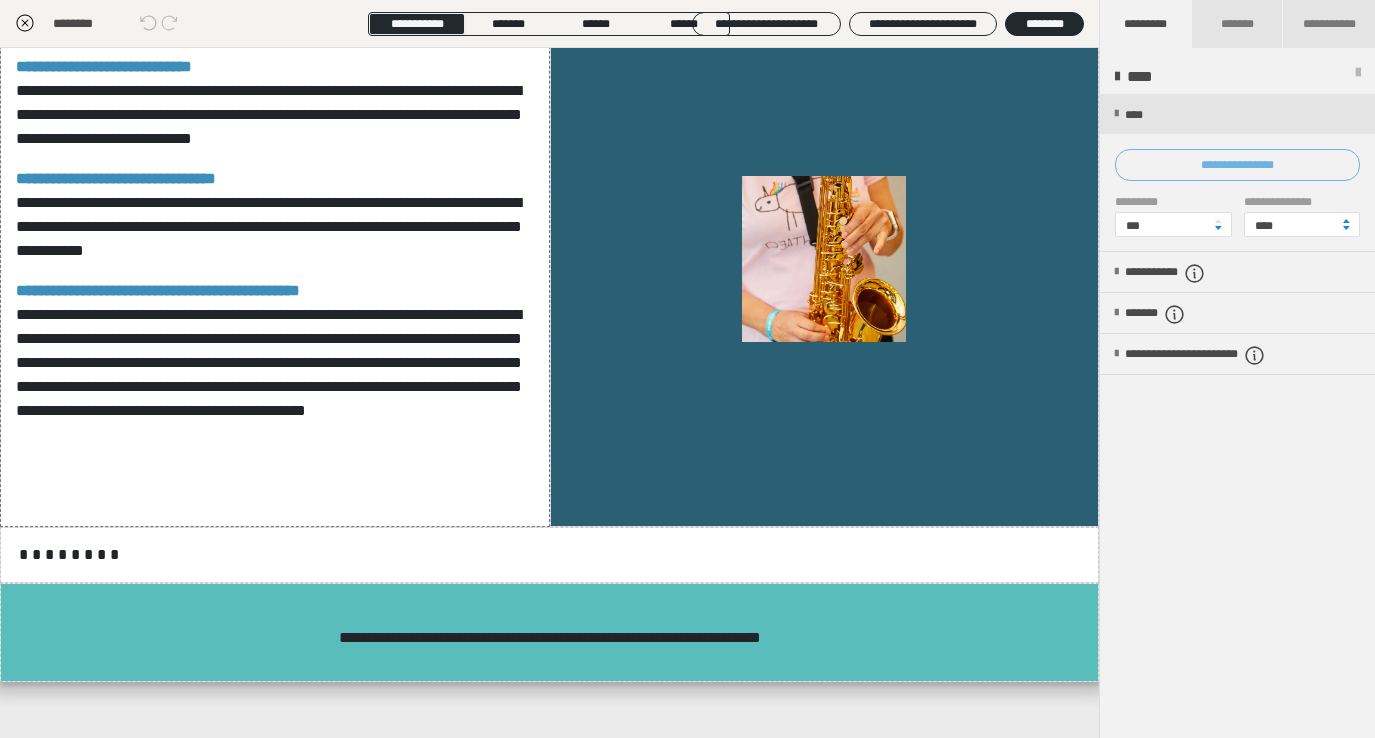 click on "**********" at bounding box center [1237, 165] 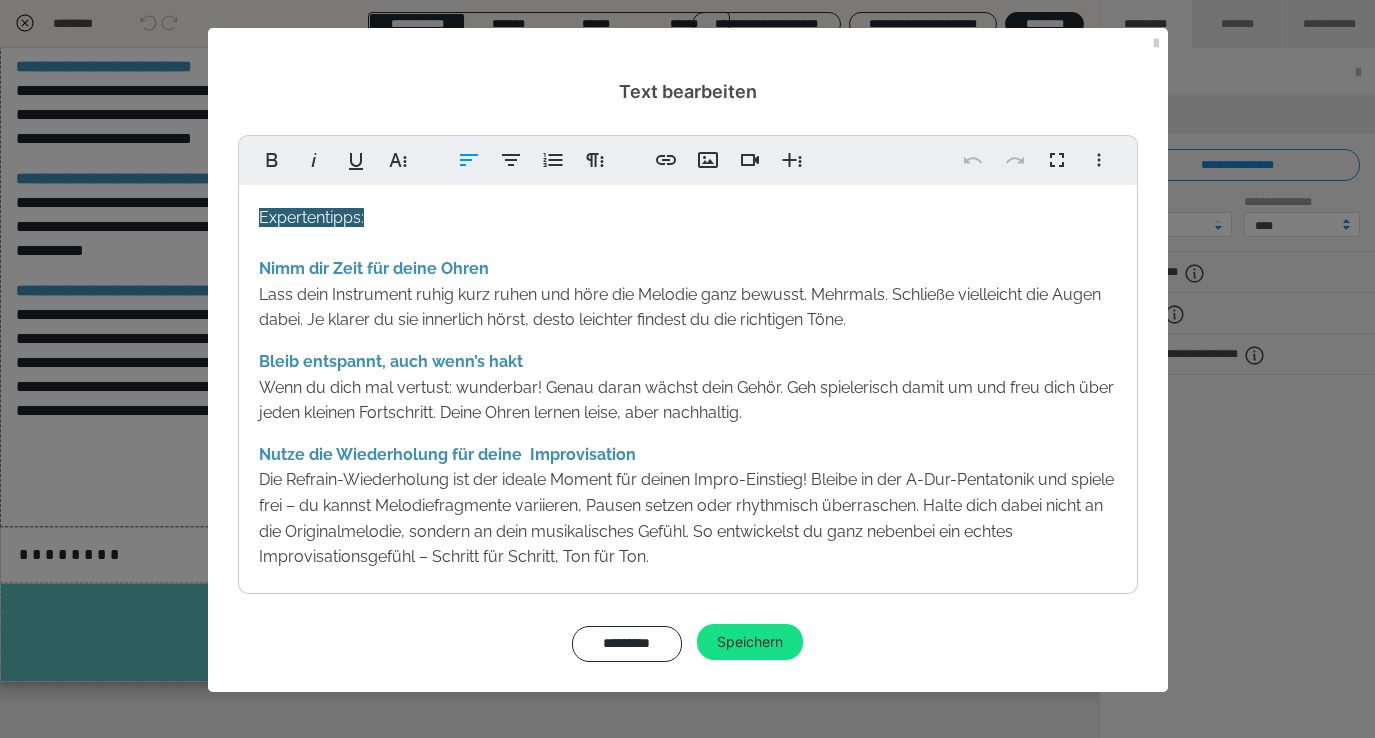 drag, startPoint x: 648, startPoint y: 557, endPoint x: 436, endPoint y: 497, distance: 220.32703 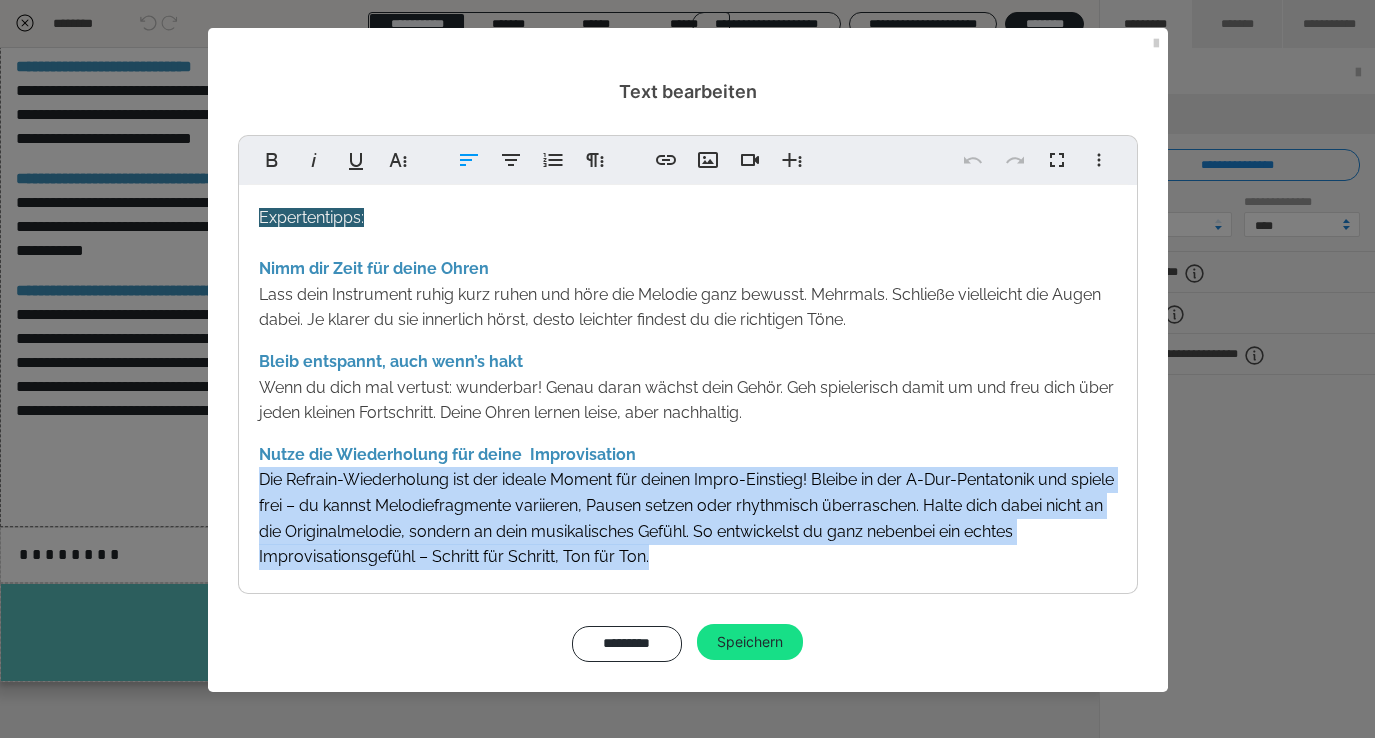 drag, startPoint x: 669, startPoint y: 567, endPoint x: 216, endPoint y: 474, distance: 462.44785 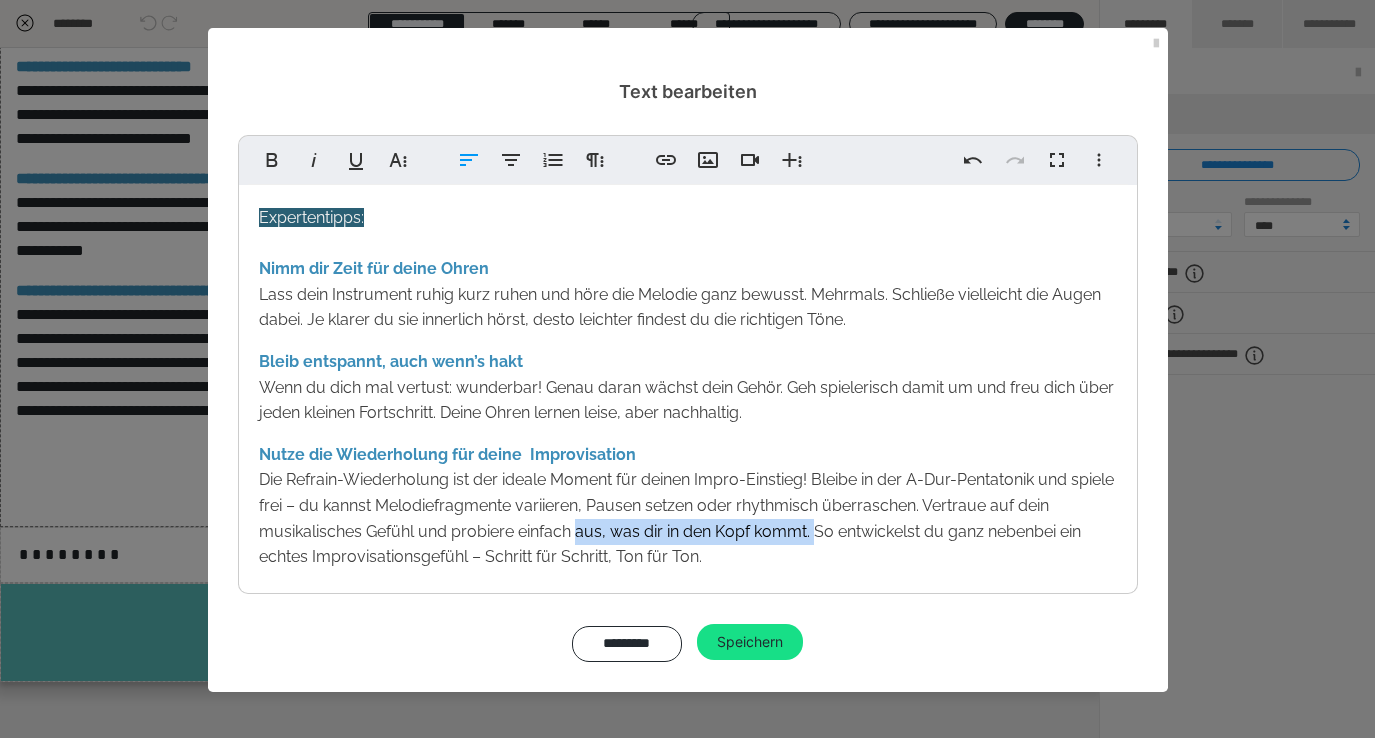 drag, startPoint x: 812, startPoint y: 534, endPoint x: 577, endPoint y: 535, distance: 235.00212 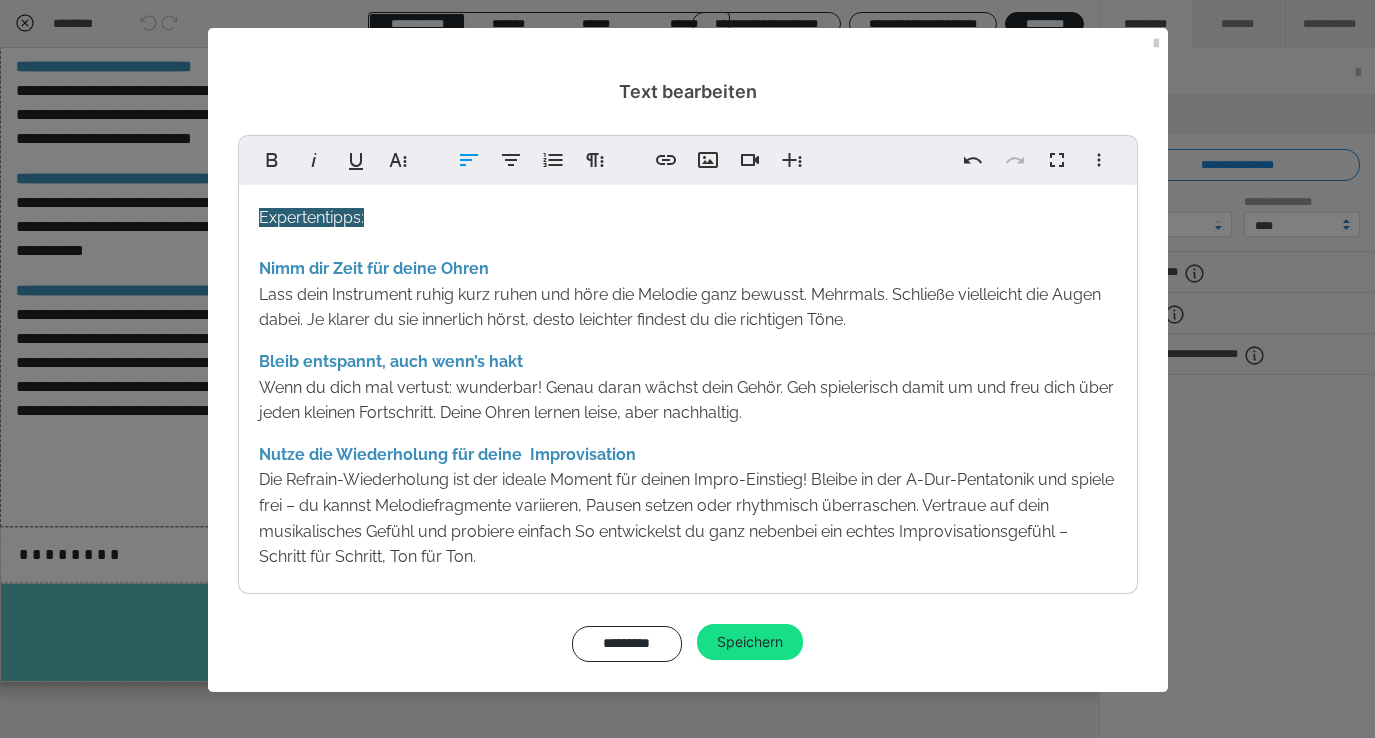 click on "Die Refrain-Wiederholung ist der ideale Moment für deinen Impro-Einstieg! Bleibe in der A-Dur-Pentatonik und spiele frei – du kannst Melodiefragmente variieren, Pausen setzen oder rhythmisch überraschen. Vertraue auf dein musikalisches Gefühl und probiere einfach So entwickelst du ganz nebenbei ein echtes Improvisationsgefühl – Schritt für Schritt, Ton für Ton." at bounding box center [686, 518] 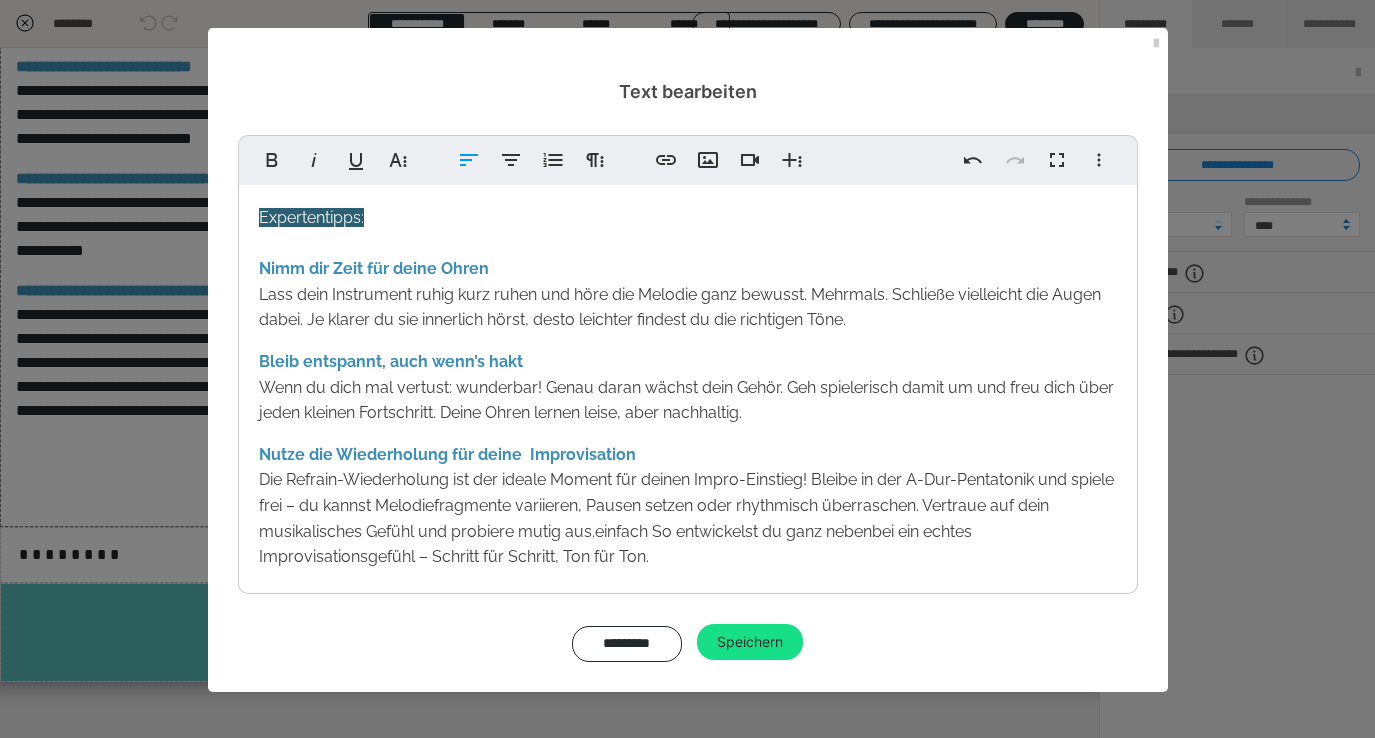click on "Die Refrain-Wiederholung ist der ideale Moment für deinen Impro-Einstieg! Bleibe in der A-Dur-Pentatonik und spiele frei – du kannst Melodiefragmente variieren, Pausen setzen oder rhythmisch überraschen. Vertraue auf dein musikalisches Gefühl und probiere mutig aus. einfach So entwickelst du ganz nebenbei ein echtes Improvisationsgefühl – Schritt für Schritt, Ton für Ton." at bounding box center (686, 518) 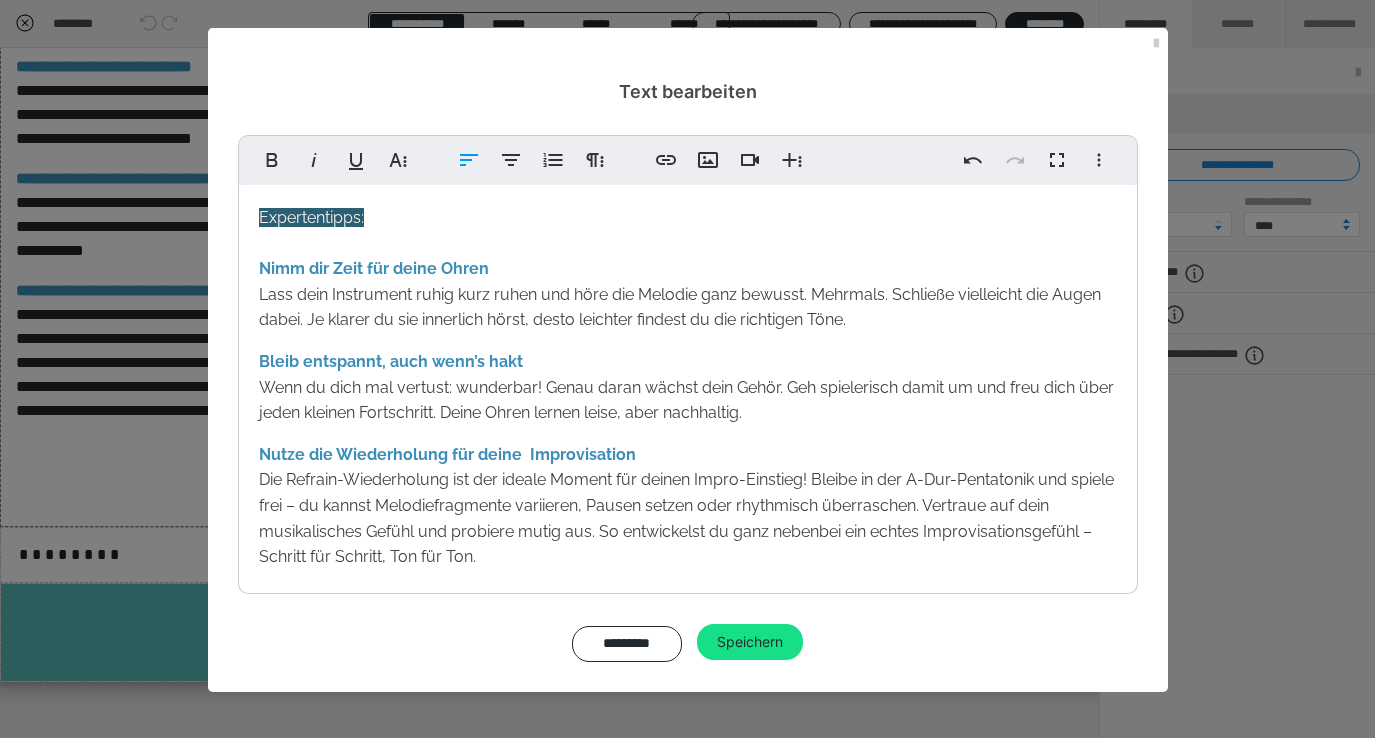 click on "Expertentipps:  Nimm dir Zeit für deine Ohren Lass dein Instrument ruhig kurz ruhen und höre die Melodie ganz bewusst. Mehrmals. Schließe vielleicht die Augen dabei. Je klarer du sie innerlich hörst, desto leichter findest du die richtigen Töne. Bleib entspannt, auch wenn’s hakt Wenn du dich mal vertust: wunderbar! Genau daran wächst dein Gehör. Geh spielerisch damit um und freu dich über jeden kleinen Fortschritt. Deine Ohren lernen leise, aber nachhaltig. Nutze die Wiederholung für deine  Improvisation Die Refrain-Wiederholung ist der ideale Moment für deinen Impro-Einstieg! Bleibe in der A-Dur-Pentatonik und spiele frei – du kannst Melodiefragmente variieren, Pausen setzen oder rhythmisch überraschen. Vertraue auf dein musikalisches Gefühl und probiere mutig aus. So entwickelst du ganz nebenbei ein echtes Improvisationsgefühl – Schritt für Schritt, Ton für Ton." at bounding box center (688, 429) 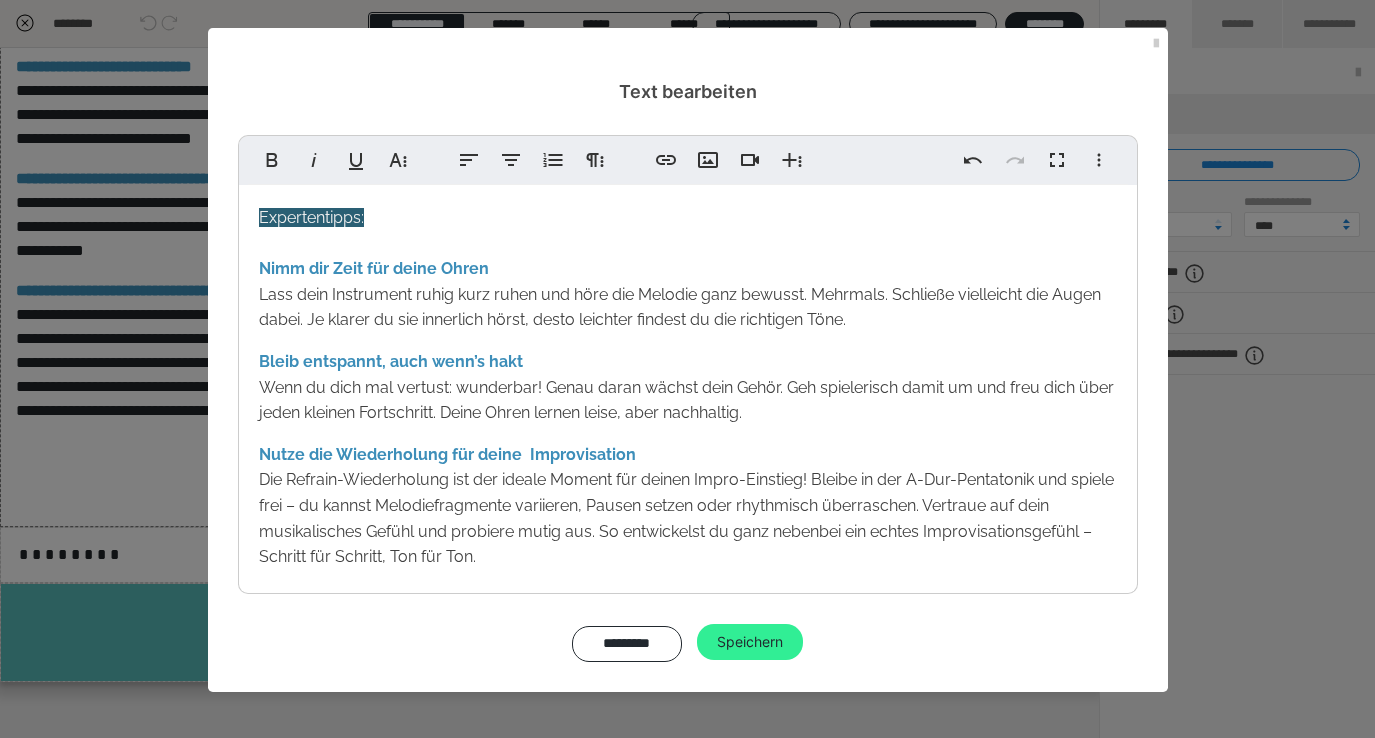 click on "Speichern" at bounding box center (750, 642) 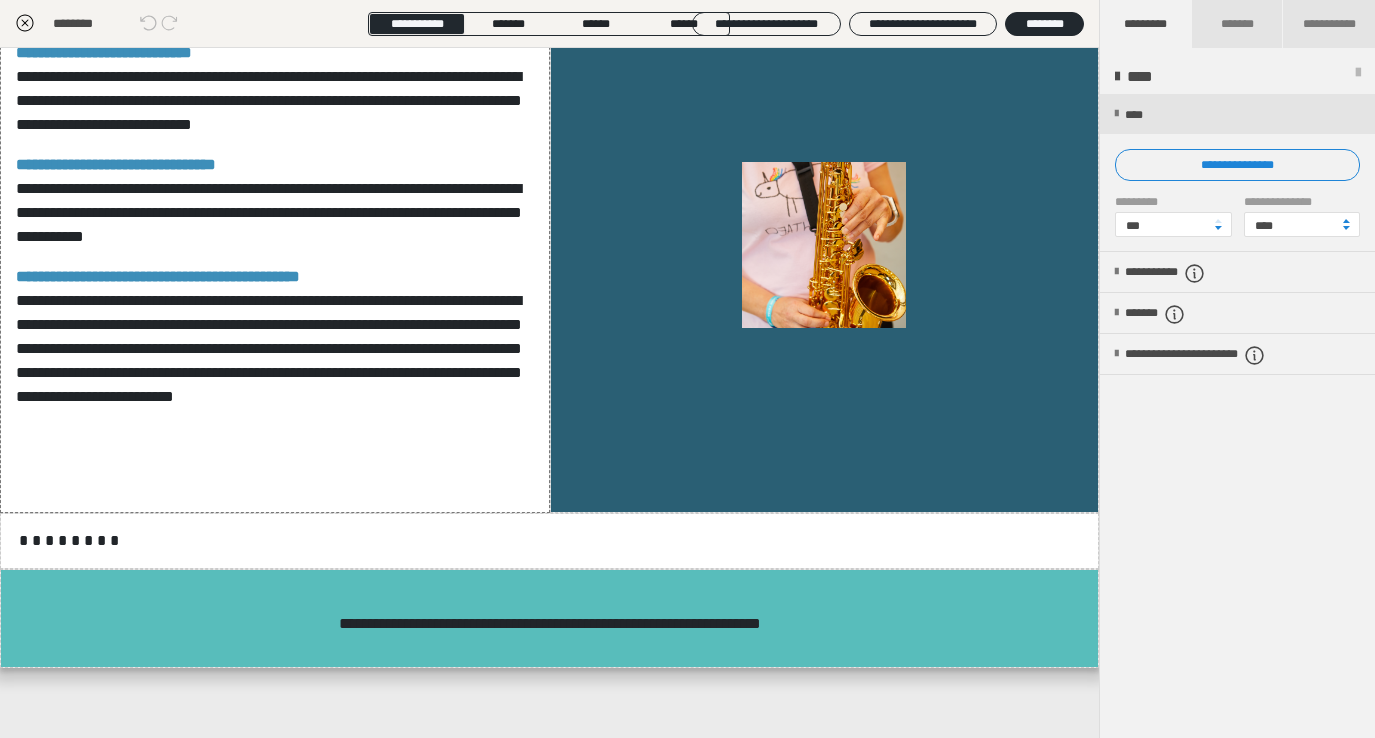 scroll, scrollTop: 1051, scrollLeft: 0, axis: vertical 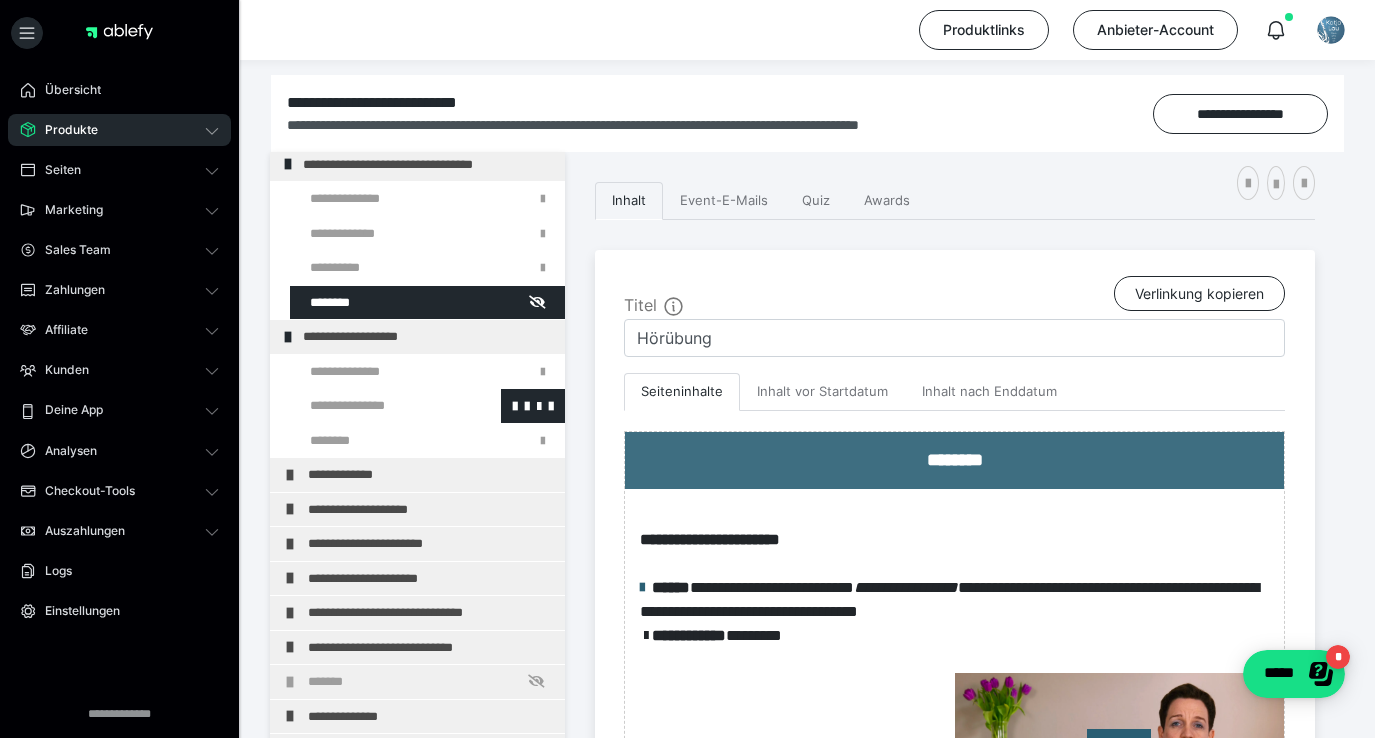 click at bounding box center (375, 406) 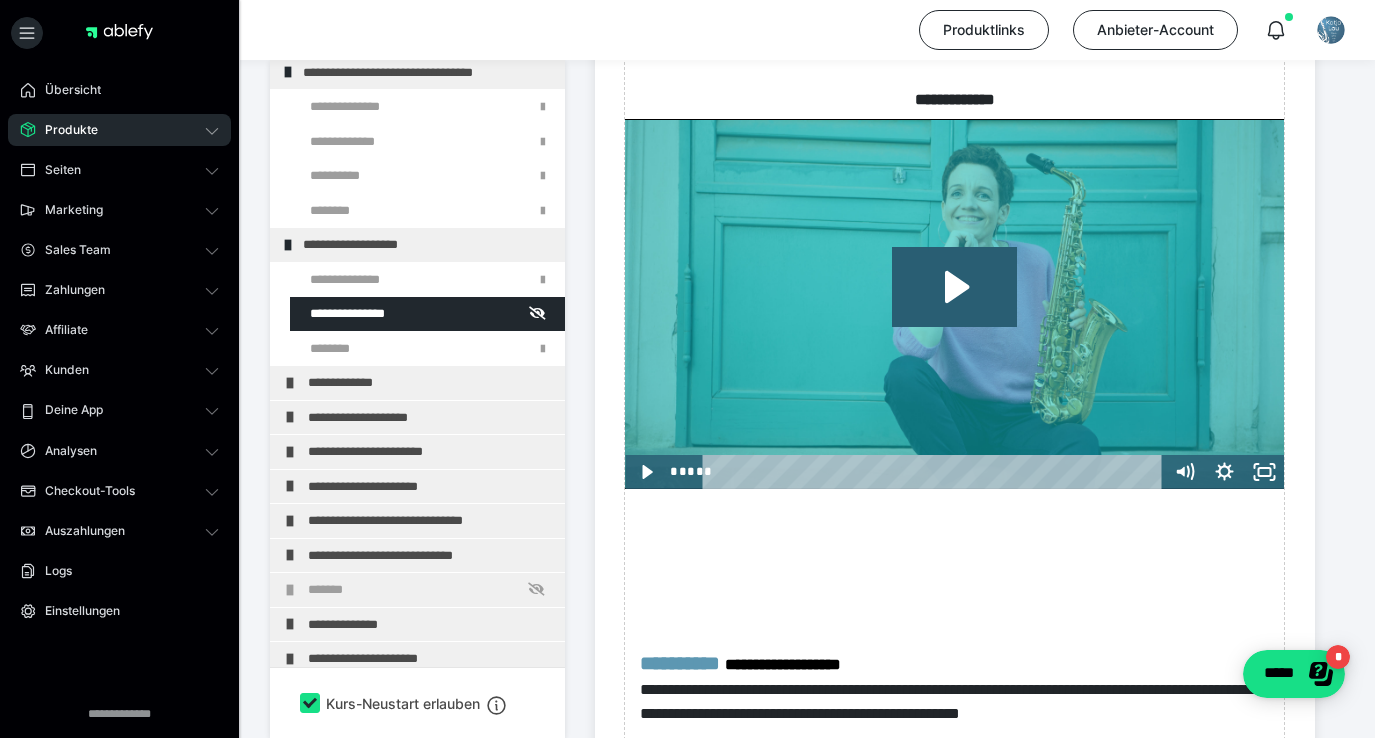 scroll, scrollTop: 2865, scrollLeft: 0, axis: vertical 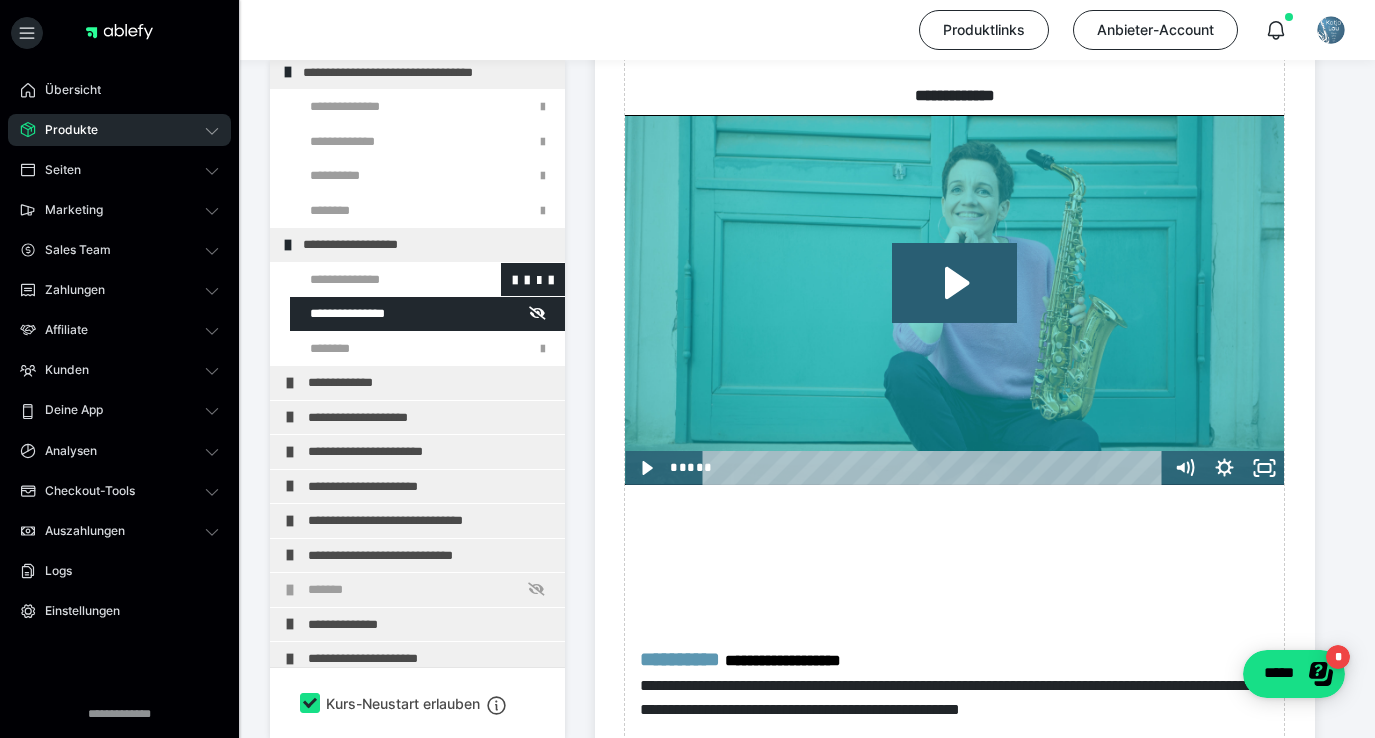 click at bounding box center (375, 280) 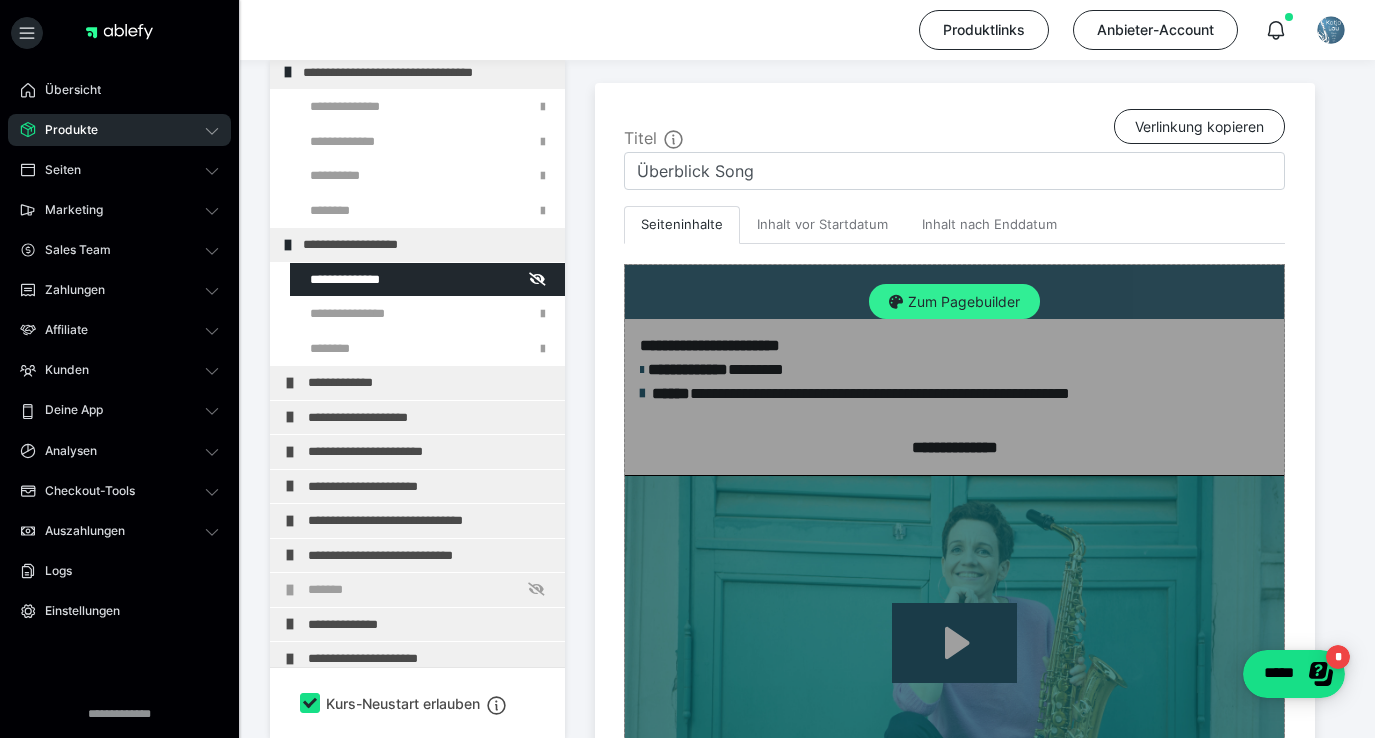 click on "Zum Pagebuilder" at bounding box center (954, 302) 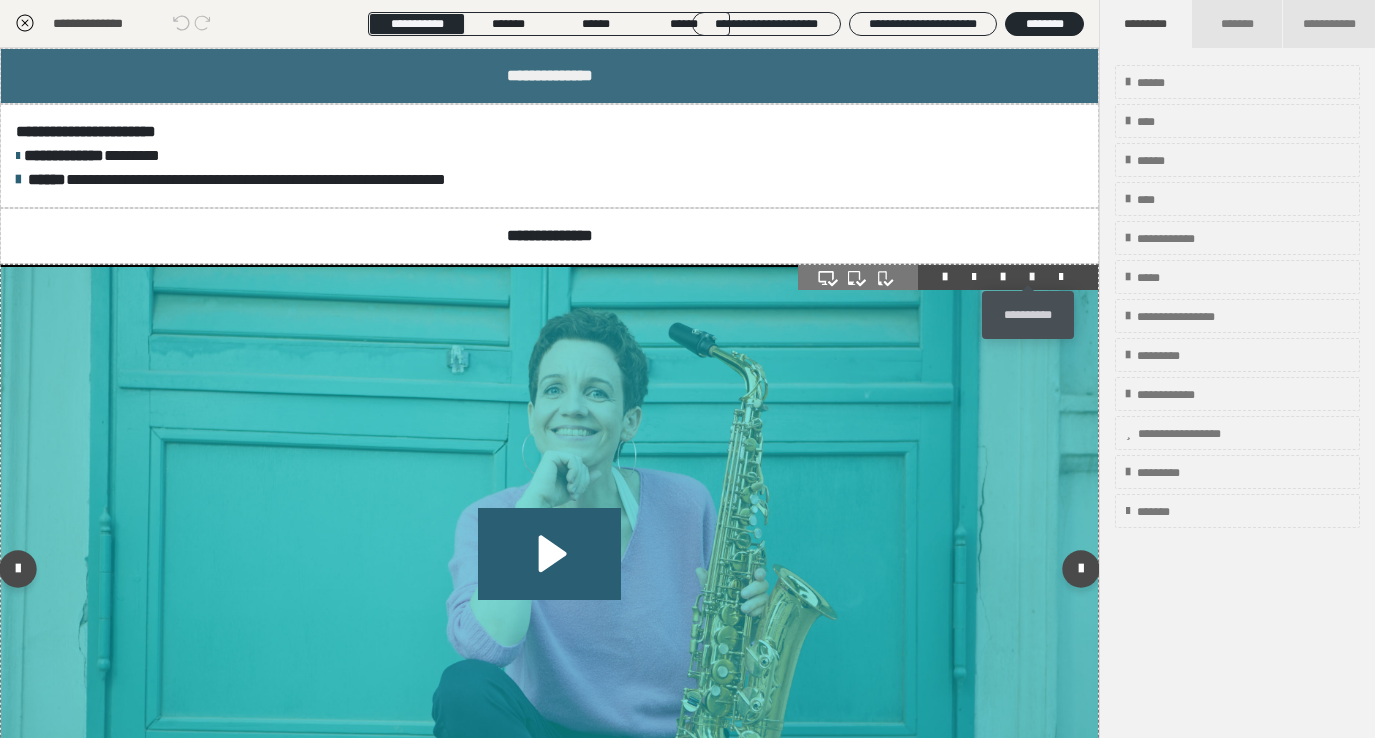 click at bounding box center [1032, 277] 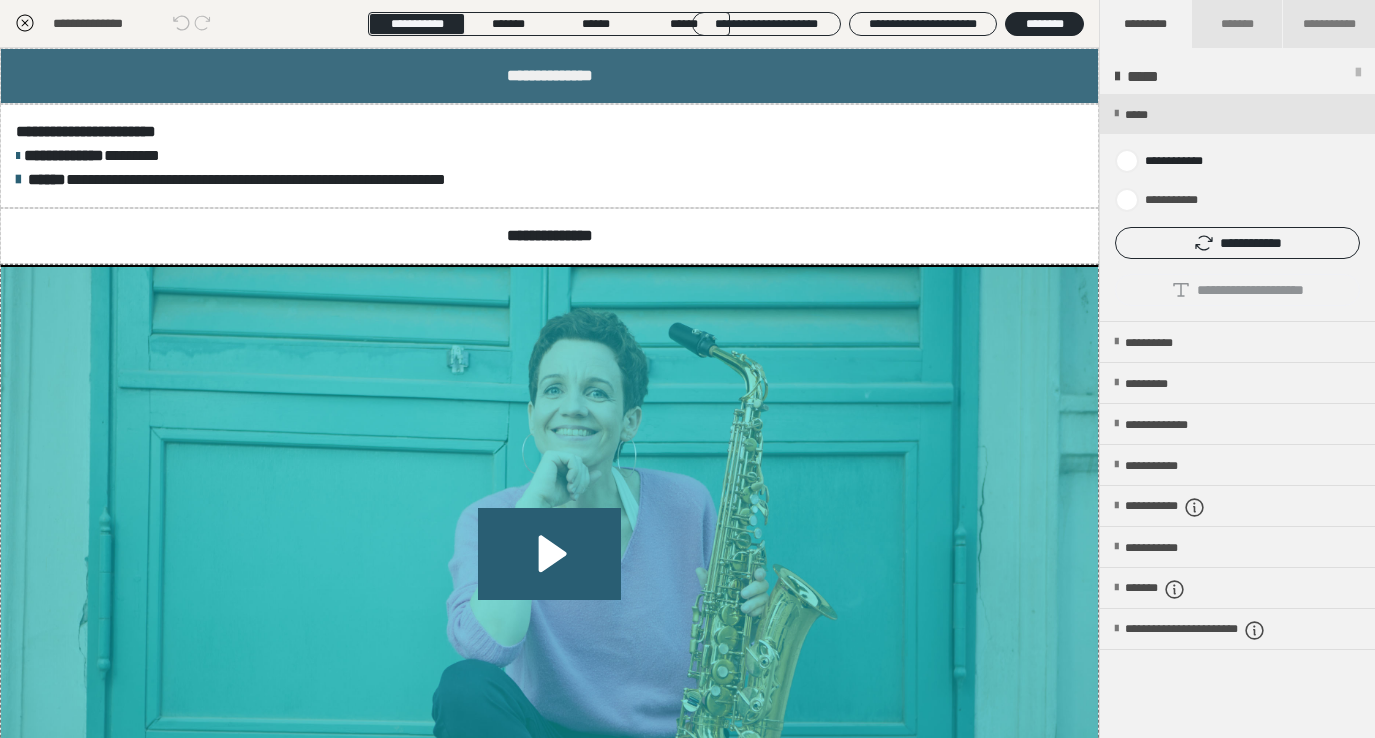 click on "**********" at bounding box center (1237, 208) 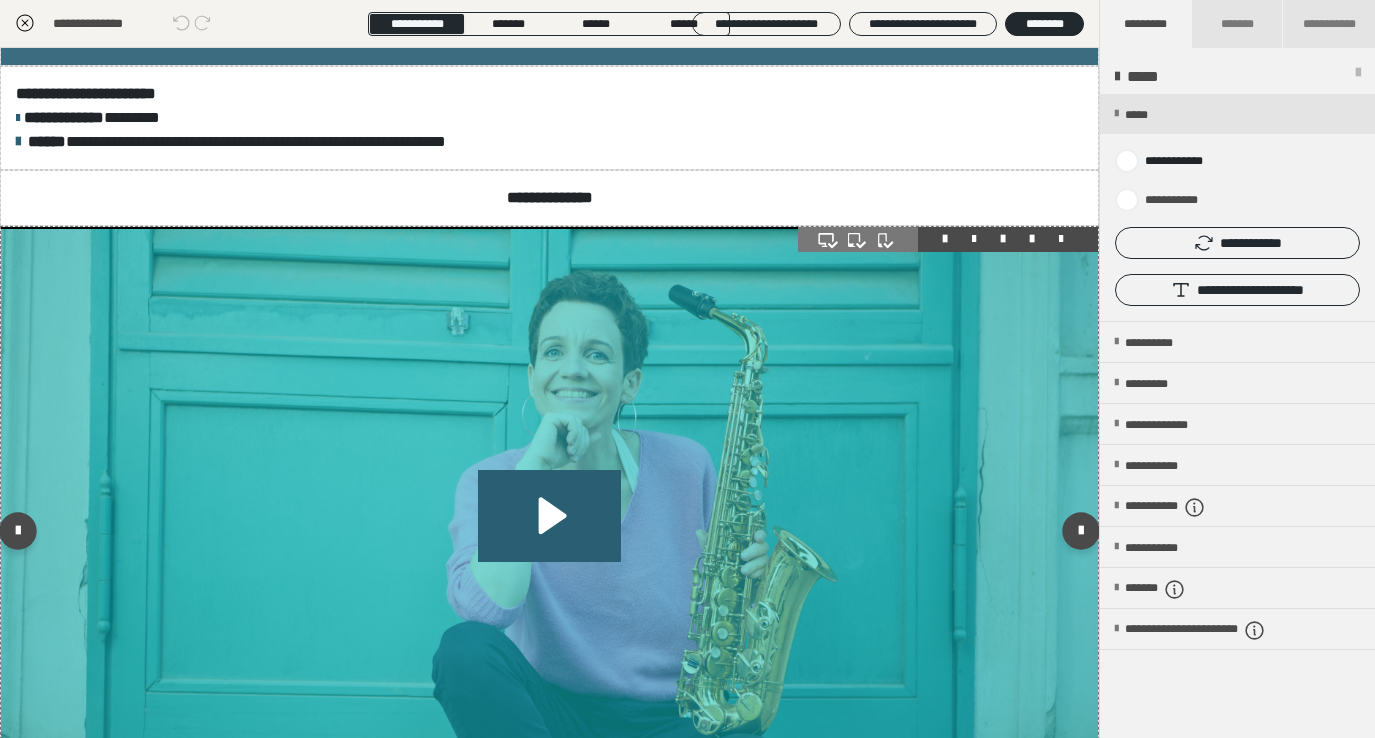scroll, scrollTop: 78, scrollLeft: 0, axis: vertical 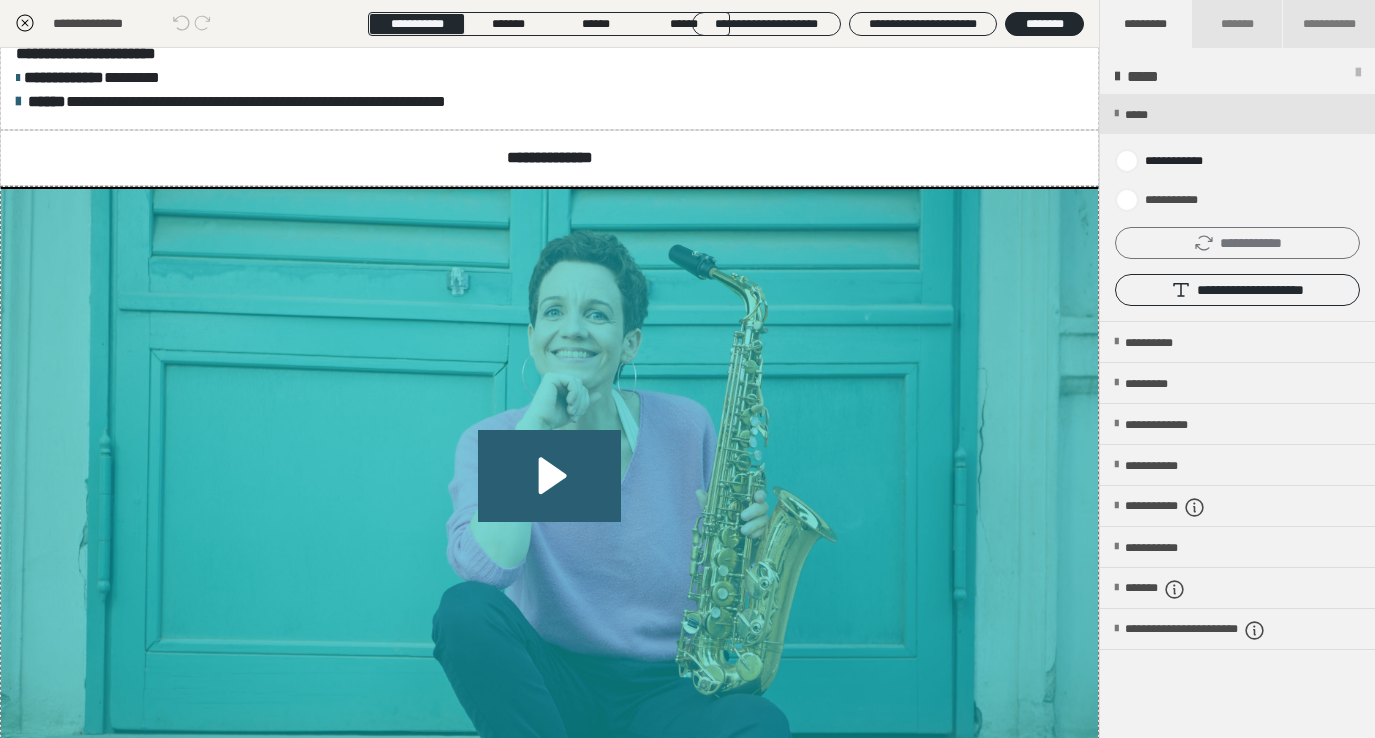 click on "**********" at bounding box center (1237, 243) 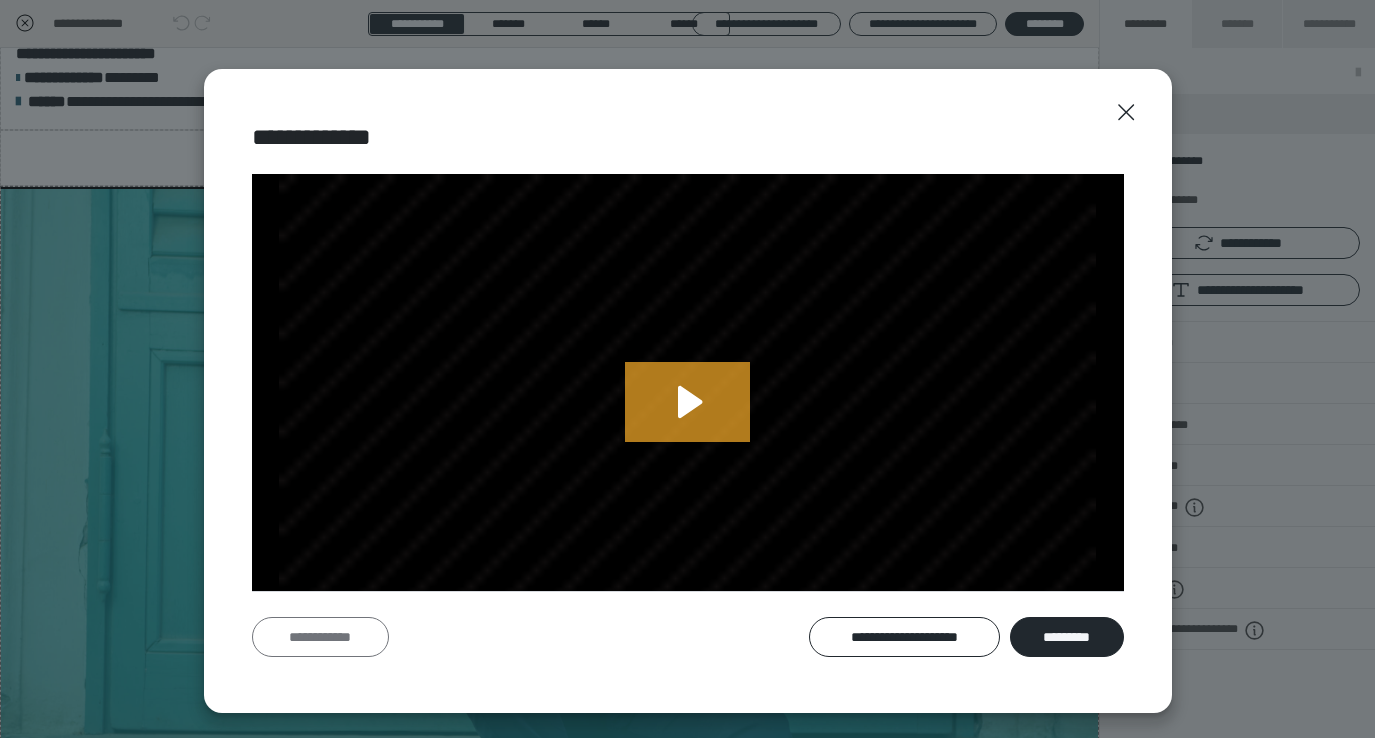 click on "**********" at bounding box center [320, 637] 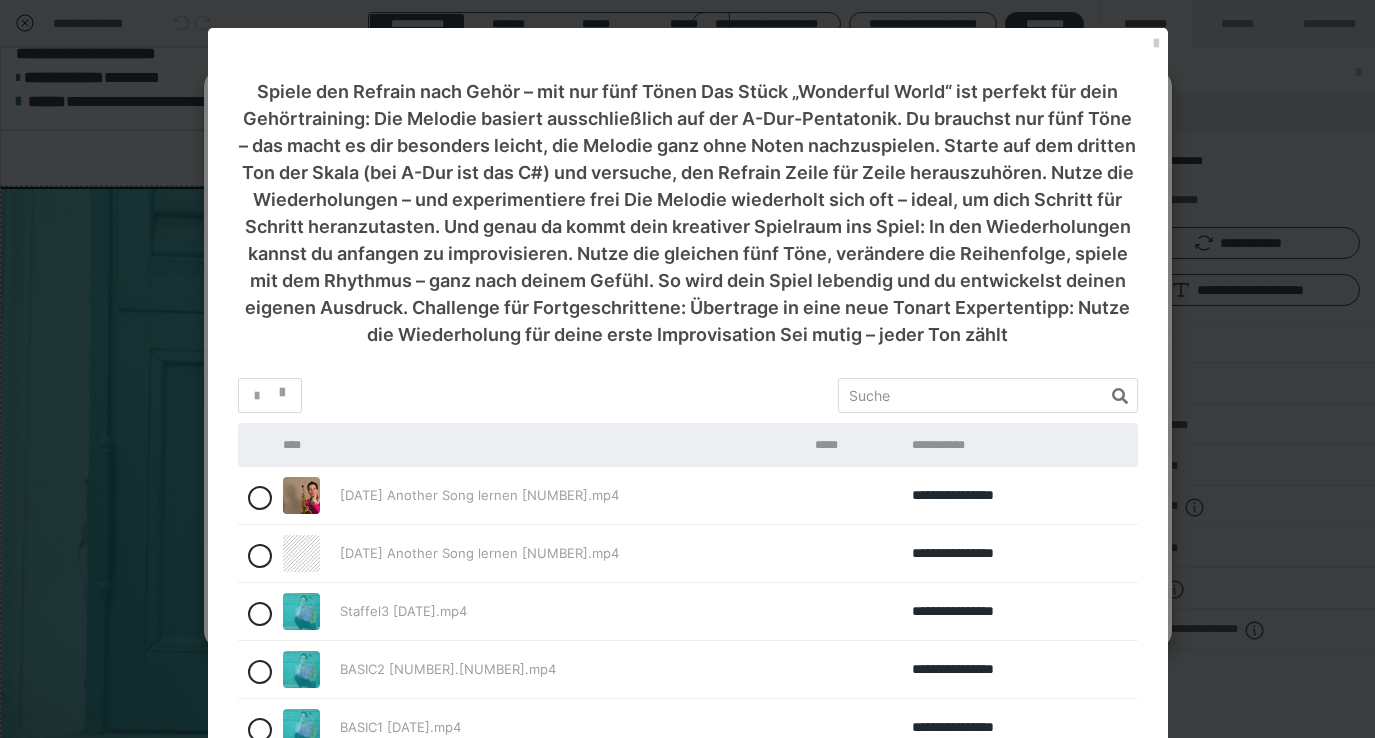 click on "*********" at bounding box center [625, 960] 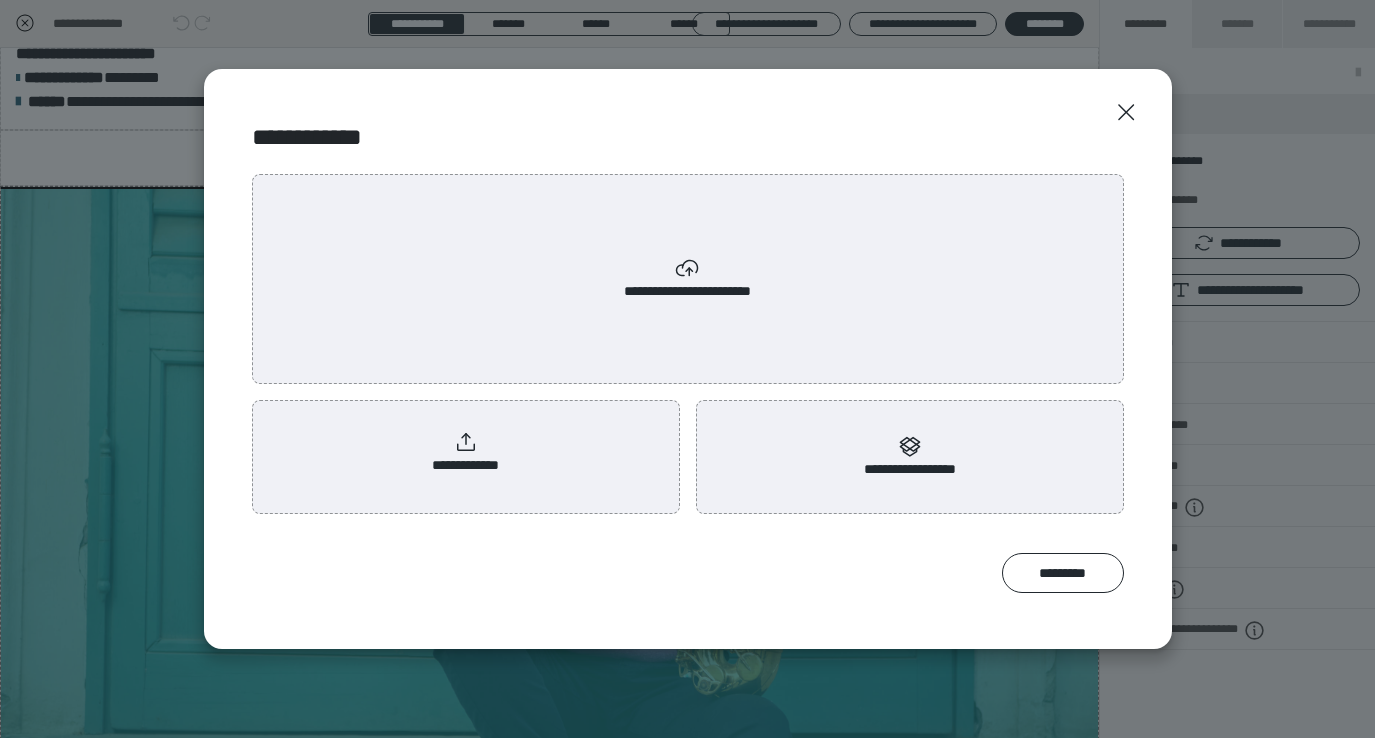 click 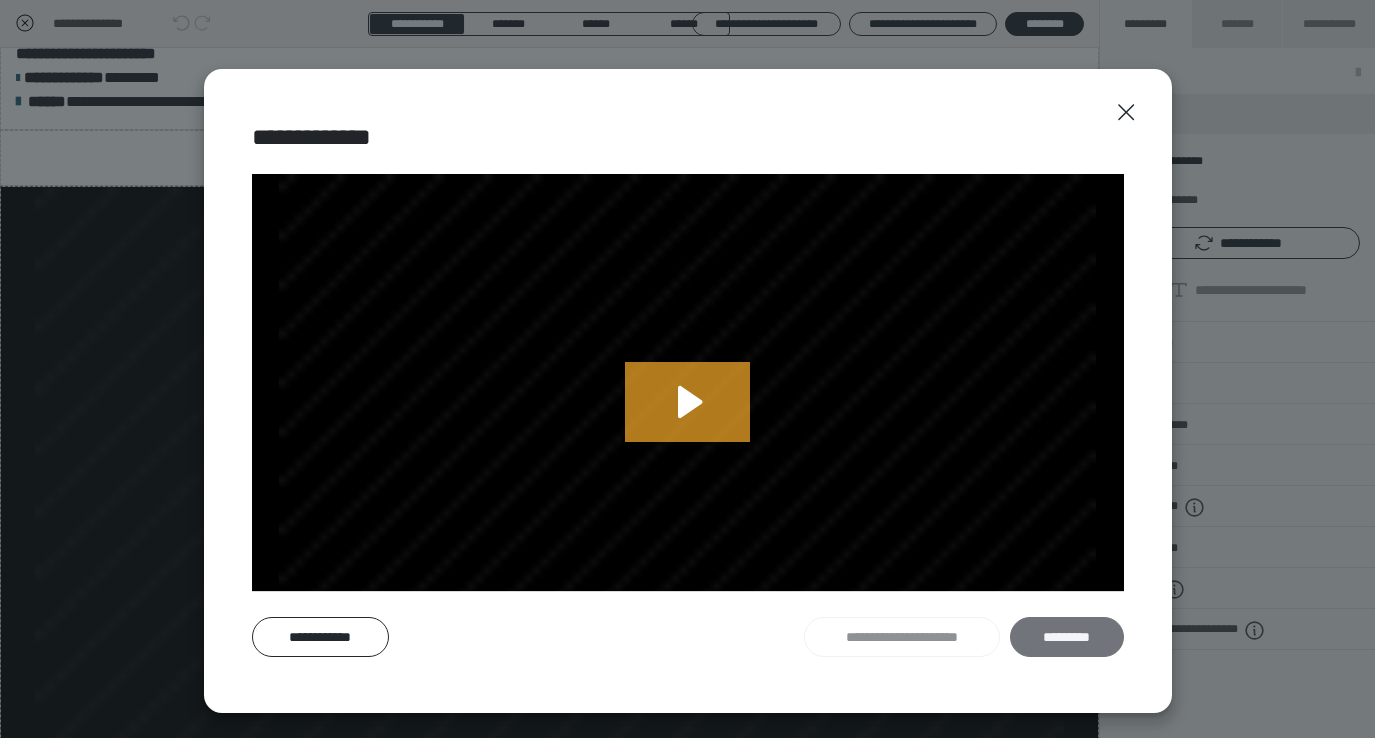 click on "*********" at bounding box center [1067, 637] 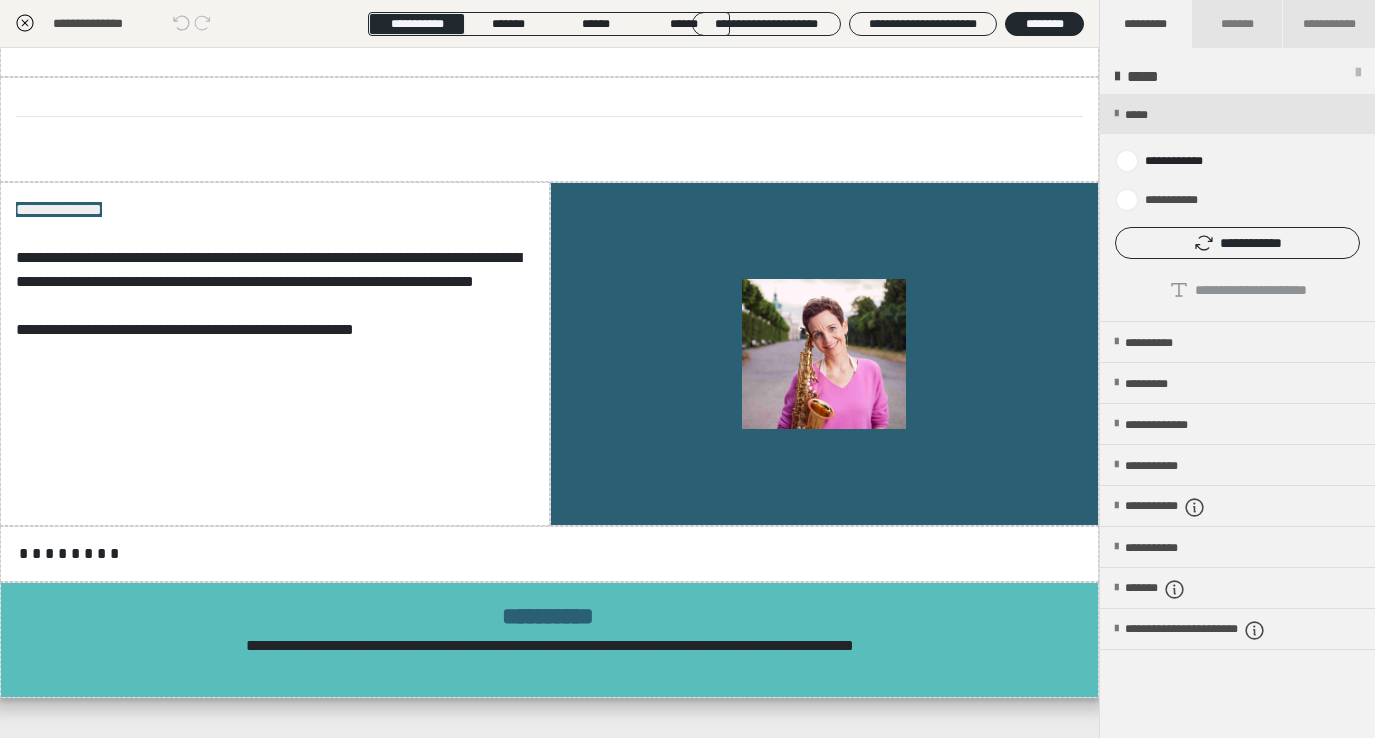 scroll, scrollTop: 1400, scrollLeft: 0, axis: vertical 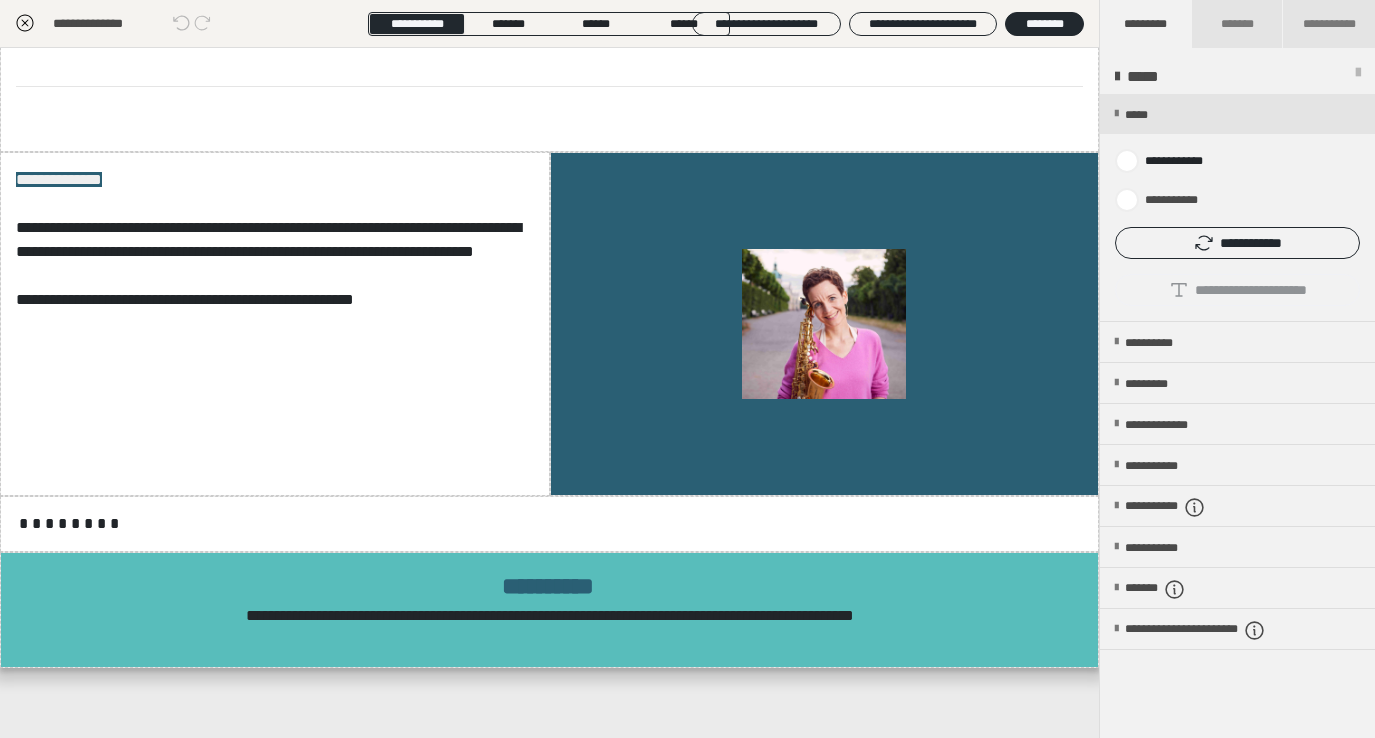 click 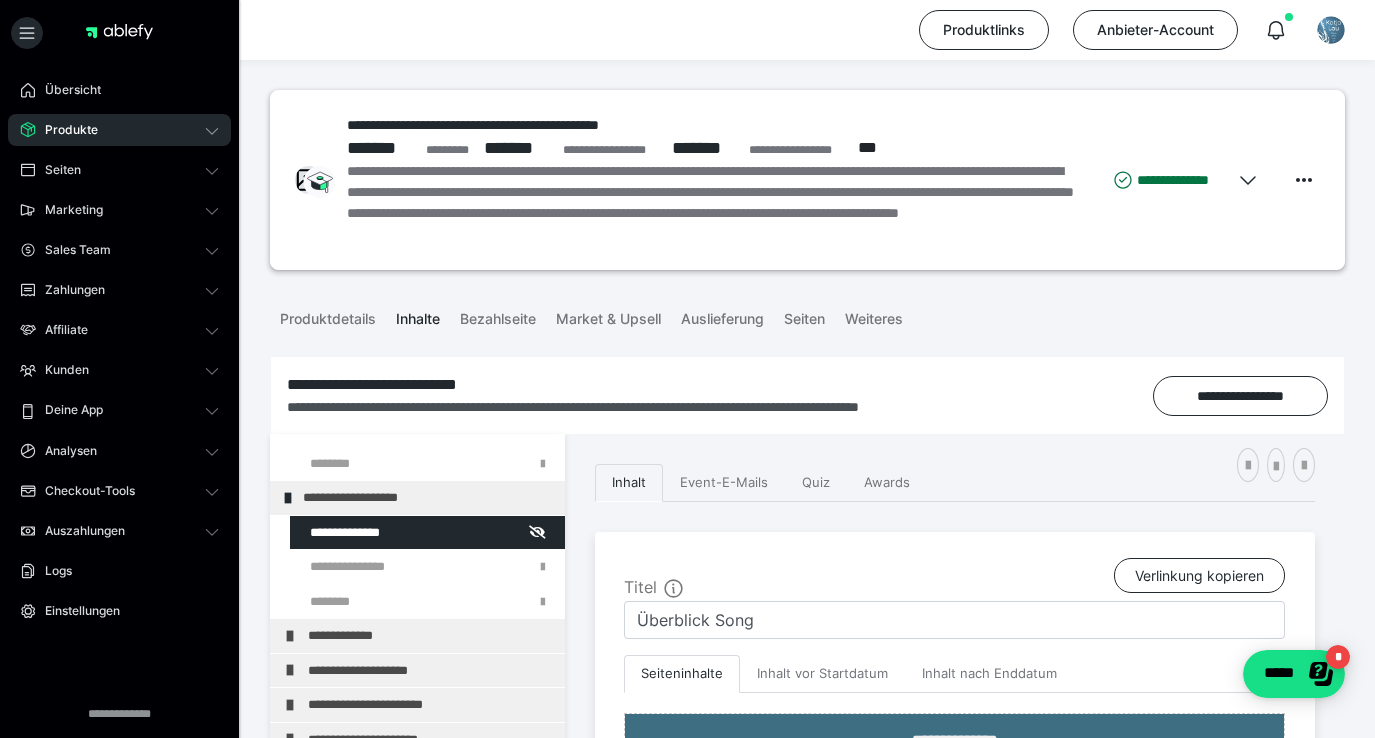 scroll, scrollTop: 764, scrollLeft: 0, axis: vertical 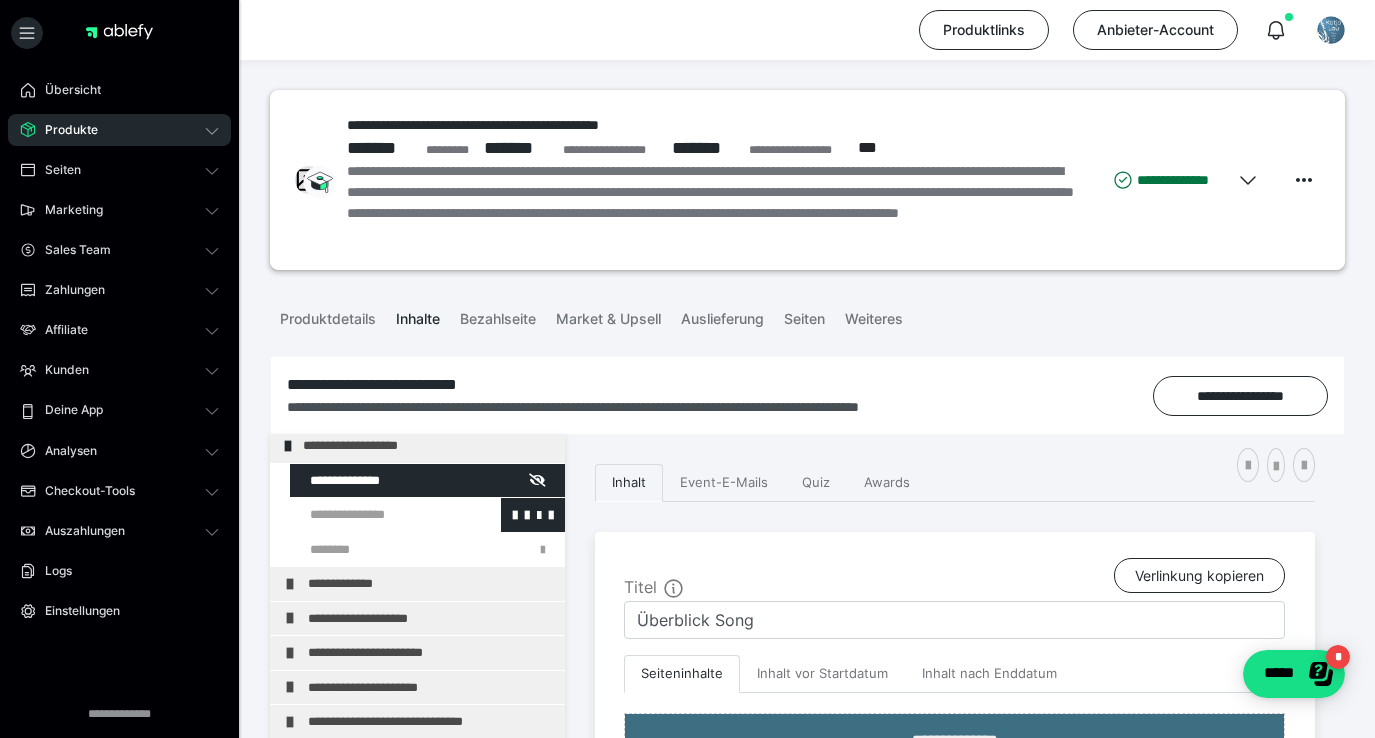 click at bounding box center (375, 515) 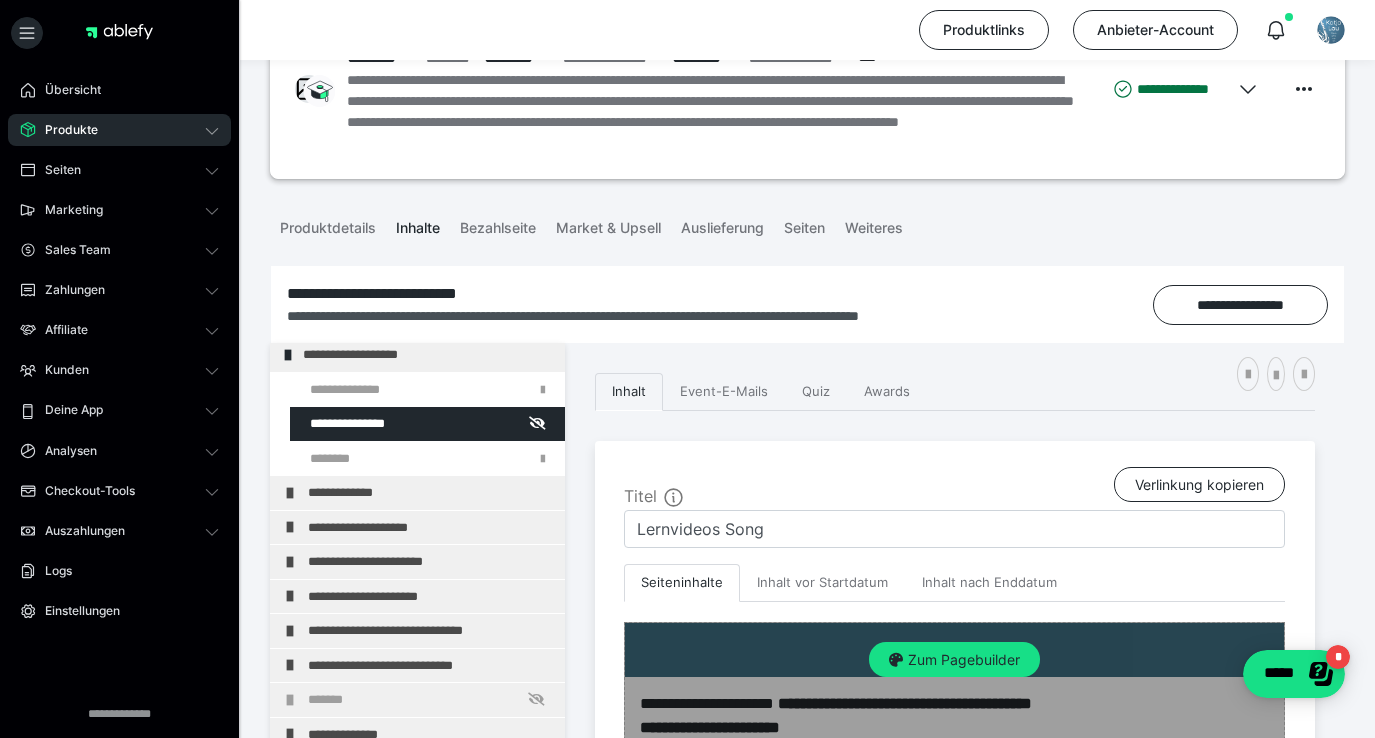 scroll, scrollTop: 390, scrollLeft: 0, axis: vertical 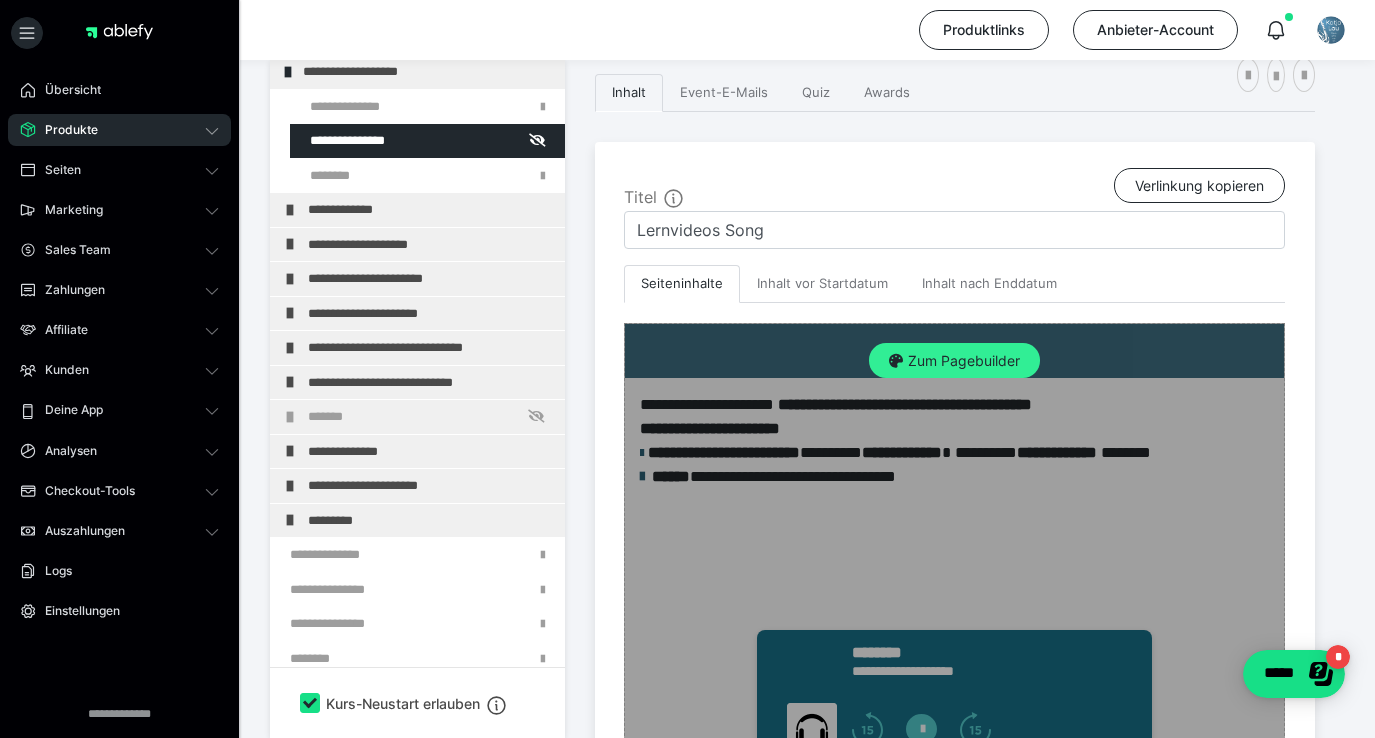 click on "Zum Pagebuilder" at bounding box center (954, 361) 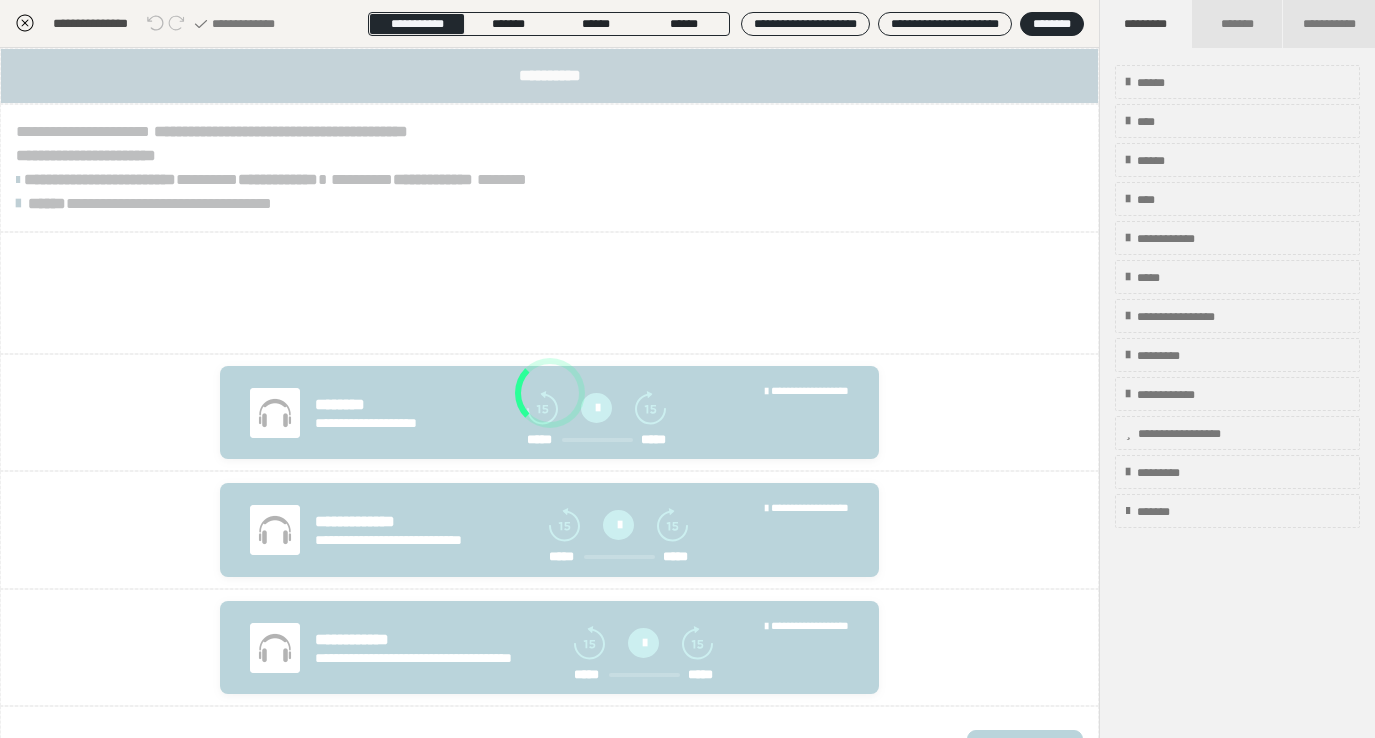 scroll, scrollTop: 374, scrollLeft: 0, axis: vertical 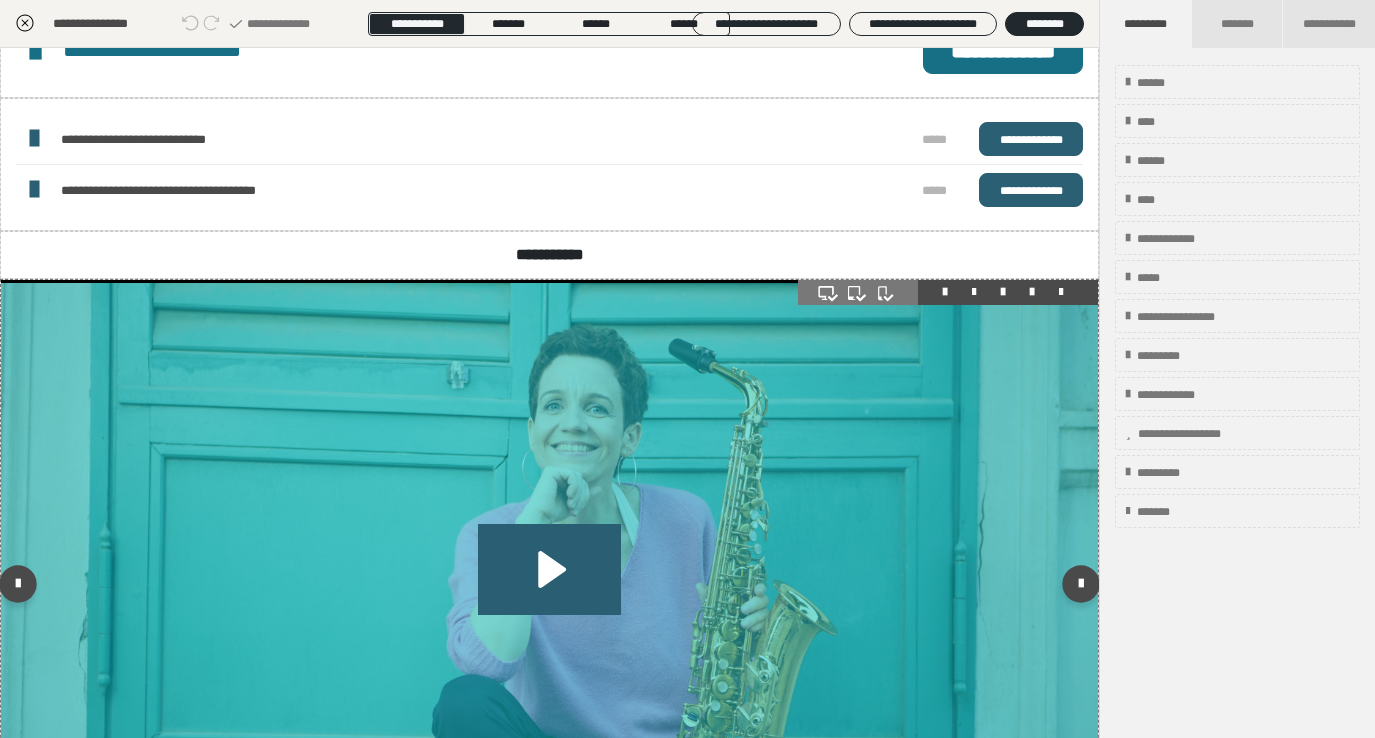click at bounding box center [1032, 292] 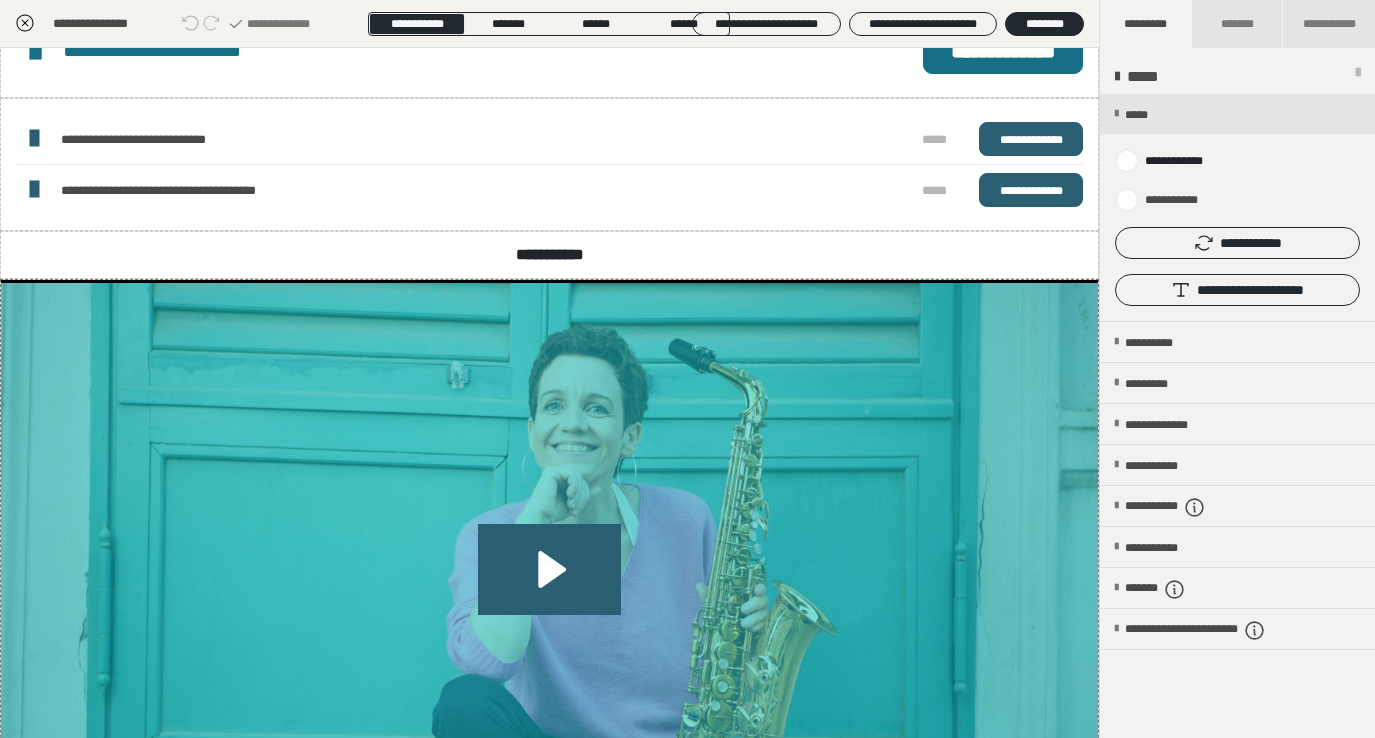 click 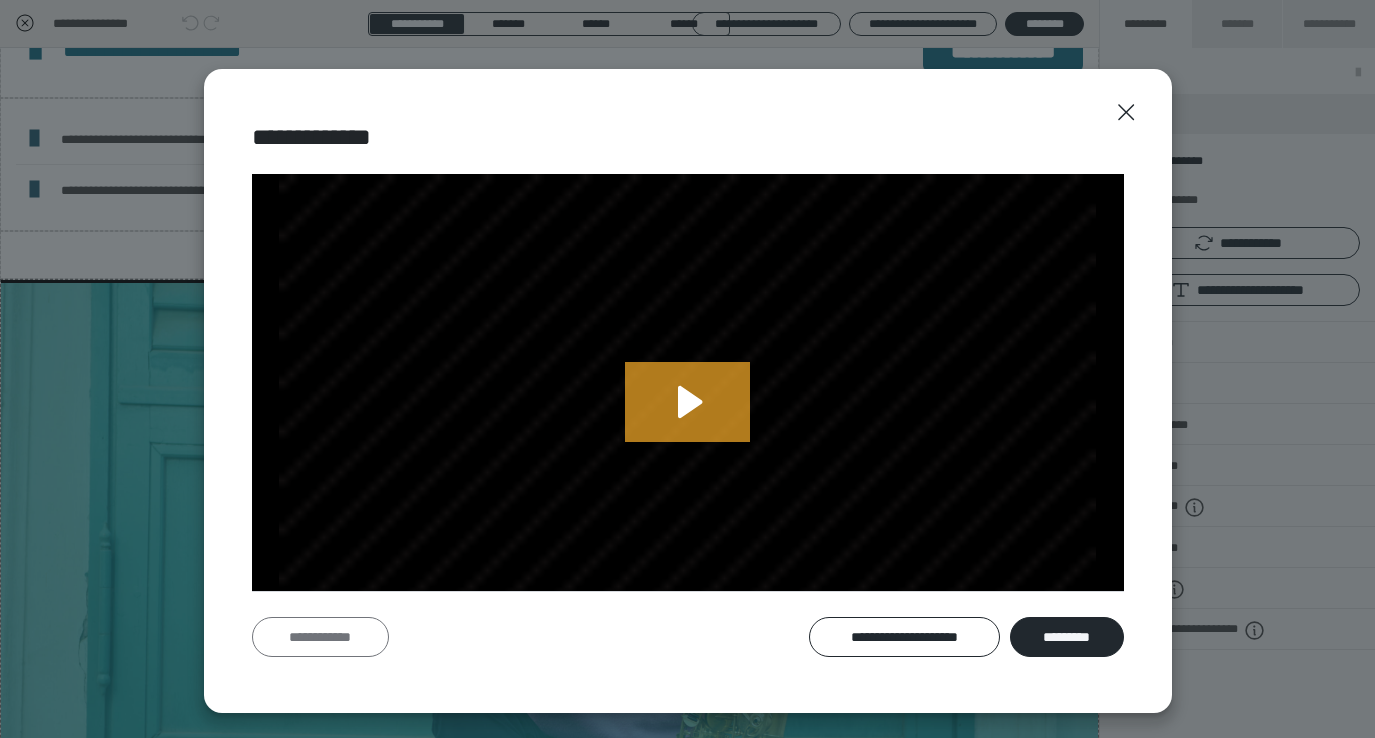 click on "**********" at bounding box center (320, 637) 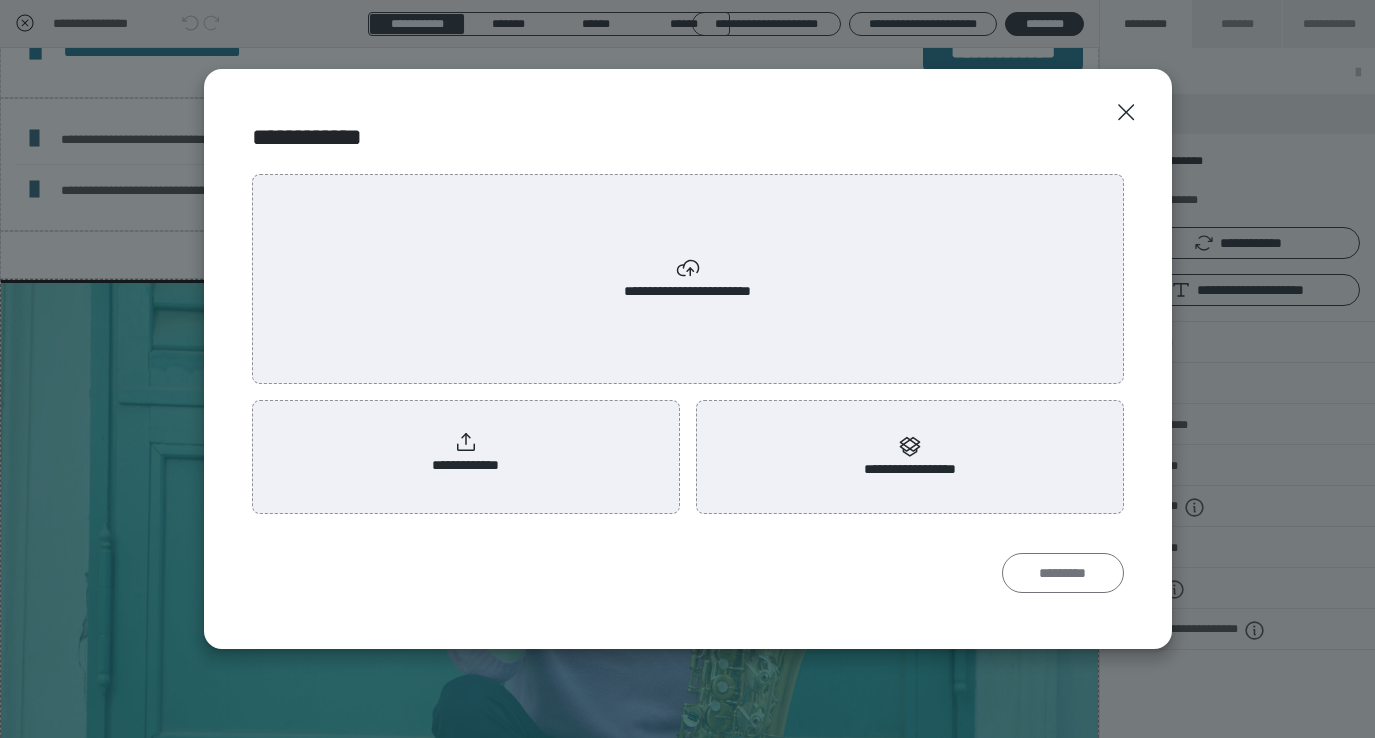 scroll, scrollTop: 0, scrollLeft: 0, axis: both 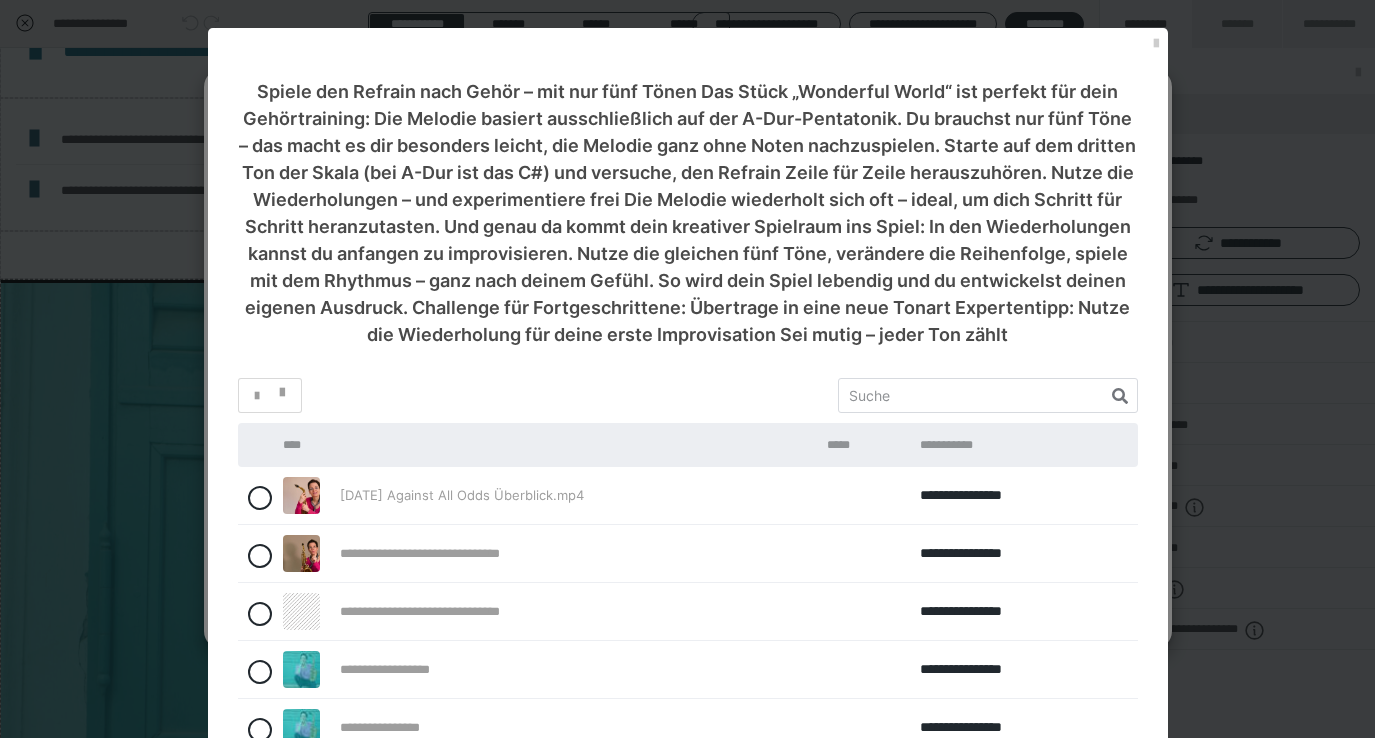 click on "*********" at bounding box center (625, 939) 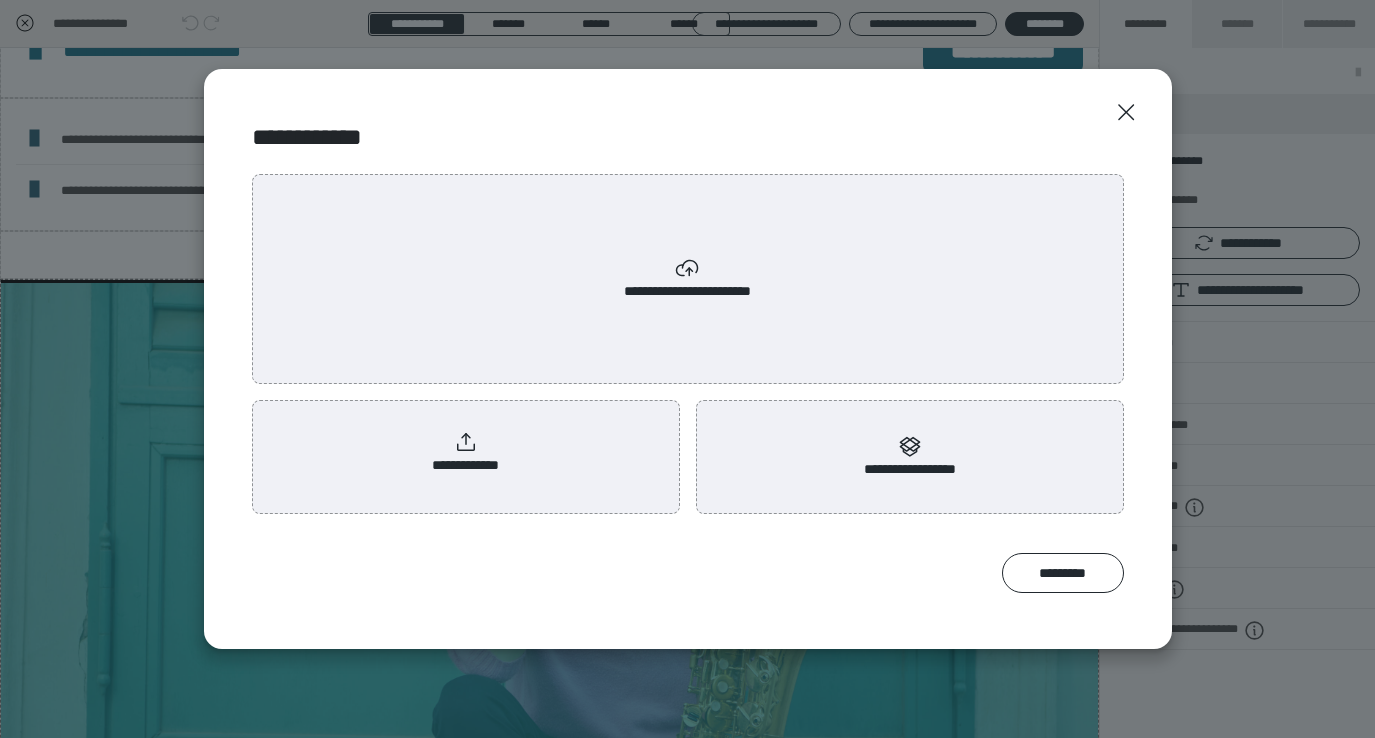 click on "**********" at bounding box center [909, 457] 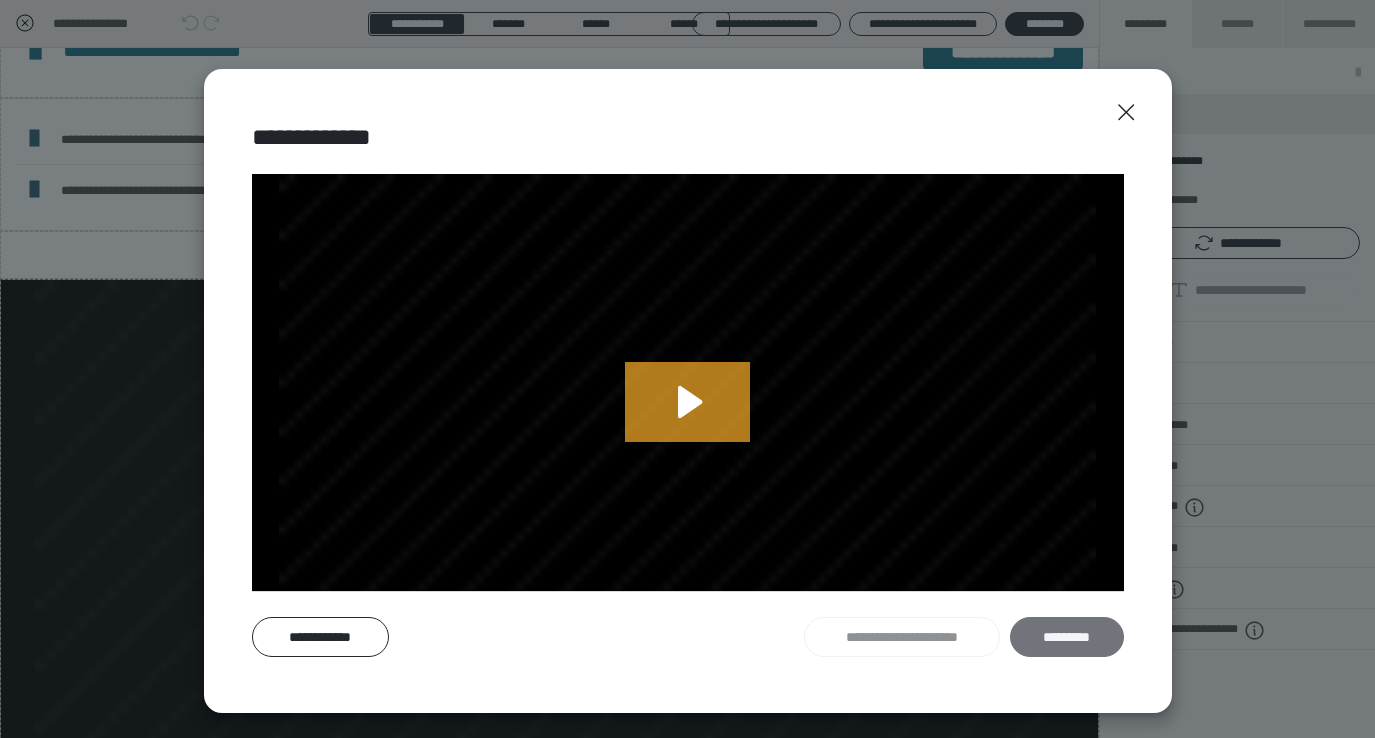 click on "*********" at bounding box center (1067, 637) 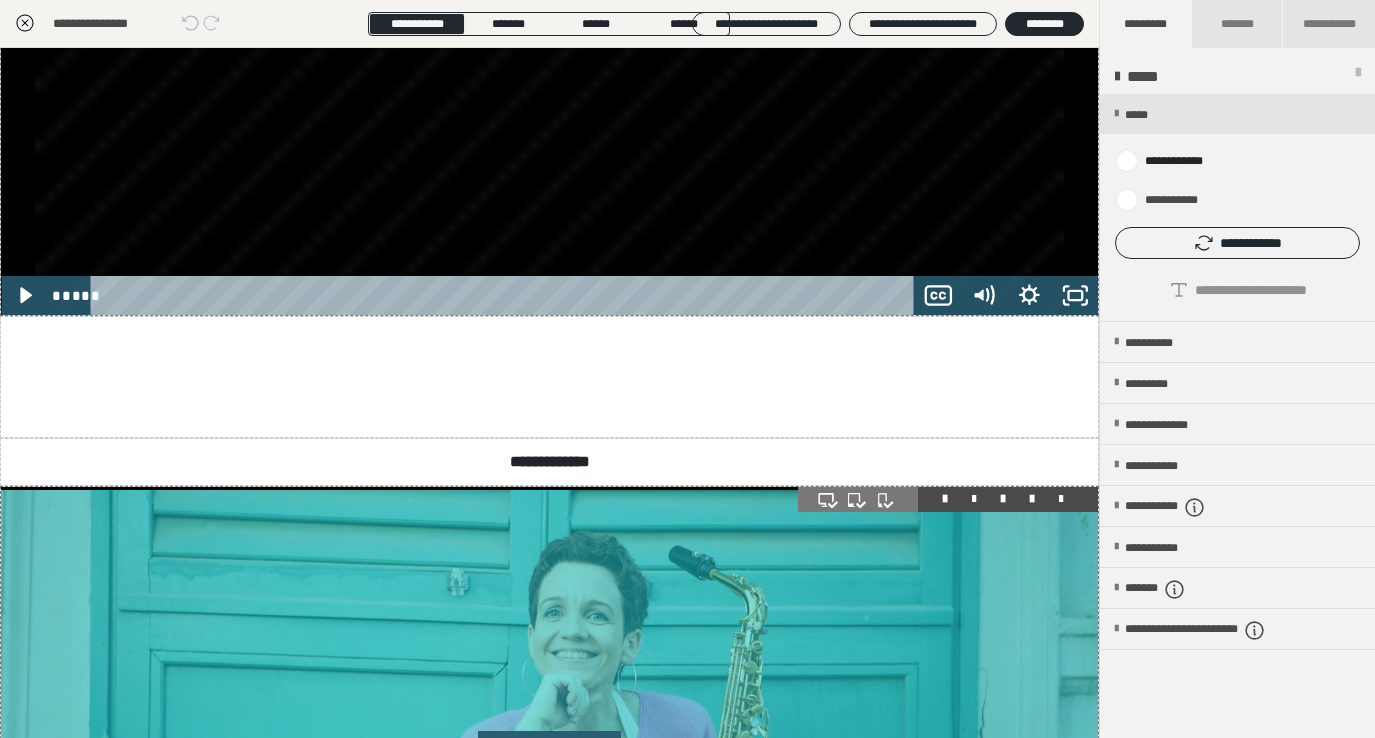 scroll, scrollTop: 1348, scrollLeft: 0, axis: vertical 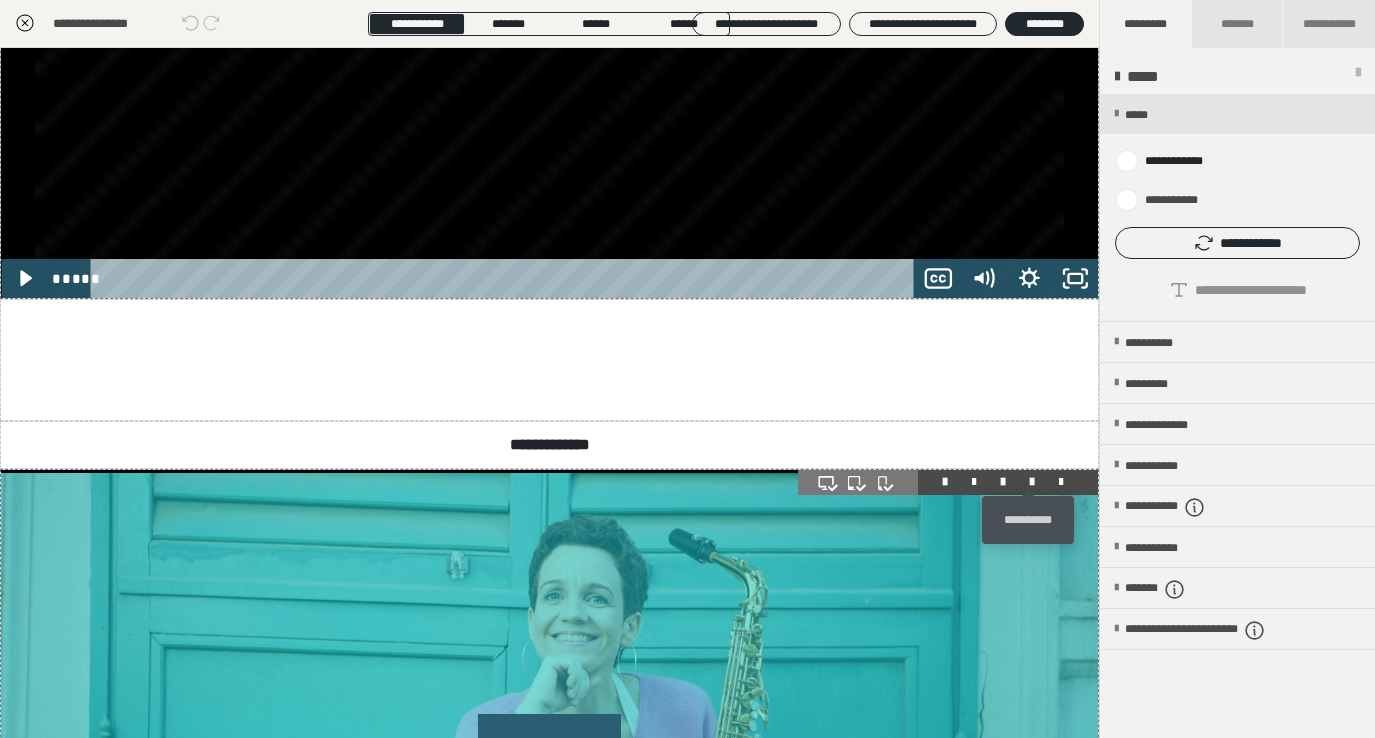 click at bounding box center [1032, 482] 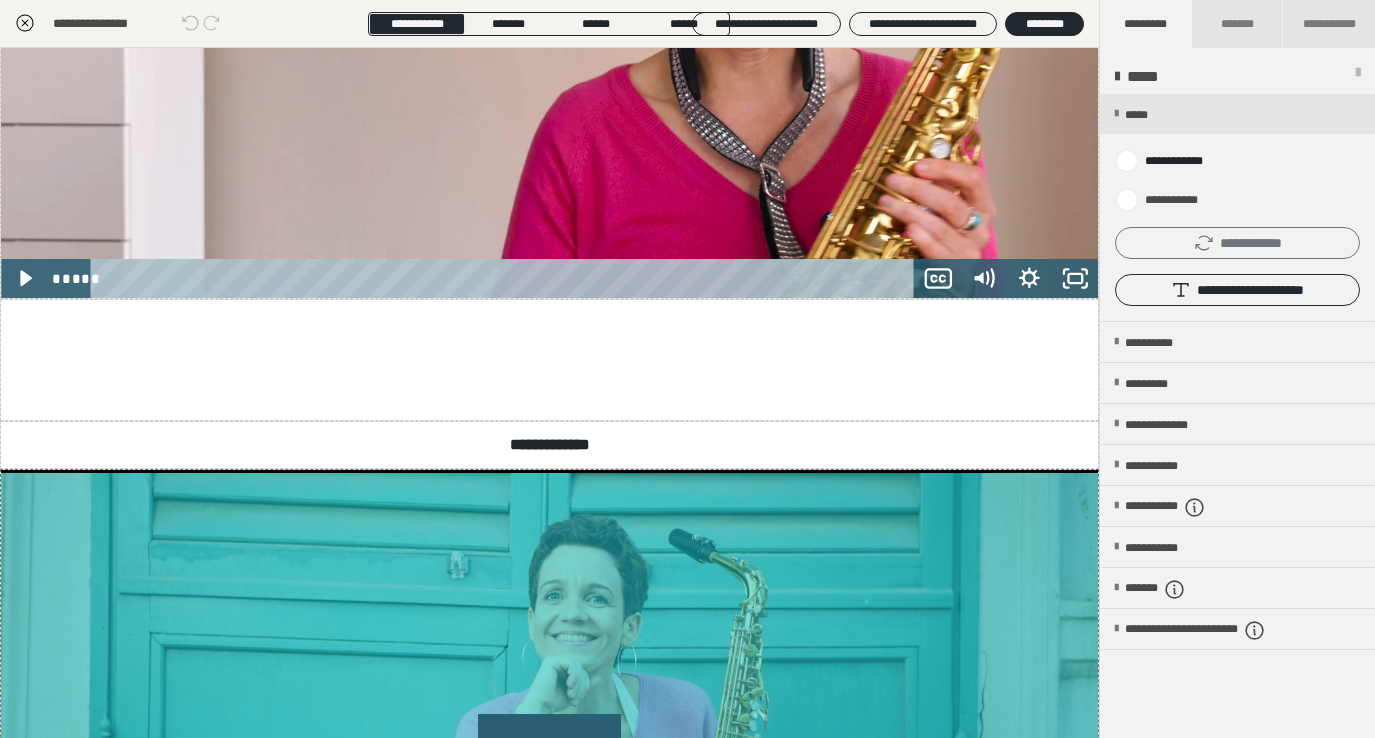 click on "**********" at bounding box center (1237, 243) 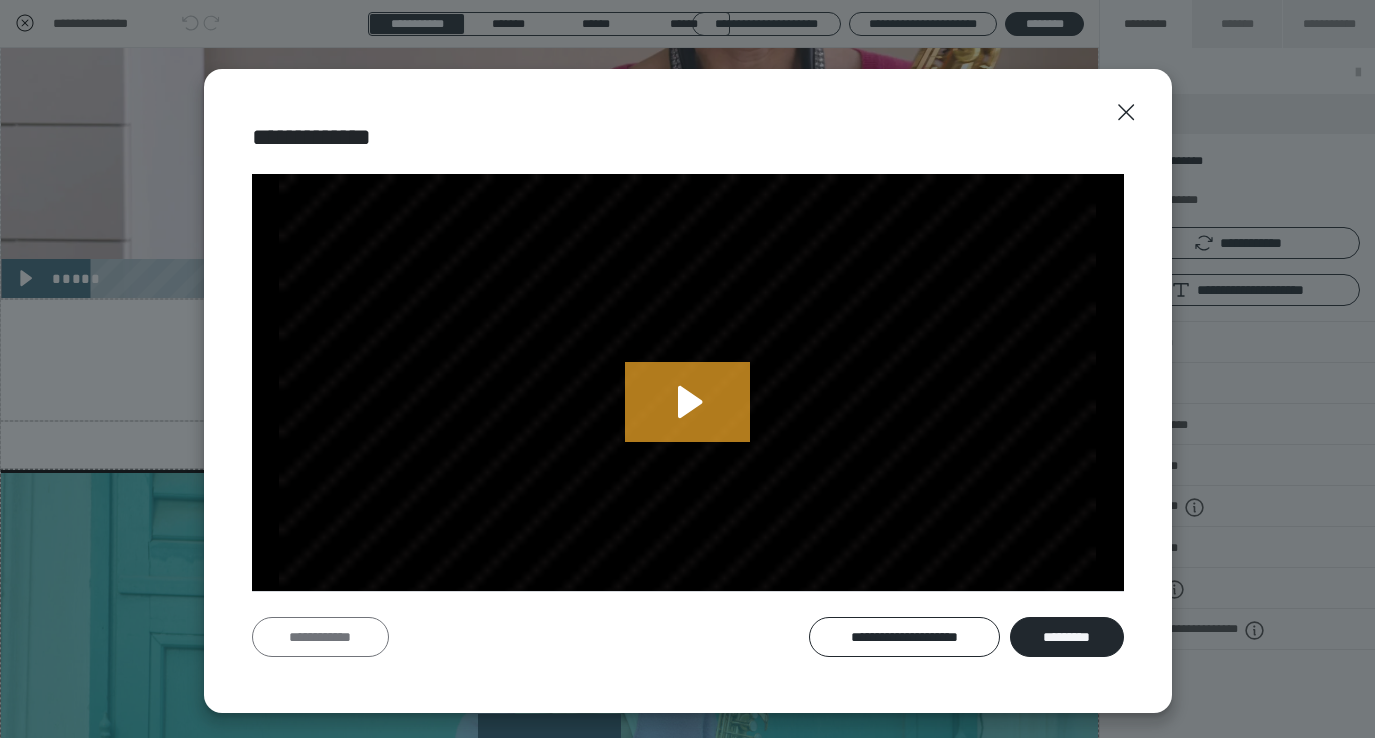 click on "**********" at bounding box center [320, 637] 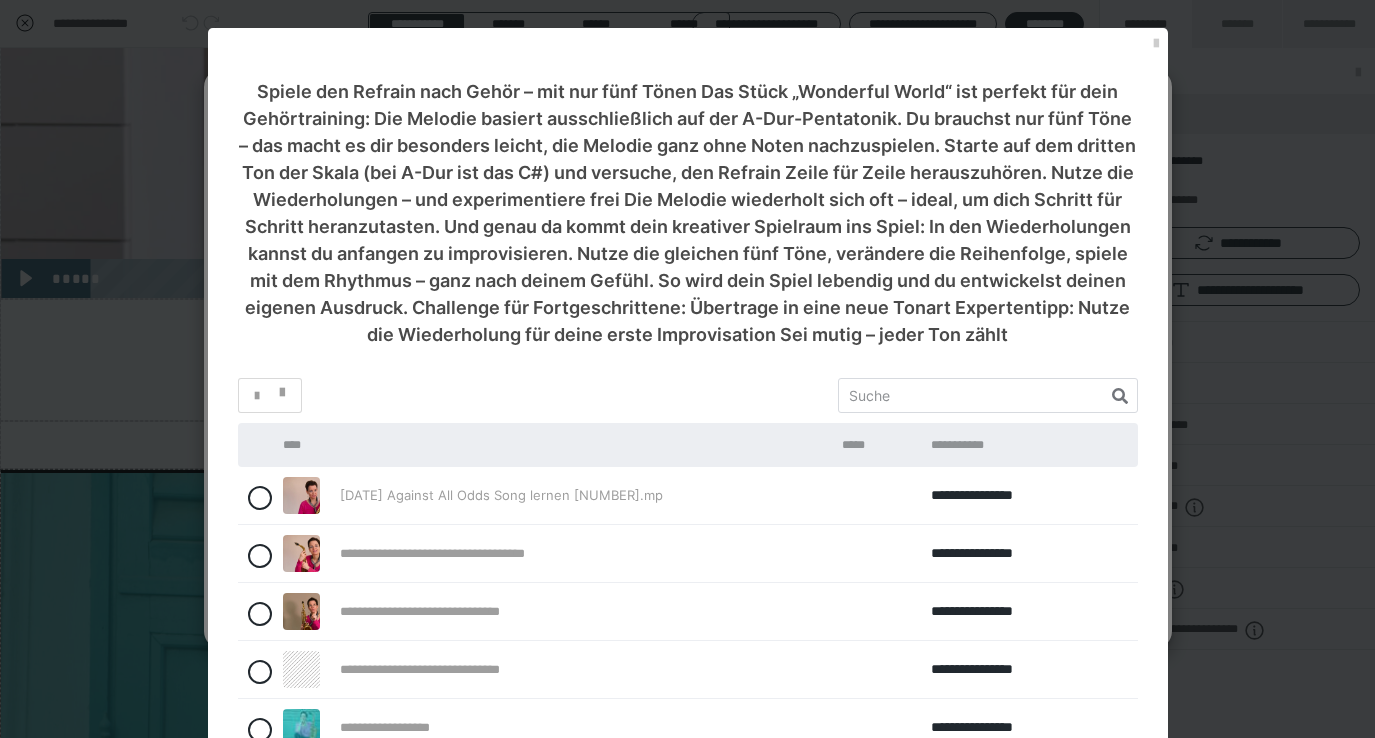 click on "*********" at bounding box center [625, 939] 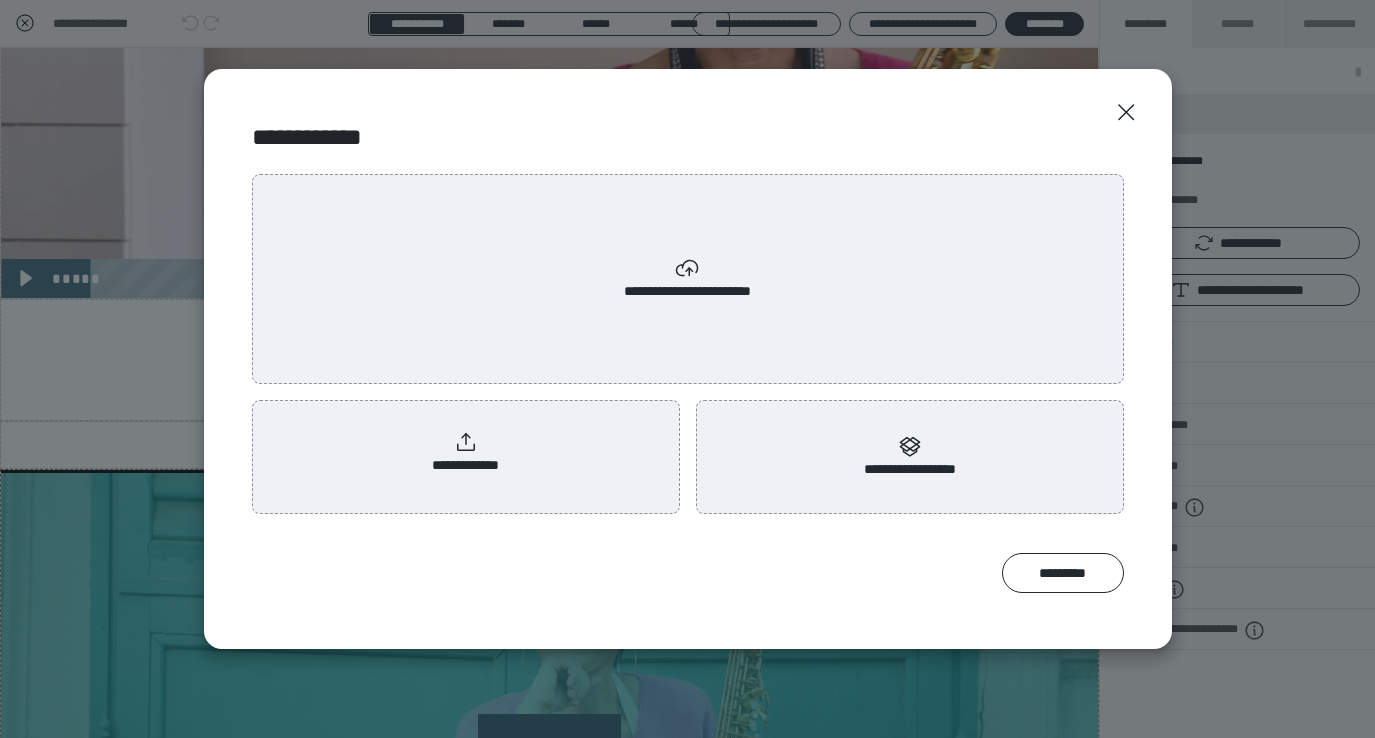 click 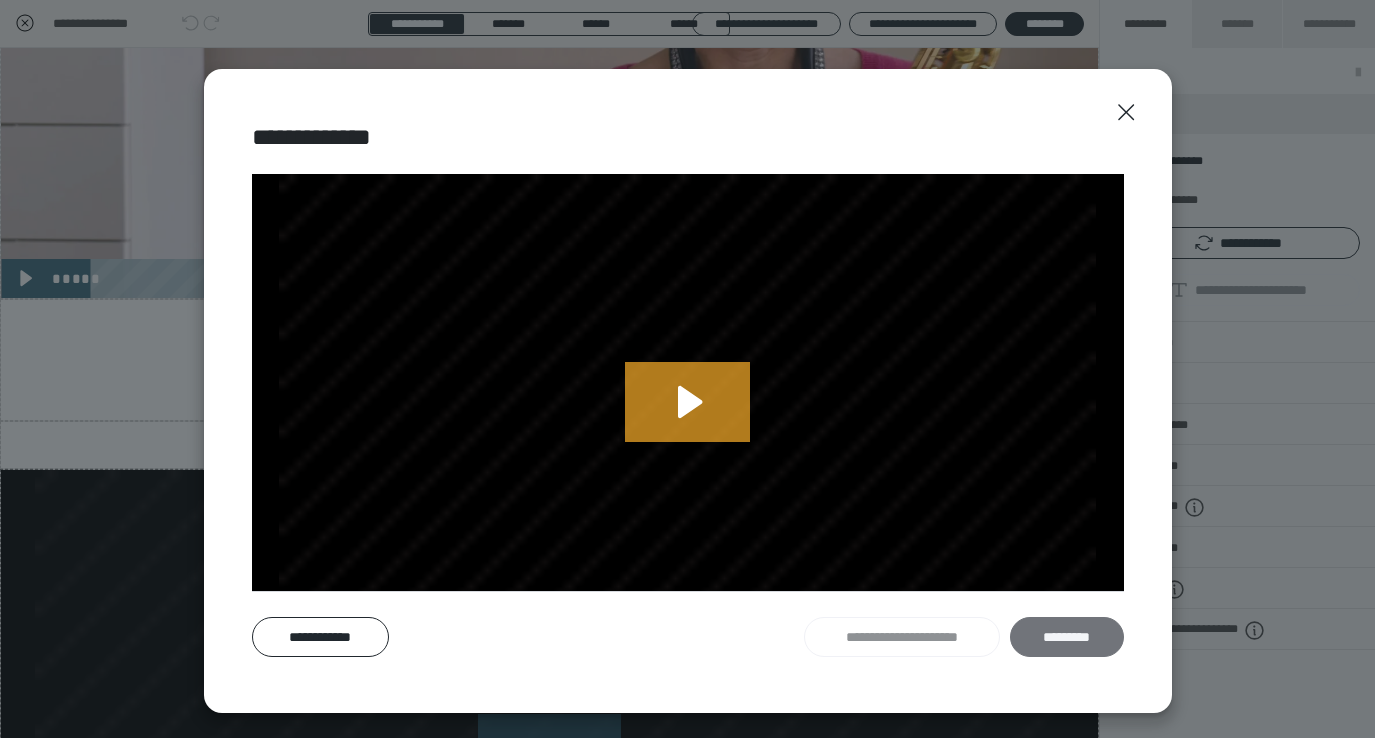 click on "*********" at bounding box center [1067, 637] 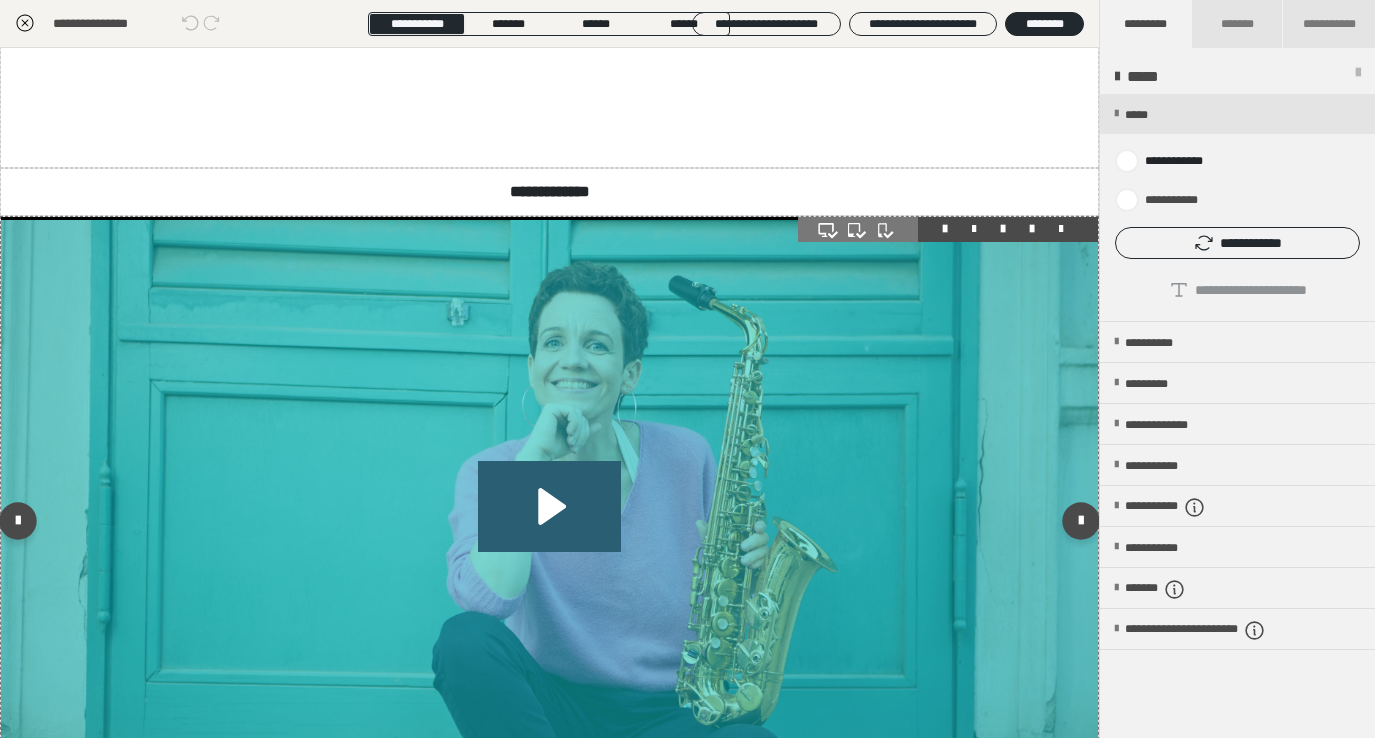 scroll, scrollTop: 2418, scrollLeft: 0, axis: vertical 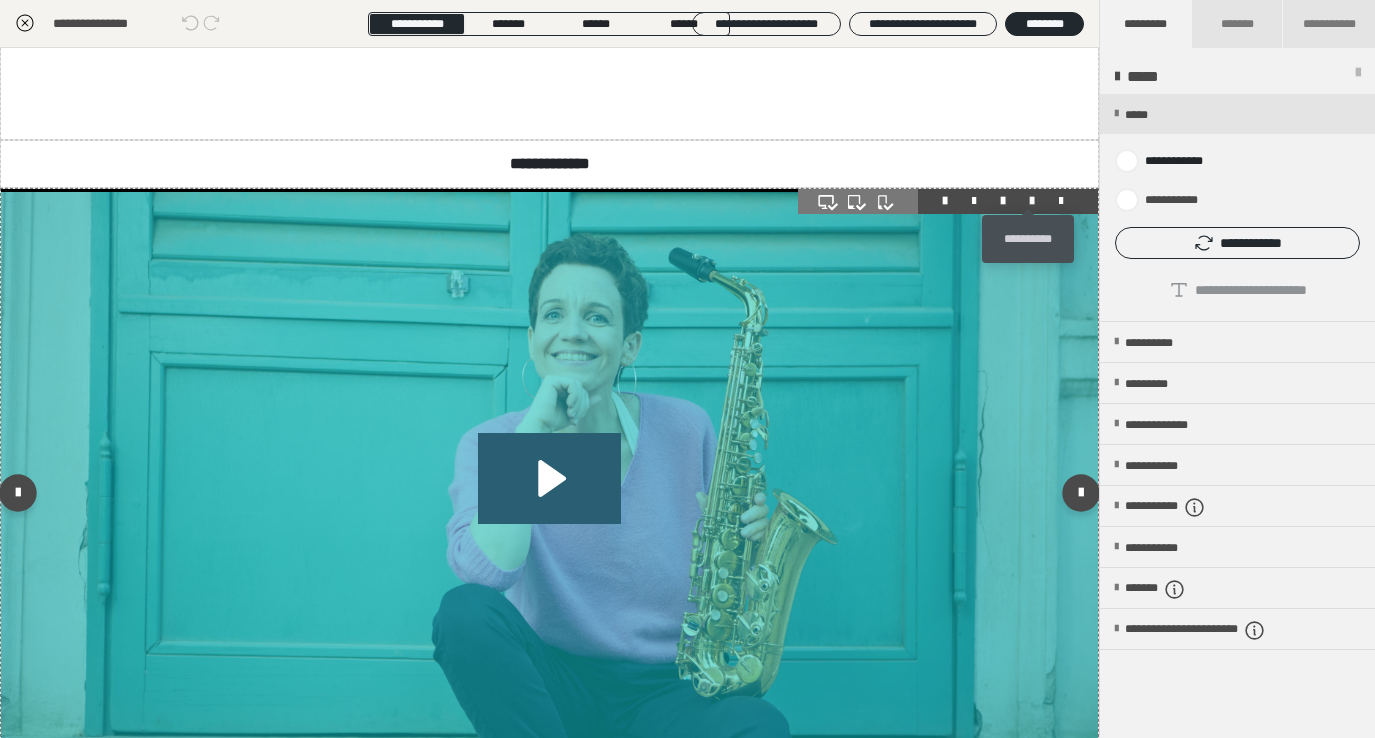 click at bounding box center [1032, 201] 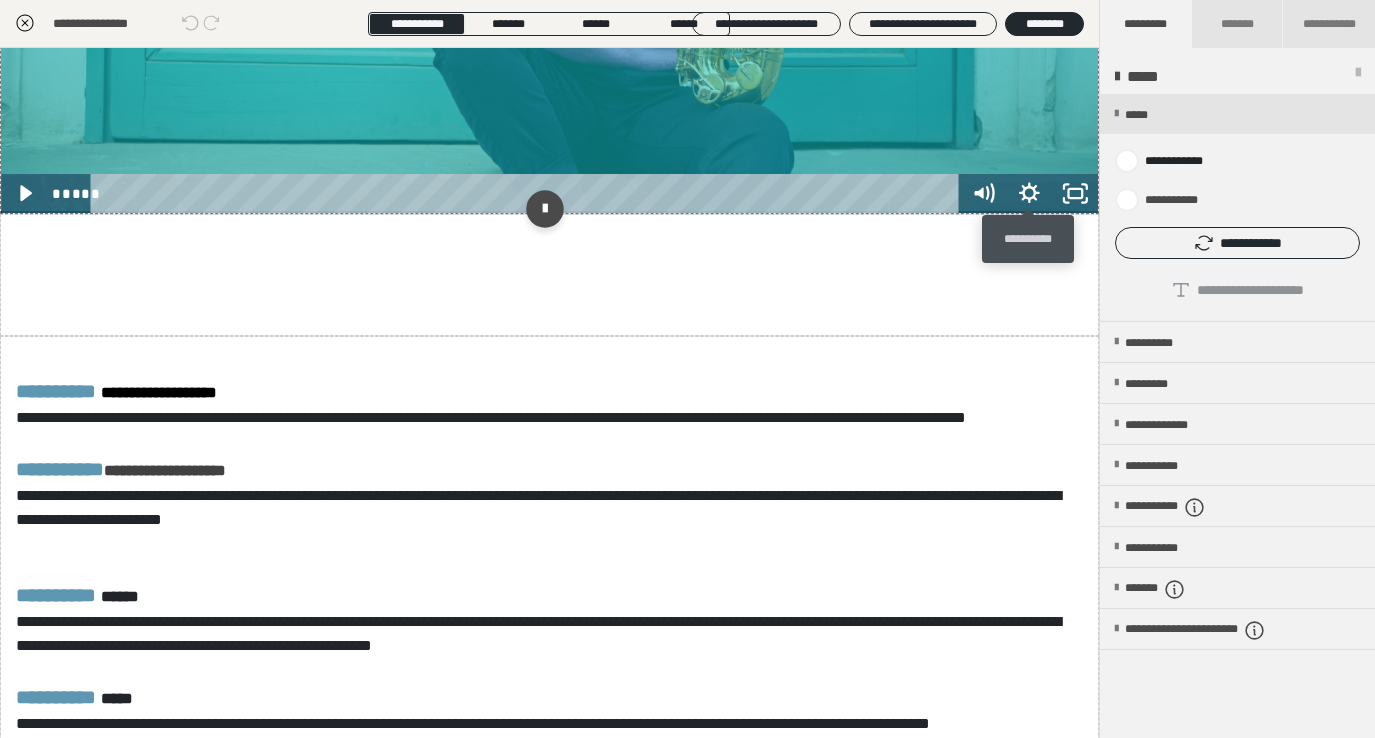 scroll, scrollTop: 1825, scrollLeft: 0, axis: vertical 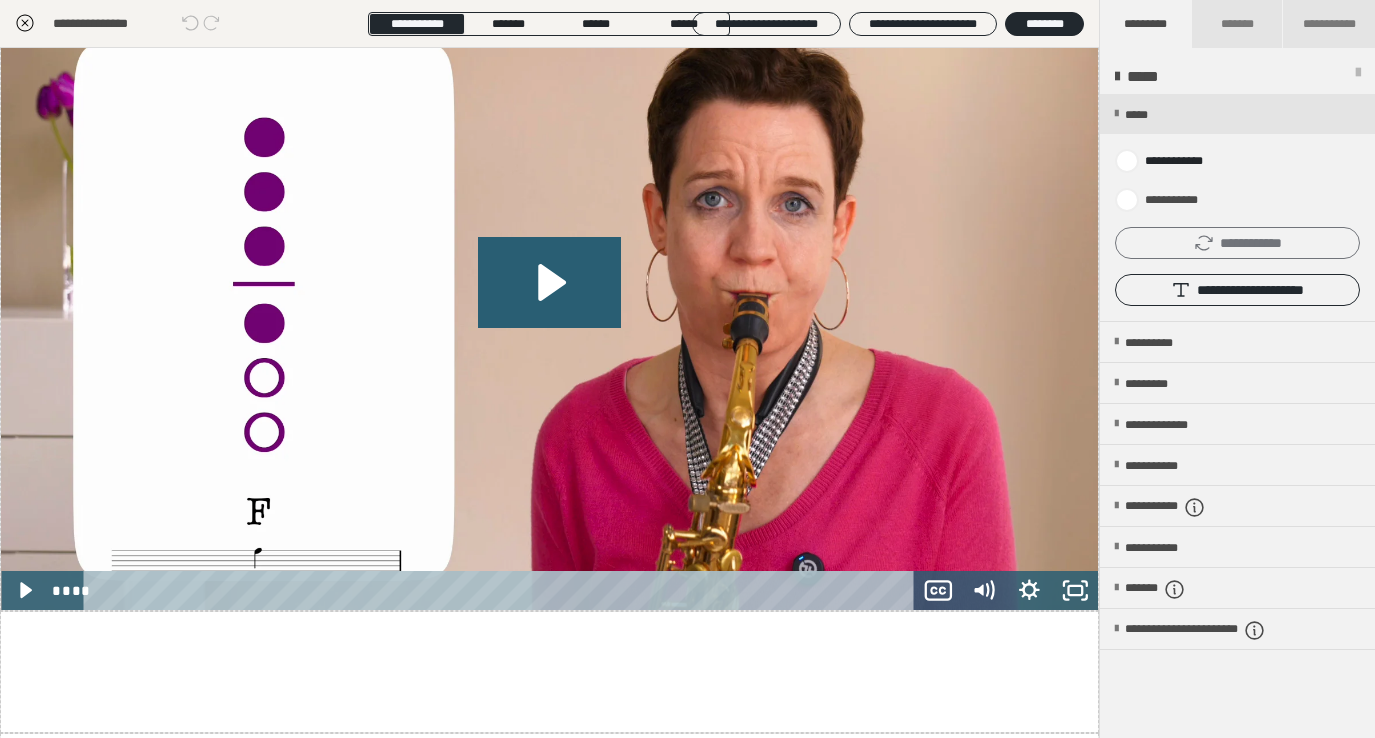 click on "**********" at bounding box center (1237, 243) 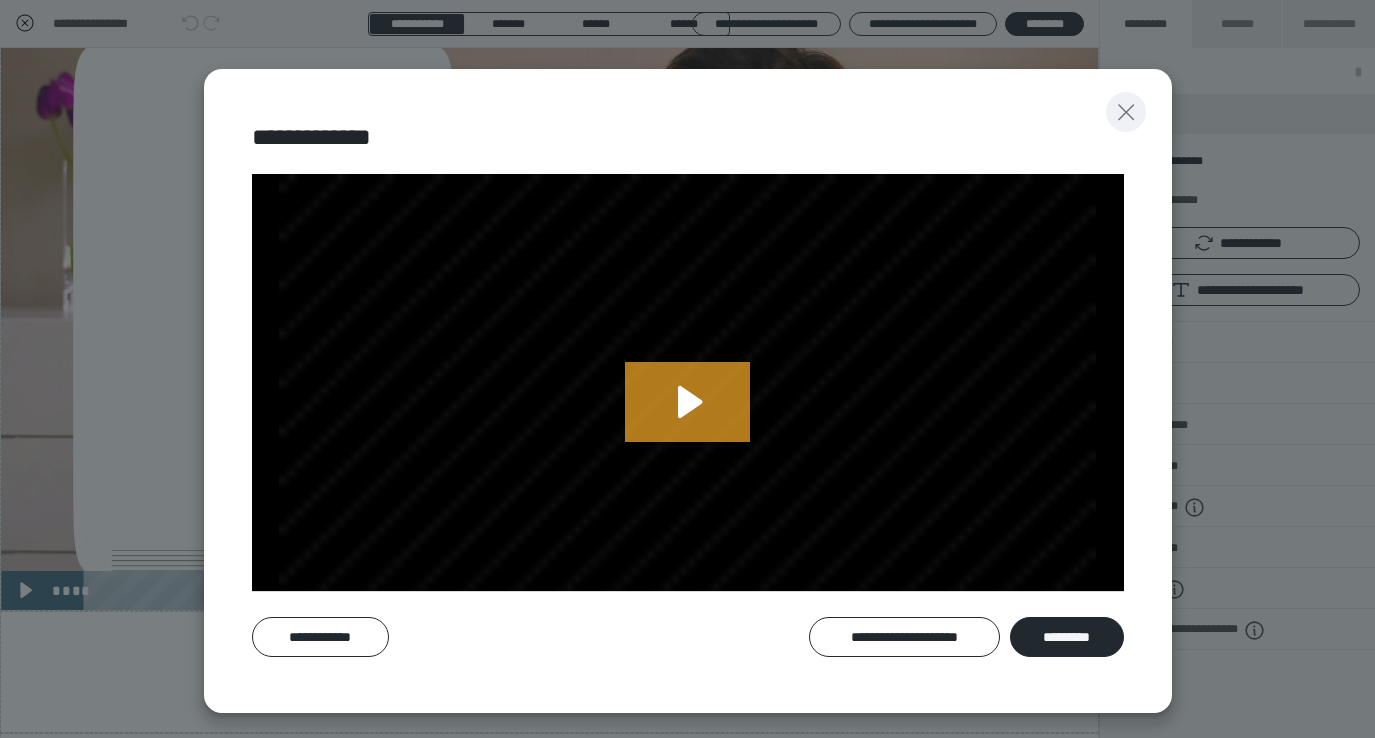 click 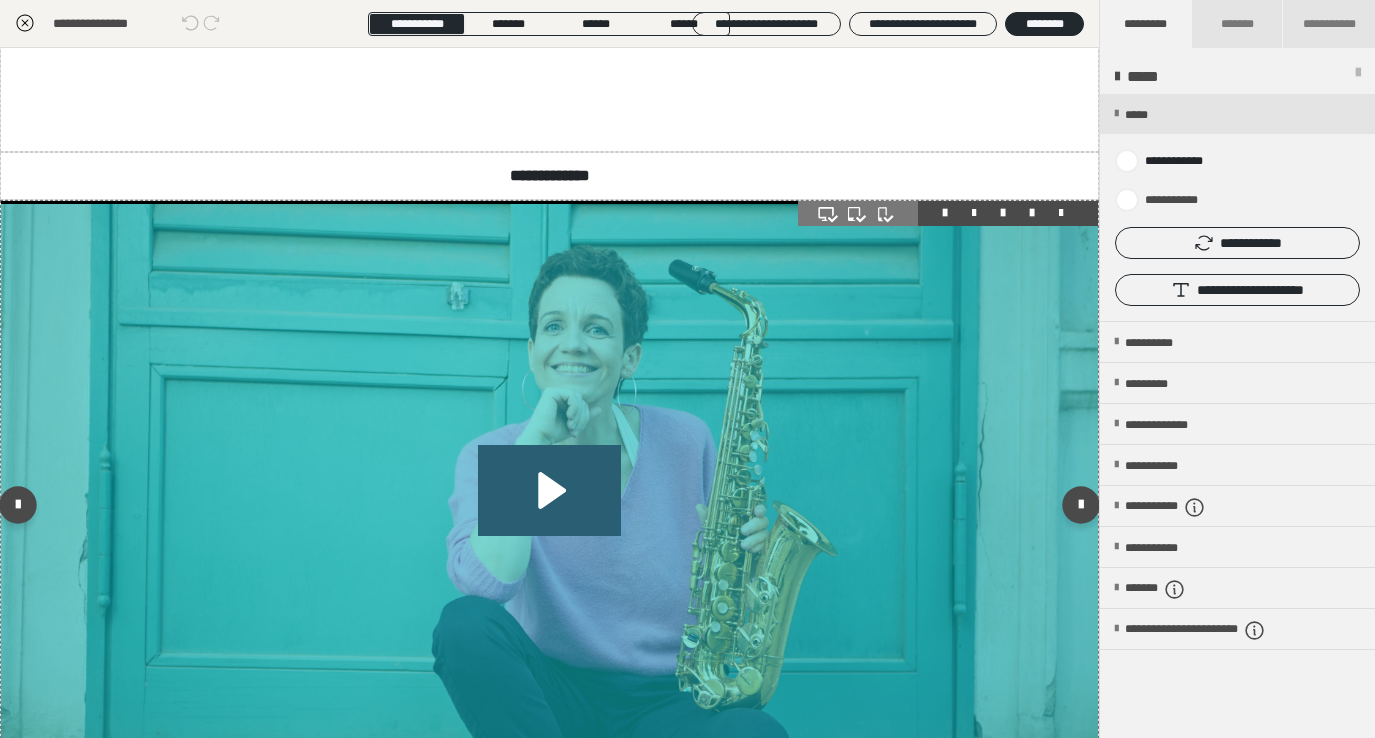 scroll, scrollTop: 2417, scrollLeft: 0, axis: vertical 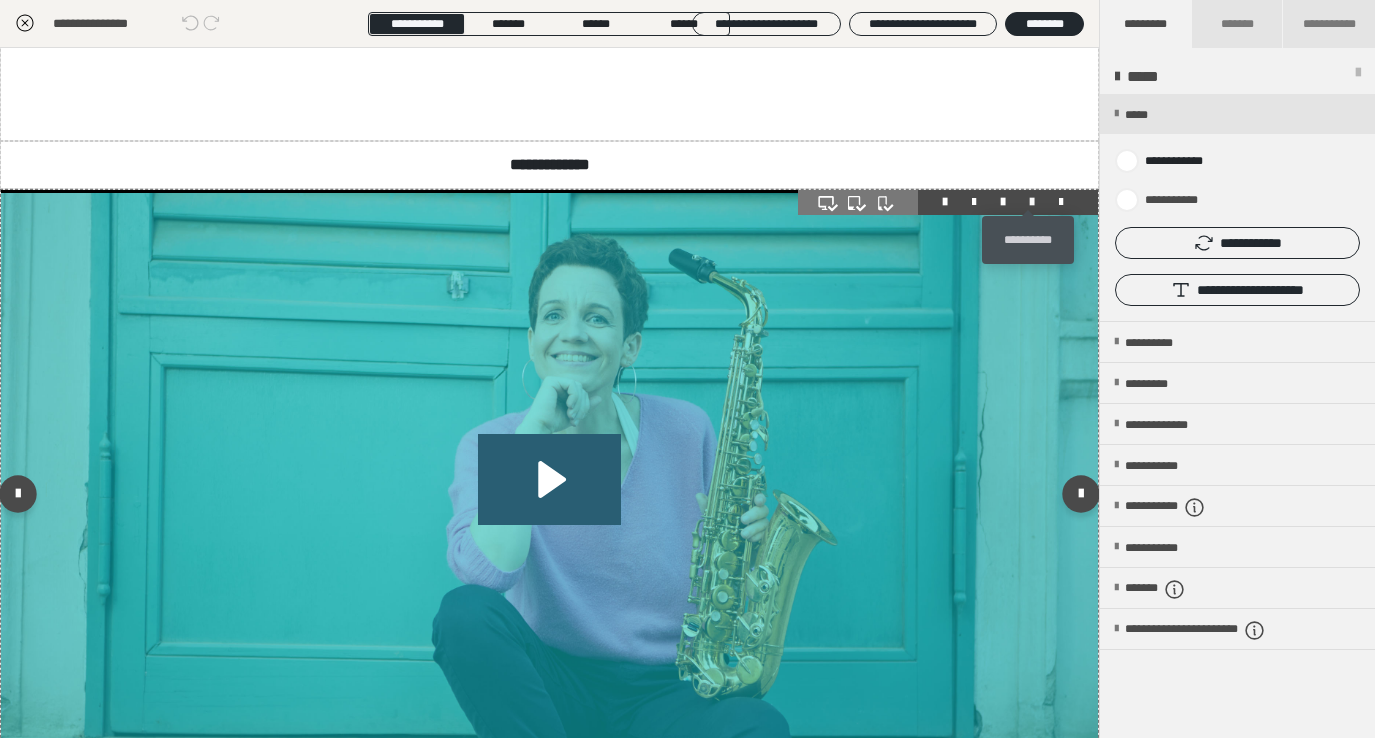 click at bounding box center (1032, 202) 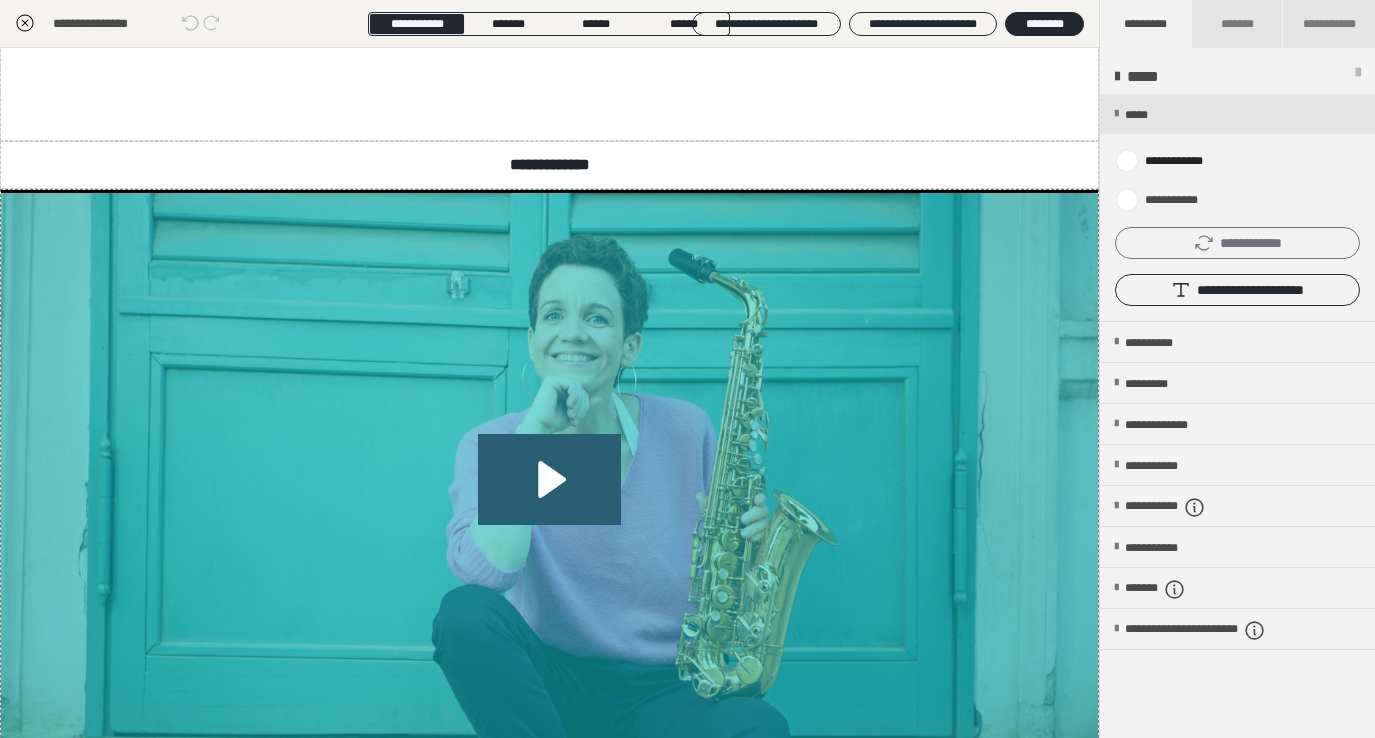 click on "**********" at bounding box center (1237, 243) 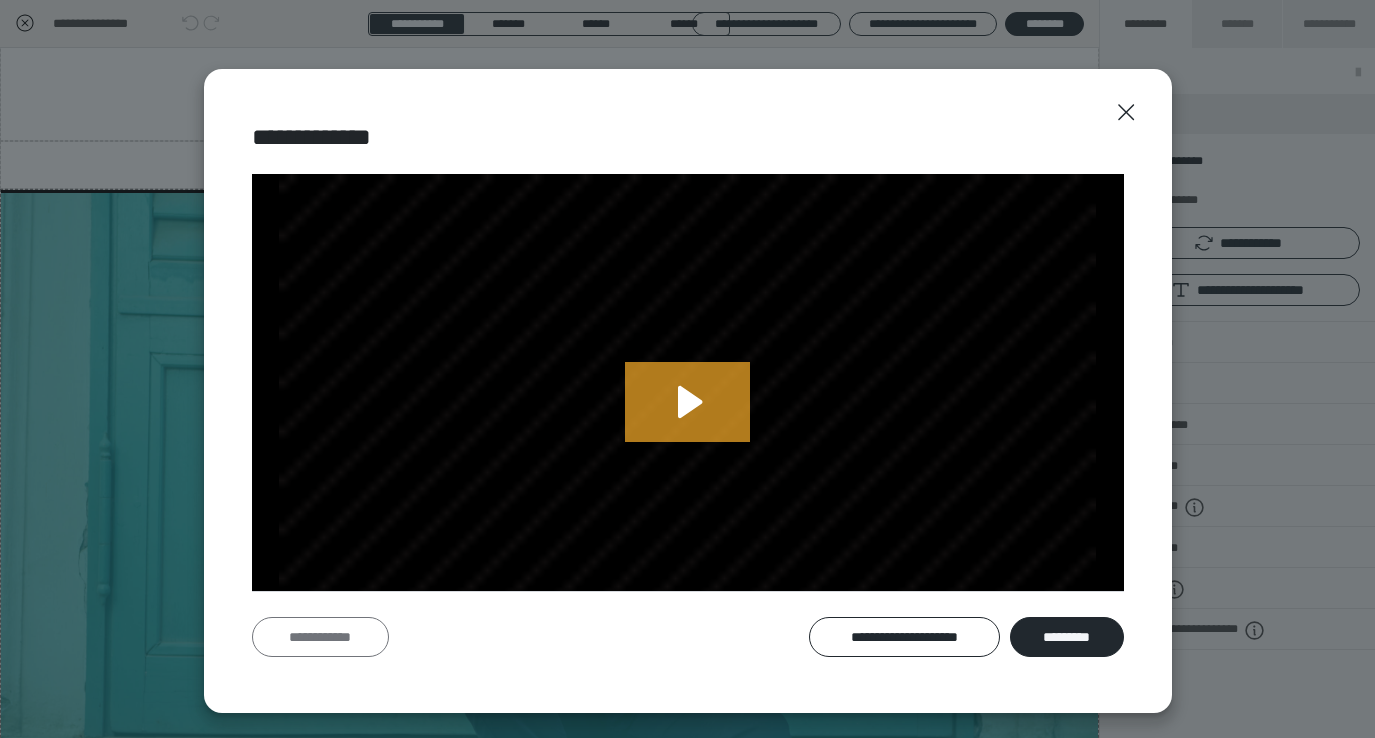 click on "**********" at bounding box center [320, 637] 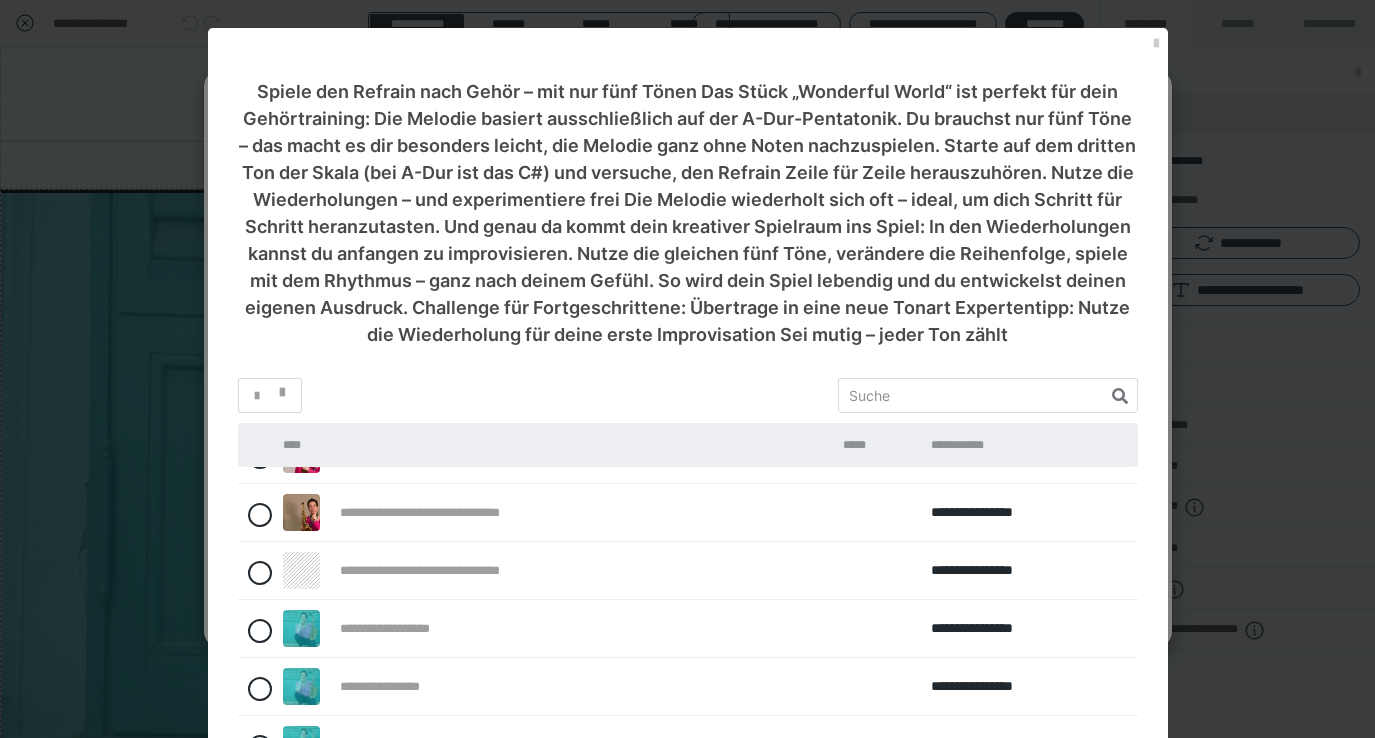 scroll, scrollTop: 218, scrollLeft: 0, axis: vertical 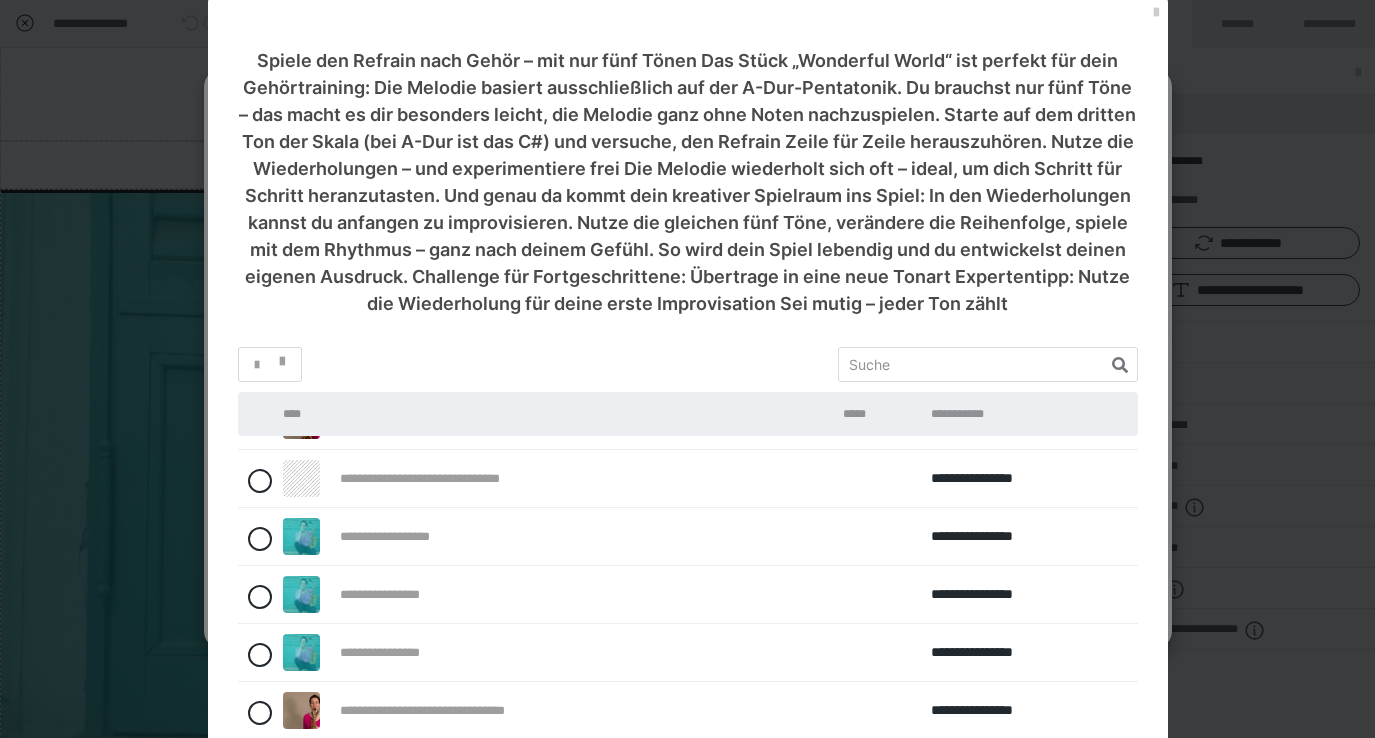 click on "*********" at bounding box center (625, 908) 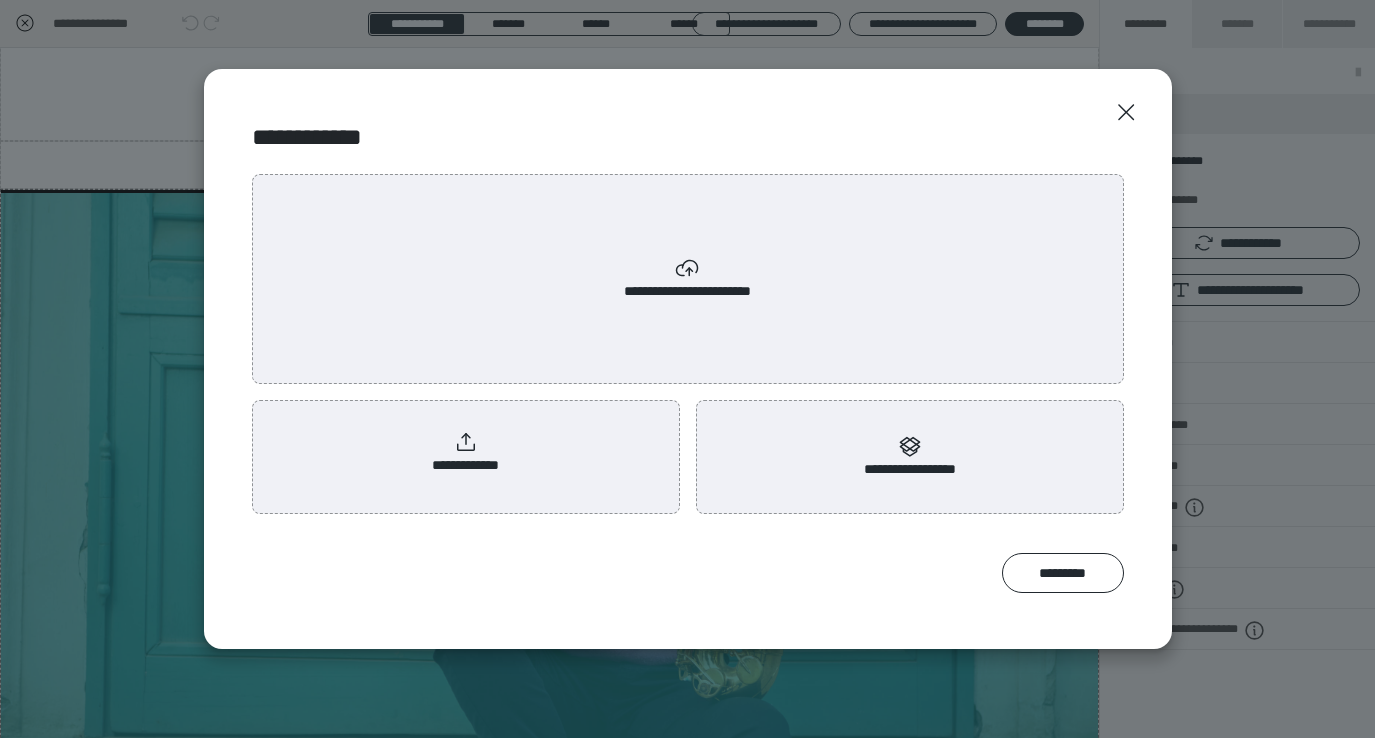 click 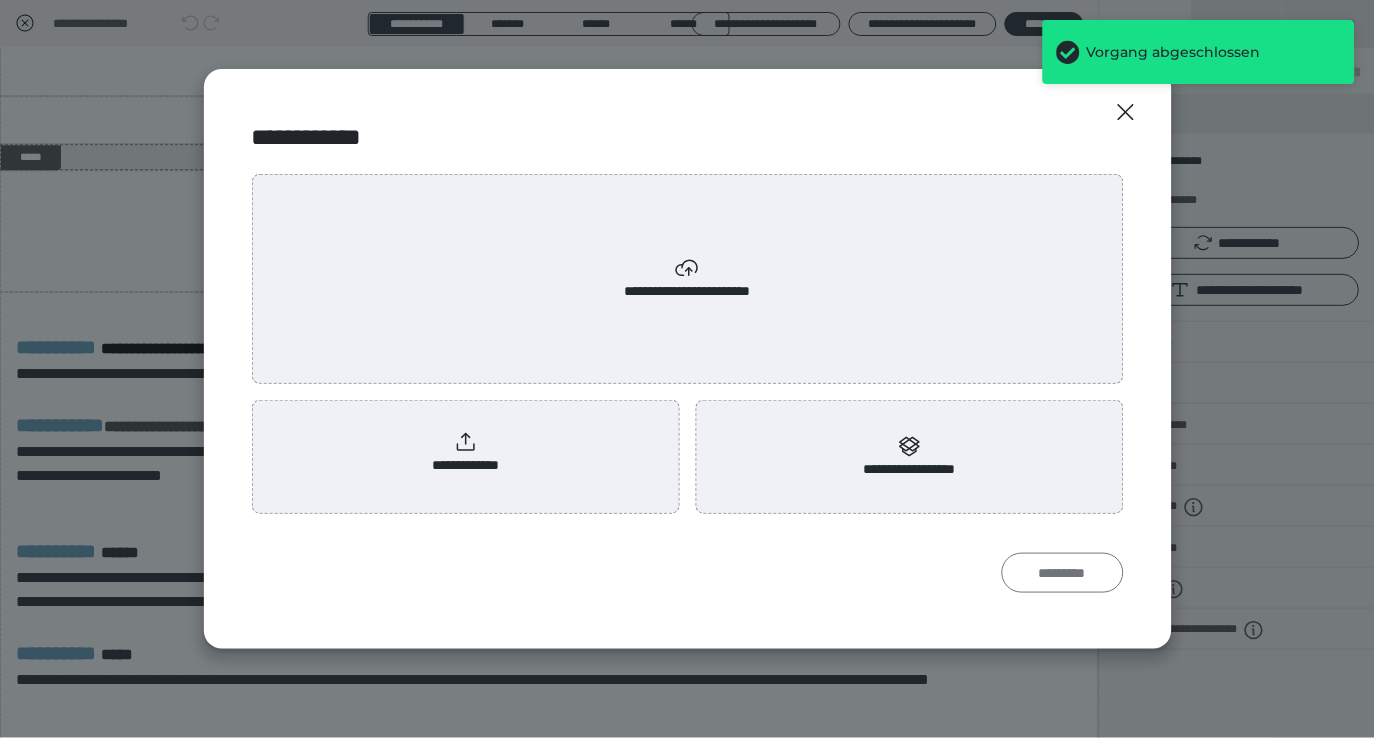 scroll, scrollTop: 1824, scrollLeft: 0, axis: vertical 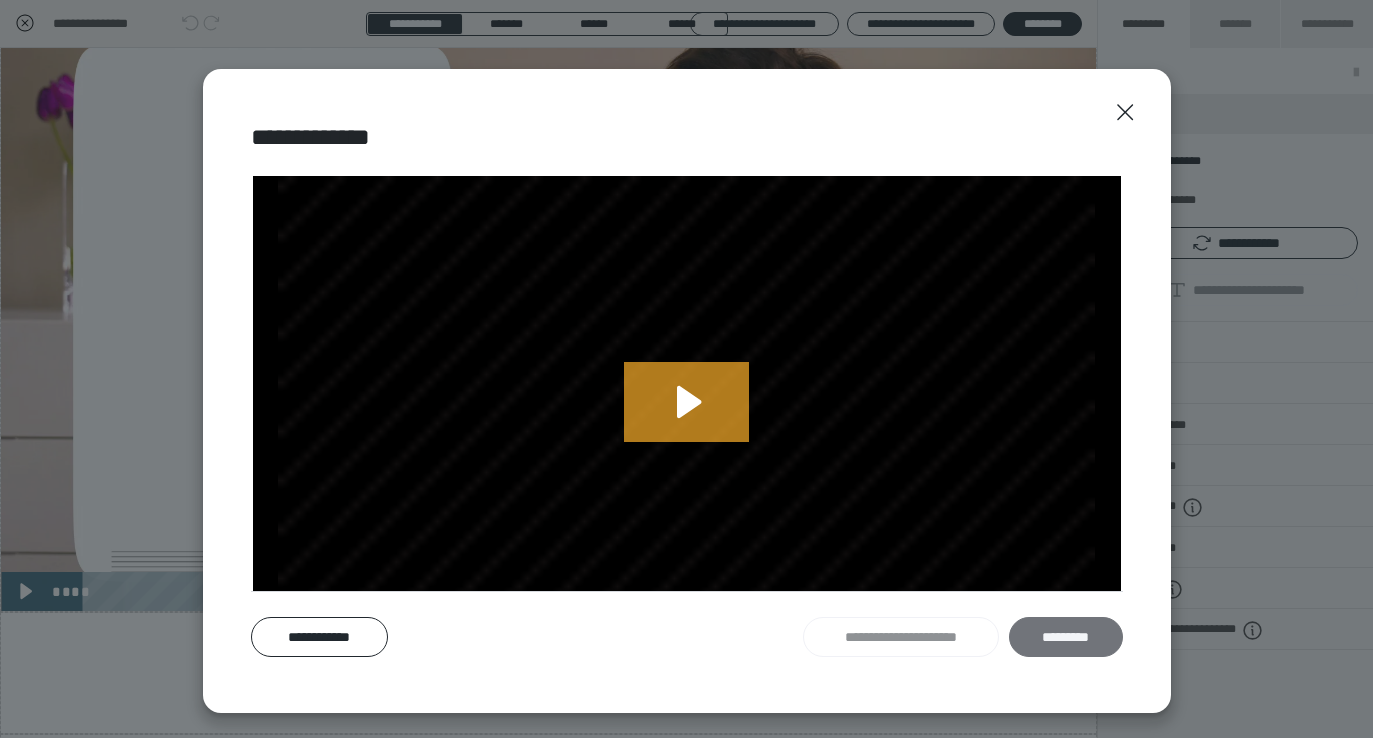 click on "*********" at bounding box center [1066, 637] 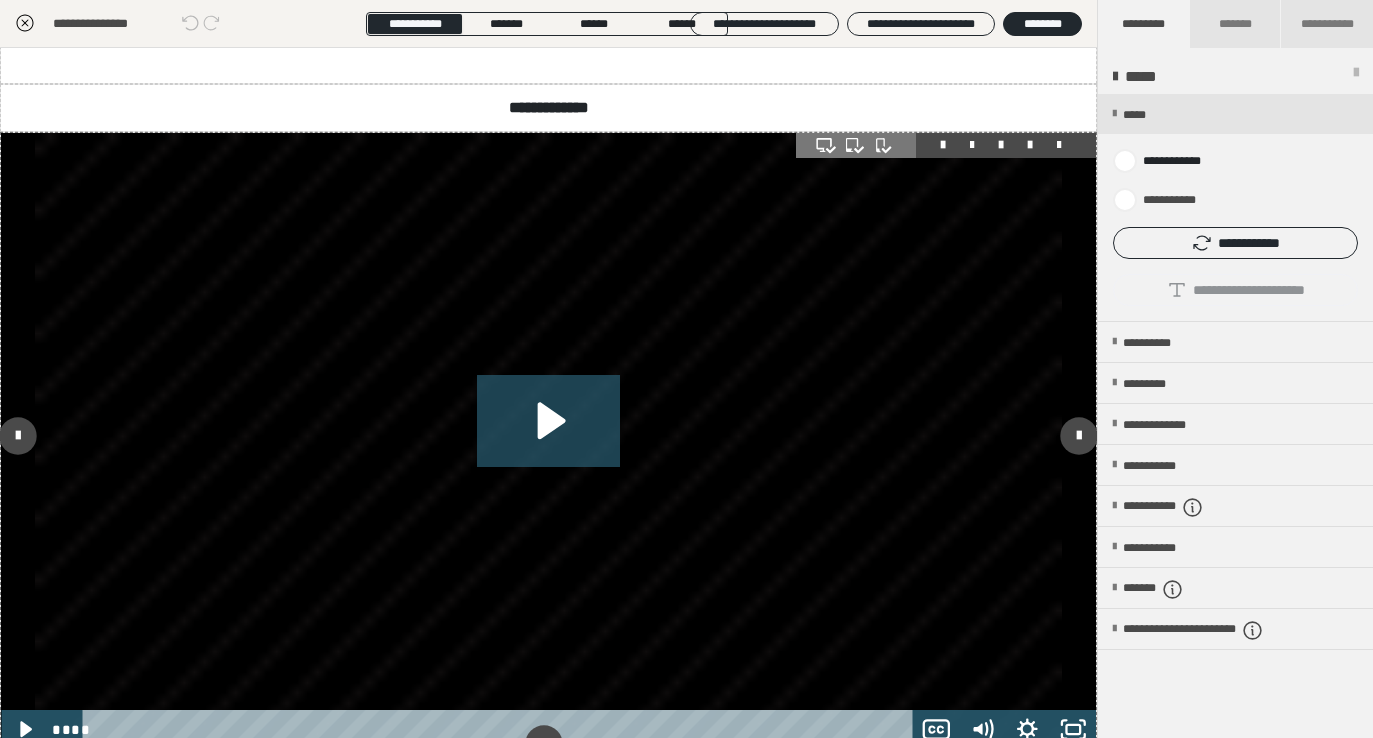 scroll, scrollTop: 2479, scrollLeft: 0, axis: vertical 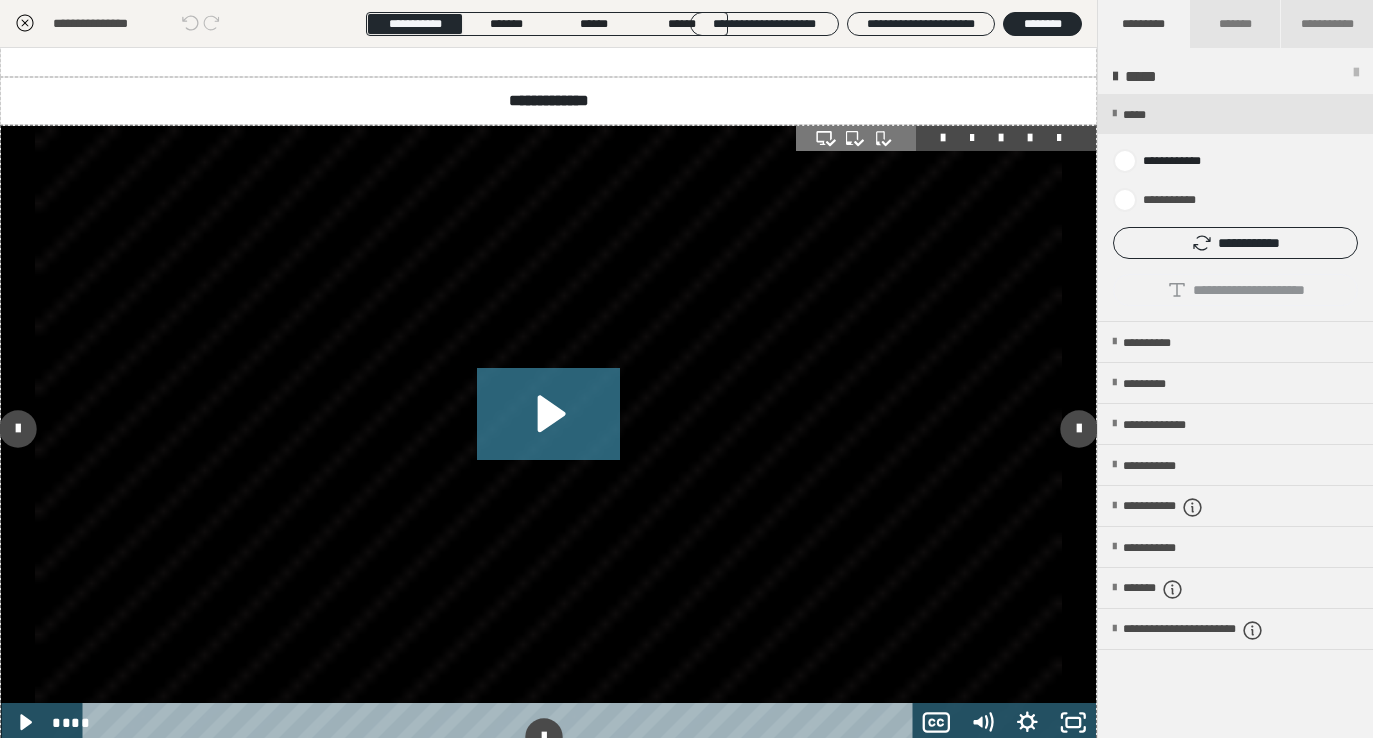 click 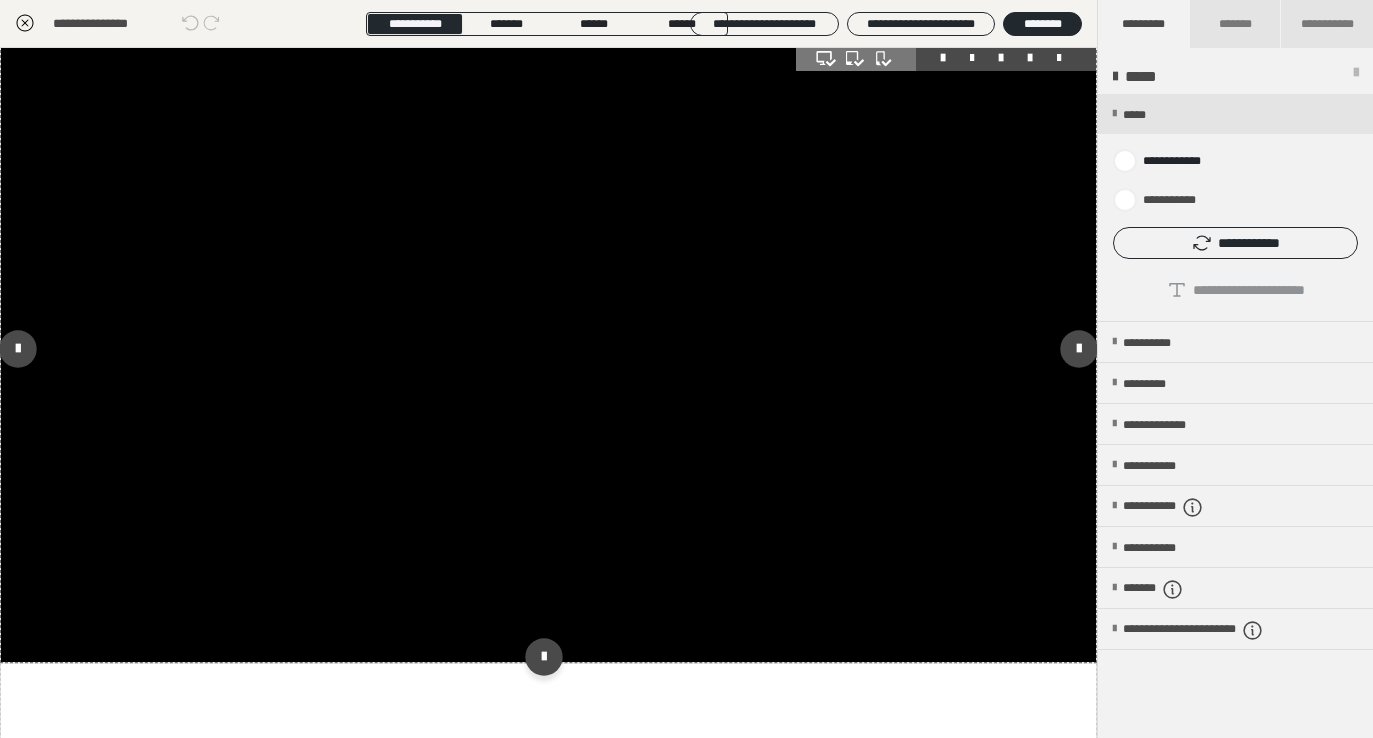 scroll, scrollTop: 2613, scrollLeft: 0, axis: vertical 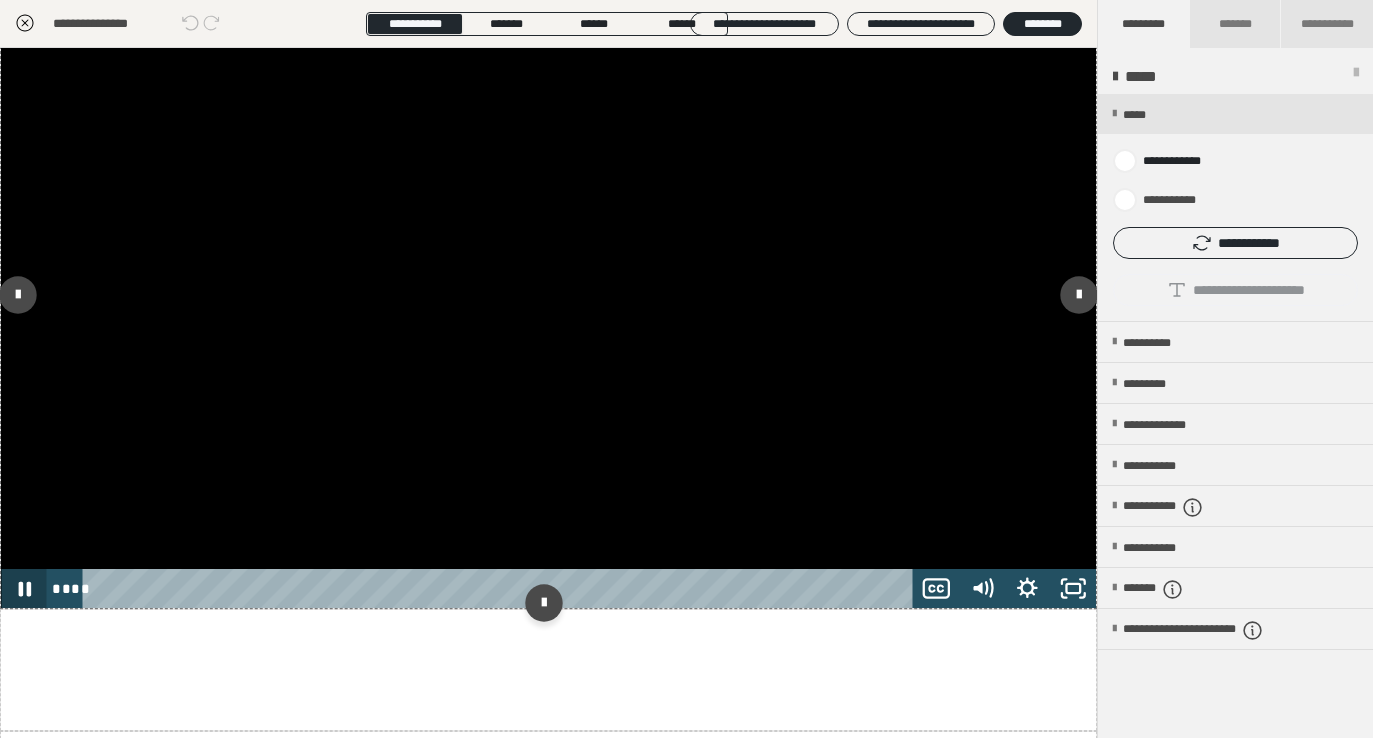 click 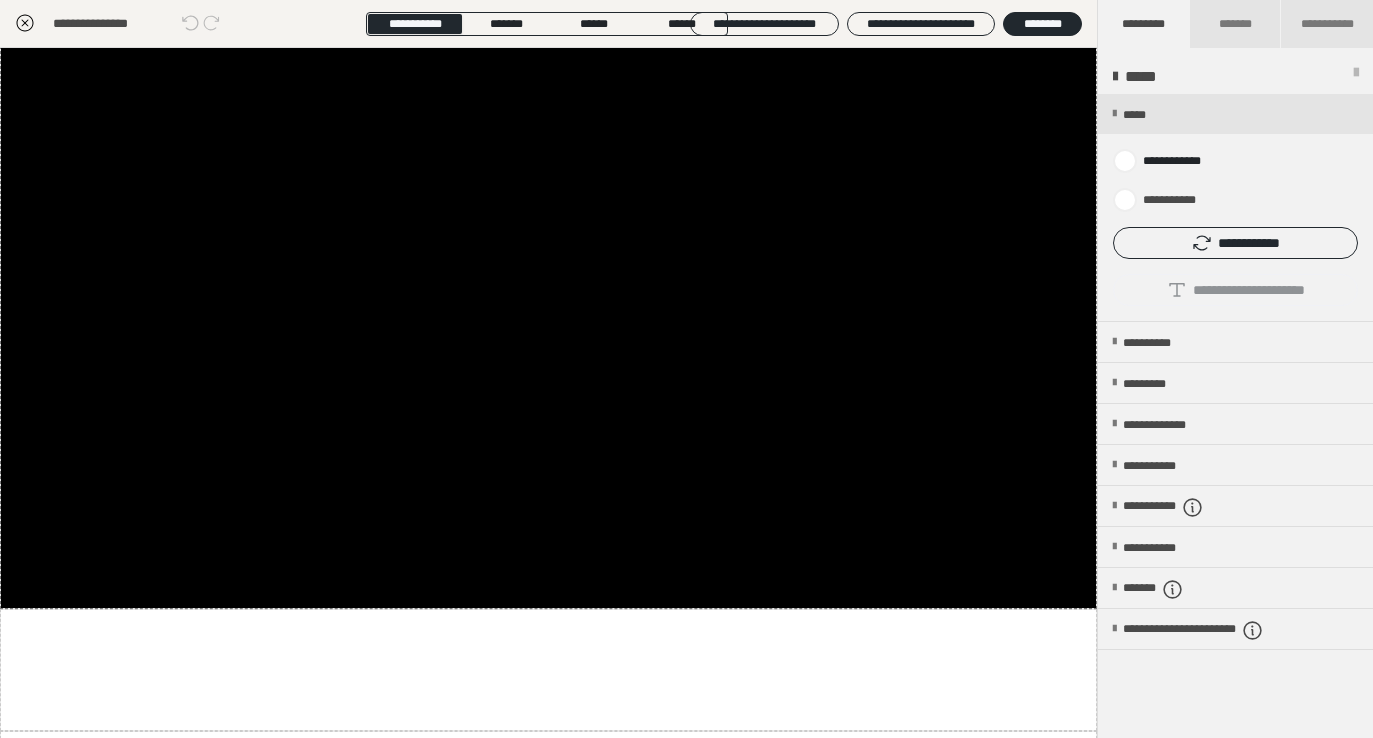 click 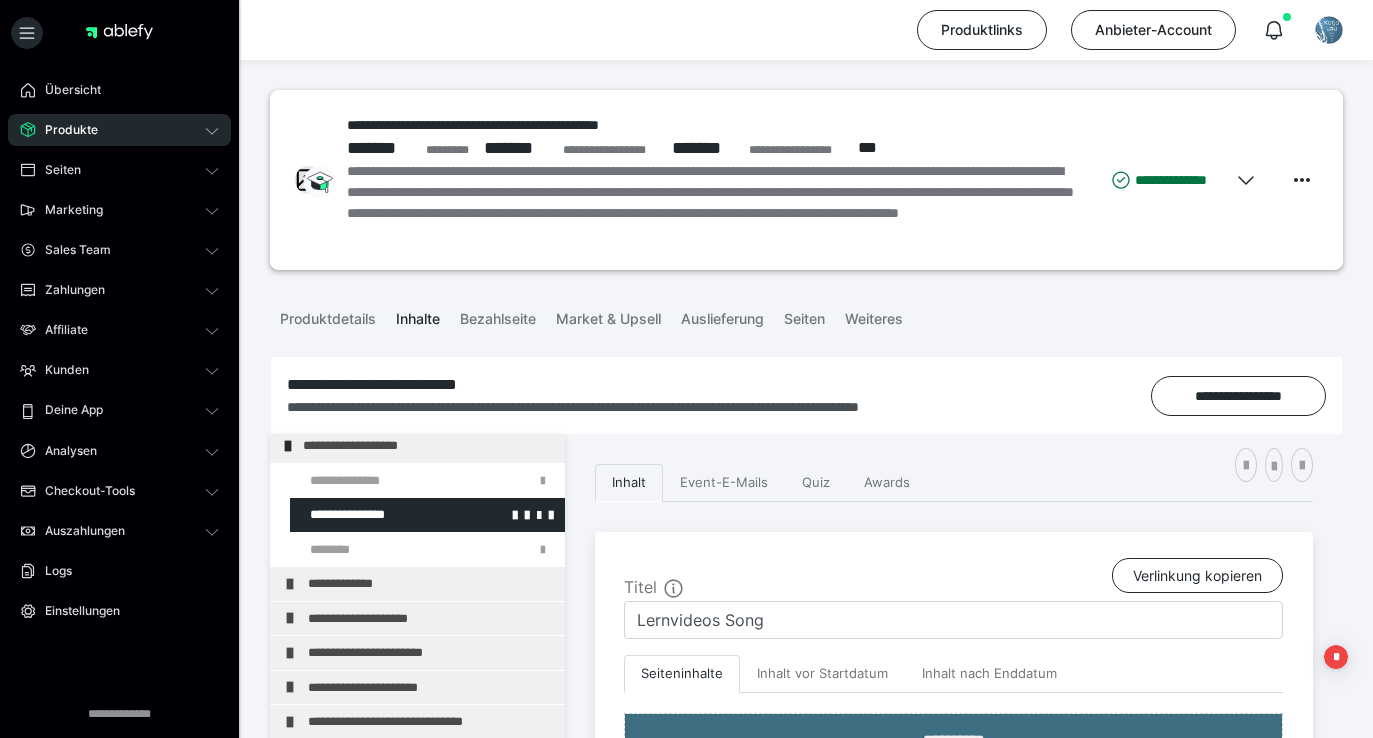 scroll, scrollTop: 127, scrollLeft: 0, axis: vertical 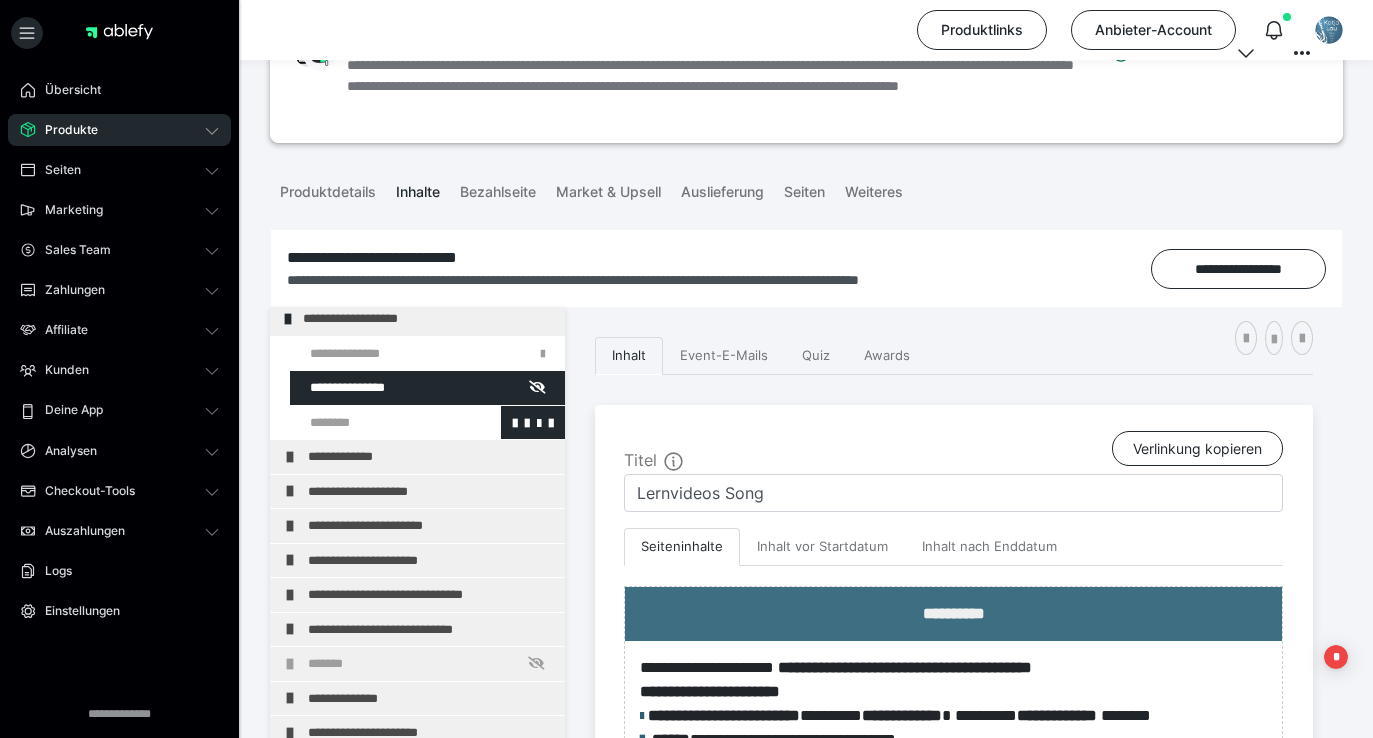 click at bounding box center [375, 423] 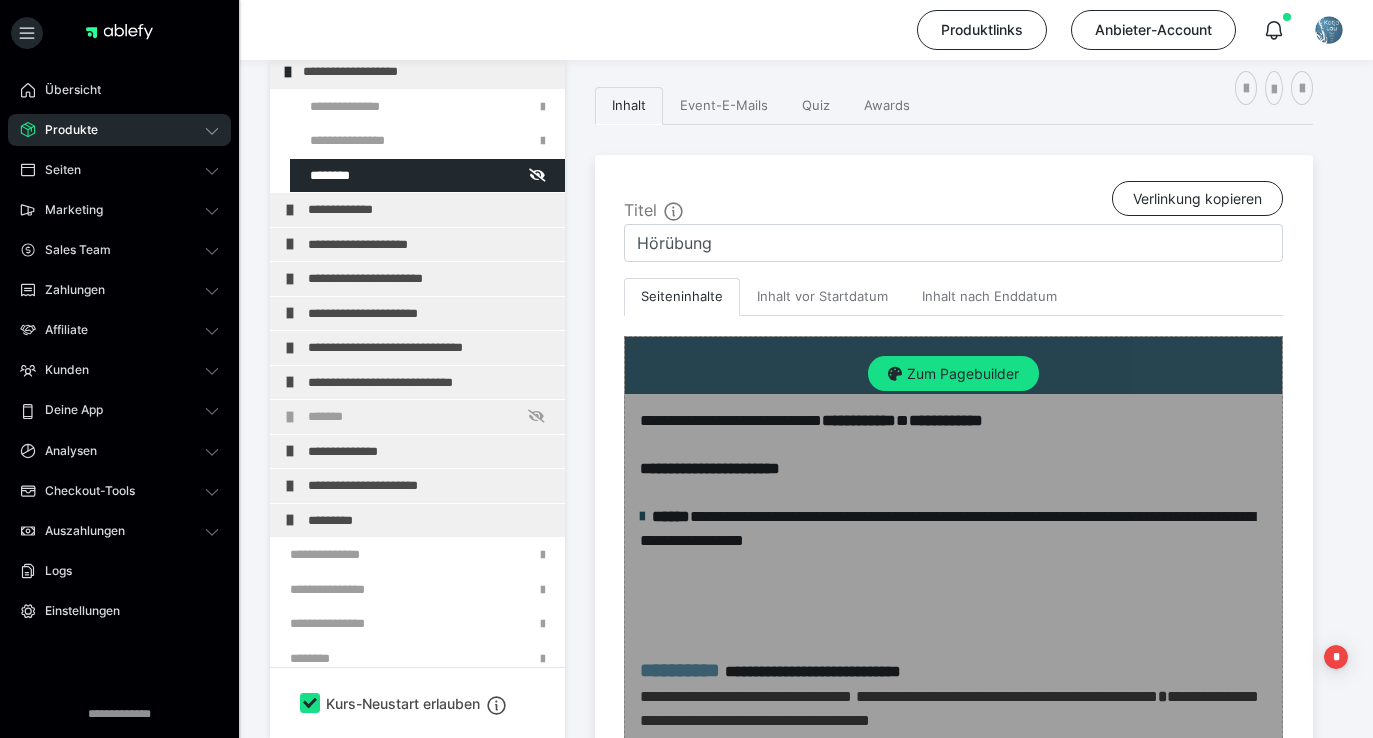 scroll, scrollTop: 379, scrollLeft: 0, axis: vertical 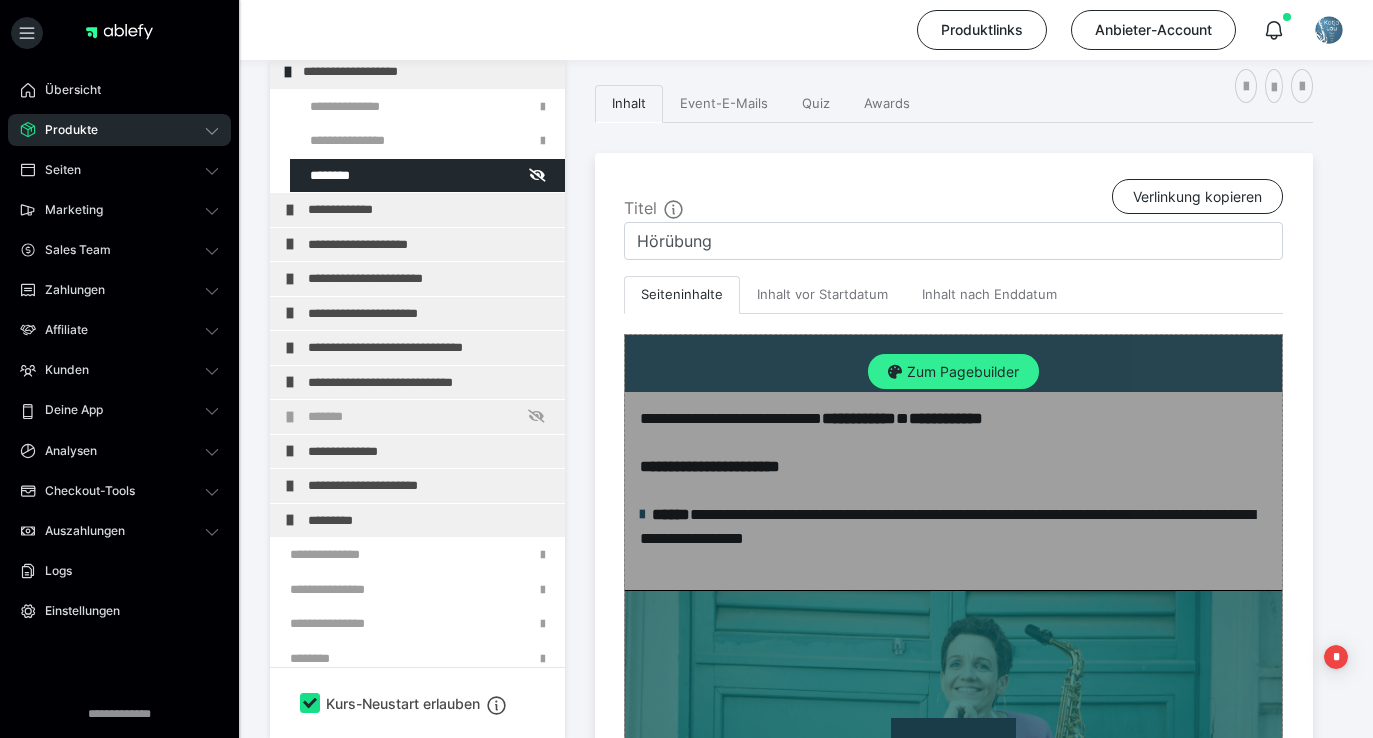 click on "Zum Pagebuilder" at bounding box center [953, 372] 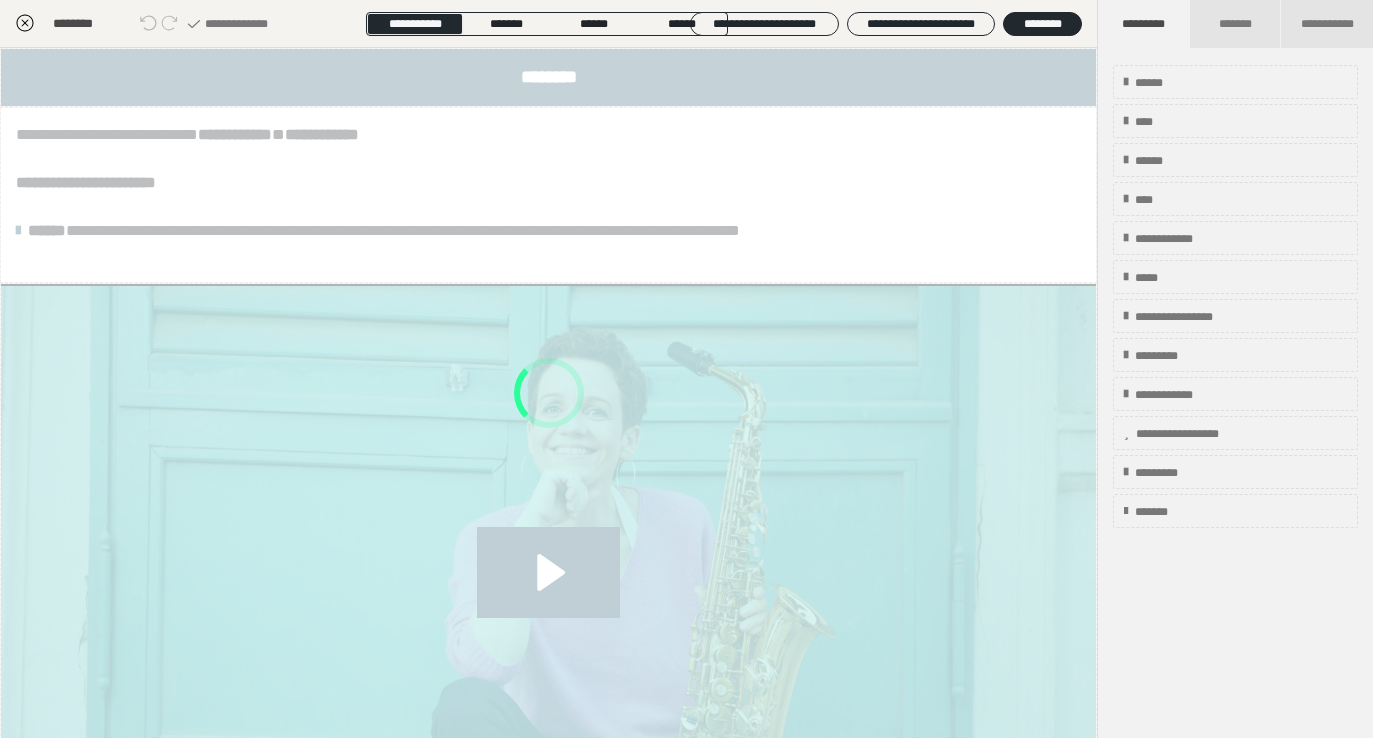 scroll, scrollTop: 374, scrollLeft: 0, axis: vertical 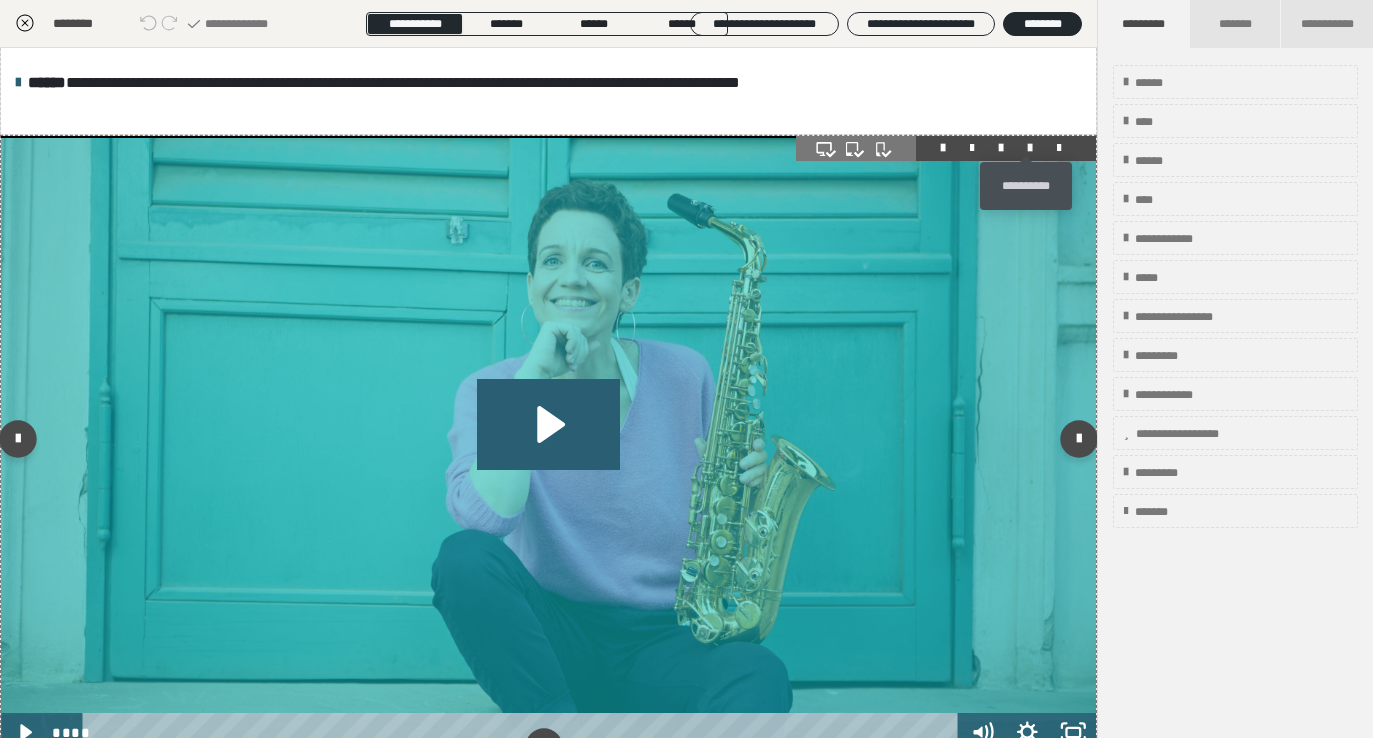 click at bounding box center [1030, 148] 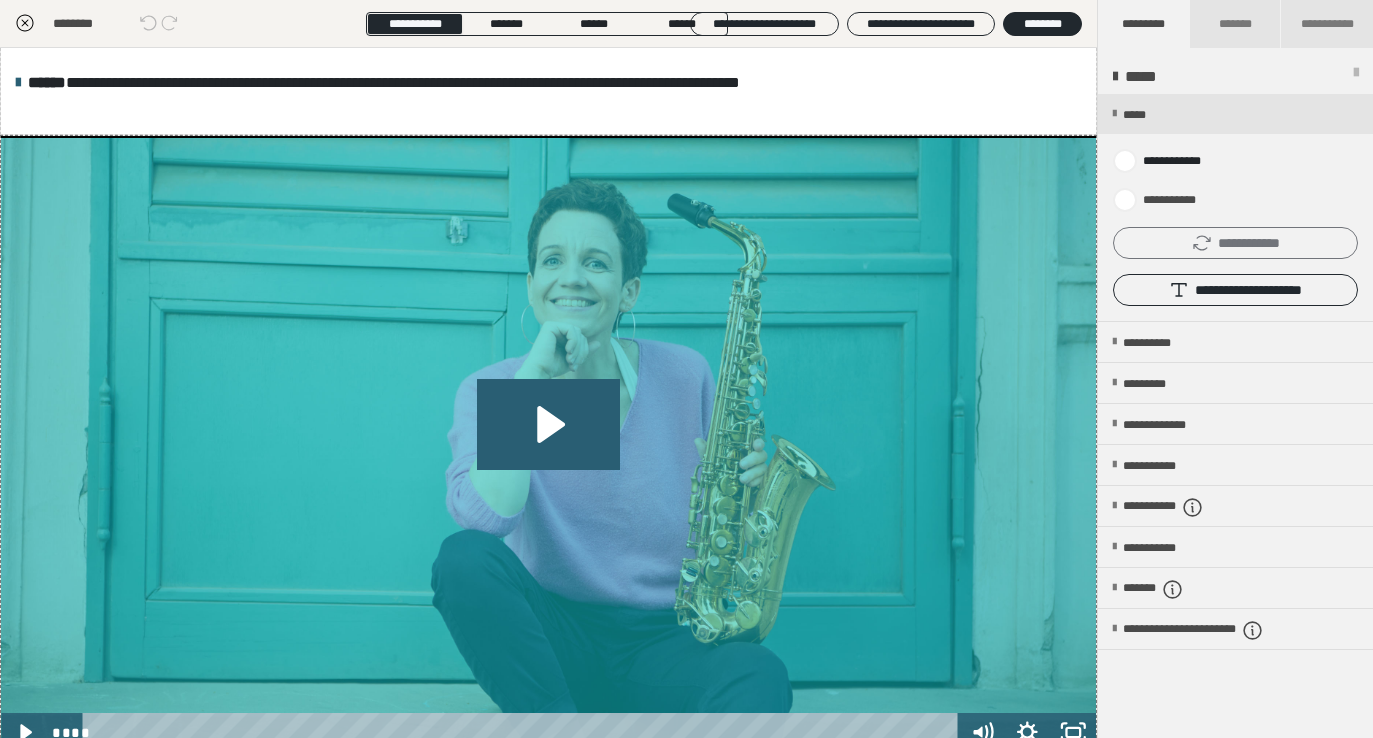 click on "**********" at bounding box center [1235, 243] 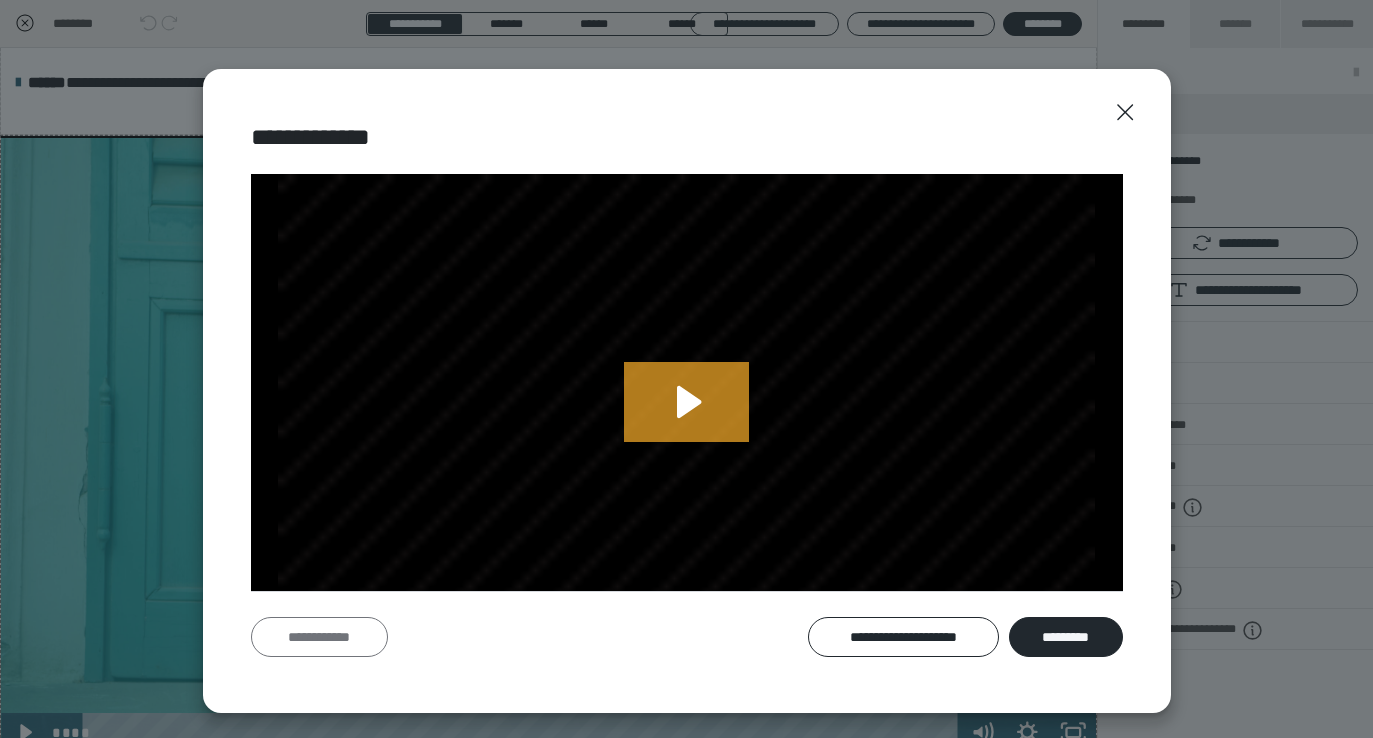 click on "**********" at bounding box center (319, 637) 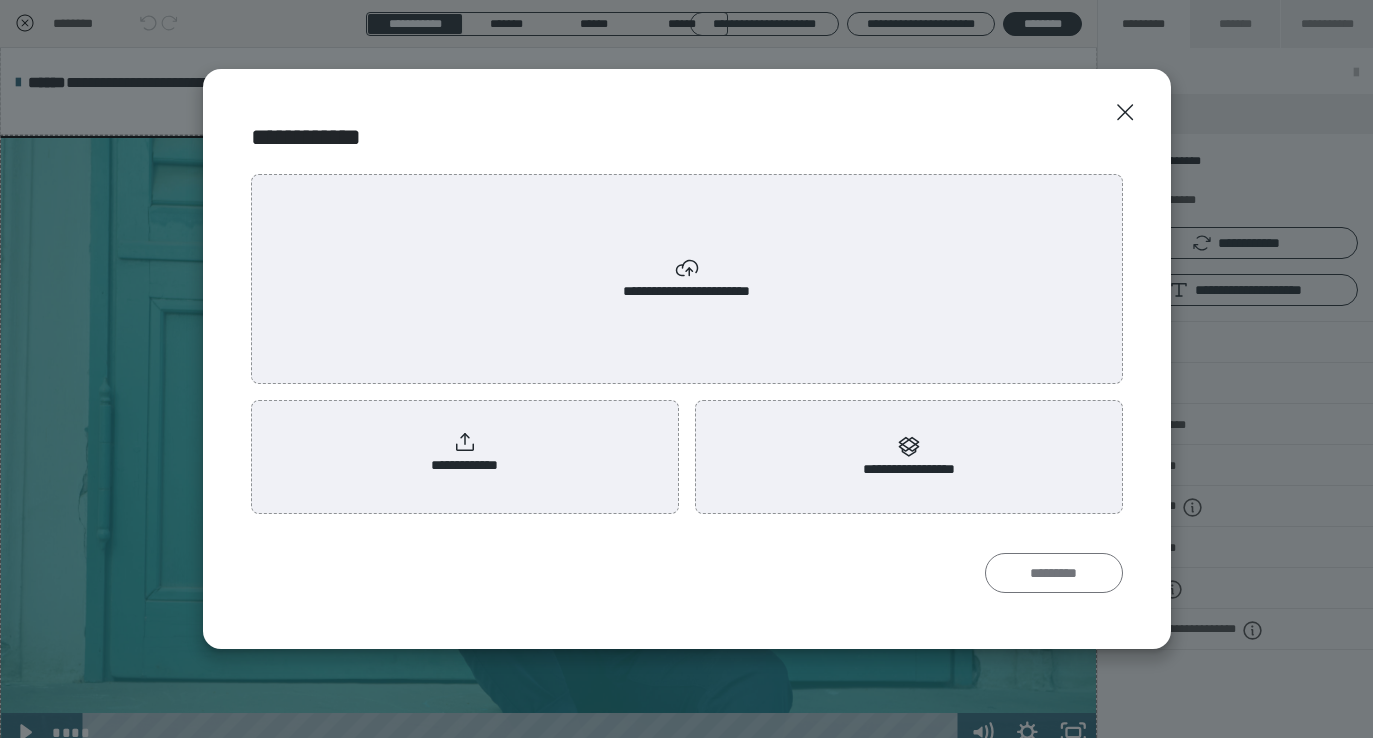 scroll, scrollTop: 0, scrollLeft: 0, axis: both 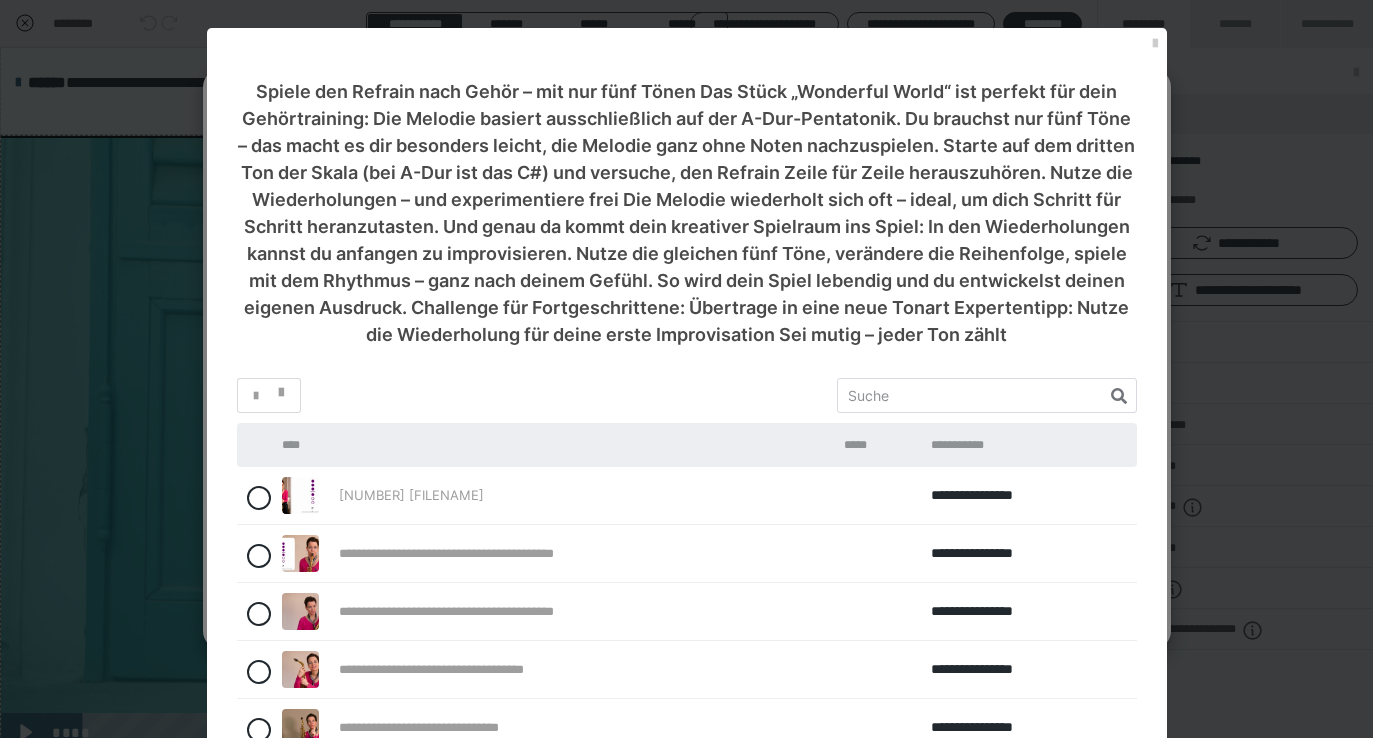 click on "*********" at bounding box center (624, 939) 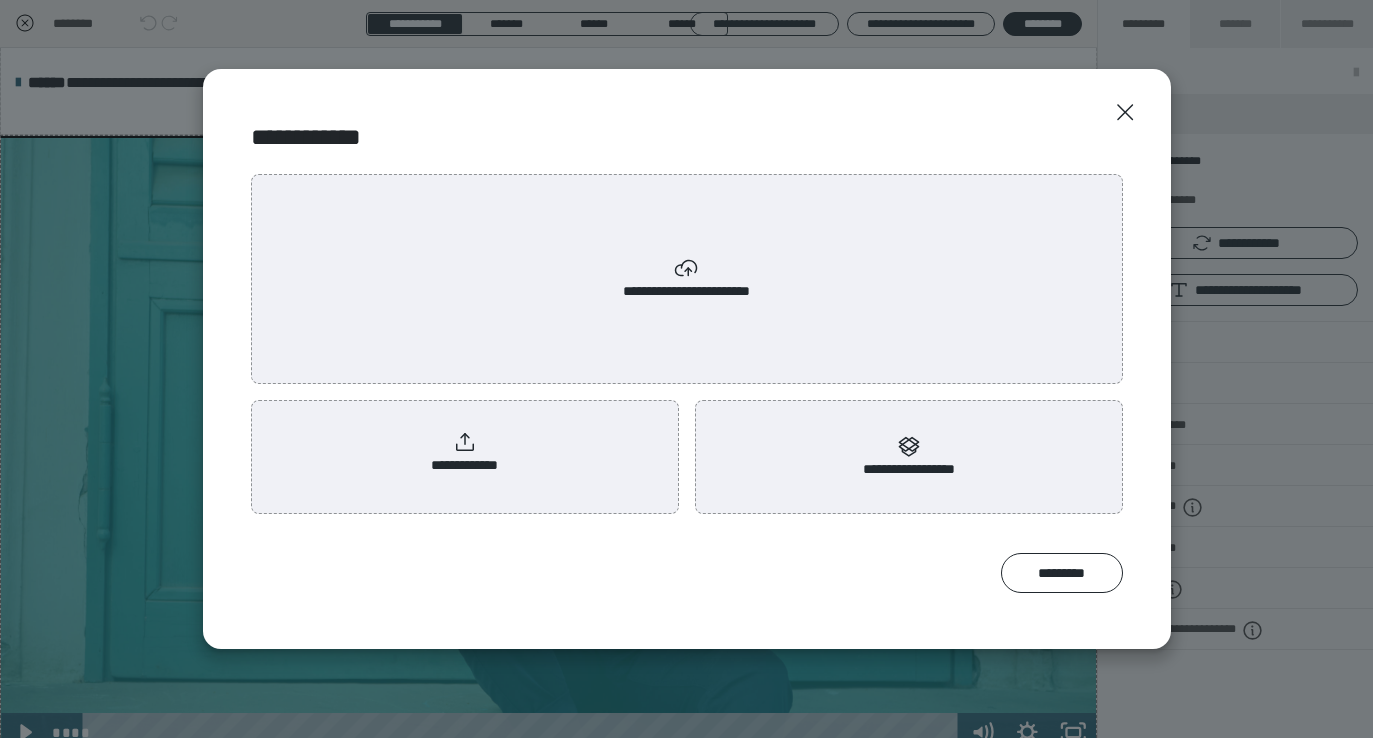 click 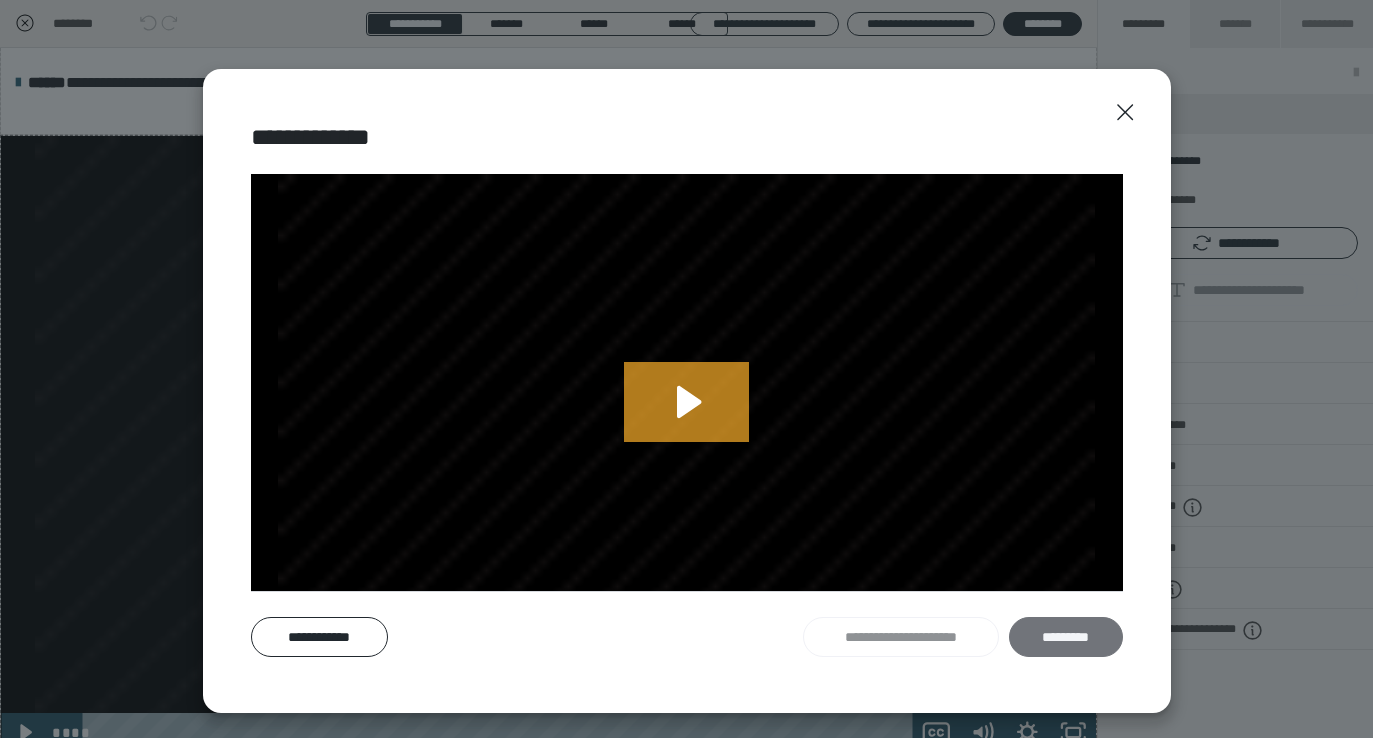 click on "*********" at bounding box center (1066, 637) 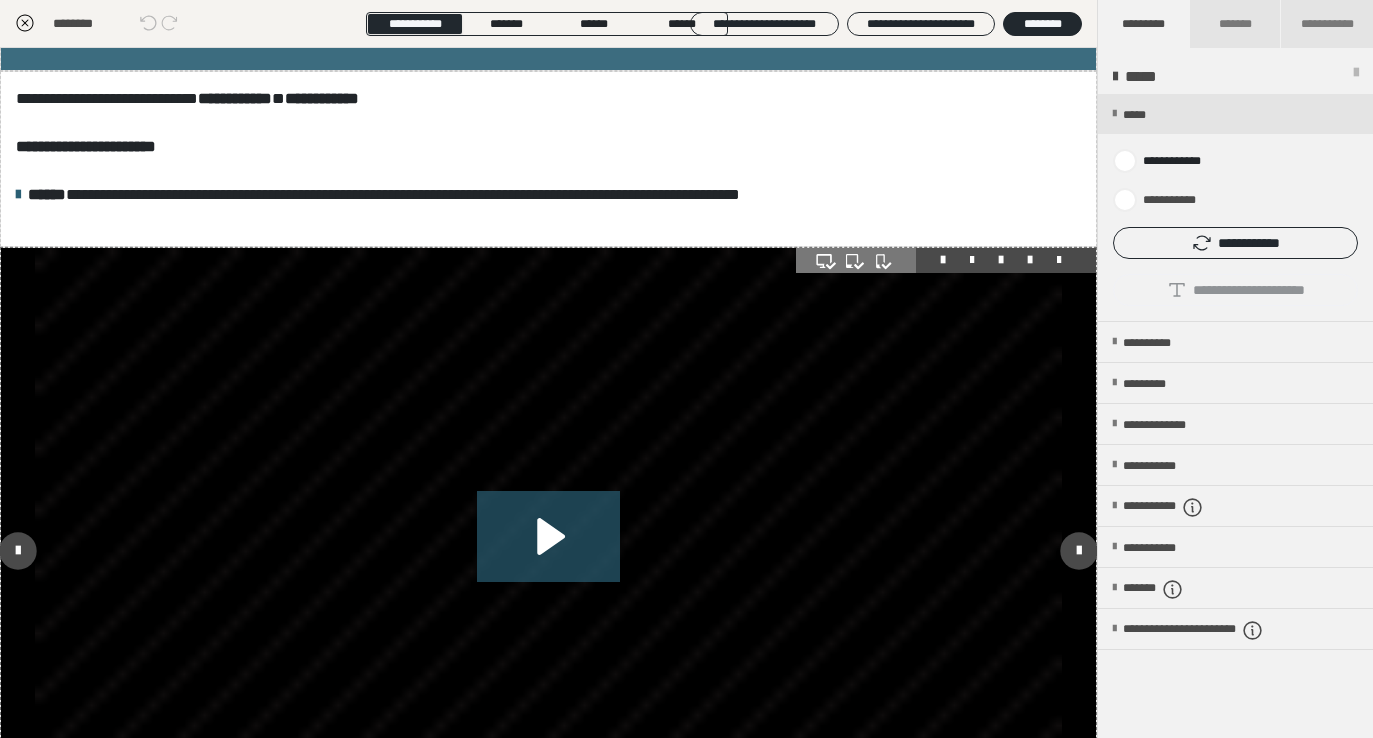 scroll, scrollTop: 0, scrollLeft: 0, axis: both 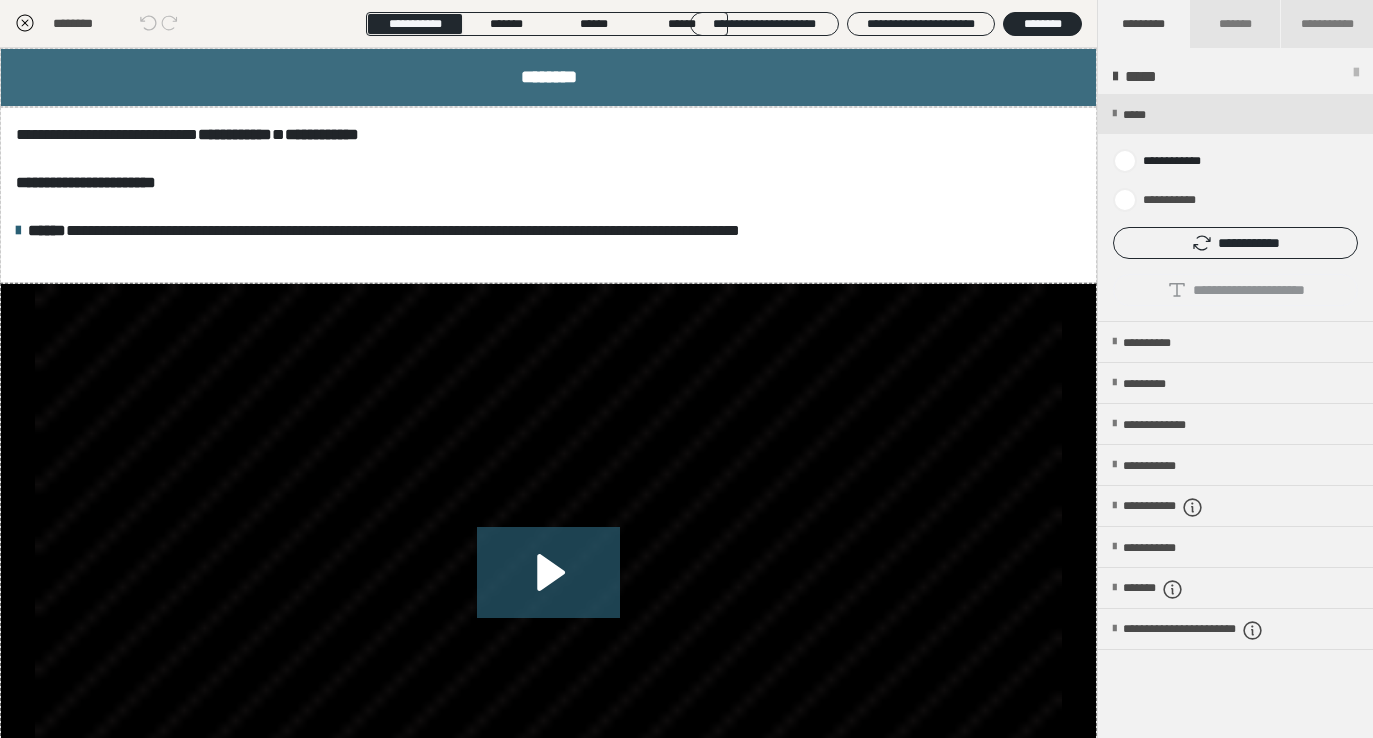 click 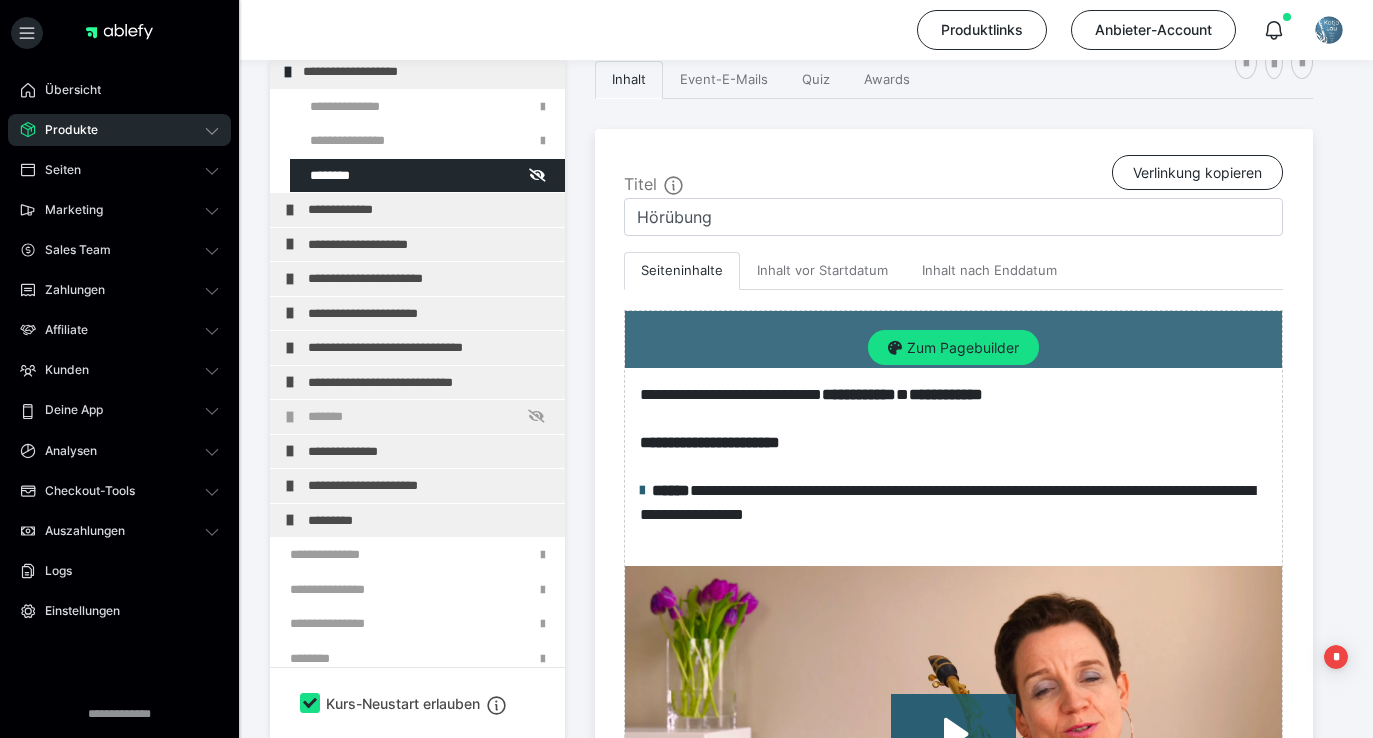 scroll, scrollTop: 371, scrollLeft: 0, axis: vertical 